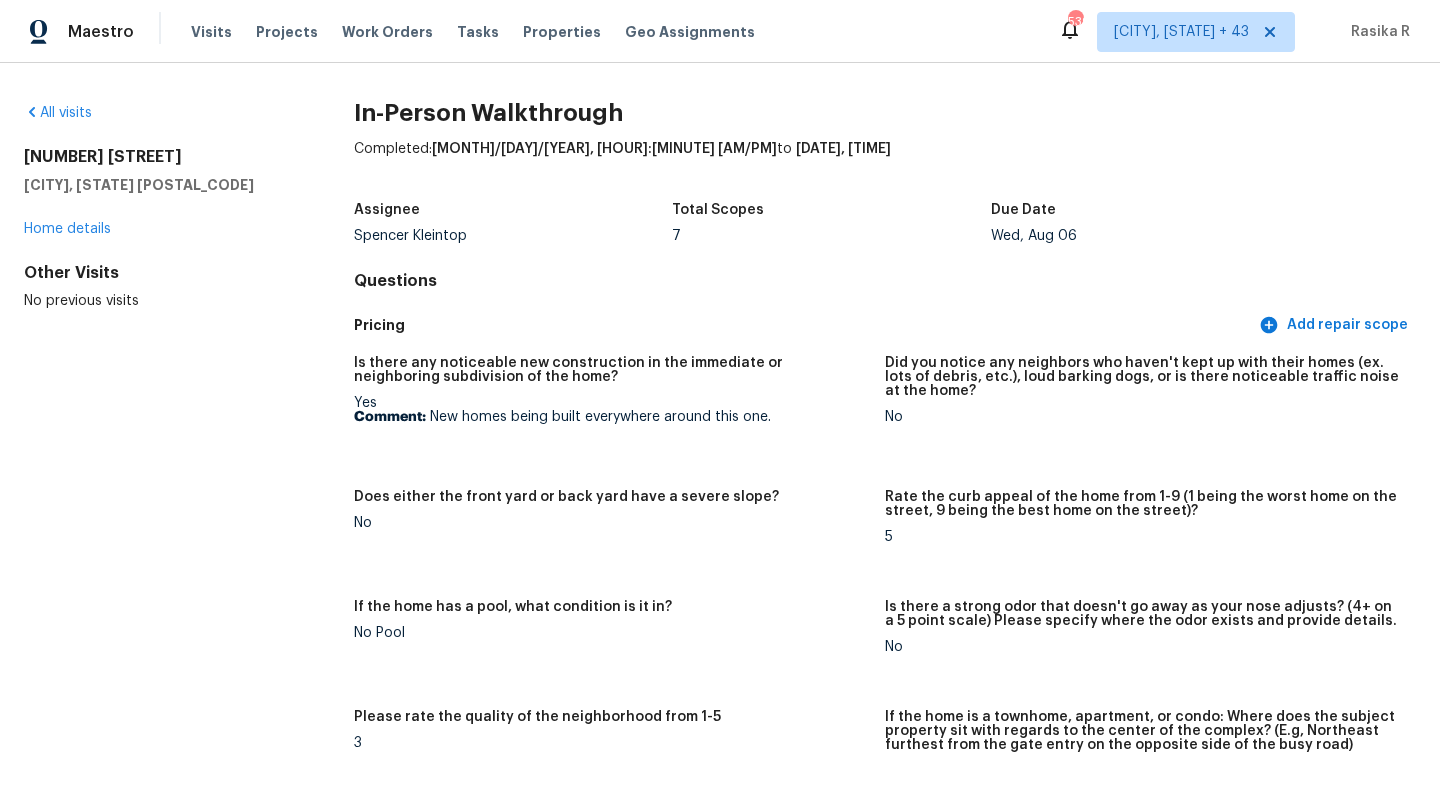 scroll, scrollTop: 0, scrollLeft: 0, axis: both 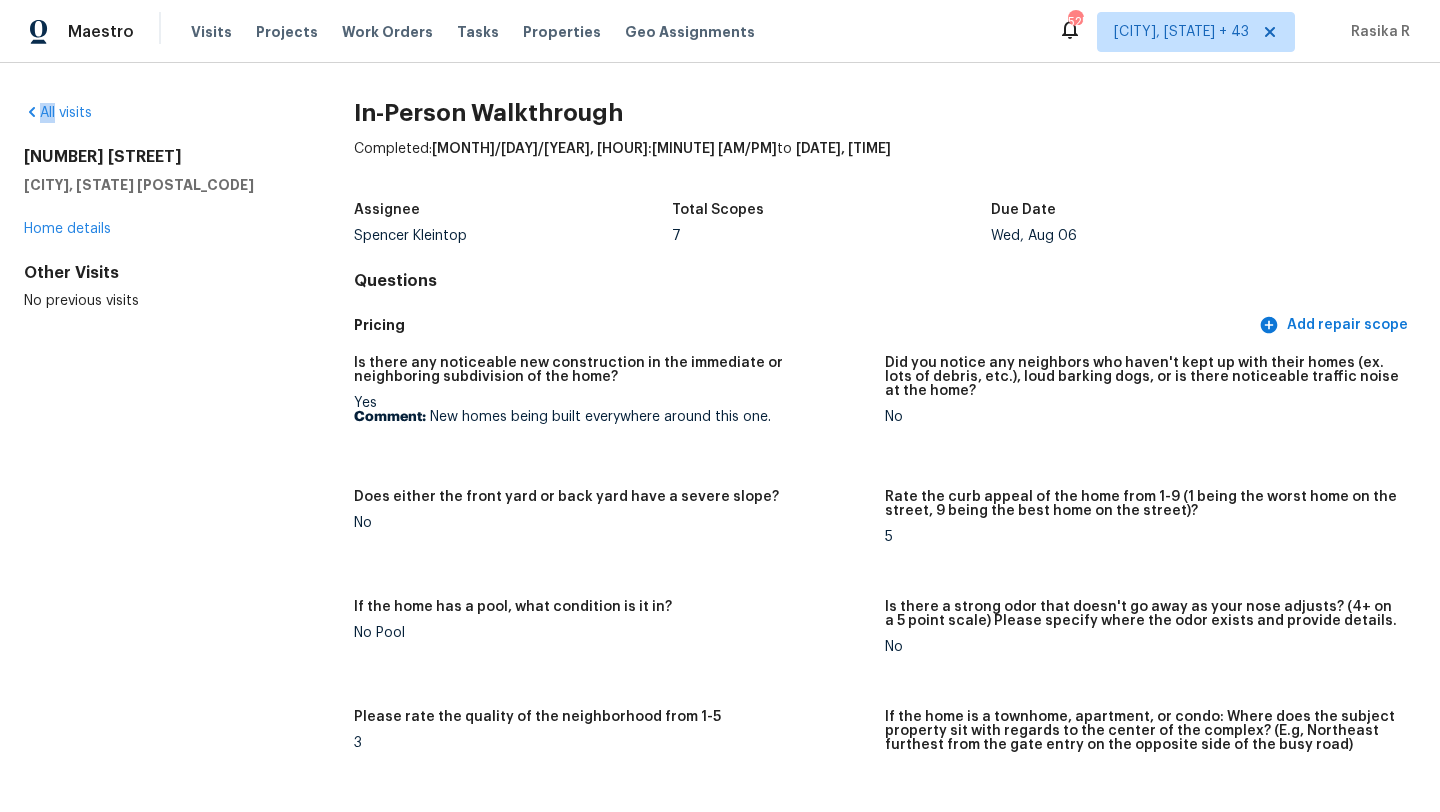 click on "All visits [NUMBER] [STREET] [CITY], [STATE] [POSTAL_CODE] Home details Other Visits No previous visits In-Person Walkthrough Completed: [DATE], [TIME] to [DATE], [TIME] Assignee [FIRST] [LAST] Total Scopes [NUMBER] Due Date [DAY], [MONTH] [DAY] [YEAR] Questions Pricing Add repair scope Is there any noticeable new construction in the immediate or neighboring subdivision of the home? Yes Comment: New homes being built everywhere around this one. Did you notice any neighbors who haven't kept up with their homes (ex. lots of debris, etc.), loud barking dogs, or is there noticeable traffic noise at the home? No Does either the front yard or back yard have a severe slope? No Rate the curb appeal of the home from [NUMBER]-[NUMBER] ( [NUMBER] being the worst home on the street, [NUMBER] being the best home on the street)? [NUMBER] If the home has a pool, what condition is it in? No Pool Is there a strong odor that doesn't go away as your nose adjusts? ( [NUMBER]+ on a [NUMBER] point scale) Please specify where the odor exists and provide details. No [NUMBER] Exterior Add repair scope Yes" at bounding box center [720, 437] 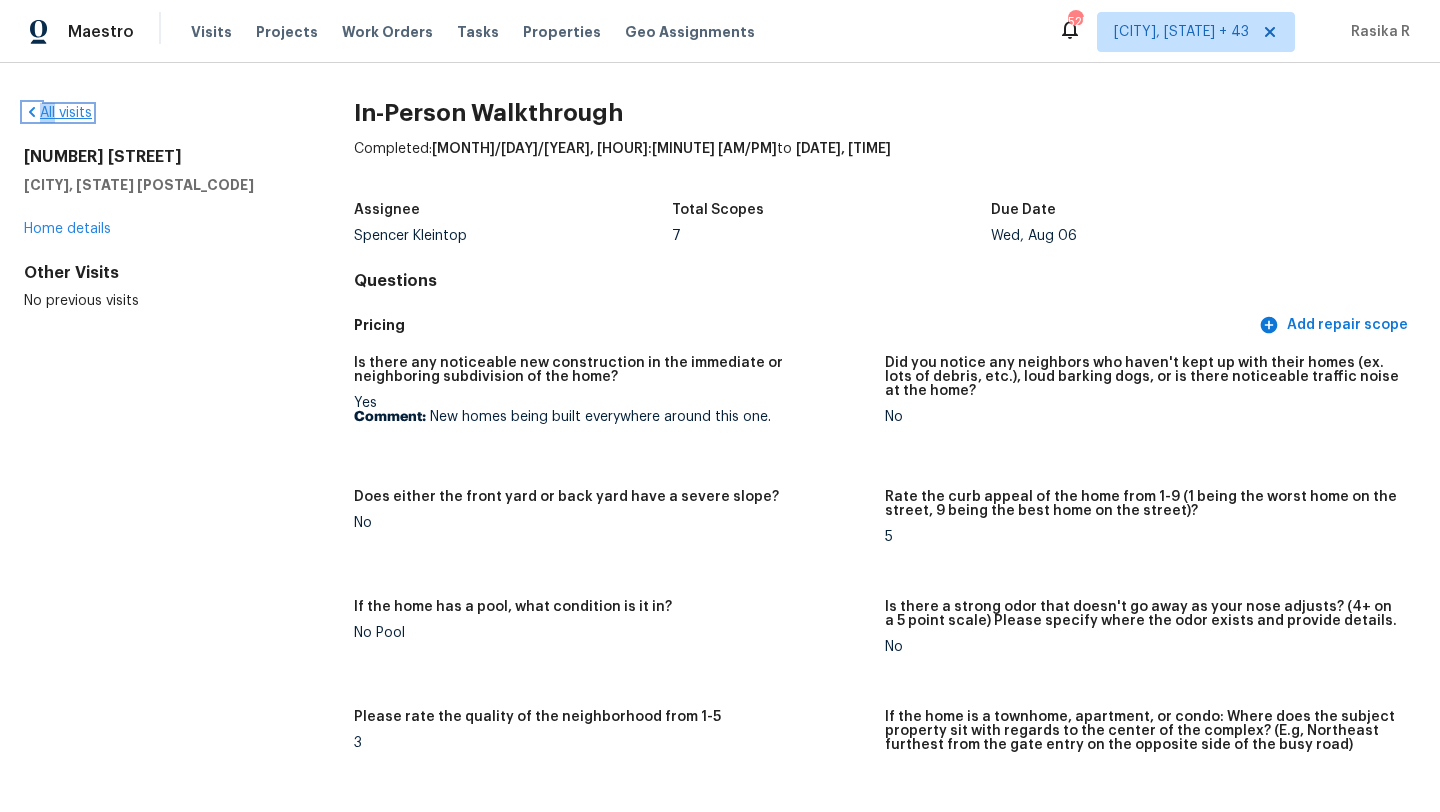 click on "All visits" at bounding box center (58, 113) 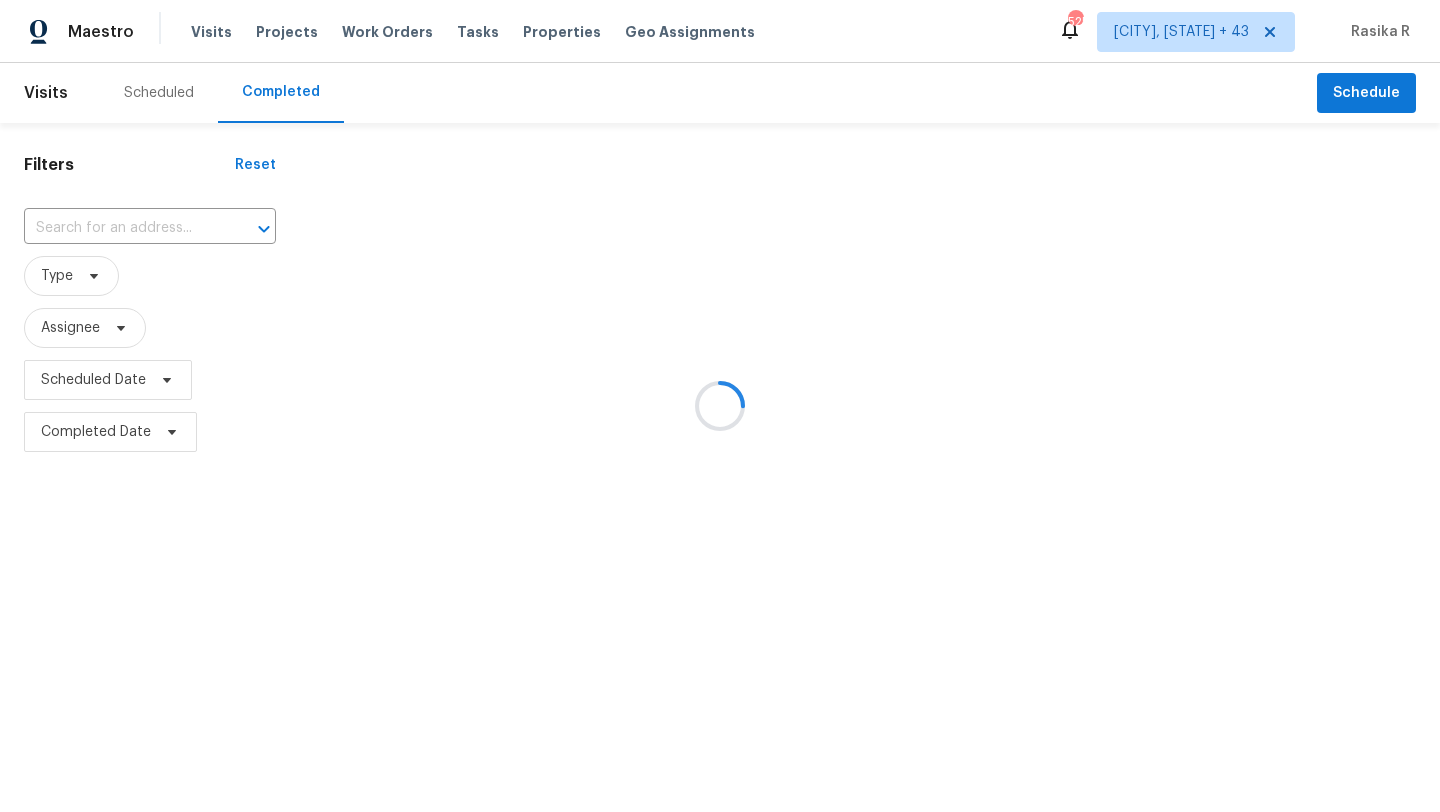 click at bounding box center [720, 406] 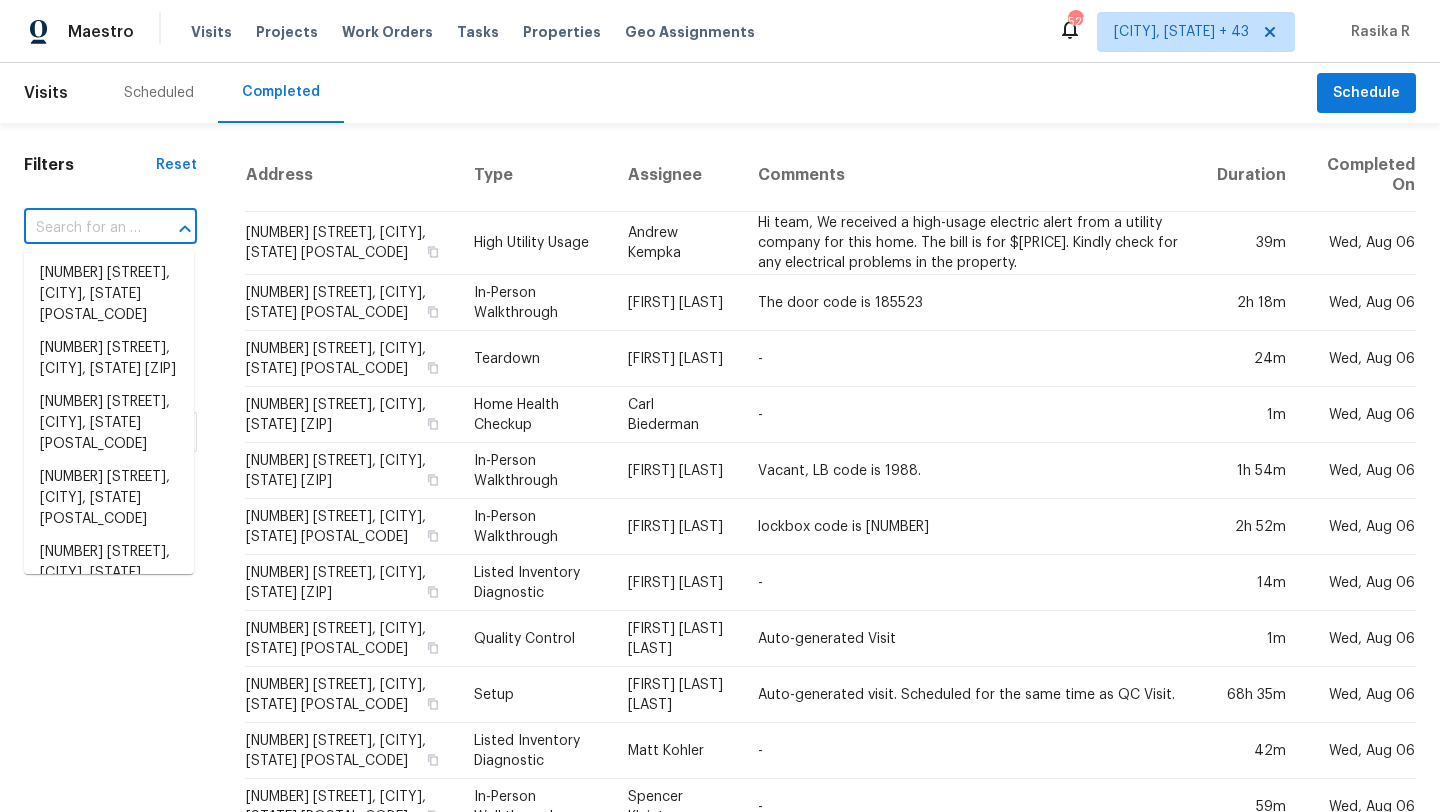 paste on "[NUMBER] [STREET] Apt [NUMBER], [CITY], [STATE] [ZIP]" 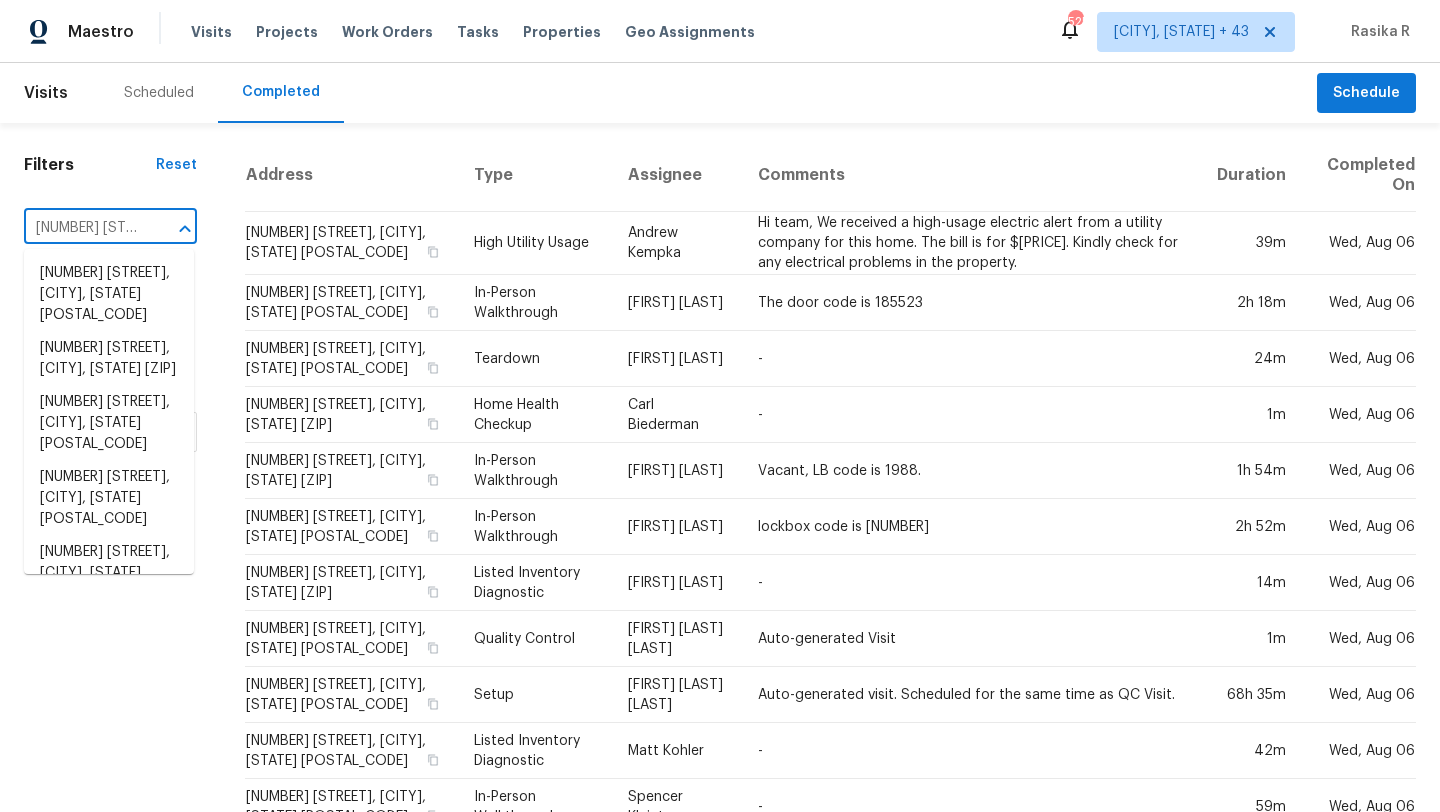 scroll, scrollTop: 0, scrollLeft: 190, axis: horizontal 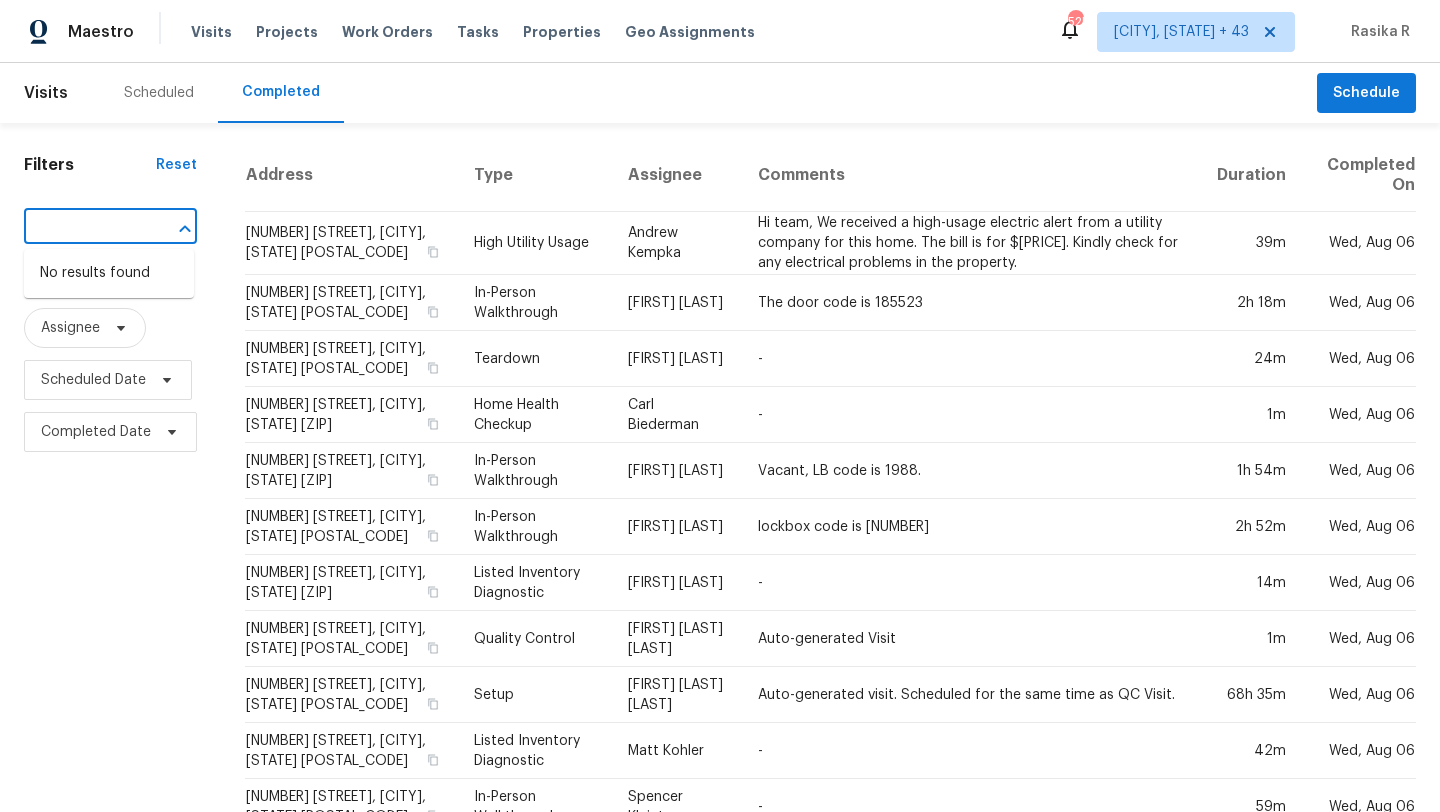 drag, startPoint x: 155, startPoint y: 231, endPoint x: 0, endPoint y: 204, distance: 157.33405 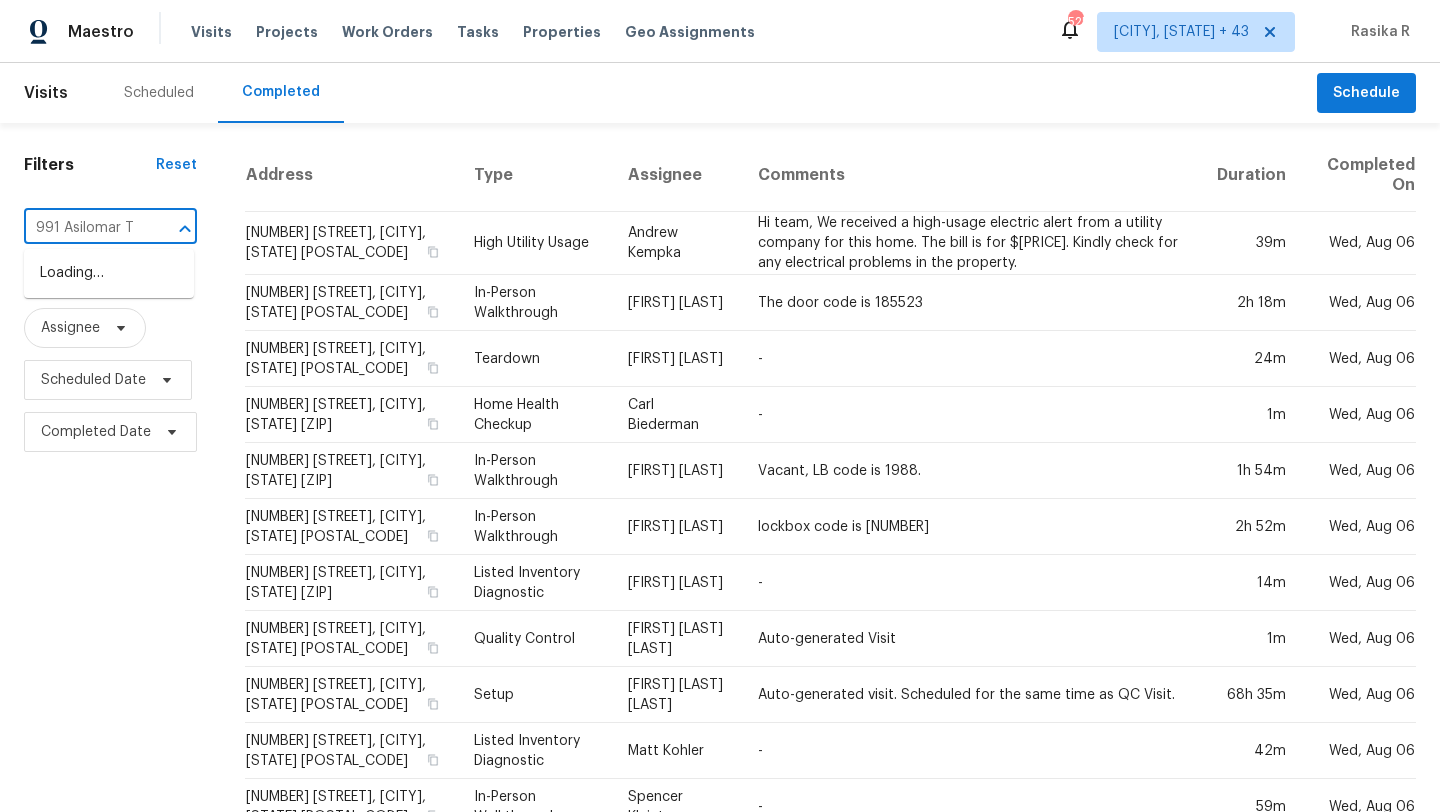 scroll, scrollTop: 0, scrollLeft: 0, axis: both 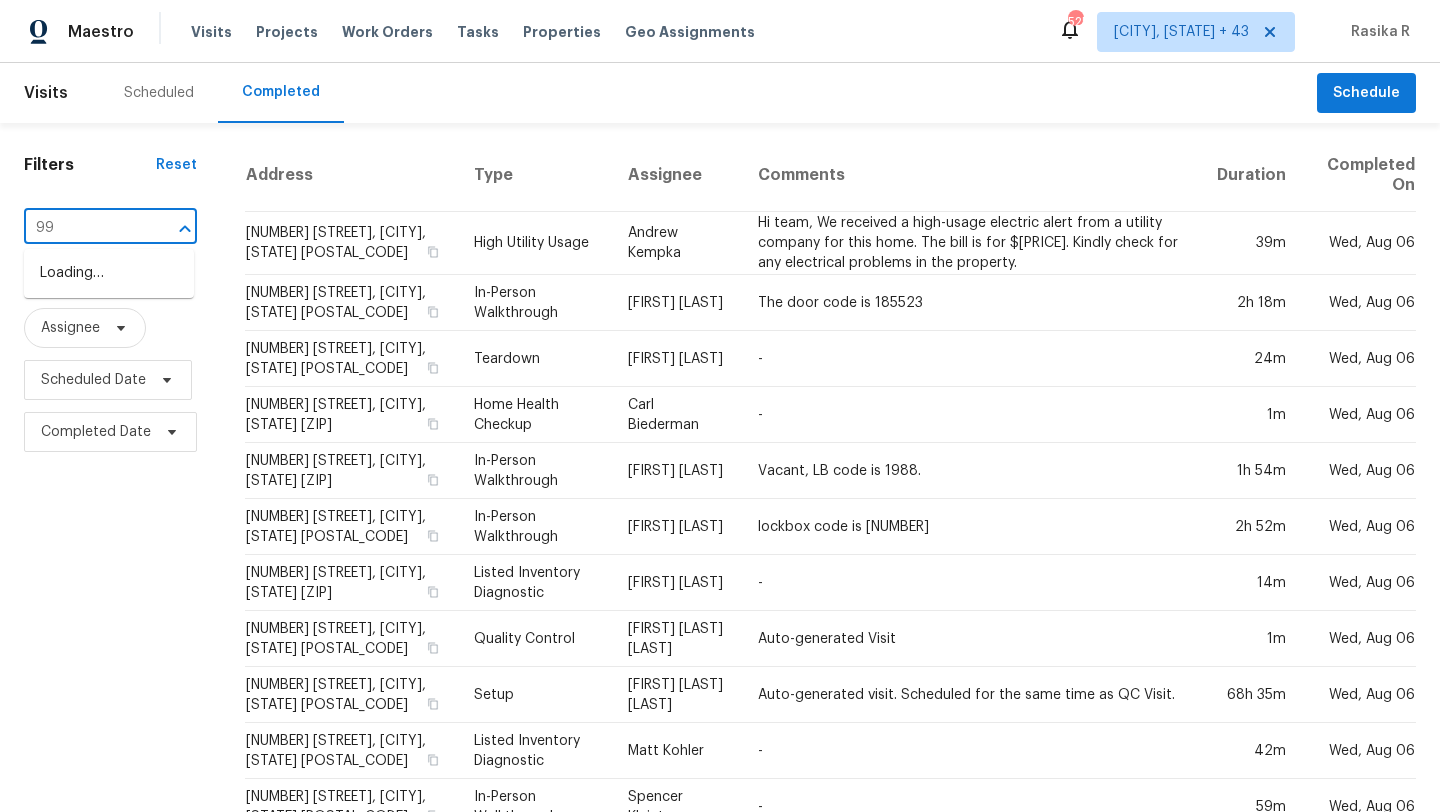 type on "9" 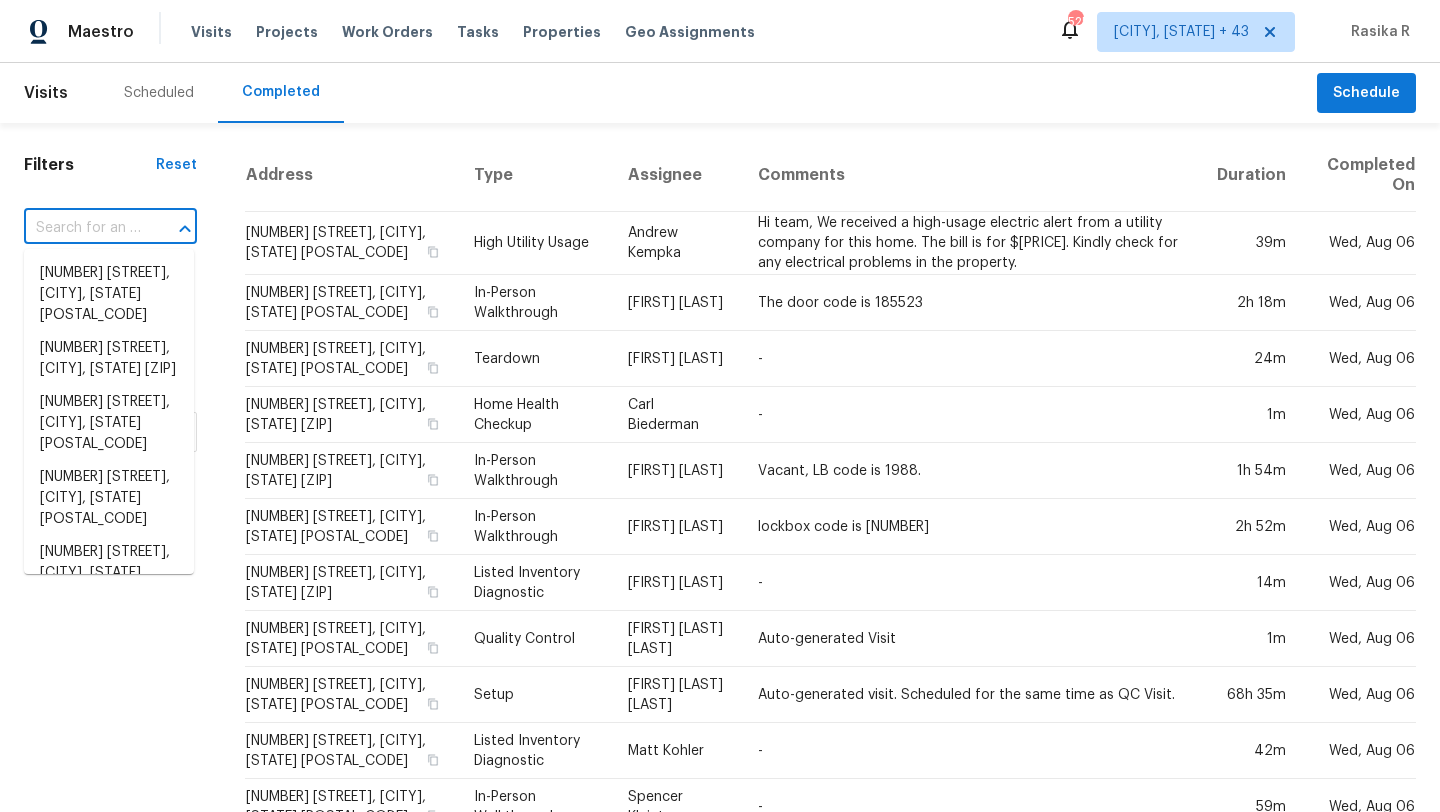 paste on "[NUMBER] [STREET] Apt [NUMBER], [CITY], [STATE] [ZIP]" 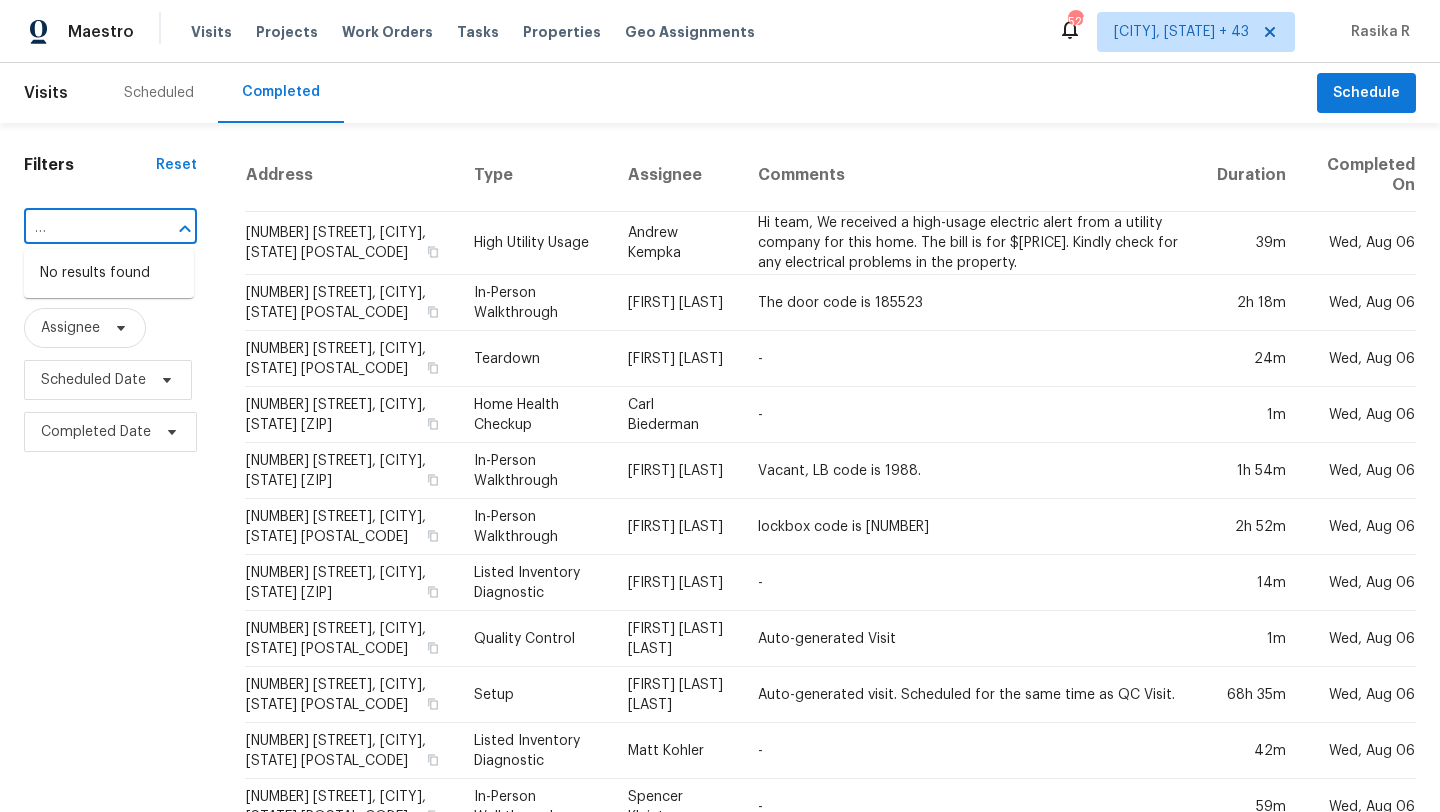 scroll, scrollTop: 0, scrollLeft: 78, axis: horizontal 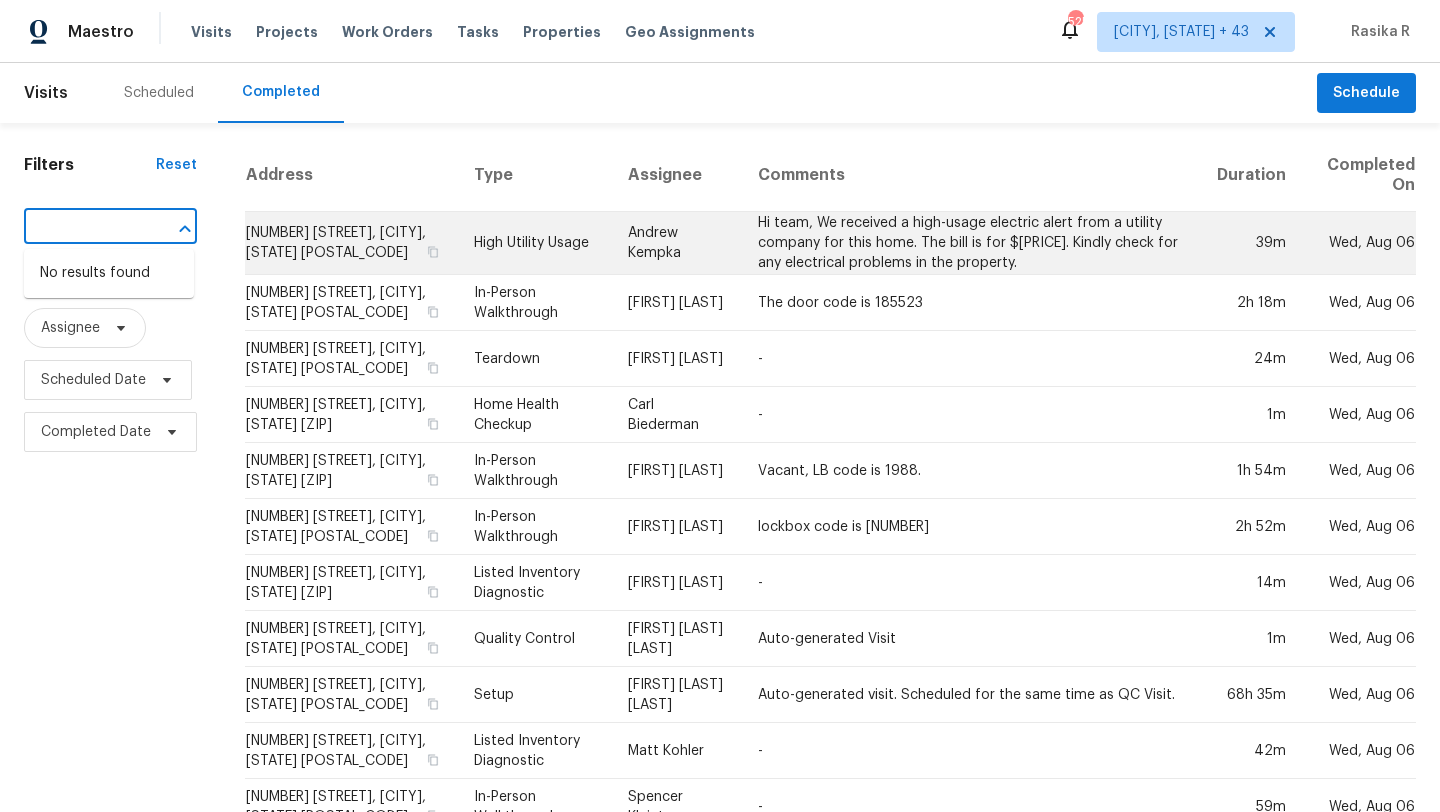 drag, startPoint x: 69, startPoint y: 227, endPoint x: 248, endPoint y: 227, distance: 179 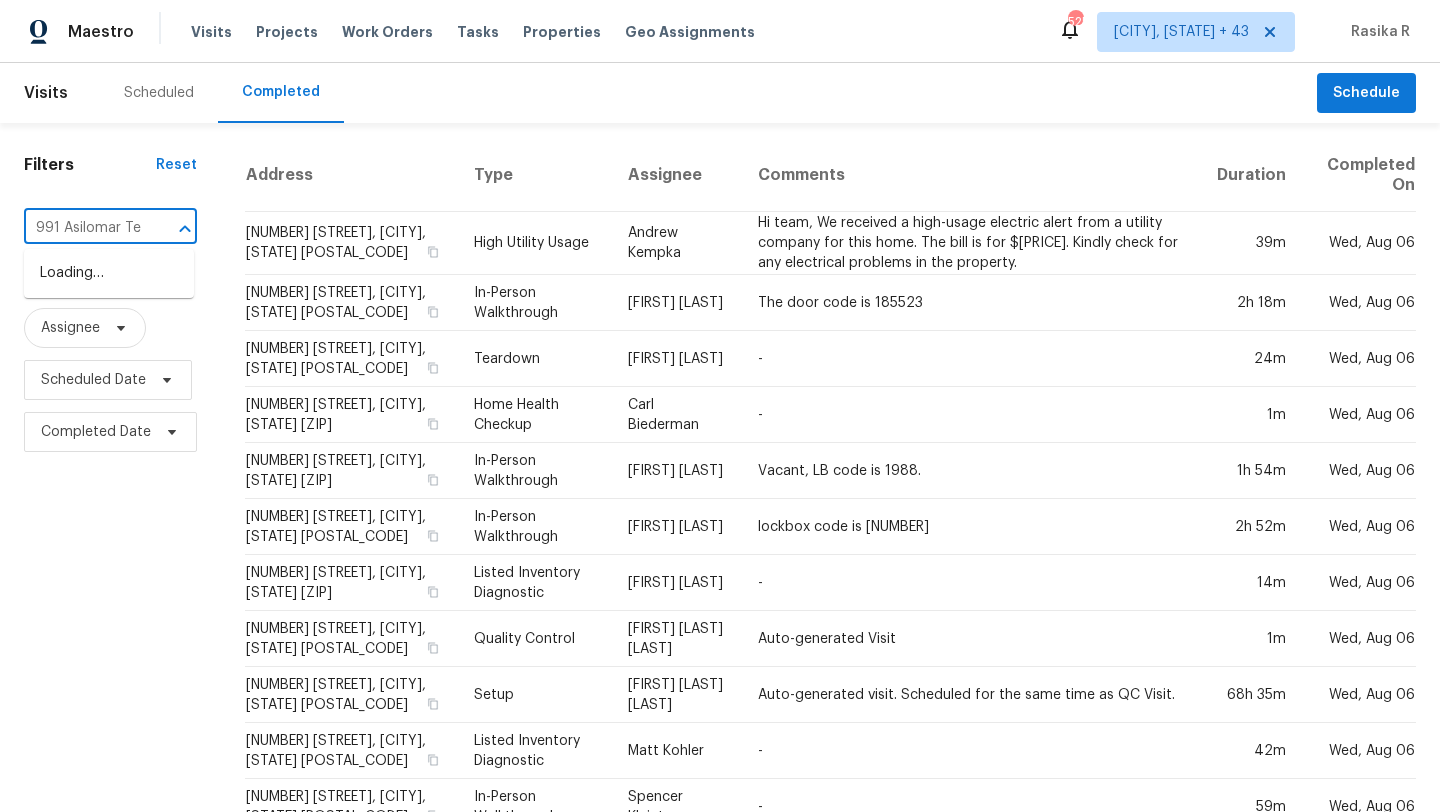 scroll, scrollTop: 0, scrollLeft: 0, axis: both 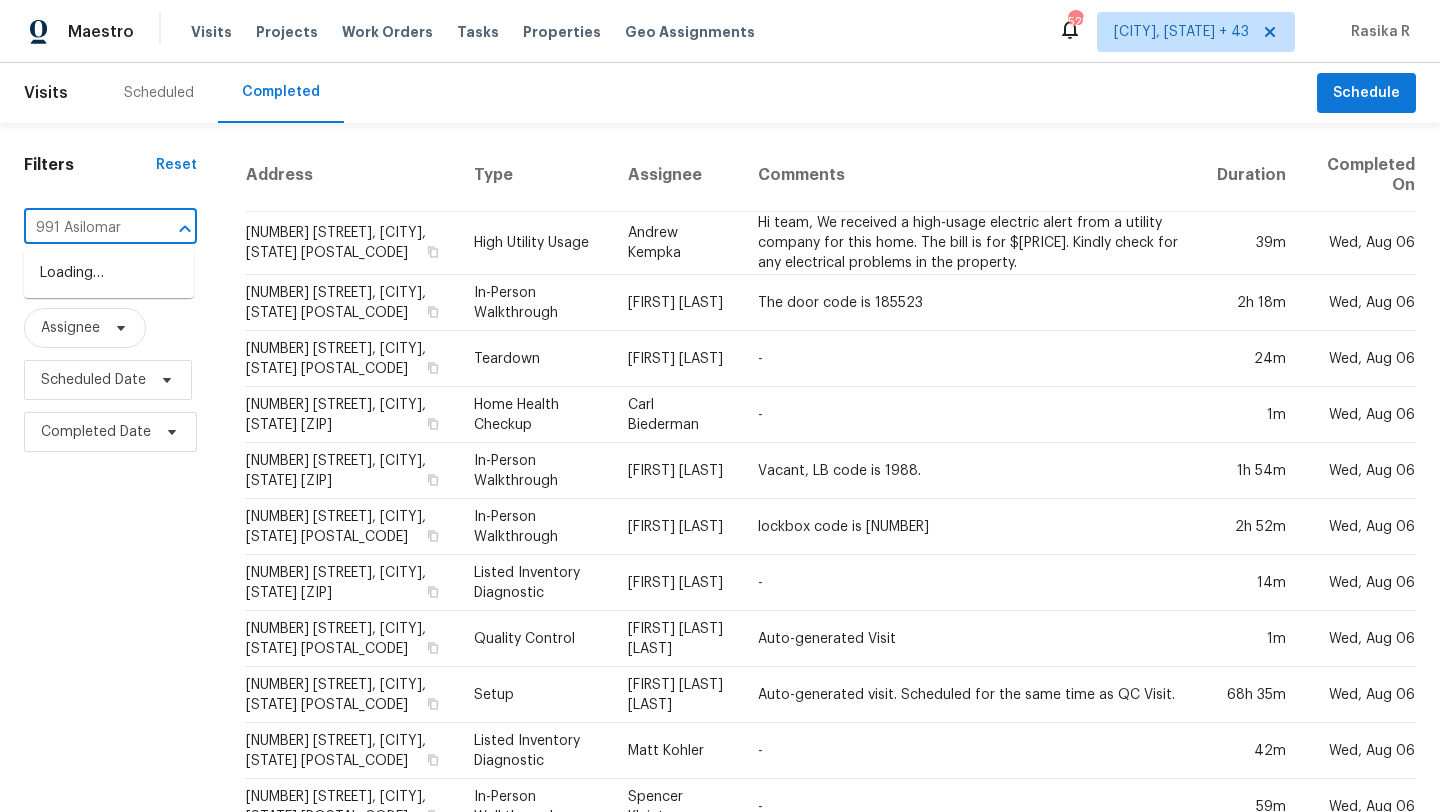 type on "991 Asilomar" 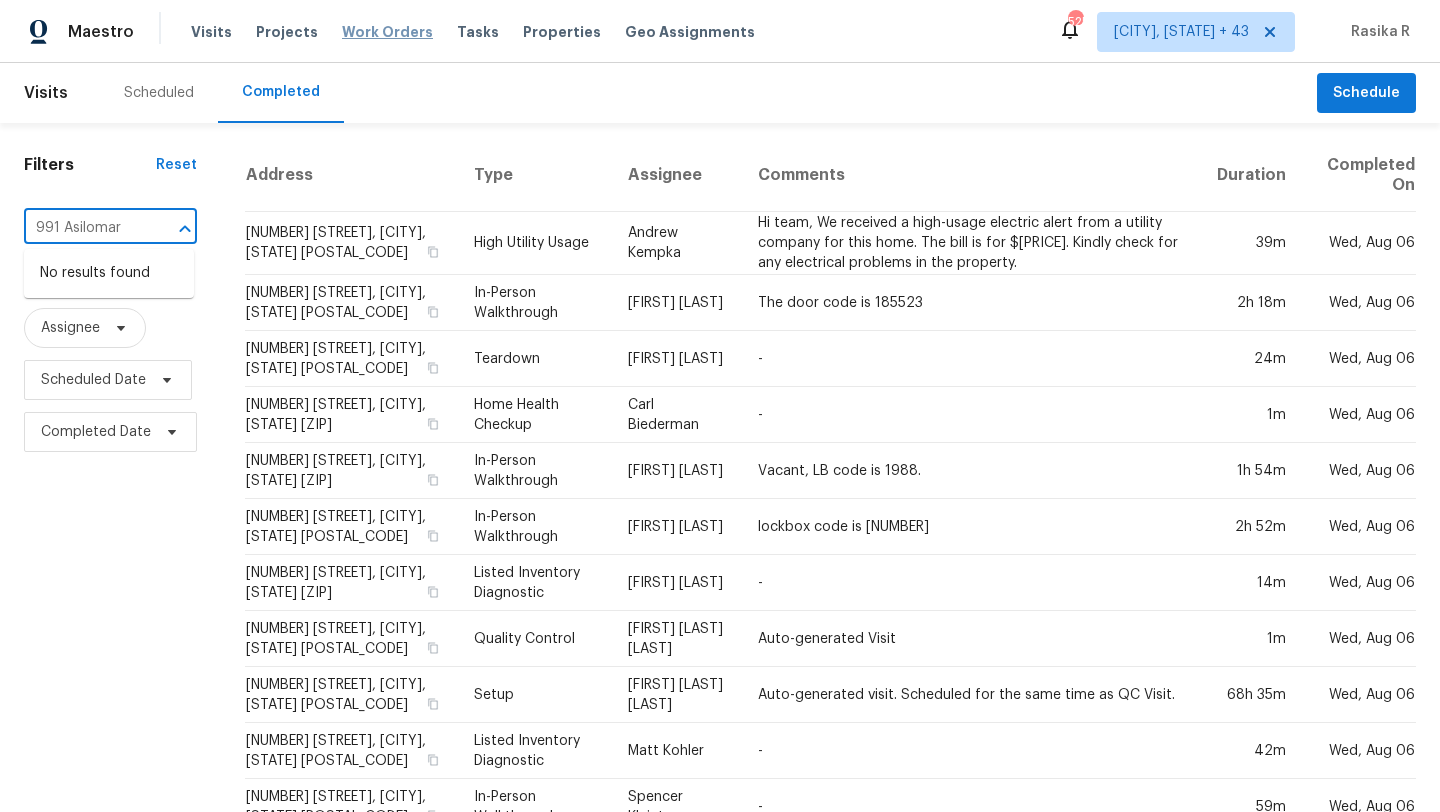 type 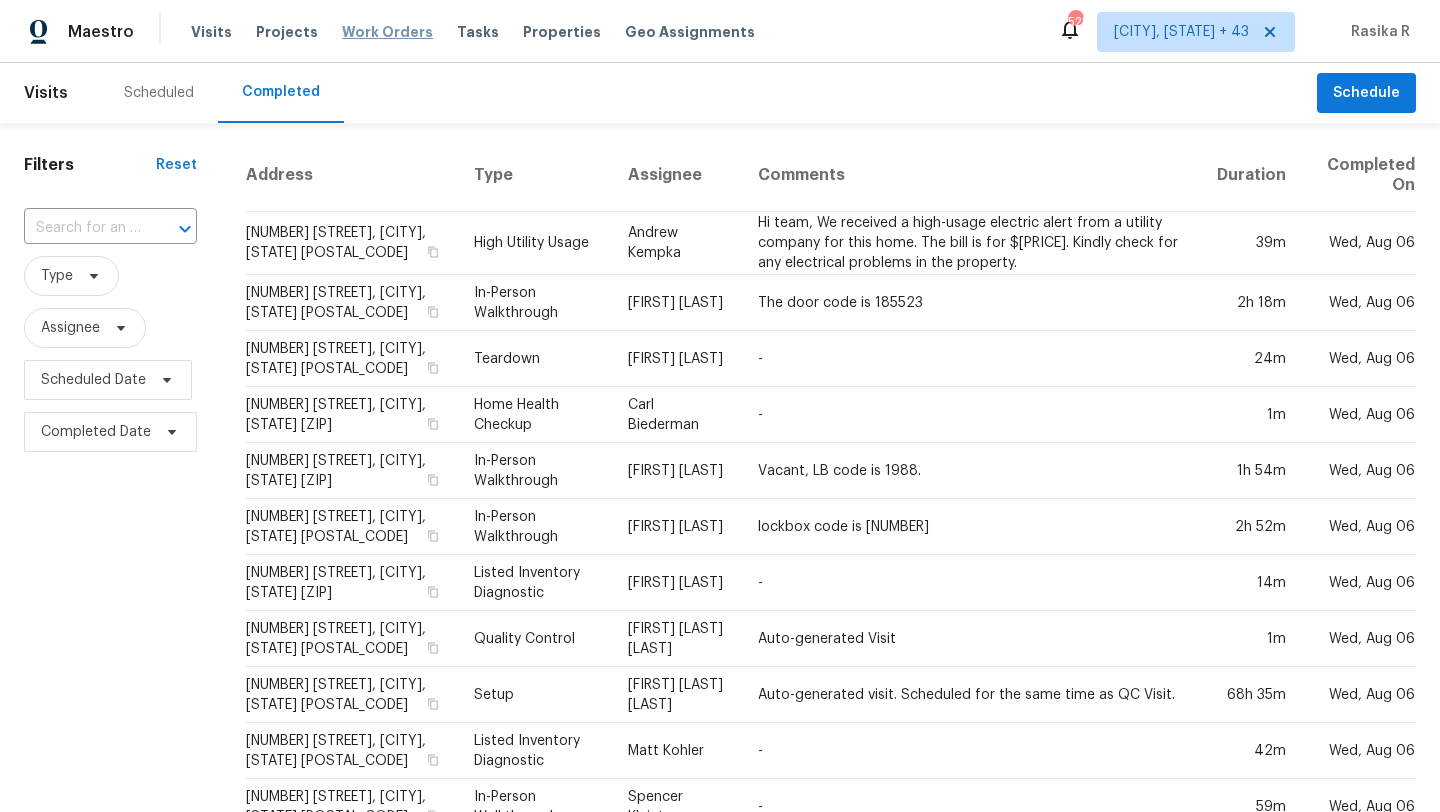 click on "Work Orders" at bounding box center [387, 32] 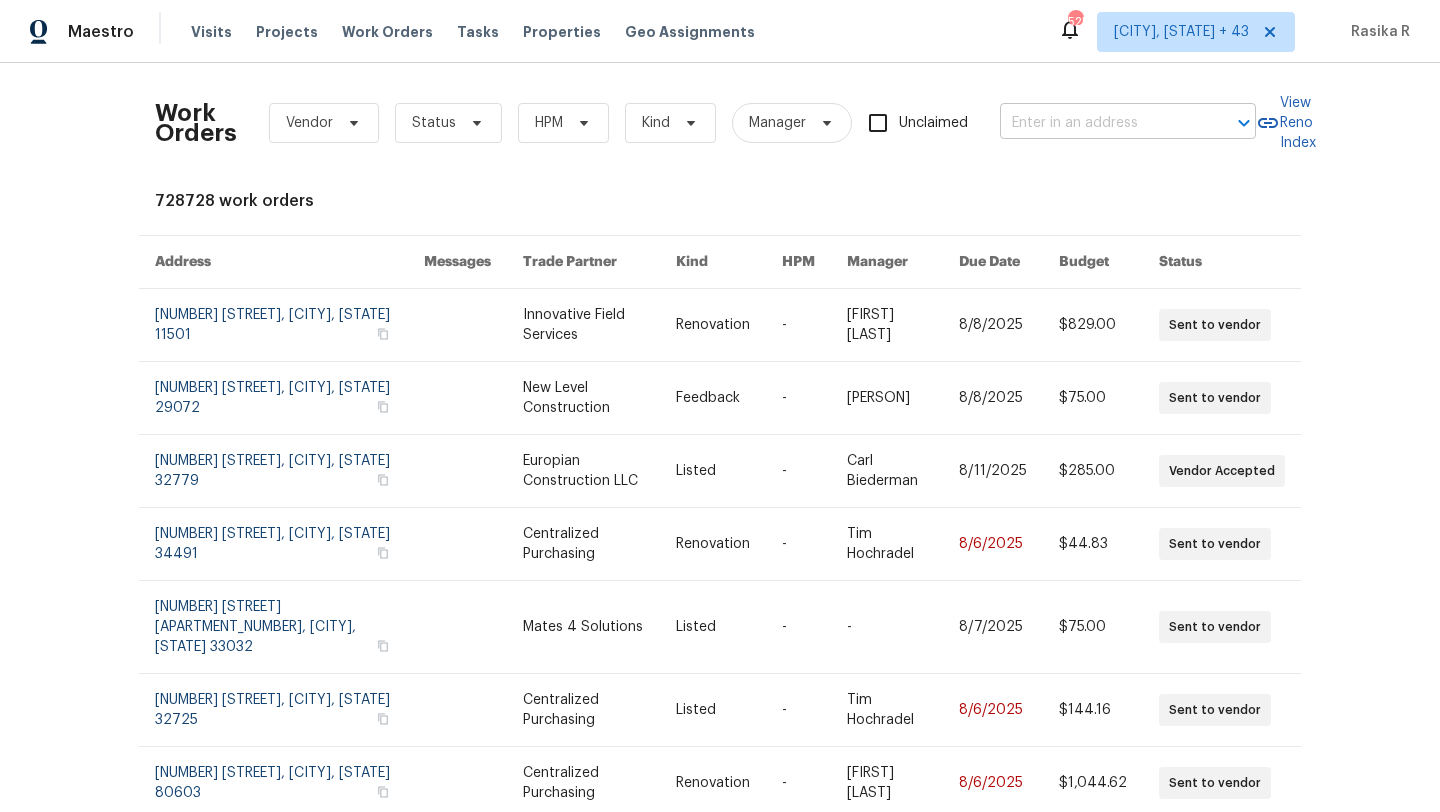 click at bounding box center [1100, 123] 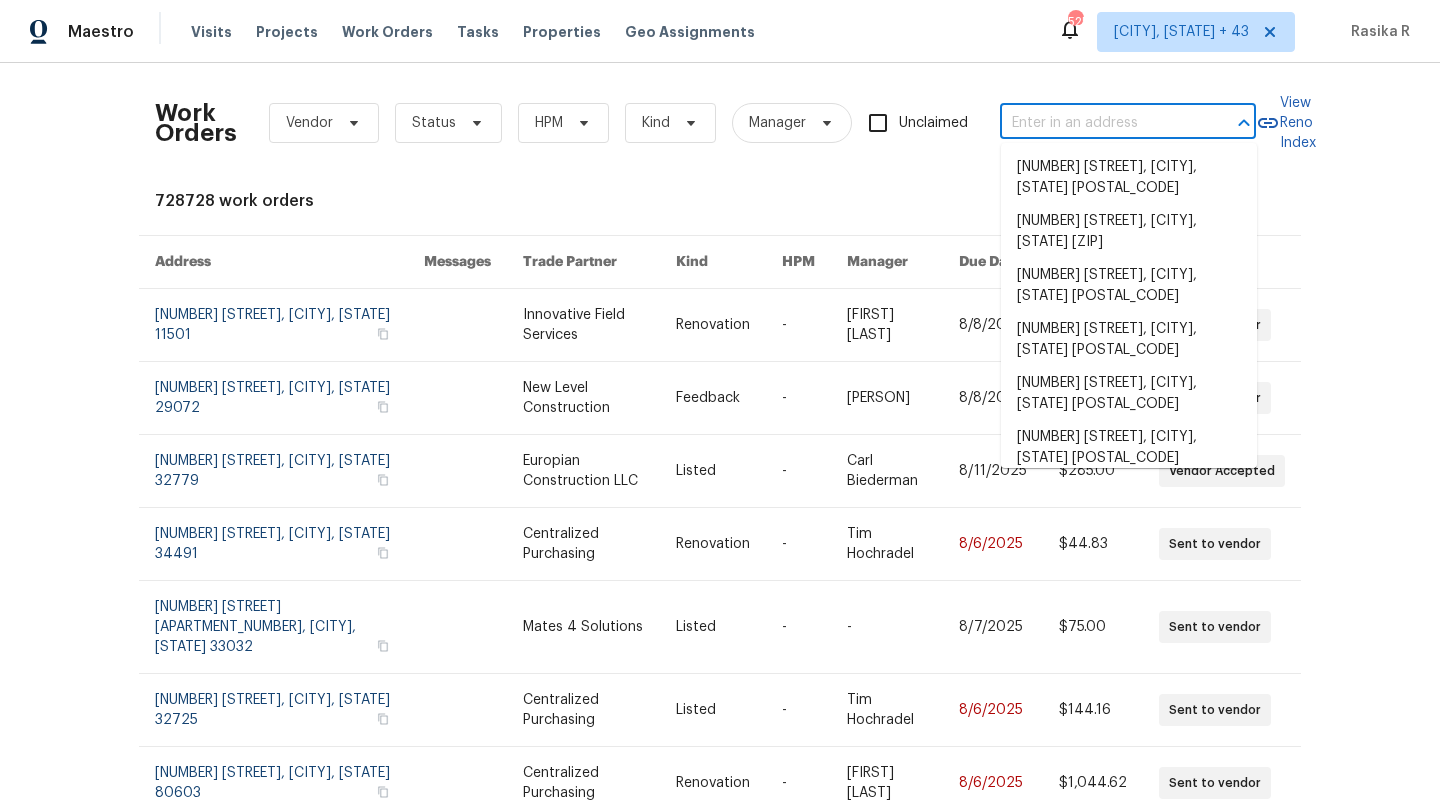 paste on "[NUMBER] [STREET] Apt [NUMBER], [CITY], [STATE] [ZIP]" 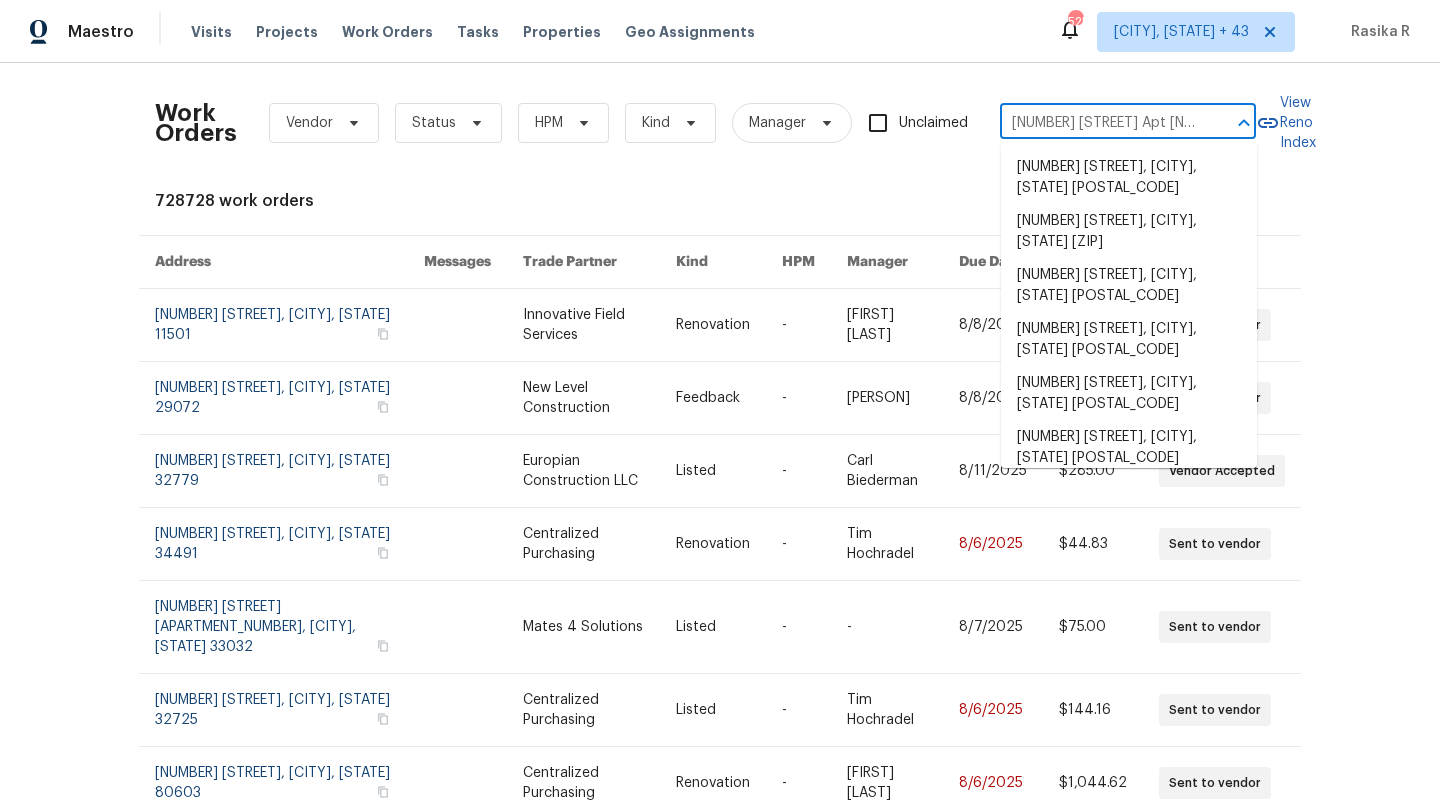 scroll, scrollTop: 0, scrollLeft: 104, axis: horizontal 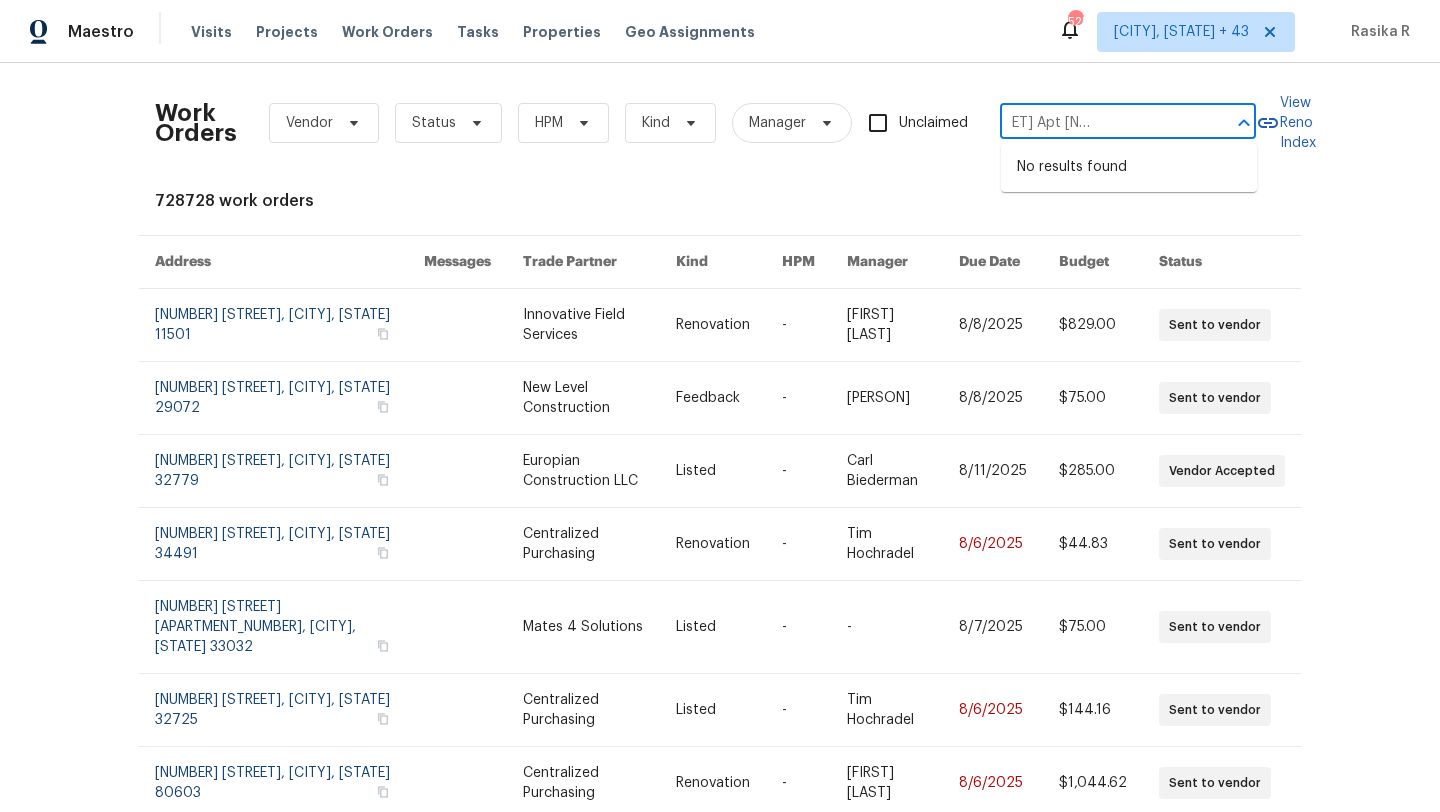 drag, startPoint x: 1022, startPoint y: 117, endPoint x: 1214, endPoint y: 122, distance: 192.0651 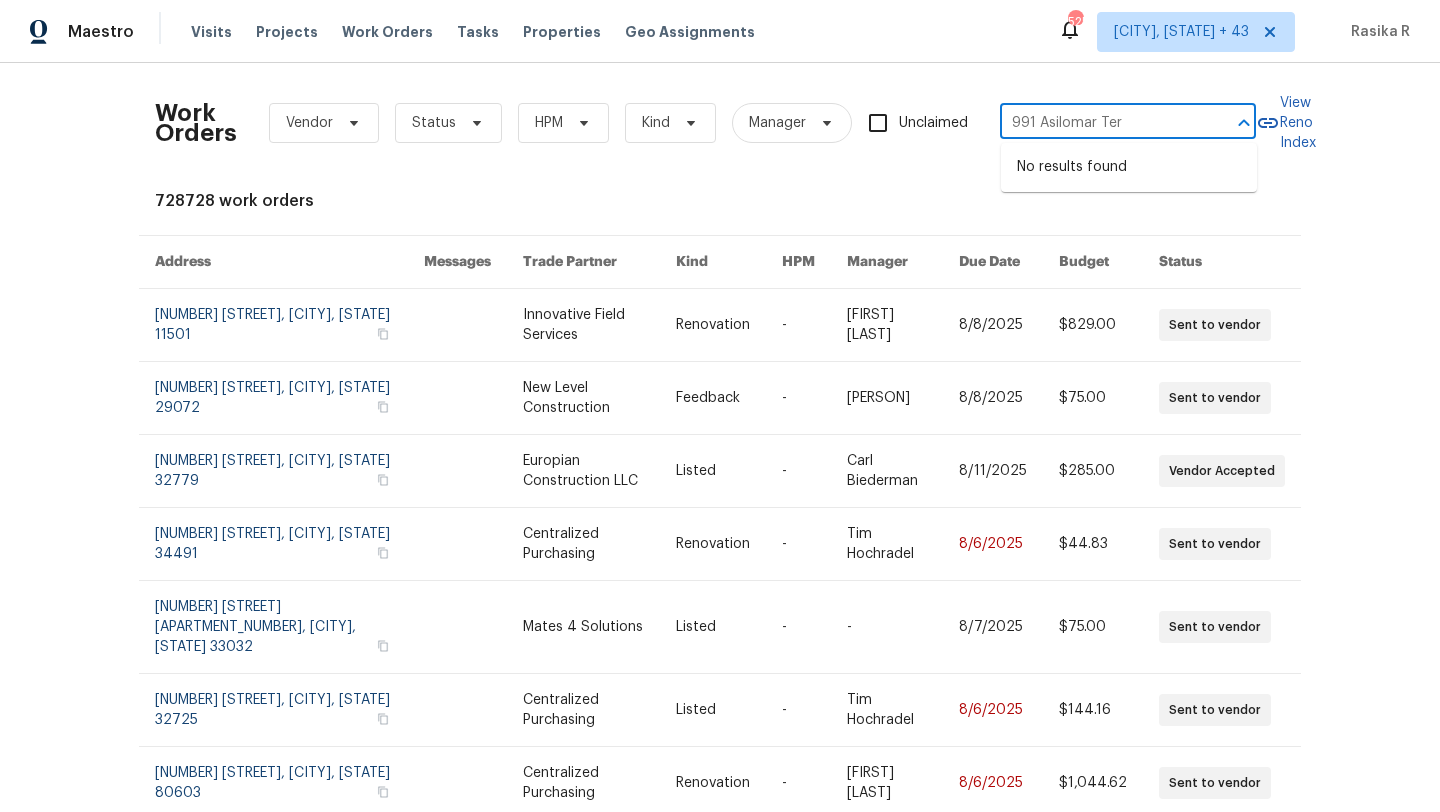 scroll, scrollTop: 0, scrollLeft: 0, axis: both 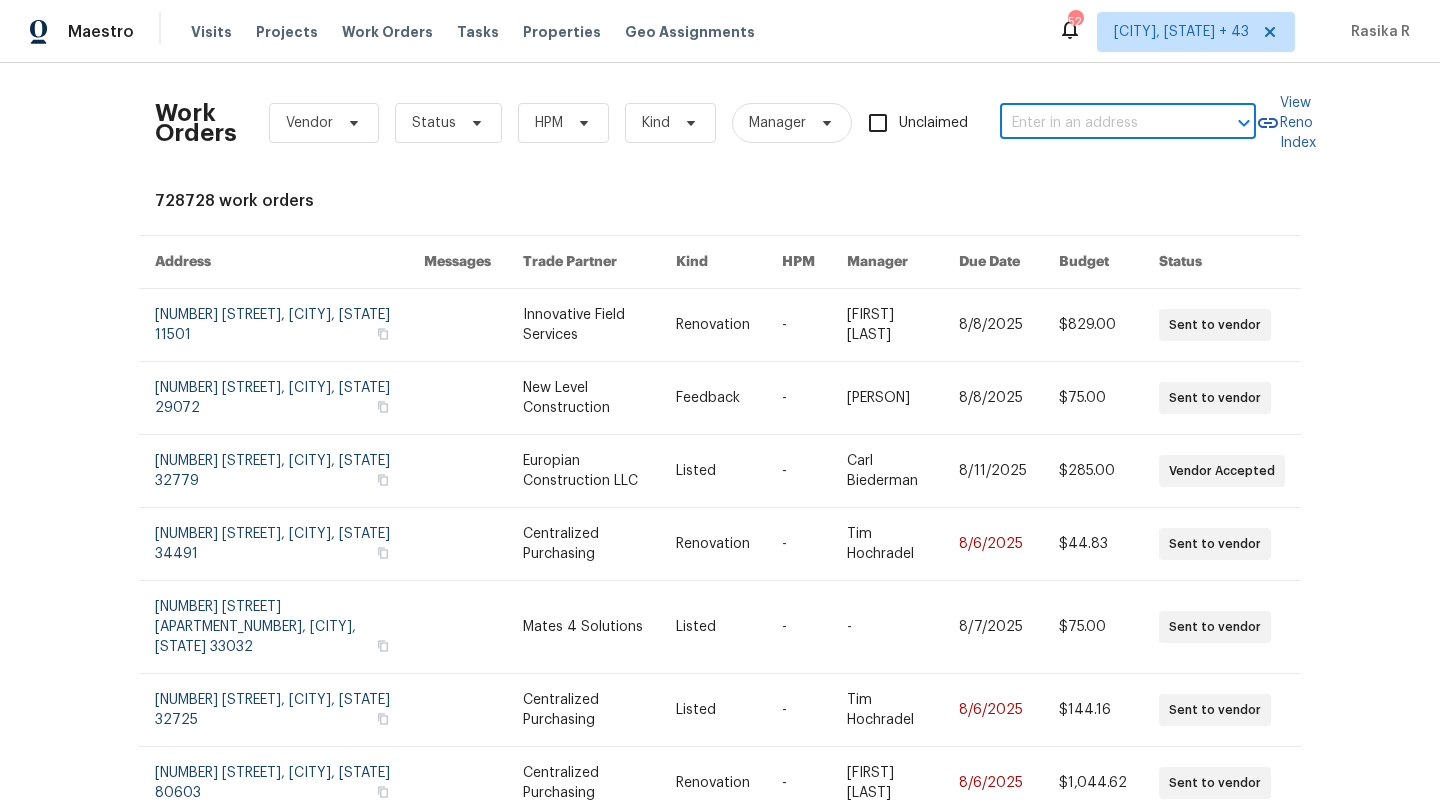 click at bounding box center [1100, 123] 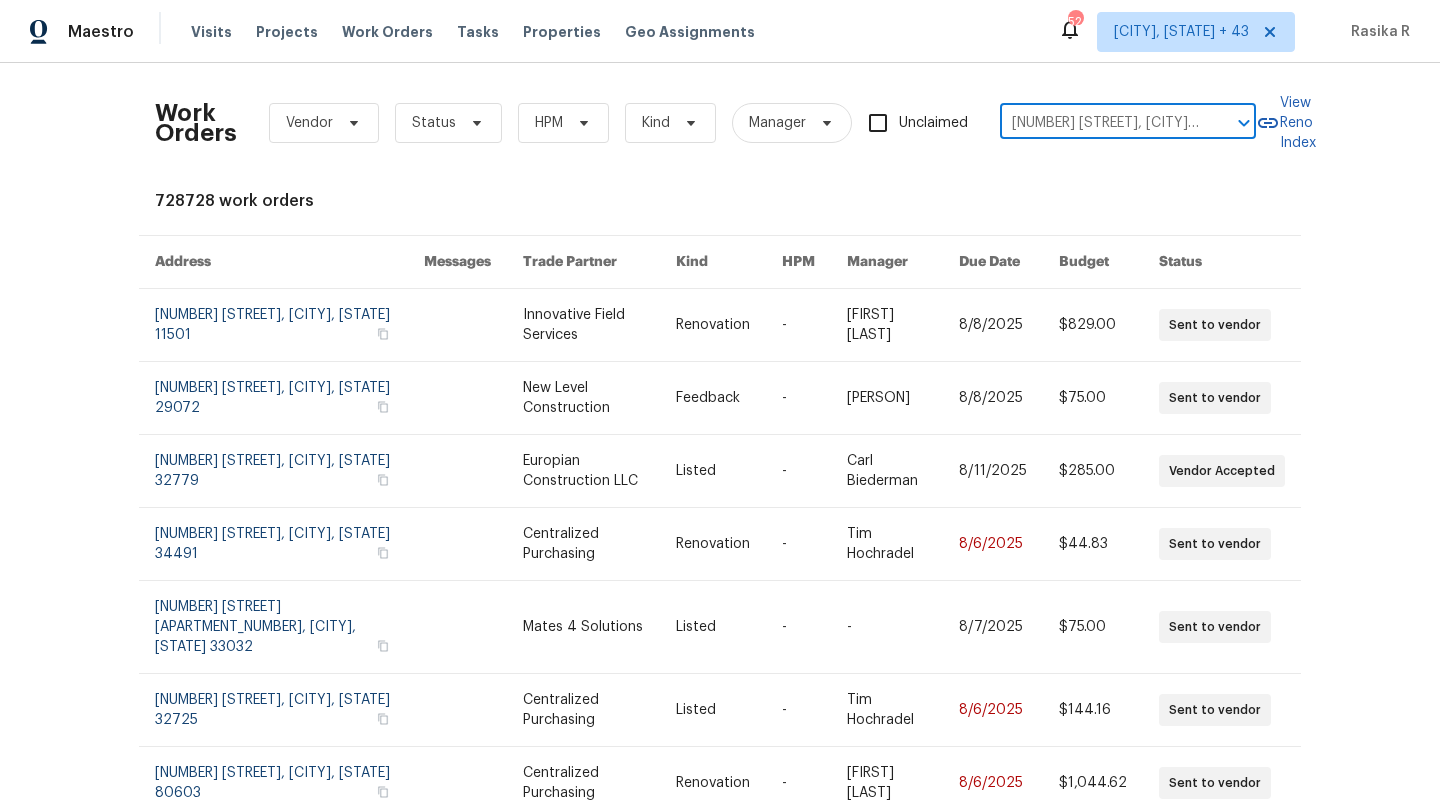 scroll, scrollTop: 0, scrollLeft: 104, axis: horizontal 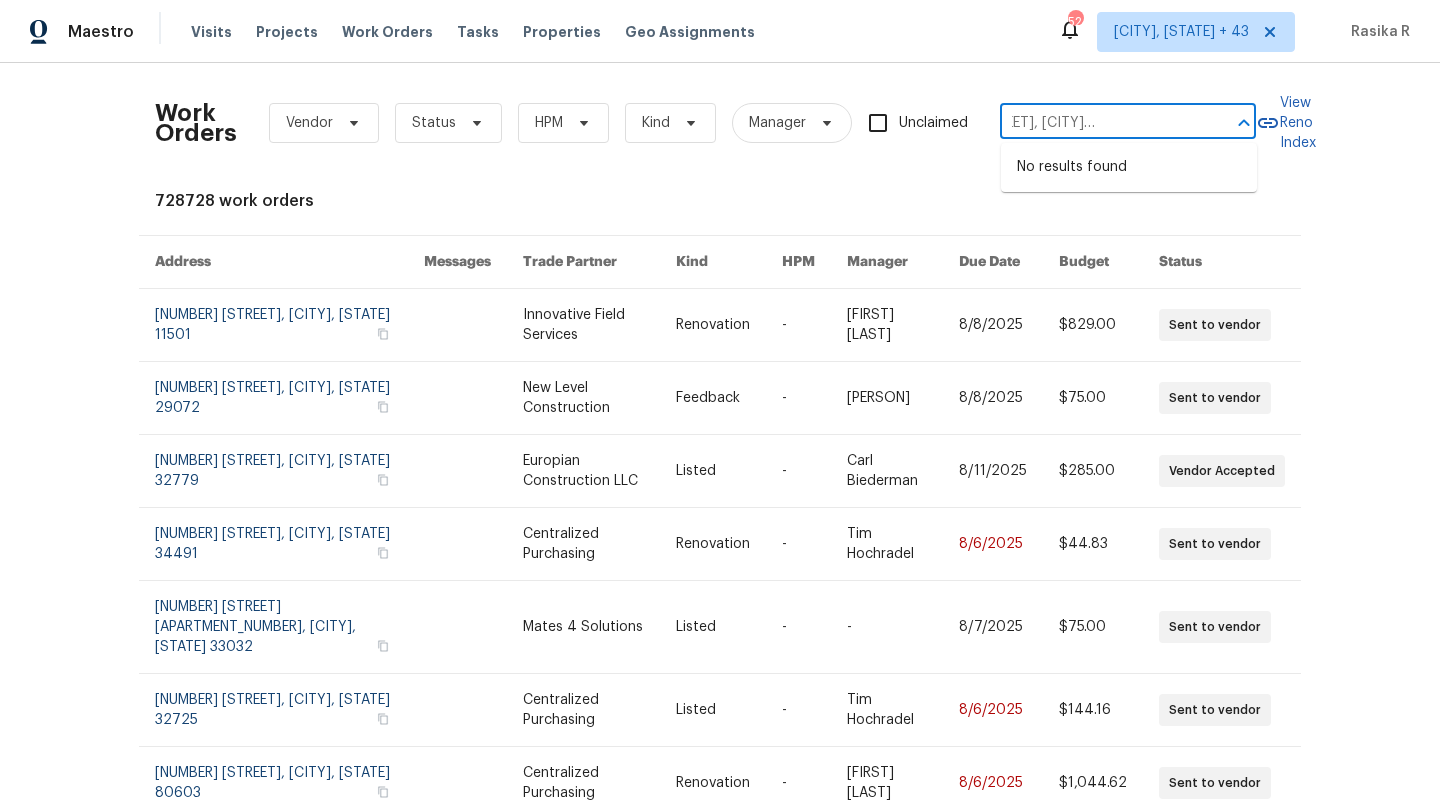 type on "[NUMBER] [STREET], [CITY] [BOOLEAN] [NUMBER], [STATE] [ZIP]" 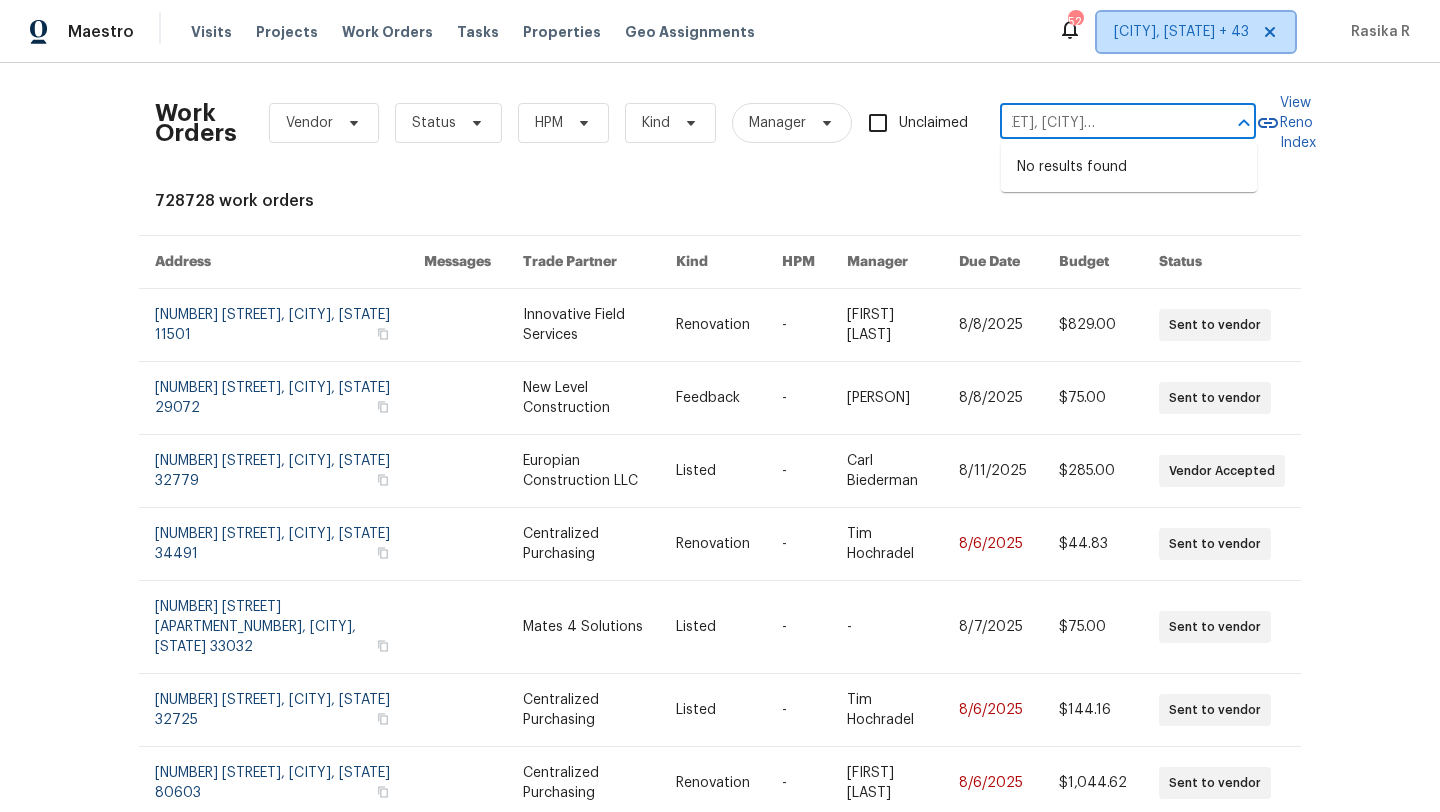 type 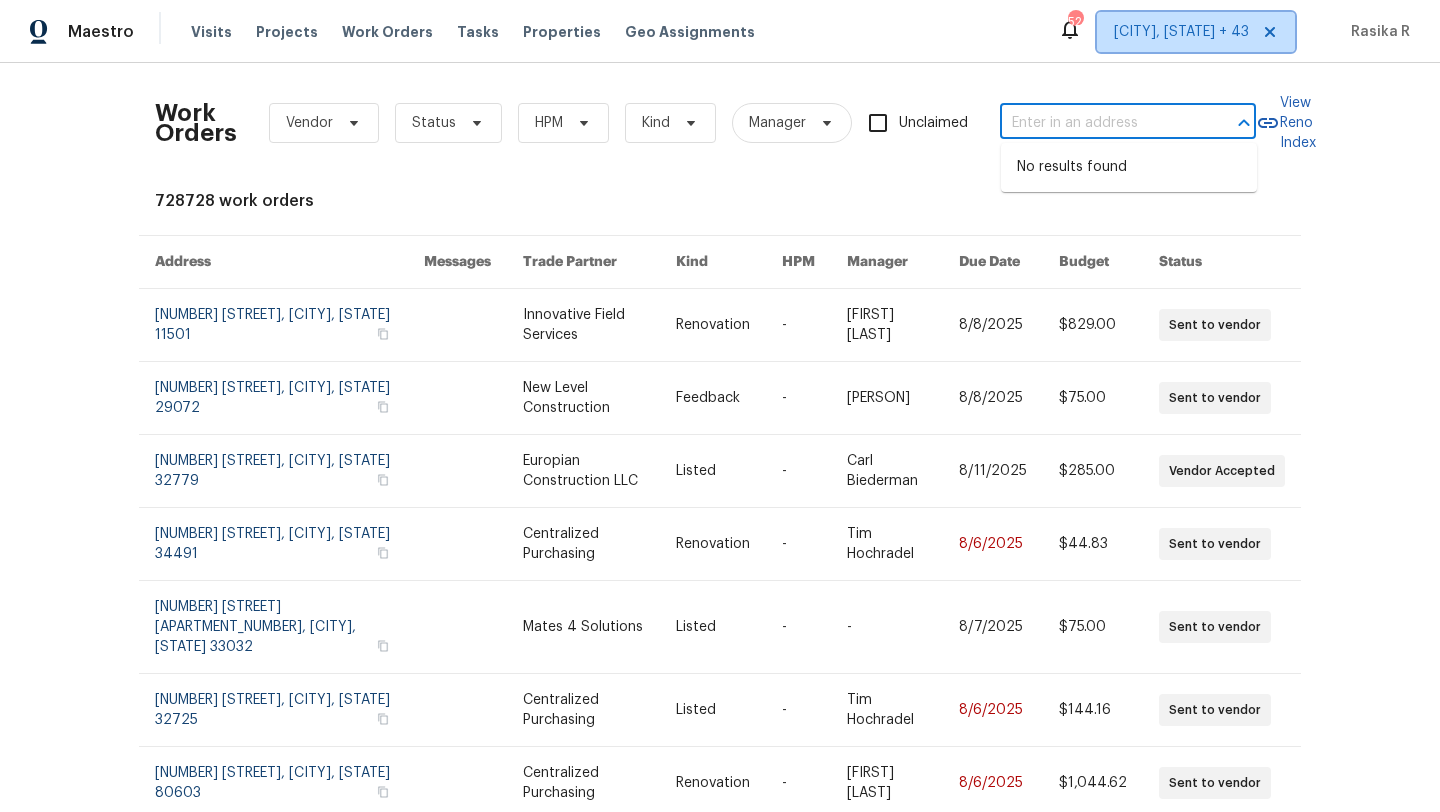 click on "[CITY], [STATE] + 43" at bounding box center (1181, 32) 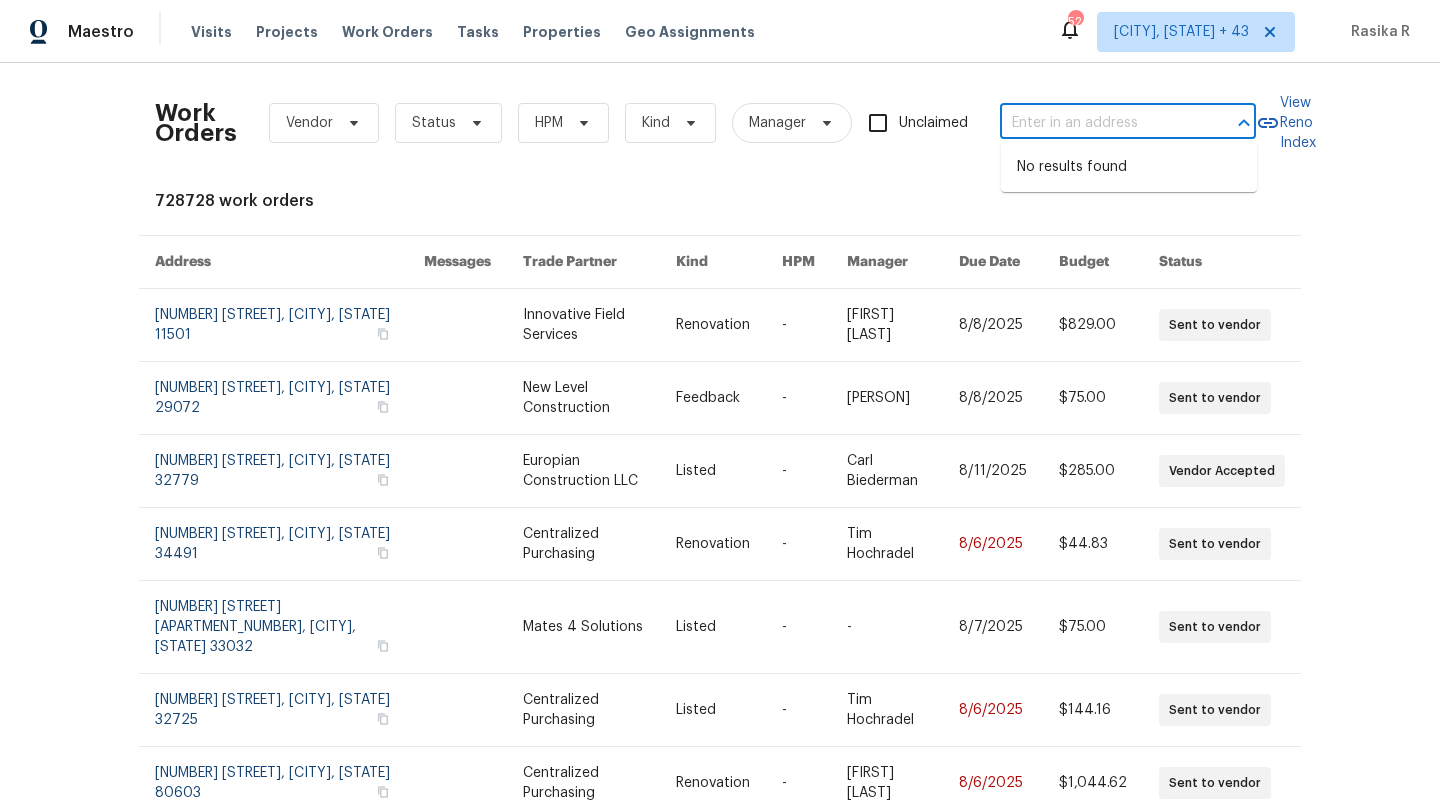 scroll, scrollTop: 0, scrollLeft: 0, axis: both 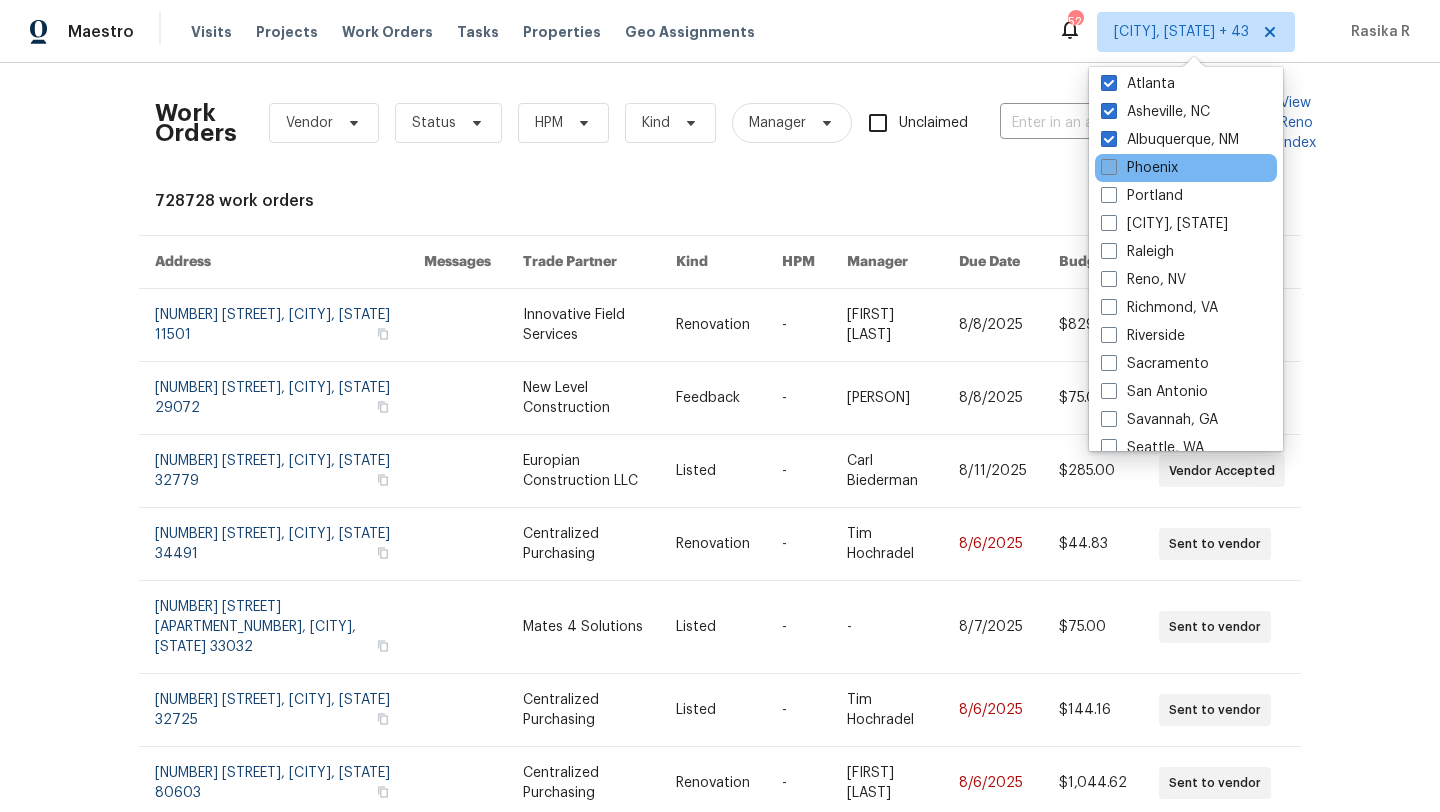 click on "Phoenix" at bounding box center [1139, 168] 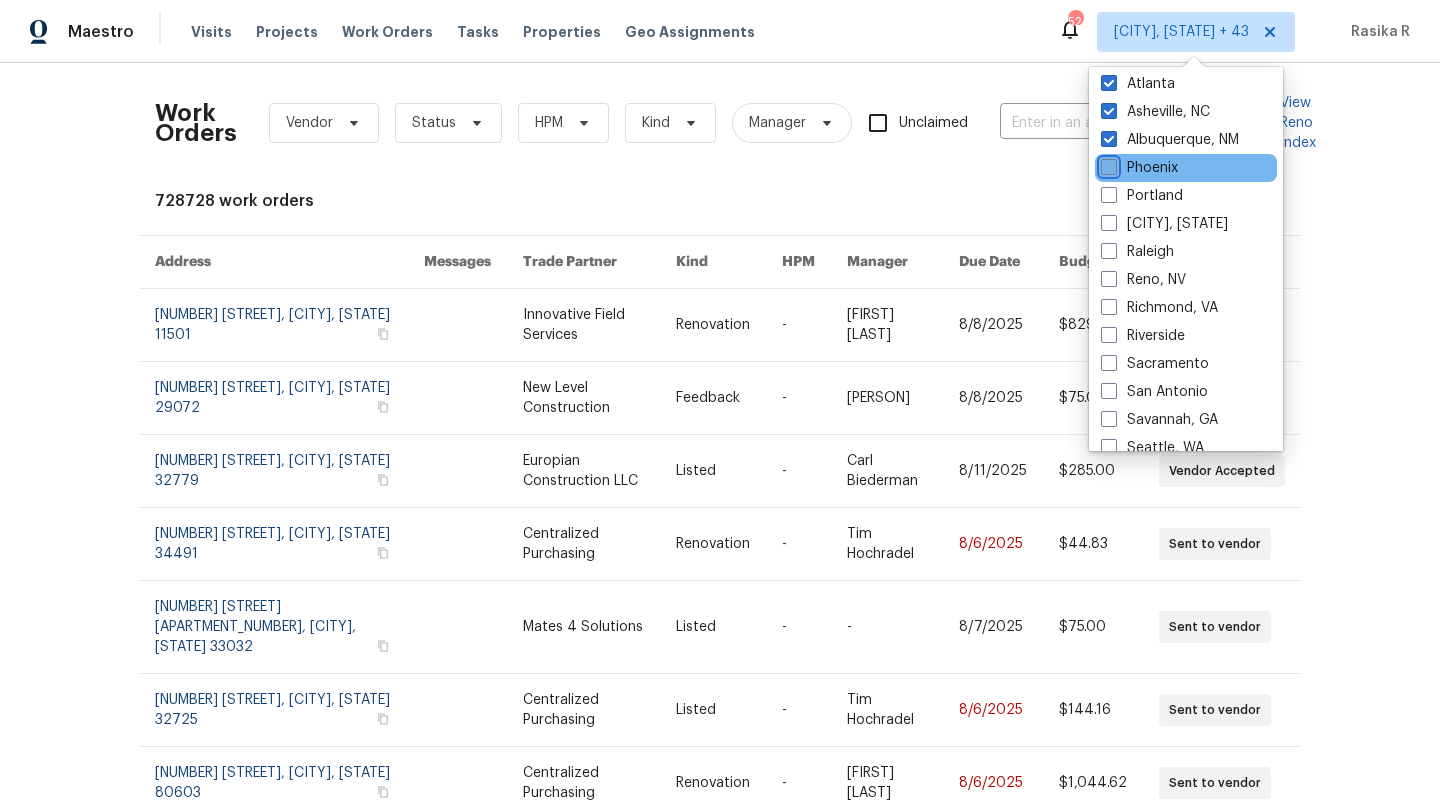 click on "Phoenix" at bounding box center [1107, 164] 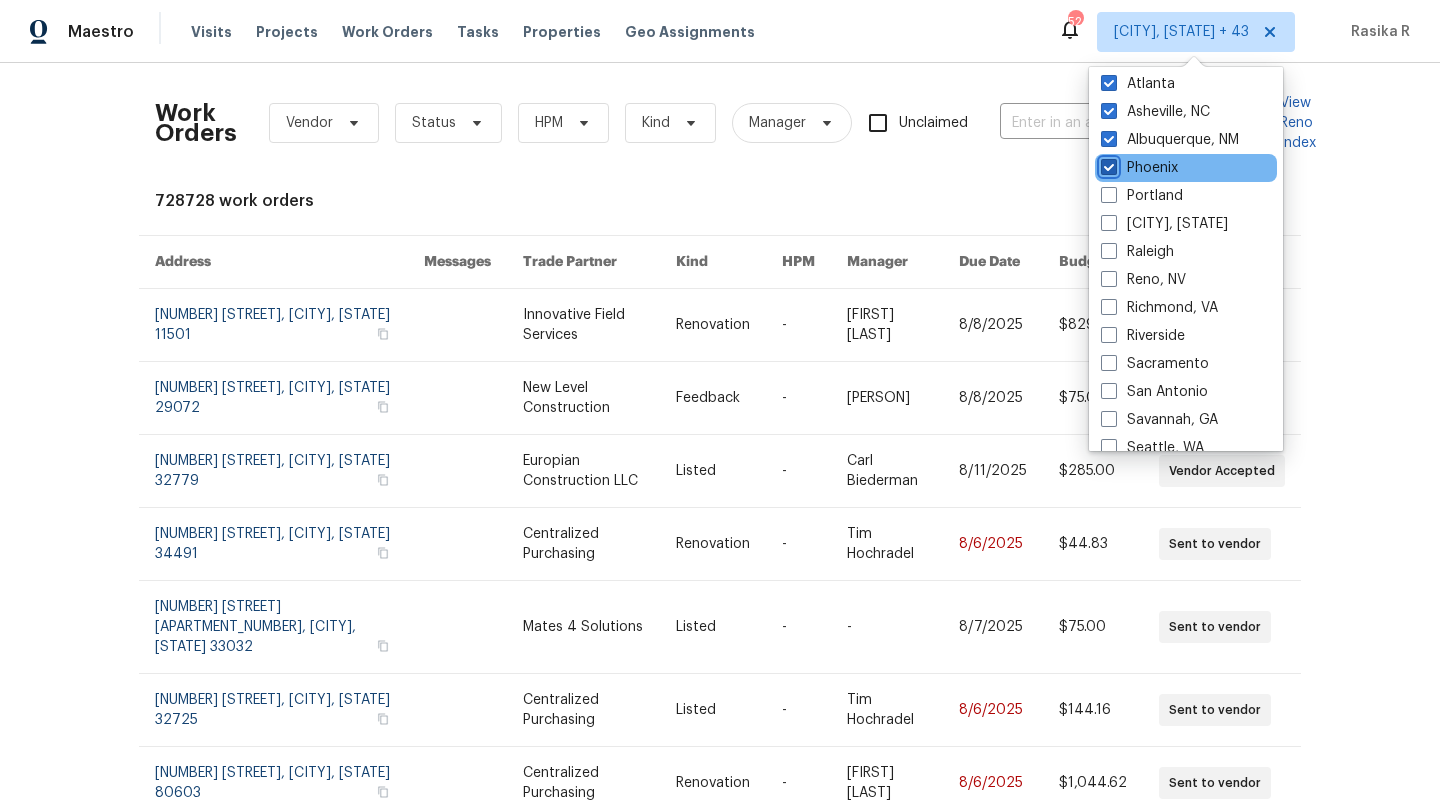 checkbox on "true" 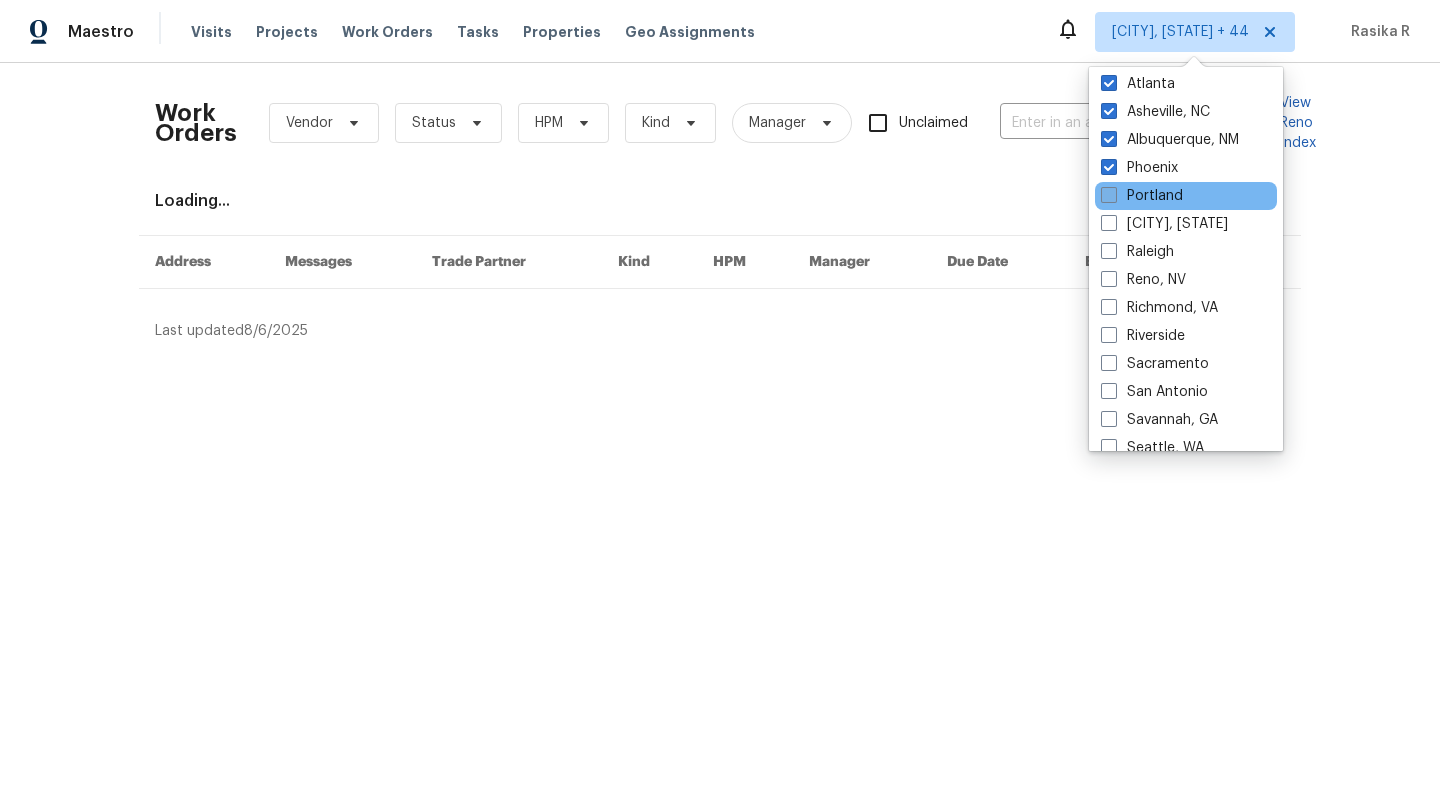 click on "Portland" at bounding box center (1142, 196) 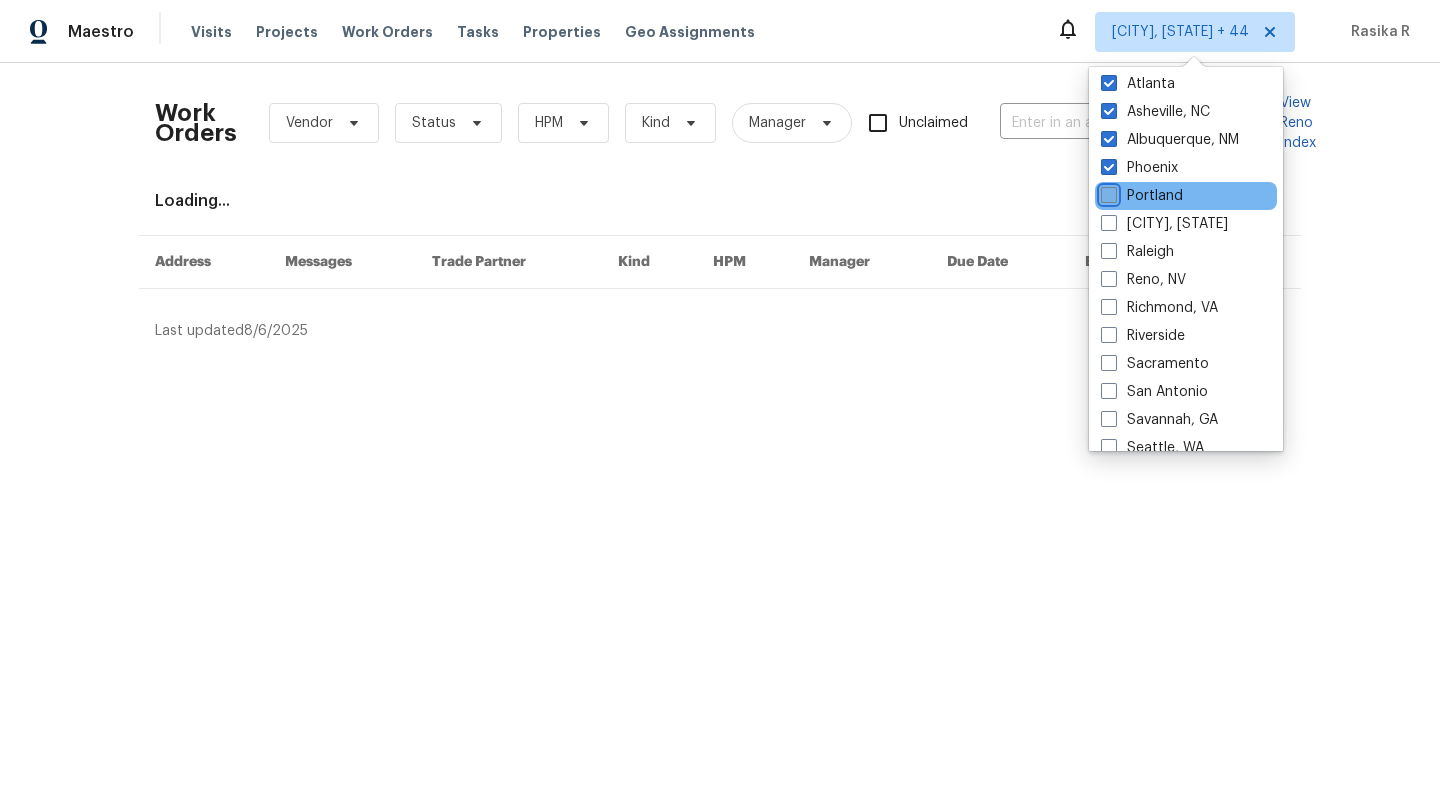 click on "Portland" at bounding box center (1107, 192) 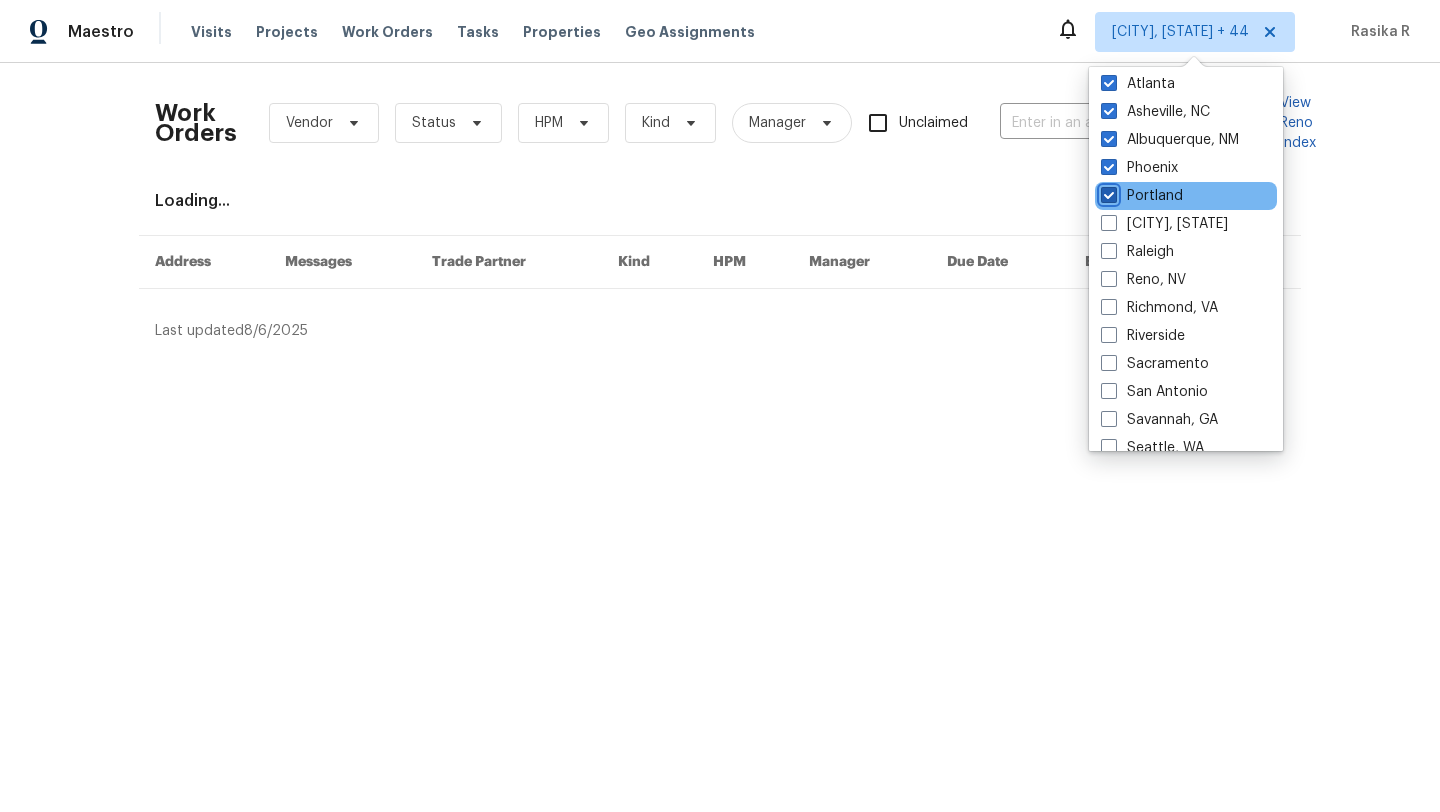 checkbox on "true" 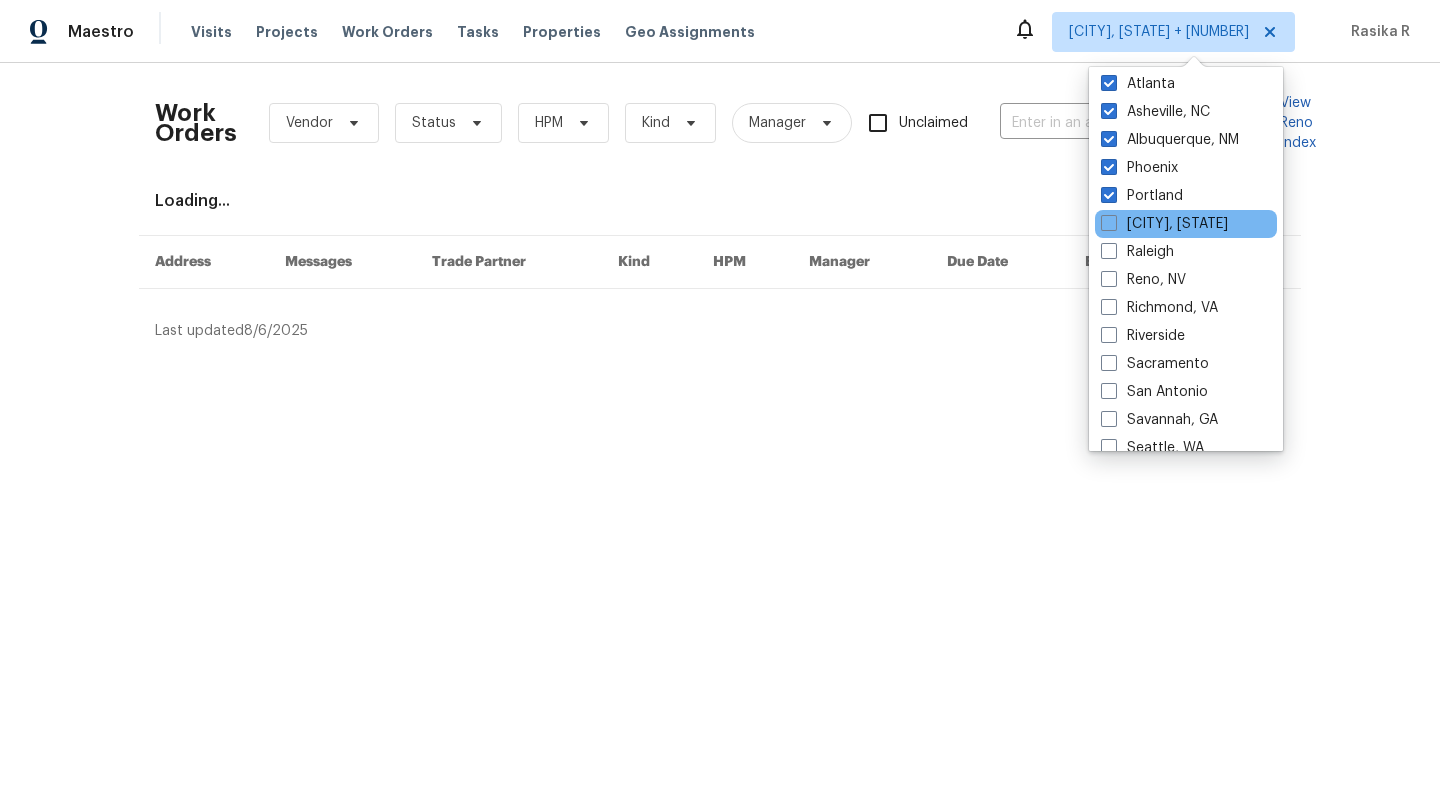 click on "[CITY], [STATE]" at bounding box center [1186, 224] 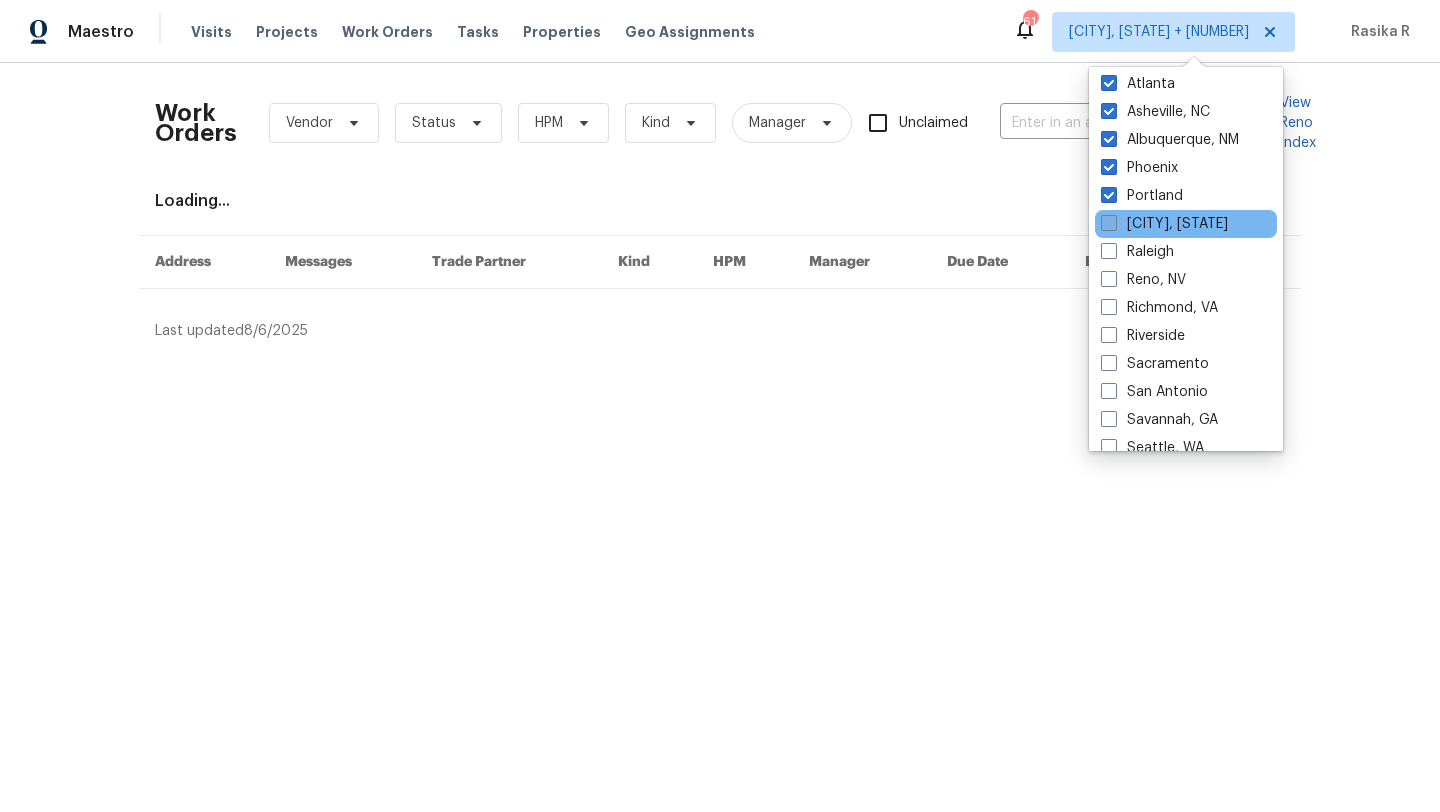 click at bounding box center (1109, 223) 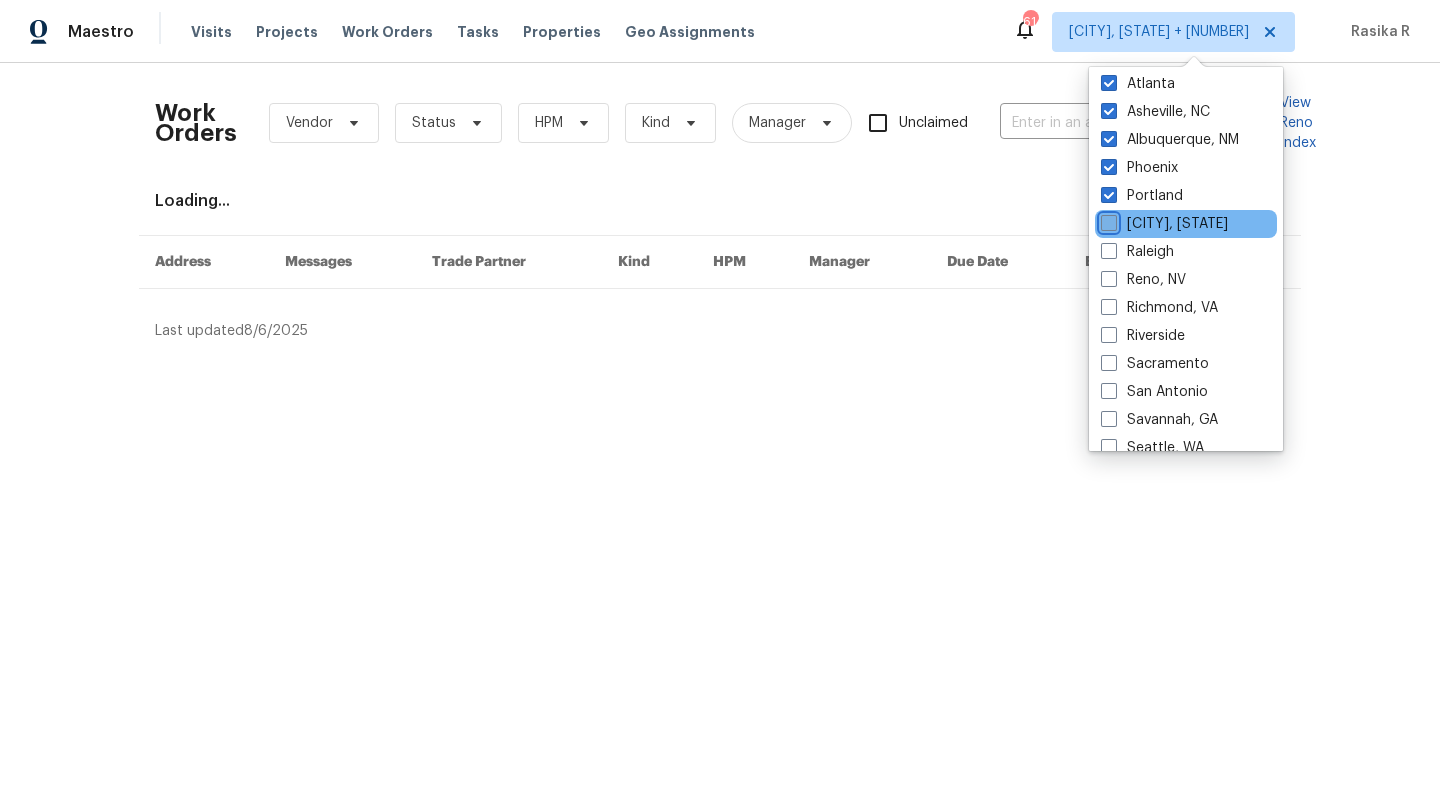 click on "[CITY], [STATE]" at bounding box center (1107, 220) 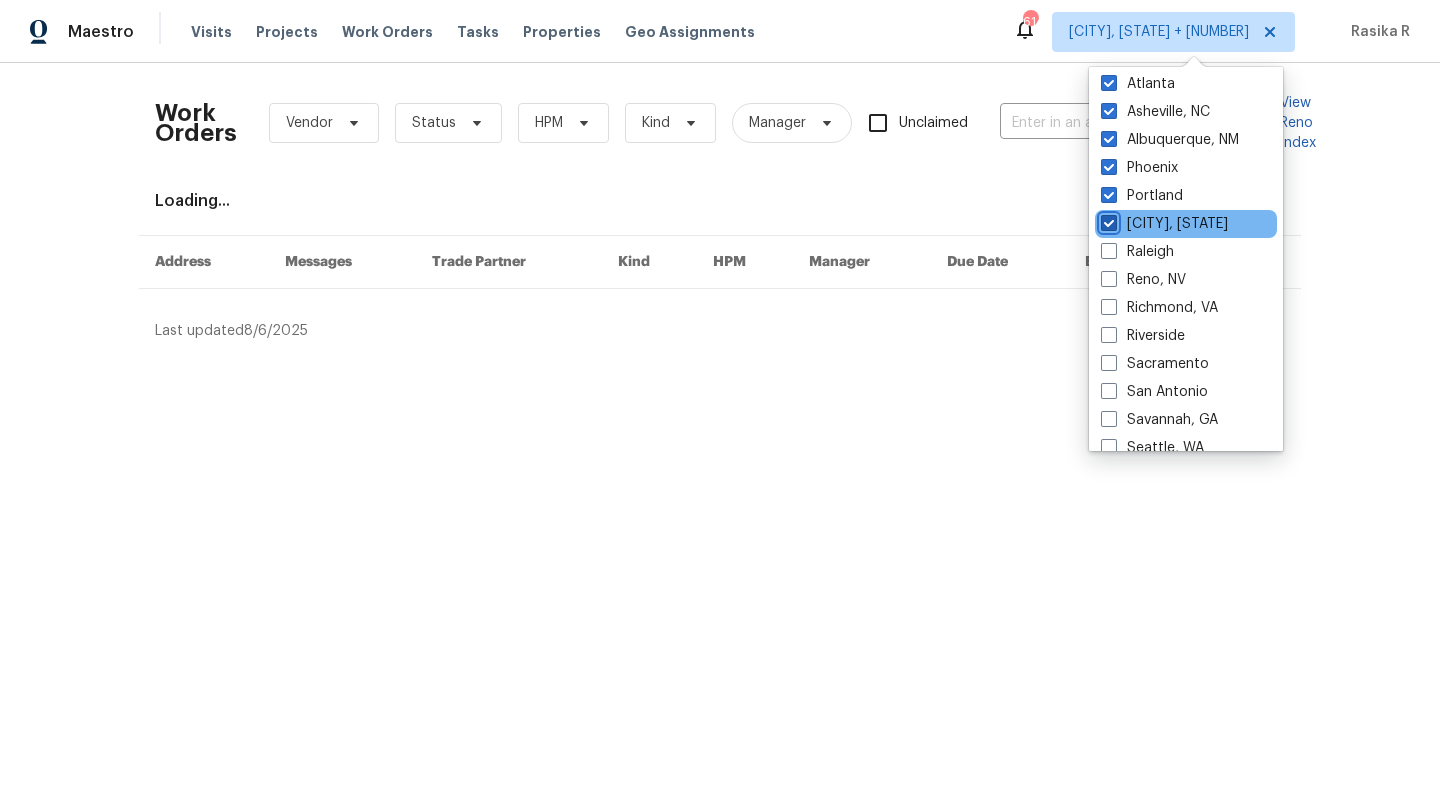 checkbox on "true" 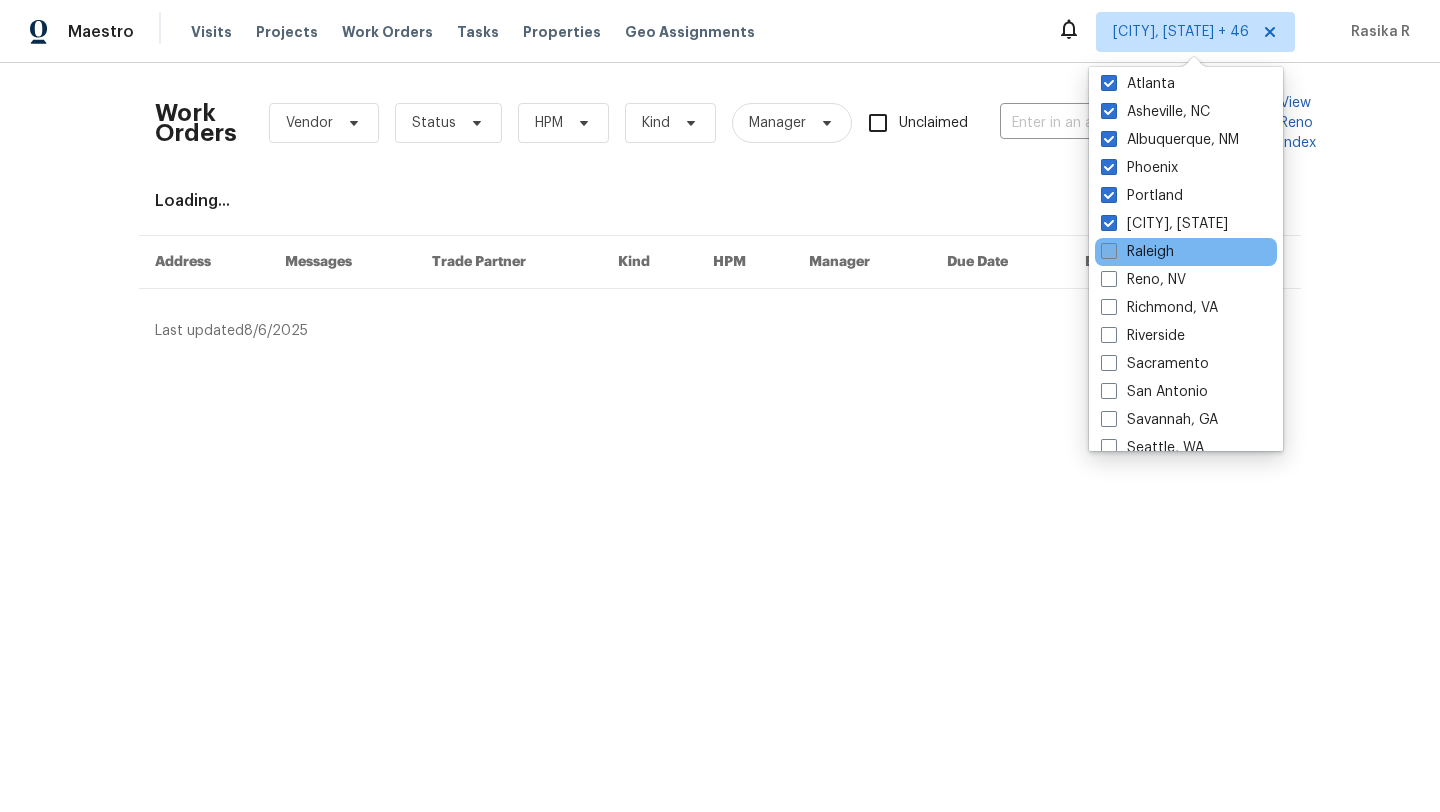 click at bounding box center (1109, 251) 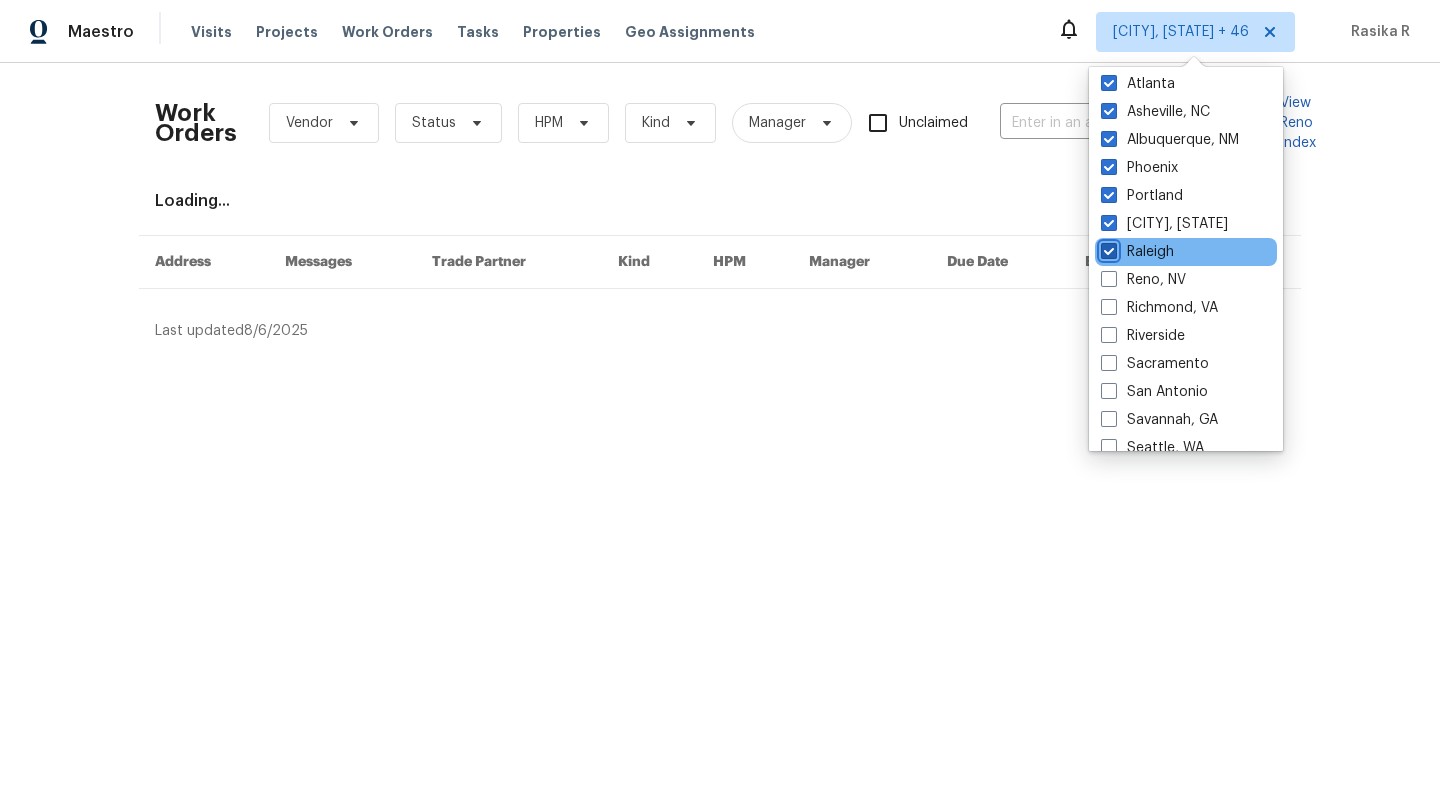 checkbox on "true" 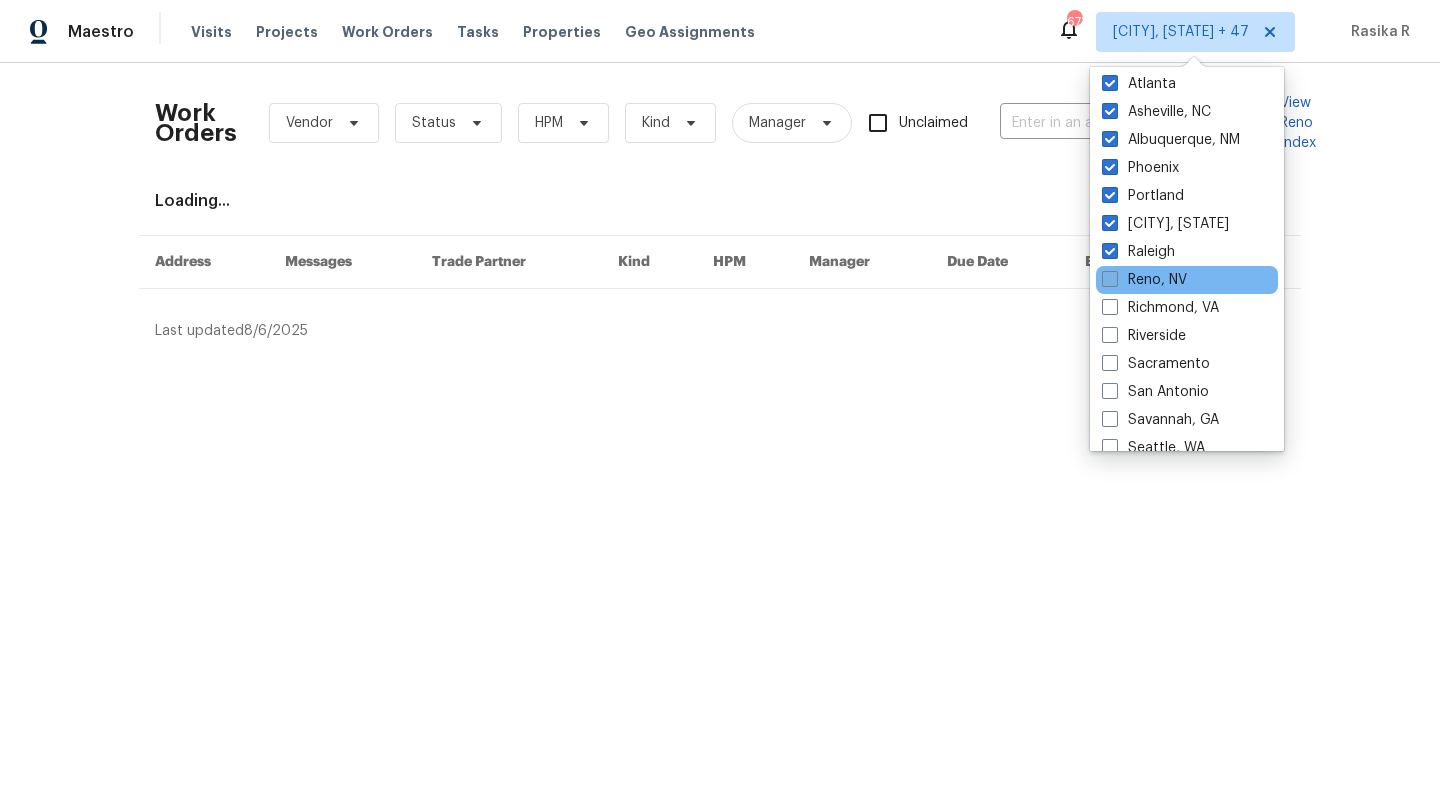 click at bounding box center (1110, 279) 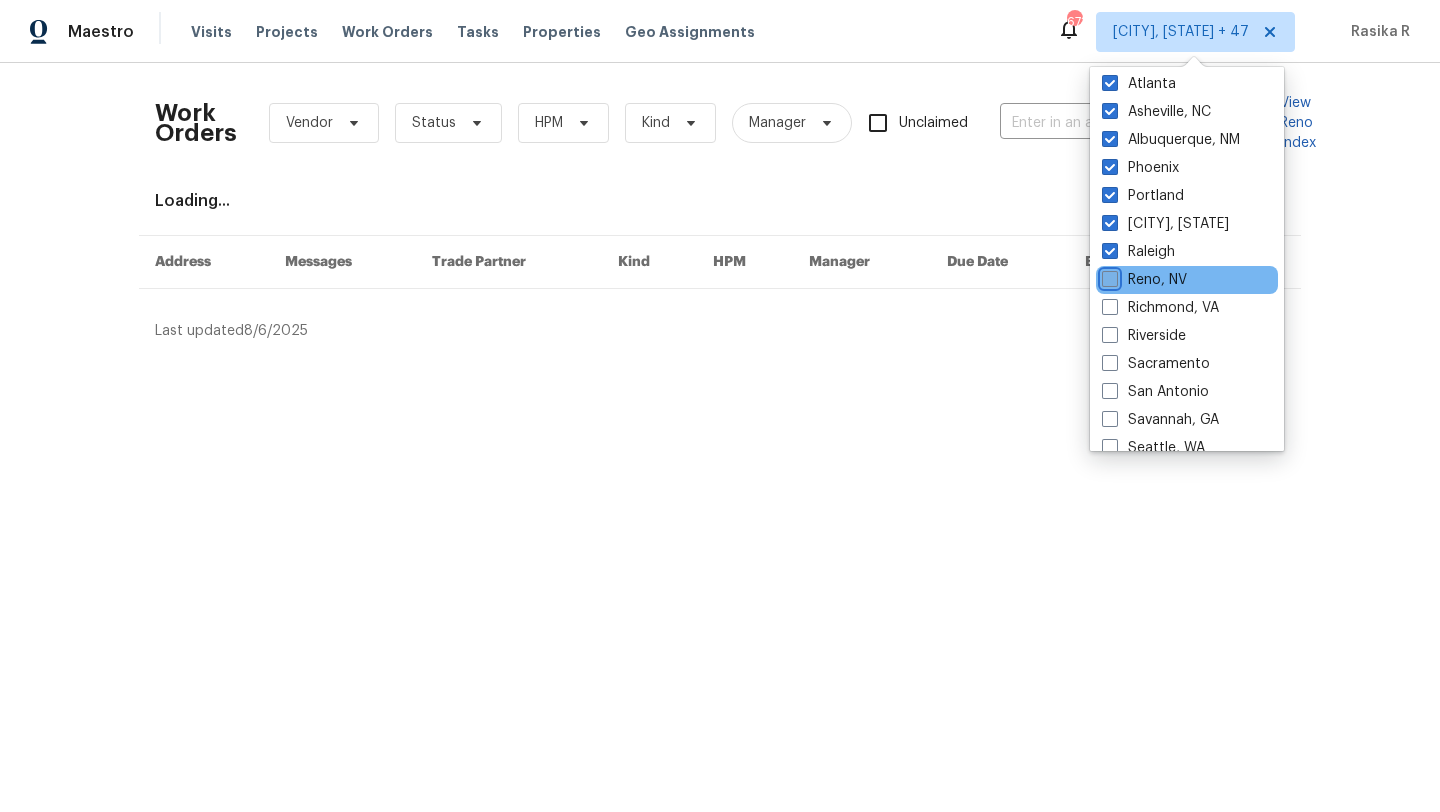 click on "Reno, NV" at bounding box center [1108, 276] 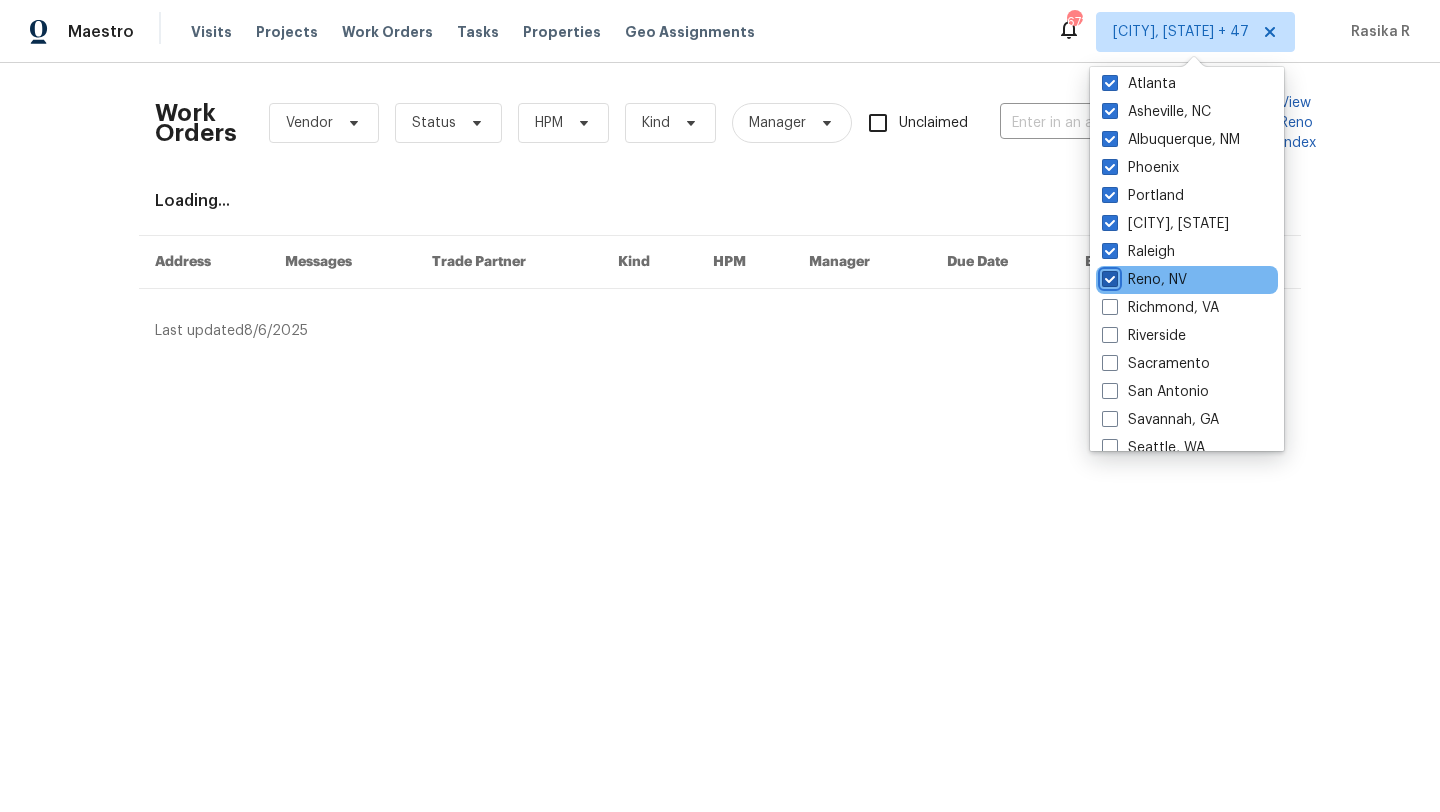 checkbox on "true" 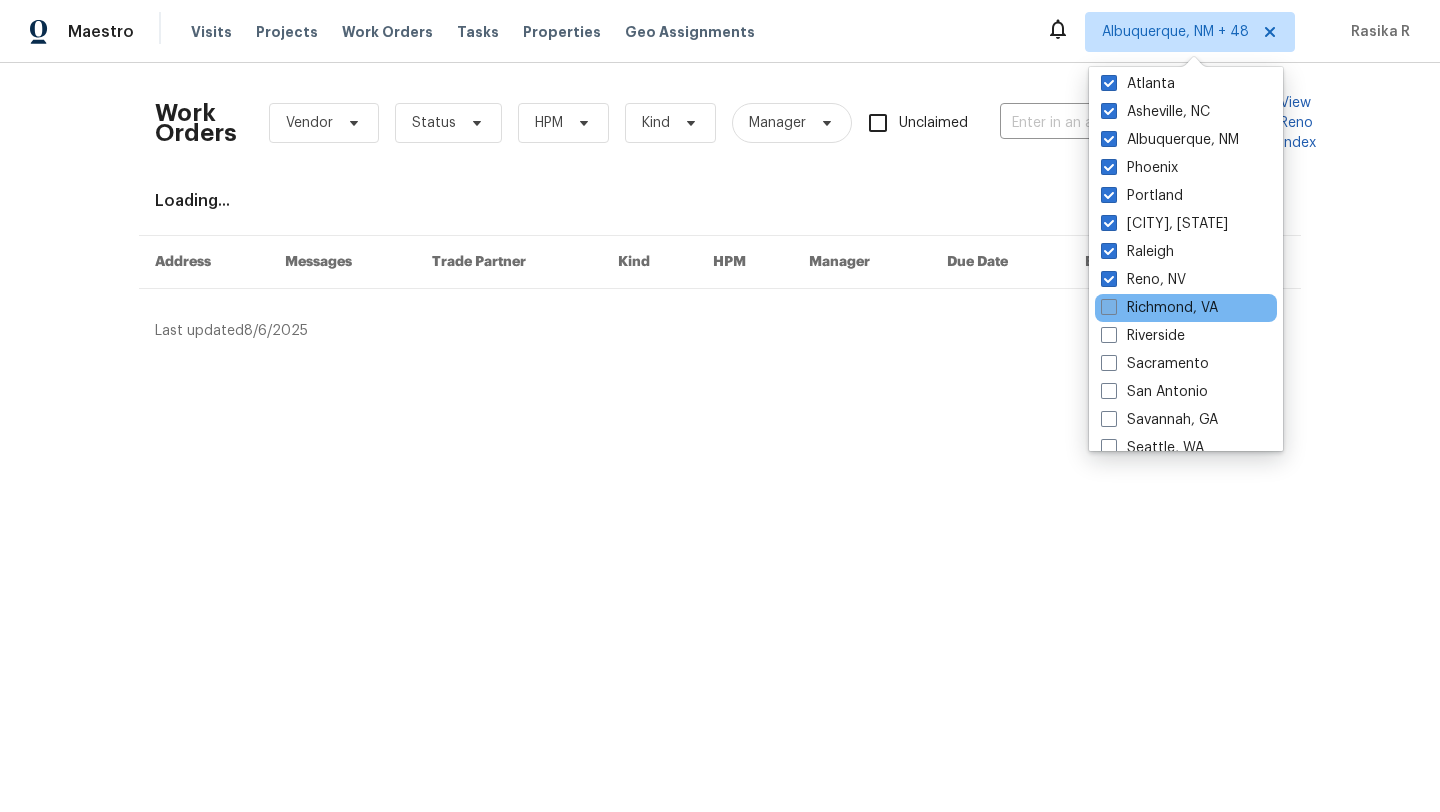 click at bounding box center [1109, 307] 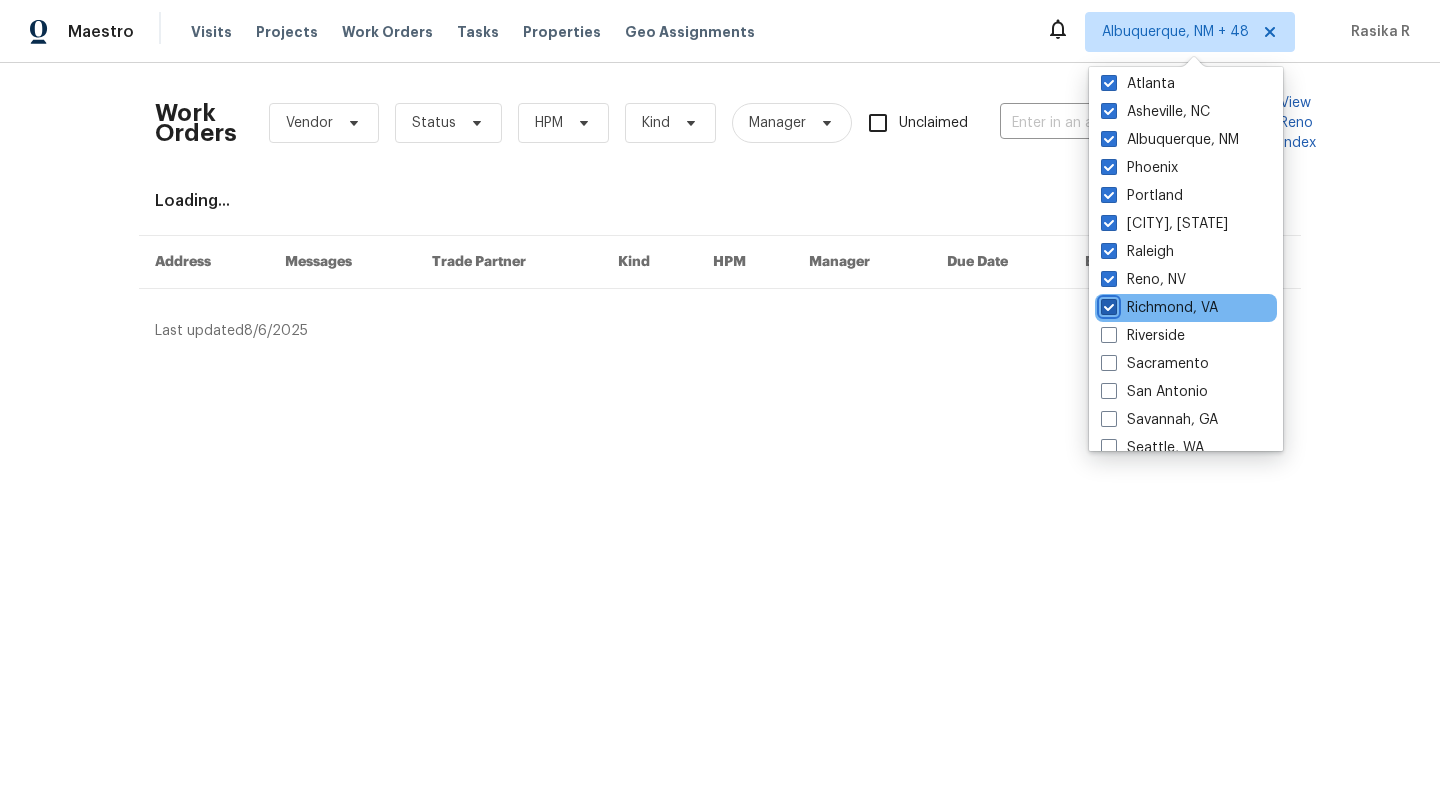 checkbox on "true" 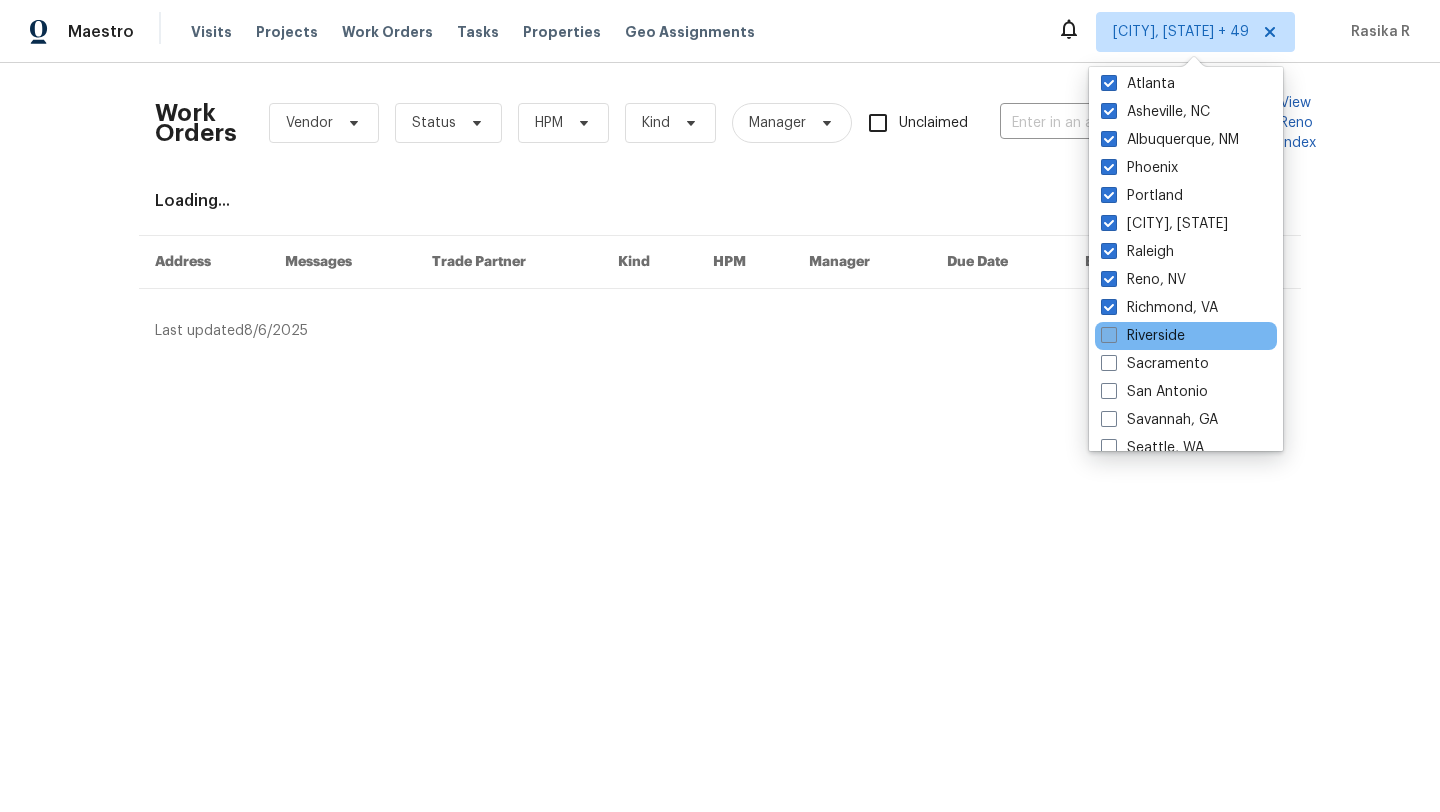 click at bounding box center (1109, 335) 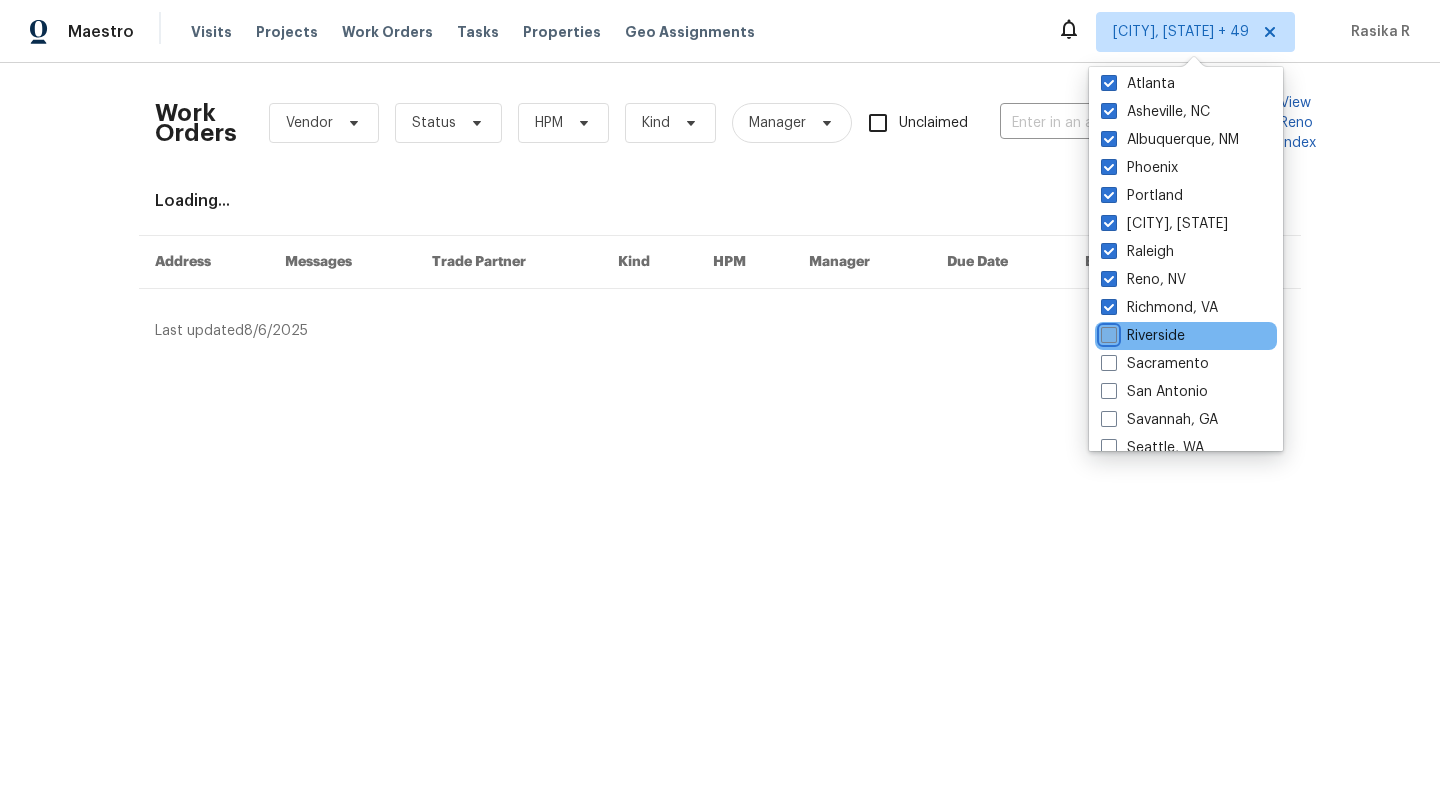 click on "Riverside" at bounding box center [1107, 332] 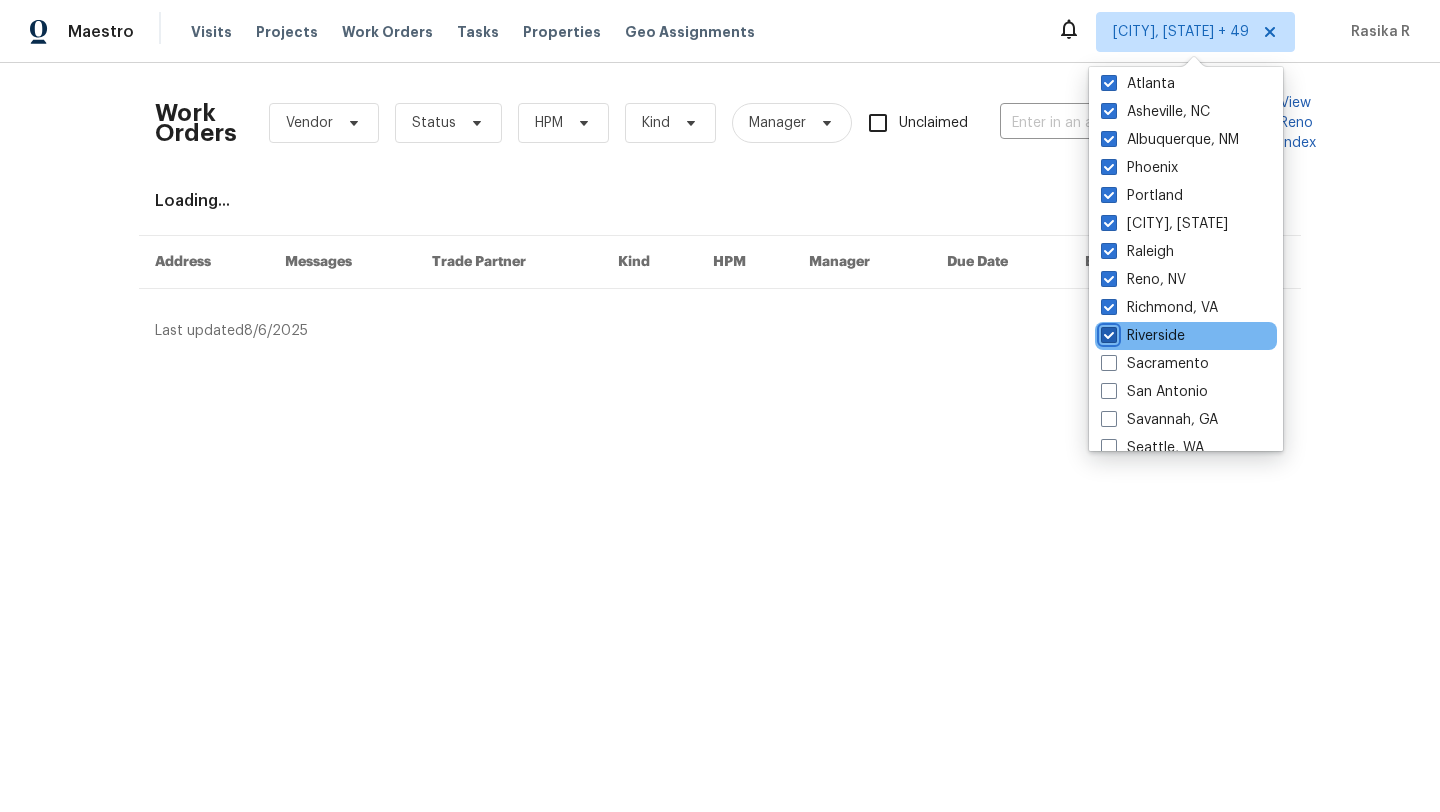 checkbox on "true" 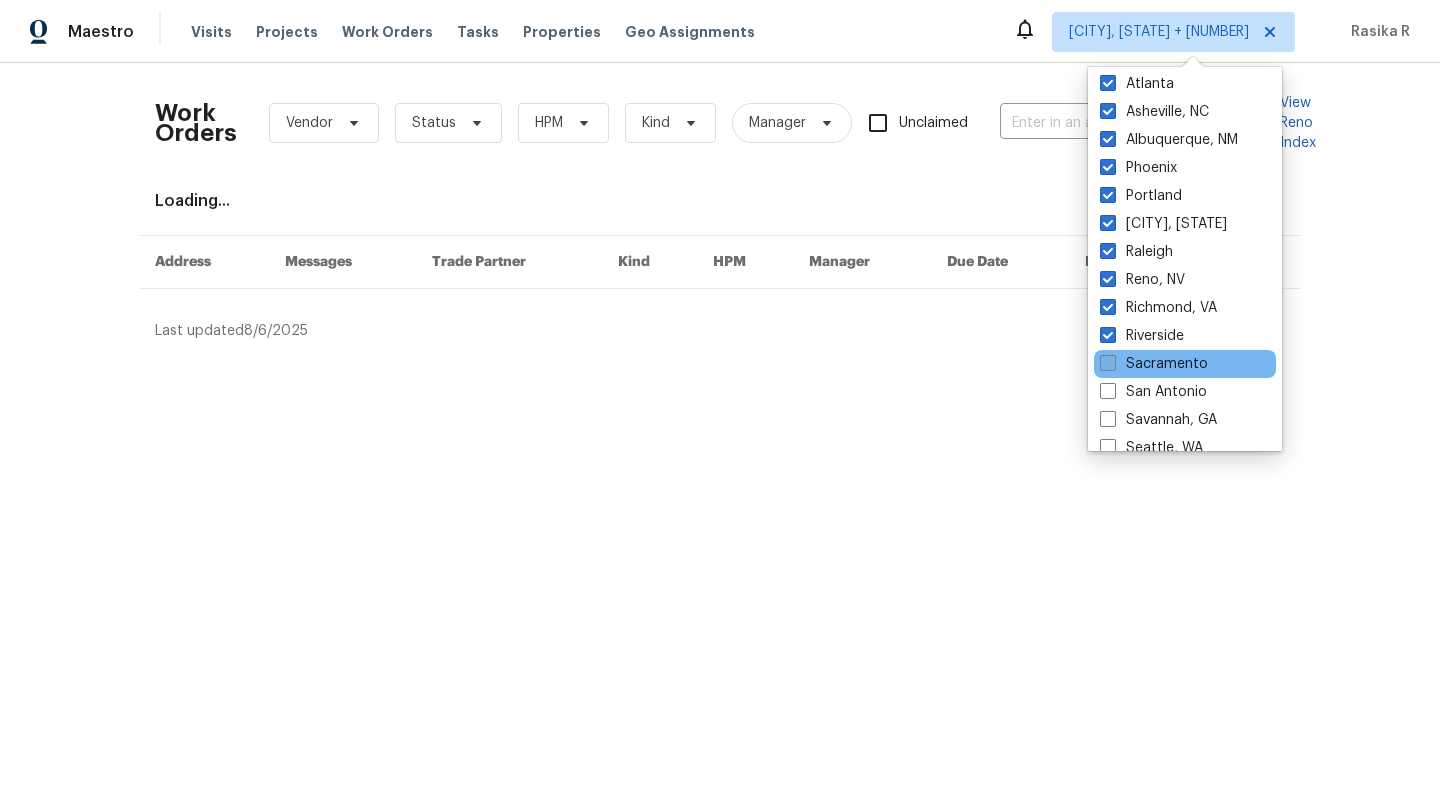 click at bounding box center [1108, 363] 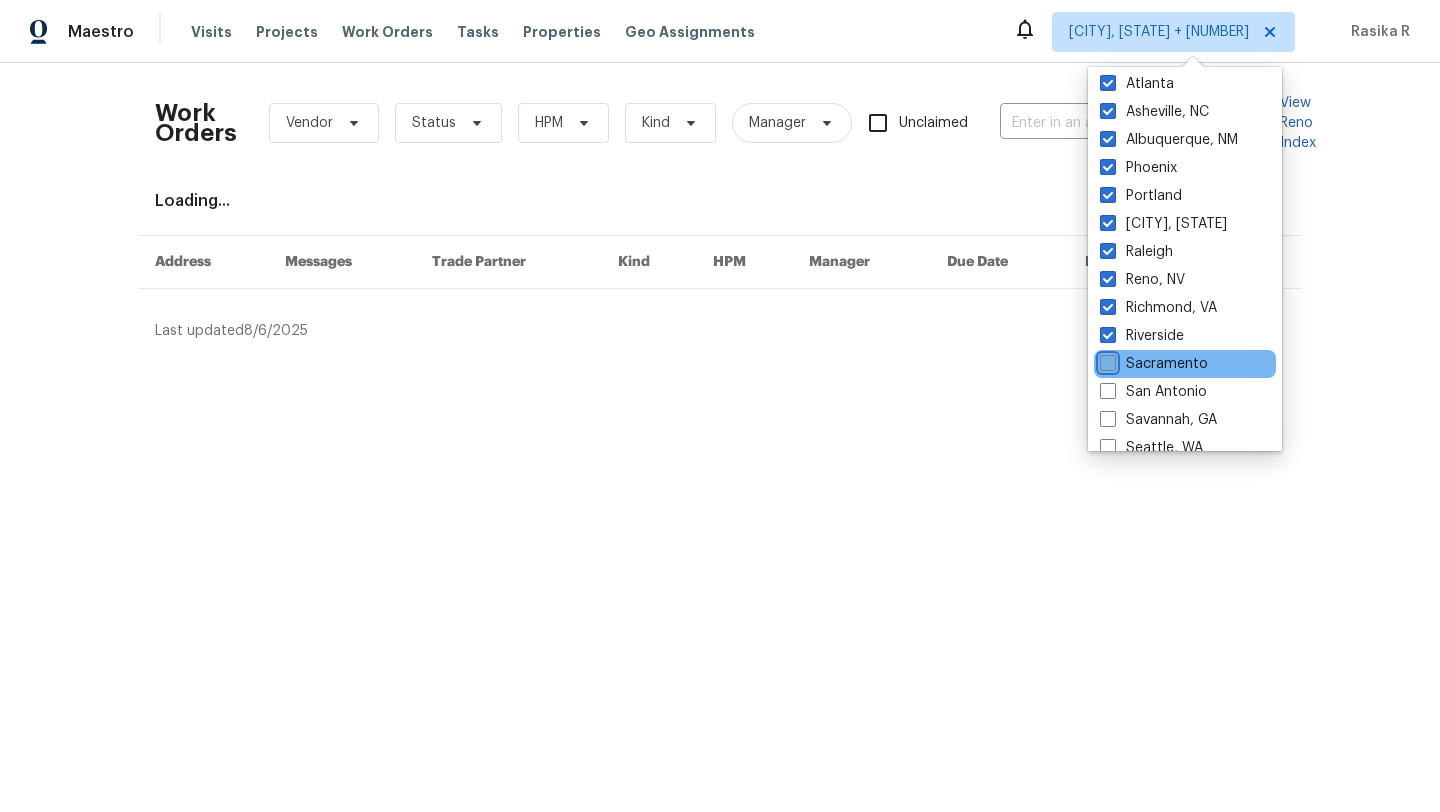 click on "Sacramento" at bounding box center [1106, 360] 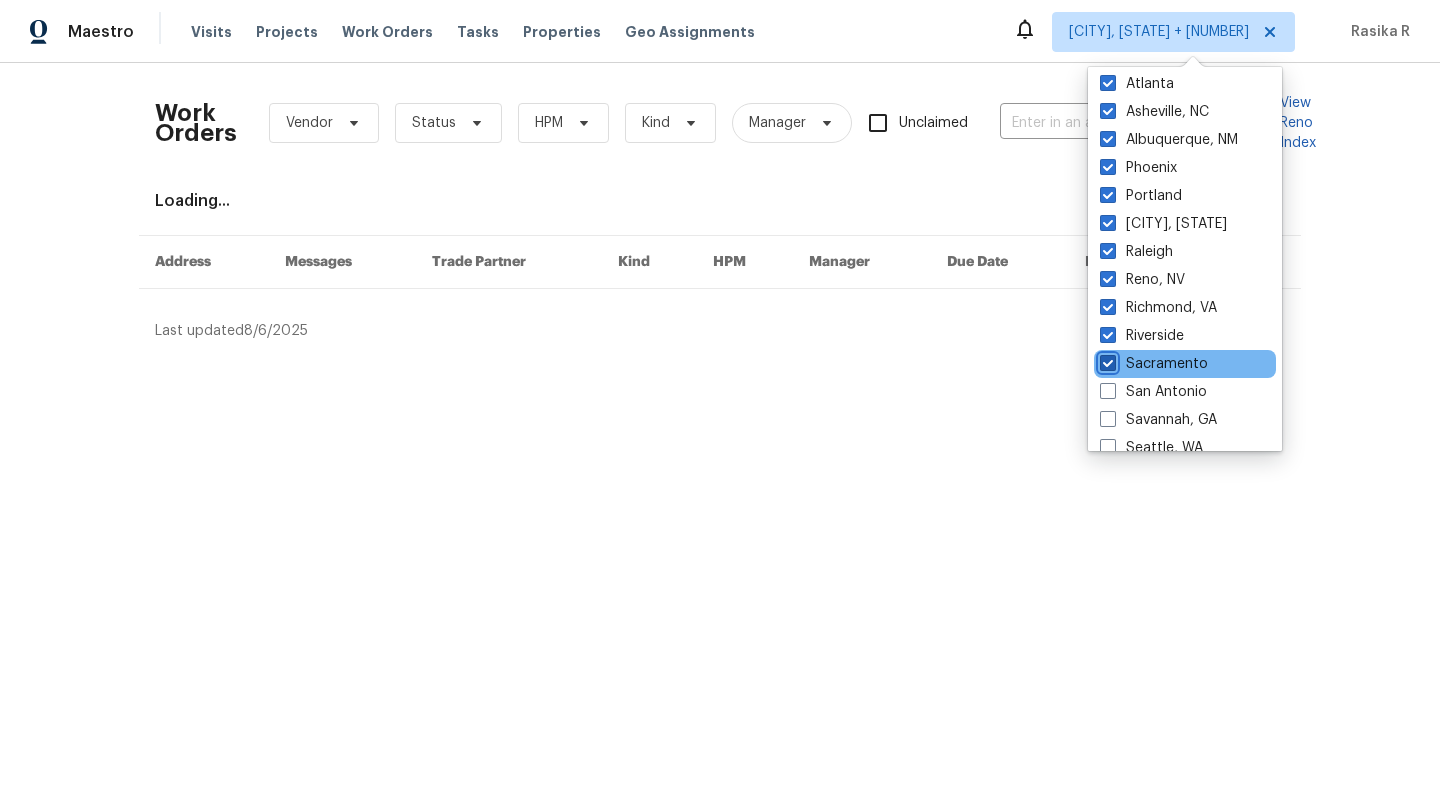 checkbox on "true" 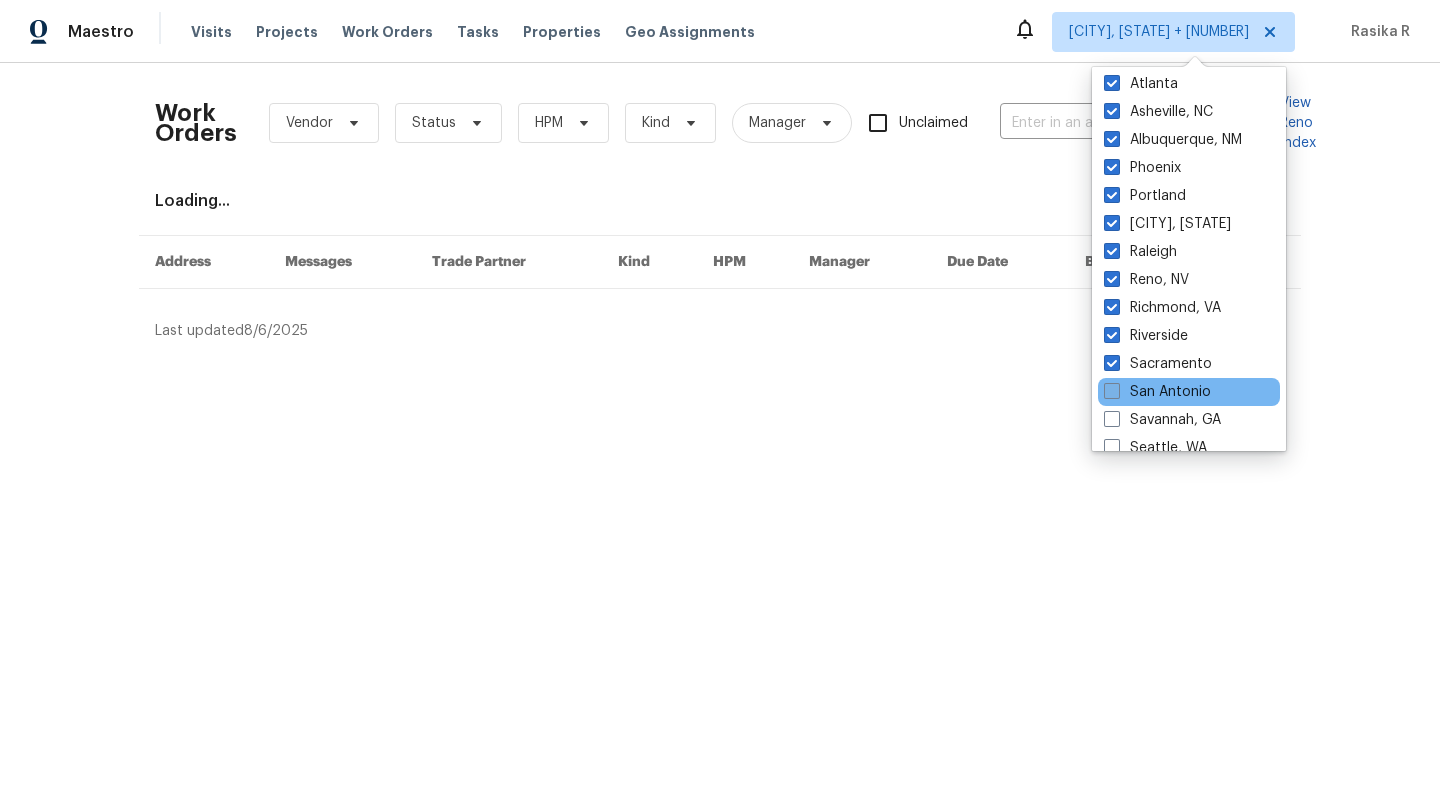 click on "San Antonio" at bounding box center (1157, 392) 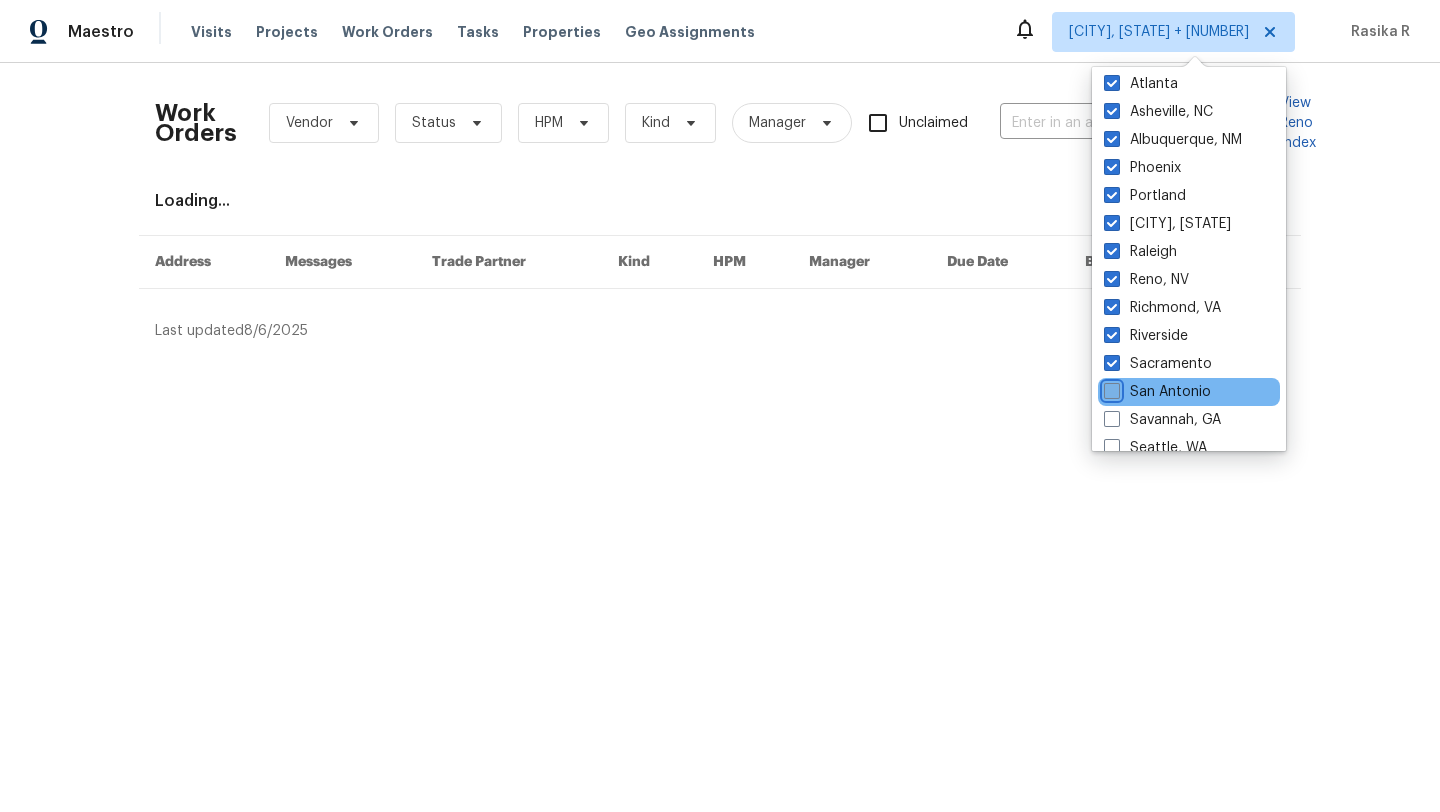 click on "San Antonio" at bounding box center (1110, 388) 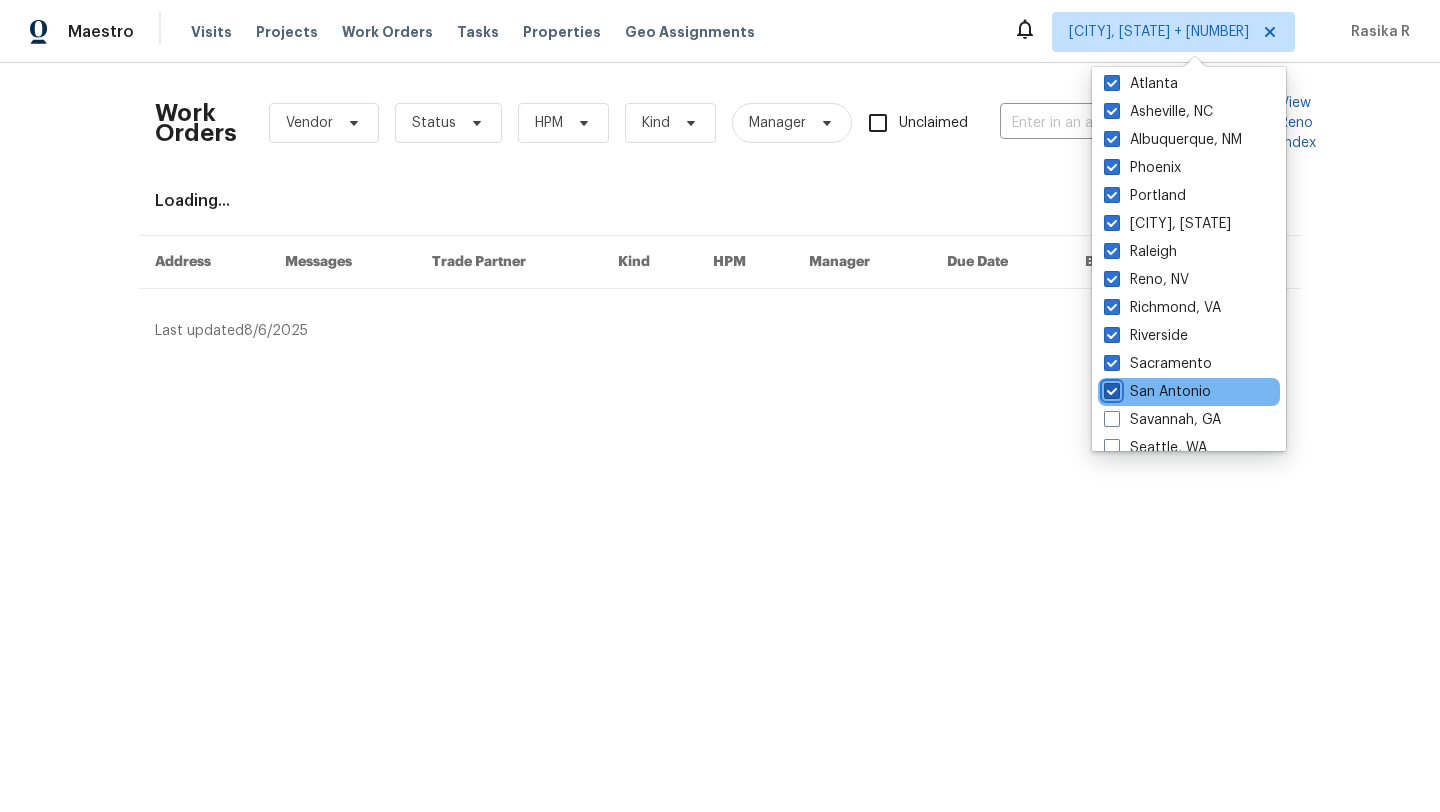 checkbox on "true" 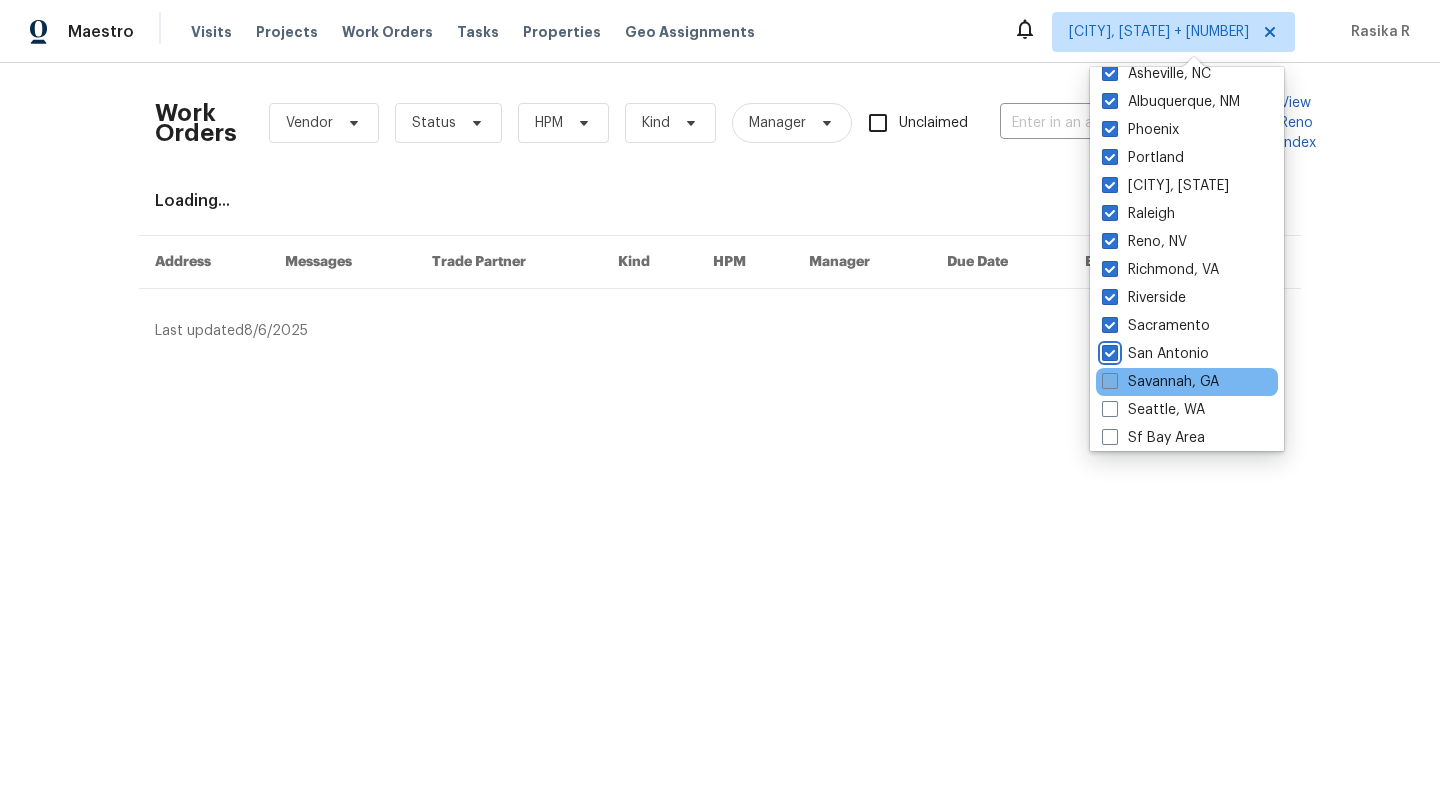 scroll, scrollTop: 1238, scrollLeft: 0, axis: vertical 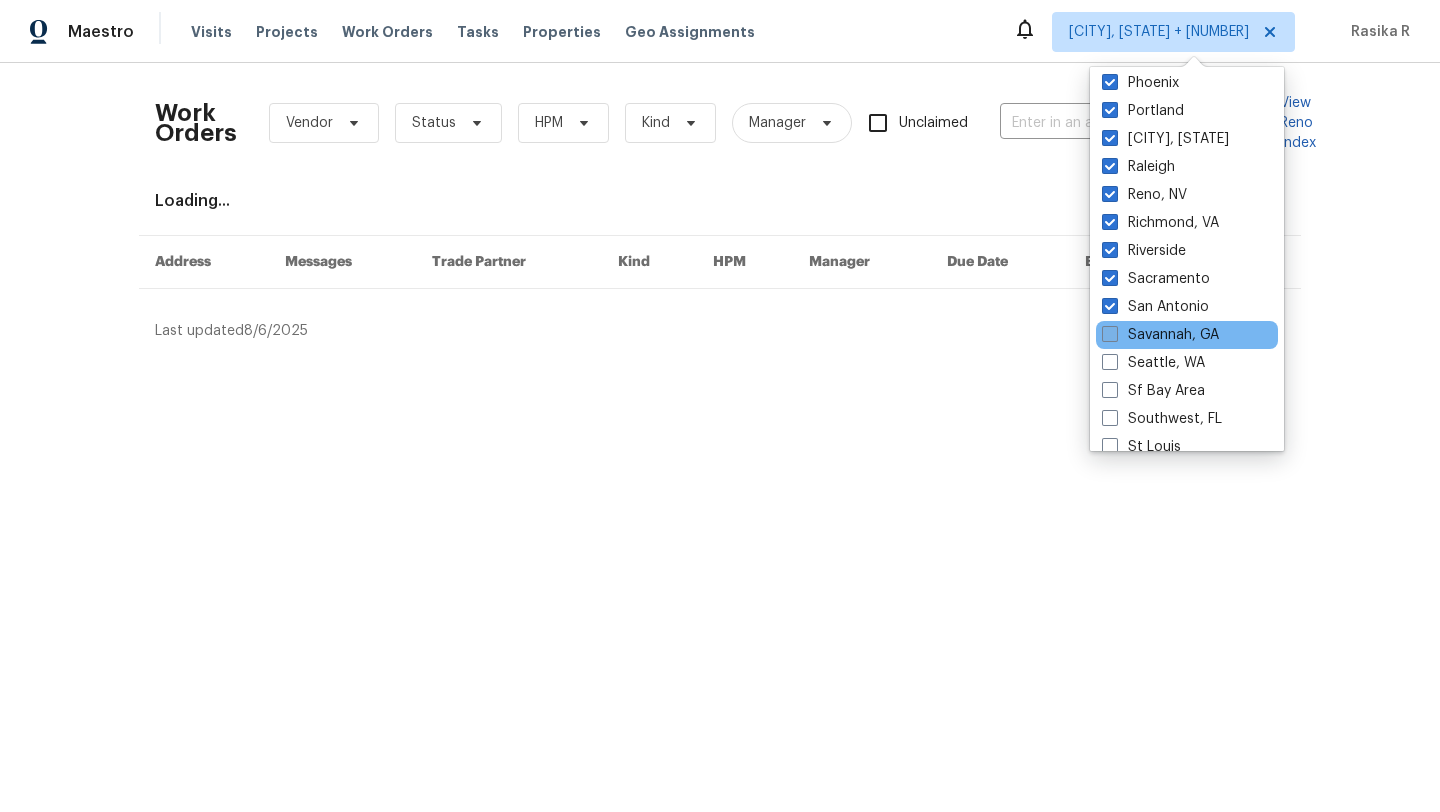 click on "Savannah, GA" at bounding box center [1160, 335] 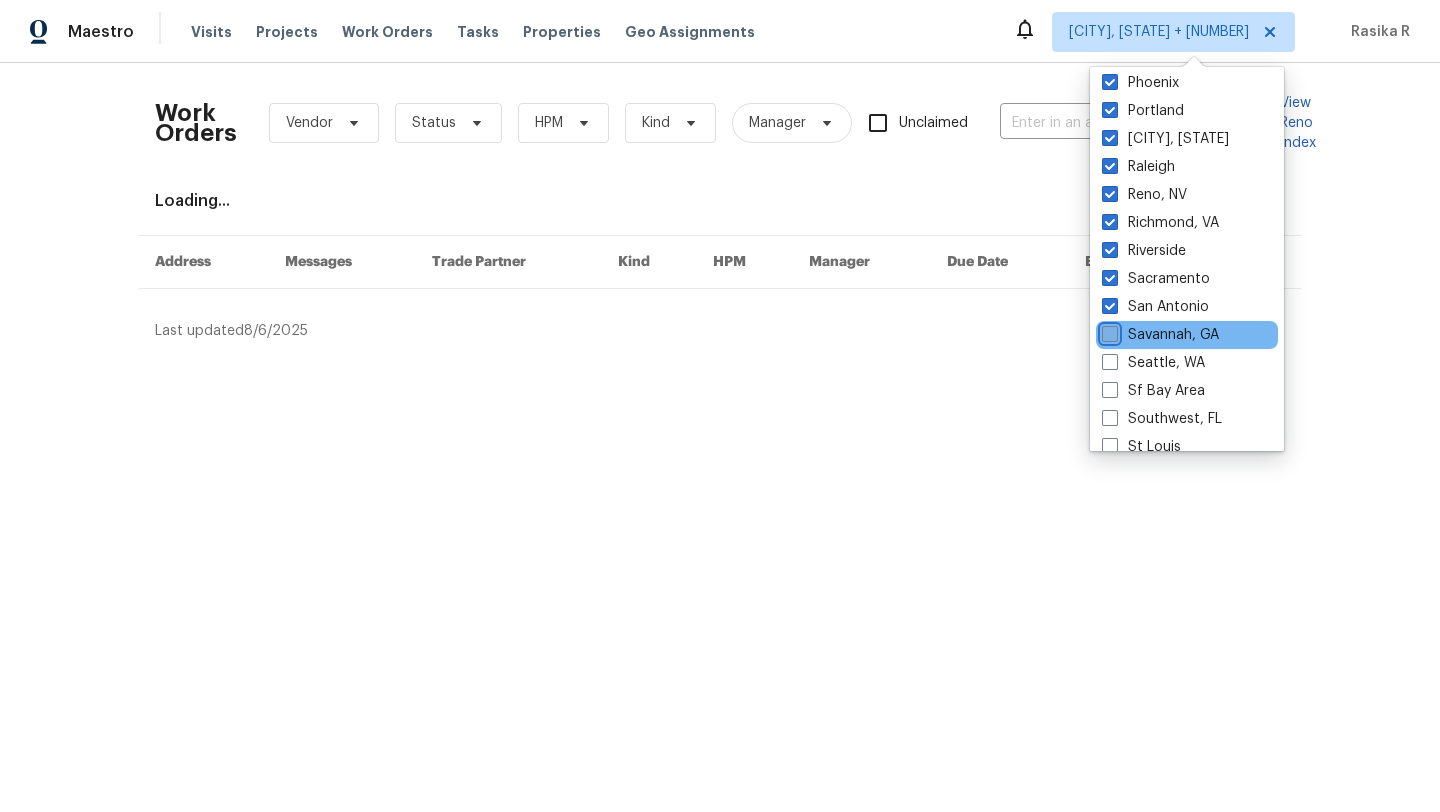 click on "Savannah, GA" at bounding box center [1108, 331] 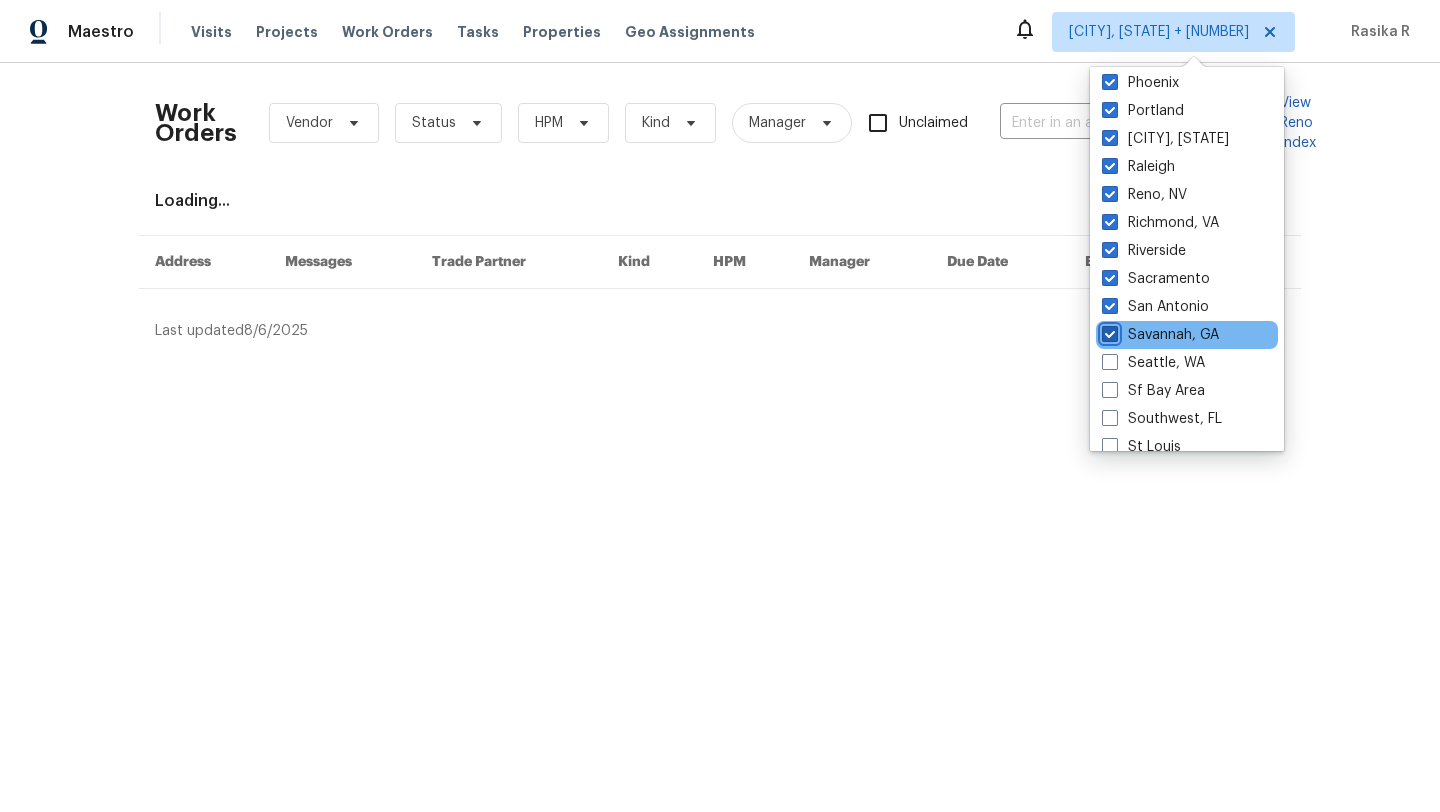 checkbox on "true" 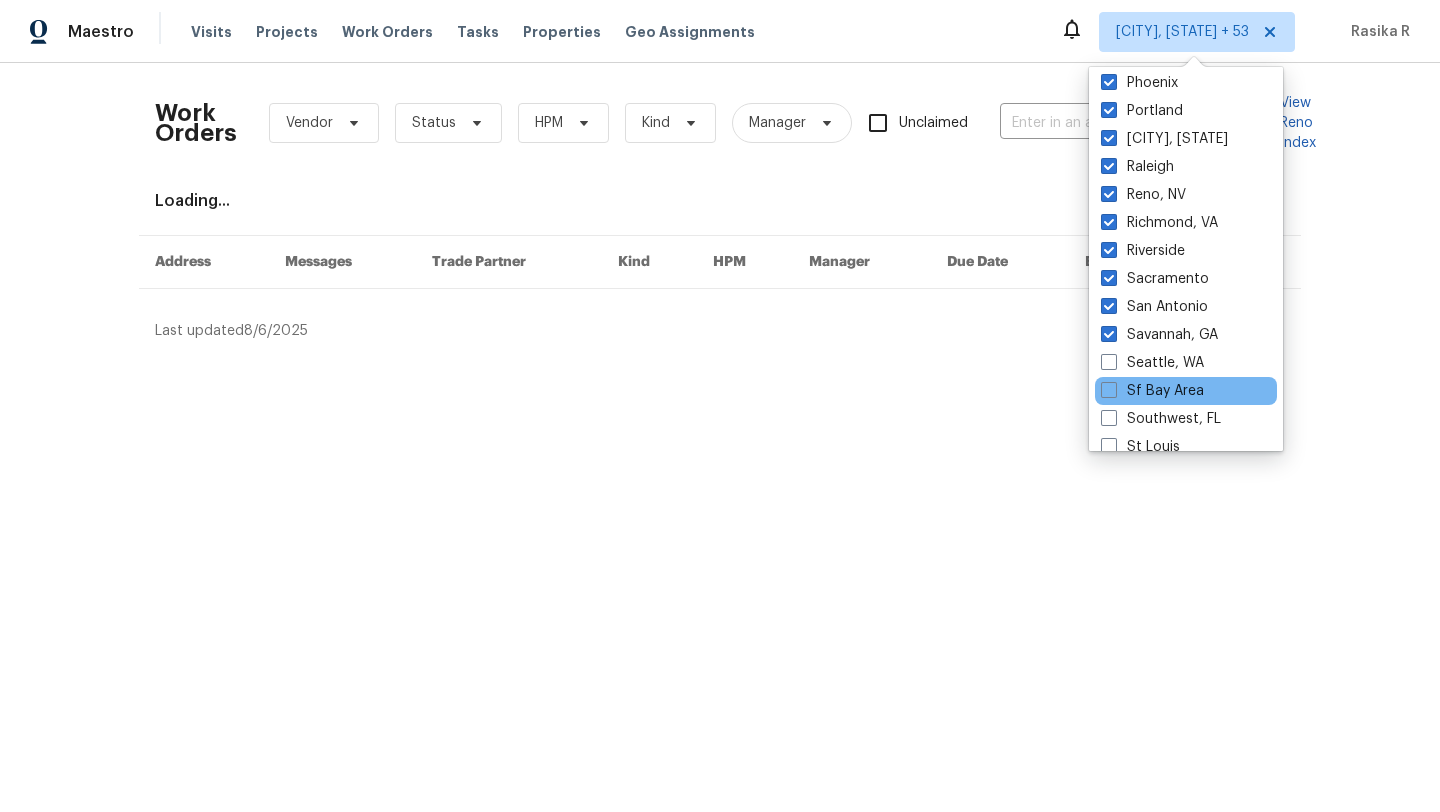 click on "Sf Bay Area" at bounding box center [1186, 391] 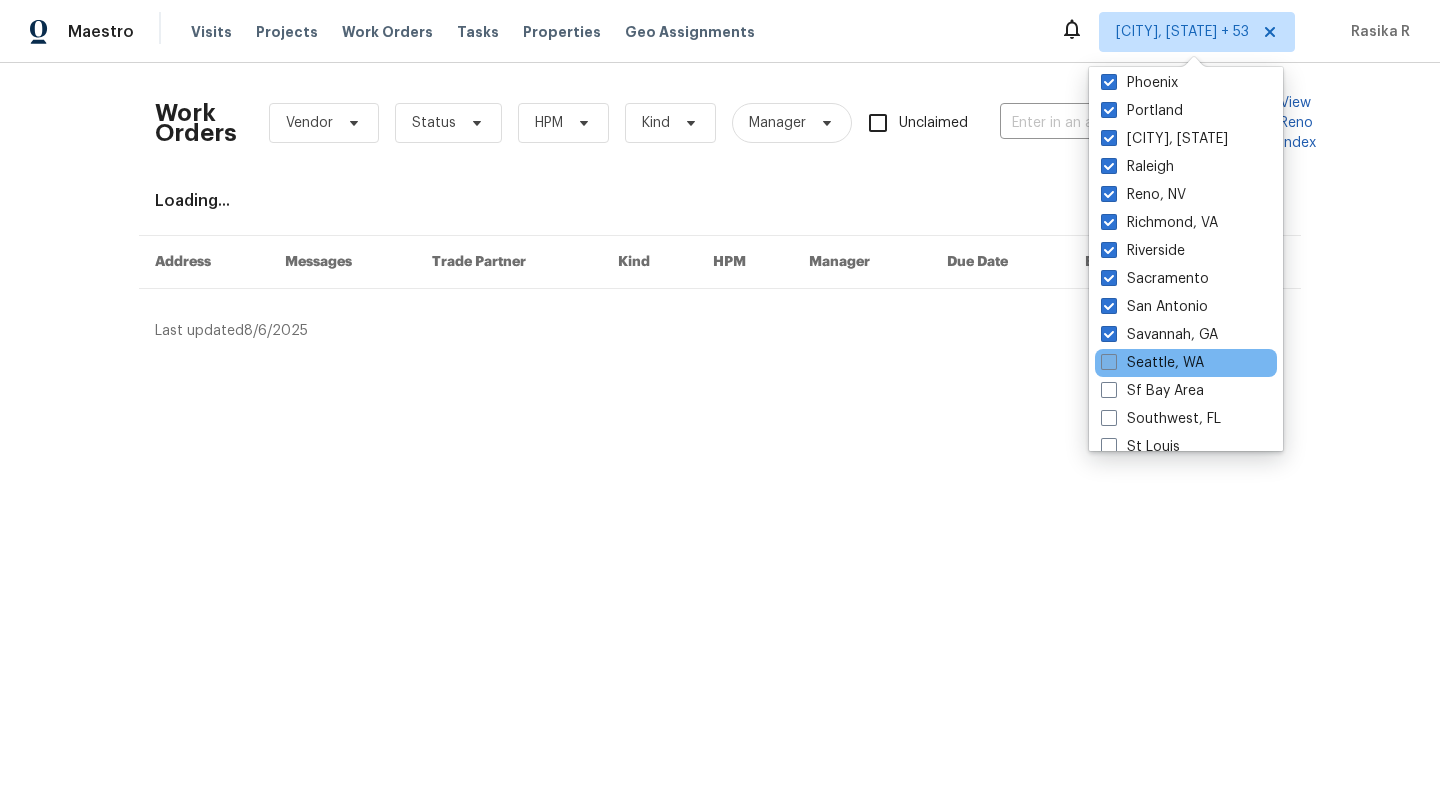 click at bounding box center (1109, 362) 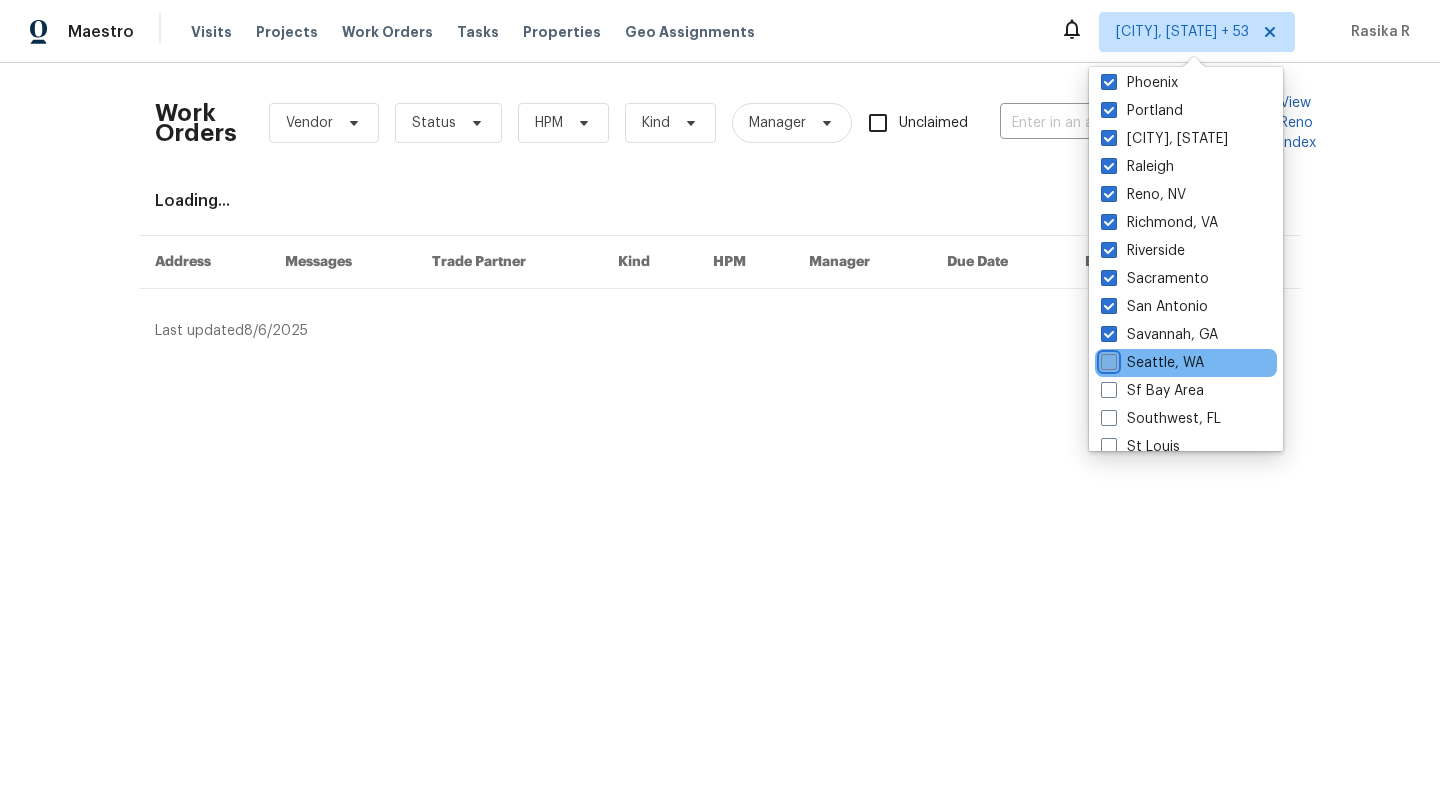 click on "Seattle, WA" at bounding box center [1107, 359] 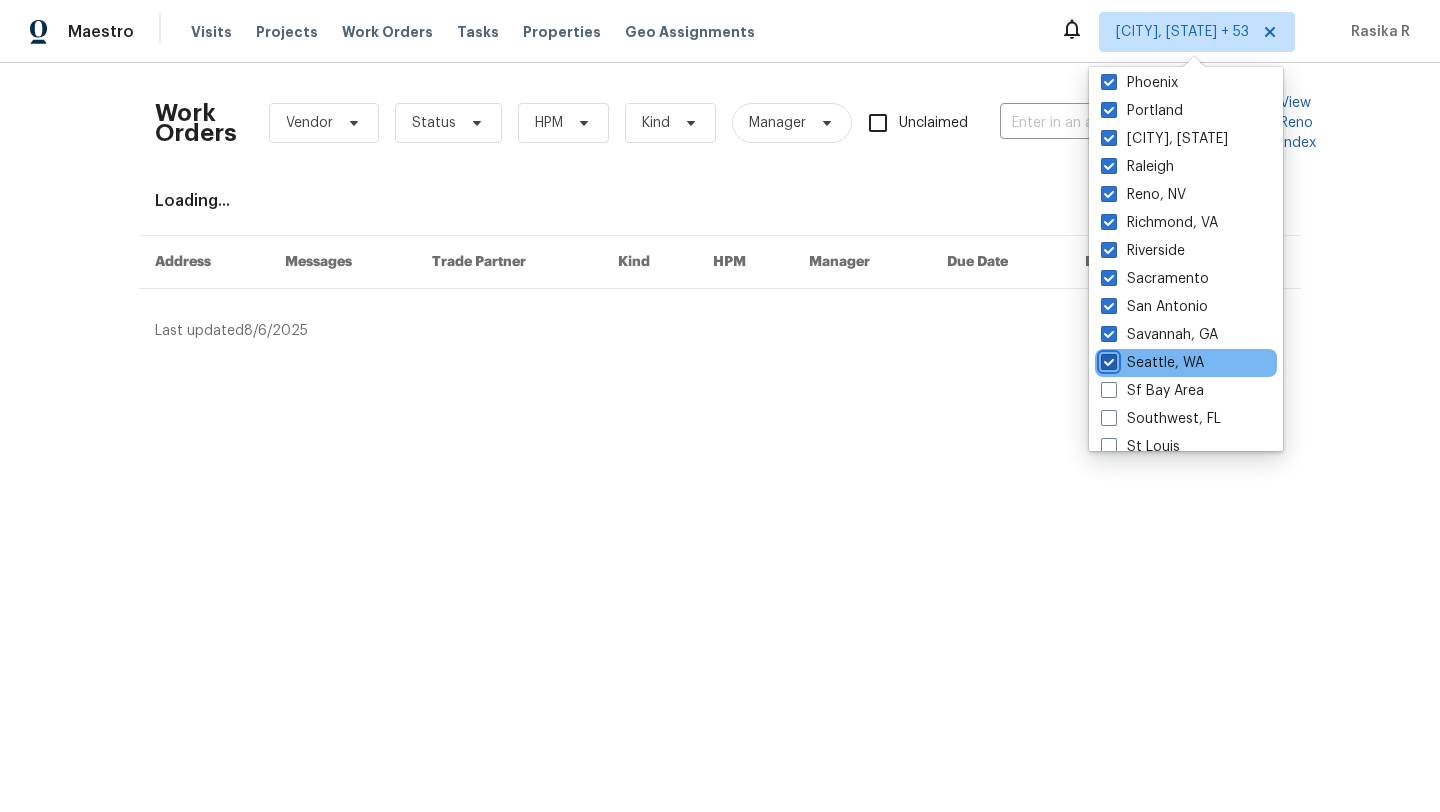 checkbox on "true" 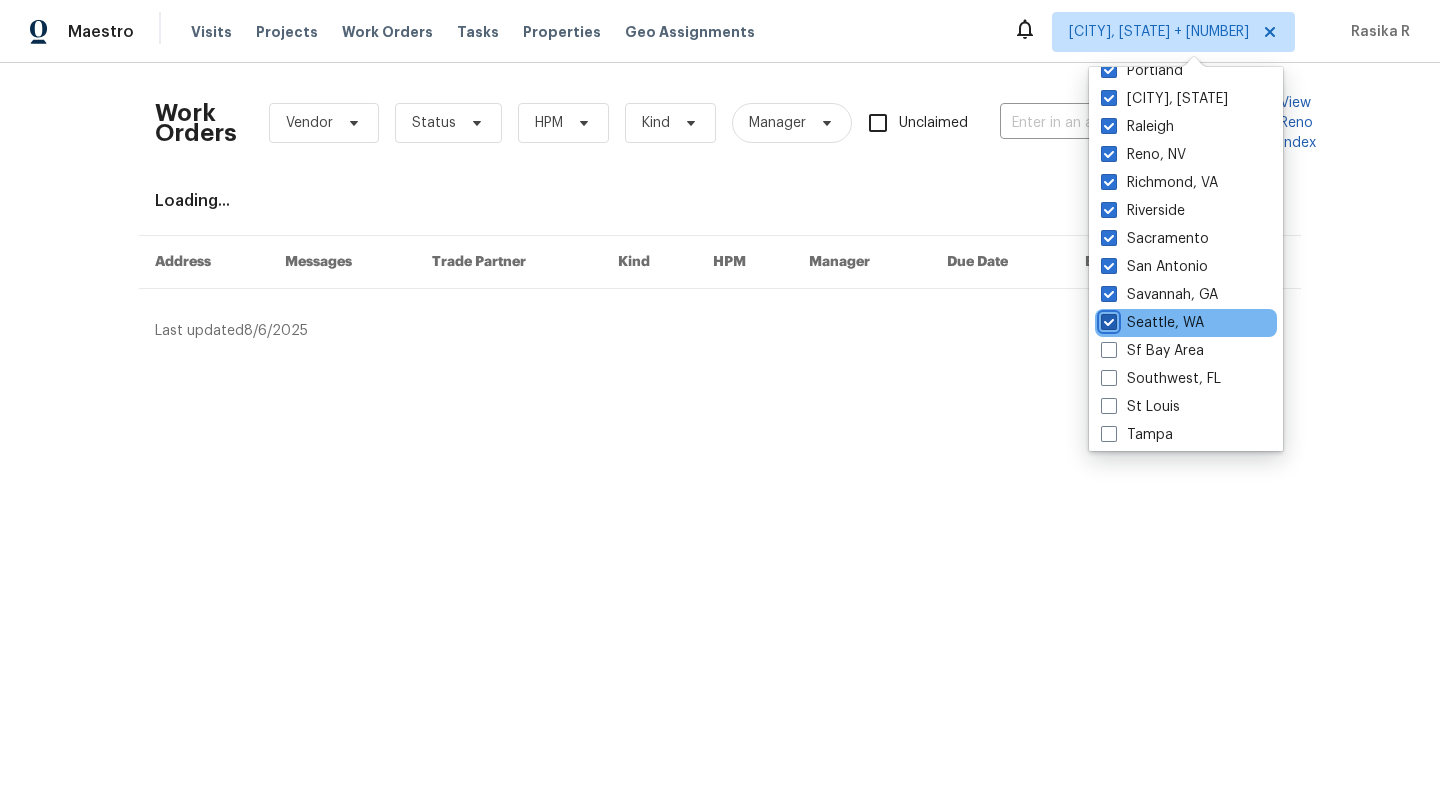 scroll, scrollTop: 1306, scrollLeft: 0, axis: vertical 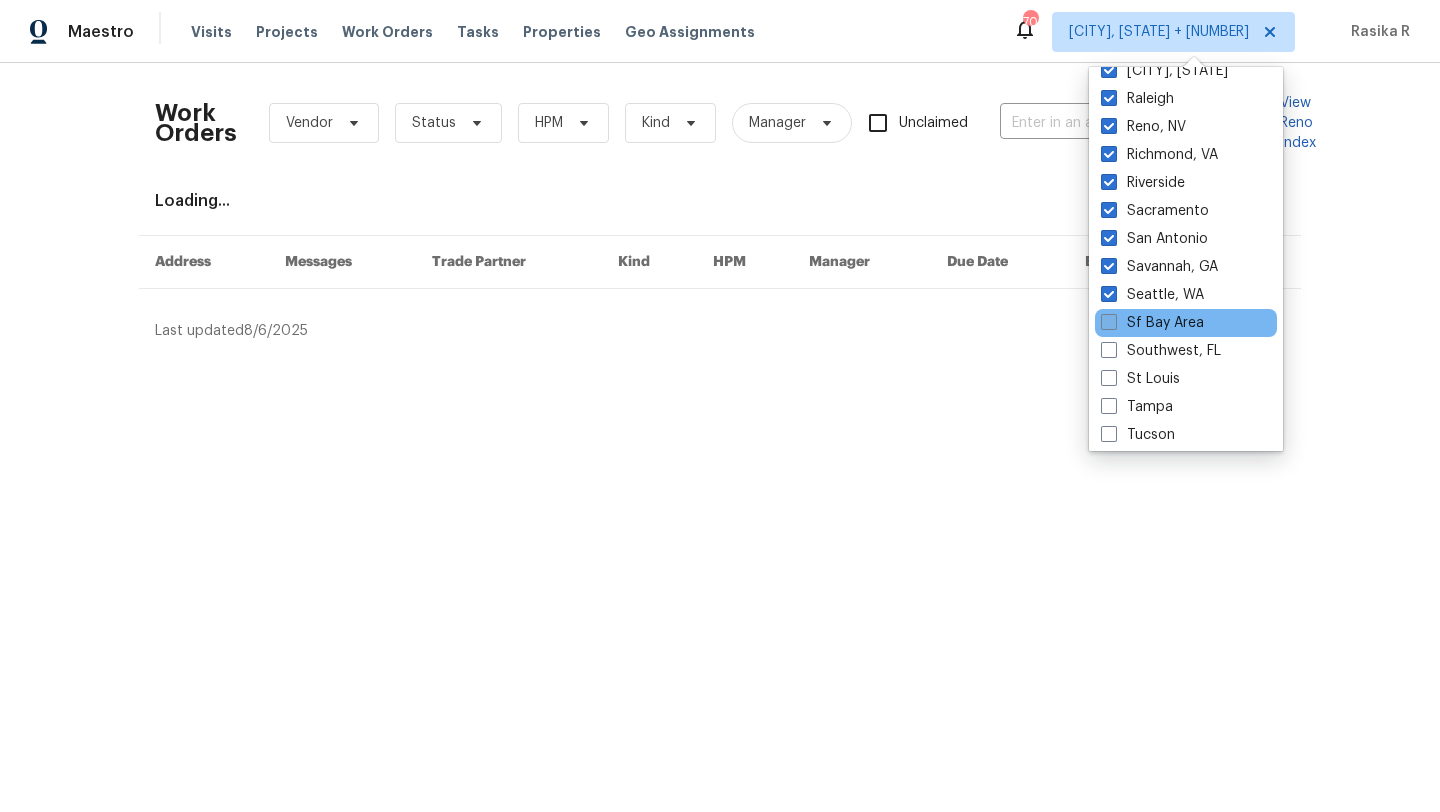 click on "Sf Bay Area" at bounding box center [1152, 323] 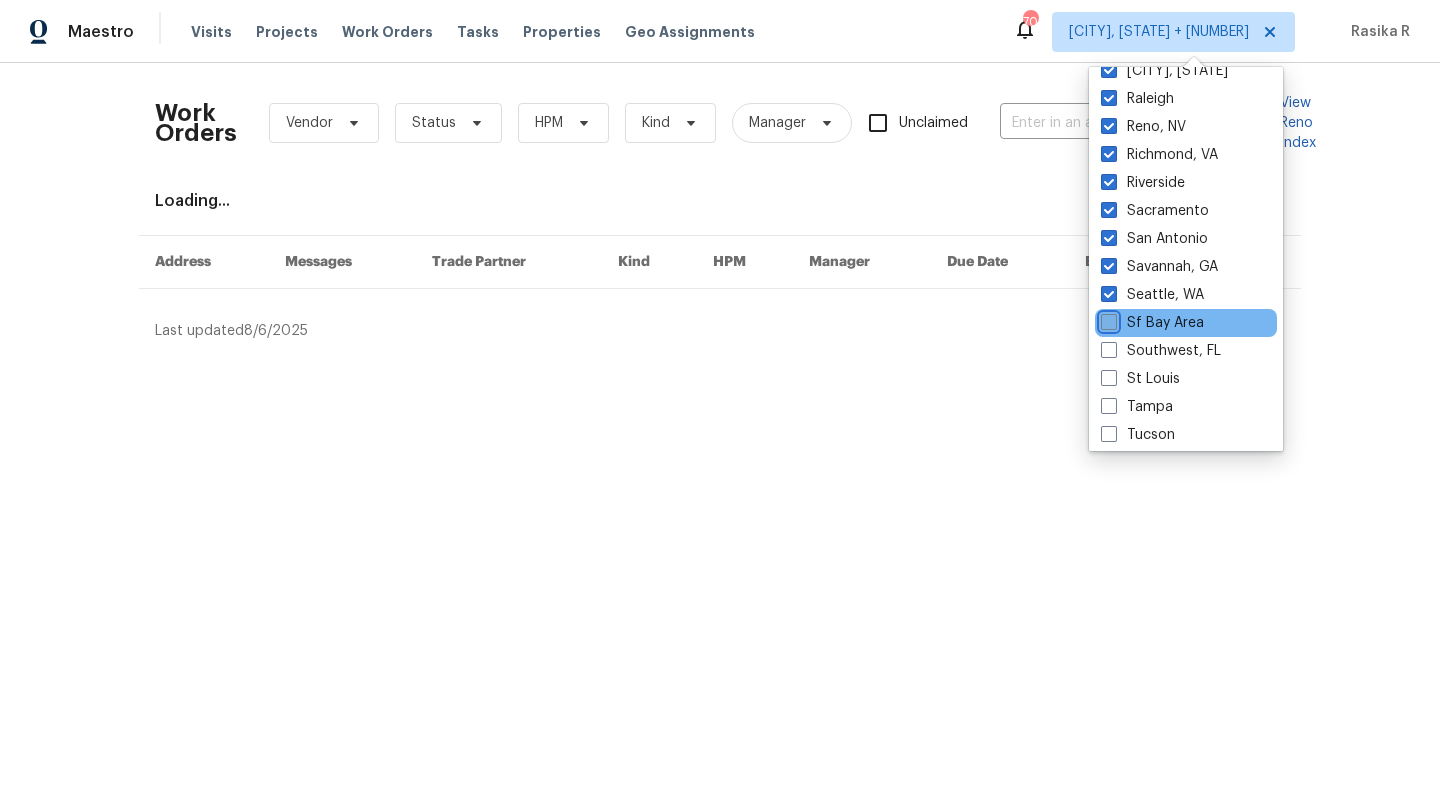 click on "Sf Bay Area" at bounding box center (1107, 319) 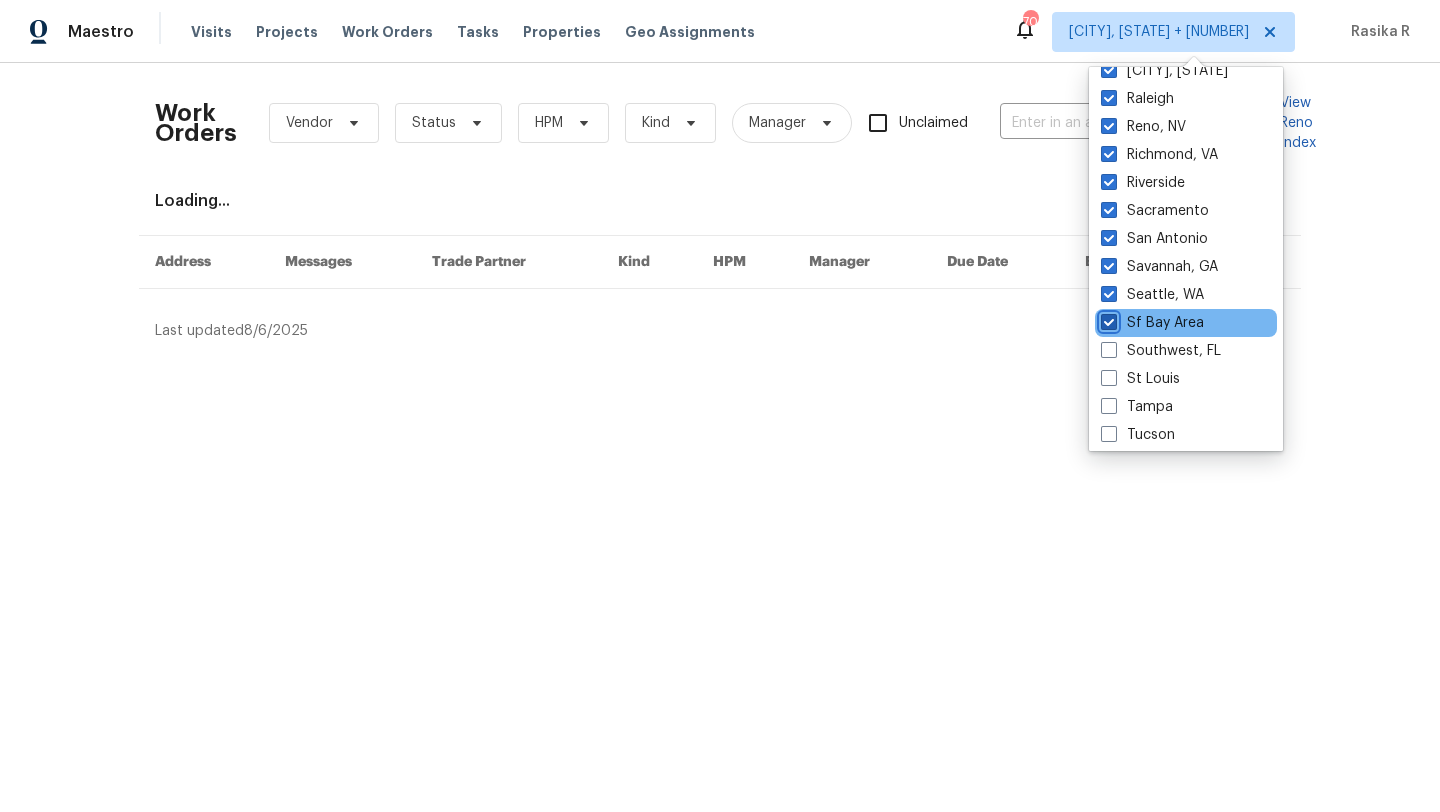 checkbox on "true" 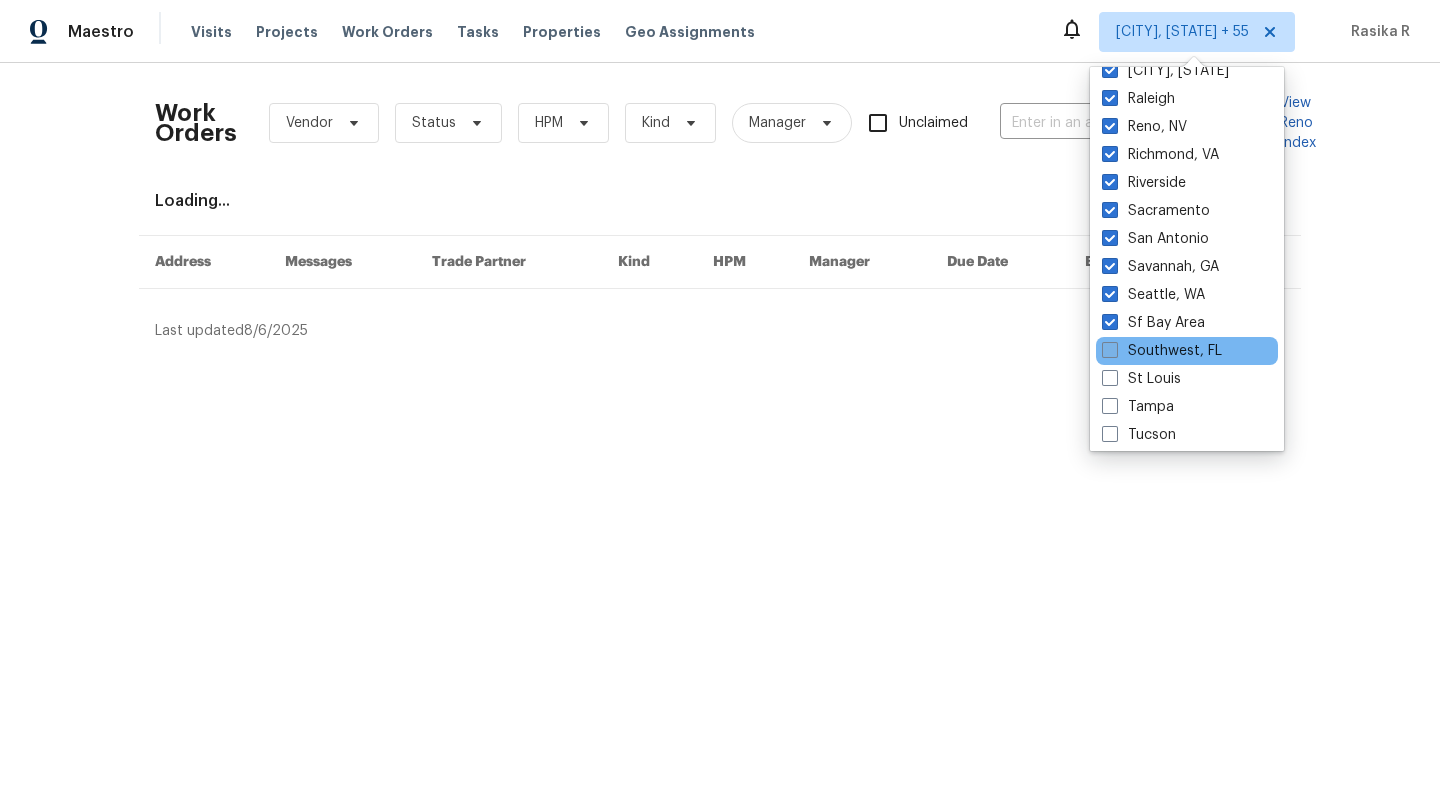 click on "Southwest, FL" at bounding box center [1162, 351] 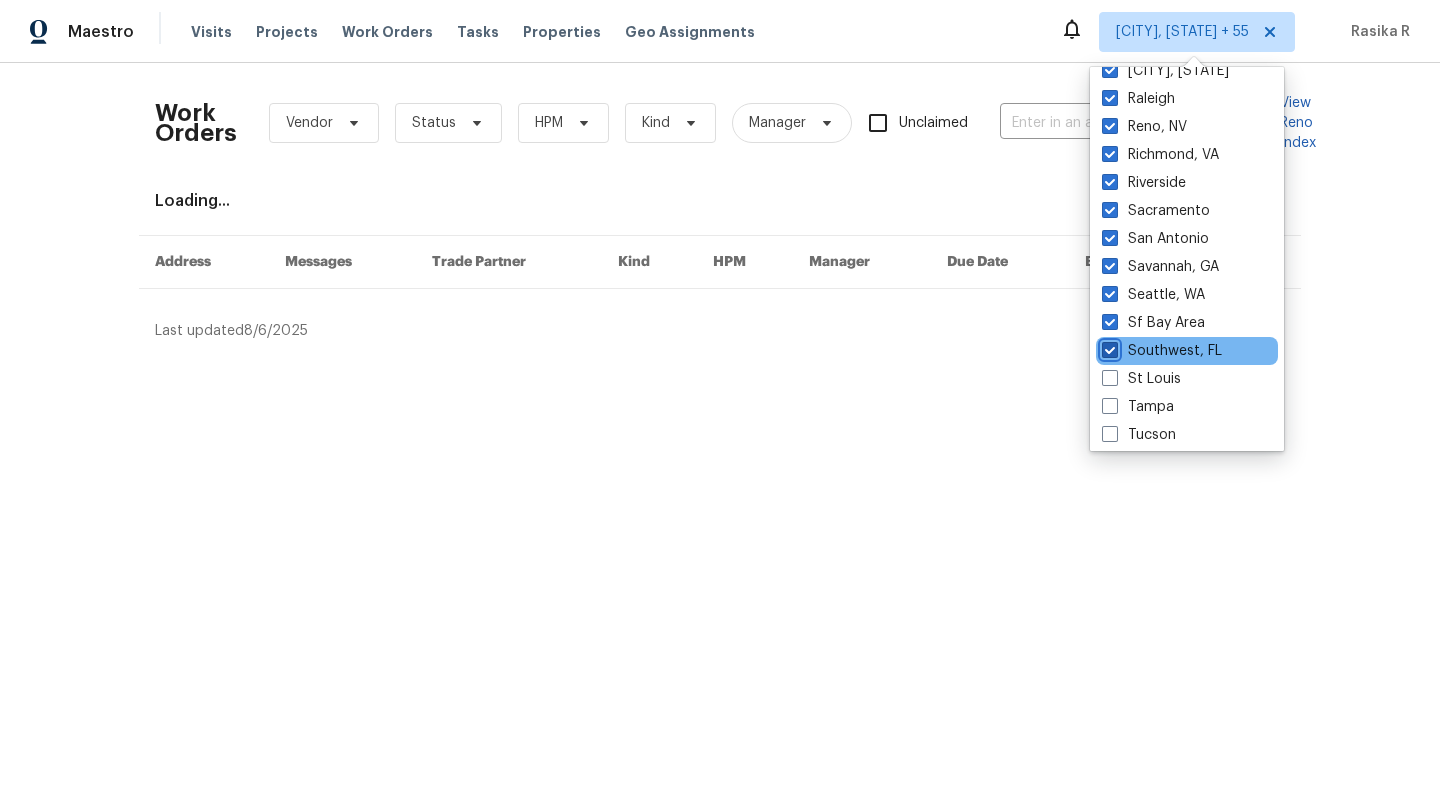 checkbox on "true" 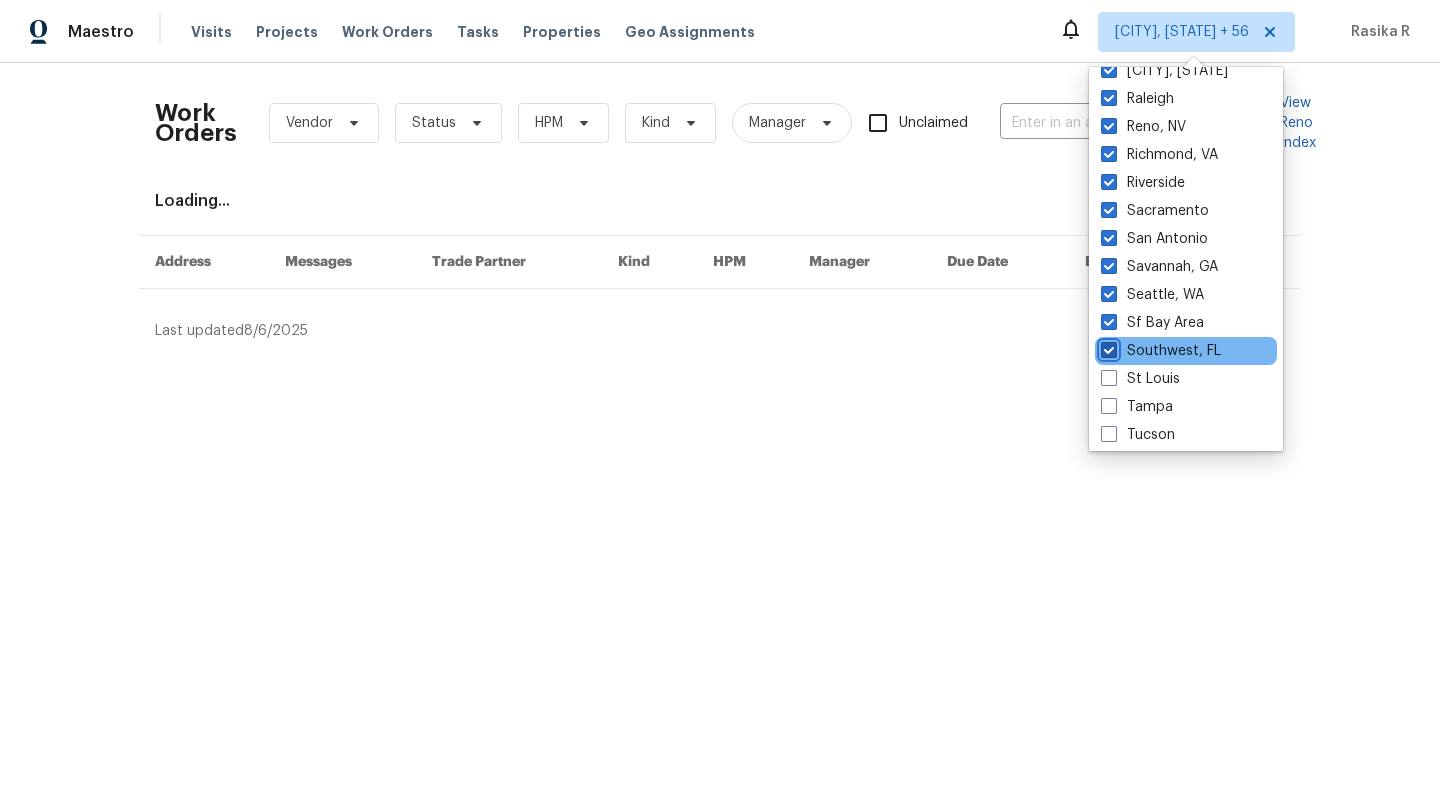 scroll, scrollTop: 1340, scrollLeft: 0, axis: vertical 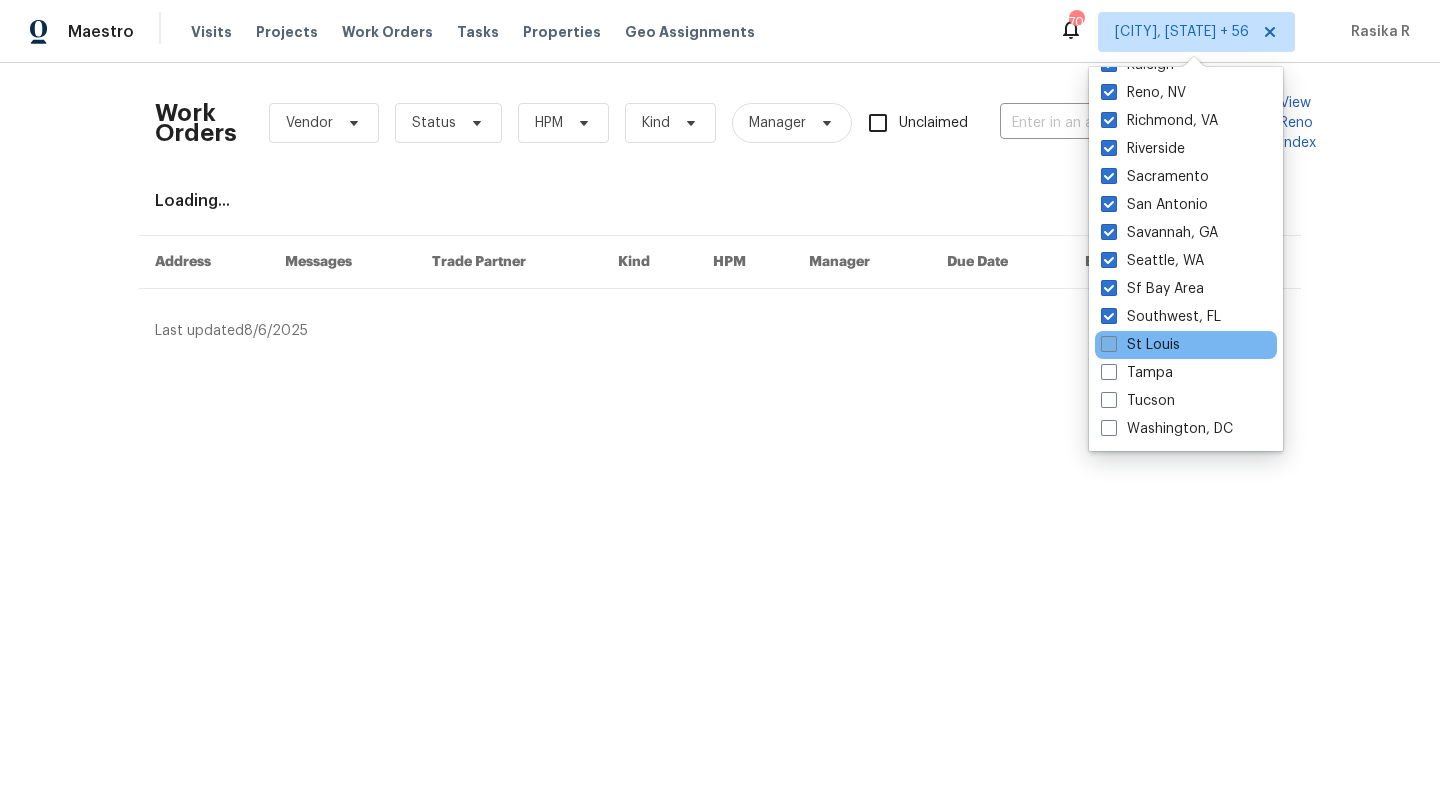 click on "St Louis" at bounding box center (1140, 345) 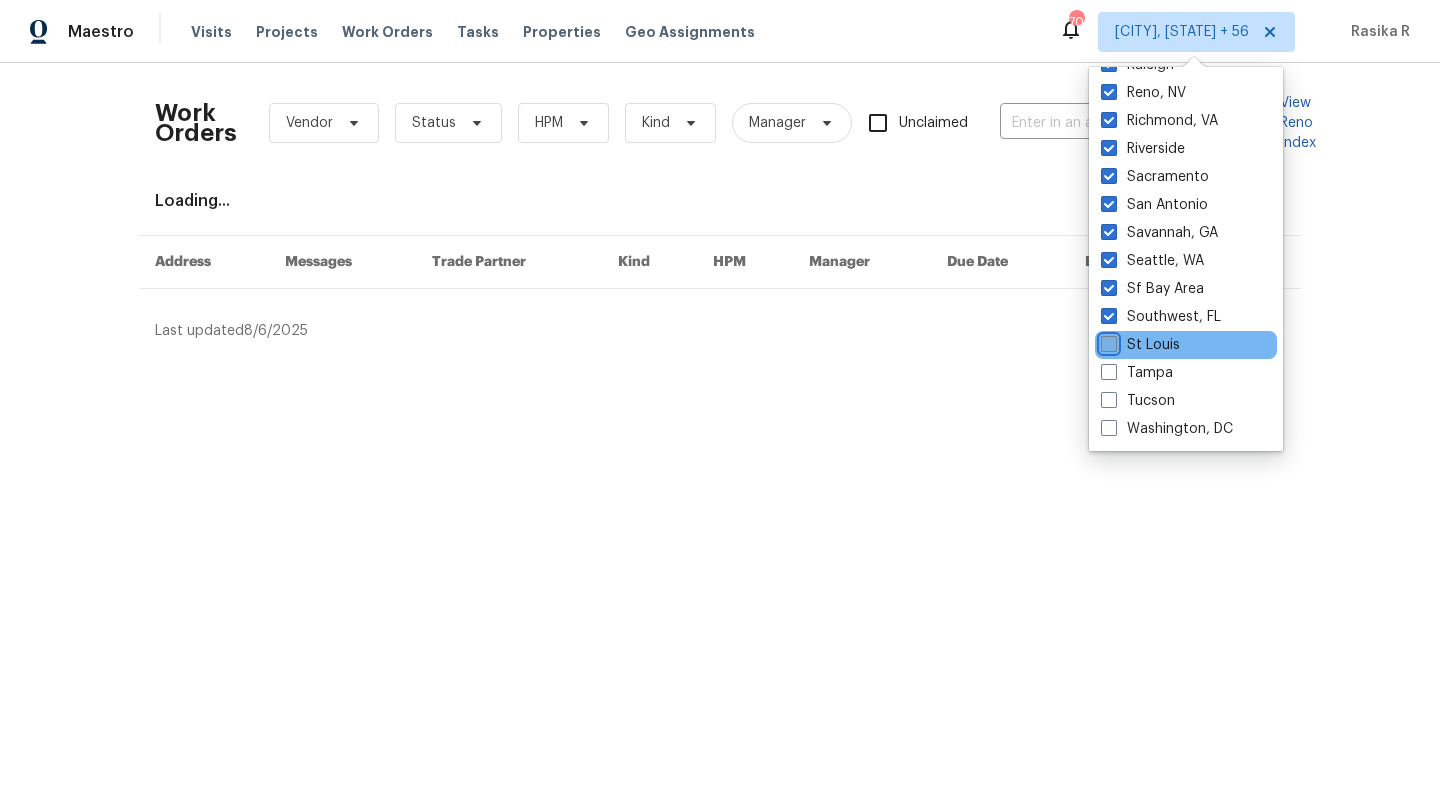 click on "St Louis" at bounding box center (1107, 341) 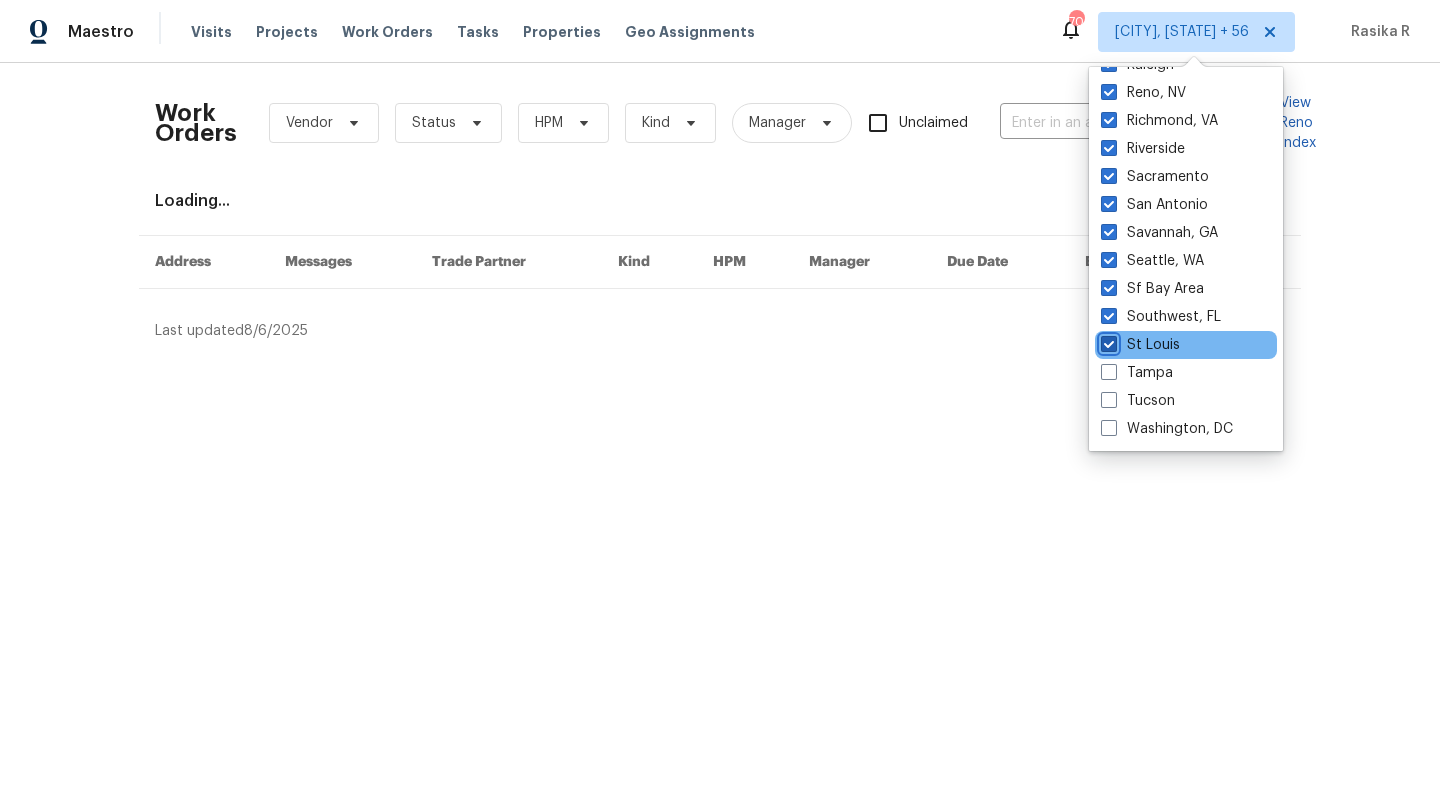checkbox on "true" 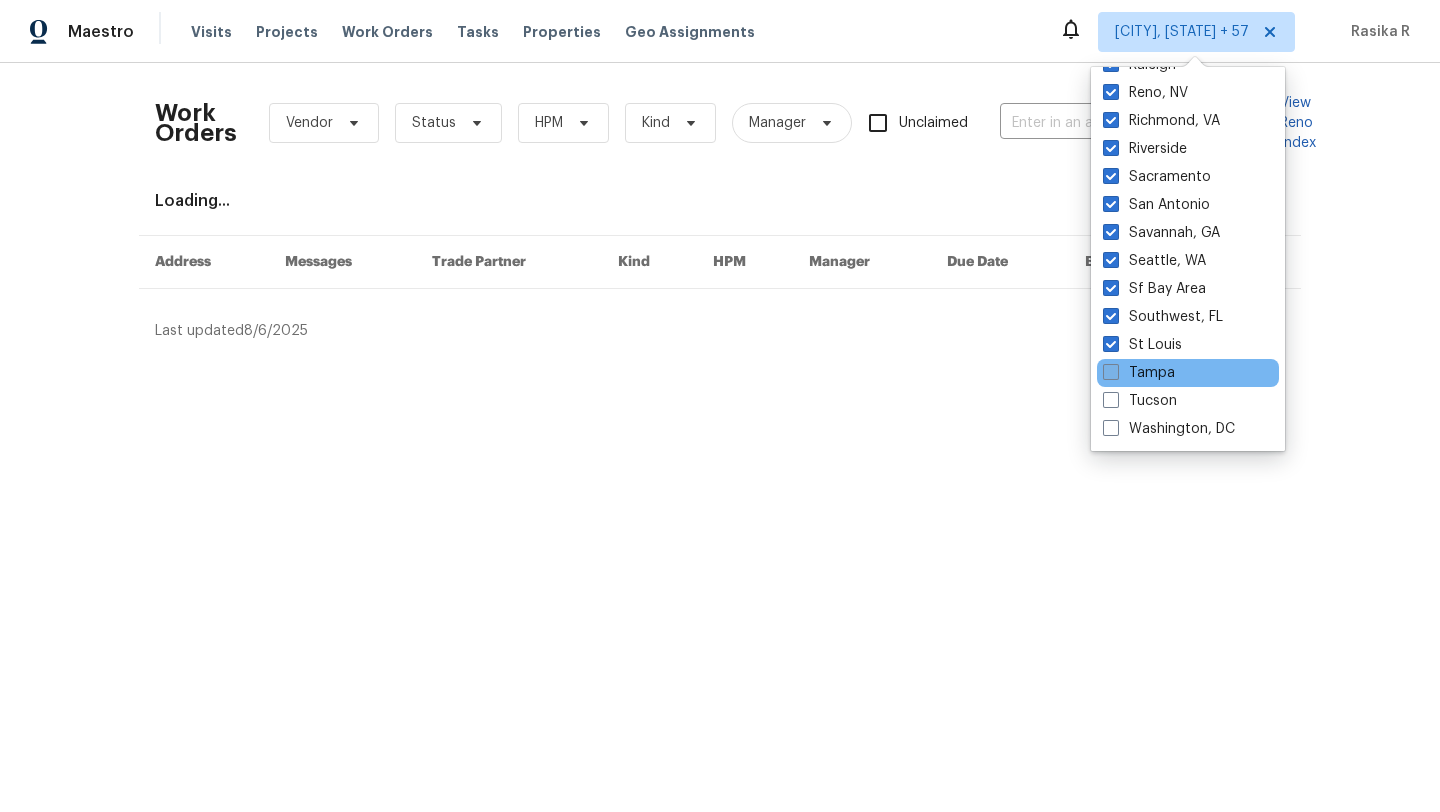 click on "Tampa" at bounding box center [1139, 373] 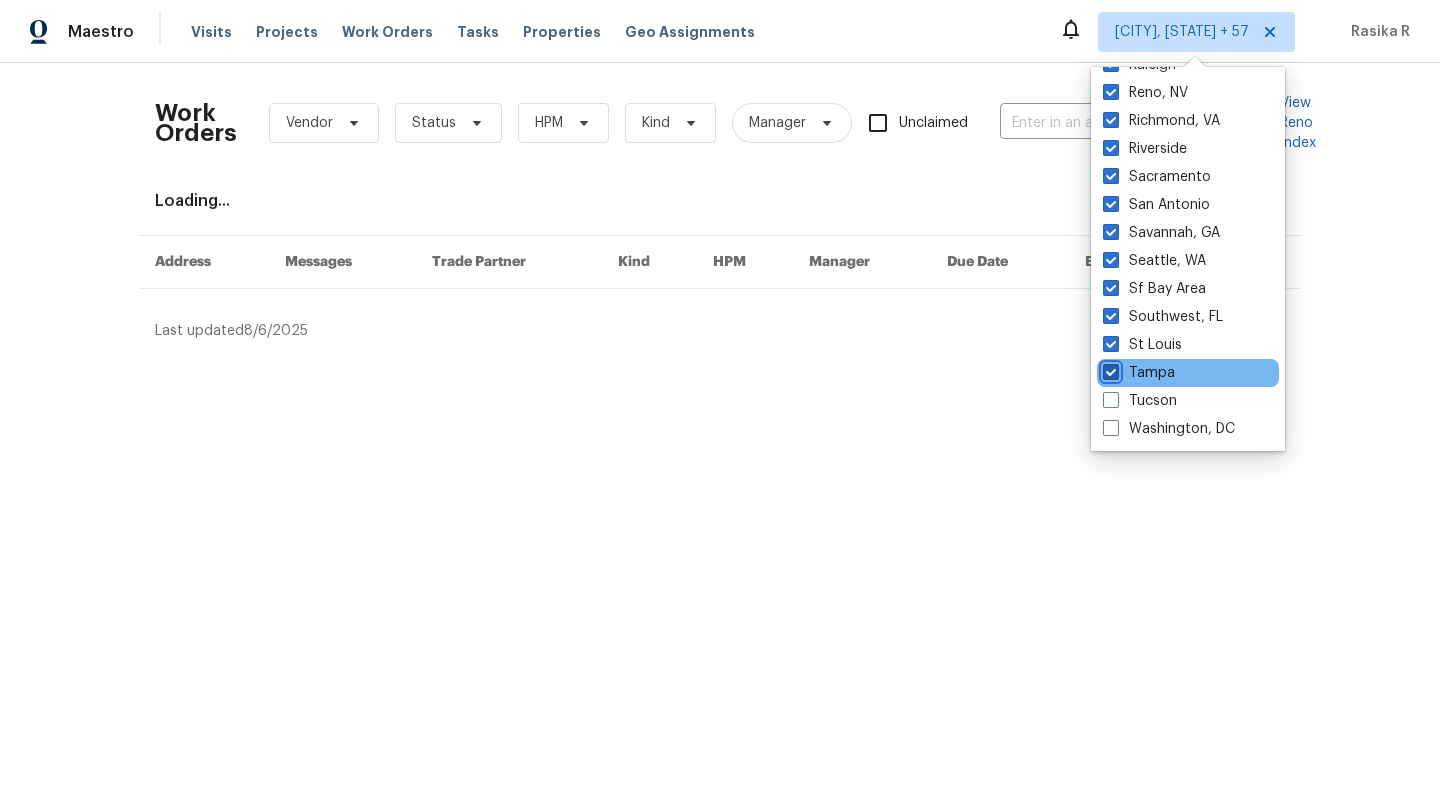 checkbox on "true" 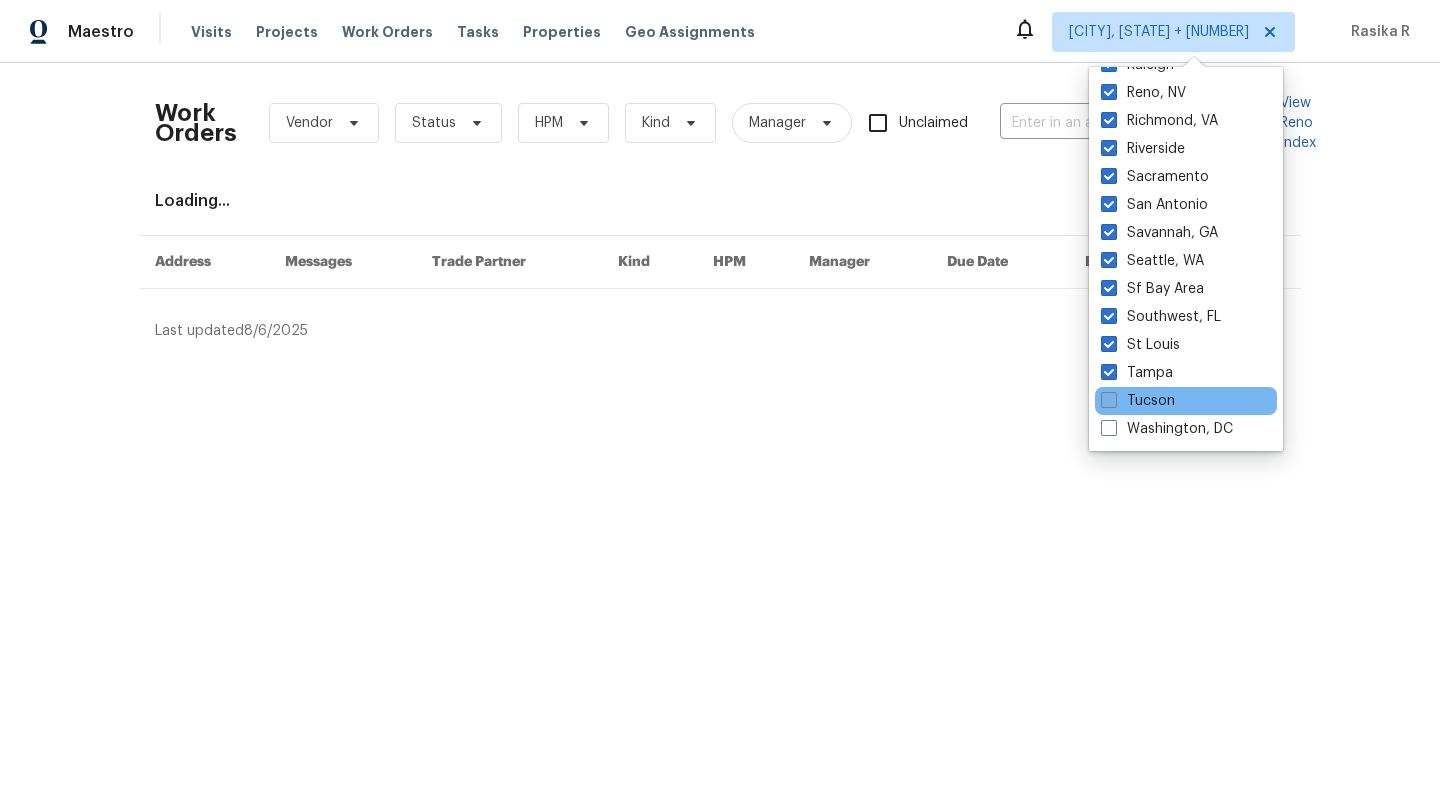 click on "Tucson" at bounding box center [1138, 401] 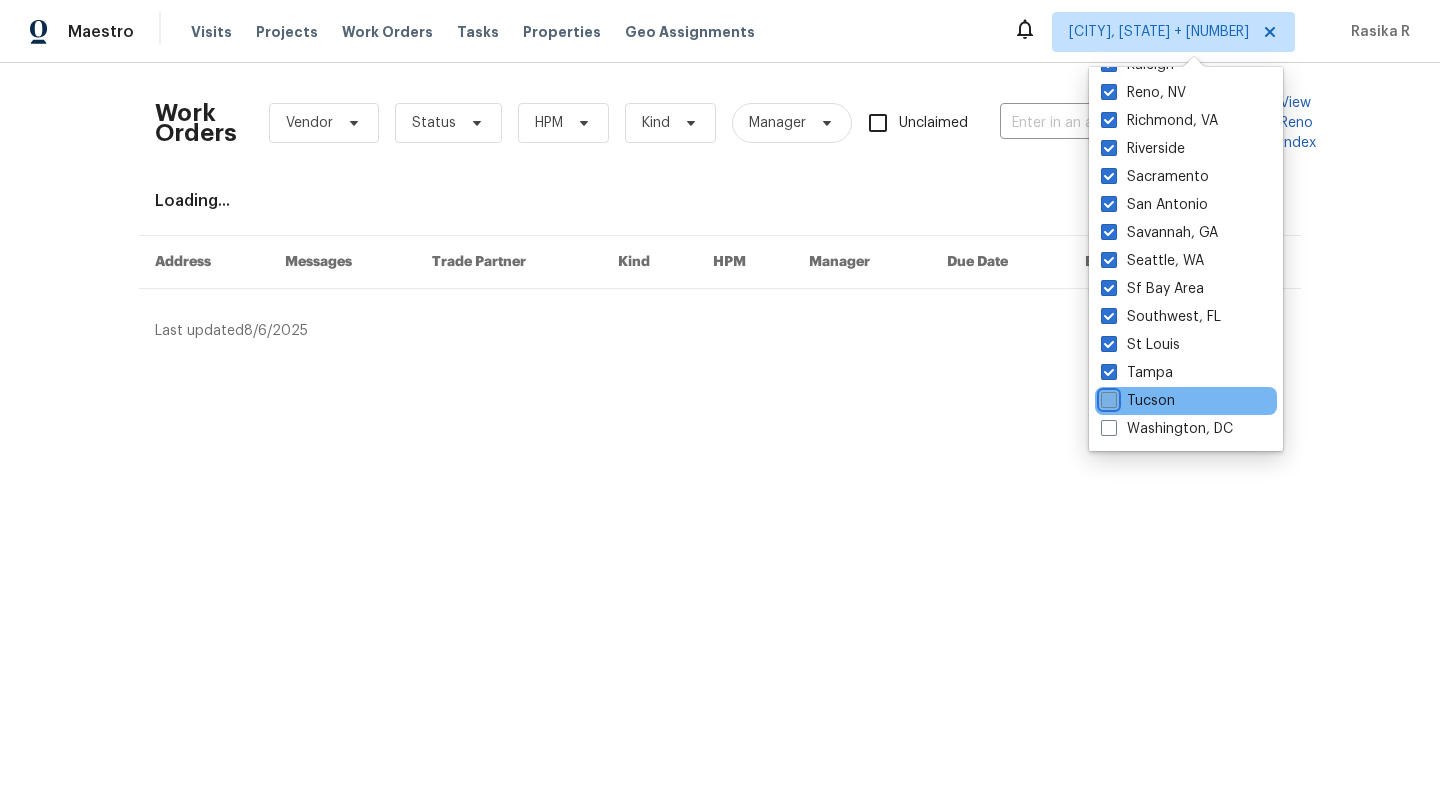 click on "Tucson" at bounding box center (1107, 397) 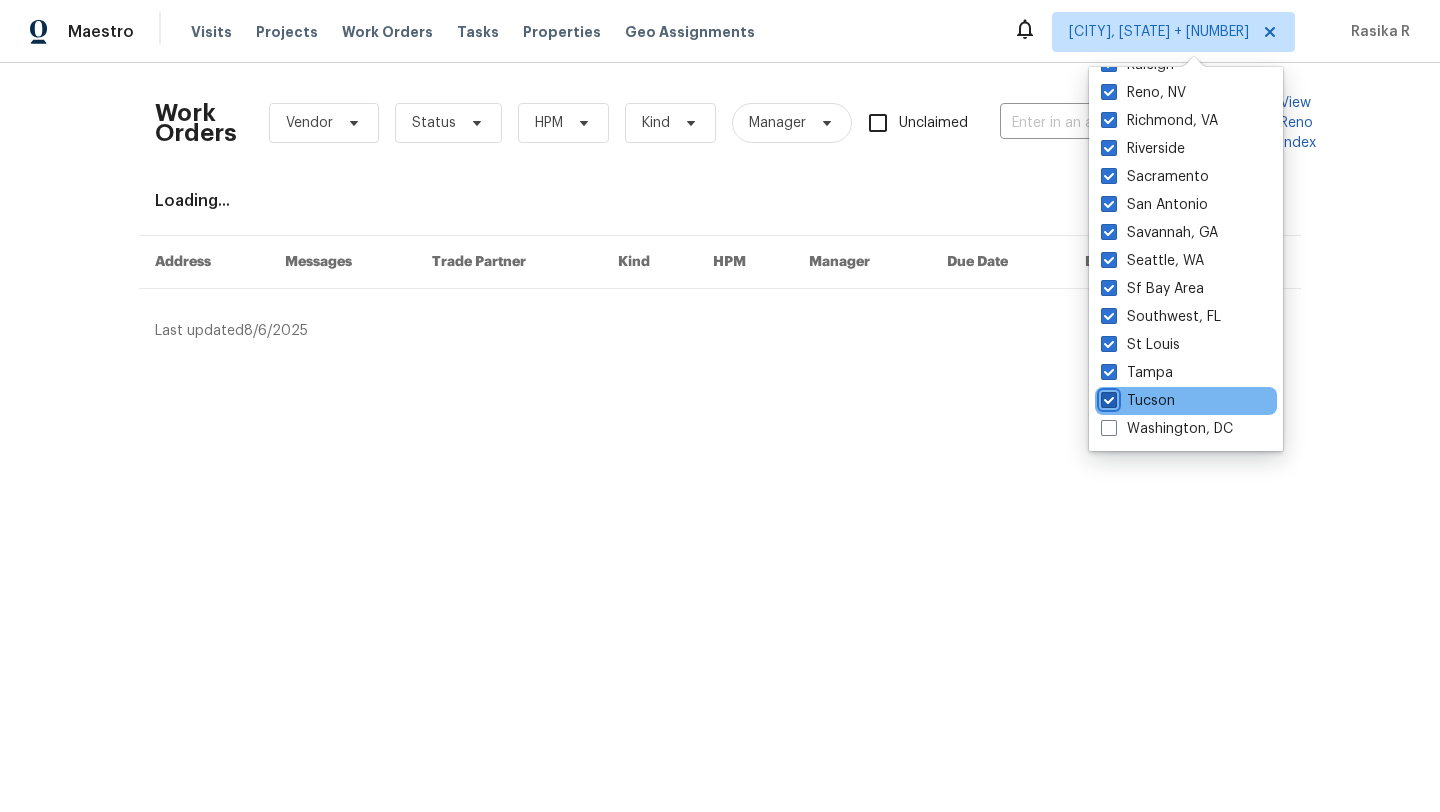 checkbox on "true" 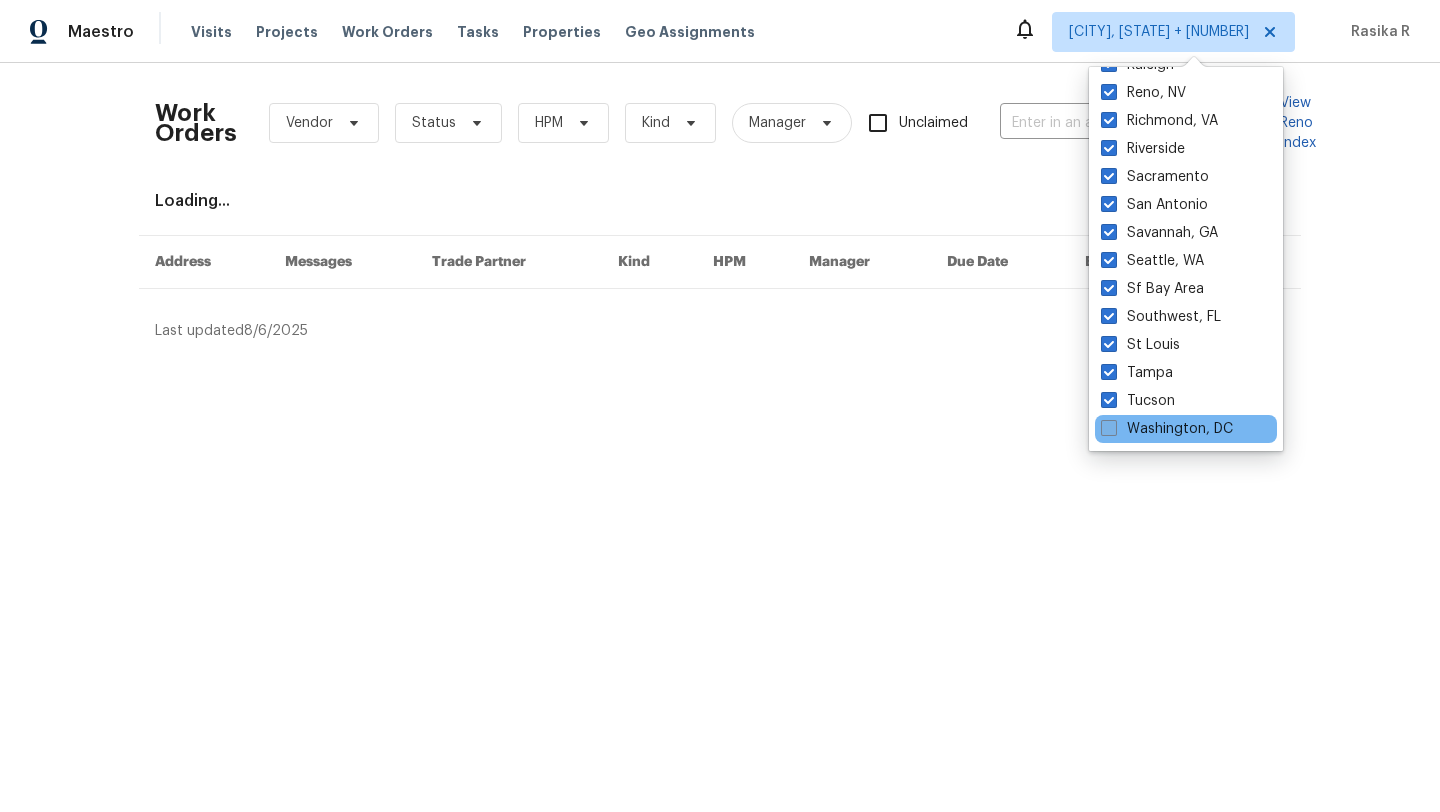 click on "Washington, DC" at bounding box center [1167, 429] 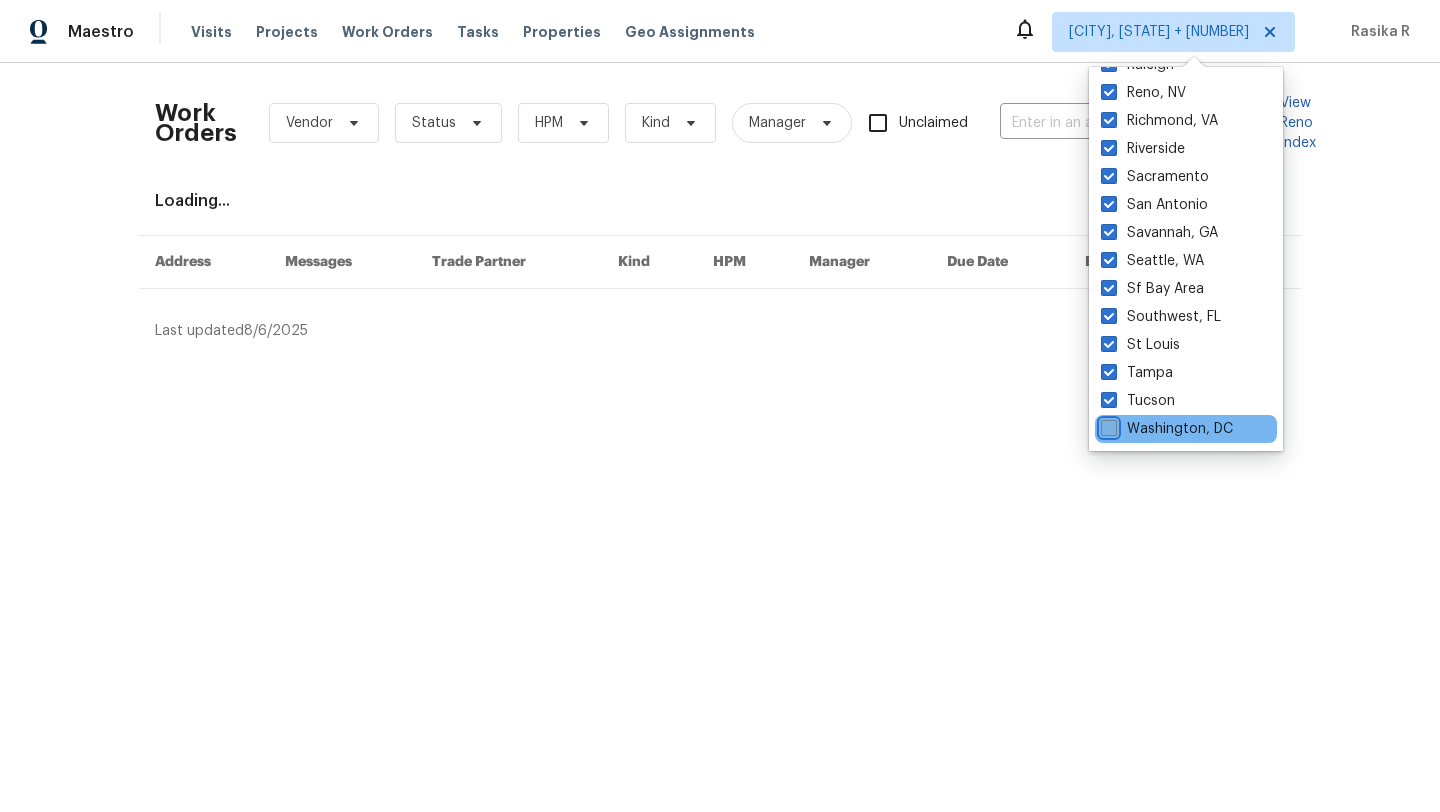 click on "Washington, DC" at bounding box center (1107, 425) 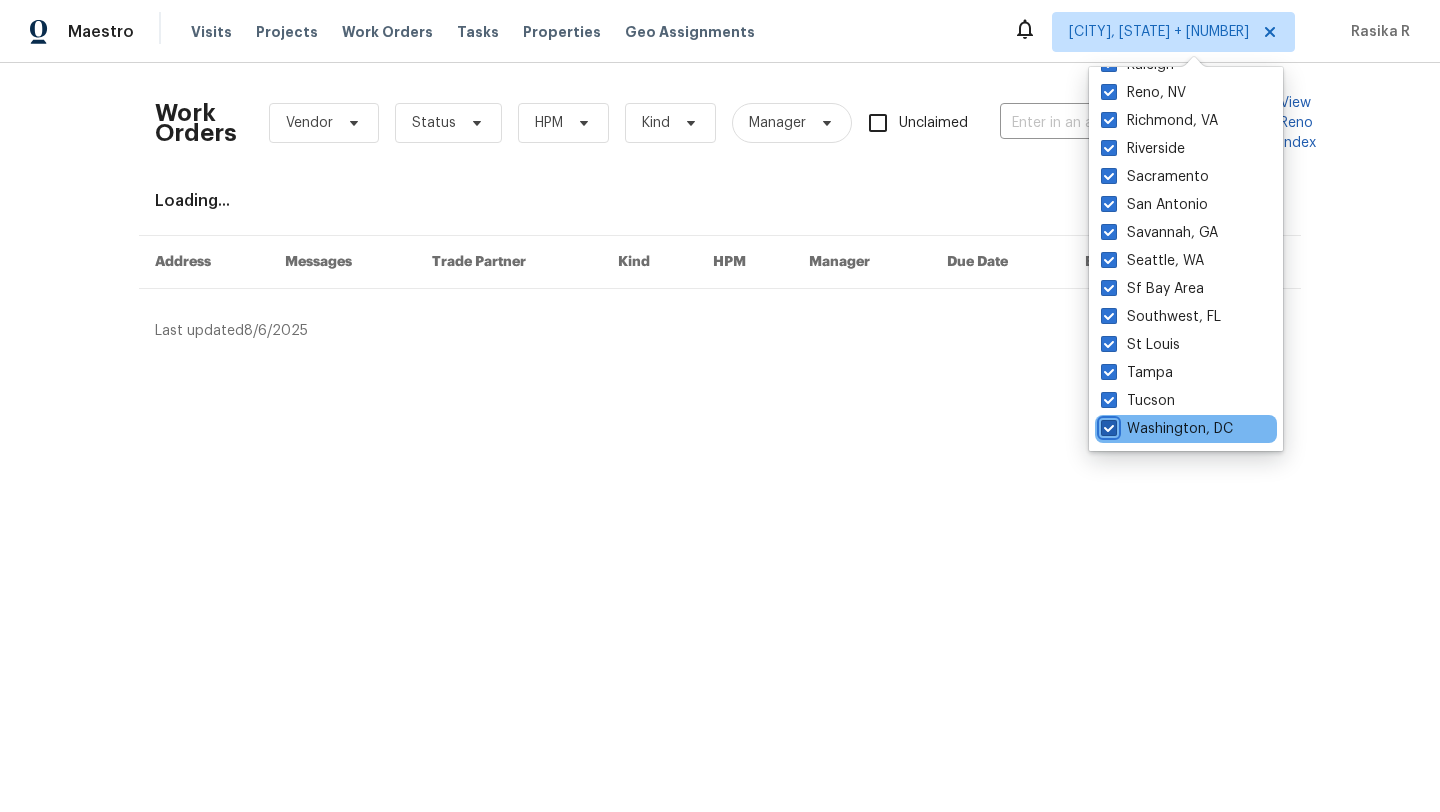 checkbox on "true" 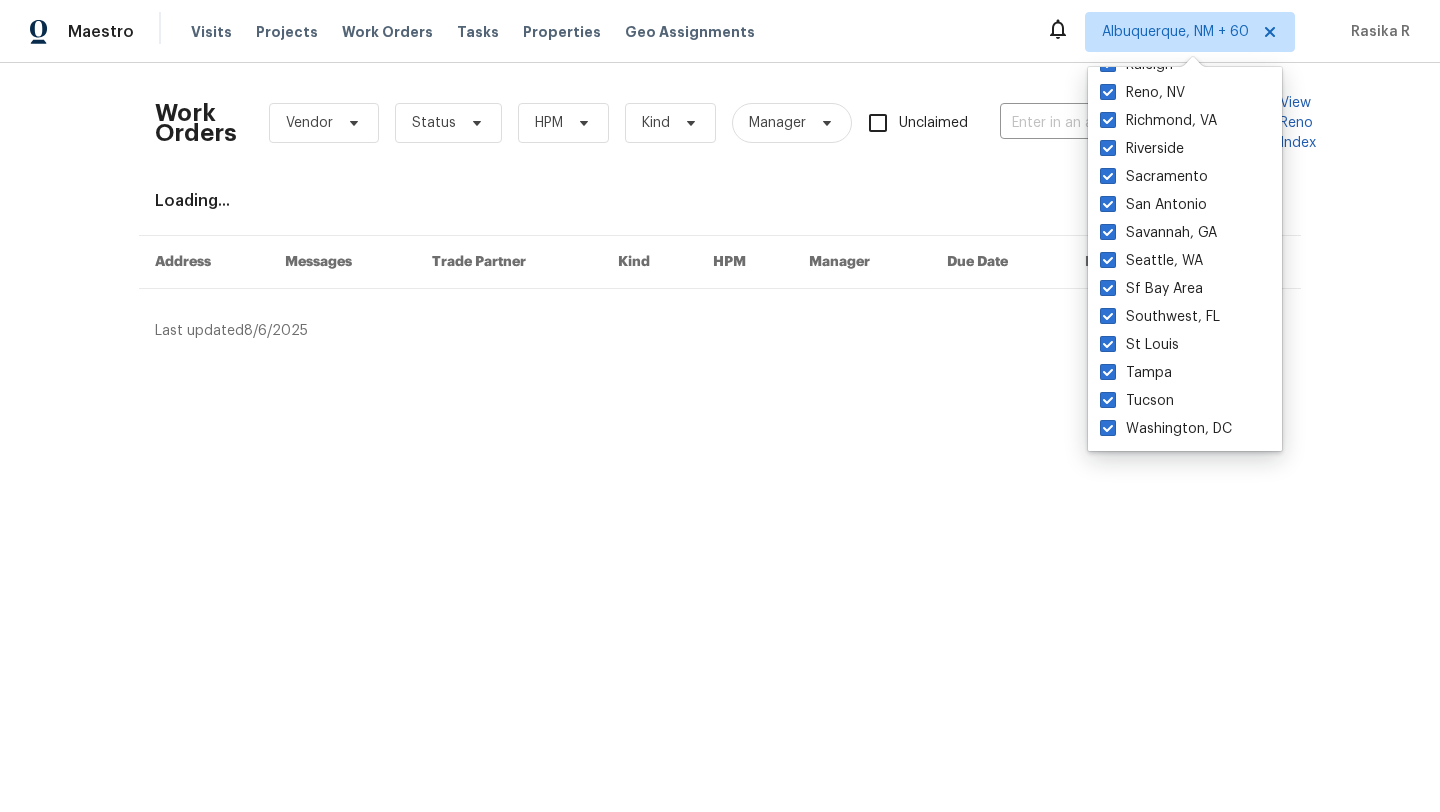 click on "Maestro Visits Projects Work Orders Tasks Properties Geo Assignments [CITY], [STATE] + 60 Rasika R Work Orders Vendor Status HPM Kind Manager Unclaimed ​ View Reno Index Loading... Address Messages Trade Partner Kind HPM Manager Due Date Budget Status Last updated  8/6/2025 1  of  1
San Diego, CA Salt Lake City Philadelphia, PA Orlando Oklahoma City, OK Northern Colorado New York New Jersey Nashville Minneapolis Miami, FL Memphis, TN Louisville In, KY Los Angeles Las Vegas Knoxville, TN Killeen, TX Kansas City Jacksonville Indianapolis, IN Houston Greenville, SC Greensboro, NC Detroit, MI Denver Dallas Corpus Christi, TX Columbus, OH Columbia, SC Colorado Springs, CO Cleveland, OH Cincinnati, OH Chicago, IL Chattanooga Charlotte Charleston, SC Central California, CA Boston, MA Boise Birmingham, AL Baltimore, MD Austin Atlanta Asheville, NC Albuquerque, NM Phoenix Portland Prescott, AZ Raleigh Reno, NV Richmond, VA Riverside Sacramento San Antonio Savannah, GA Seattle, WA Sf Bay Area Southwest, FL" at bounding box center (720, 178) 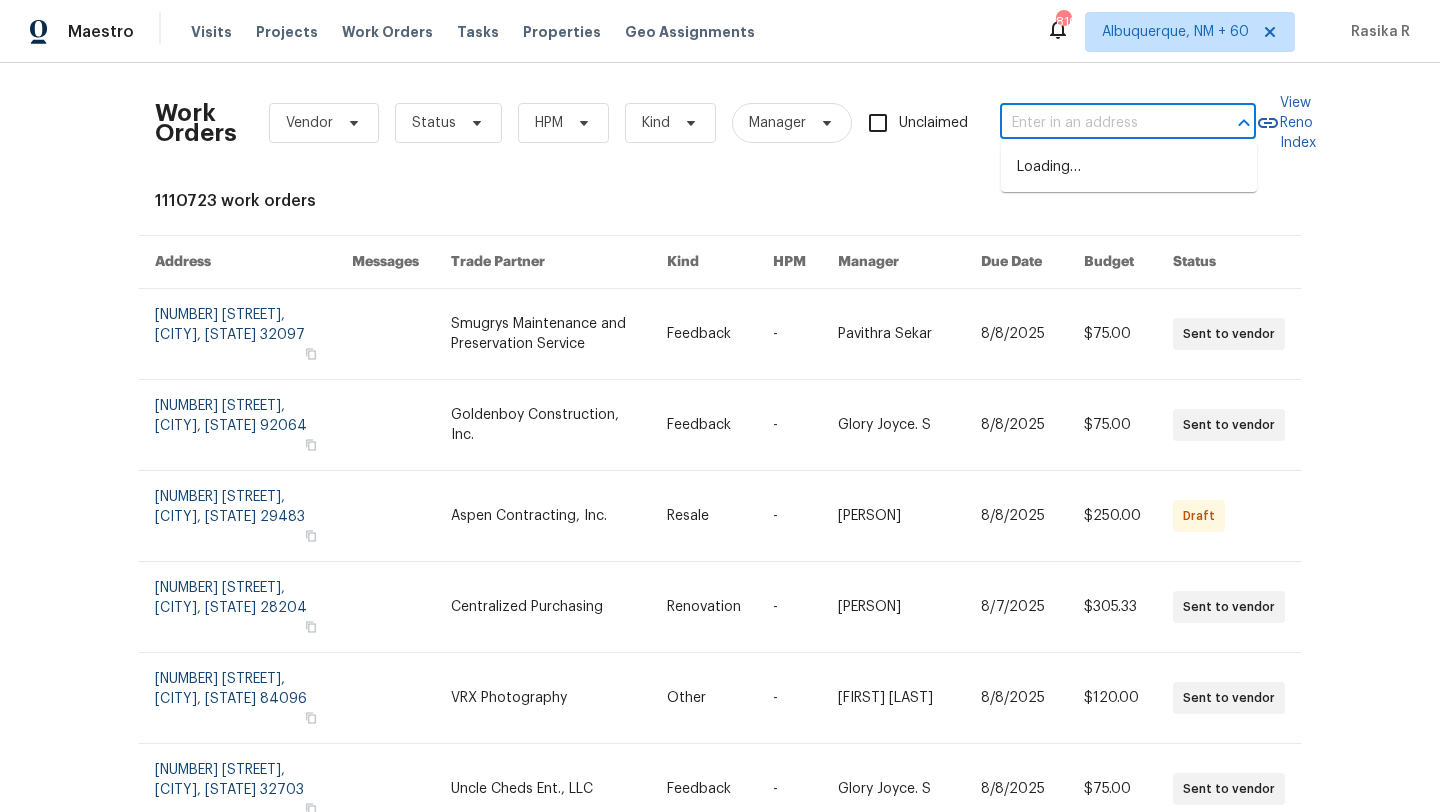 click at bounding box center (1100, 123) 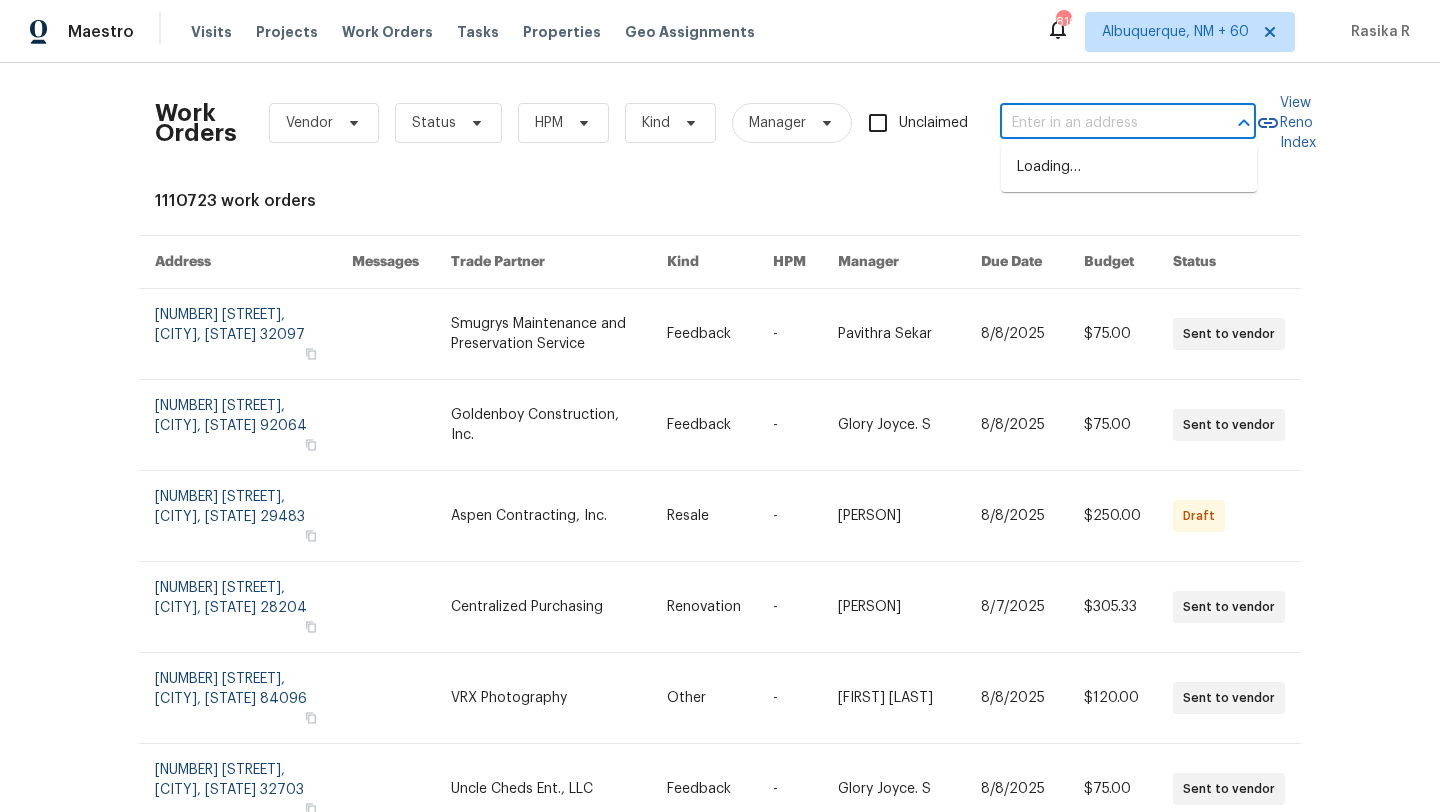 paste on "[NUMBER] [STREET], [CITY] [BOOLEAN] [NUMBER], [STATE] [ZIP]" 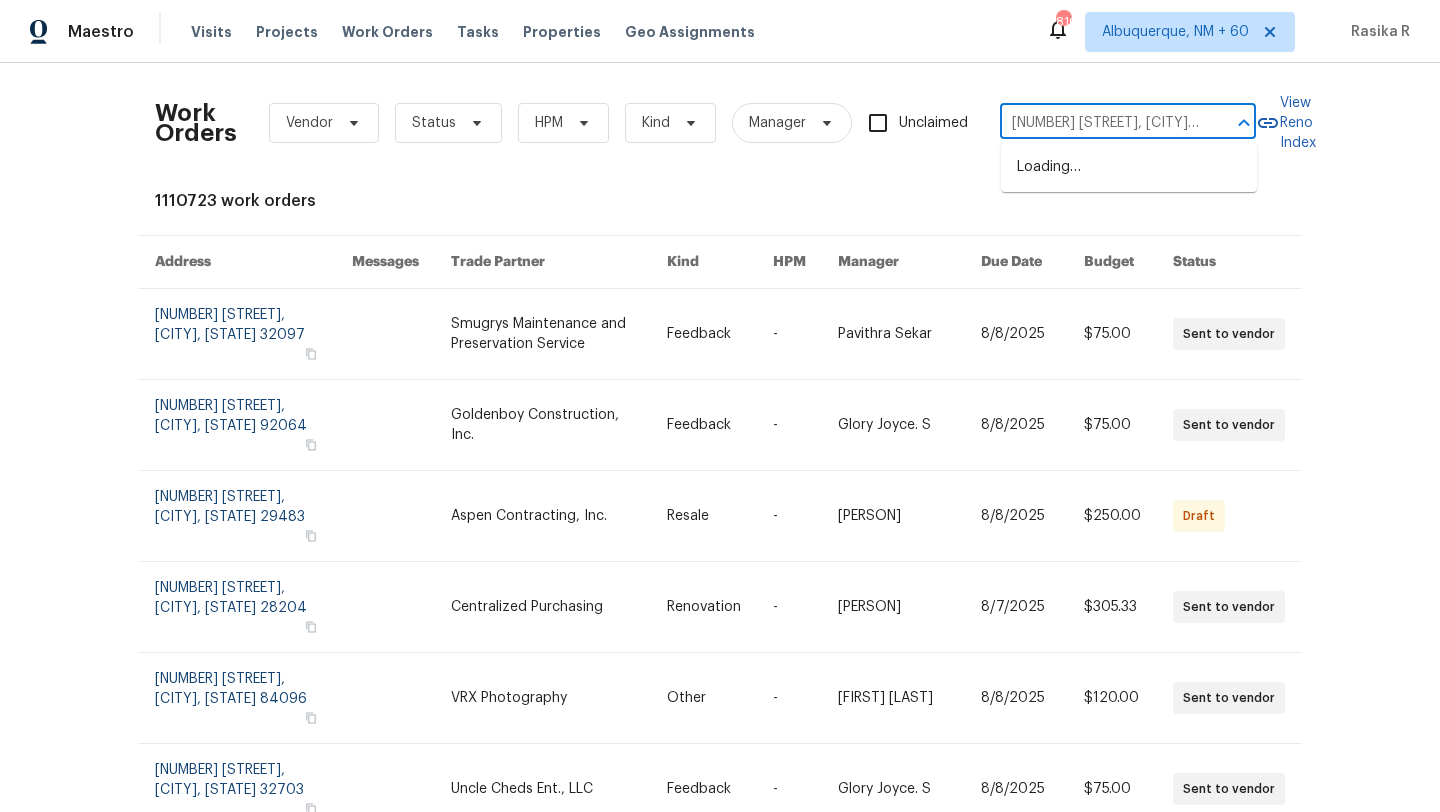 scroll, scrollTop: 0, scrollLeft: 104, axis: horizontal 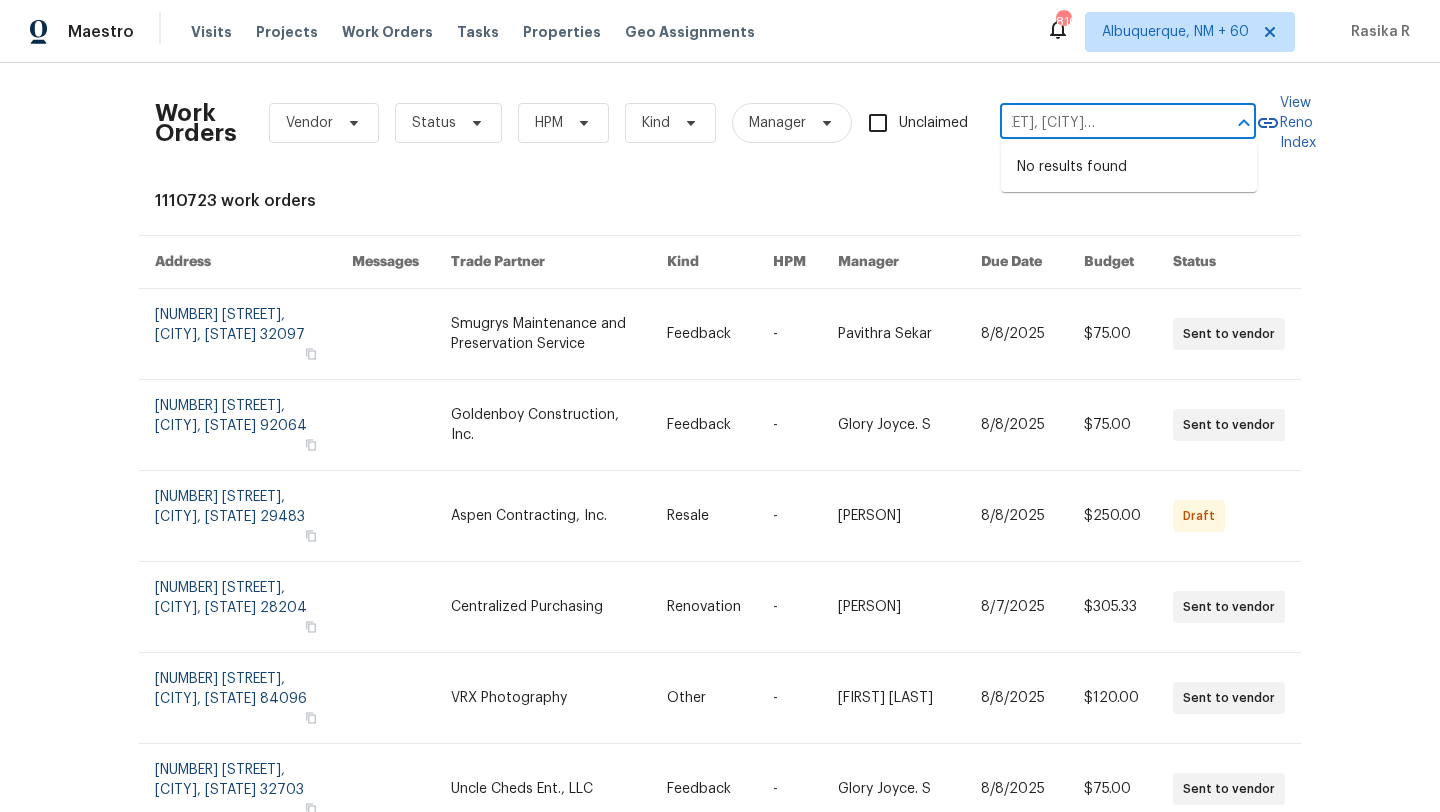 drag, startPoint x: 1212, startPoint y: 115, endPoint x: 1084, endPoint y: 118, distance: 128.03516 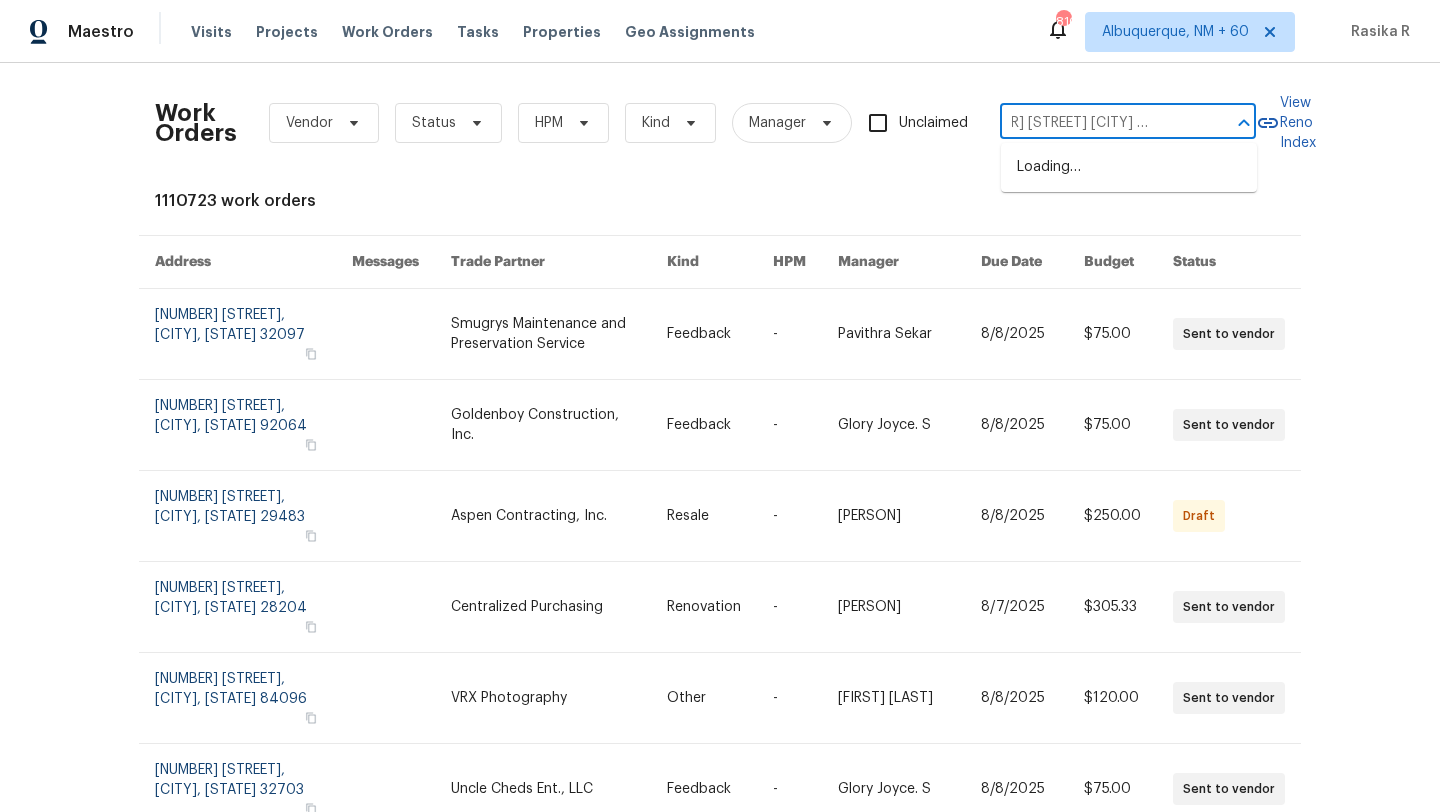 scroll, scrollTop: 0, scrollLeft: 11, axis: horizontal 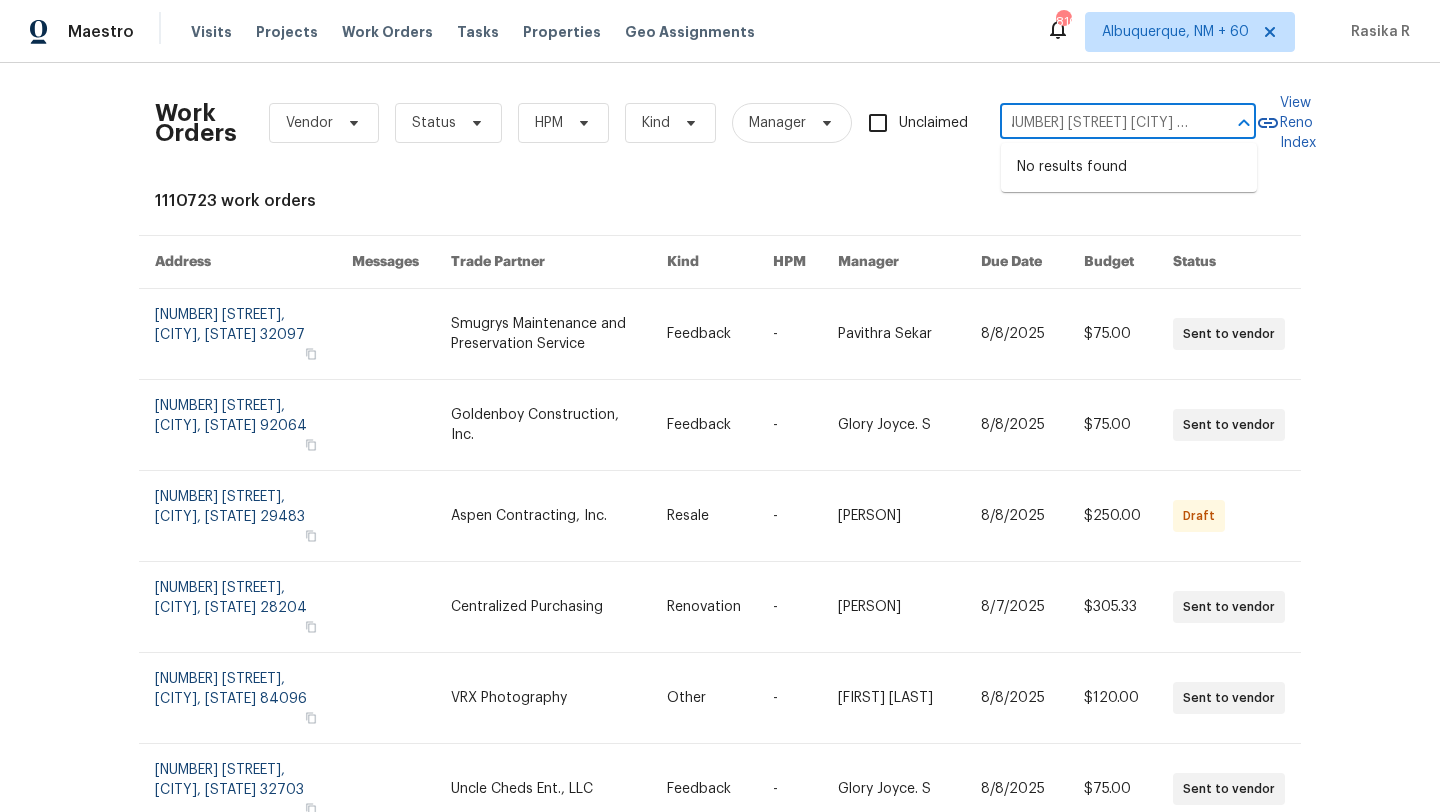 drag, startPoint x: 1204, startPoint y: 130, endPoint x: 1257, endPoint y: 132, distance: 53.037724 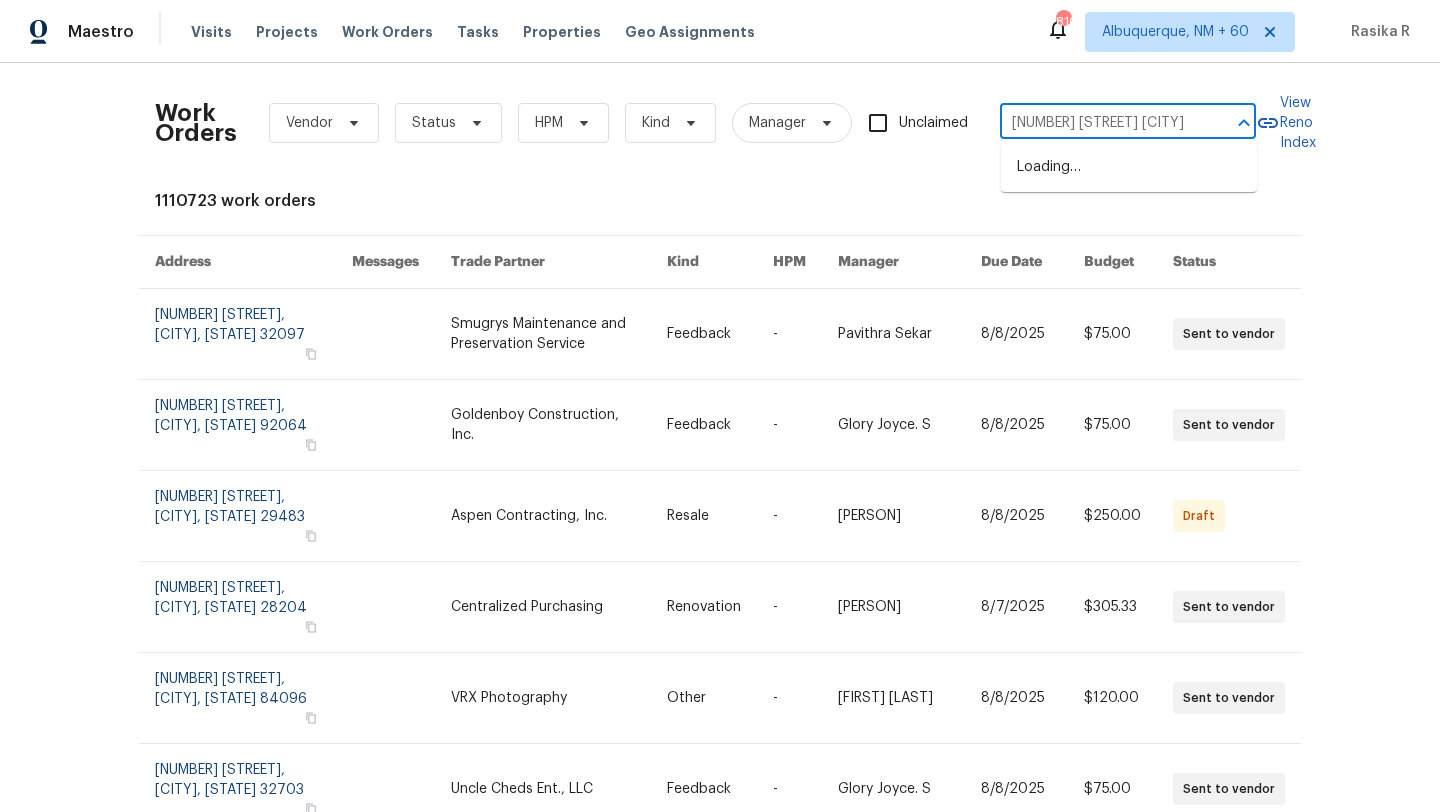 scroll, scrollTop: 0, scrollLeft: 0, axis: both 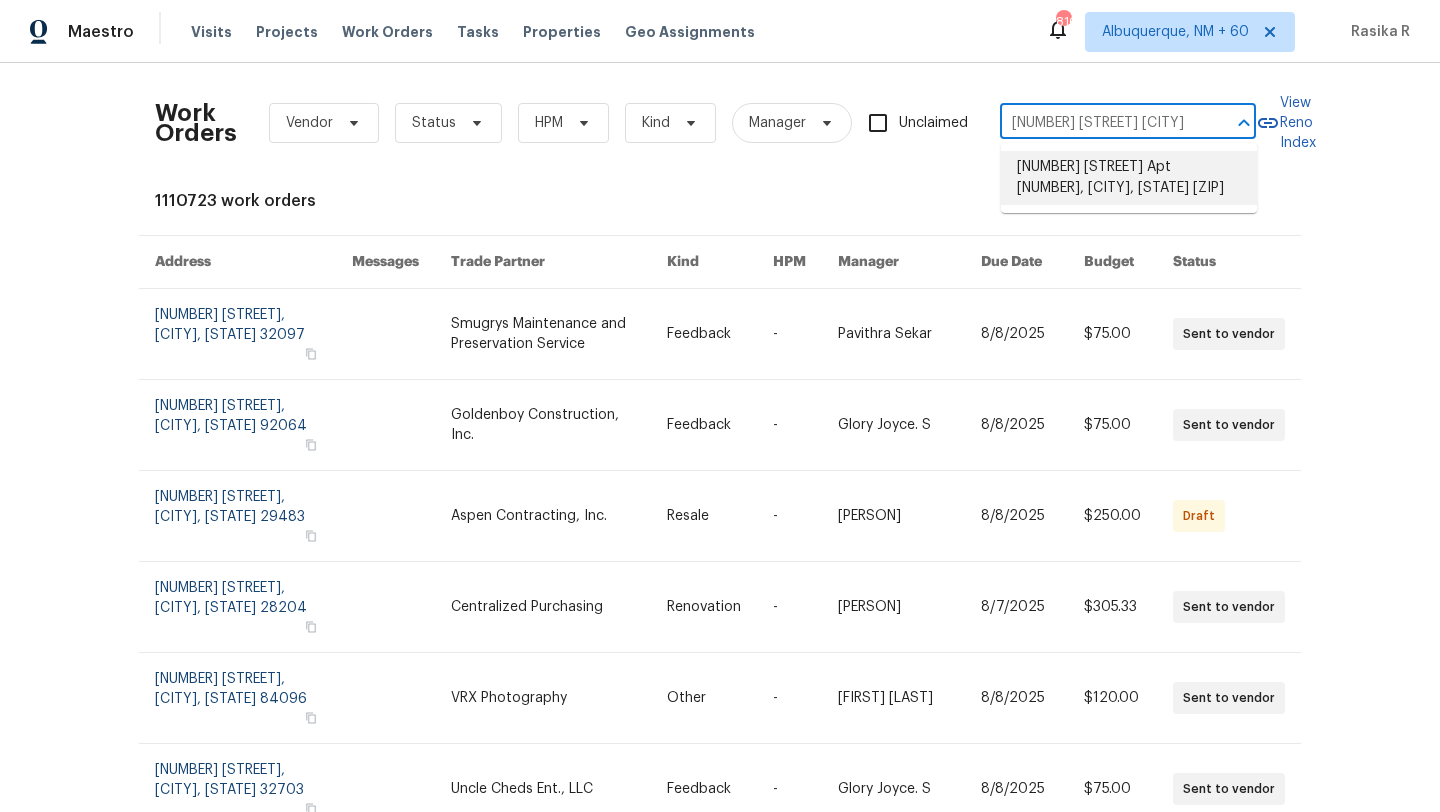 click on "[NUMBER] [STREET] Apt [NUMBER], [CITY], [STATE] [ZIP]" at bounding box center (1129, 178) 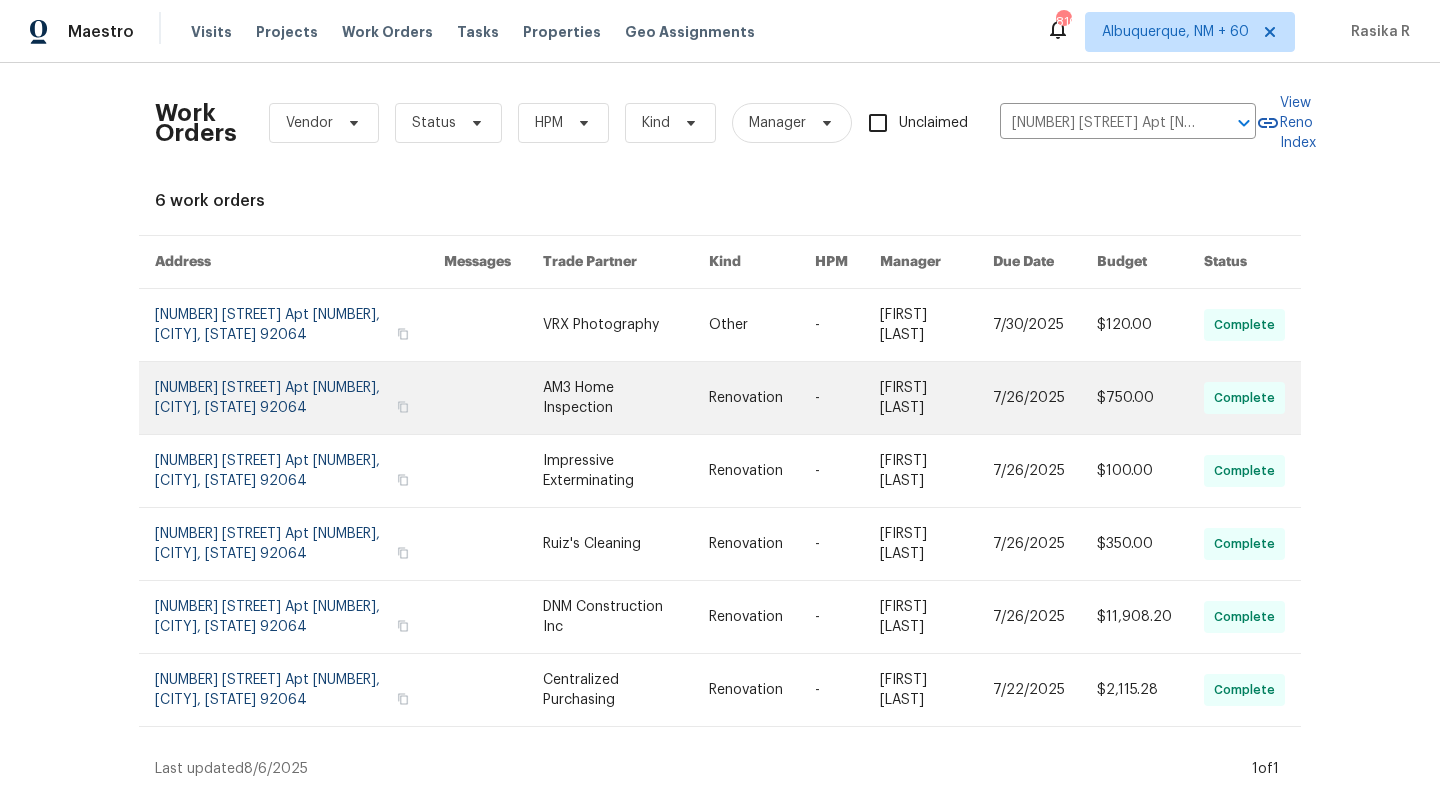 click at bounding box center [626, 398] 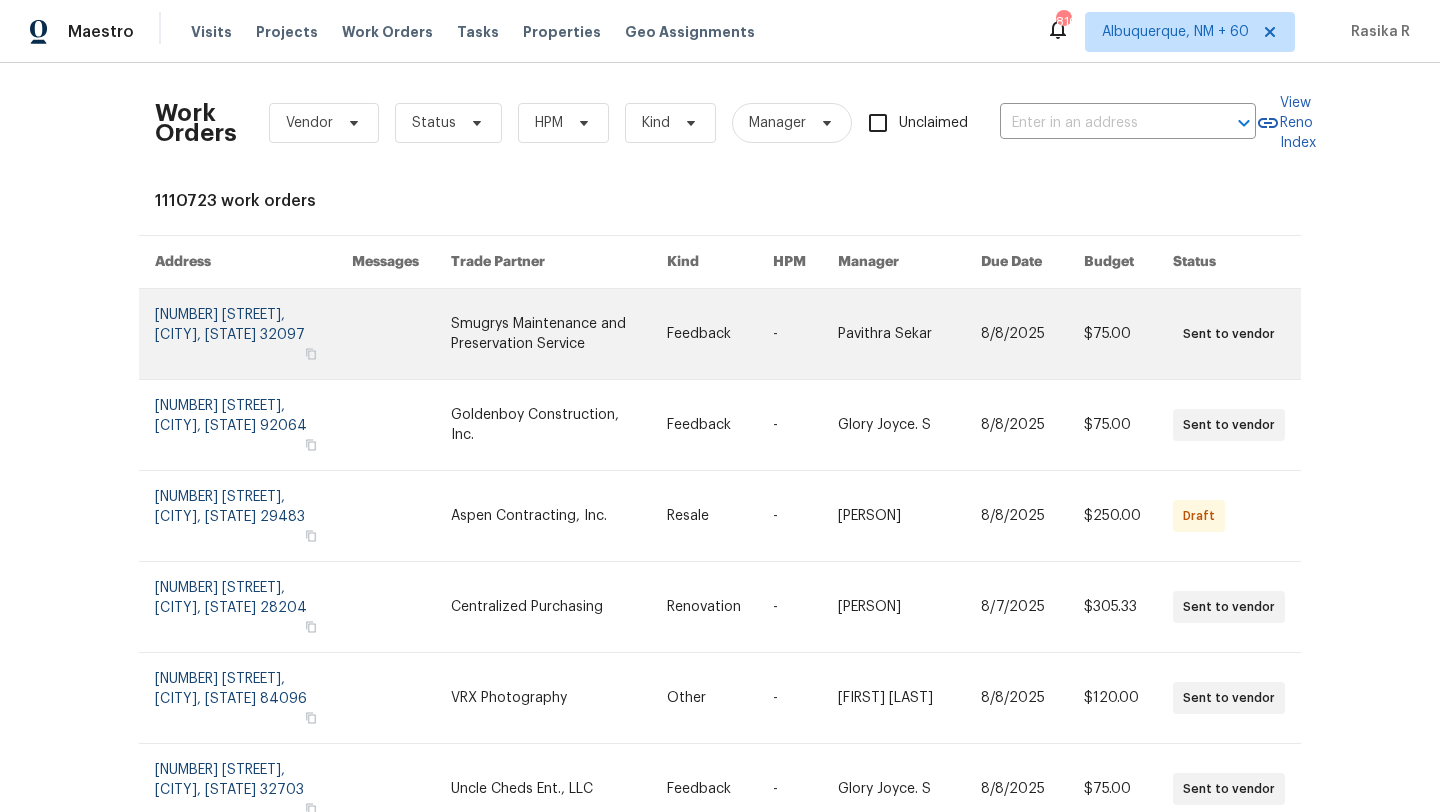 click at bounding box center (559, 334) 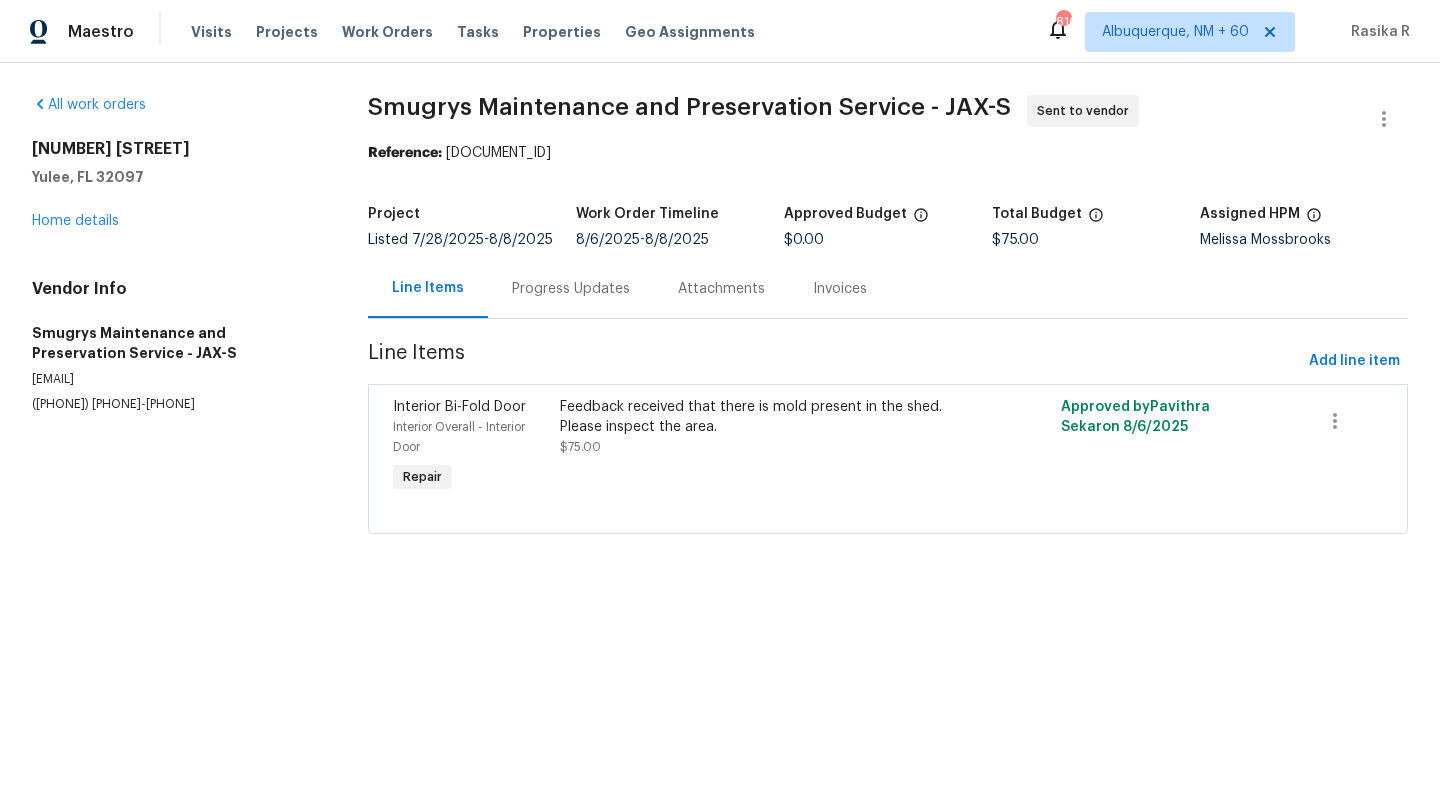 click on "Progress Updates" at bounding box center (571, 289) 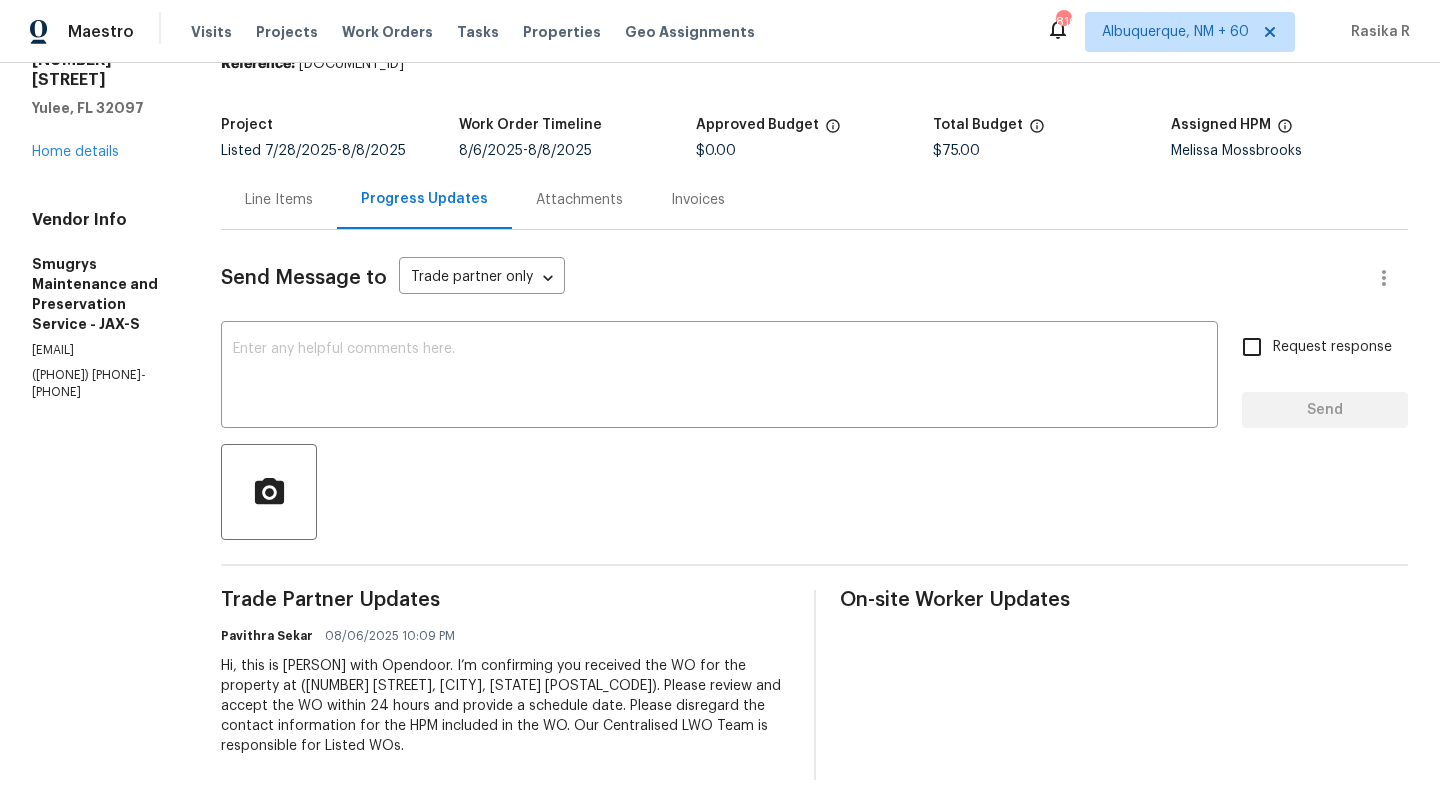 scroll, scrollTop: 0, scrollLeft: 0, axis: both 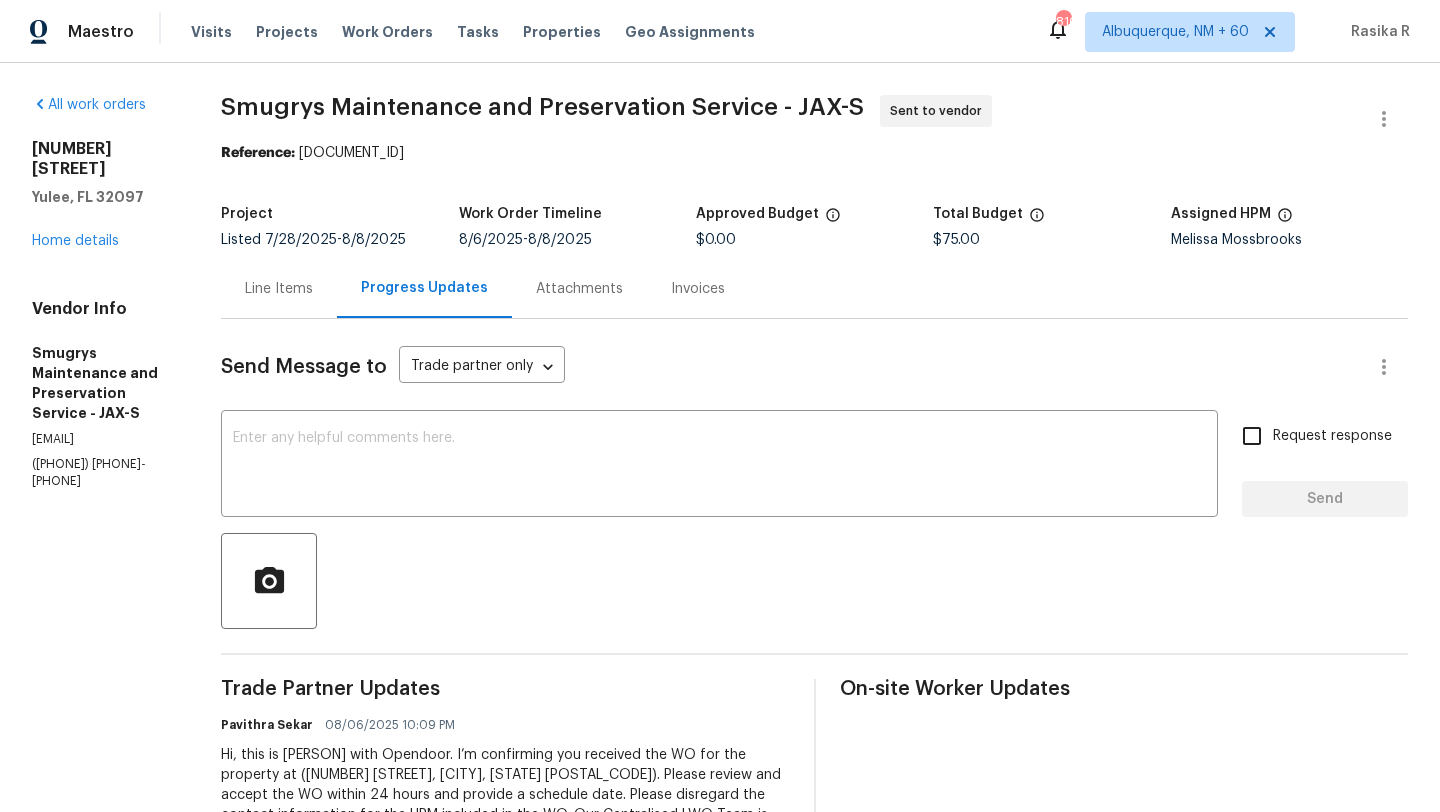 click on "Line Items" at bounding box center (279, 289) 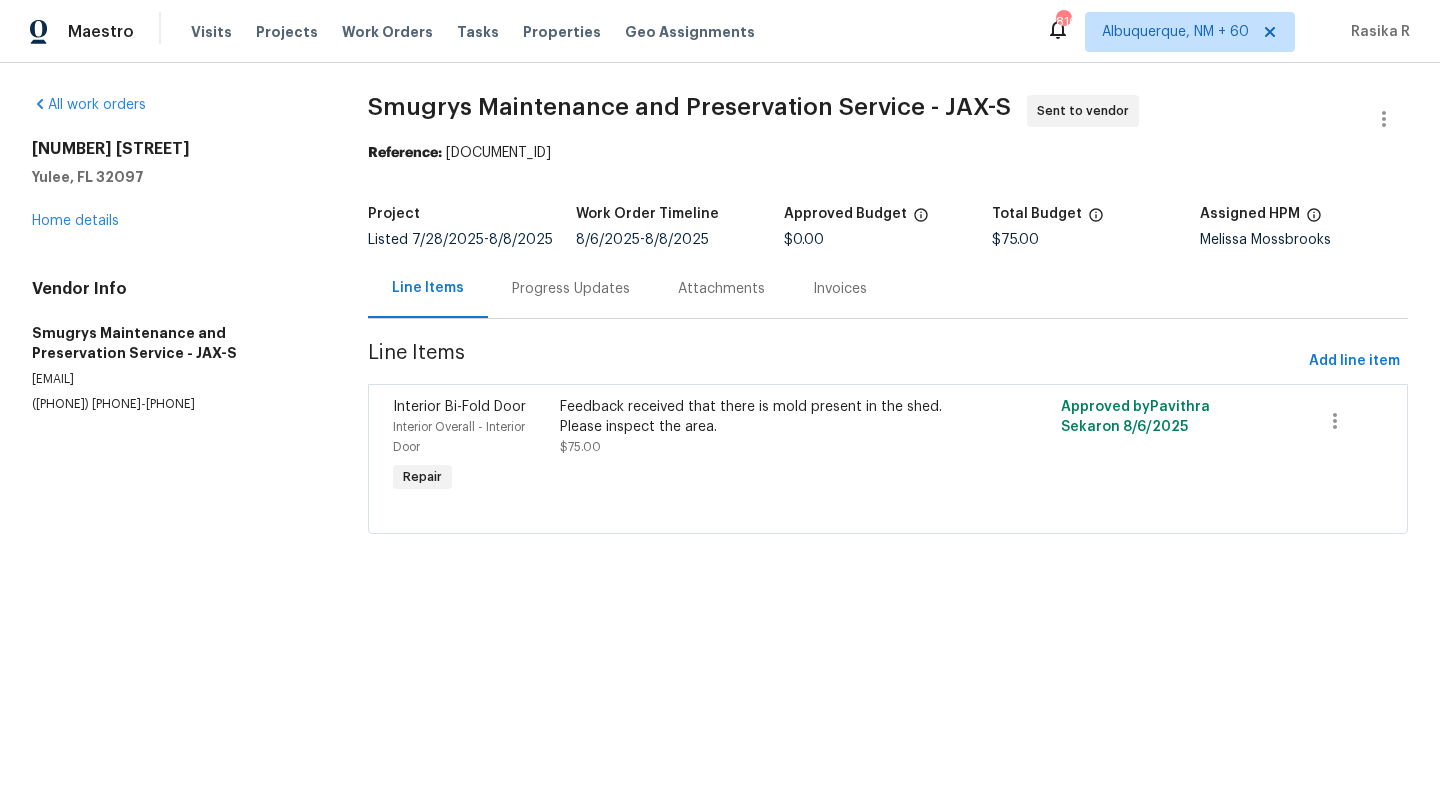 click on "Feedback received that there is mold present in the shed. Please inspect the area." at bounding box center [763, 417] 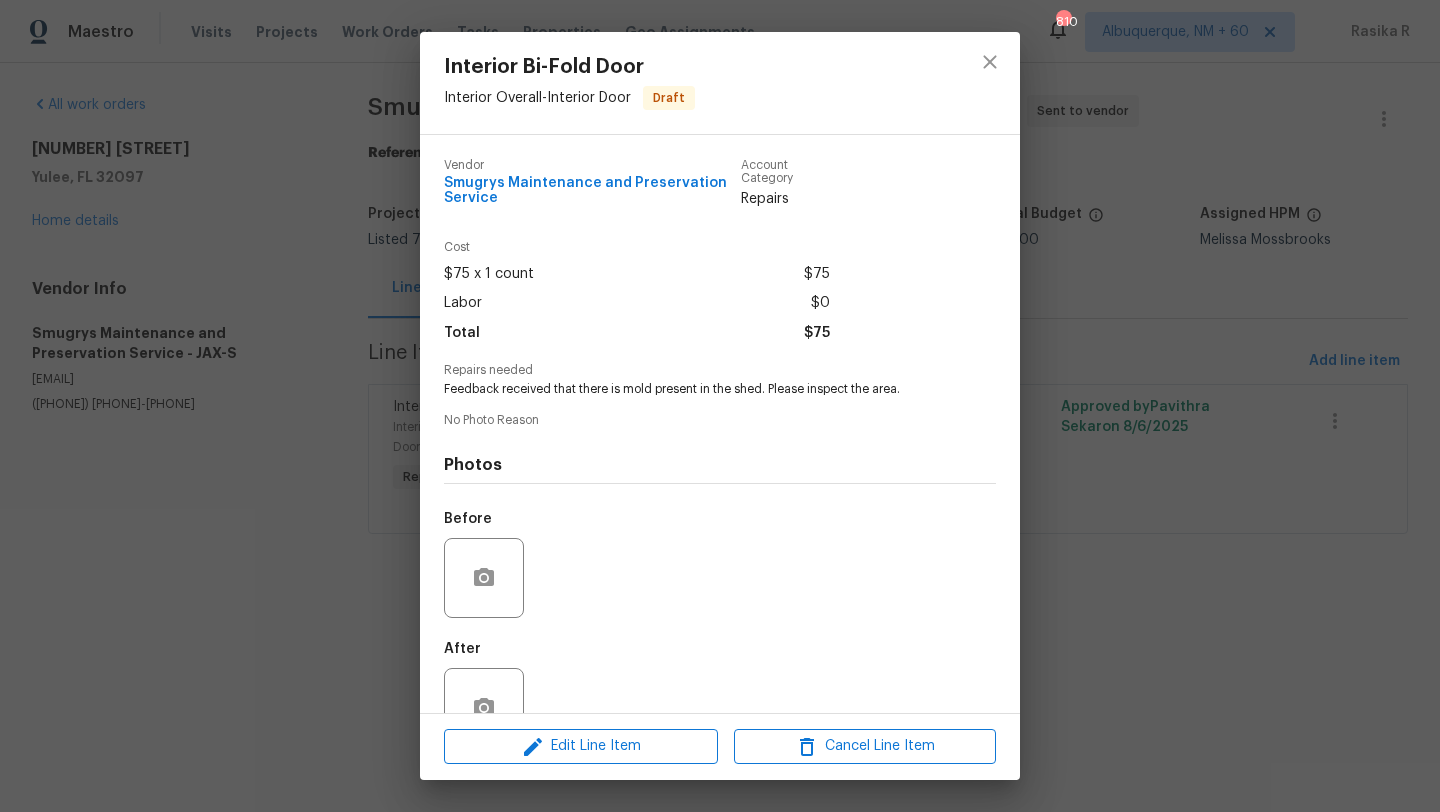 scroll, scrollTop: 55, scrollLeft: 0, axis: vertical 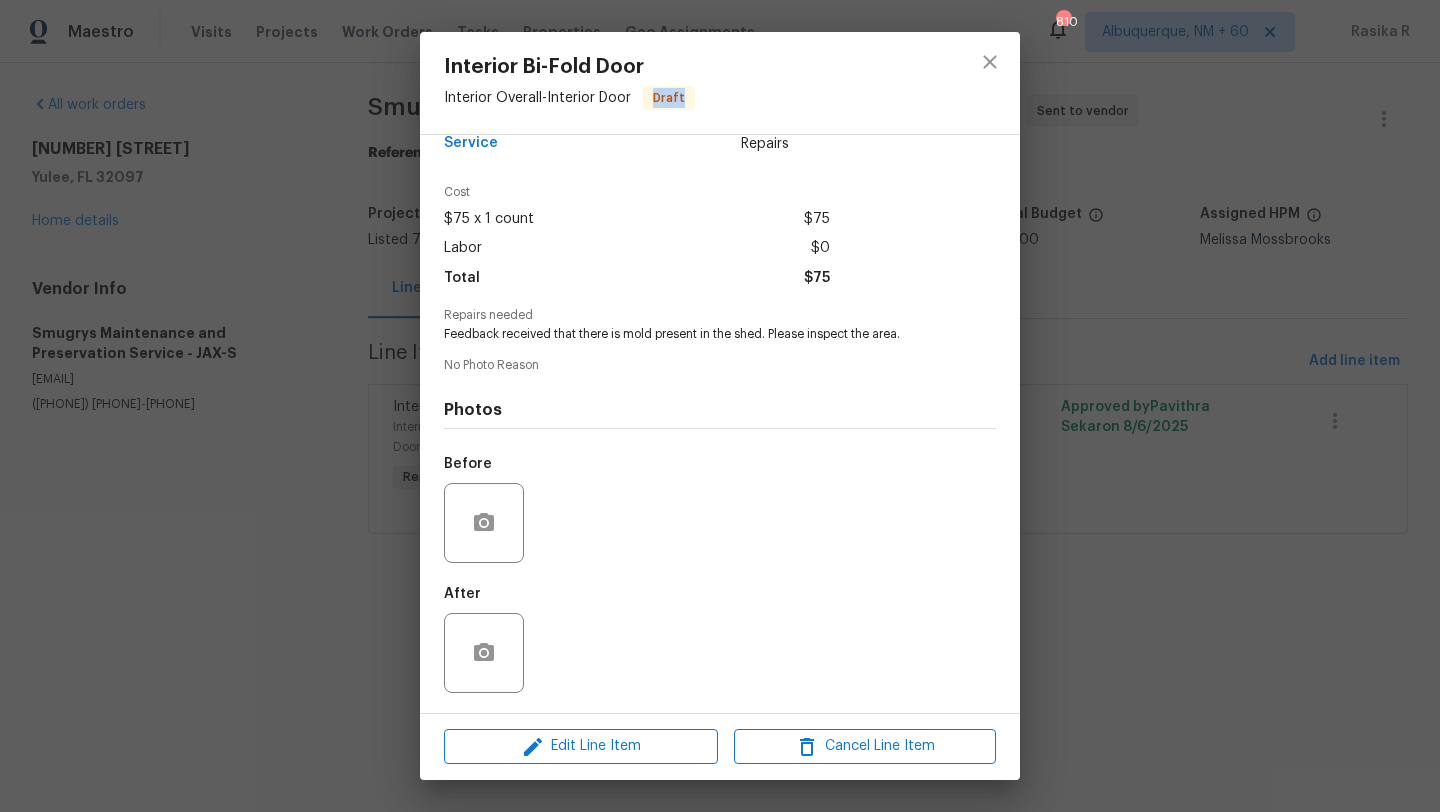 drag, startPoint x: 650, startPoint y: 94, endPoint x: 728, endPoint y: 94, distance: 78 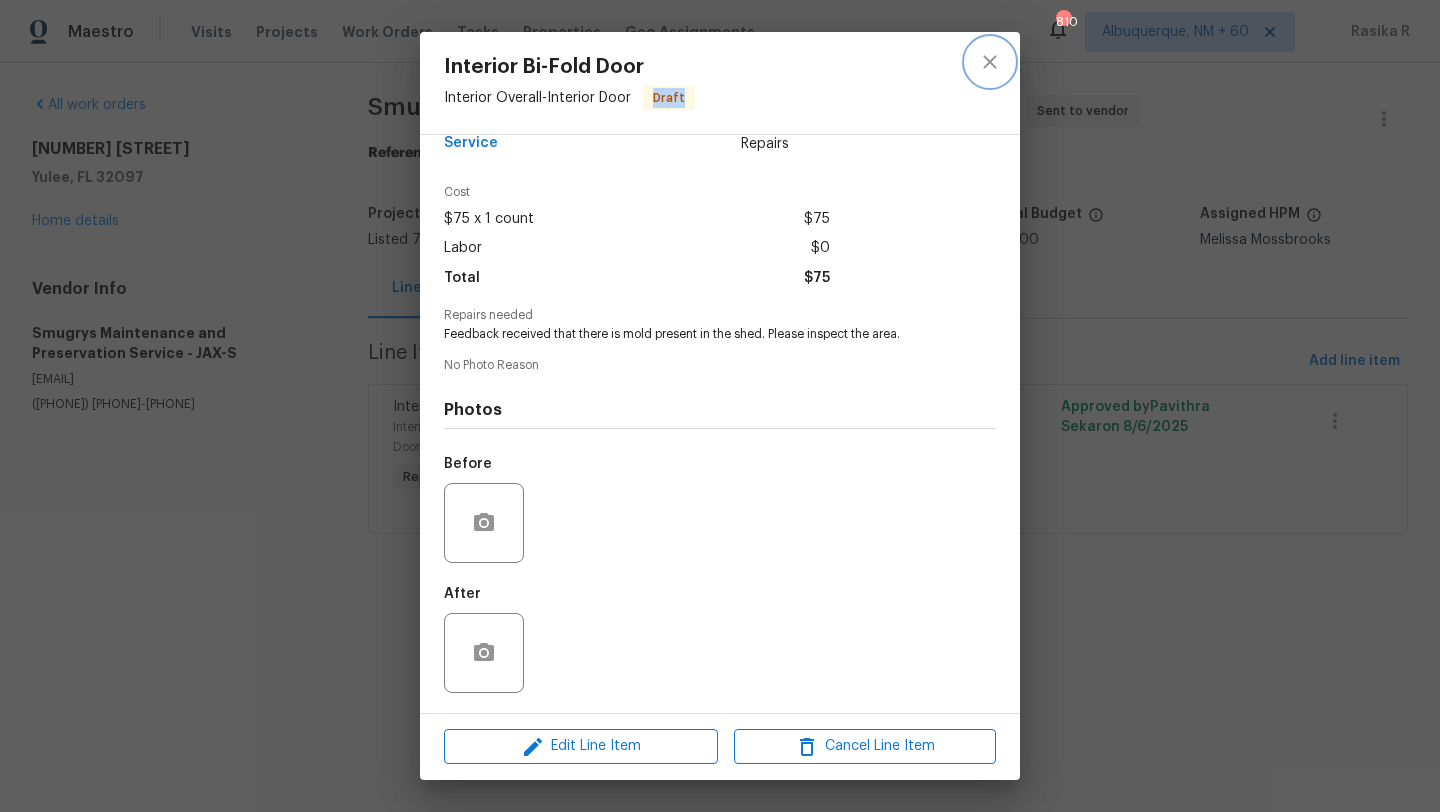 click 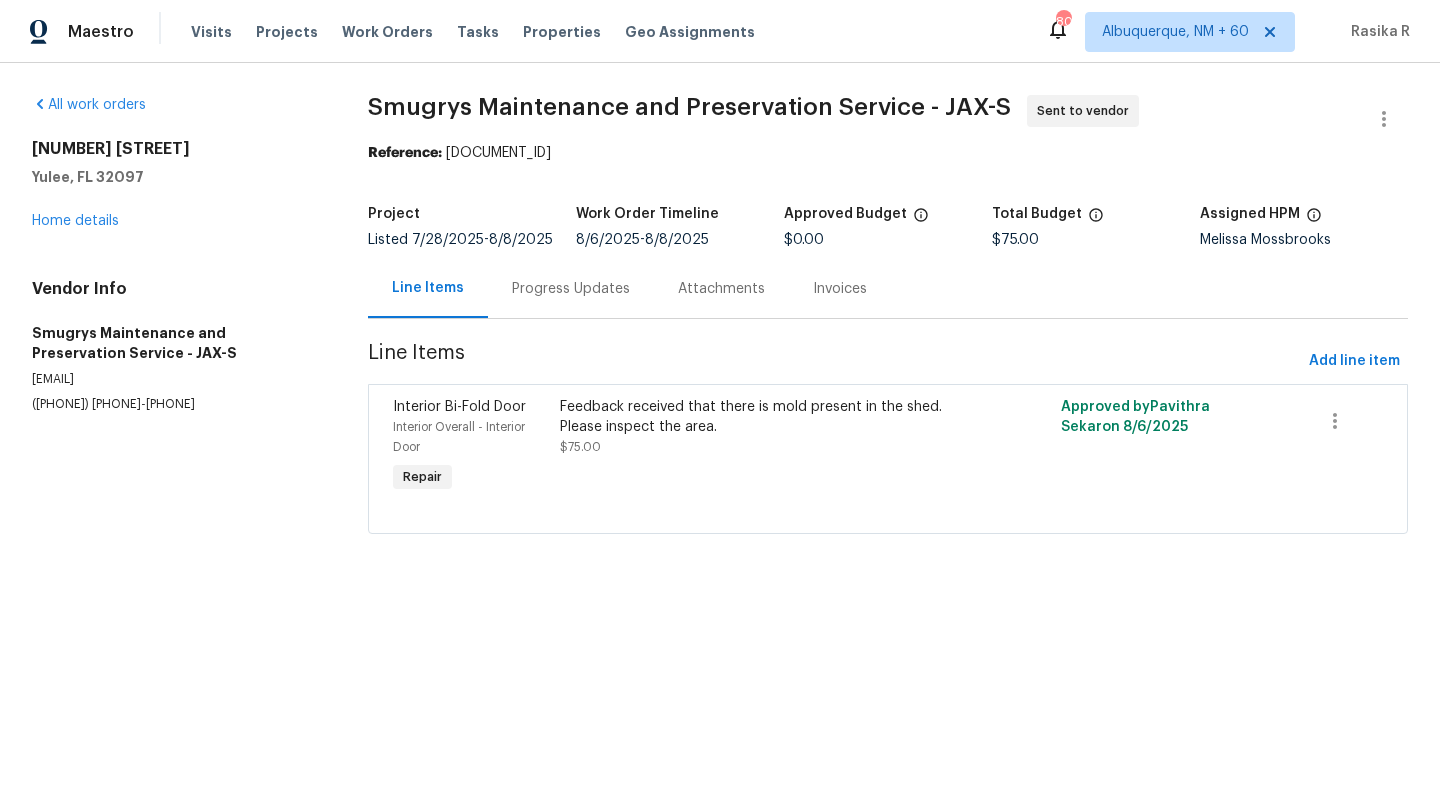 click on "All work orders" at bounding box center [176, 105] 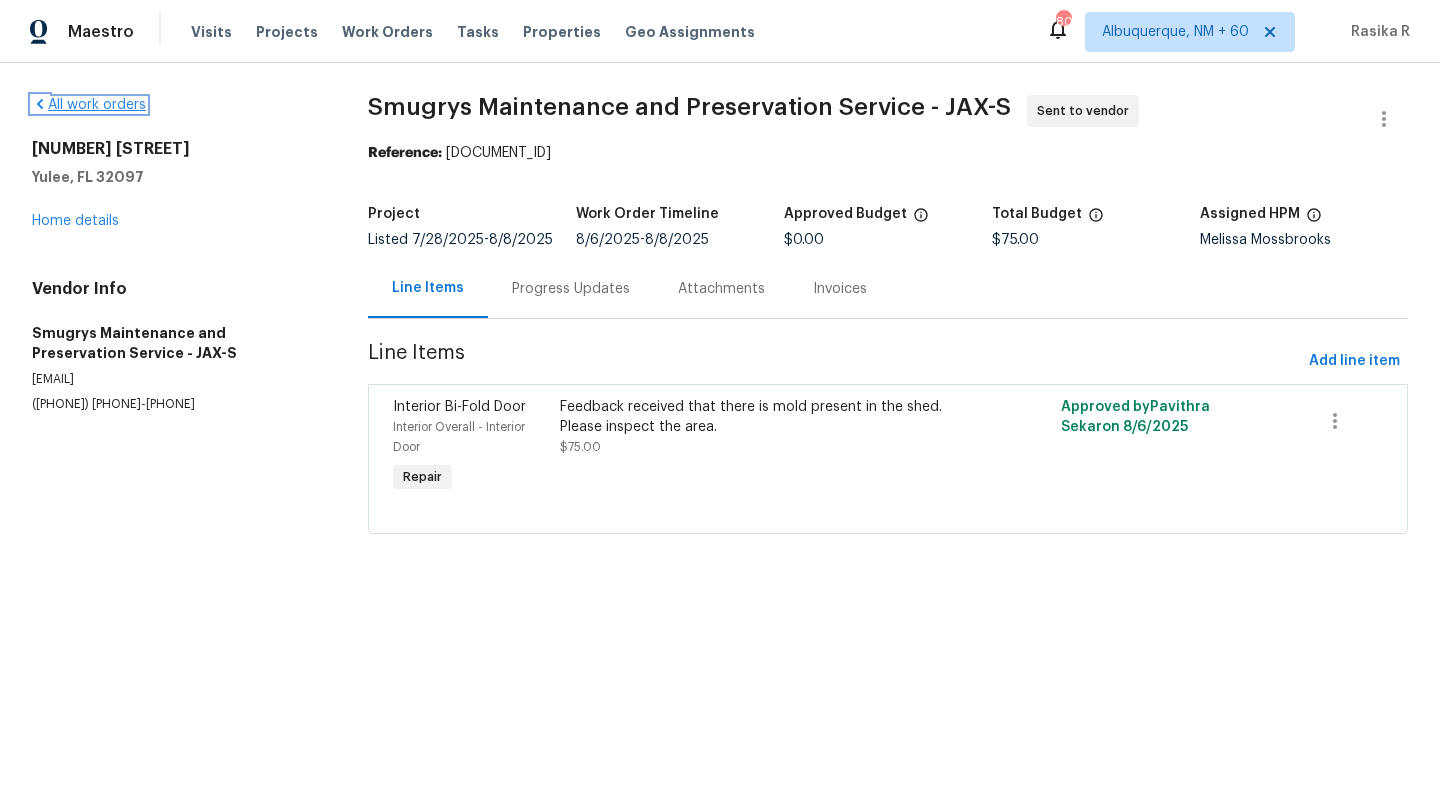 click 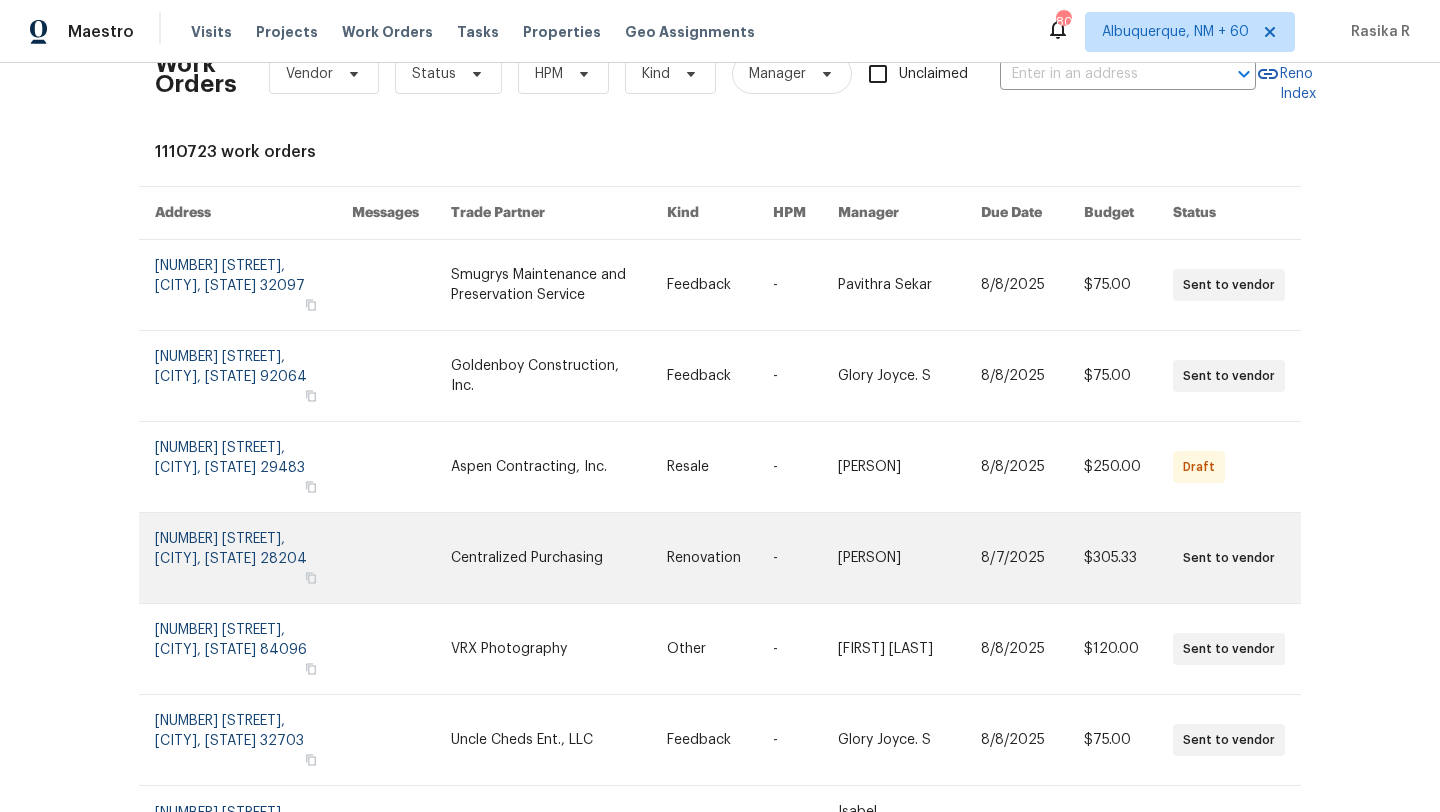 scroll, scrollTop: 48, scrollLeft: 0, axis: vertical 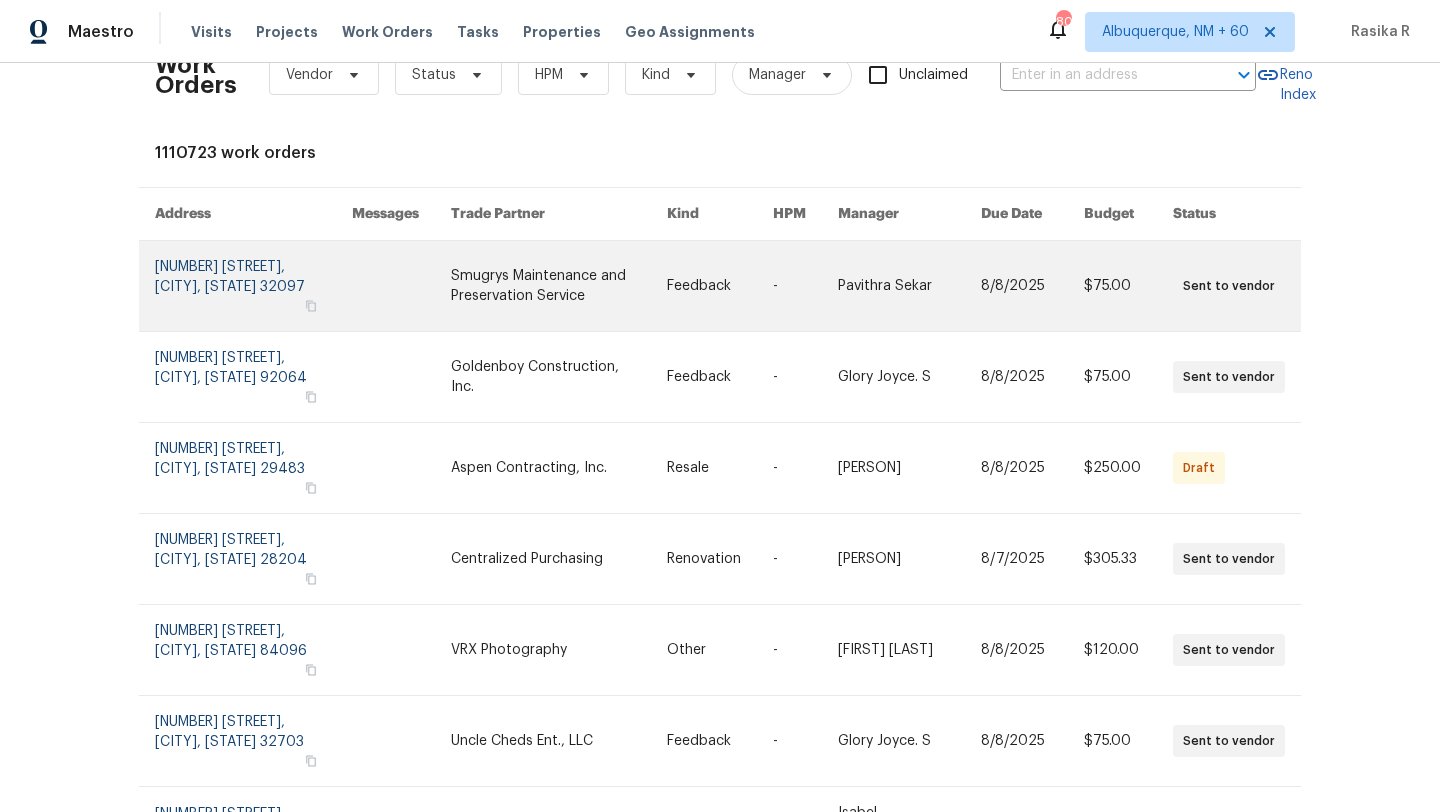click at bounding box center [559, 286] 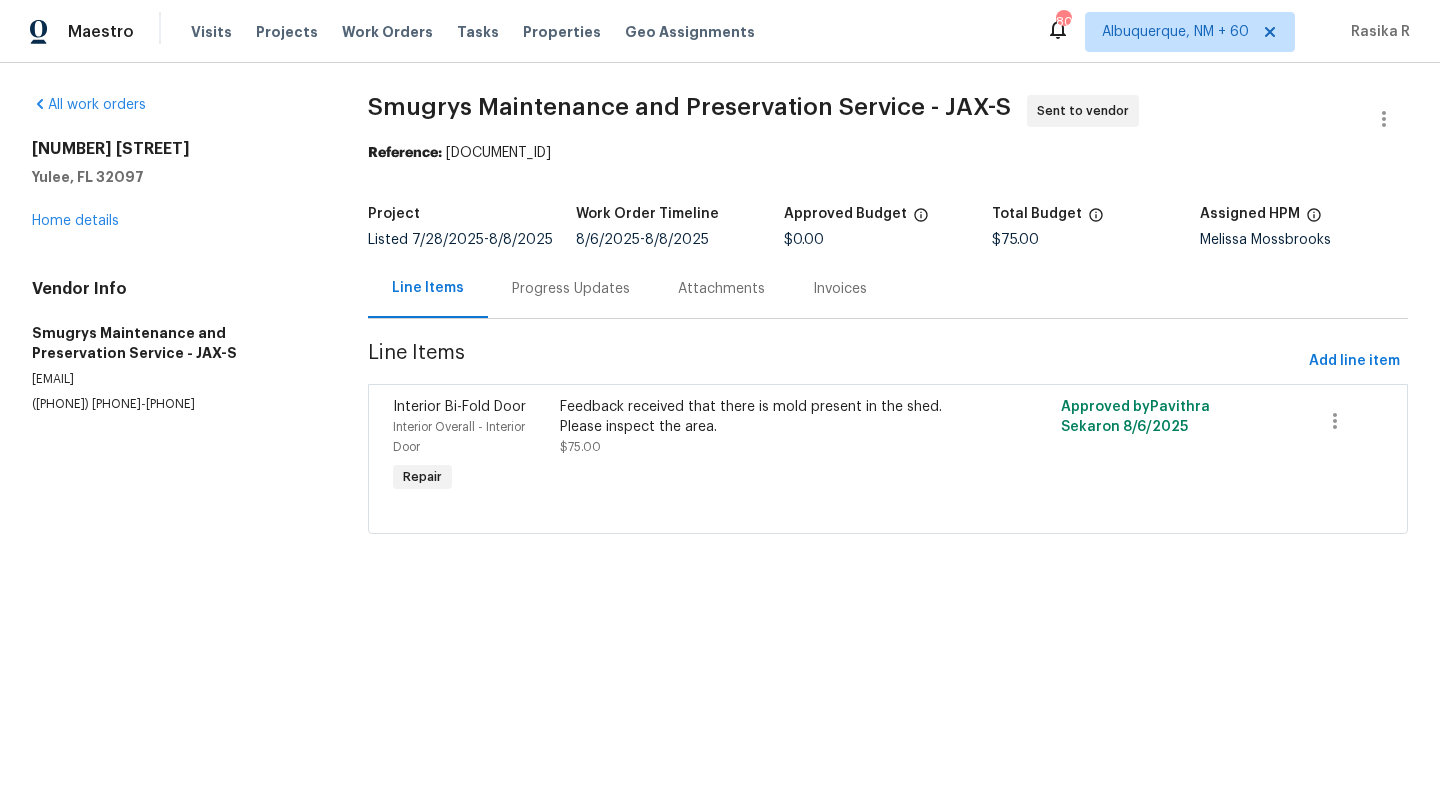 click on "Feedback received that there is mold present in the shed. Please inspect the area." at bounding box center [763, 417] 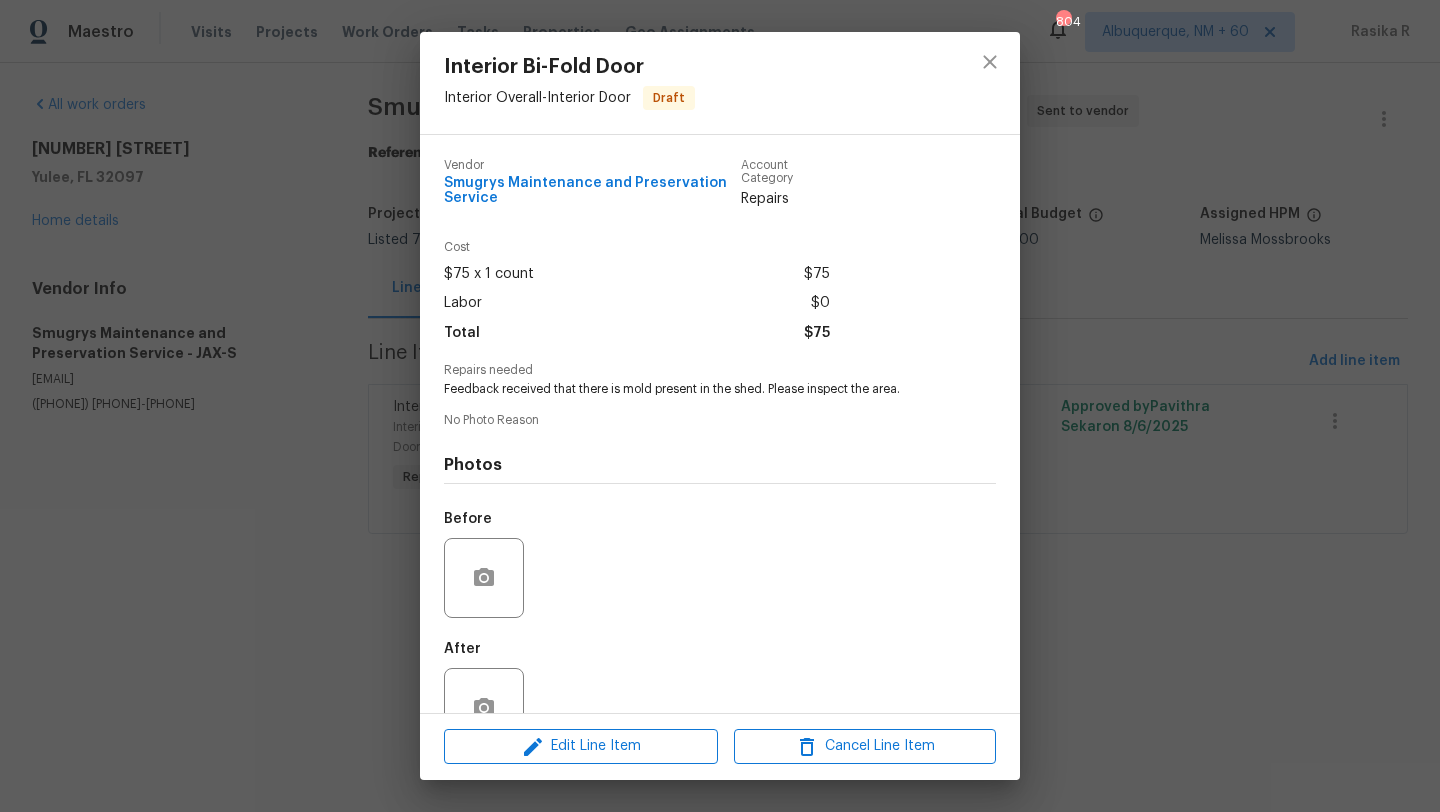 click on "Interior Bi-Fold Door Interior Overall  -  Interior Door Draft Vendor Smugrys Maintenance and Preservation Service Account Category Repairs Cost $75 x 1 count $75 Labor $0 Total $75 Repairs needed Feedback received that there is mold present in the shed. Please inspect the area. No Photo Reason   Photos Before After  Edit Line Item  Cancel Line Item" at bounding box center [720, 406] 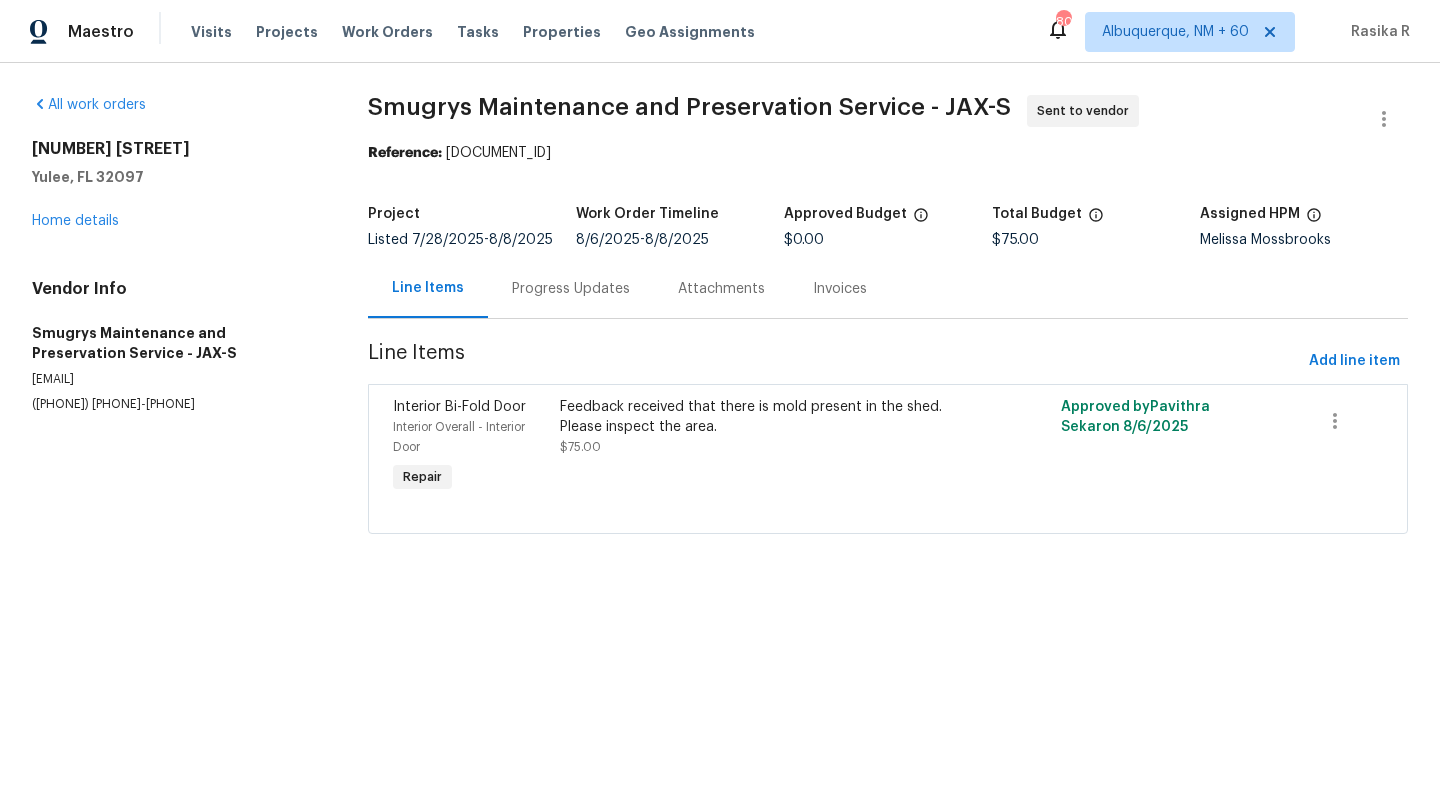 click on "All work orders 85735 Wilson Neck Rd Yulee, FL 32097 Home details Vendor Info Smugrys Maintenance and Preservation Service - JAX-S smugryllc@example.com ([PHONE])" at bounding box center [176, 254] 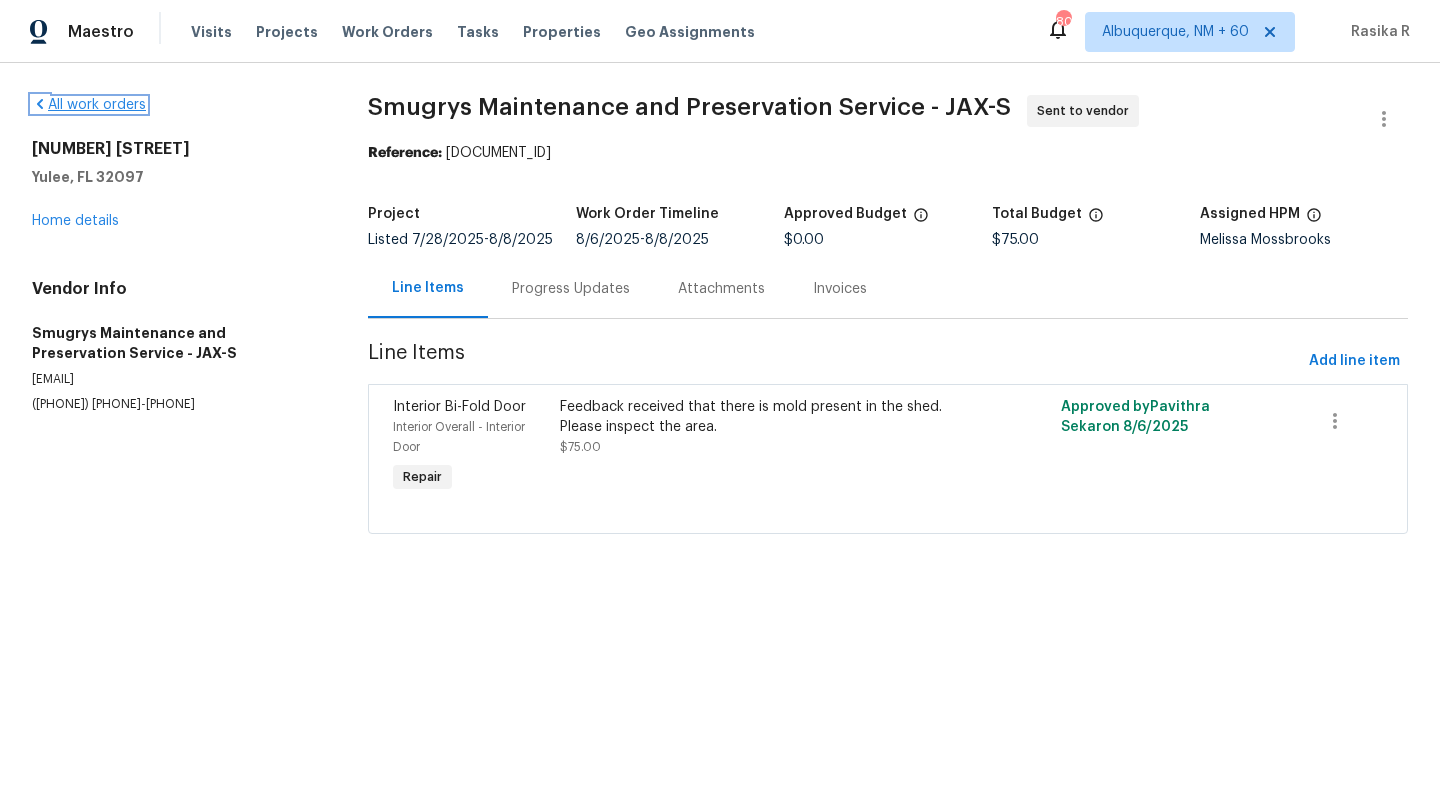 click on "All work orders" at bounding box center (89, 105) 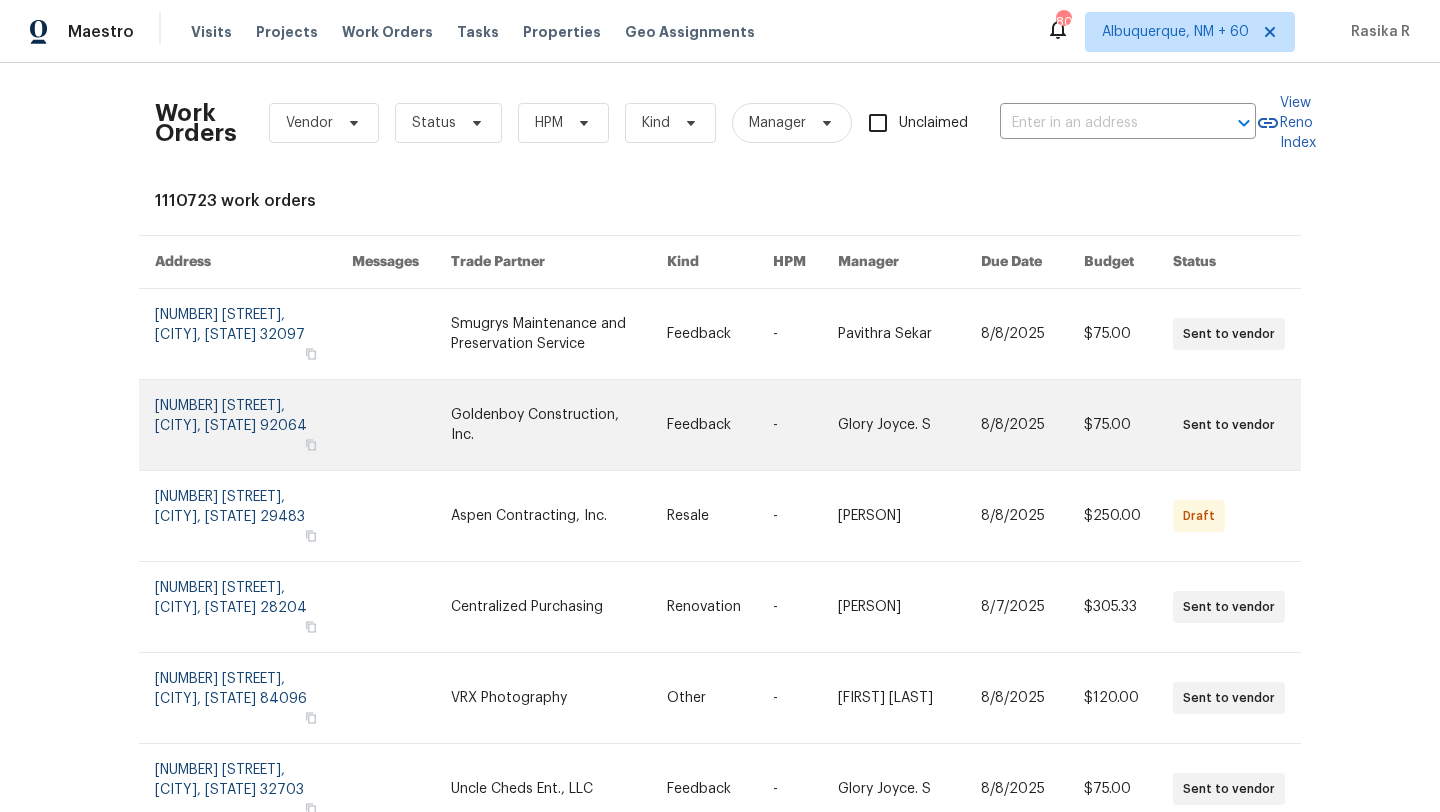 click at bounding box center [559, 425] 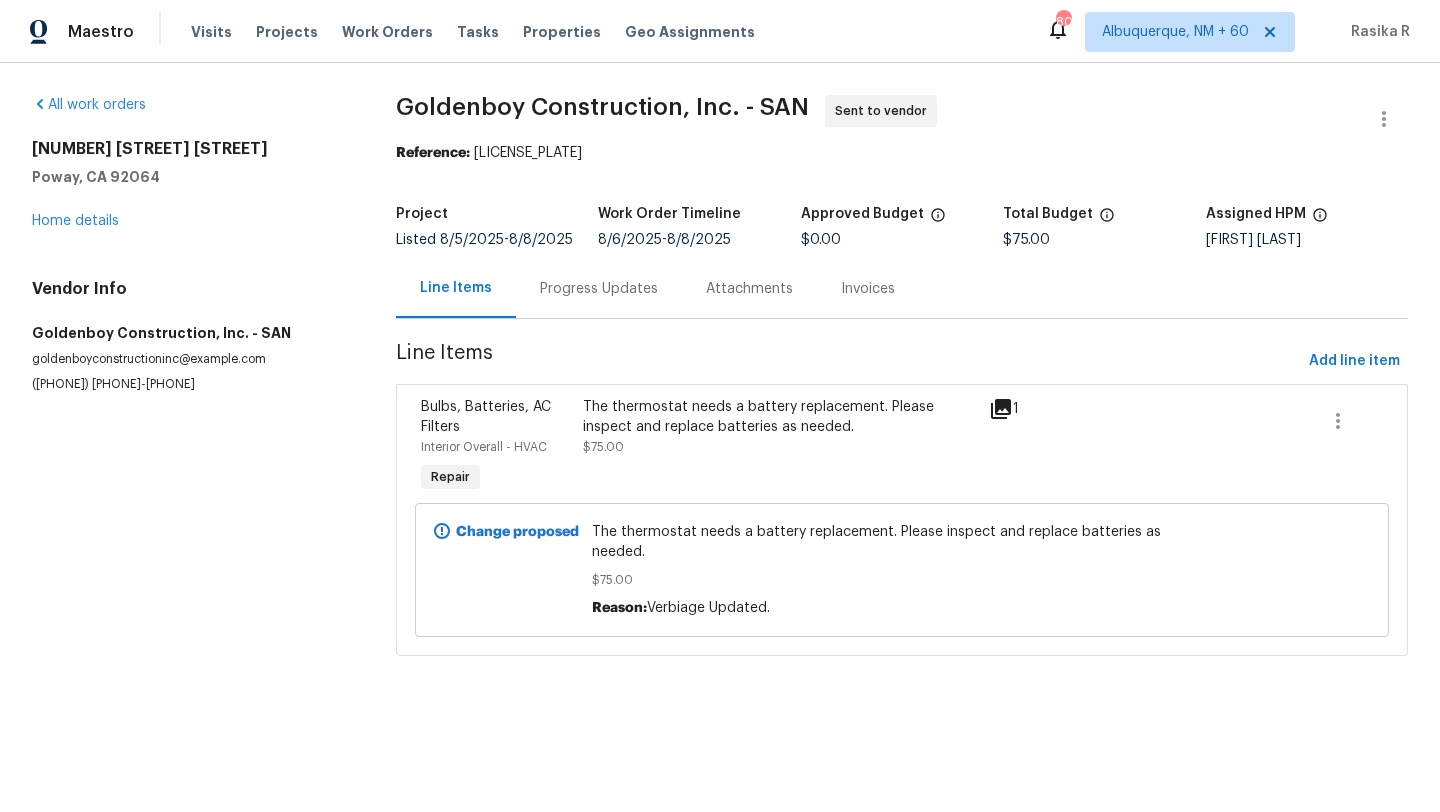 click on "The thermostat needs a battery replacement. Please inspect and replace batteries as needed." at bounding box center [780, 417] 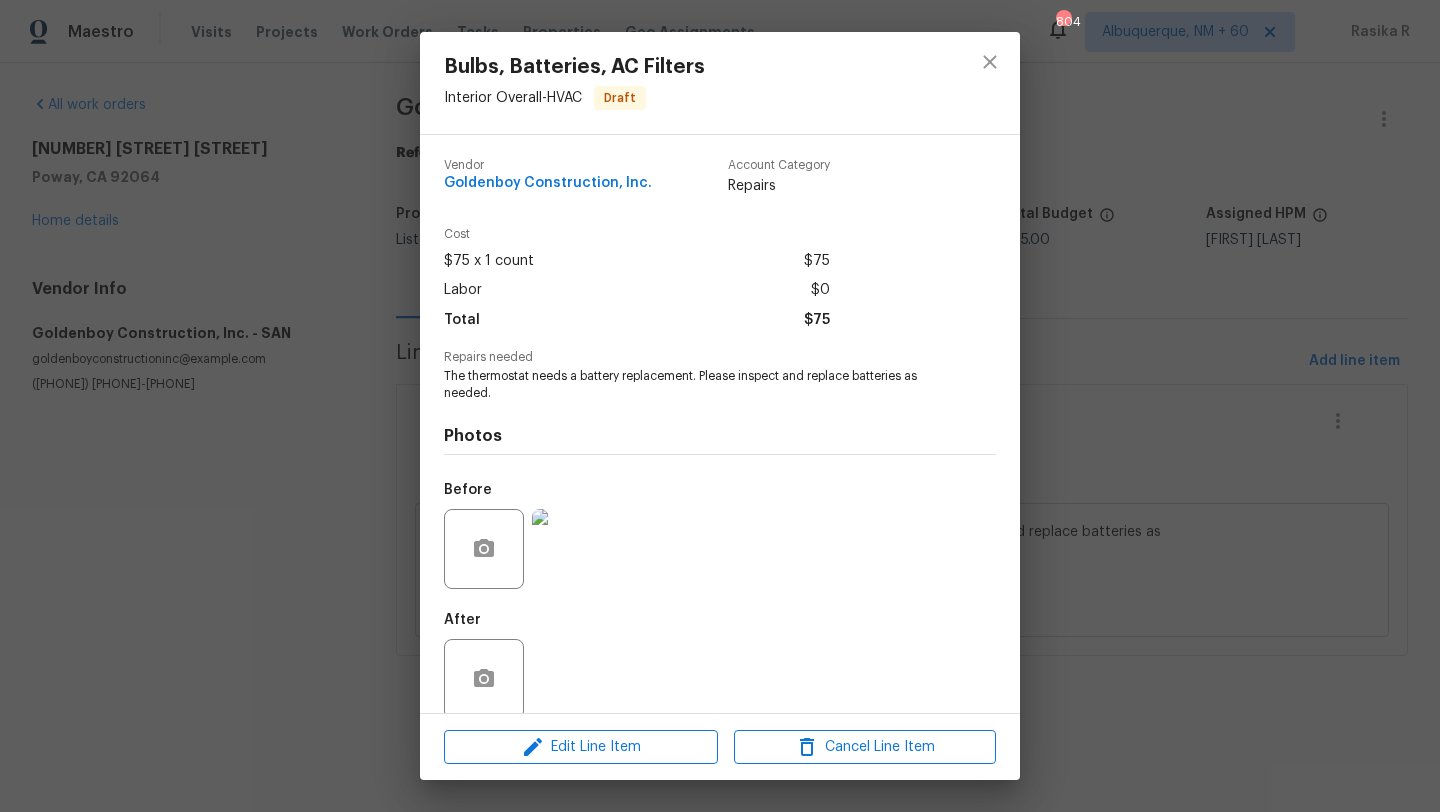 scroll, scrollTop: 26, scrollLeft: 0, axis: vertical 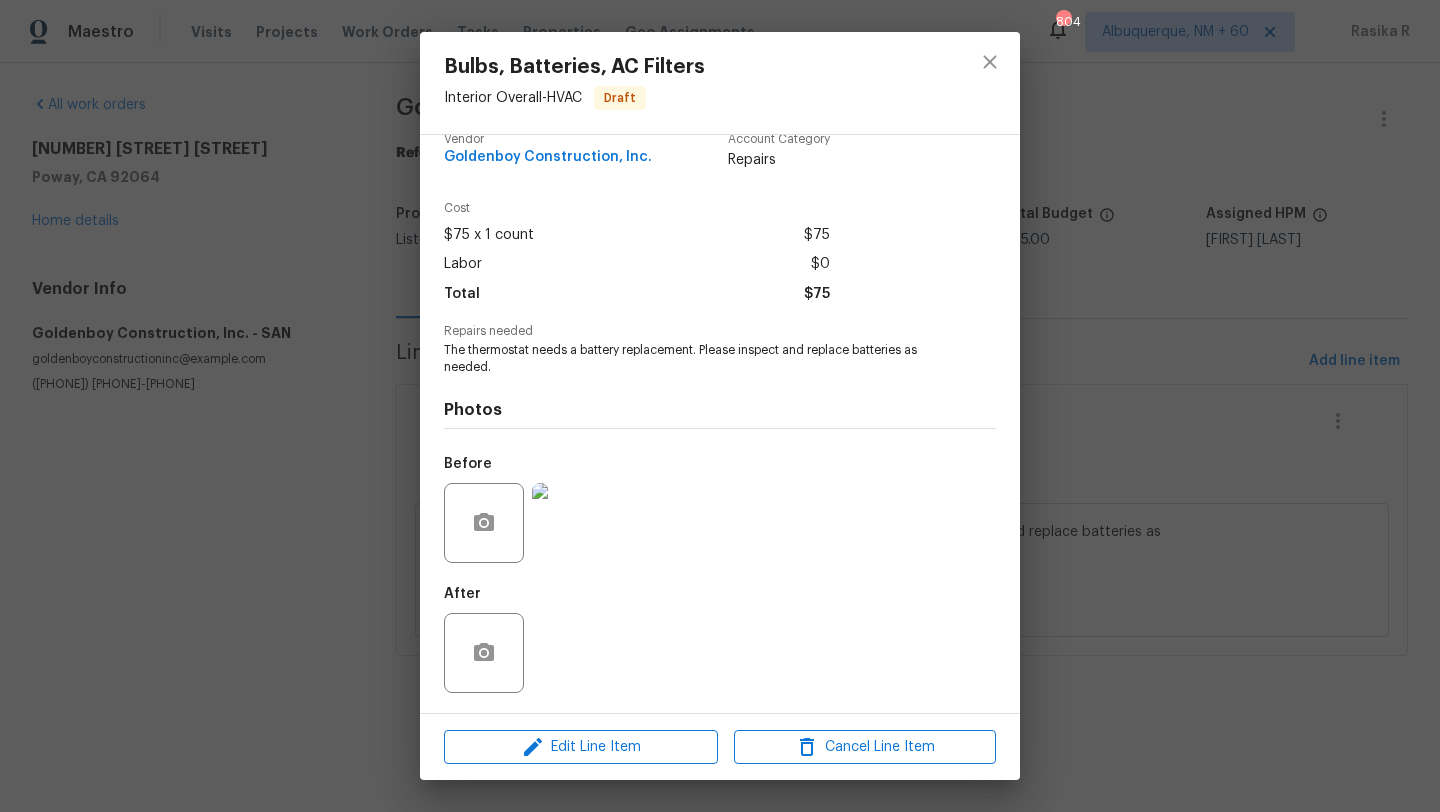 click on "Bulbs, Batteries, AC Filters Interior Overall  -  HVAC Draft Vendor Goldenboy Construction, Inc. Account Category Repairs Cost $75 x 1 count $75 Labor $0 Total $75 Repairs needed The thermostat needs a battery replacement. Please inspect and replace batteries as needed. Photos Before After  Edit Line Item  Cancel Line Item" at bounding box center [720, 406] 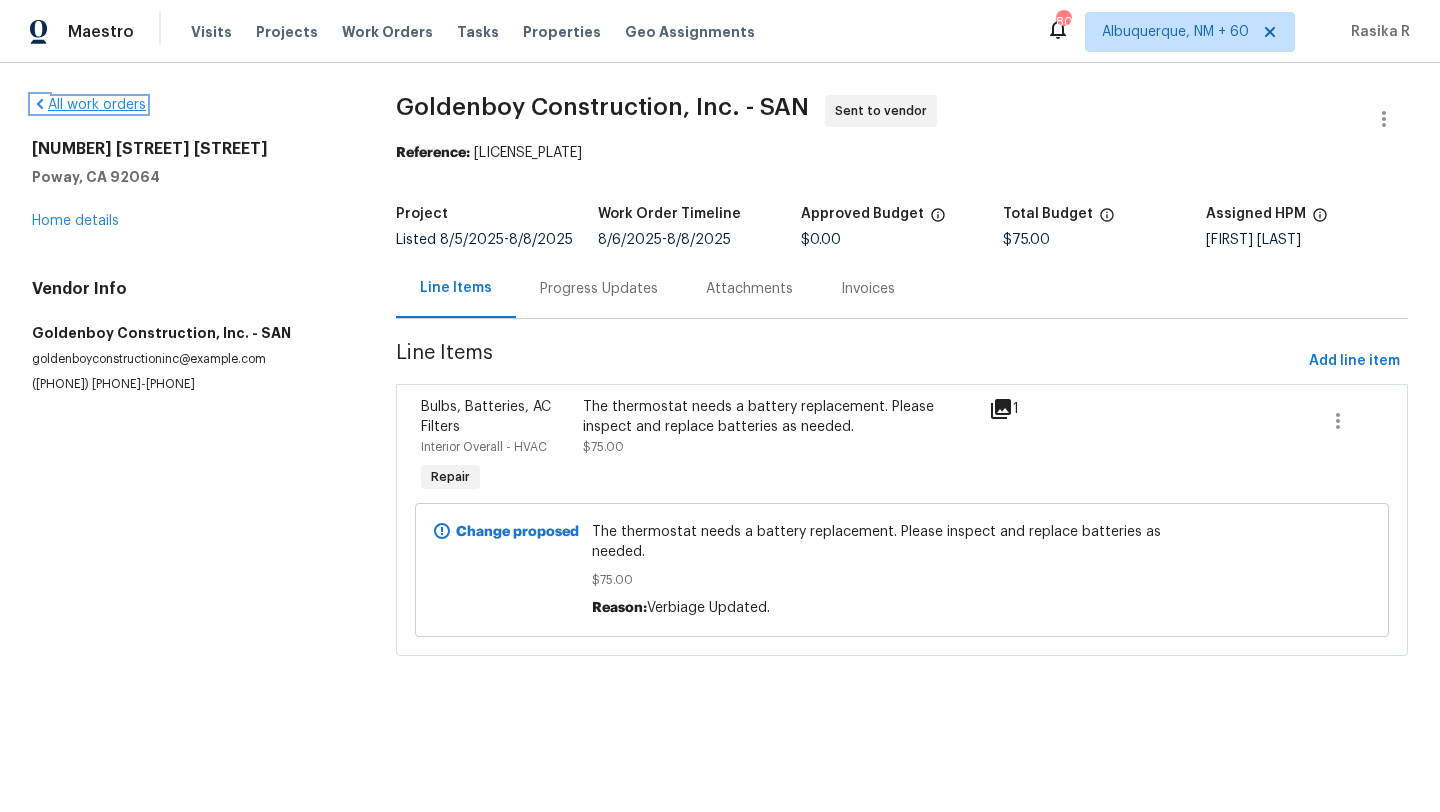 click 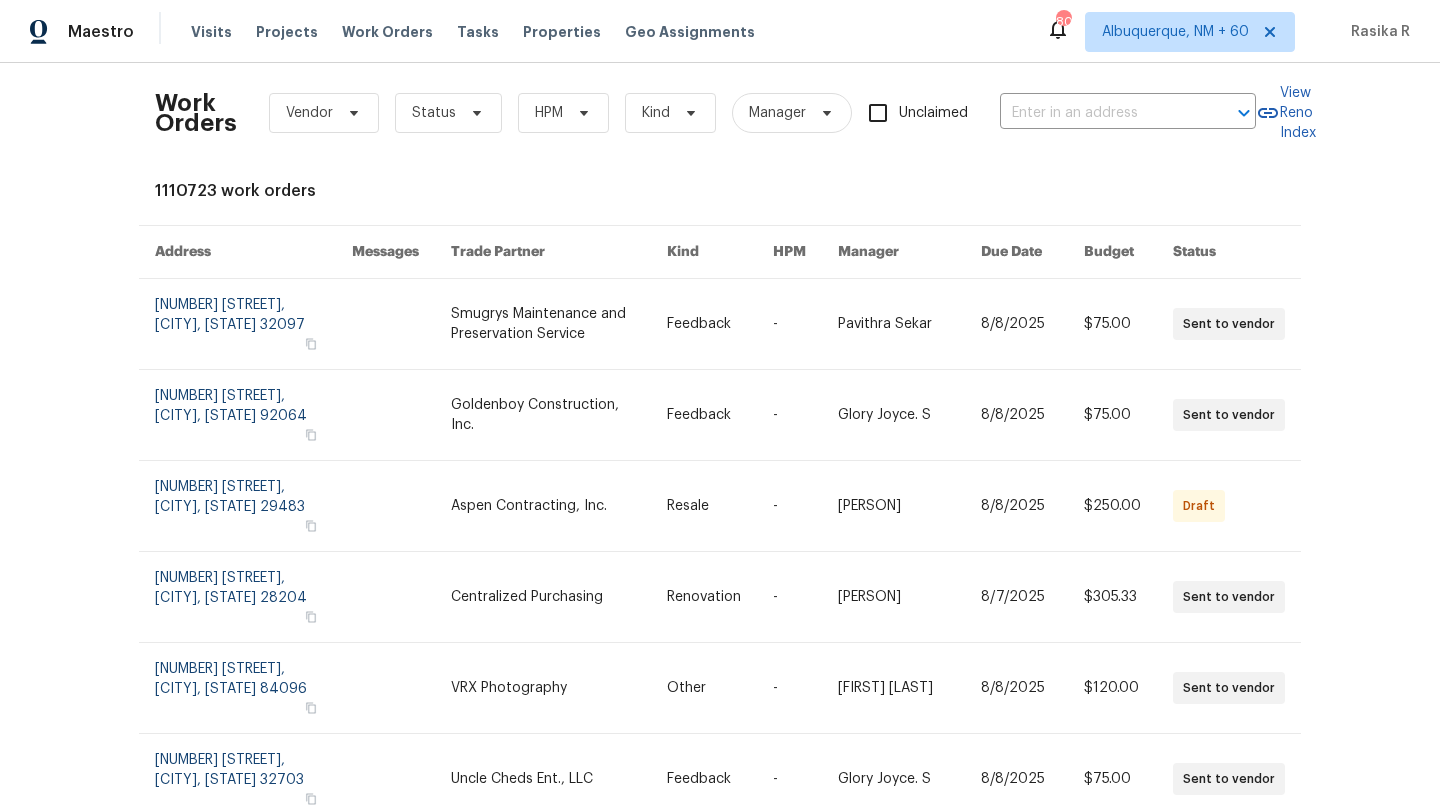 scroll, scrollTop: 0, scrollLeft: 0, axis: both 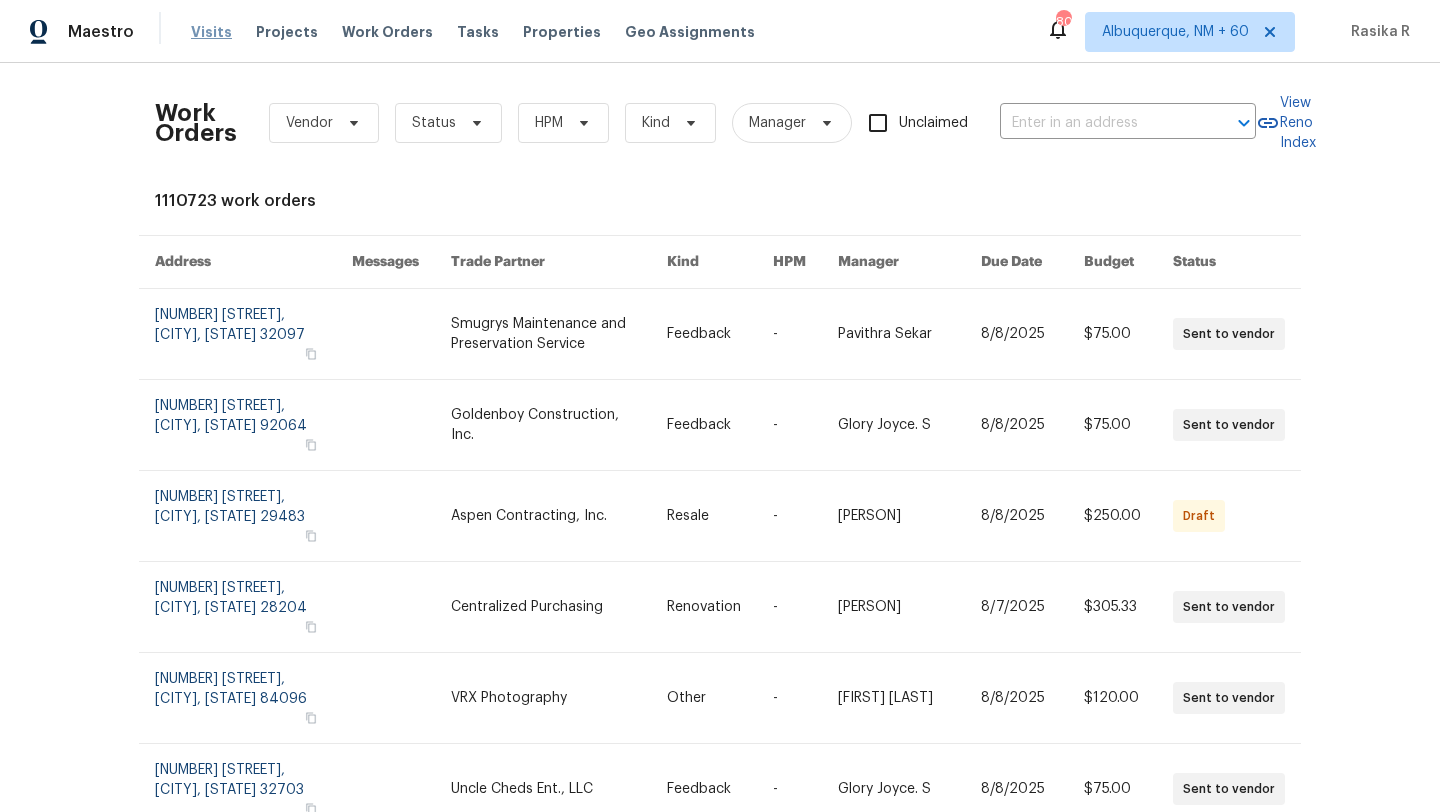 click on "Visits" at bounding box center (211, 32) 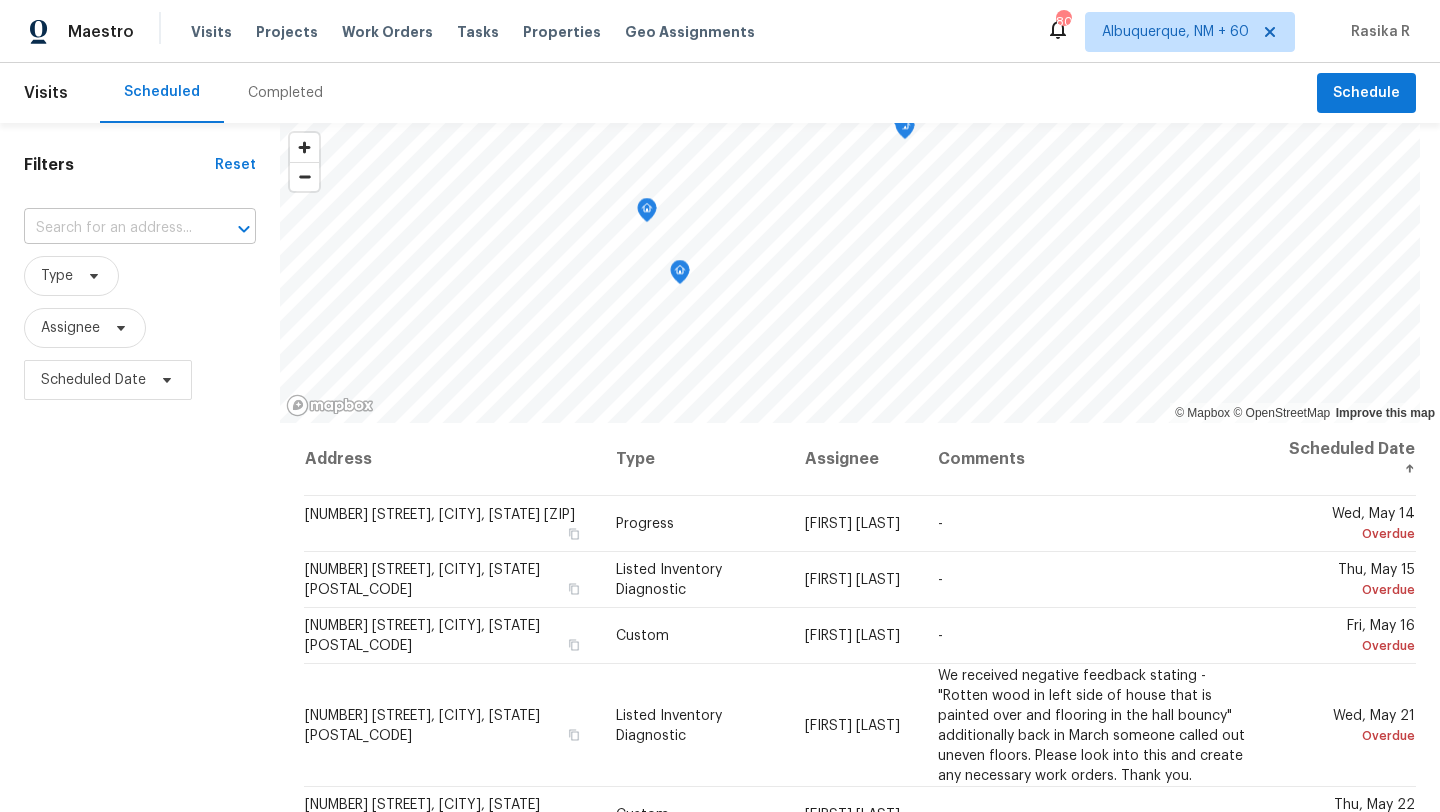 click at bounding box center (112, 228) 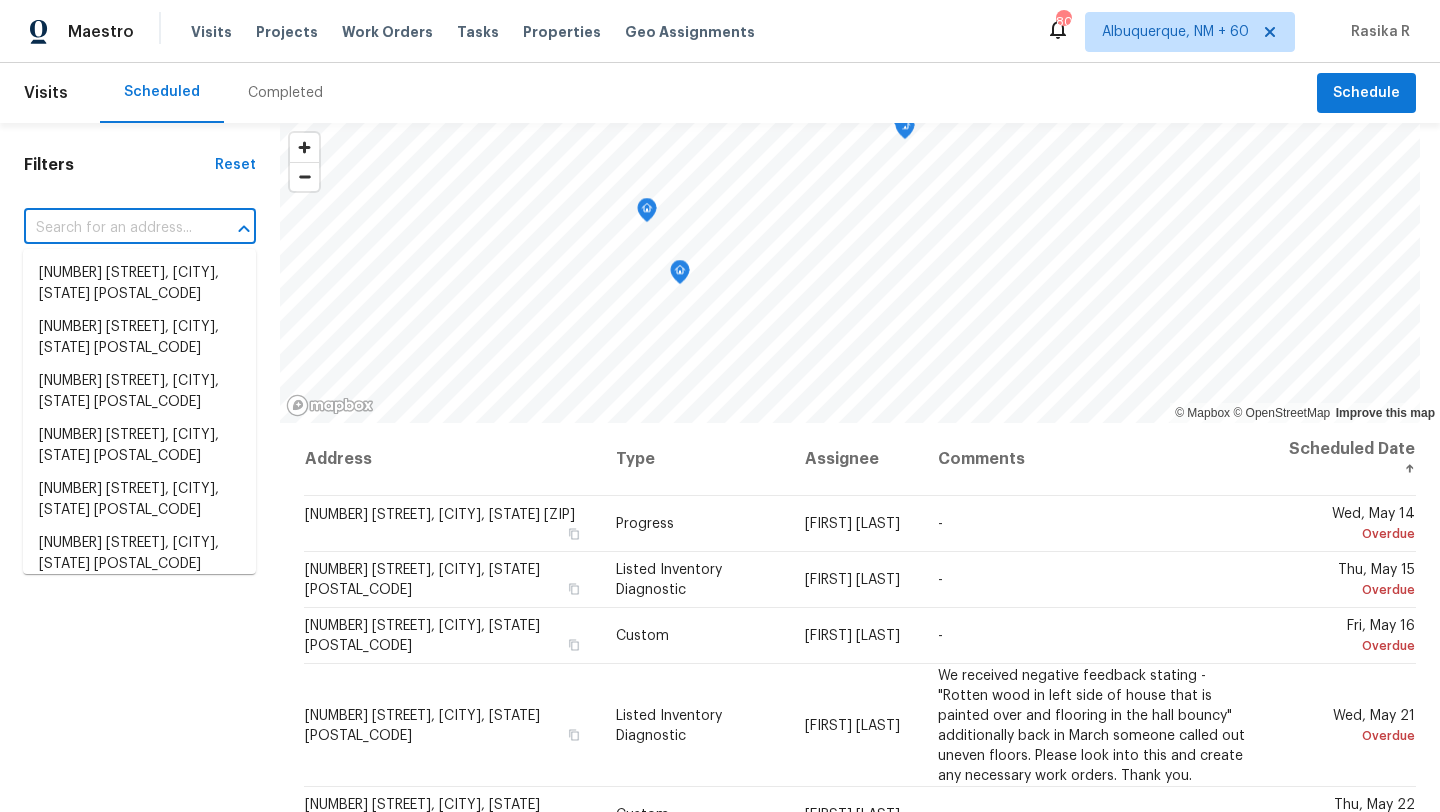 paste on "[NUMBER] [STREET], [CITY] [BOOLEAN] [NUMBER], [STATE] [ZIP]" 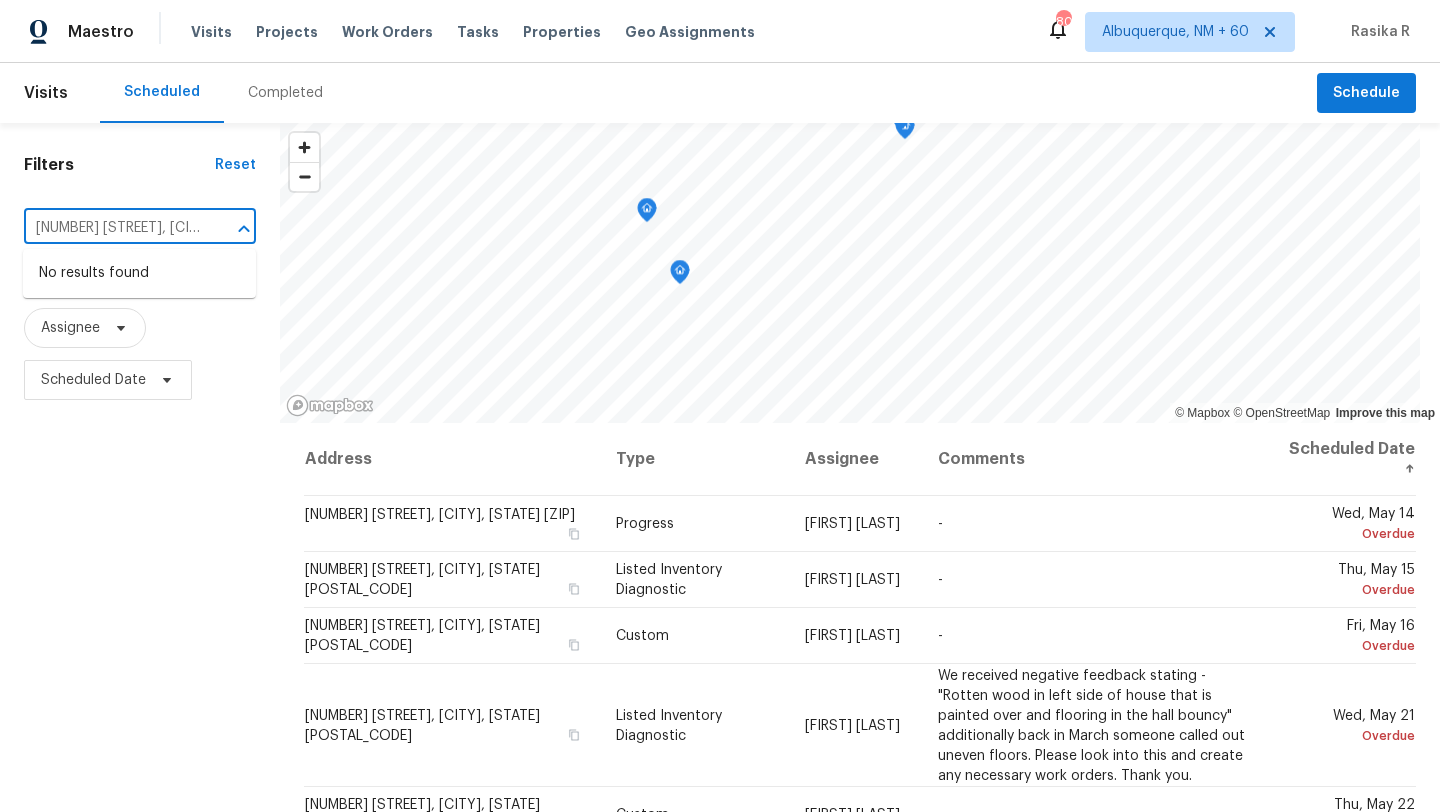 scroll, scrollTop: 0, scrollLeft: 127, axis: horizontal 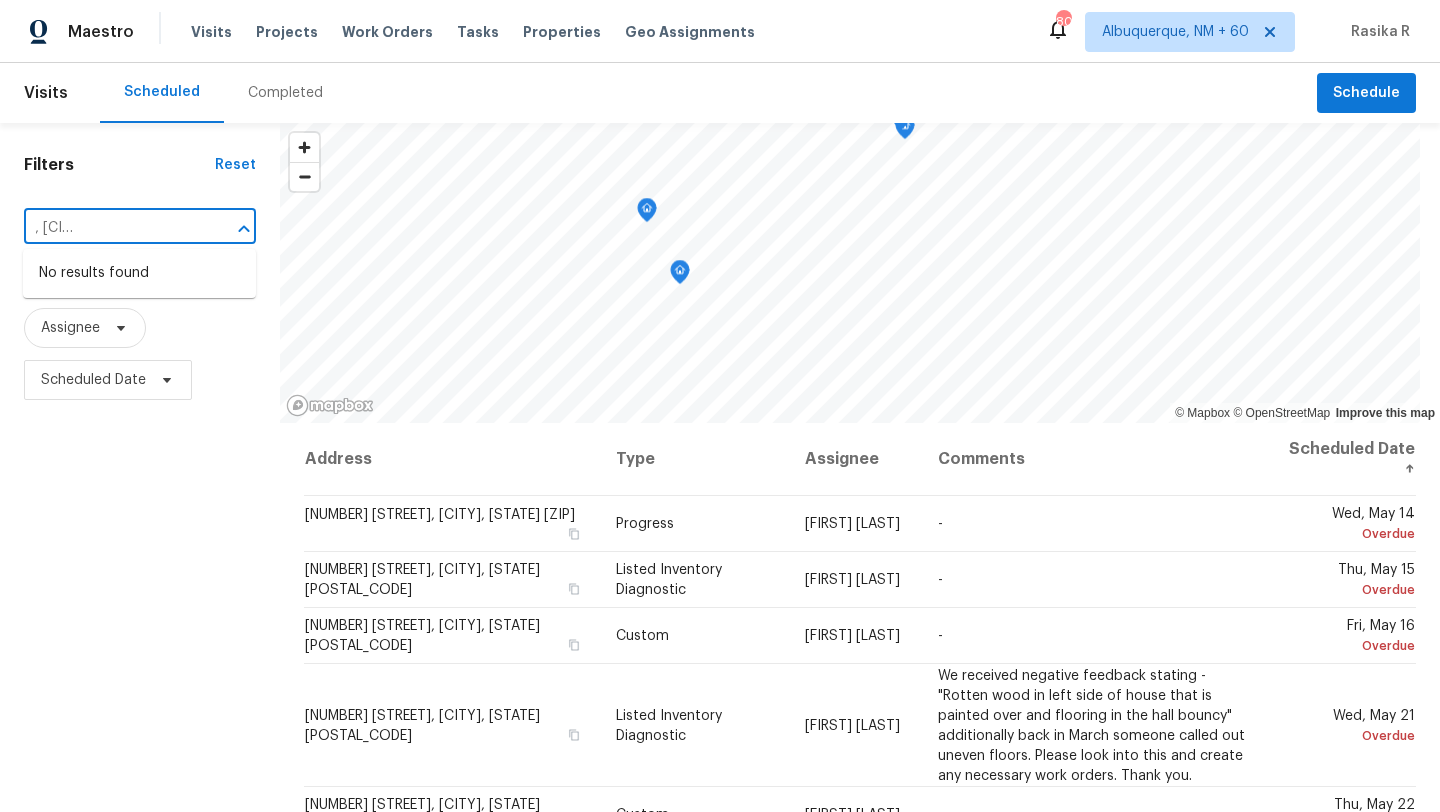 drag, startPoint x: 217, startPoint y: 229, endPoint x: 94, endPoint y: 226, distance: 123.03658 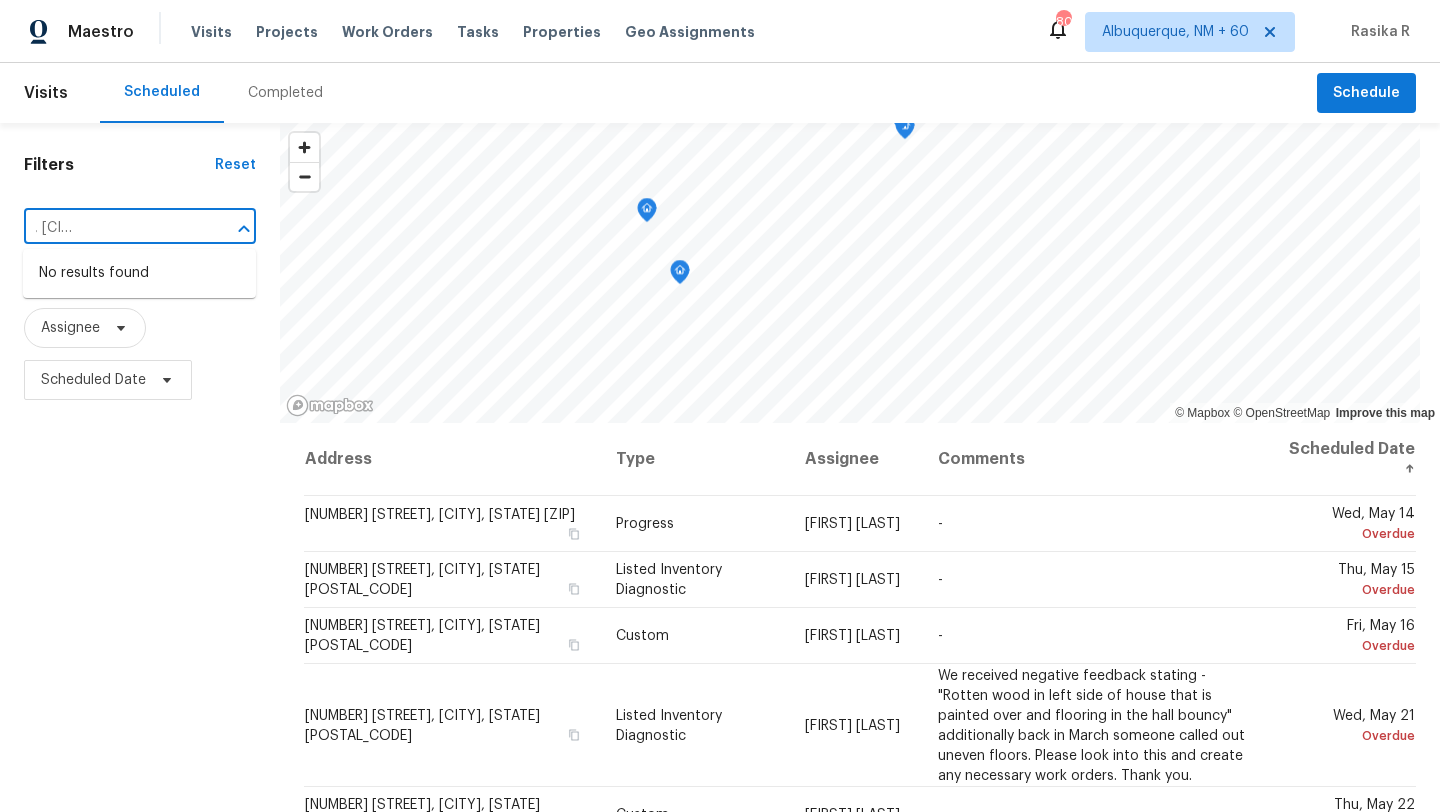 drag, startPoint x: 94, startPoint y: 226, endPoint x: 206, endPoint y: 229, distance: 112.04017 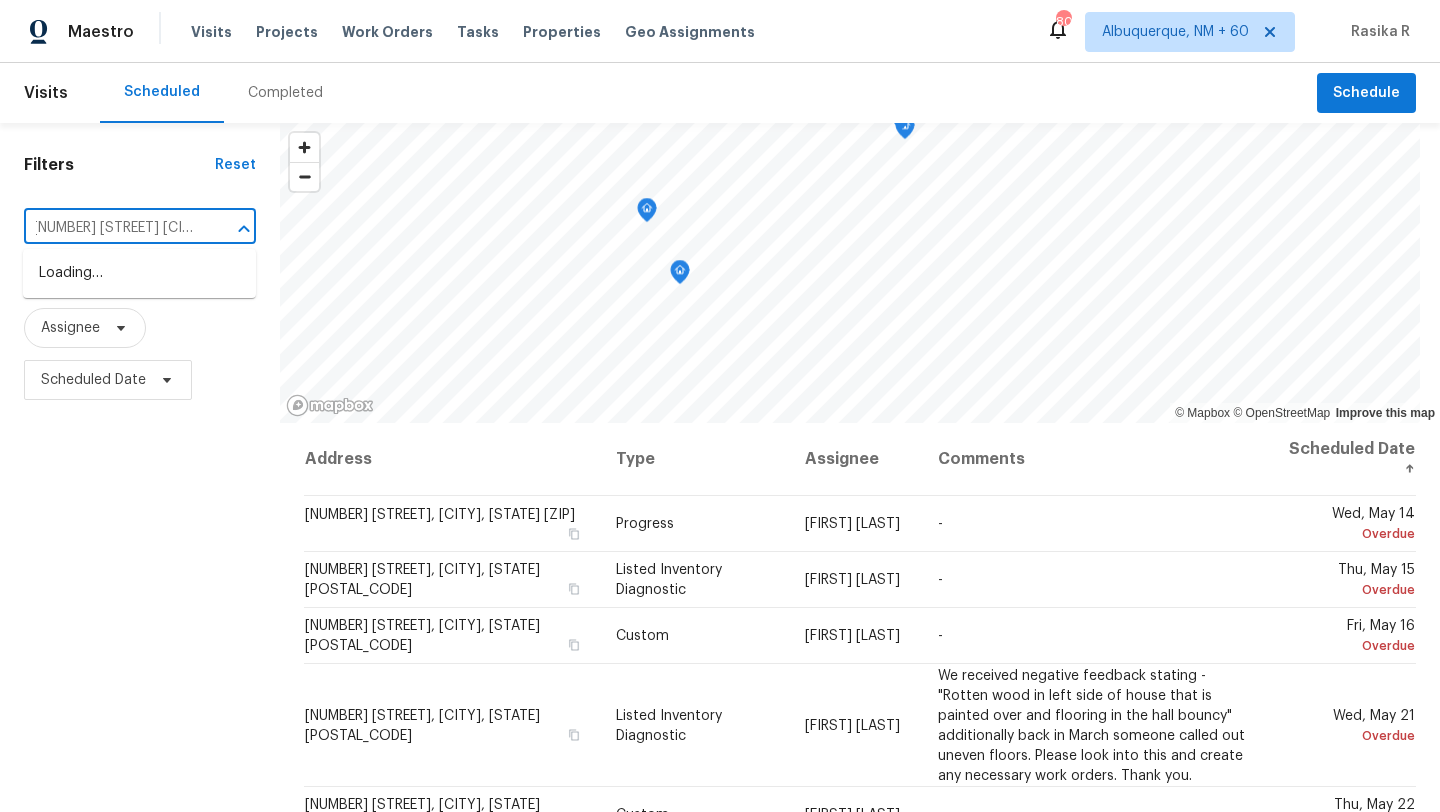 scroll, scrollTop: 0, scrollLeft: 0, axis: both 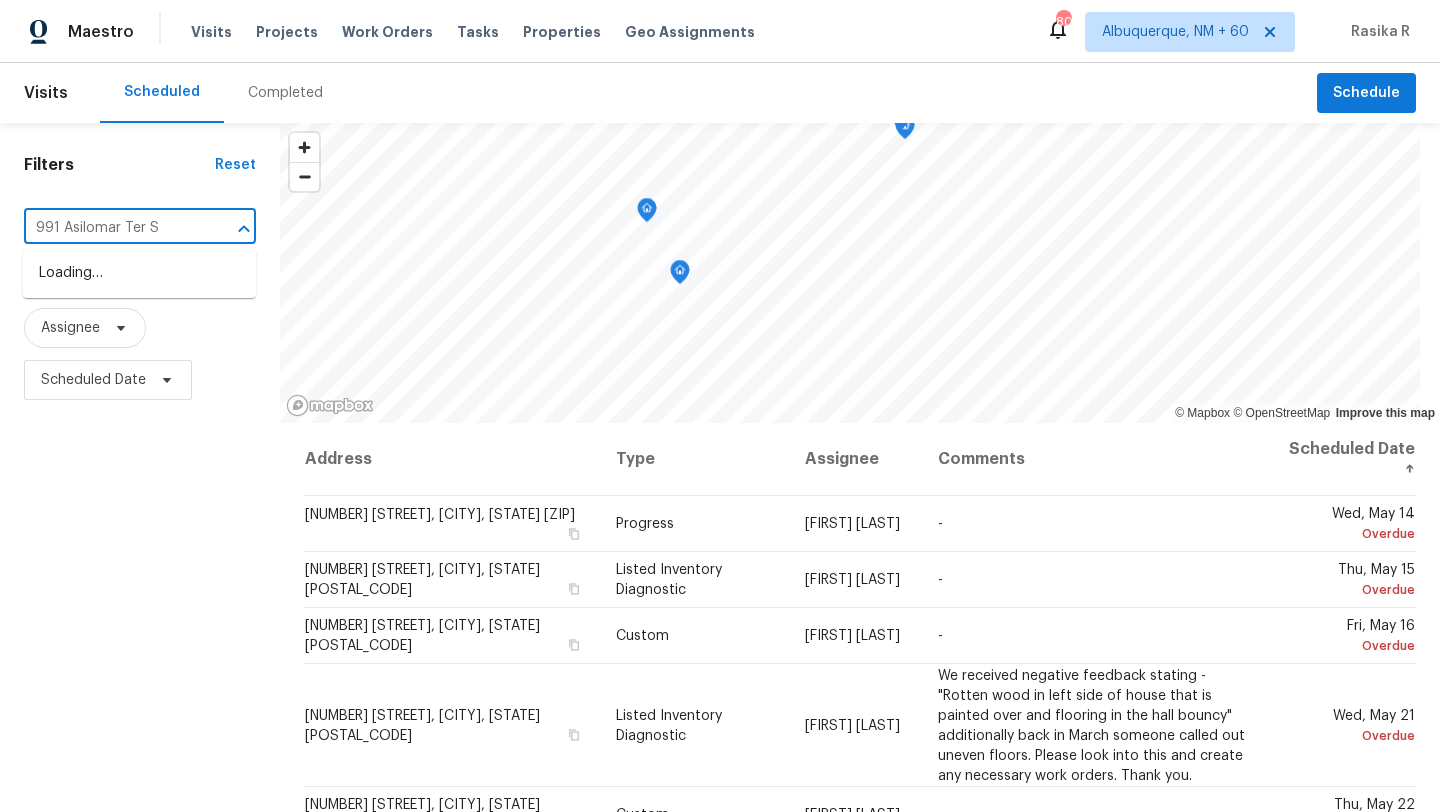 type on "991 Asilomar Ter" 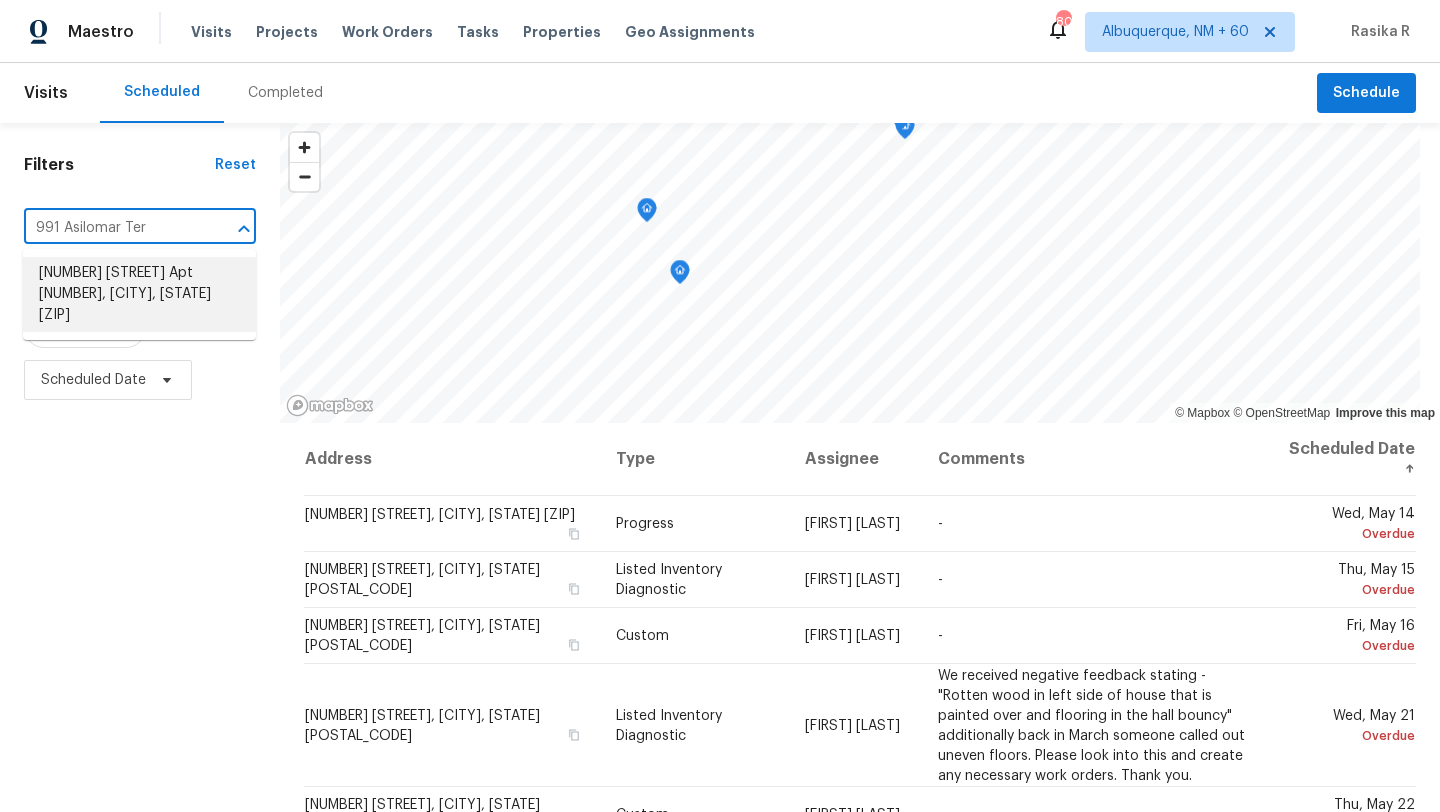 click on "[NUMBER] [STREET] Apt [NUMBER], [CITY], [STATE] [ZIP]" at bounding box center (139, 294) 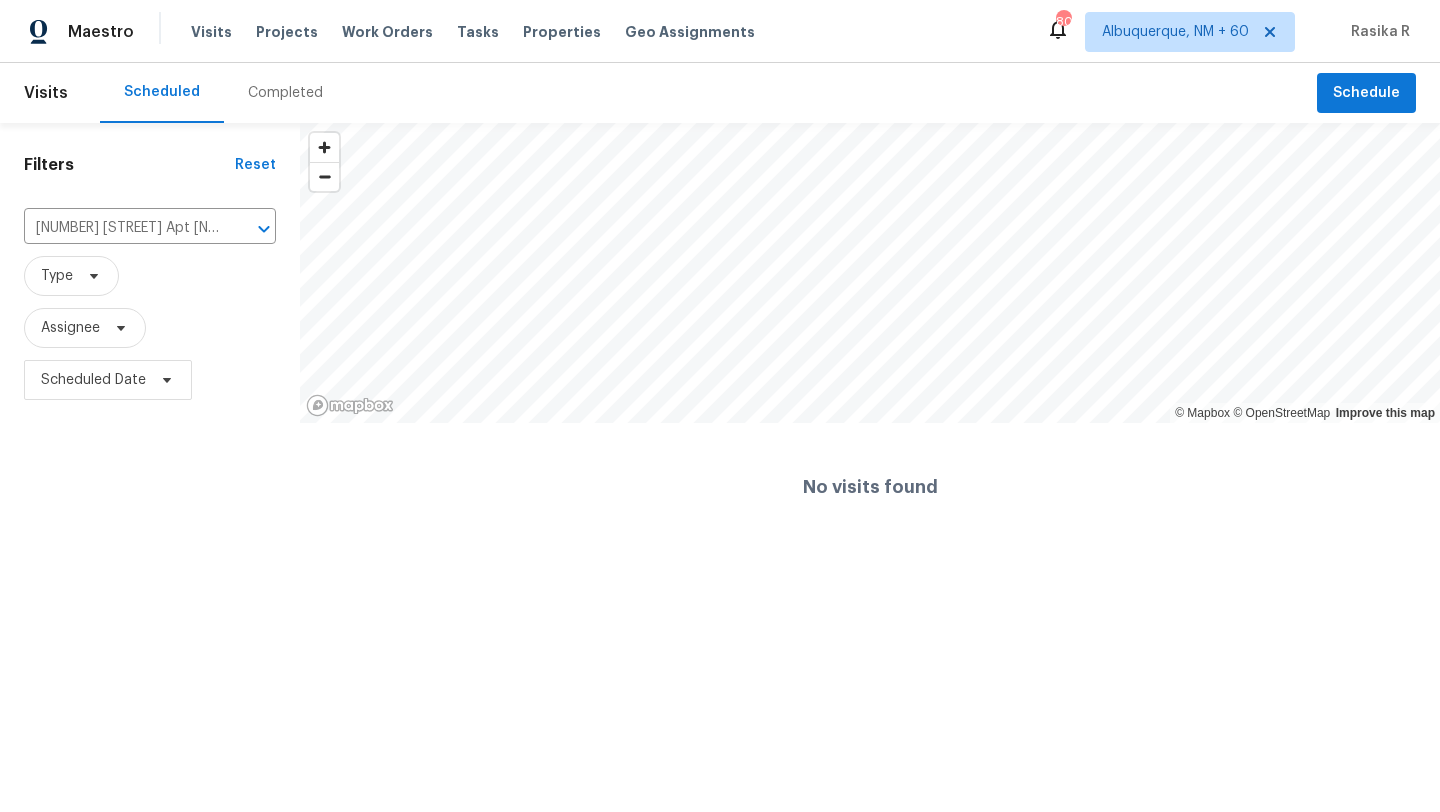 click on "Completed" at bounding box center (285, 93) 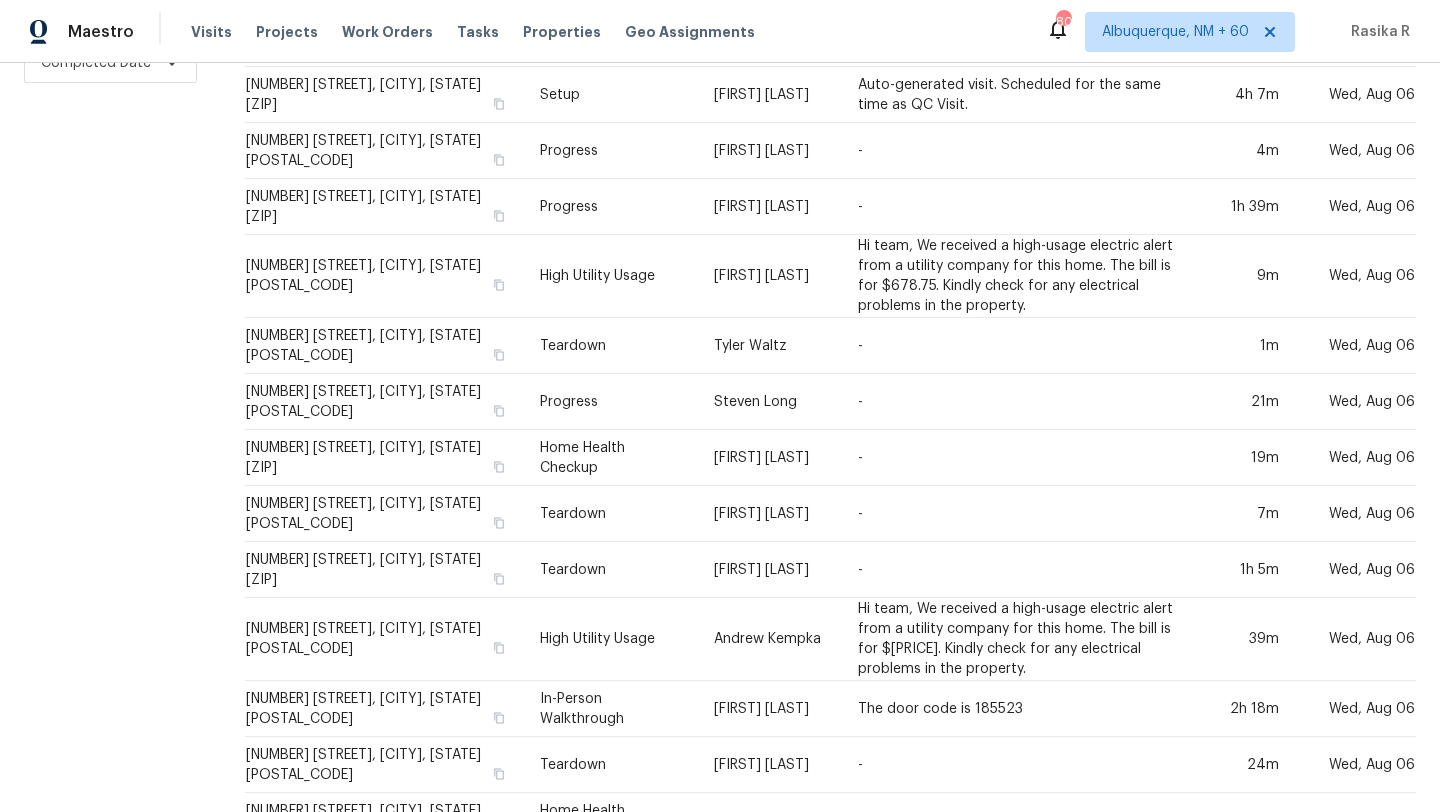 scroll, scrollTop: 0, scrollLeft: 0, axis: both 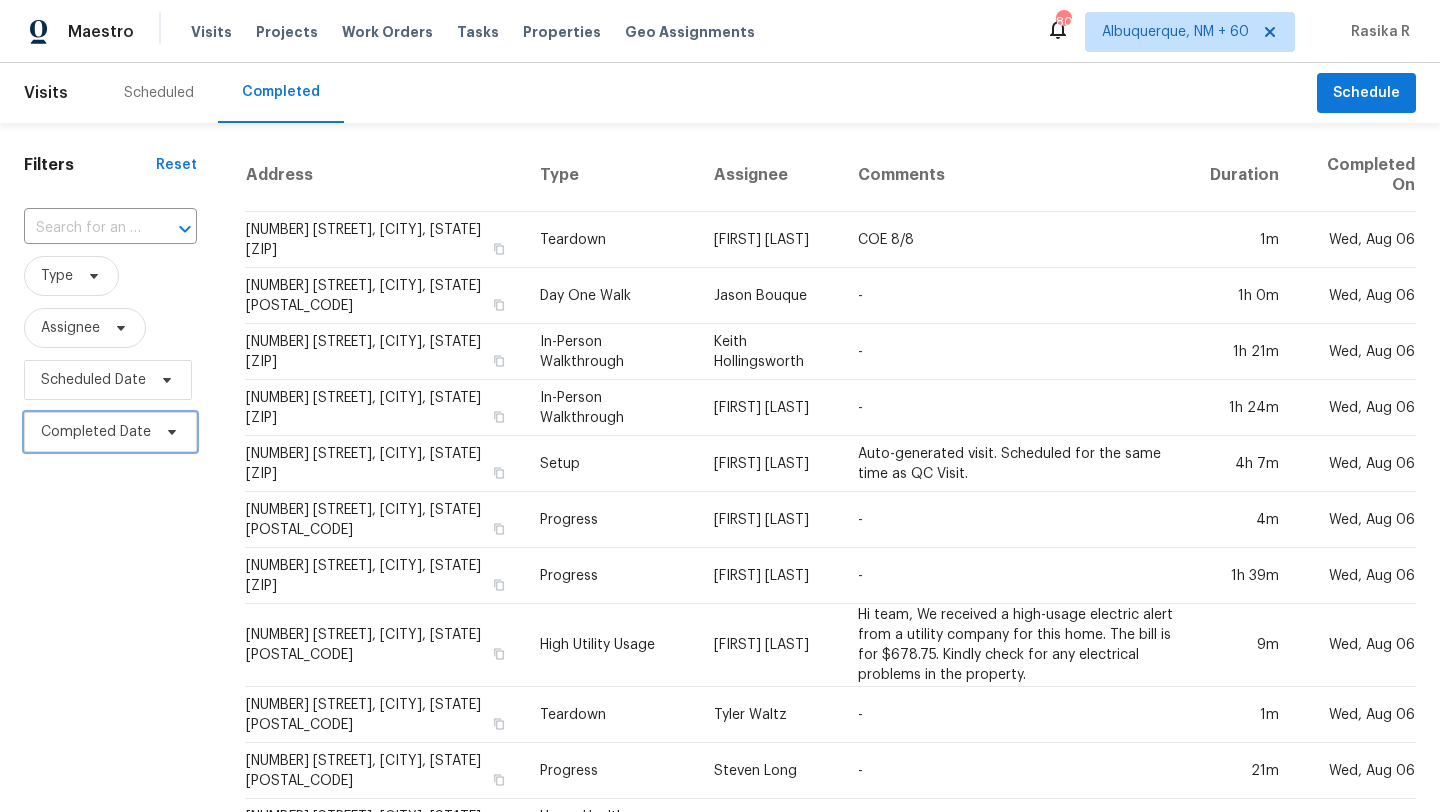 click 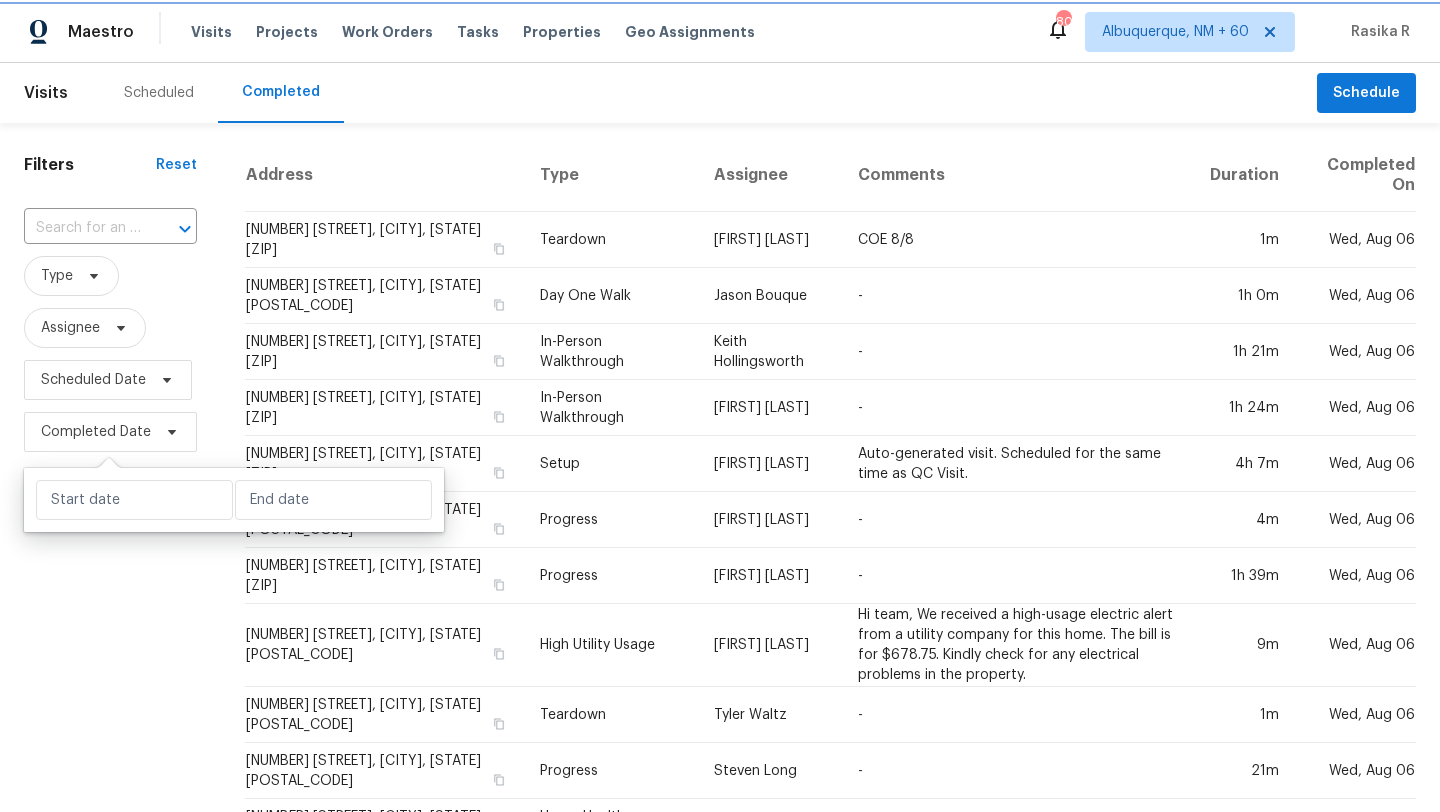click 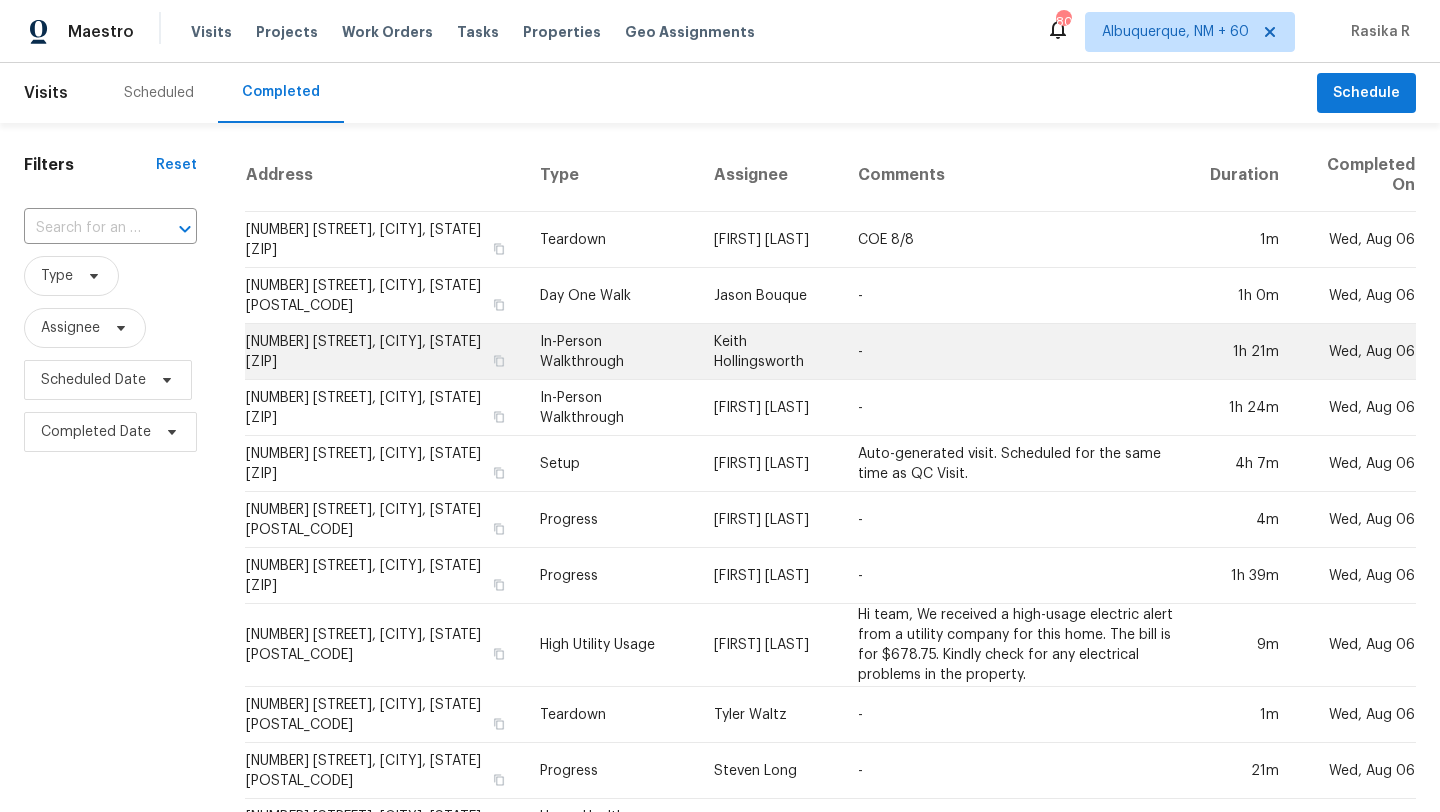 click on "[NUMBER] [STREET], [CITY], [STATE] [ZIP]" at bounding box center [384, 352] 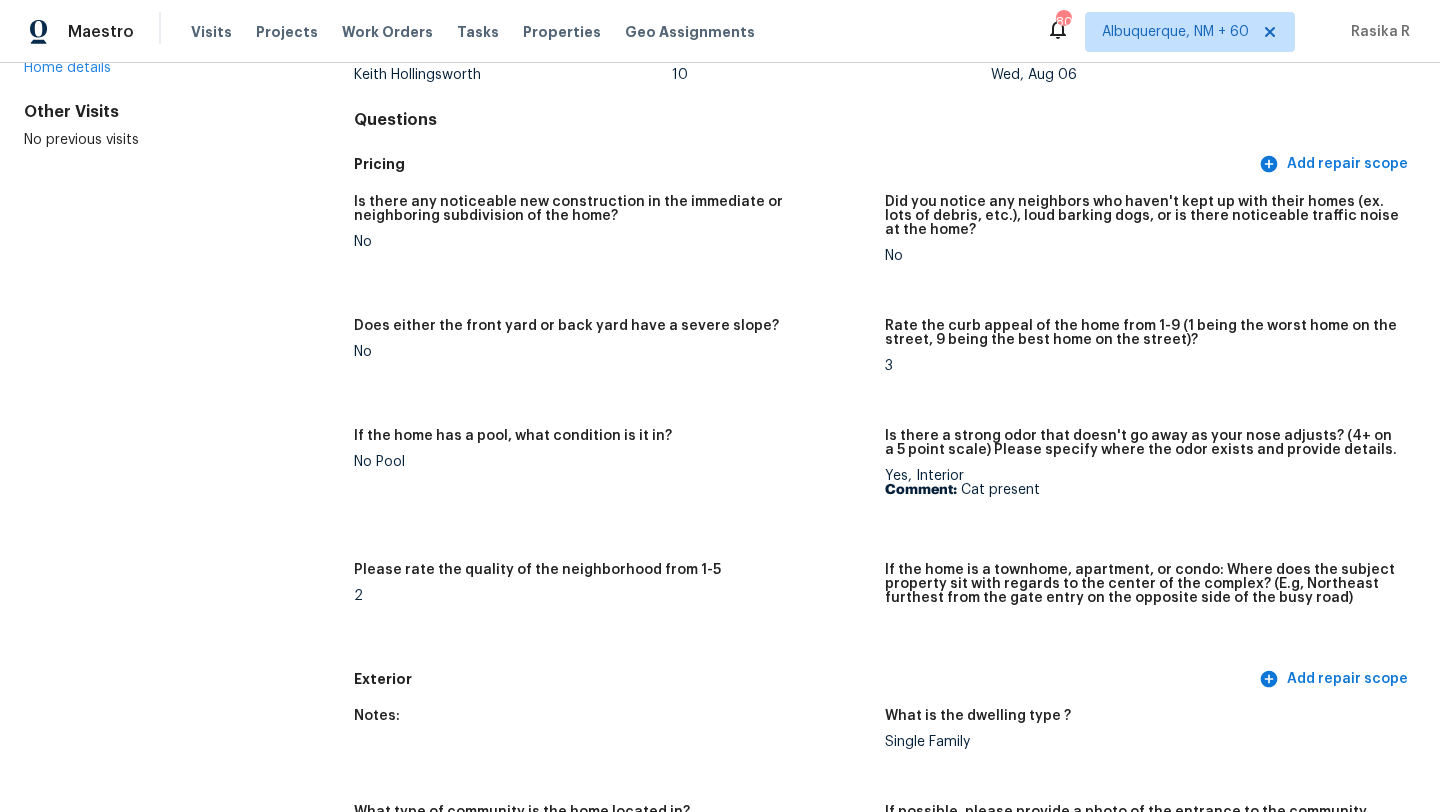 scroll, scrollTop: 0, scrollLeft: 0, axis: both 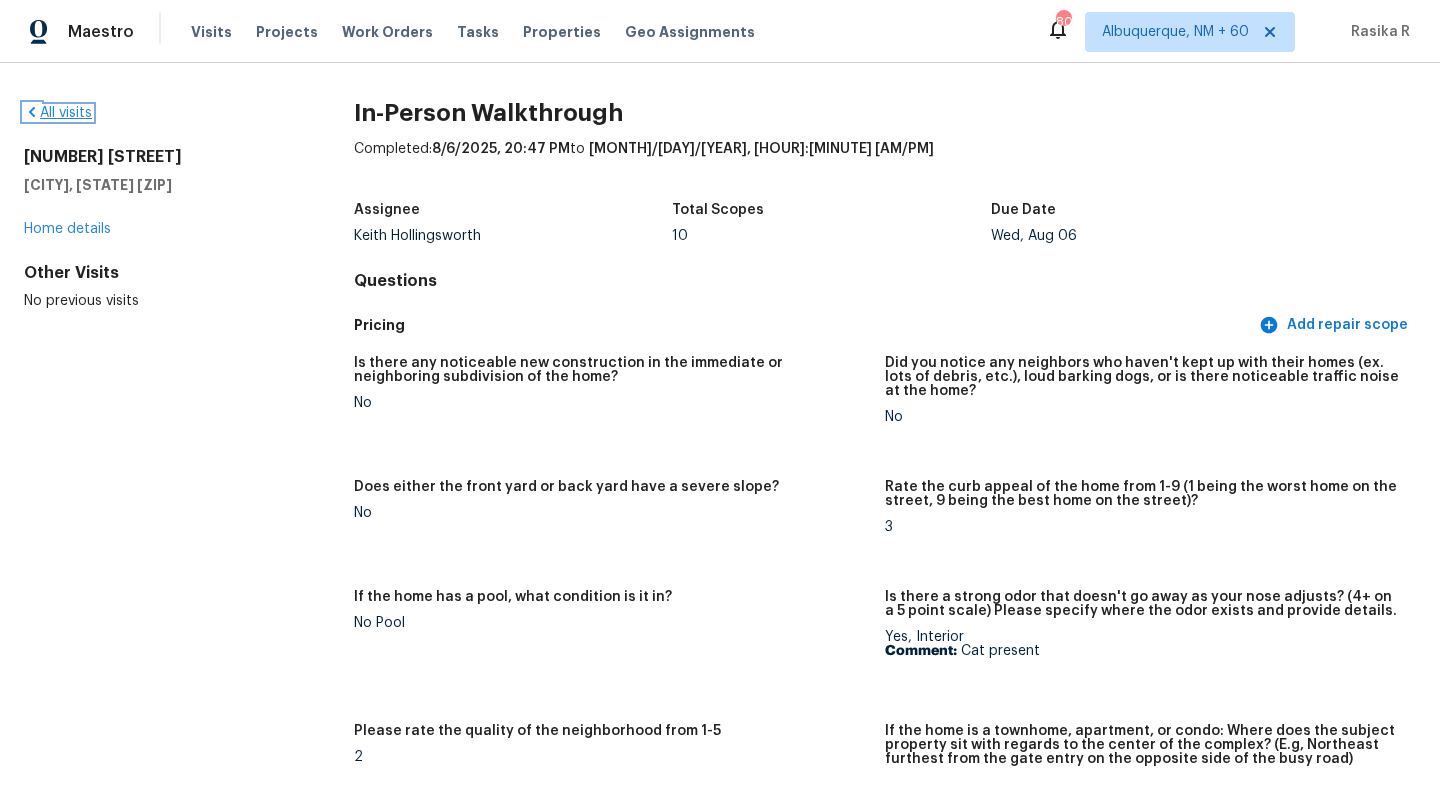 click on "All visits" at bounding box center [58, 113] 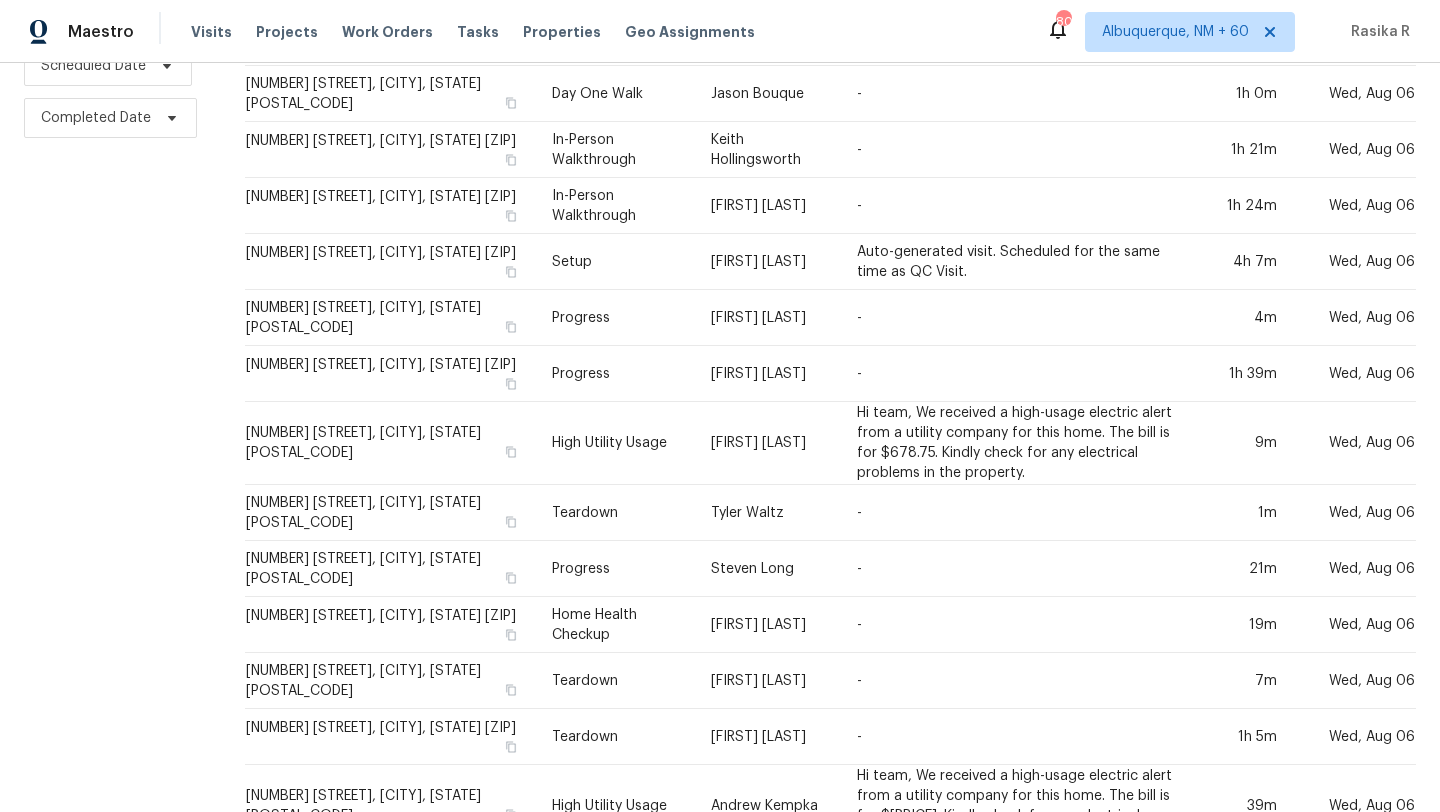 scroll, scrollTop: 627, scrollLeft: 0, axis: vertical 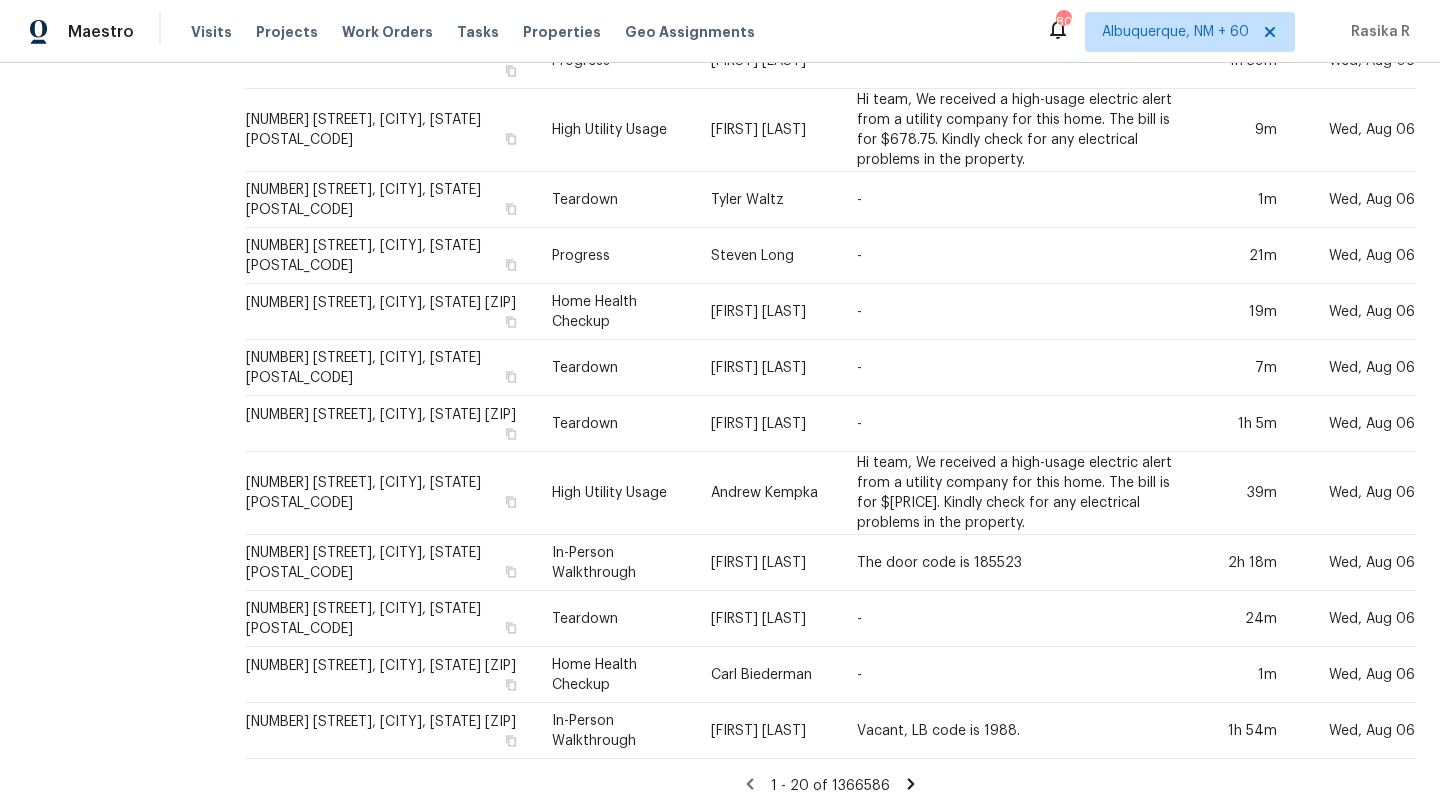 click on "1 - 20 of 1366586" at bounding box center [830, 785] 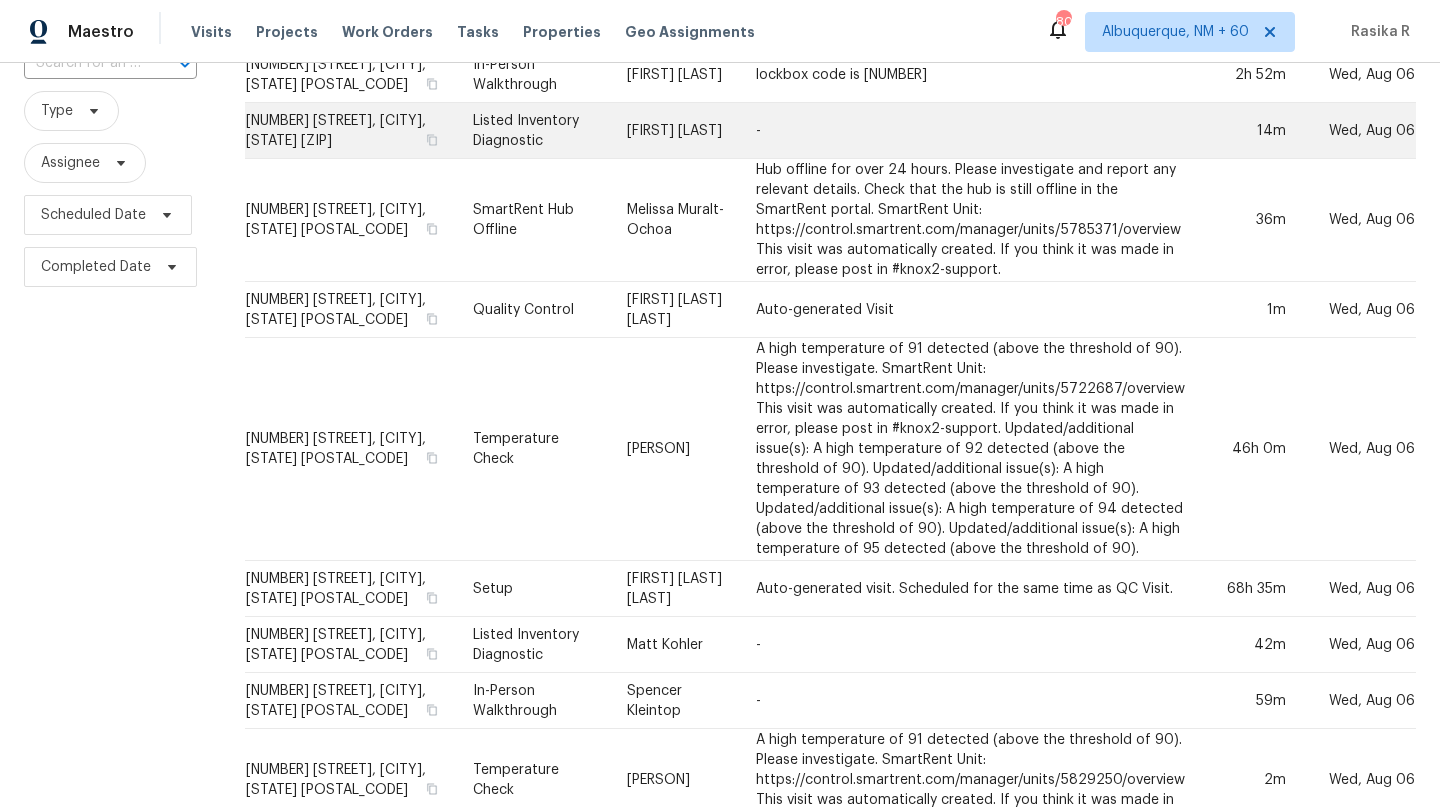 scroll, scrollTop: 0, scrollLeft: 0, axis: both 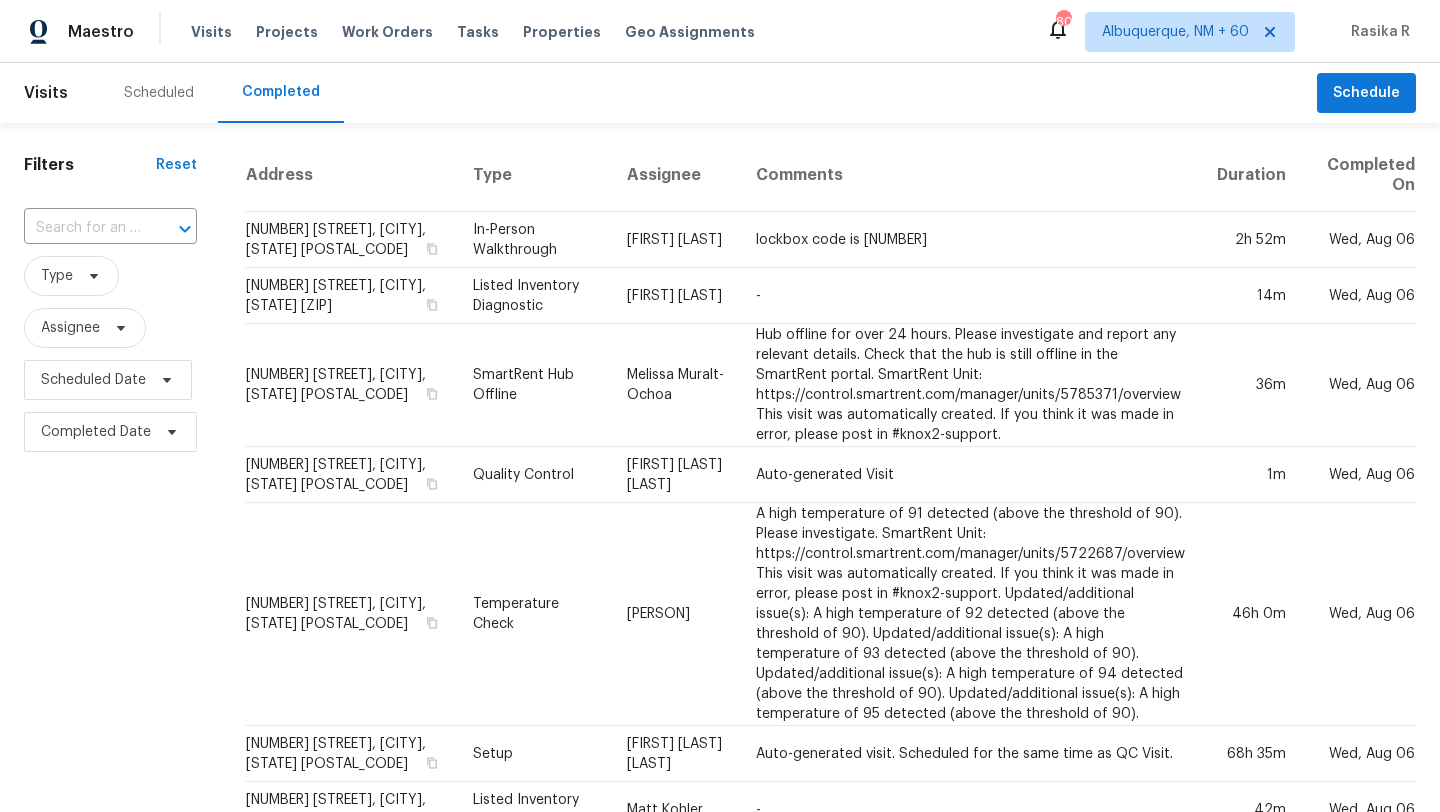 click on "Scheduled" at bounding box center [159, 93] 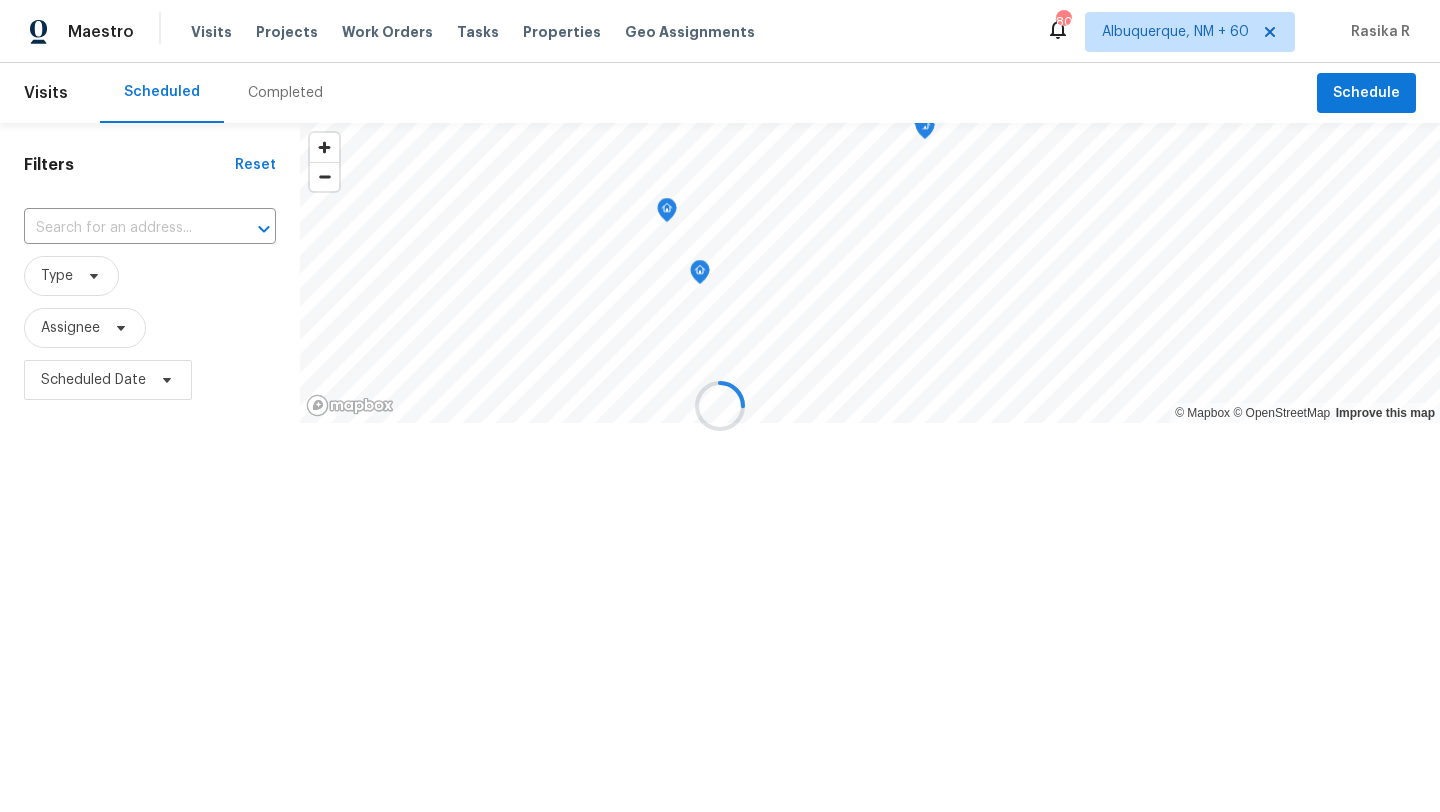 click at bounding box center (720, 406) 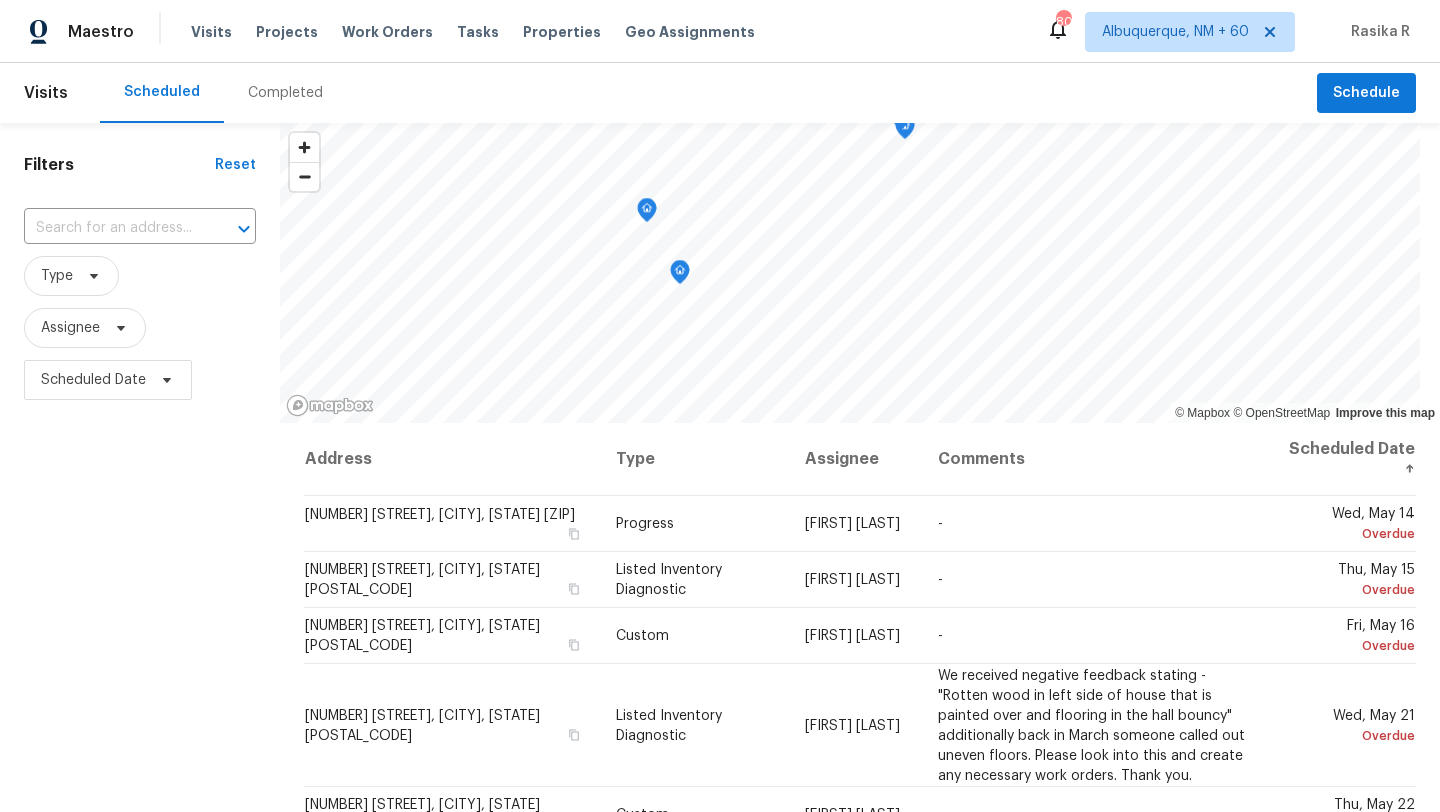 click on "Completed" at bounding box center (285, 93) 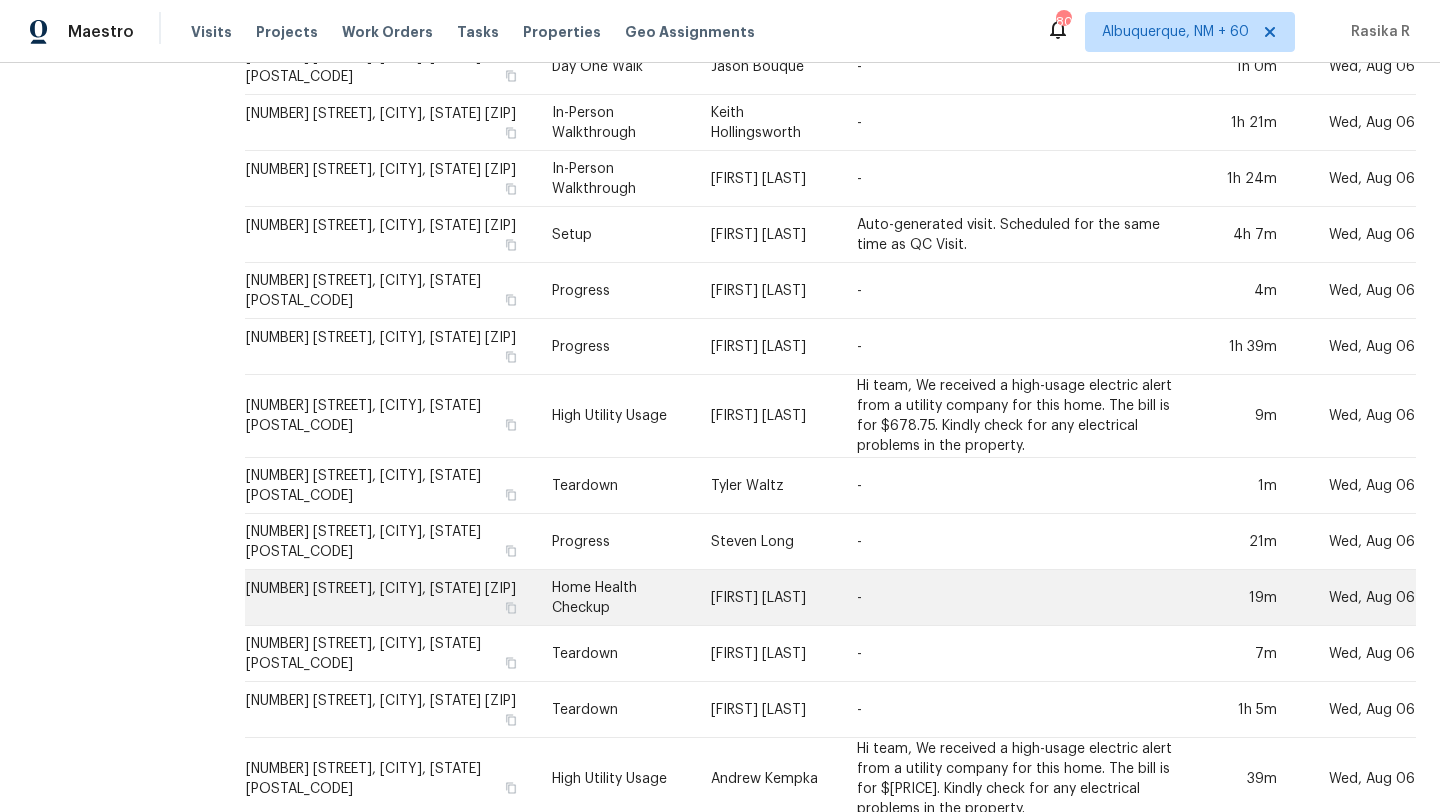 scroll, scrollTop: 627, scrollLeft: 0, axis: vertical 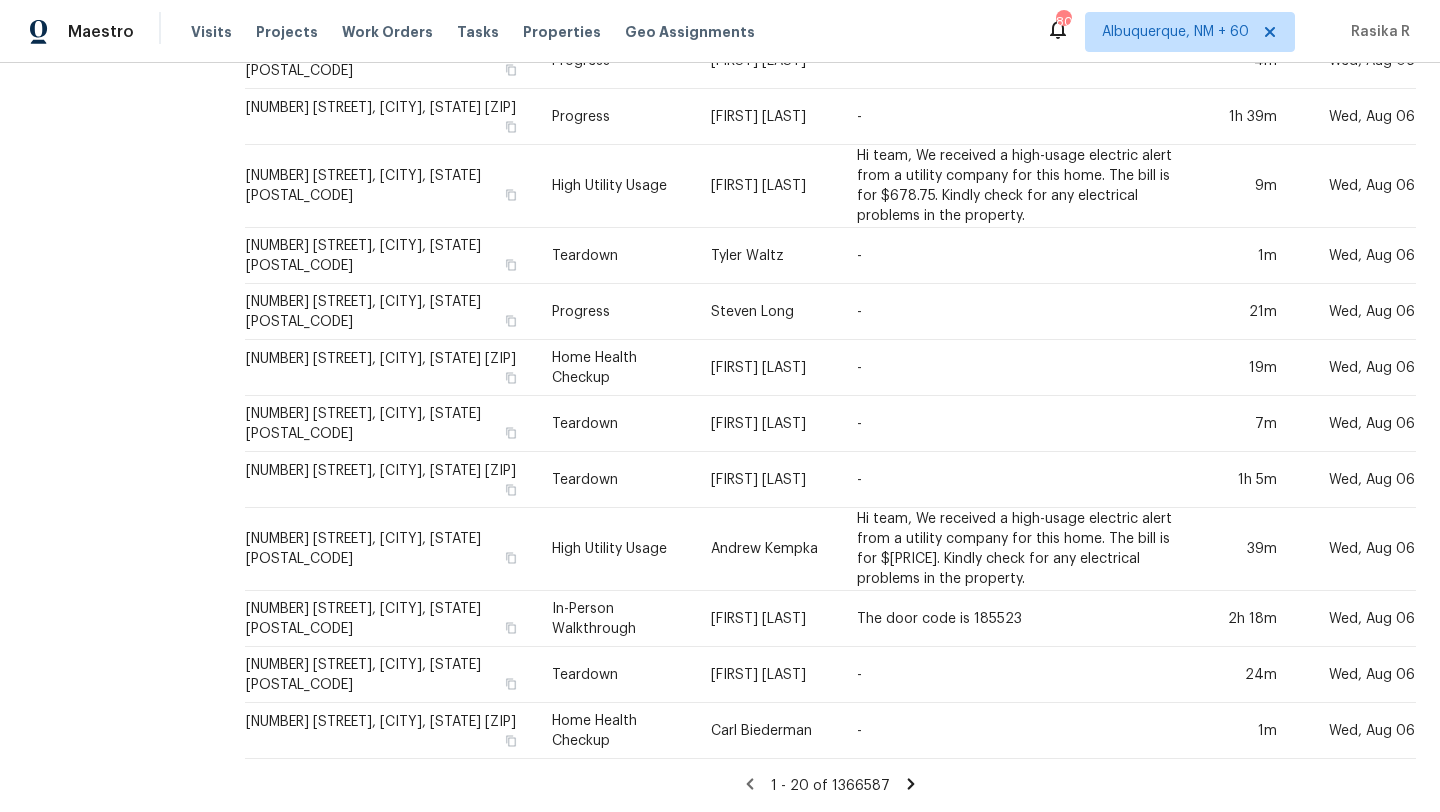click 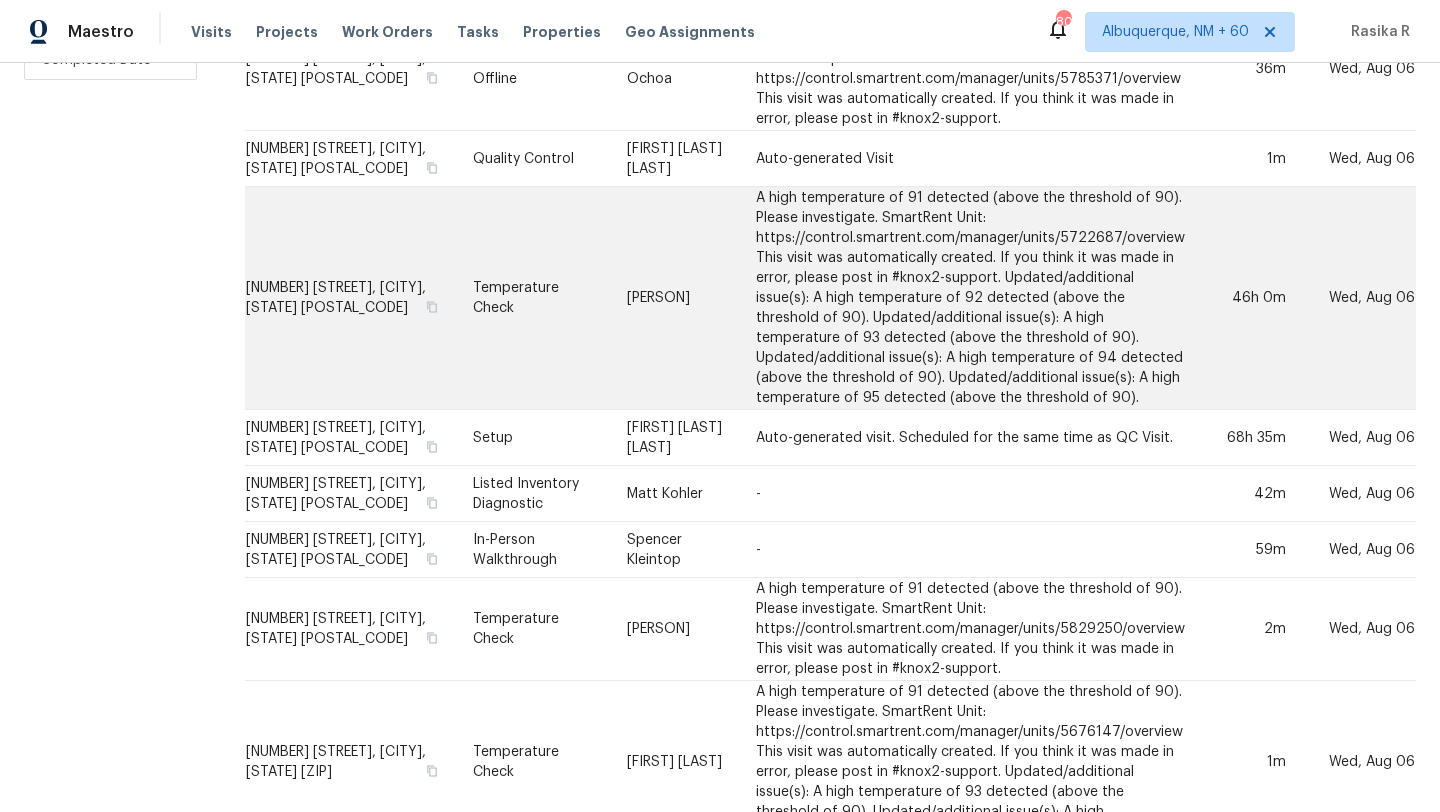 scroll, scrollTop: 0, scrollLeft: 0, axis: both 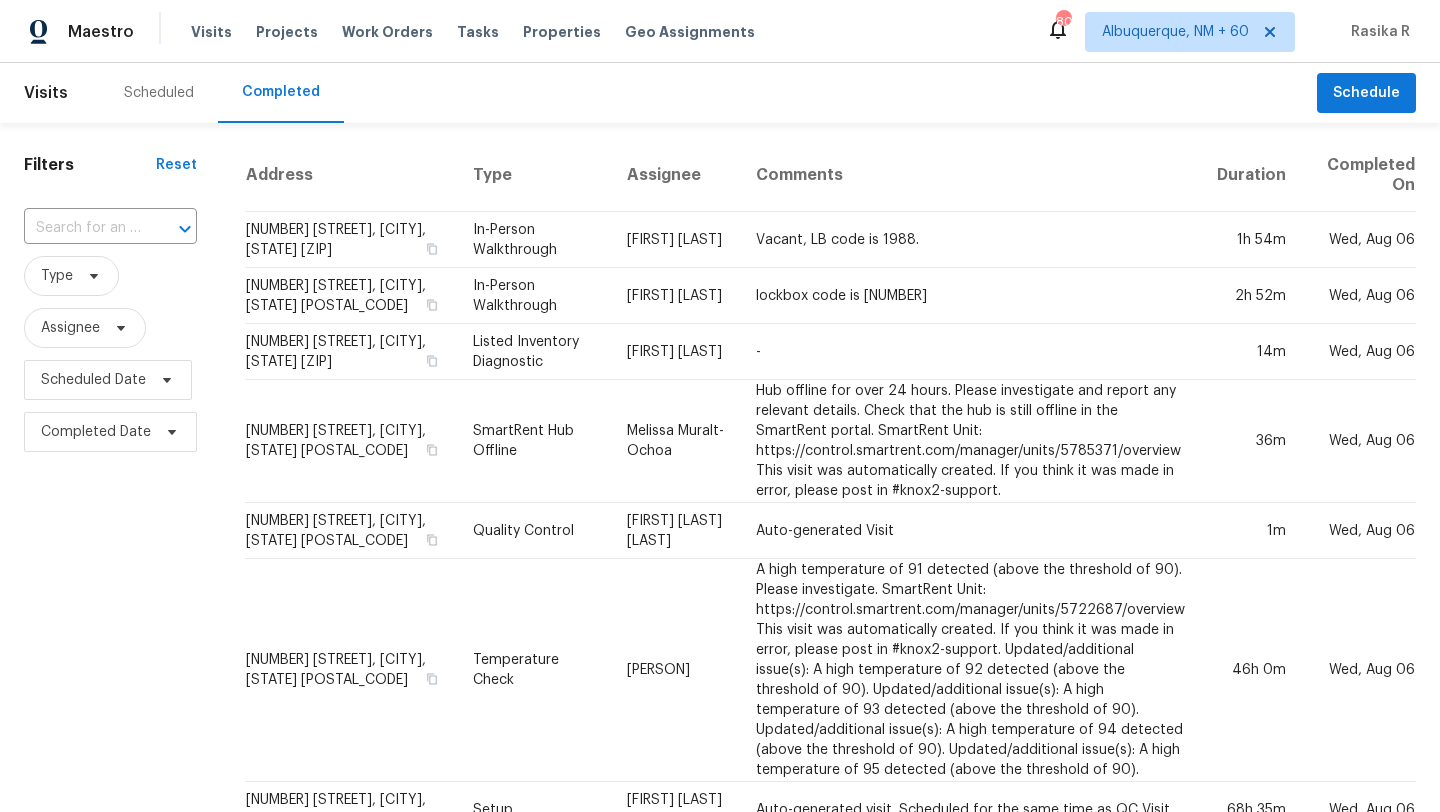 click on "Type" at bounding box center (534, 175) 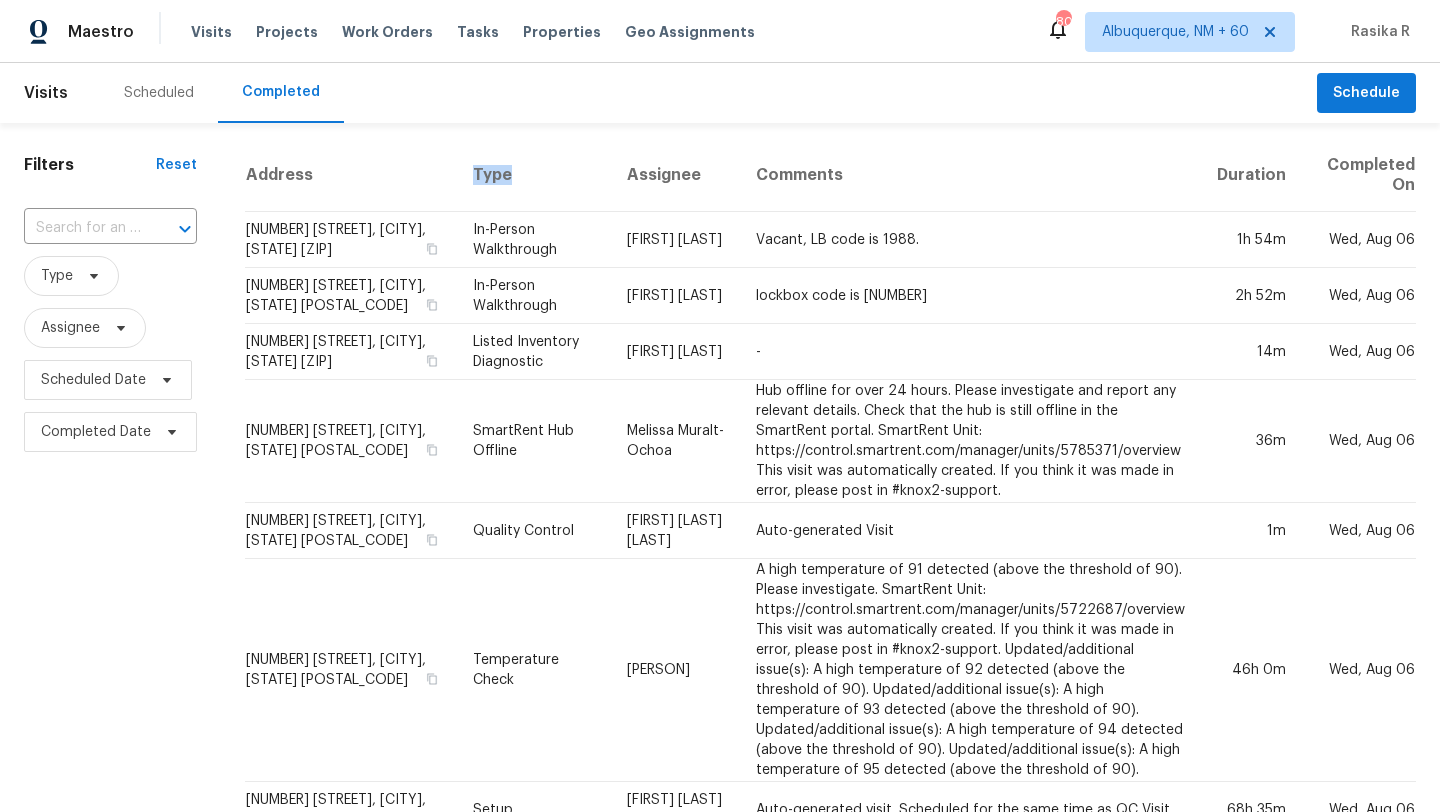 click on "Type" at bounding box center (534, 175) 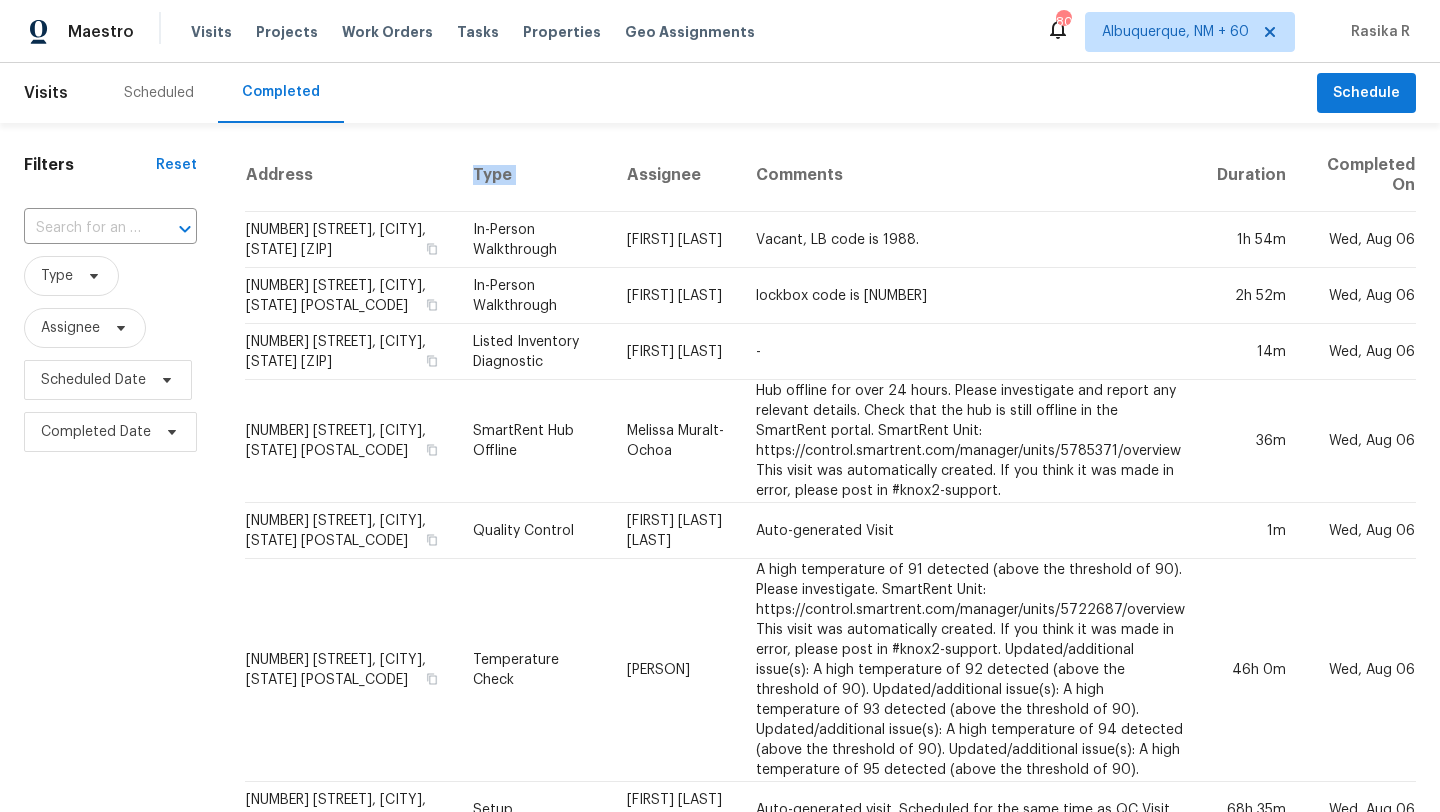 click on "Type" at bounding box center [534, 175] 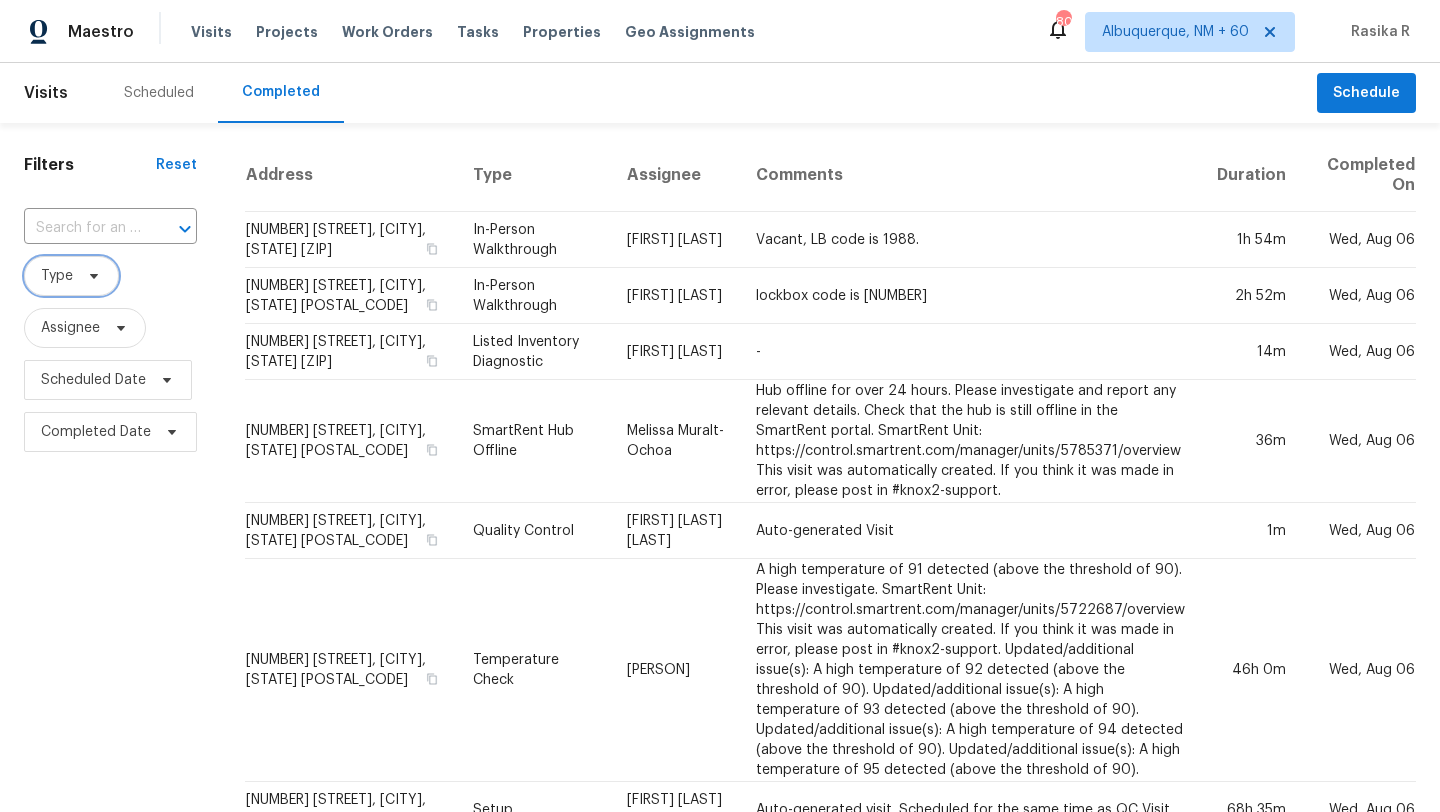 click on "Type" at bounding box center (71, 276) 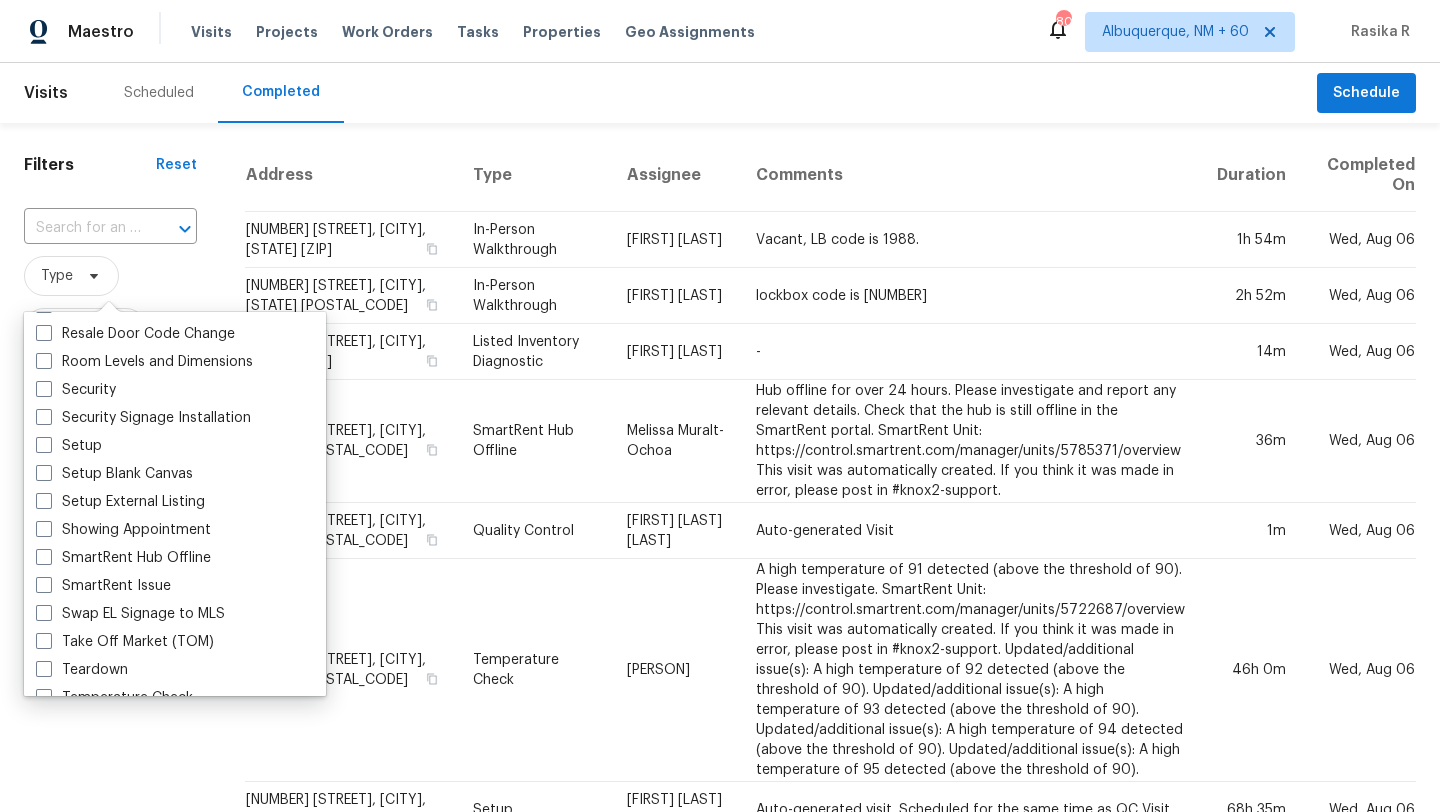 scroll, scrollTop: 1700, scrollLeft: 0, axis: vertical 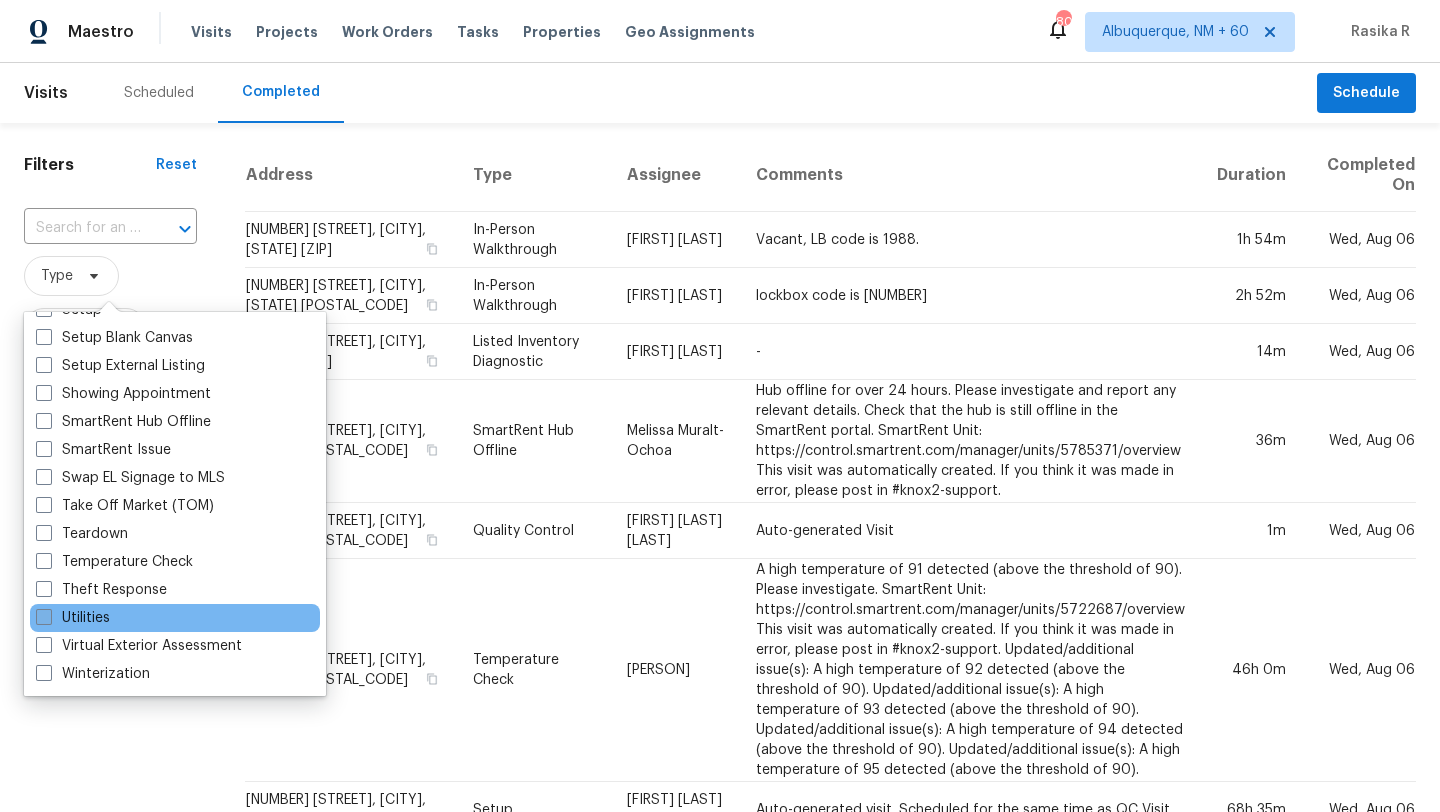 click at bounding box center [44, 617] 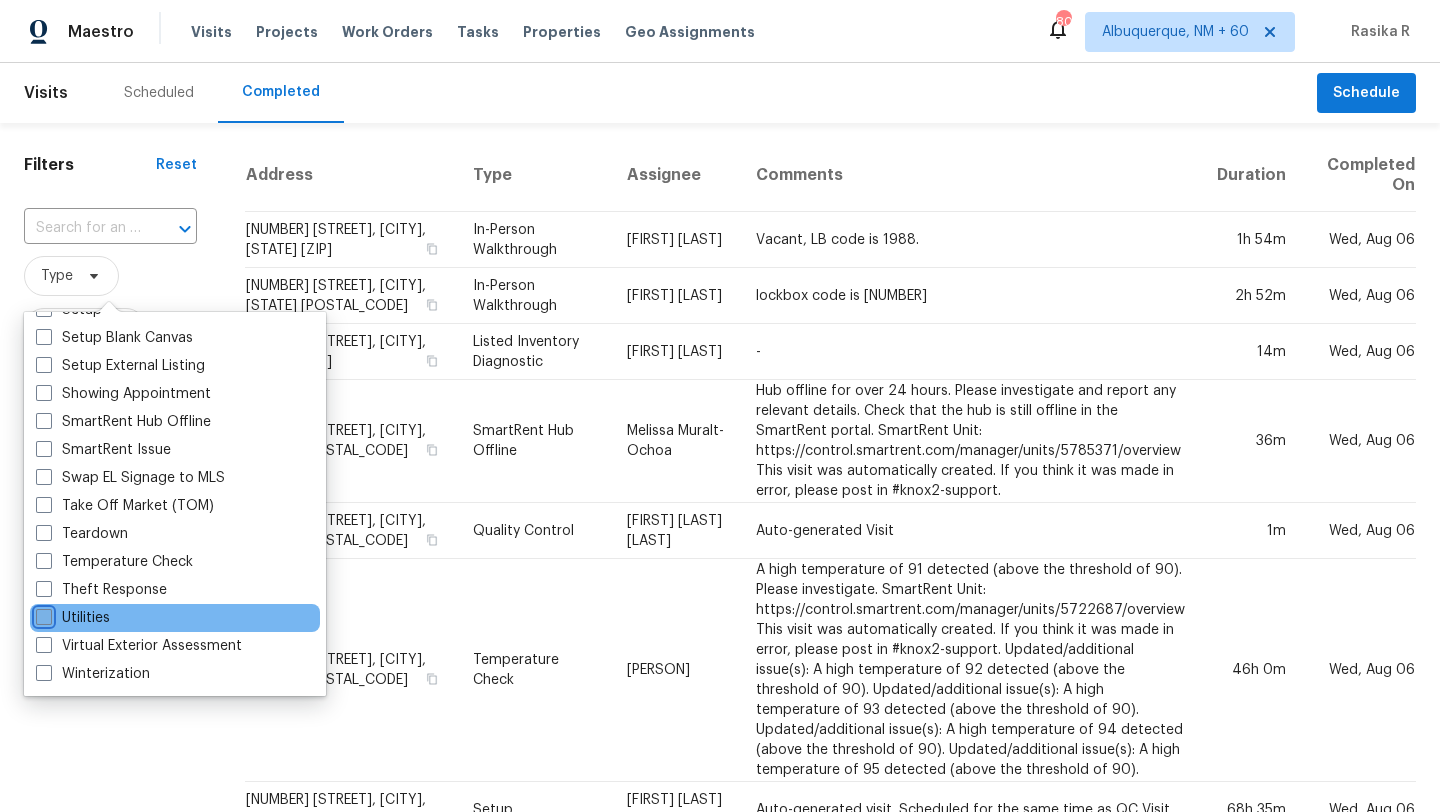 click on "Utilities" at bounding box center [42, 614] 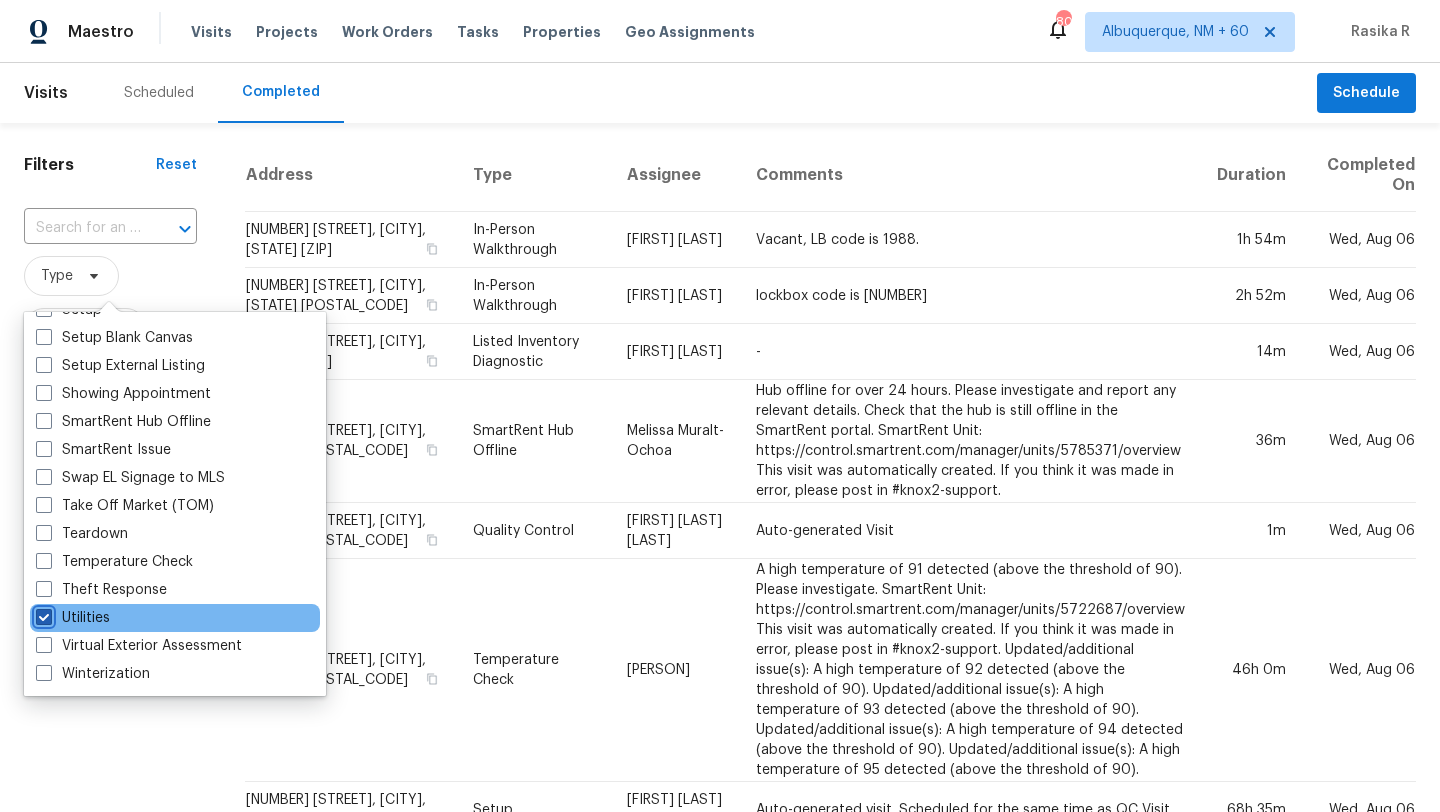 checkbox on "true" 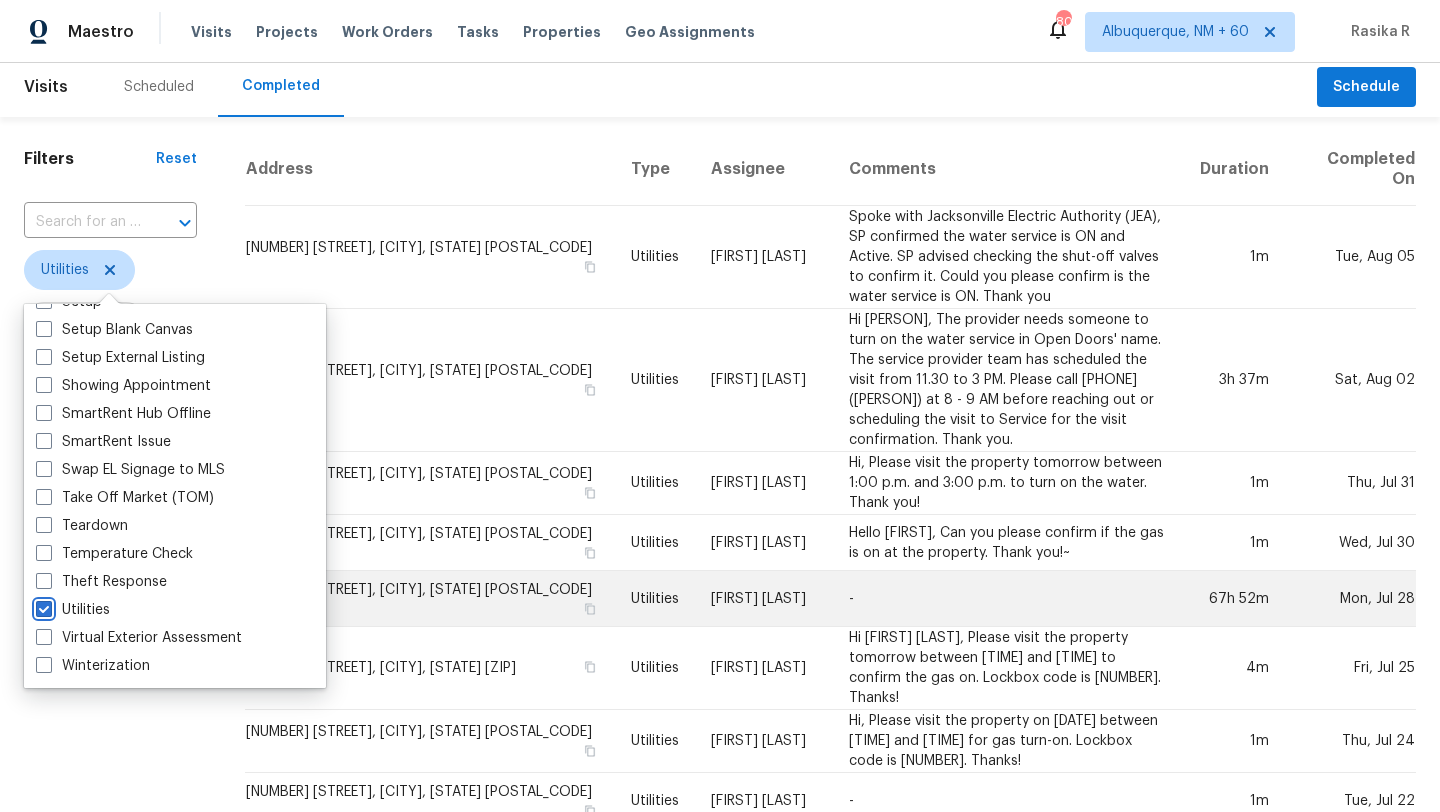scroll, scrollTop: 8, scrollLeft: 0, axis: vertical 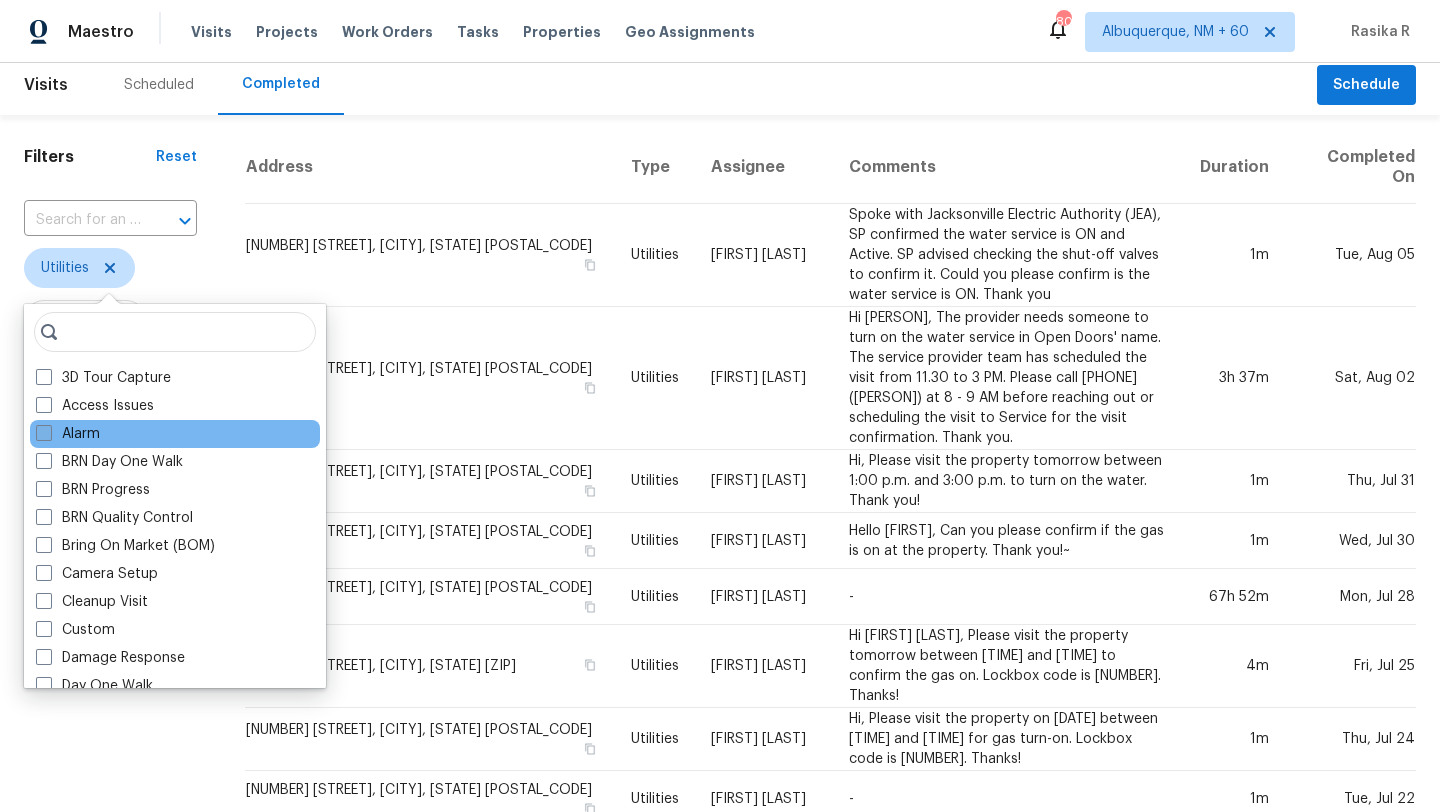 click at bounding box center [44, 433] 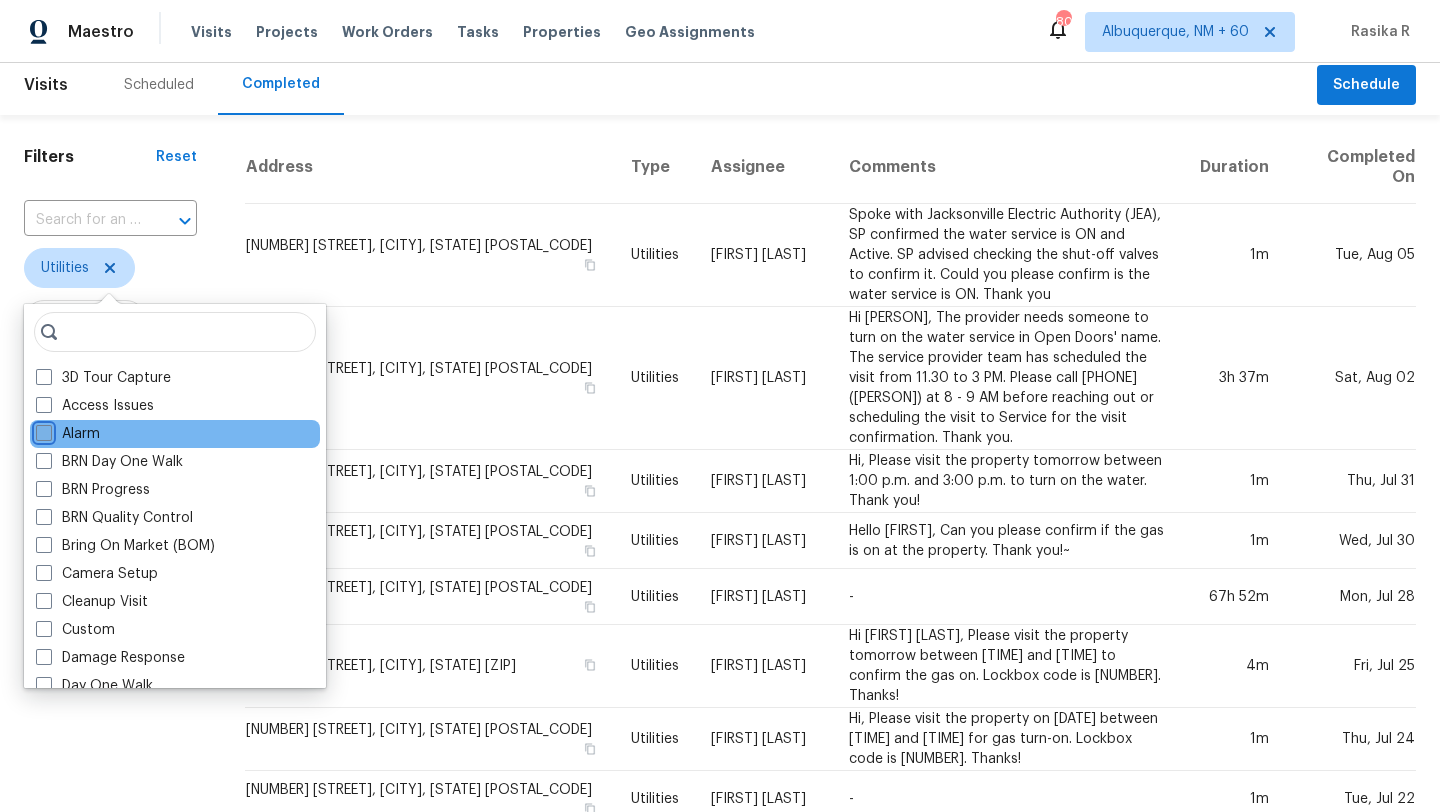 click on "Alarm" at bounding box center [42, 430] 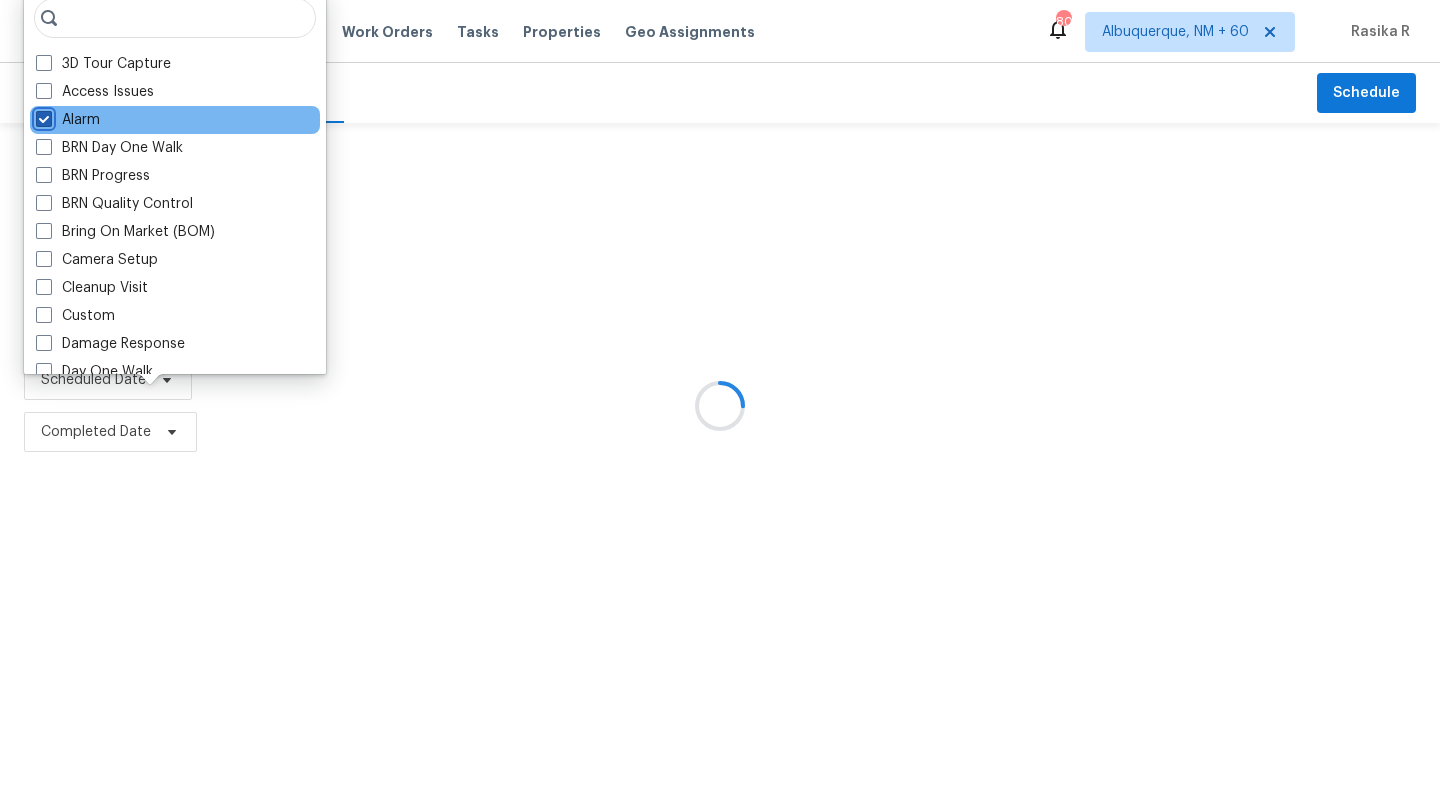 scroll, scrollTop: 0, scrollLeft: 0, axis: both 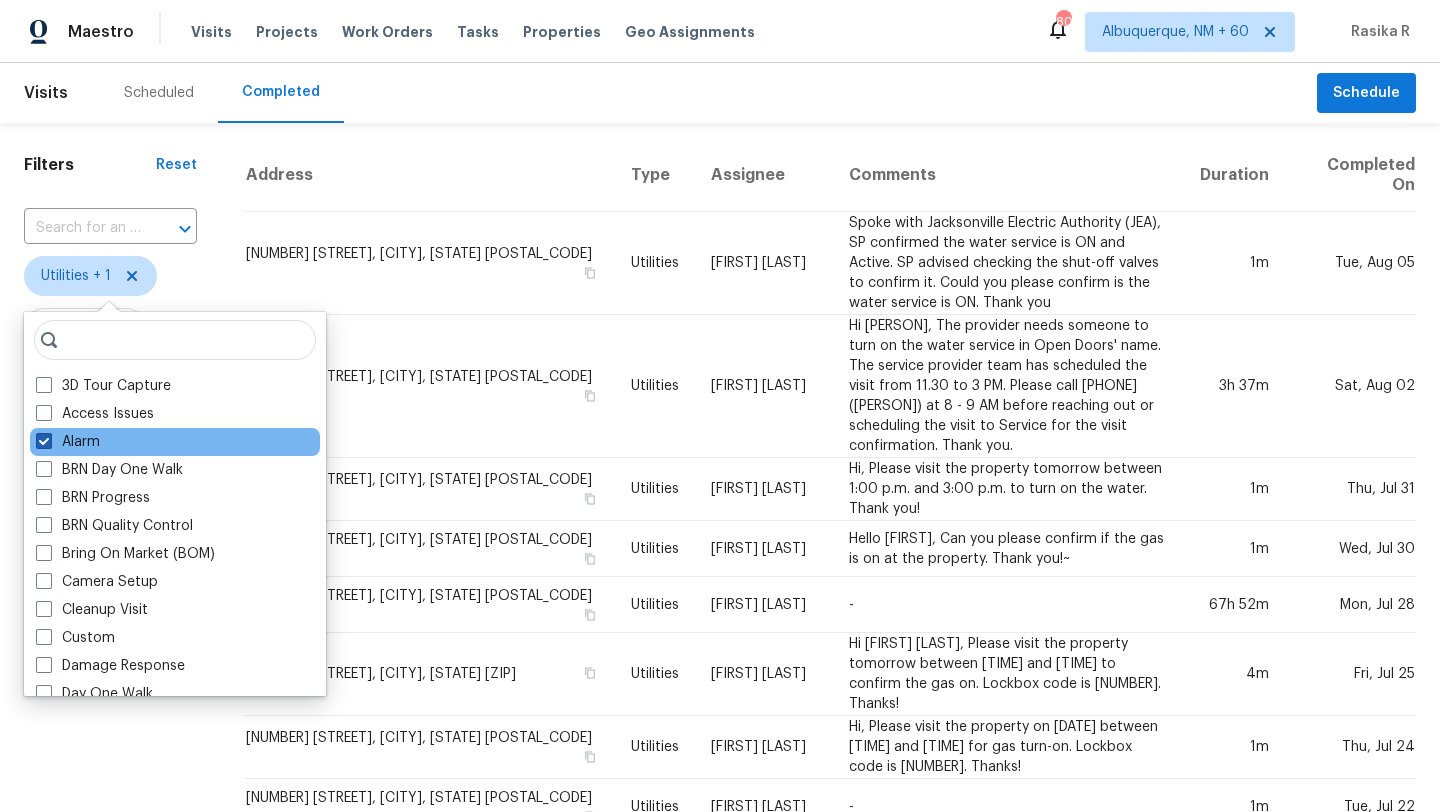 click at bounding box center (44, 441) 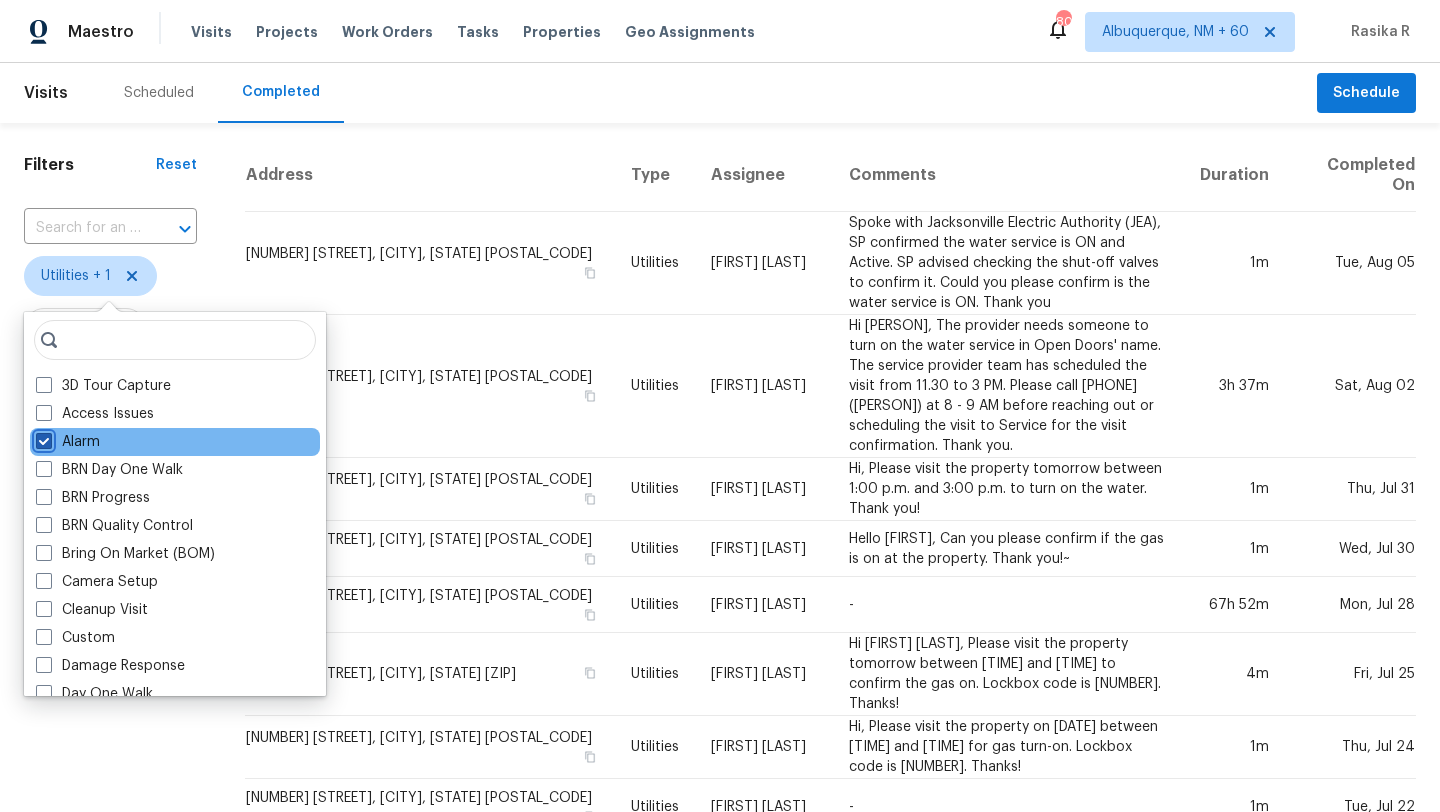 click on "Alarm" at bounding box center [42, 438] 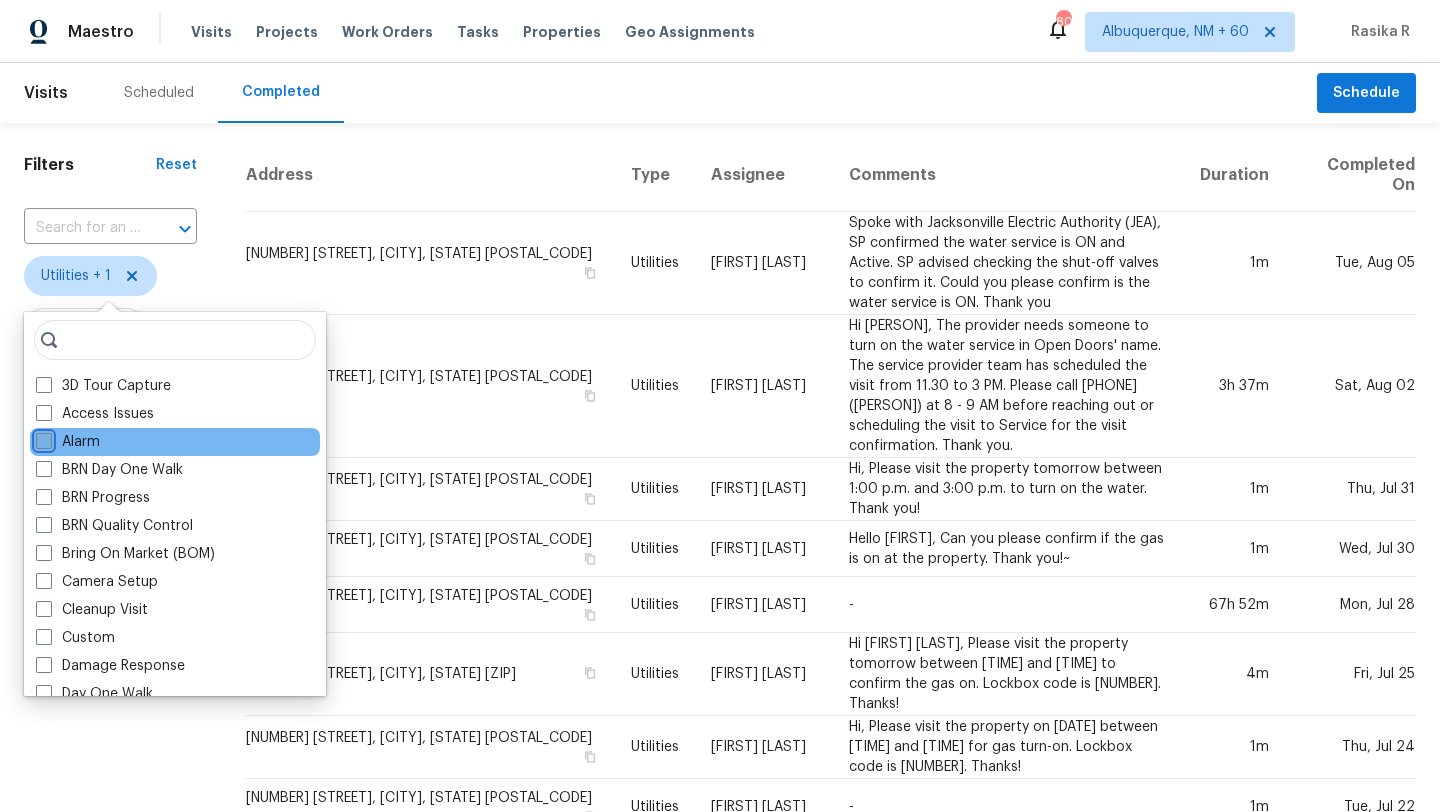 checkbox on "false" 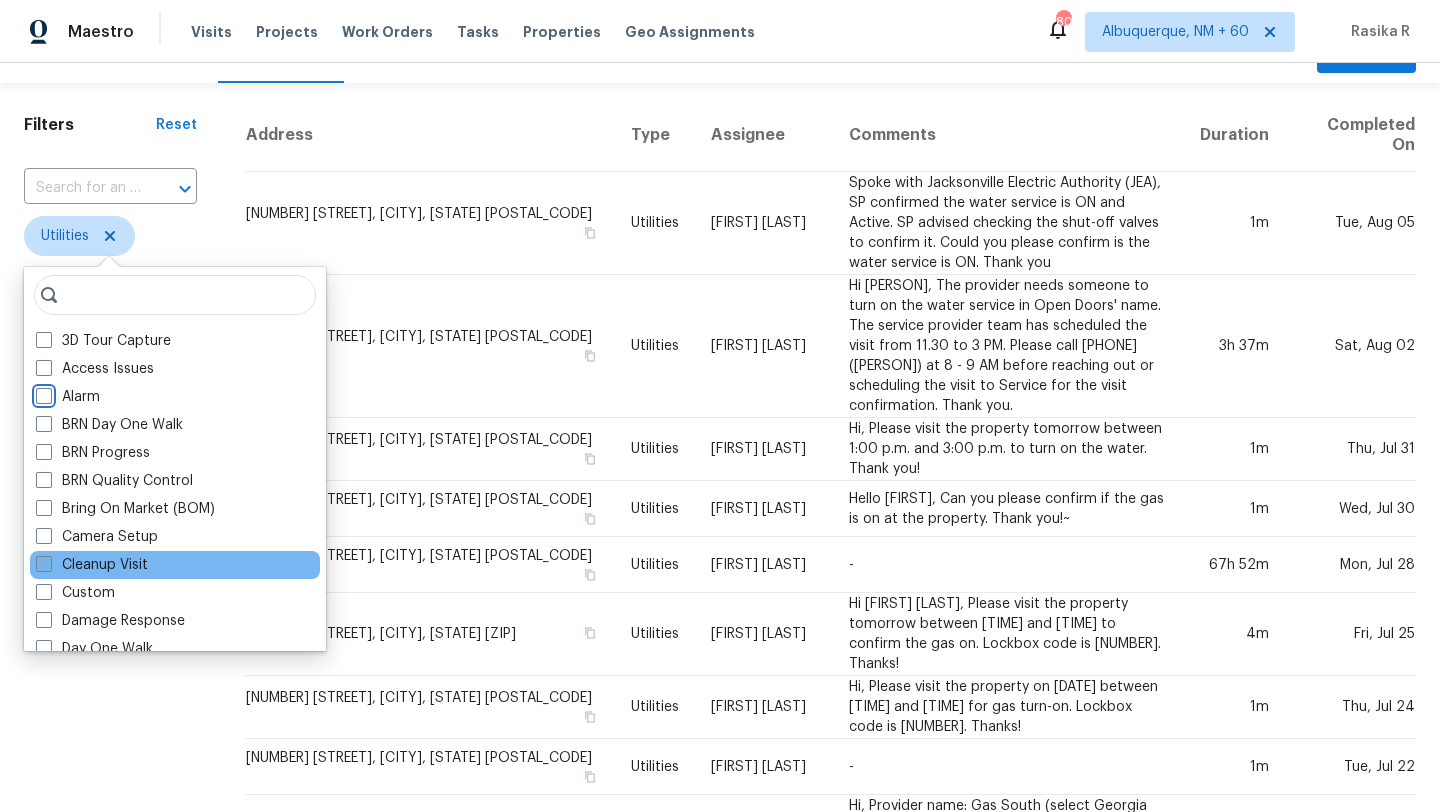scroll, scrollTop: 45, scrollLeft: 0, axis: vertical 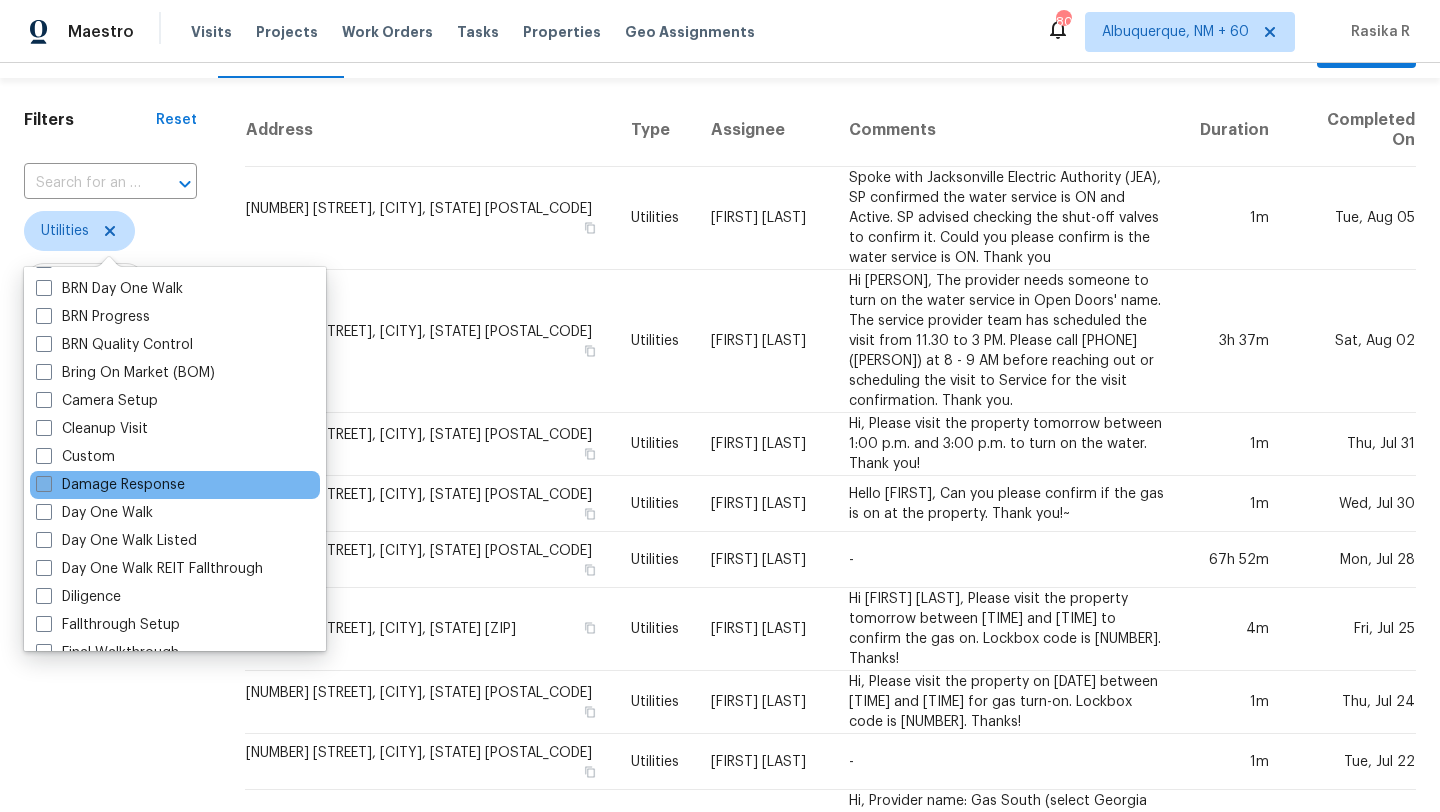 click at bounding box center [44, 484] 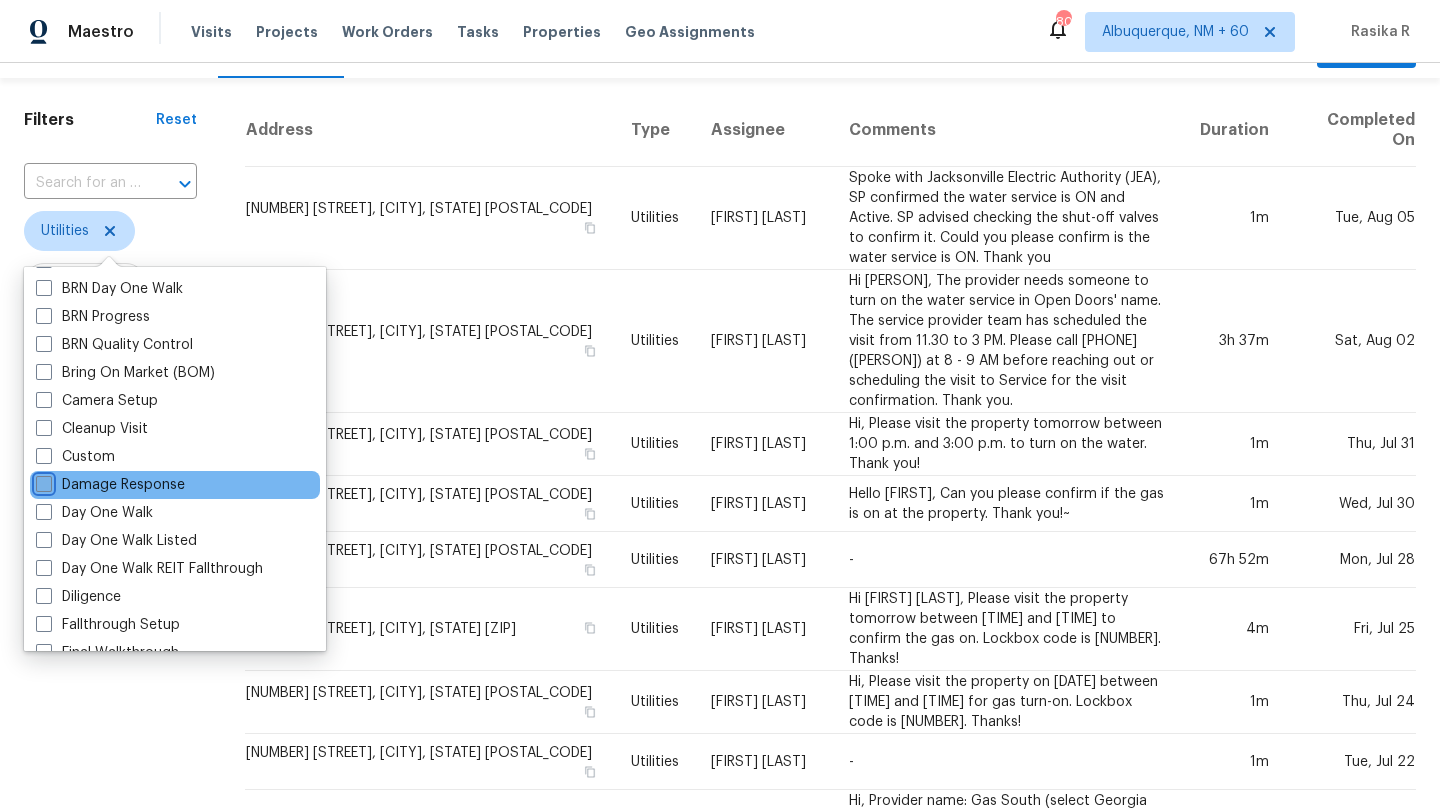 click on "Damage Response" at bounding box center (42, 481) 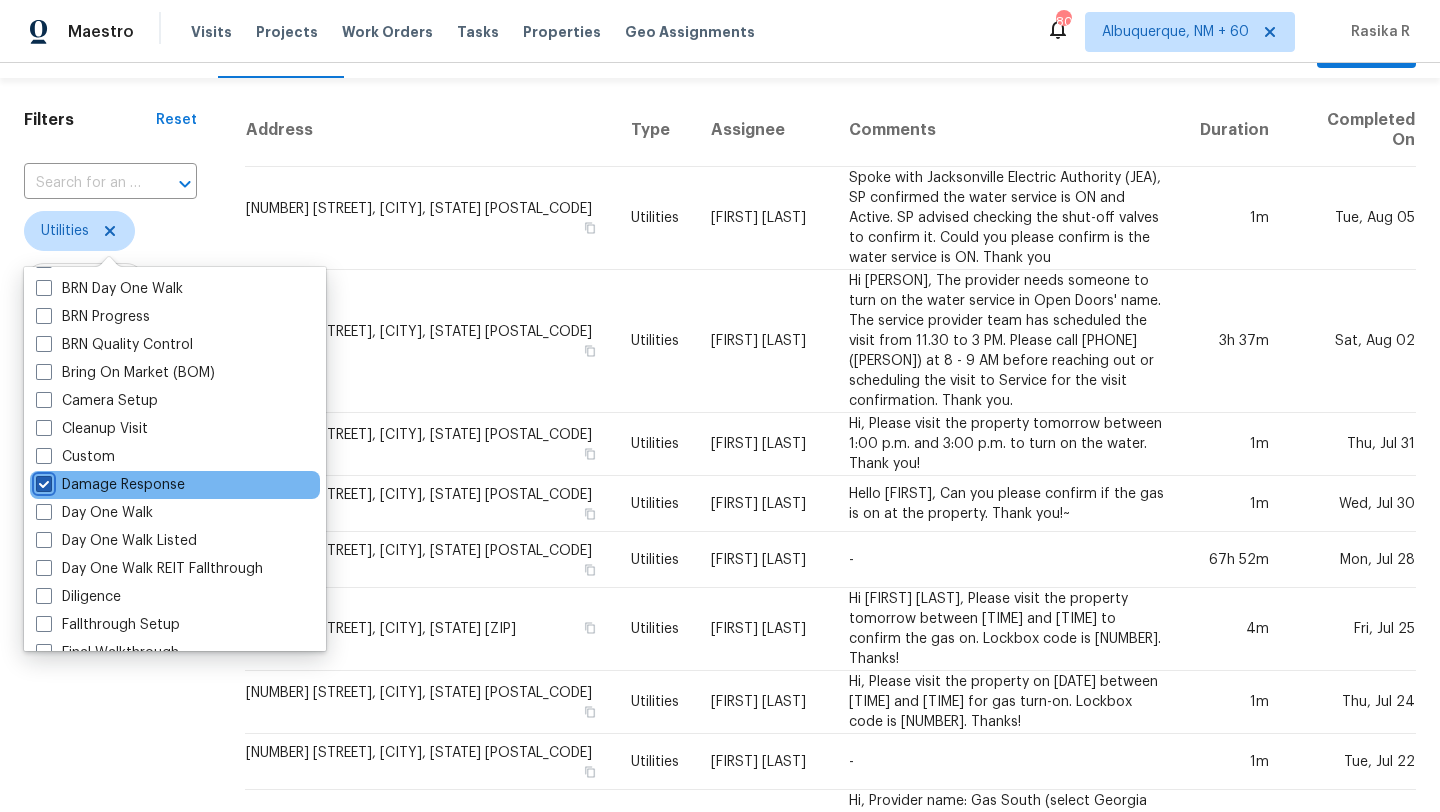 checkbox on "true" 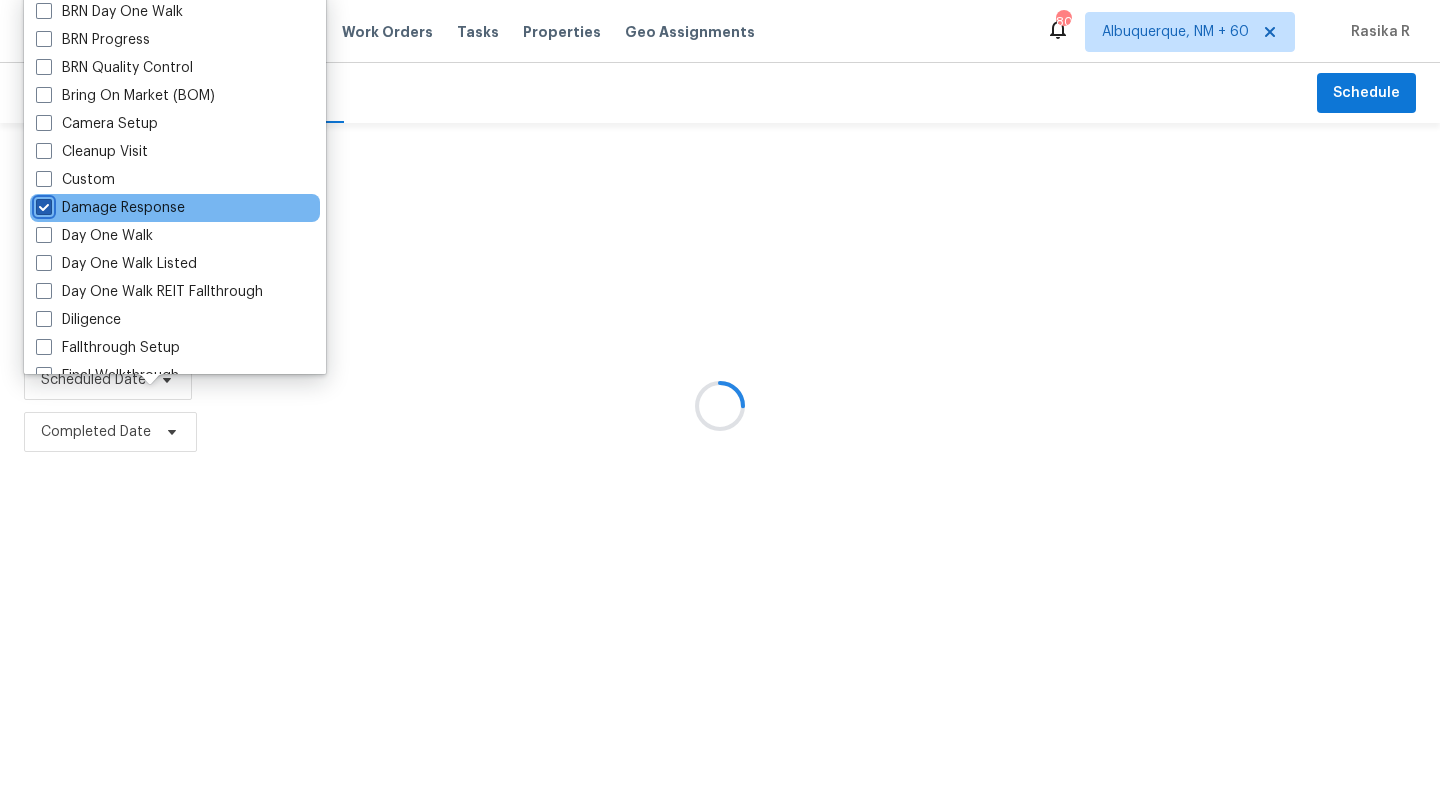 scroll, scrollTop: 0, scrollLeft: 0, axis: both 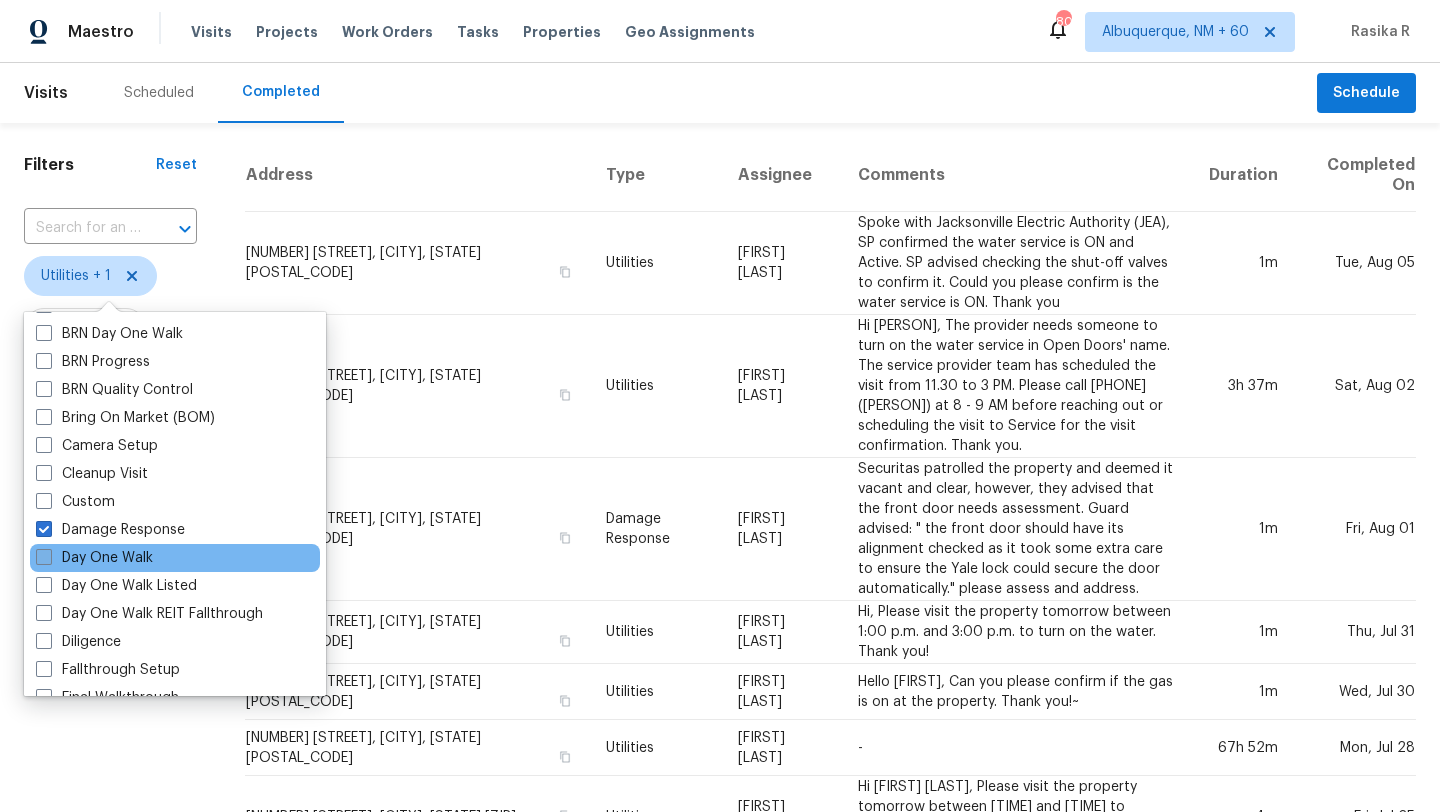 click on "Day One Walk" at bounding box center [94, 558] 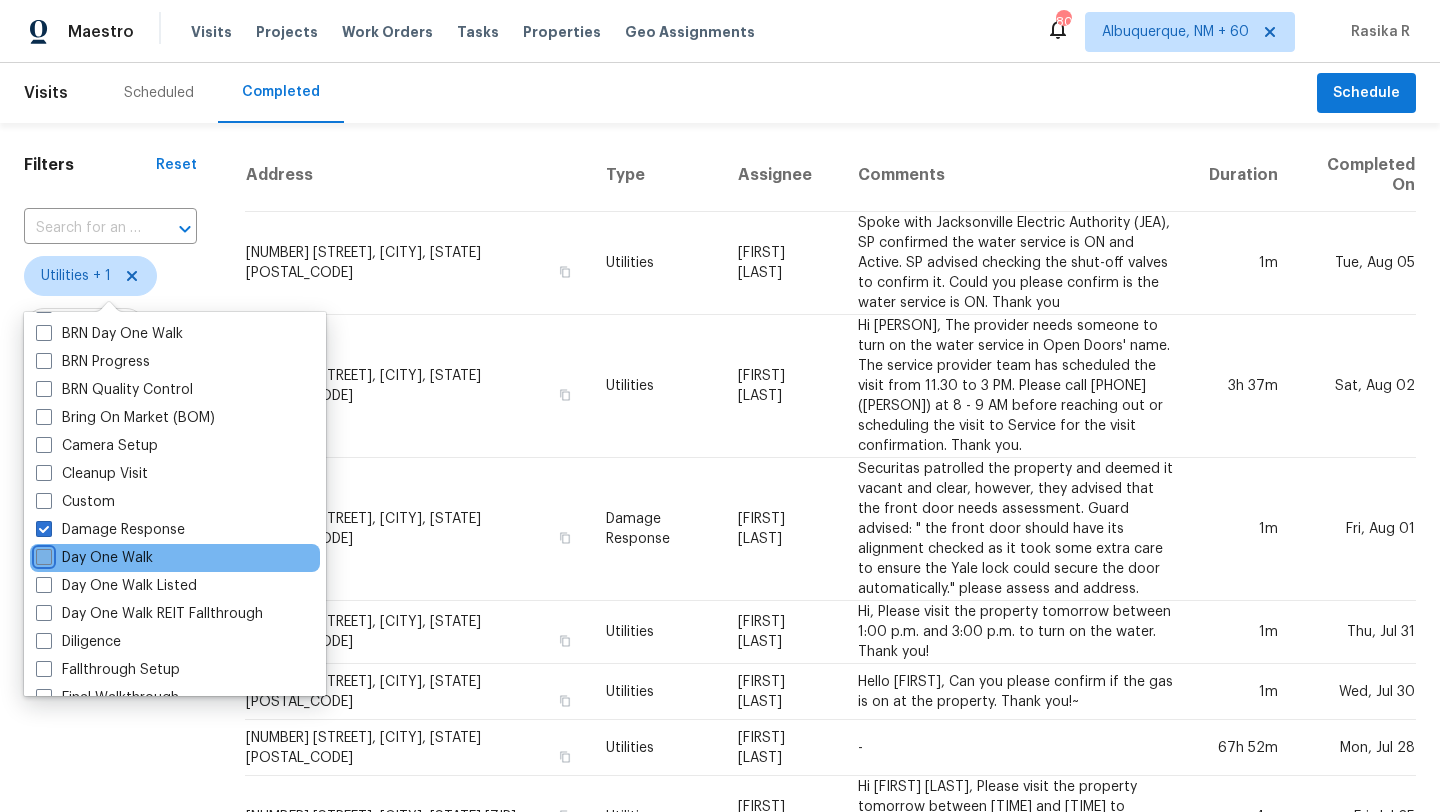 click on "Day One Walk" at bounding box center [42, 554] 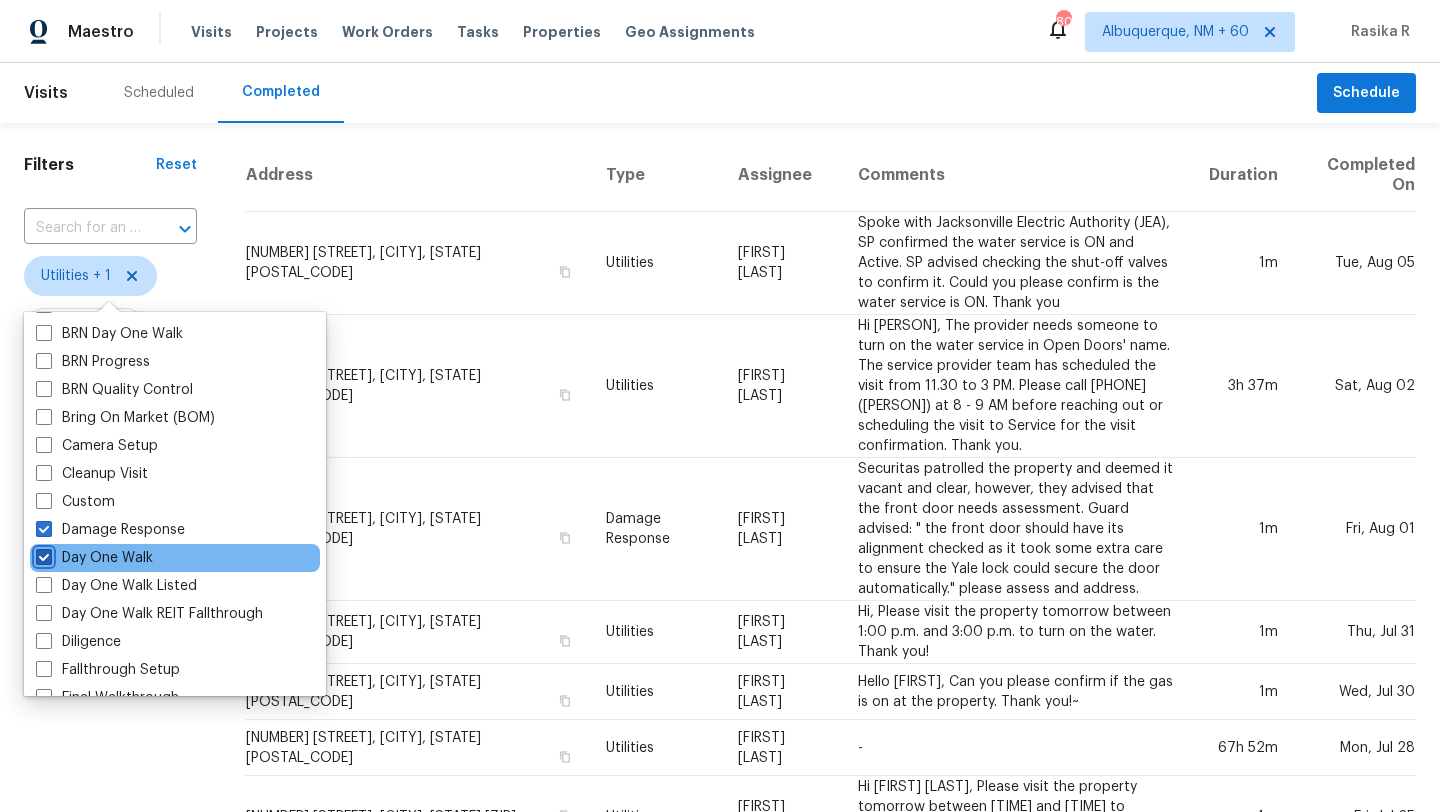 checkbox on "true" 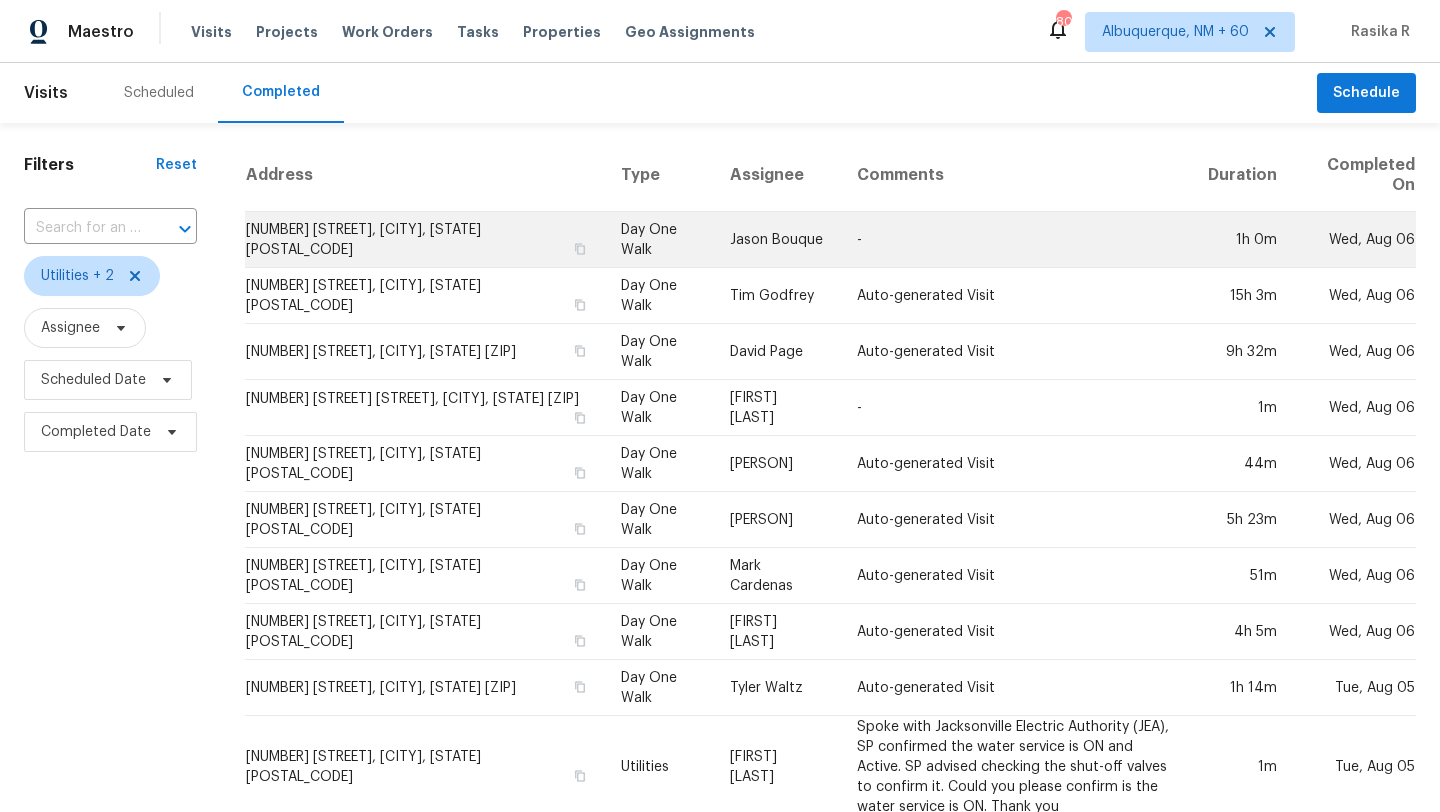 click on "Day One Walk" at bounding box center [659, 240] 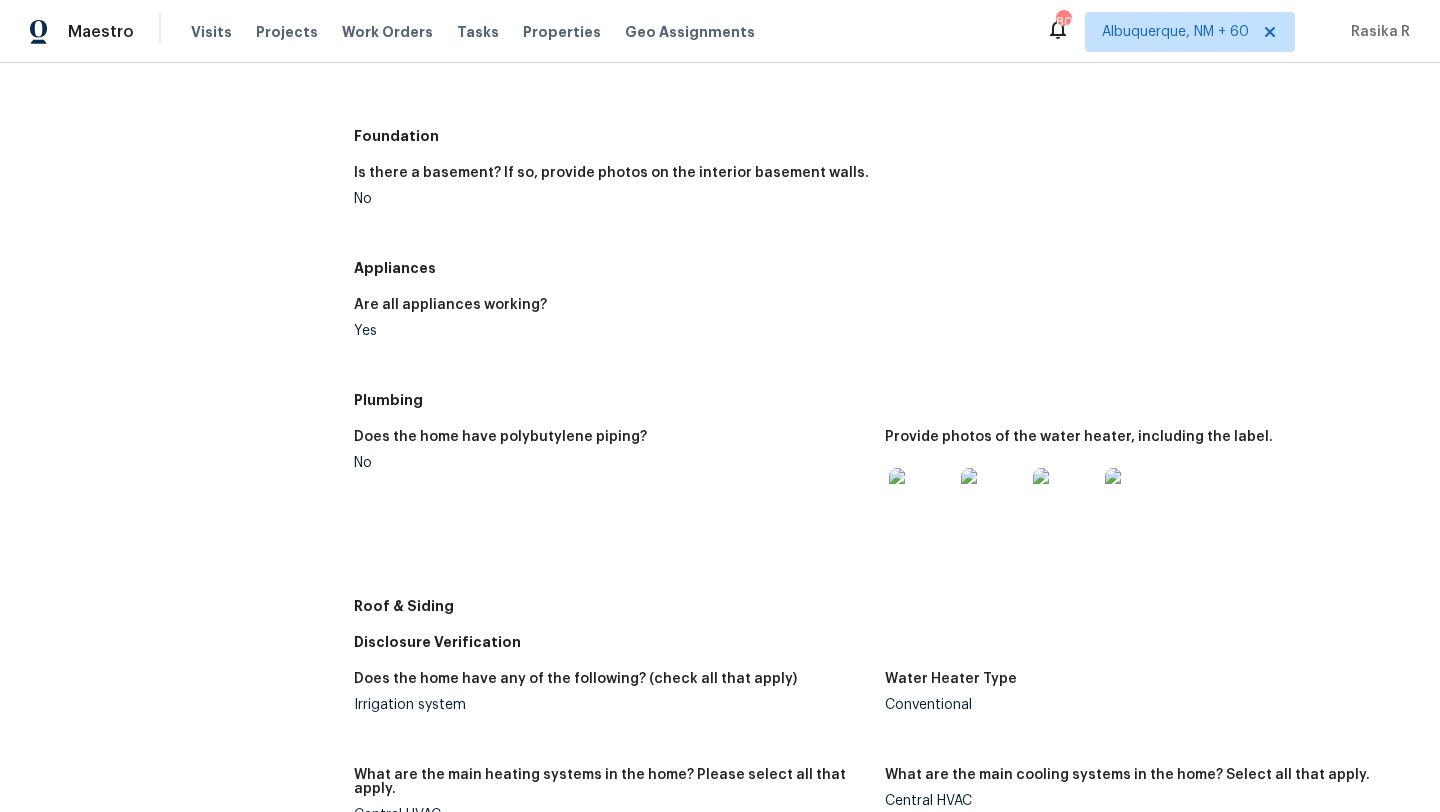 scroll, scrollTop: 0, scrollLeft: 0, axis: both 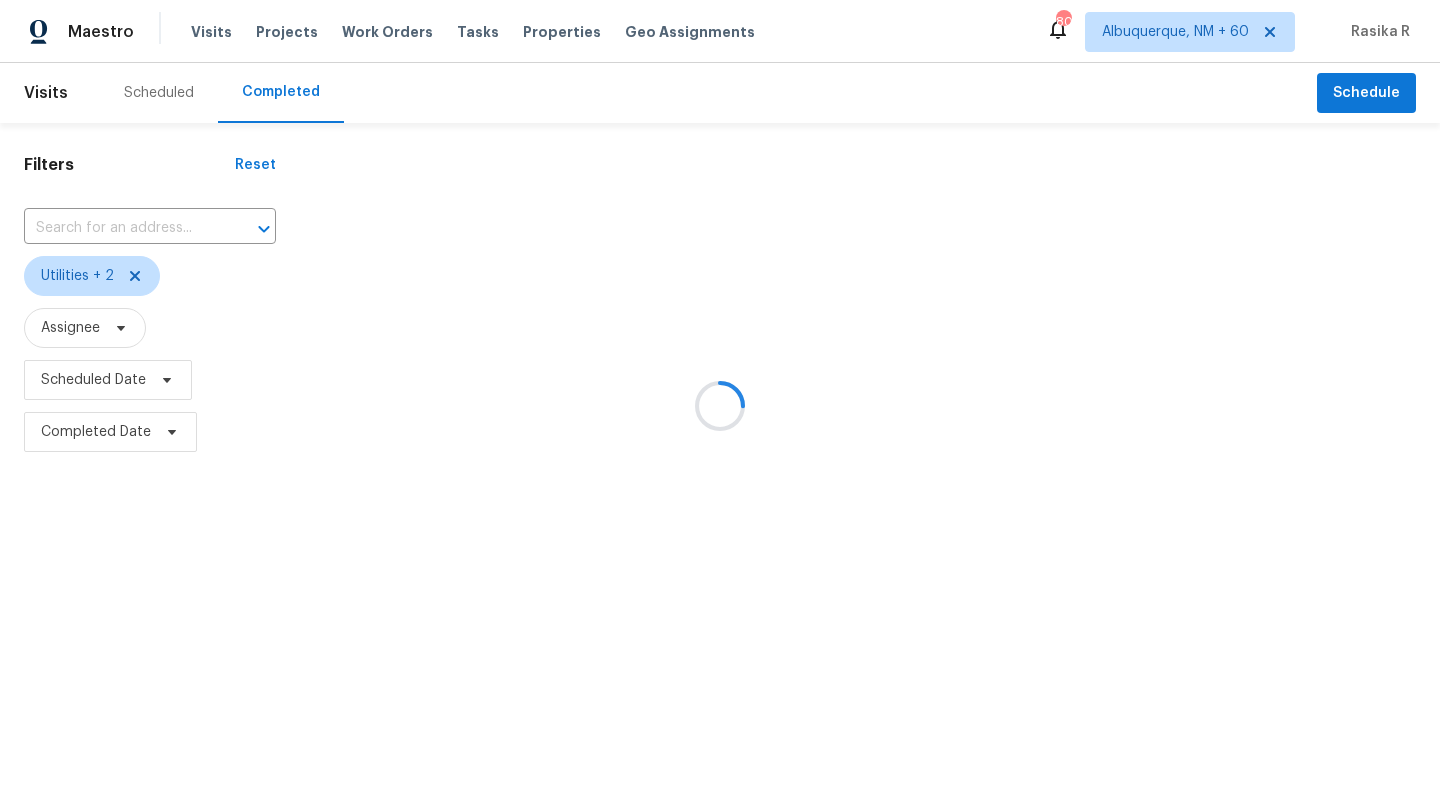 click at bounding box center (720, 406) 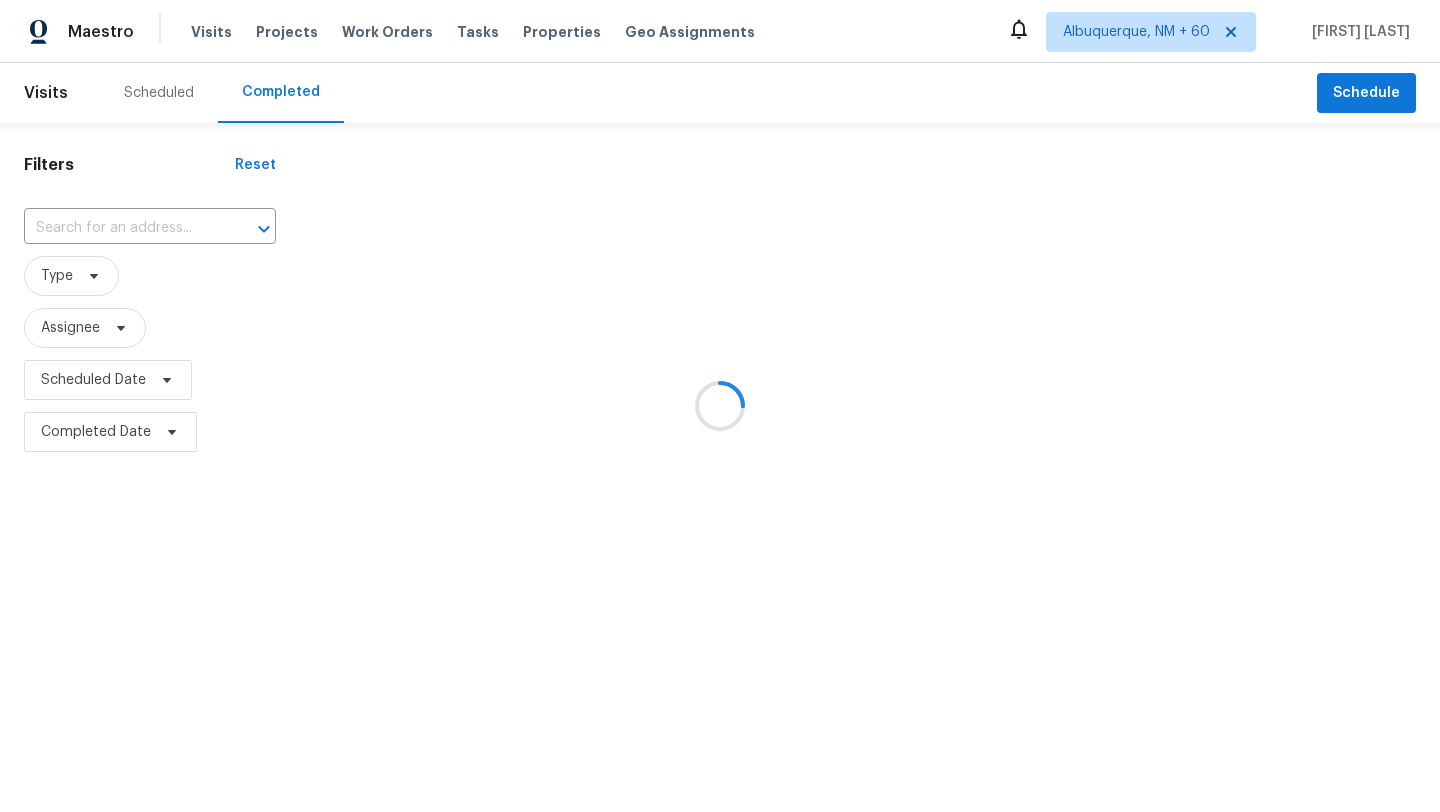 scroll, scrollTop: 0, scrollLeft: 0, axis: both 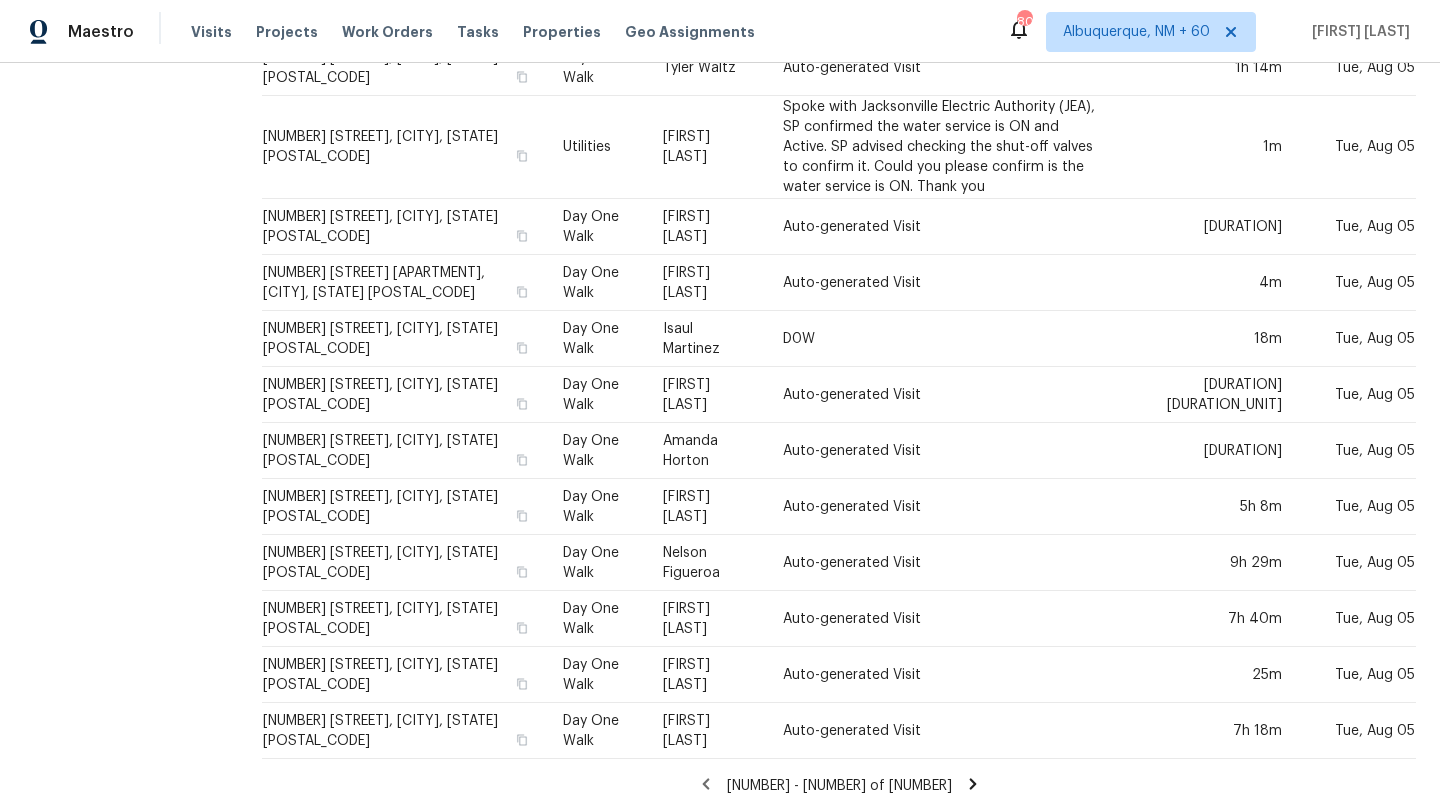 click on "[NUMBER] - [NUMBER] of [NUMBER]" at bounding box center (839, 785) 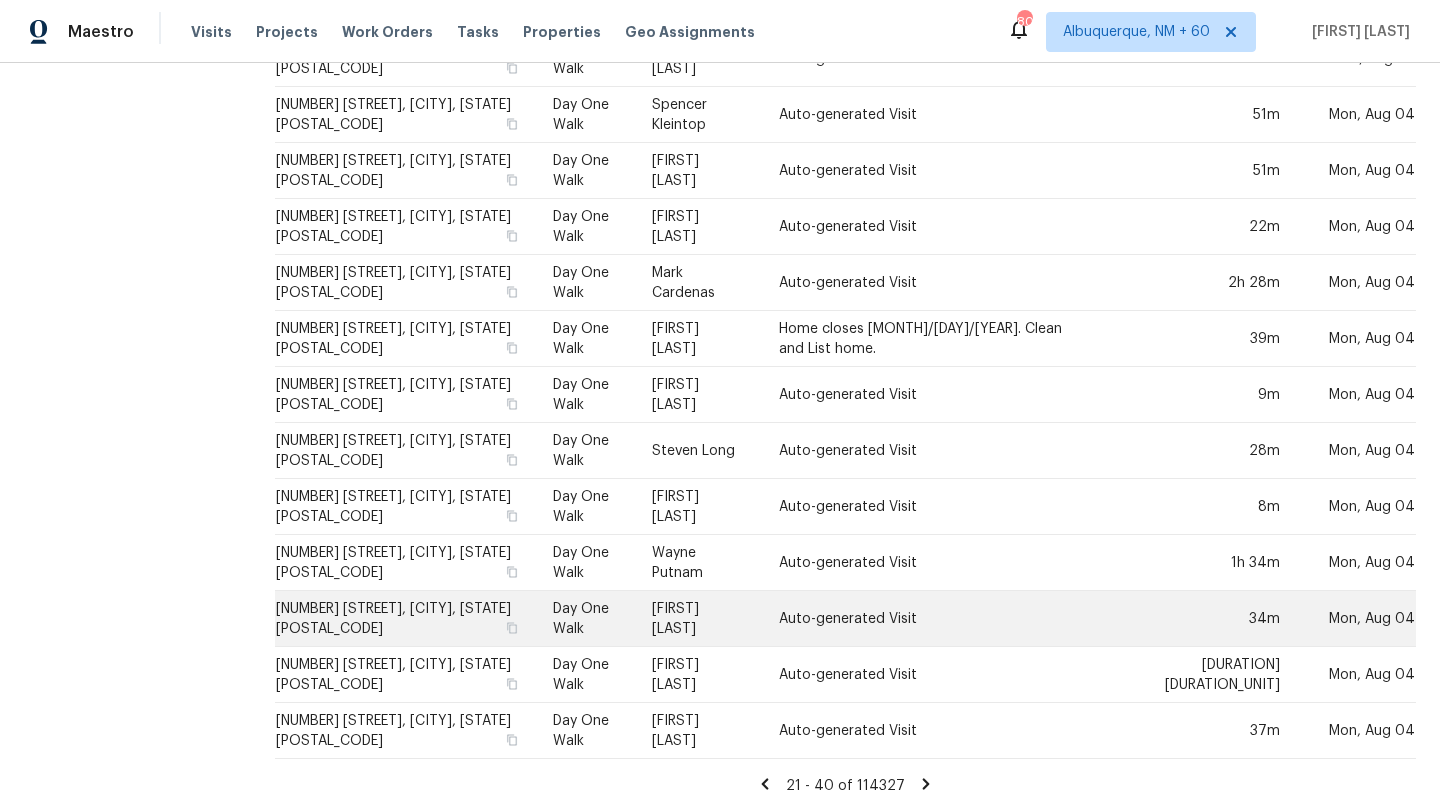 scroll, scrollTop: 0, scrollLeft: 0, axis: both 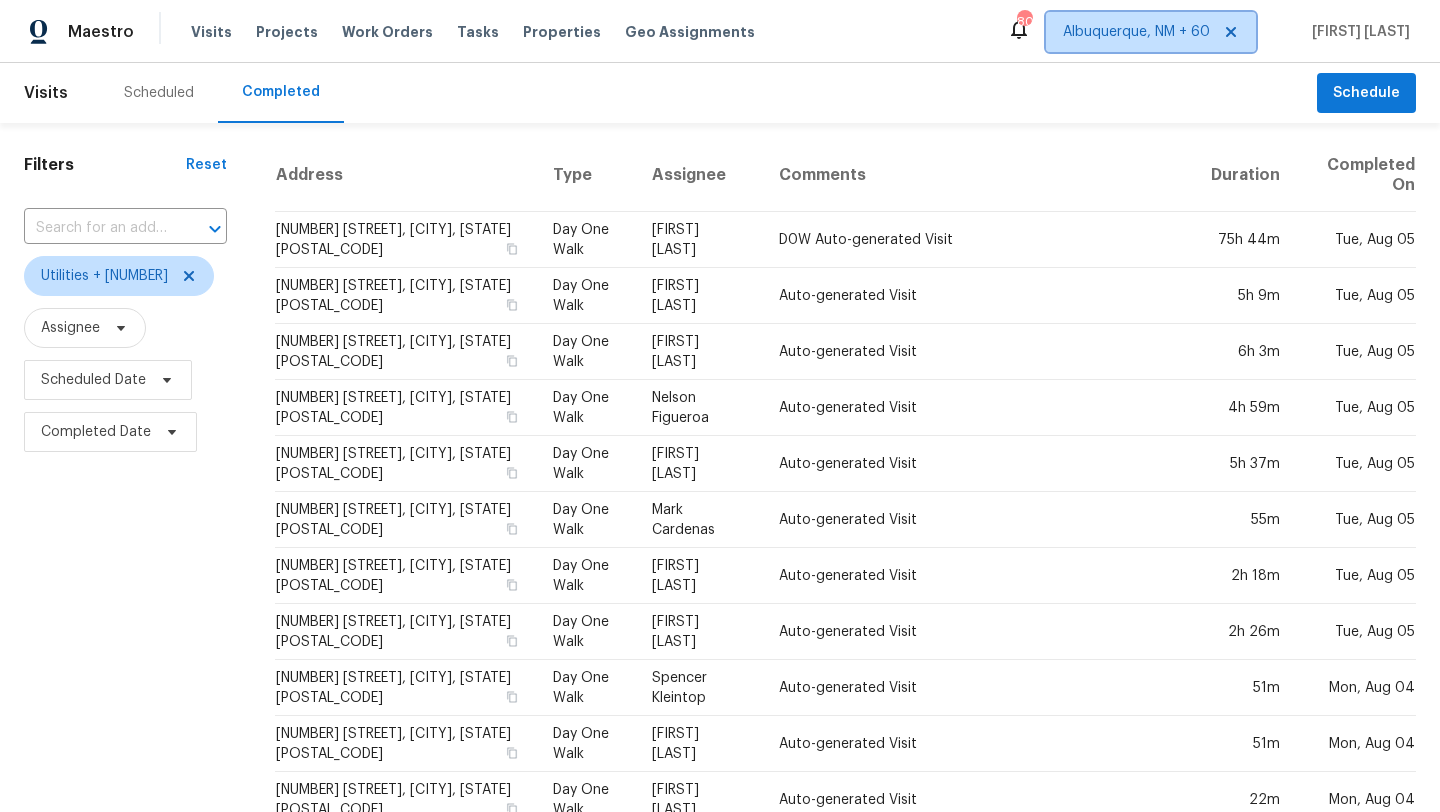 click 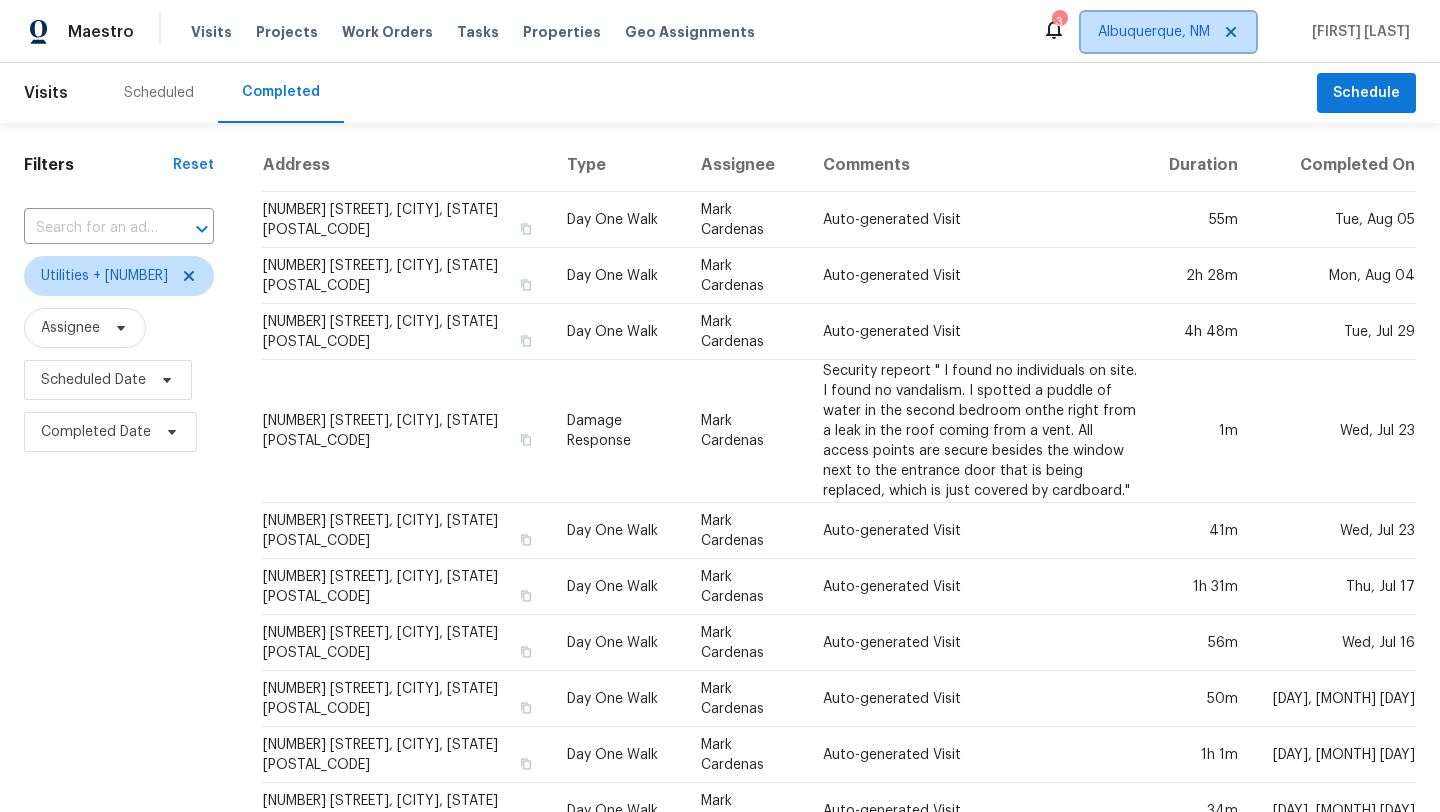 click 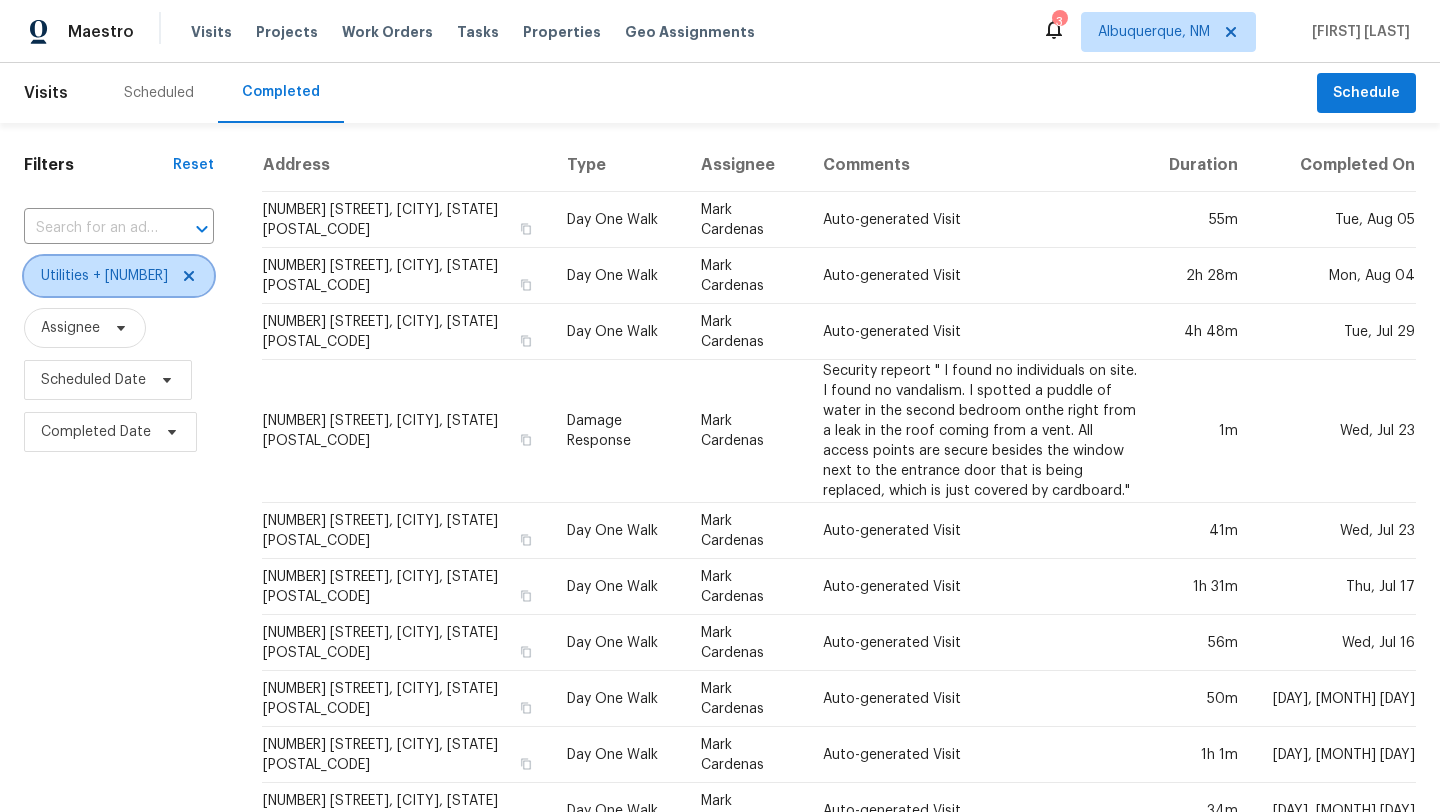 click on "Utilities + [NUMBER]" at bounding box center (119, 276) 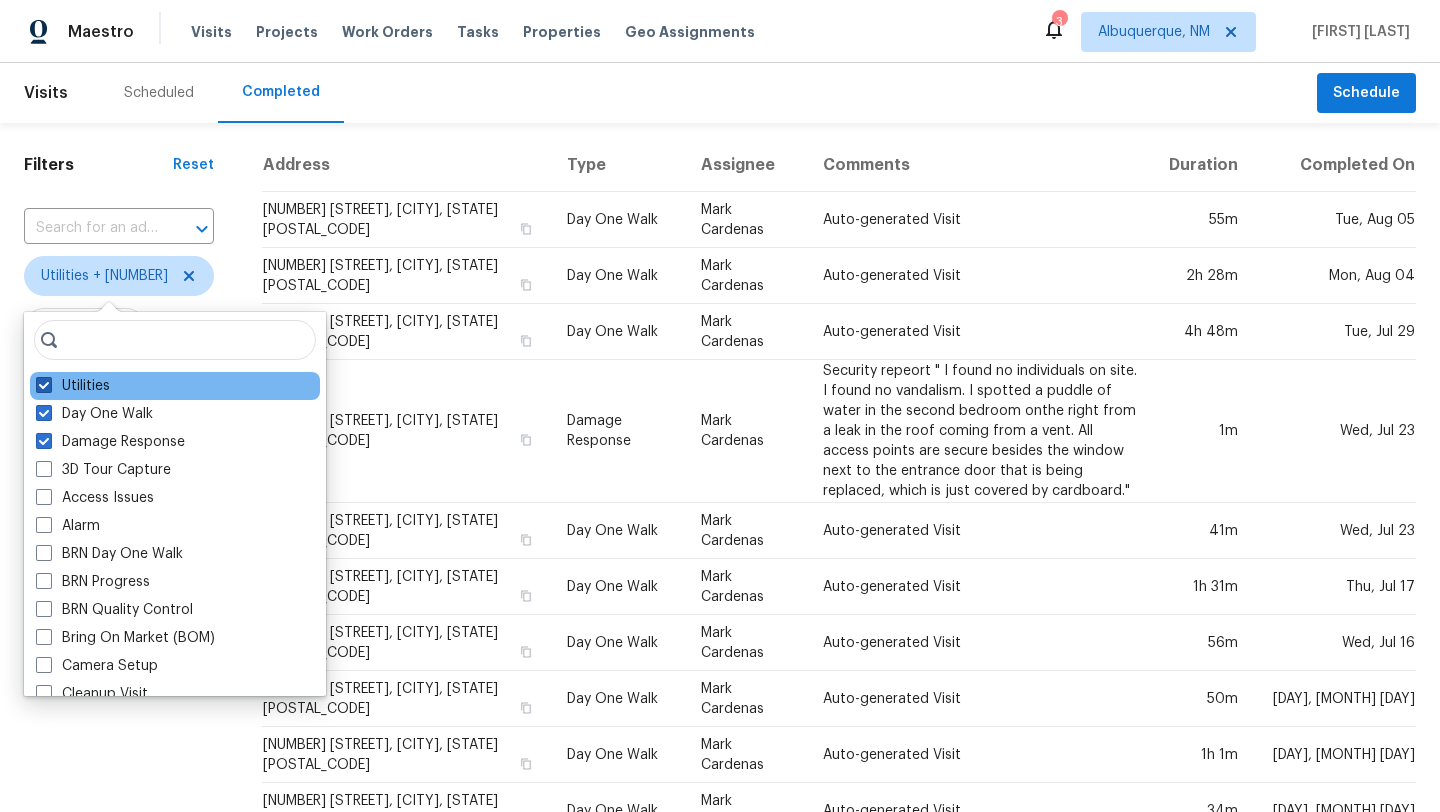 click at bounding box center (44, 385) 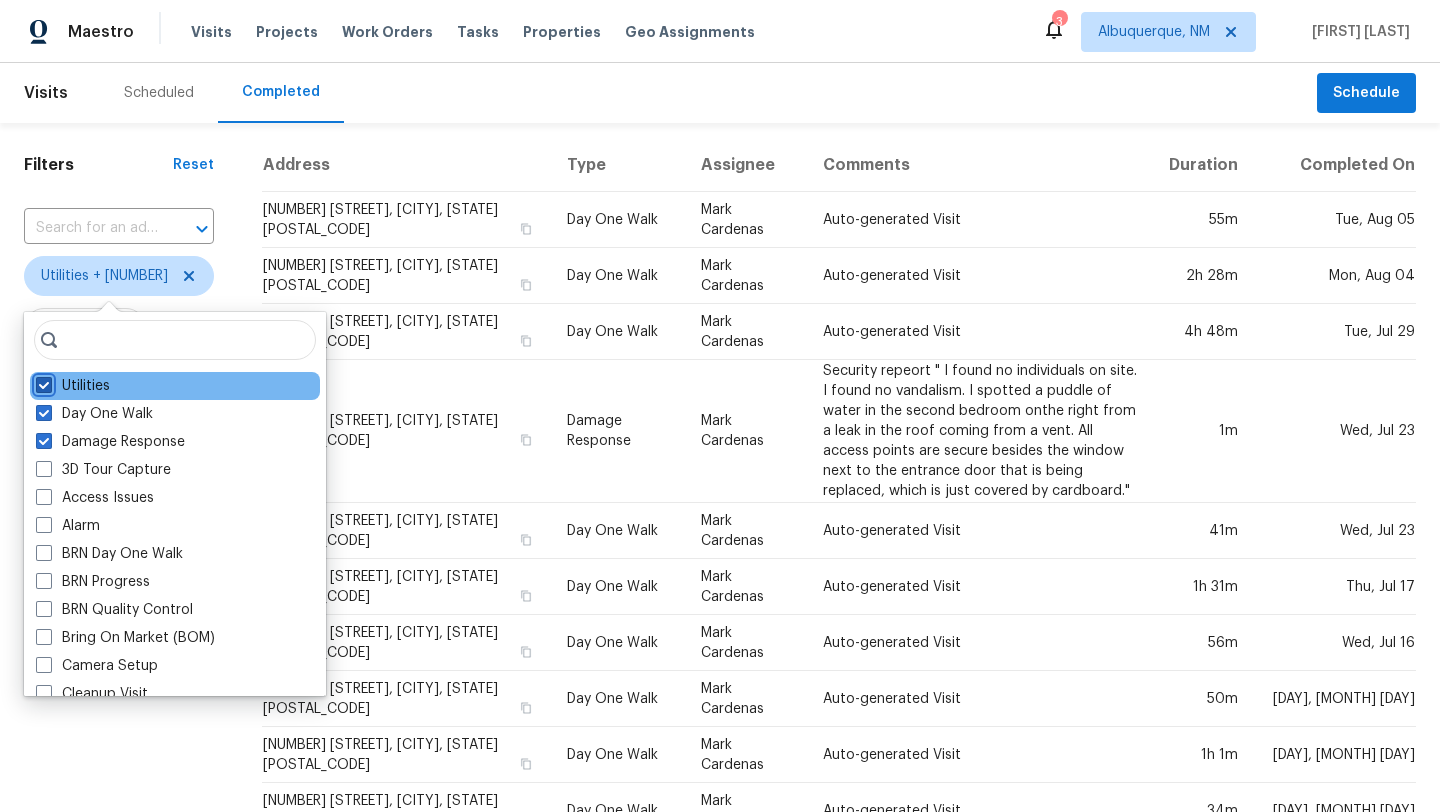 click on "Utilities" at bounding box center (42, 382) 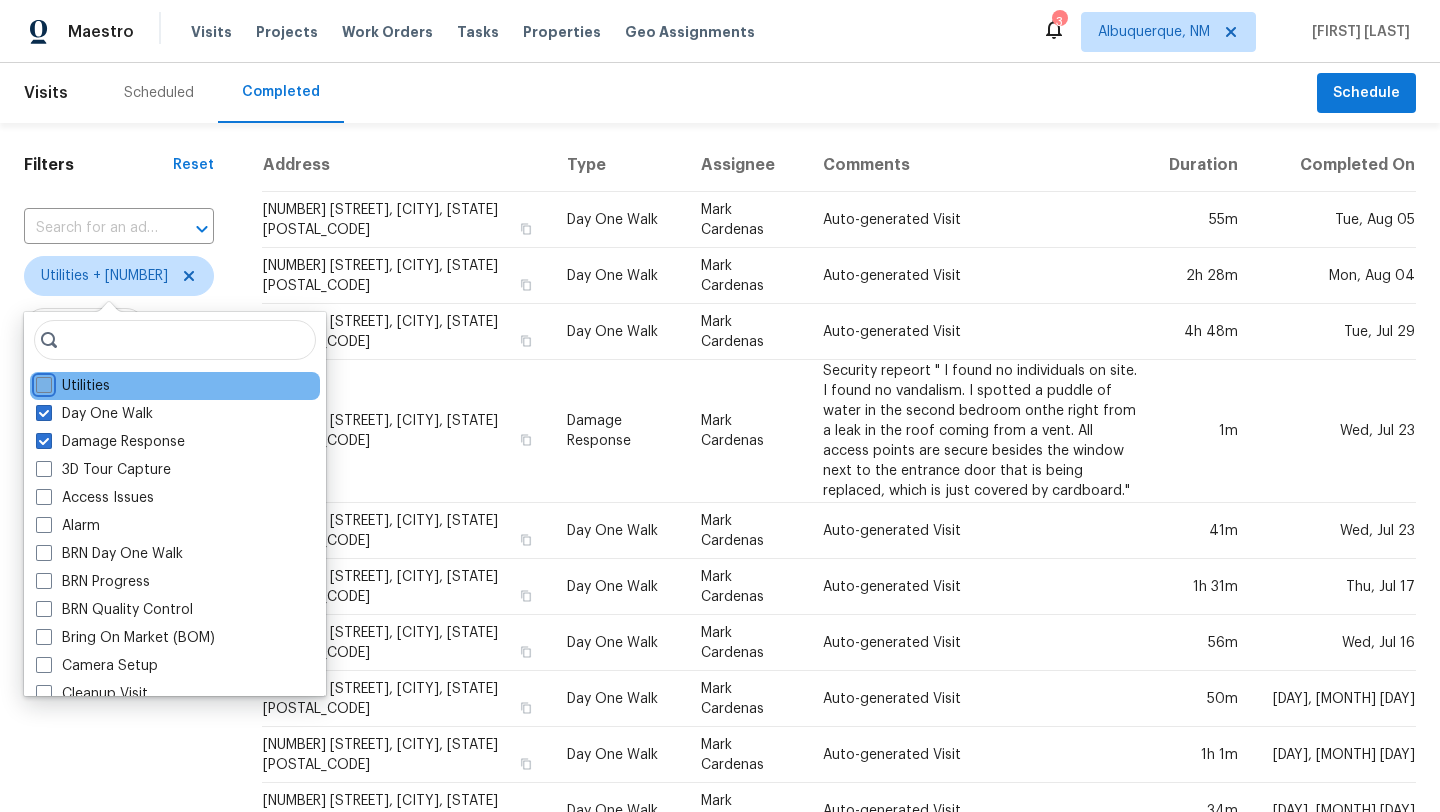 checkbox on "false" 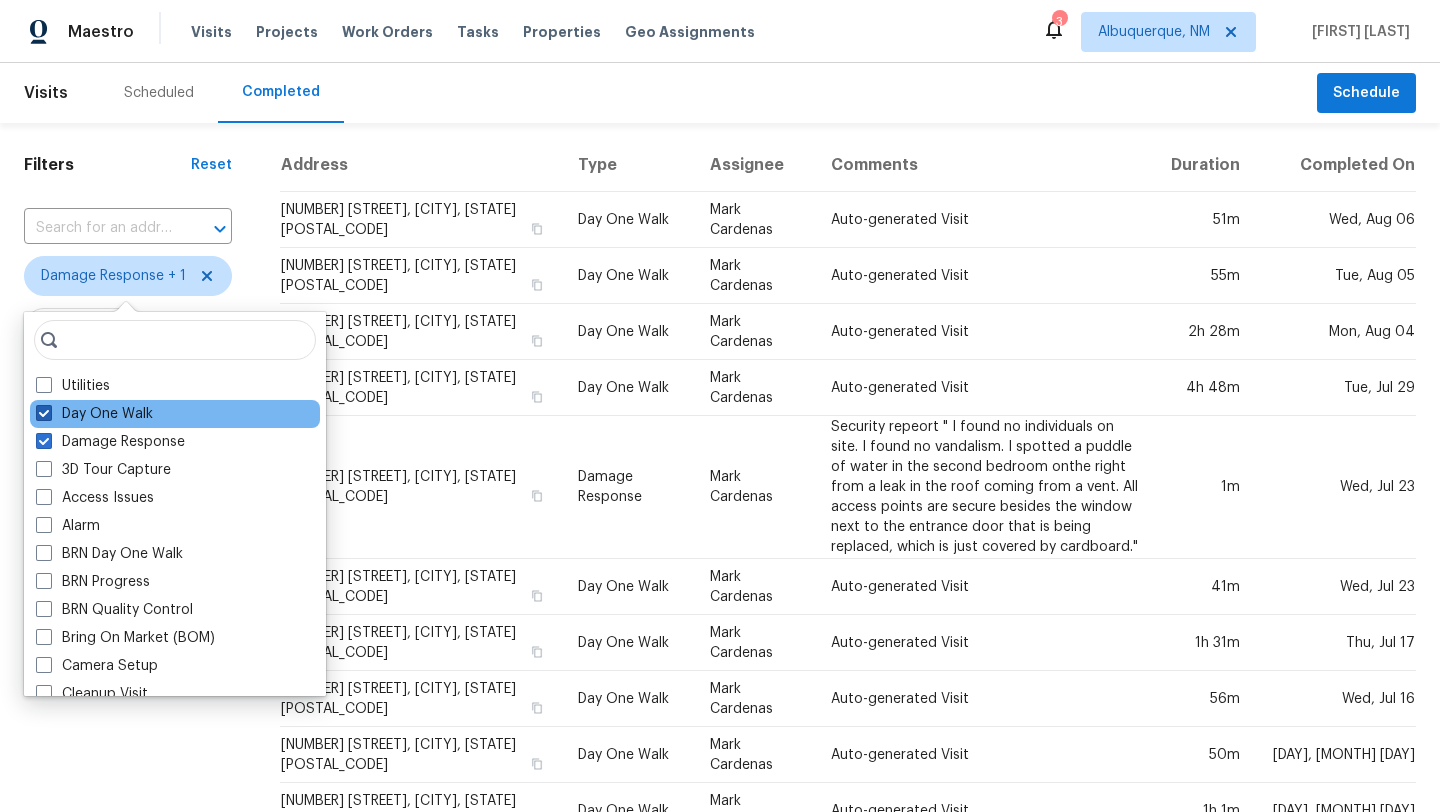 click at bounding box center (44, 413) 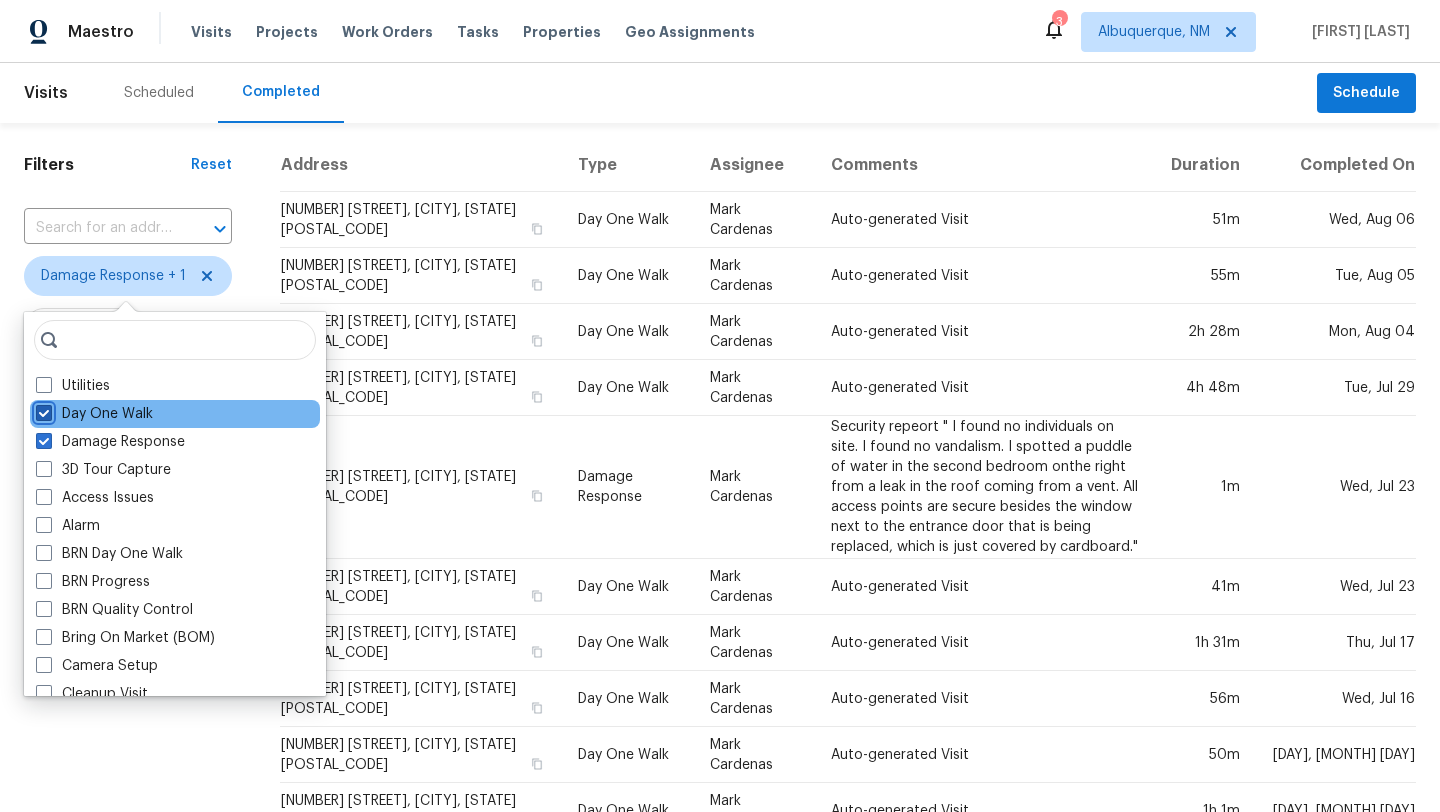 click on "Day One Walk" at bounding box center (42, 410) 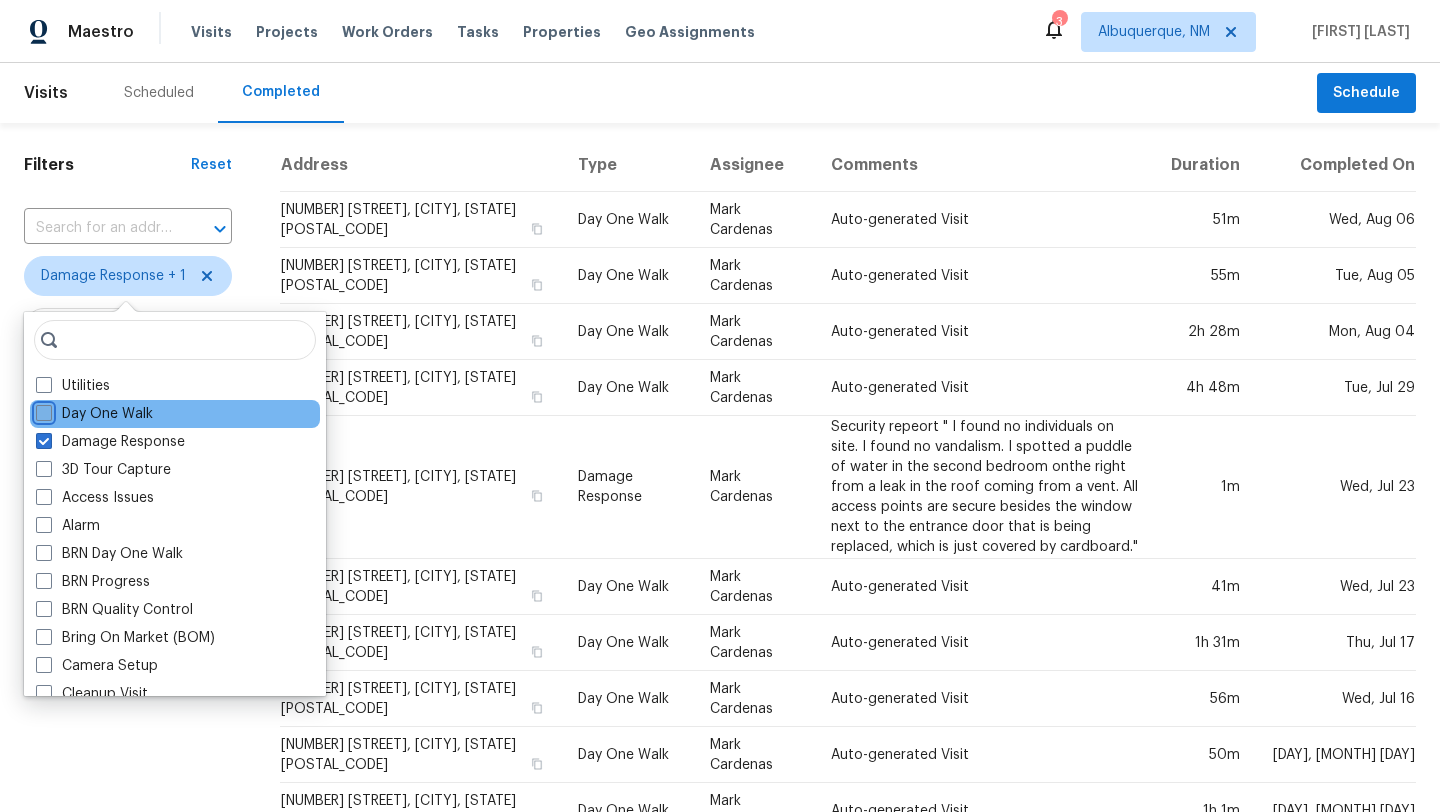 checkbox on "false" 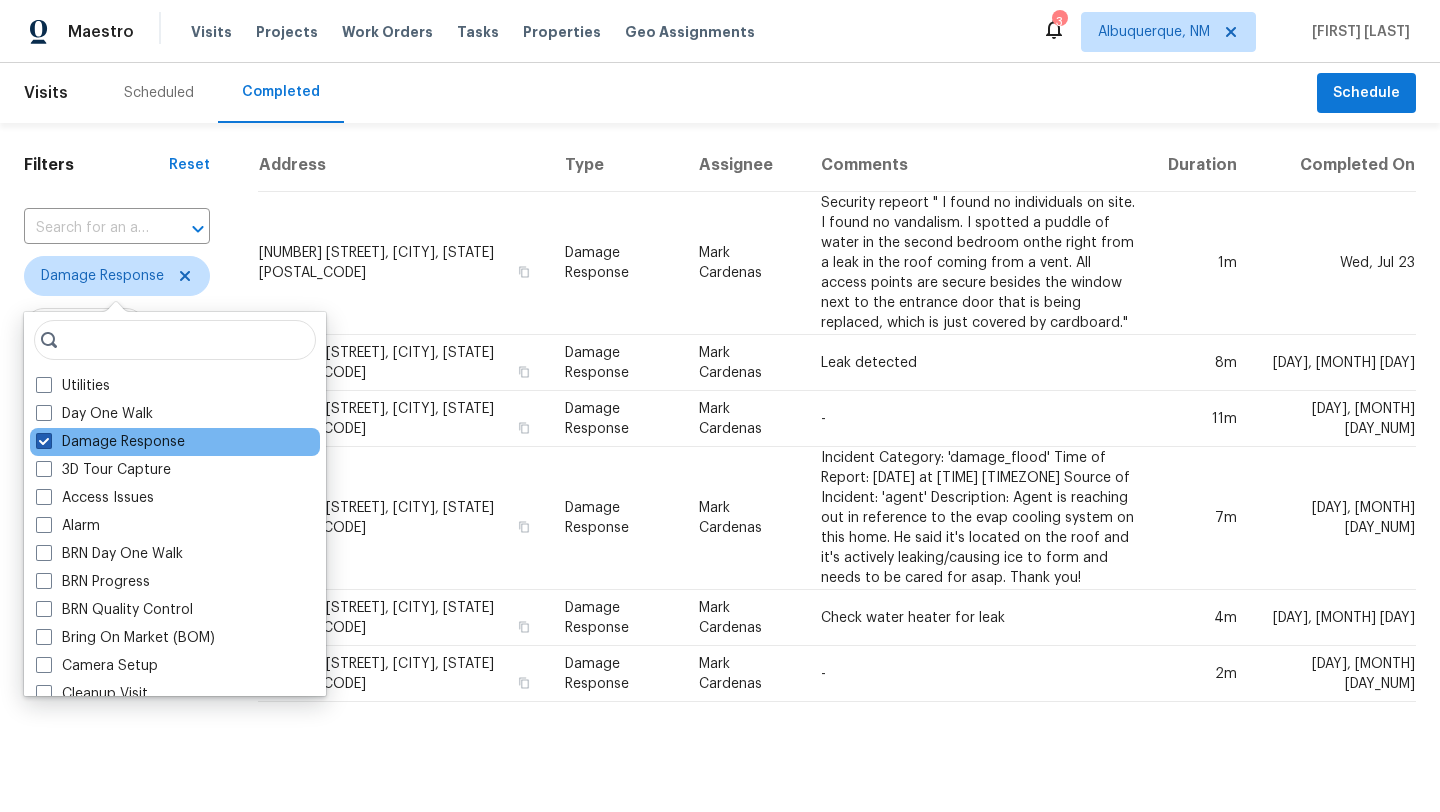 click on "Damage Response" at bounding box center (110, 442) 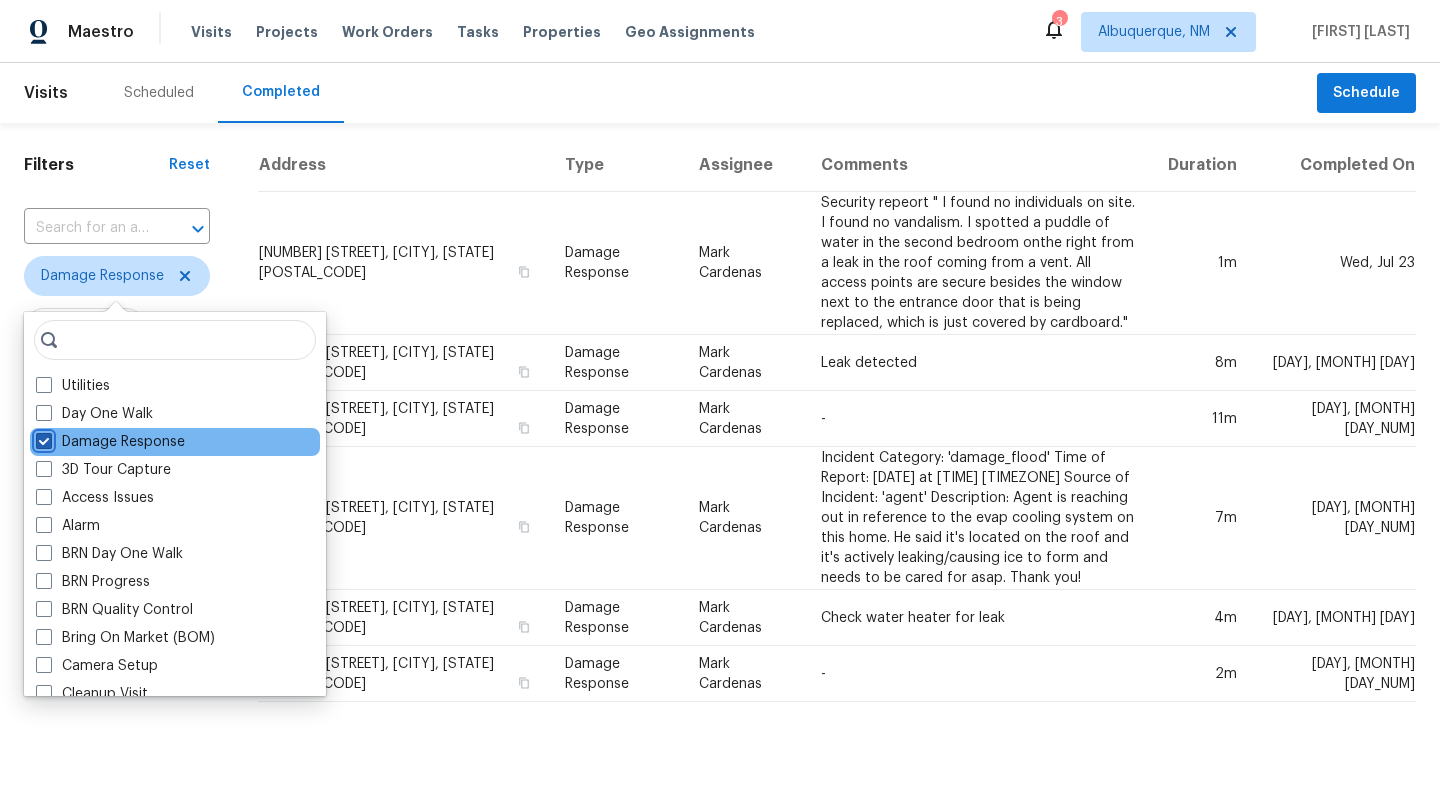 click on "Damage Response" at bounding box center (42, 438) 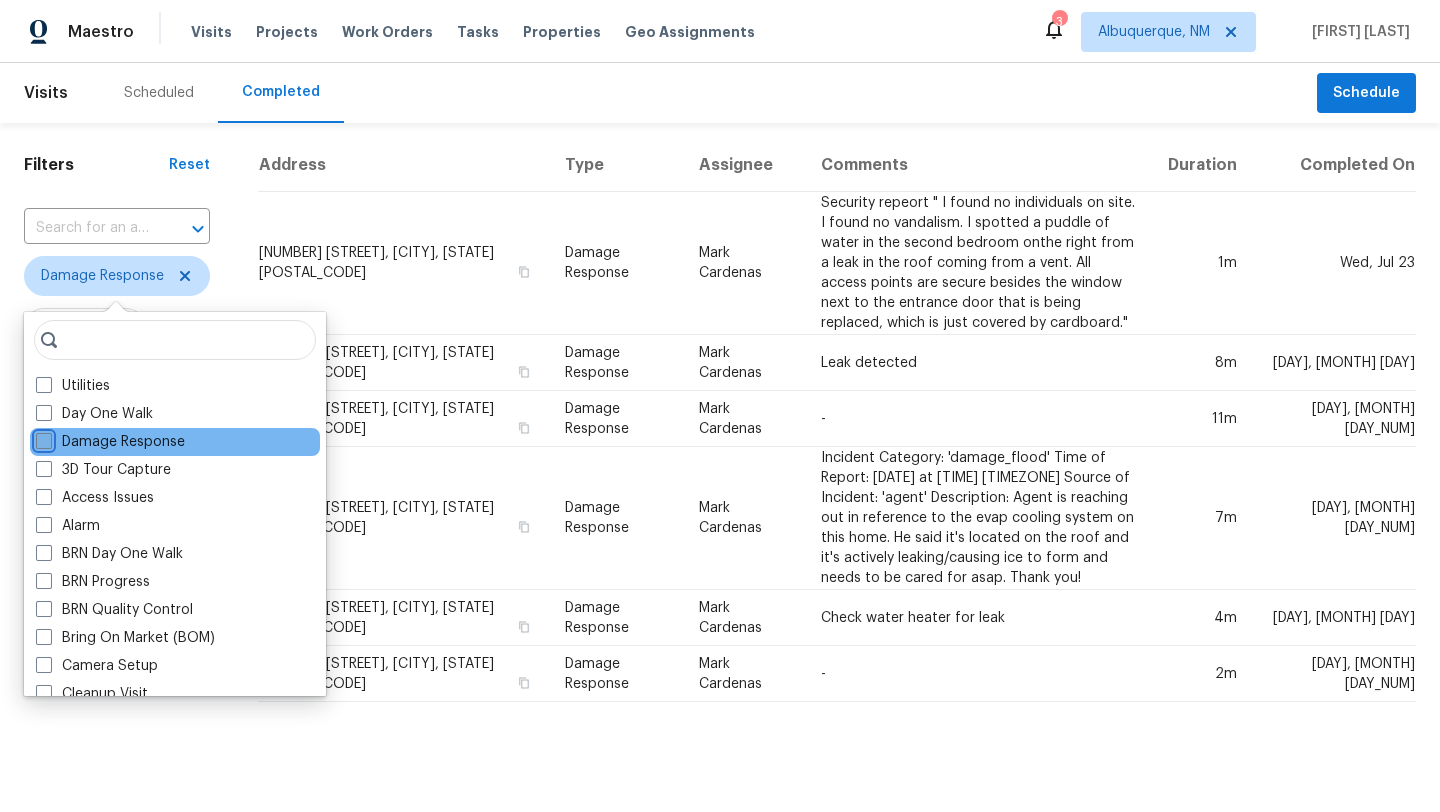 checkbox on "false" 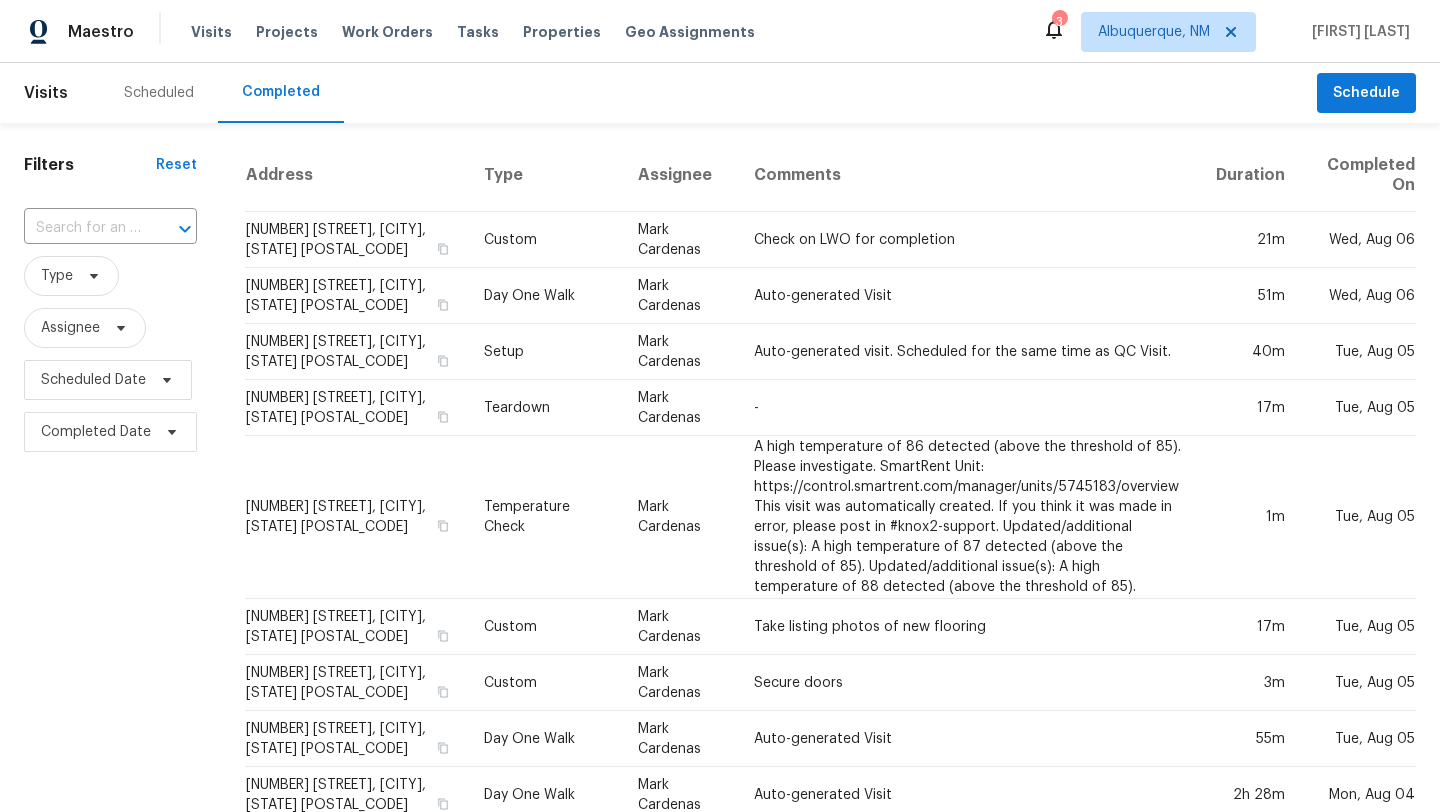 click on "Scheduled Completed" at bounding box center (708, 93) 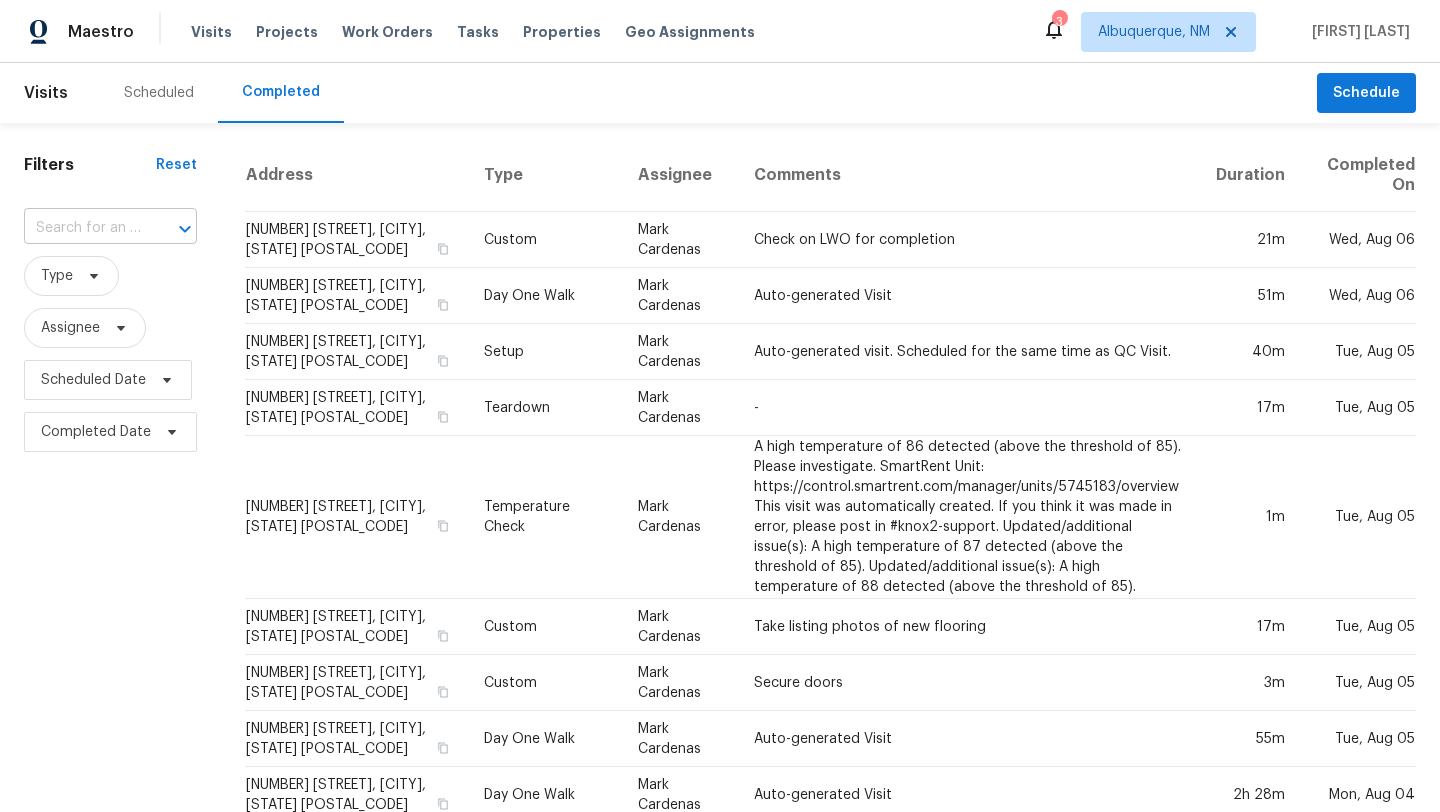 click at bounding box center (82, 228) 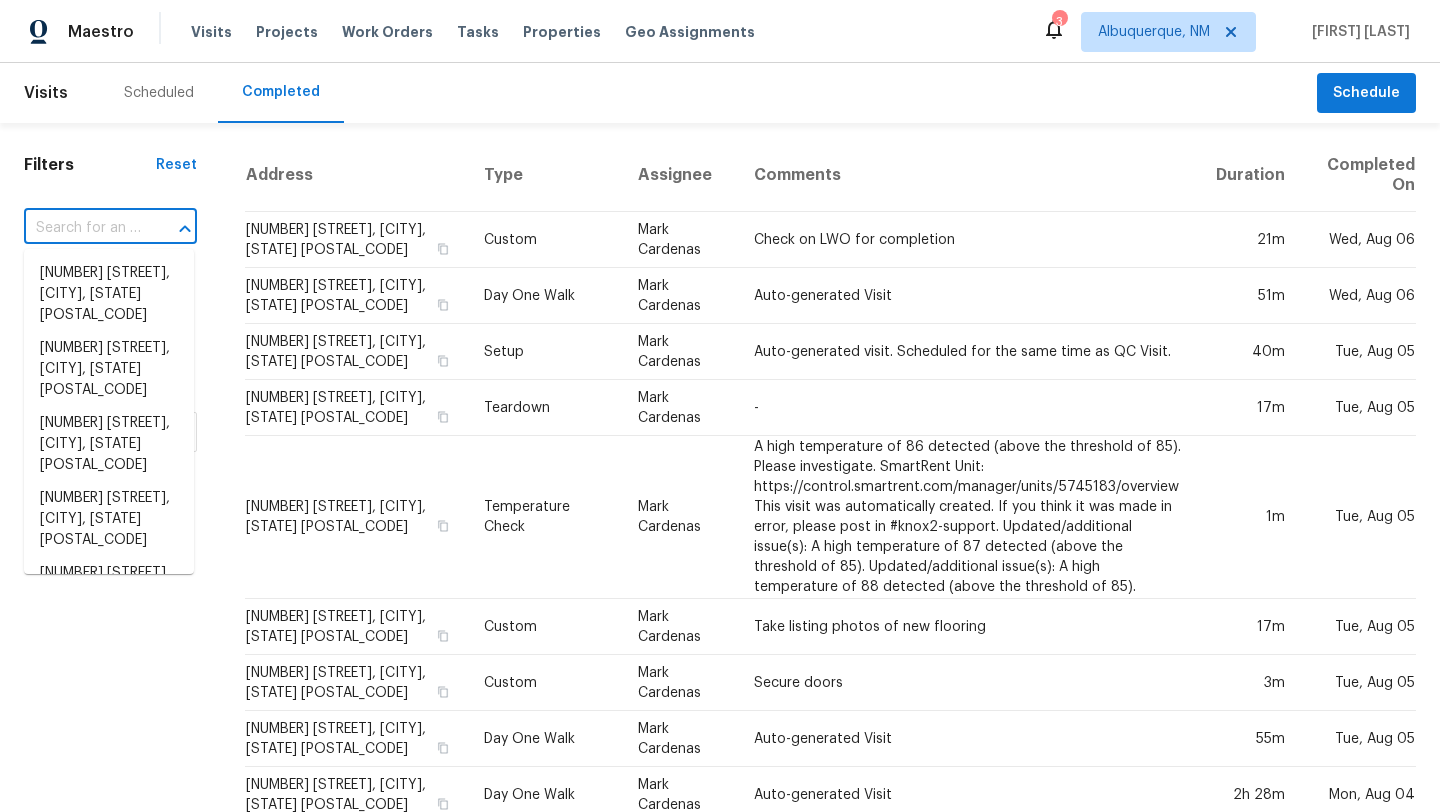 paste on "[NUMBER] [STREET], [CITY] [BOOLEAN] [NUMBER], [STATE] [ZIP]" 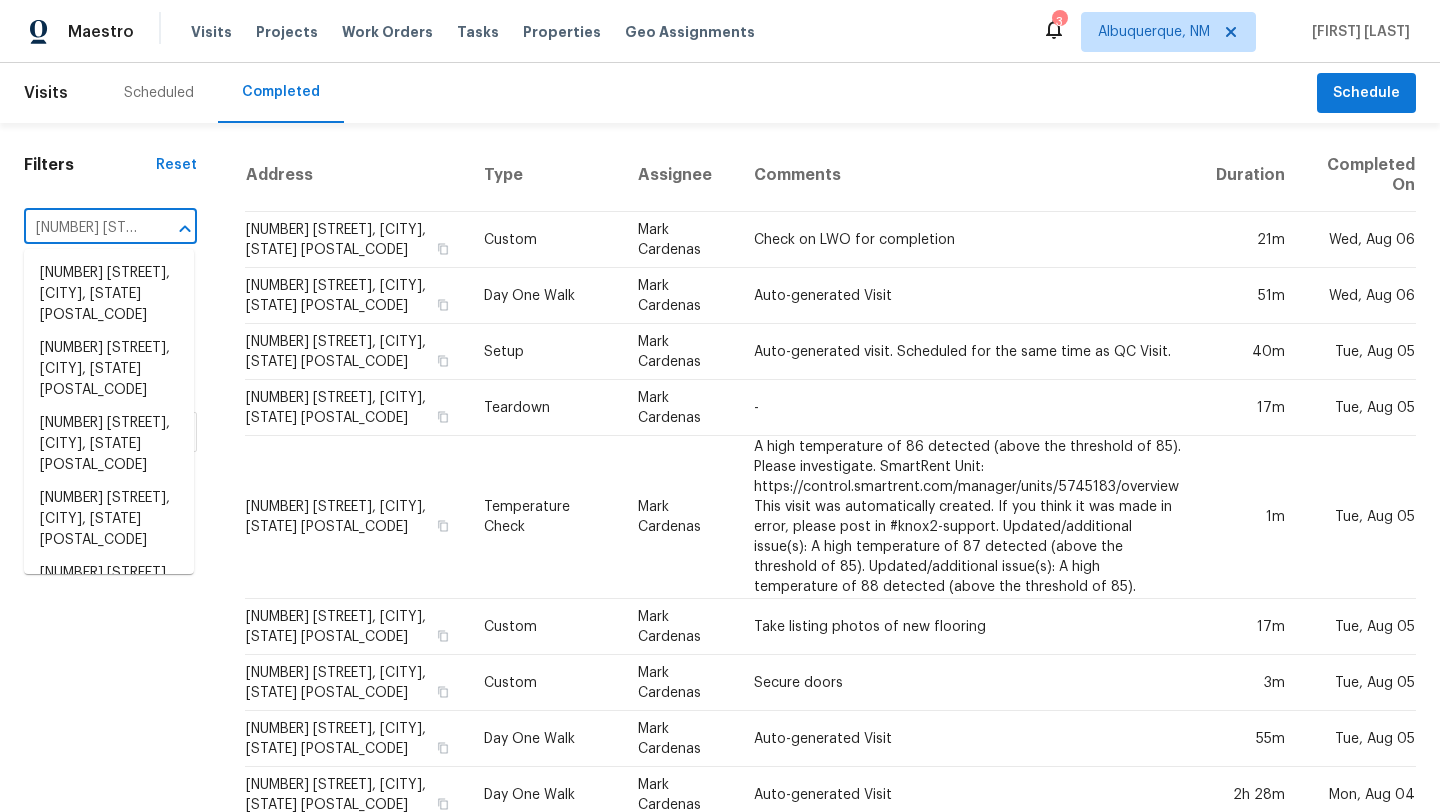 scroll, scrollTop: 0, scrollLeft: 189, axis: horizontal 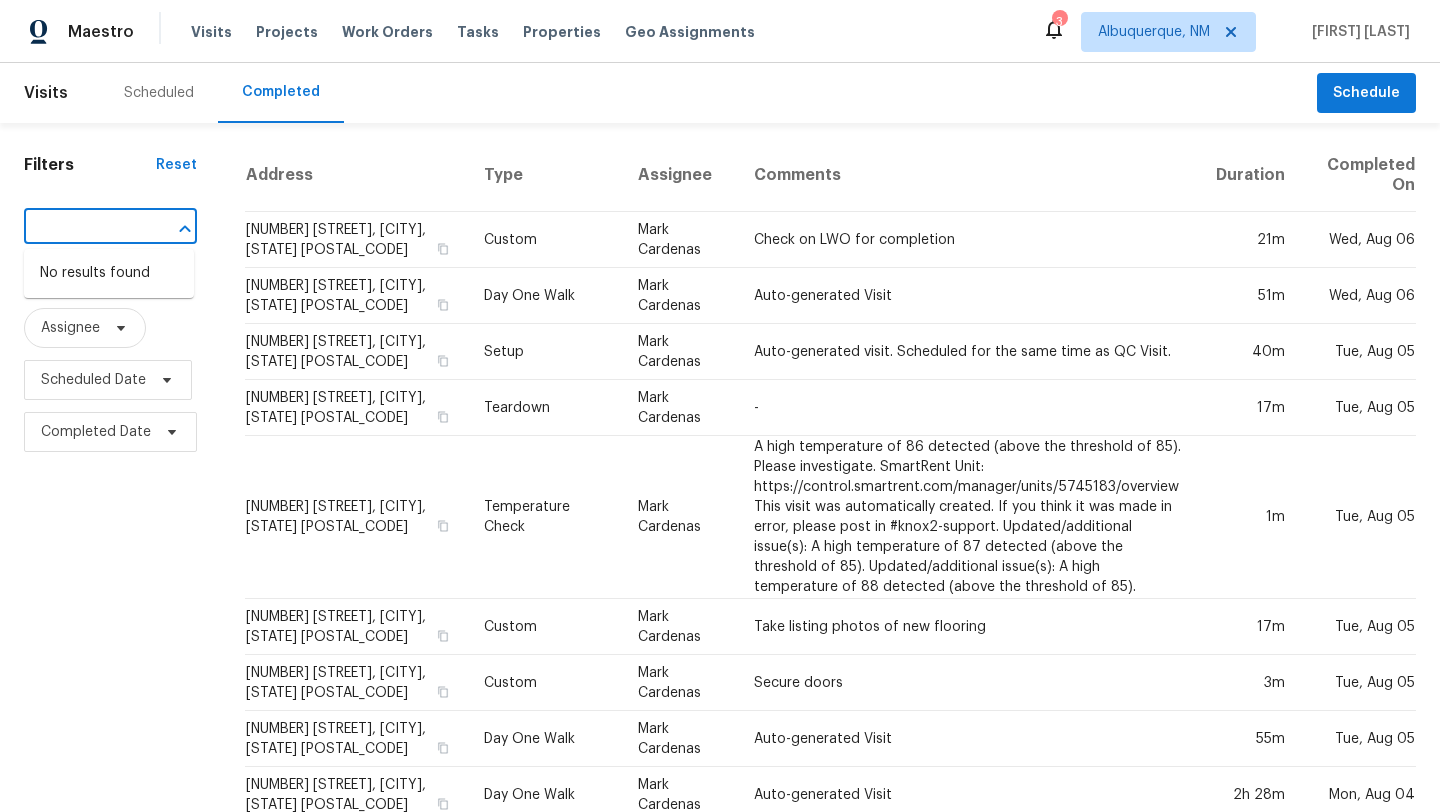 type 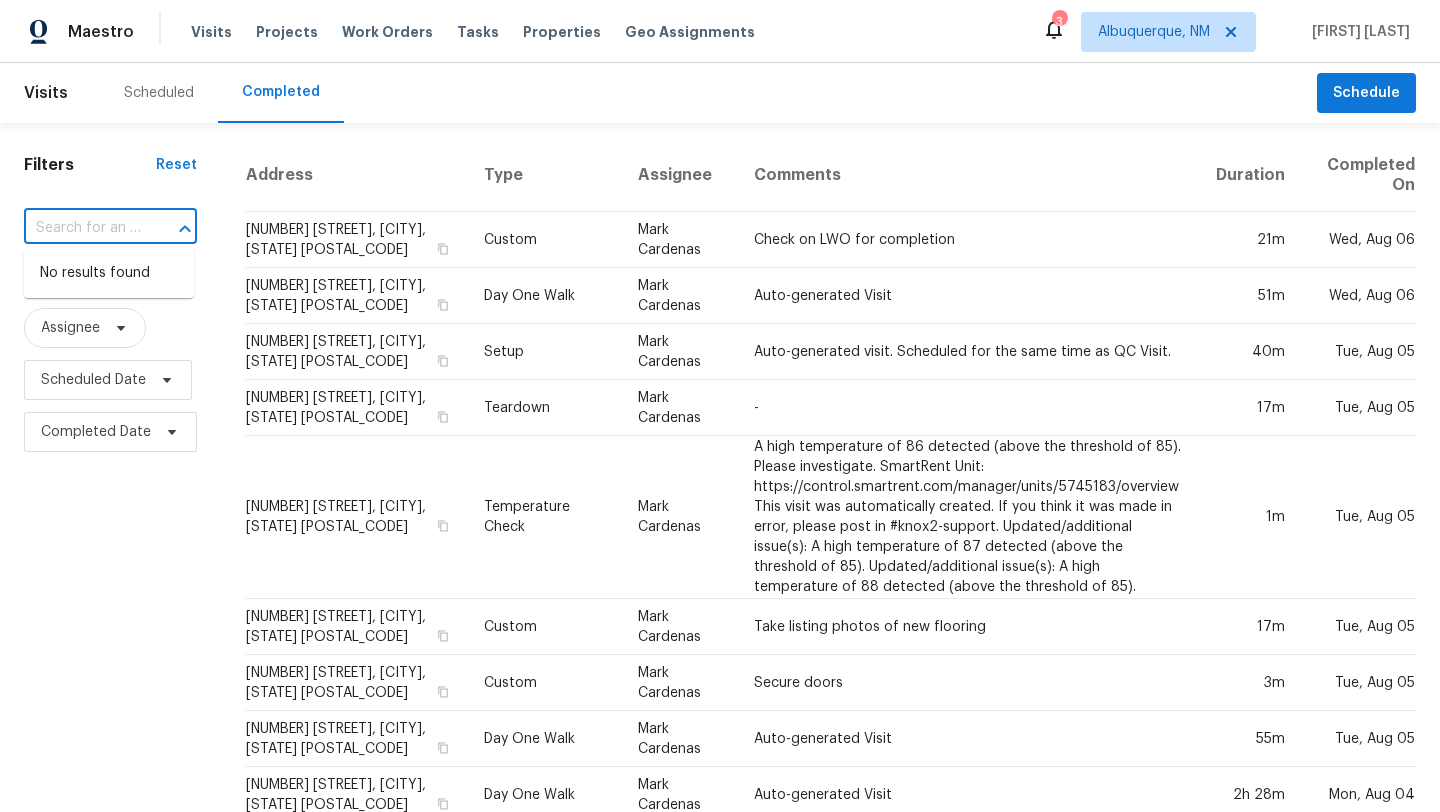 scroll, scrollTop: 0, scrollLeft: 0, axis: both 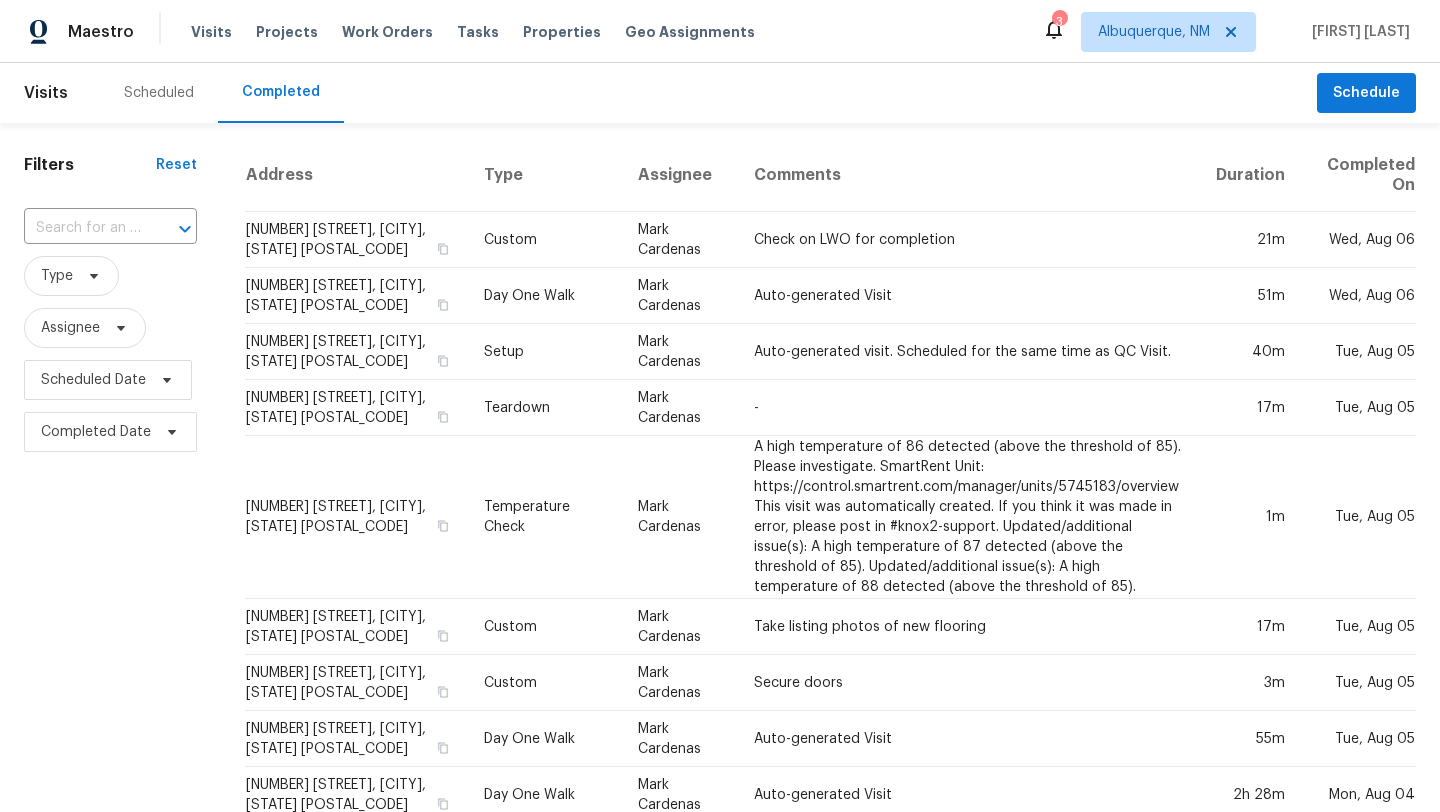 click on "Address" at bounding box center (356, 175) 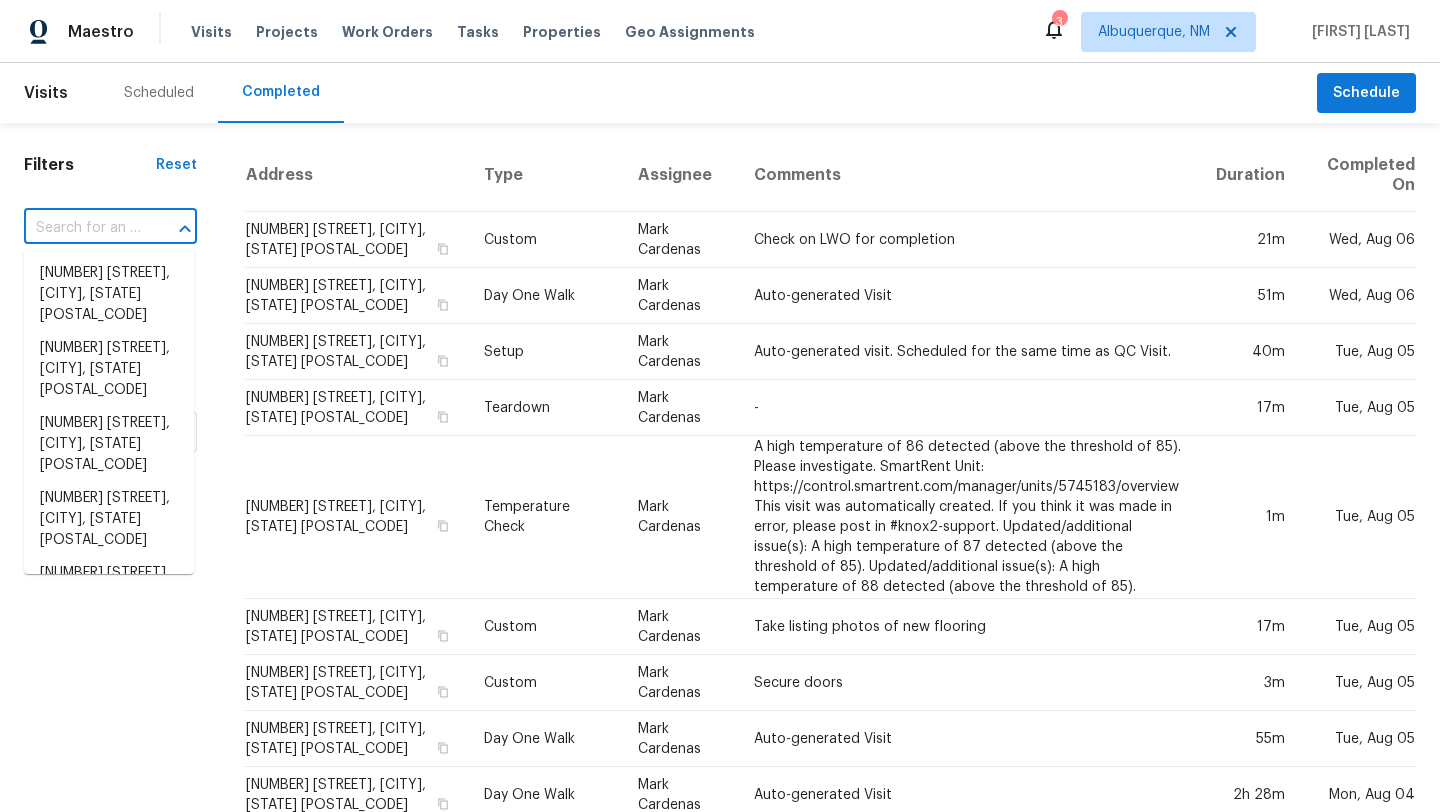 click at bounding box center (82, 228) 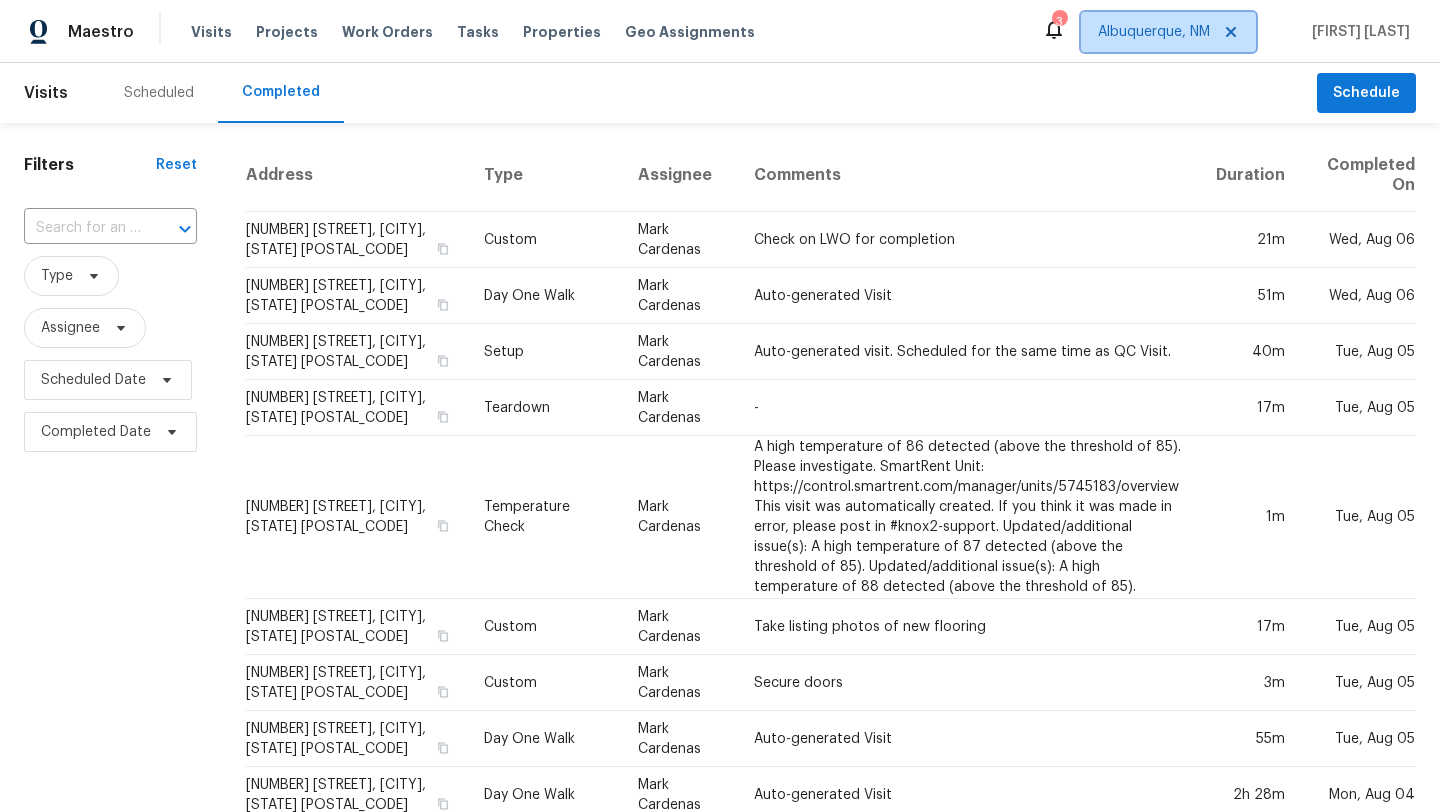 click on "Albuquerque, NM" at bounding box center [1168, 32] 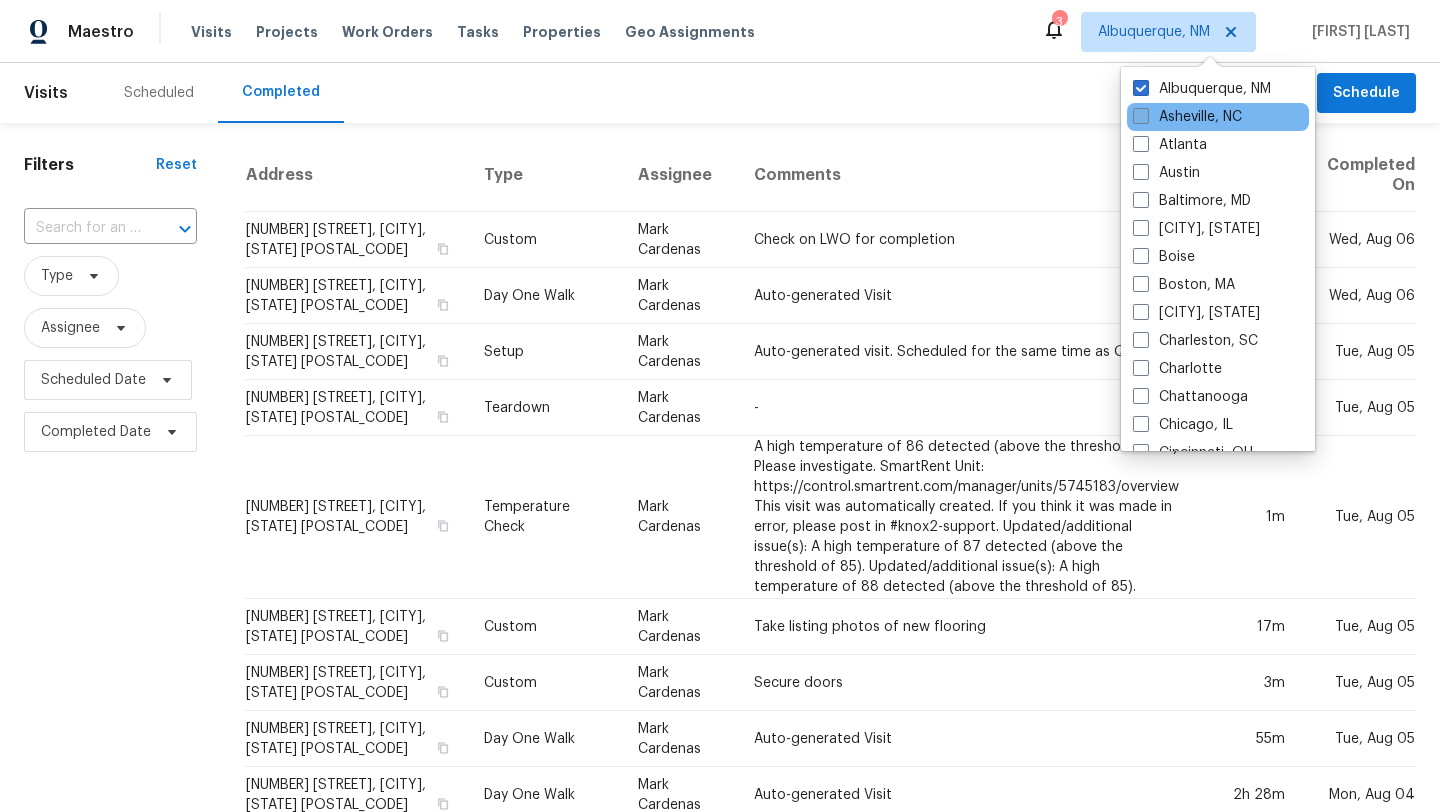 click on "Asheville, NC" at bounding box center [1187, 117] 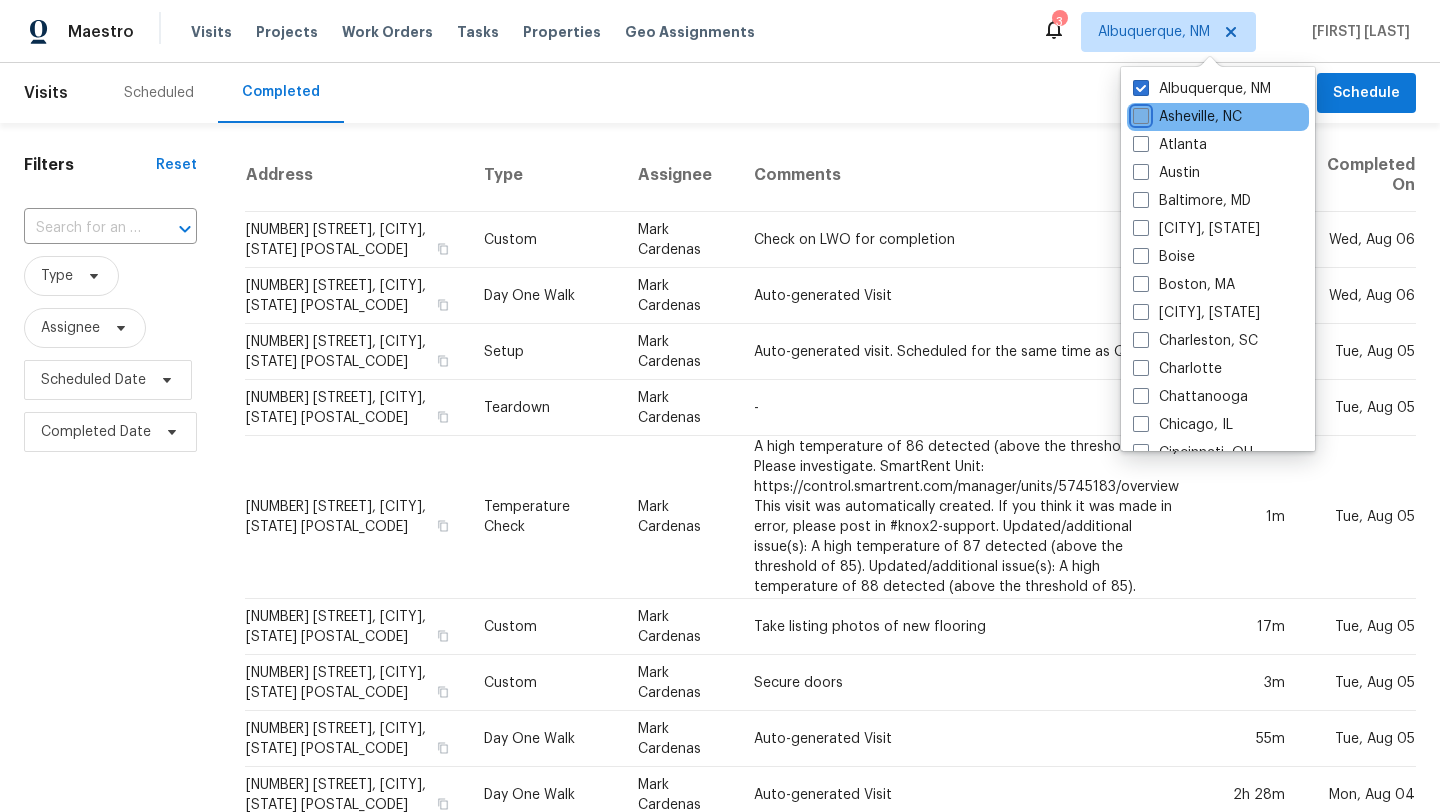 click on "Asheville, NC" at bounding box center [1139, 113] 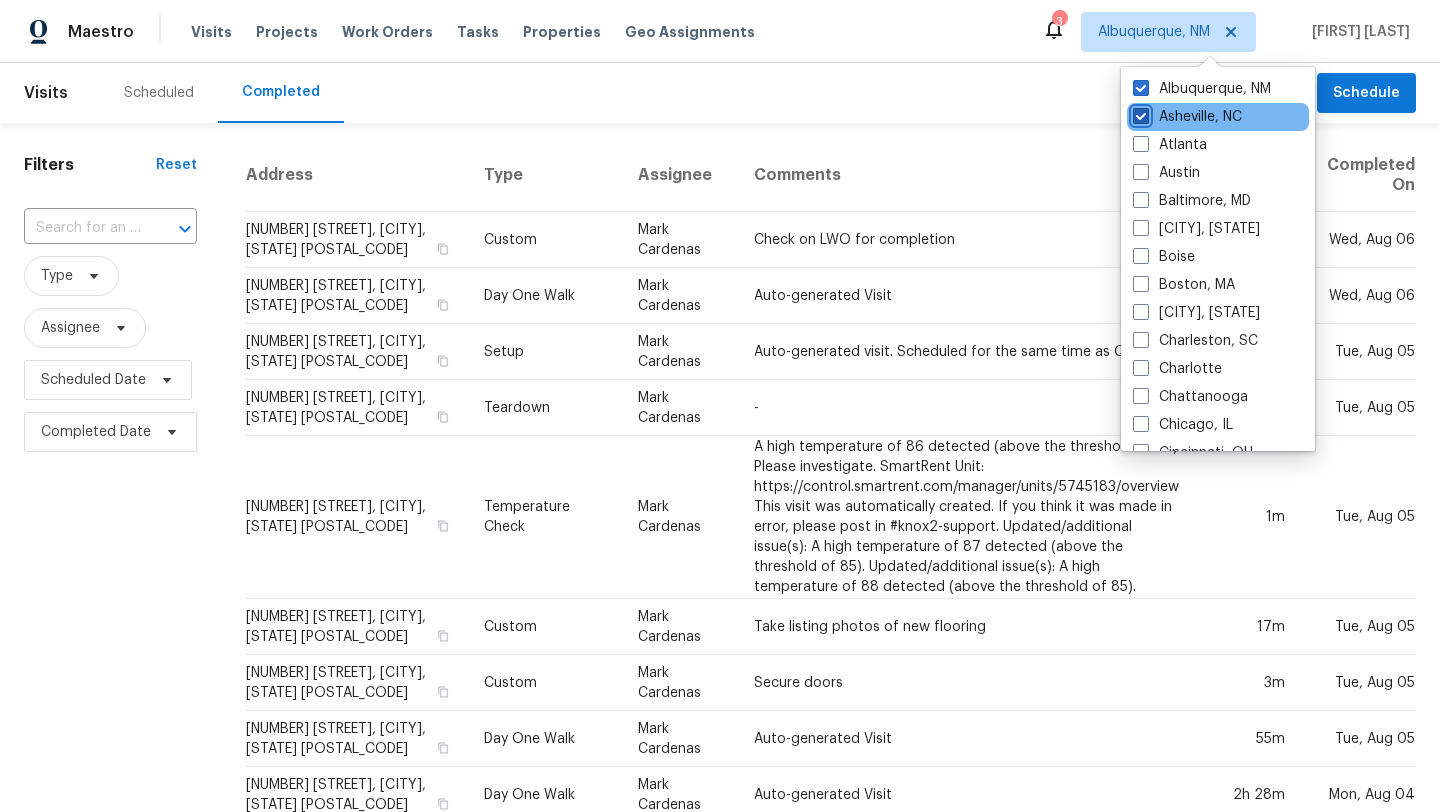 checkbox on "true" 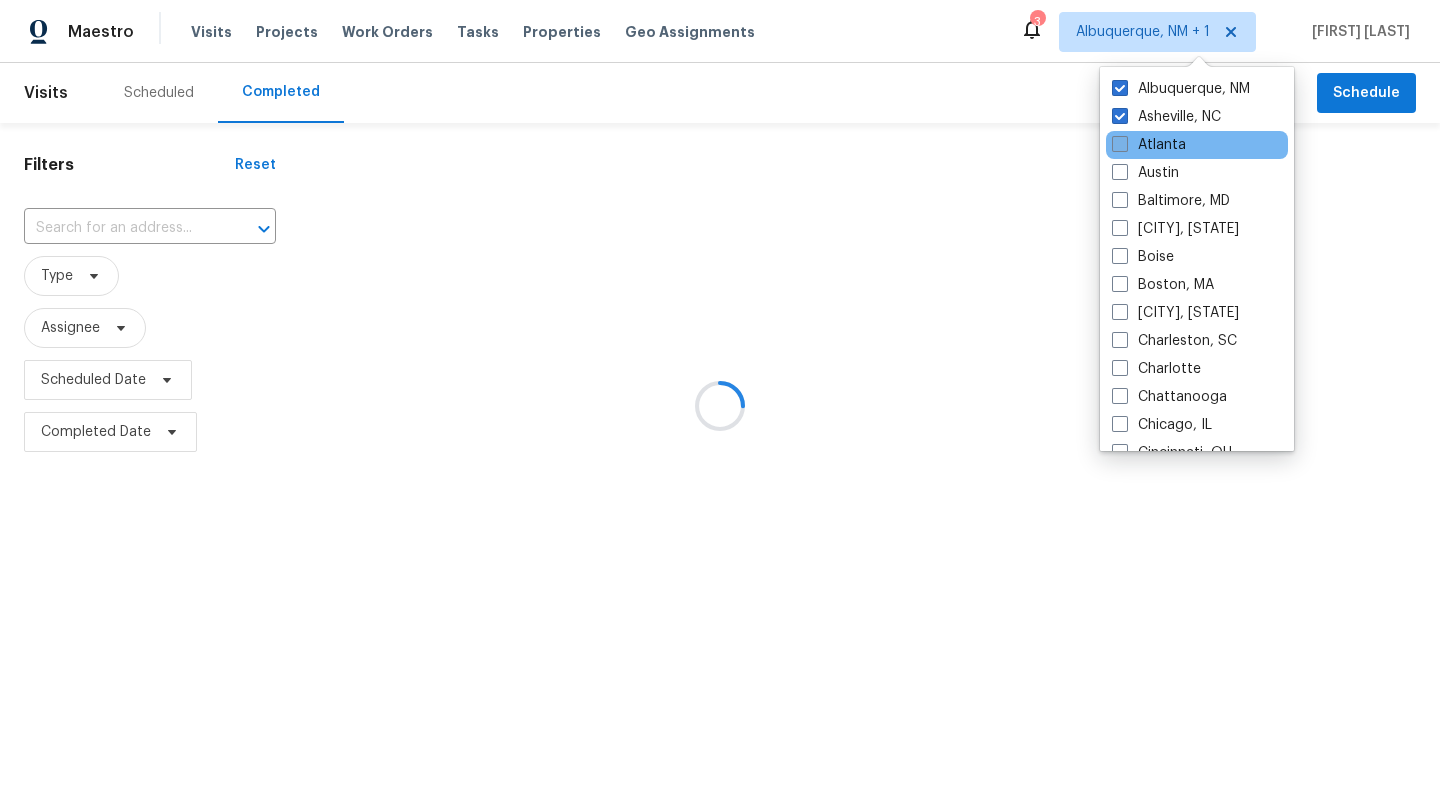 click at bounding box center (1120, 144) 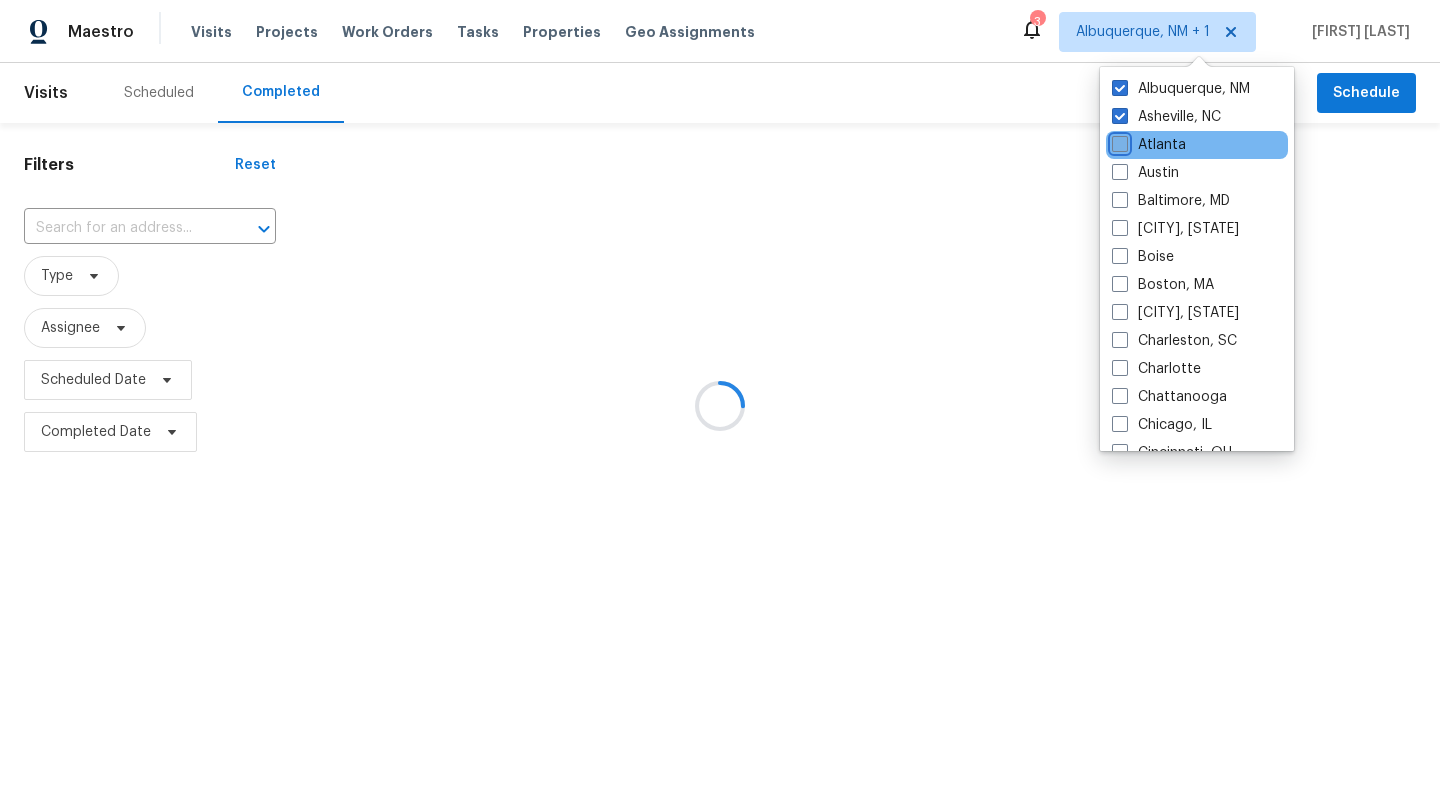 click on "Atlanta" at bounding box center [1118, 141] 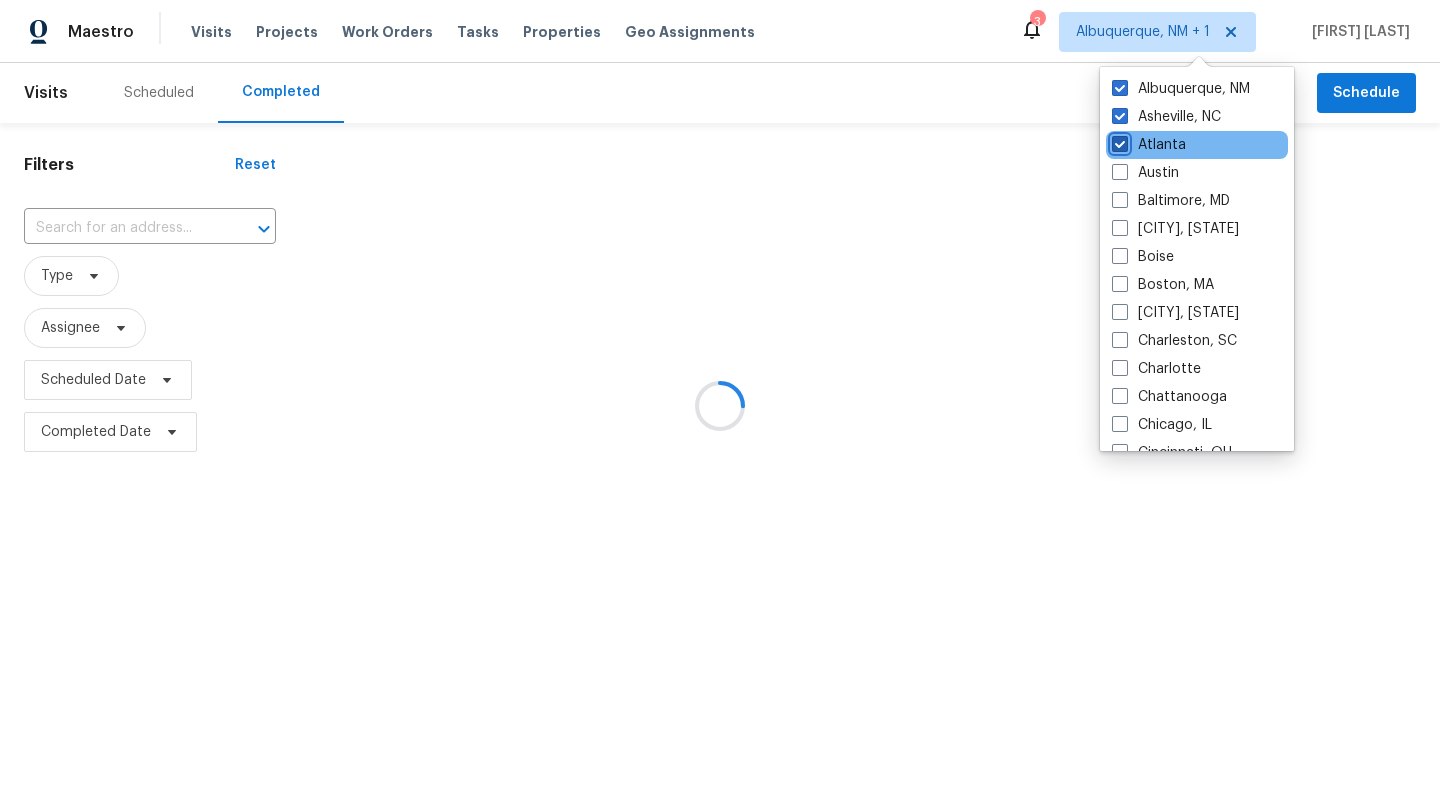 checkbox on "true" 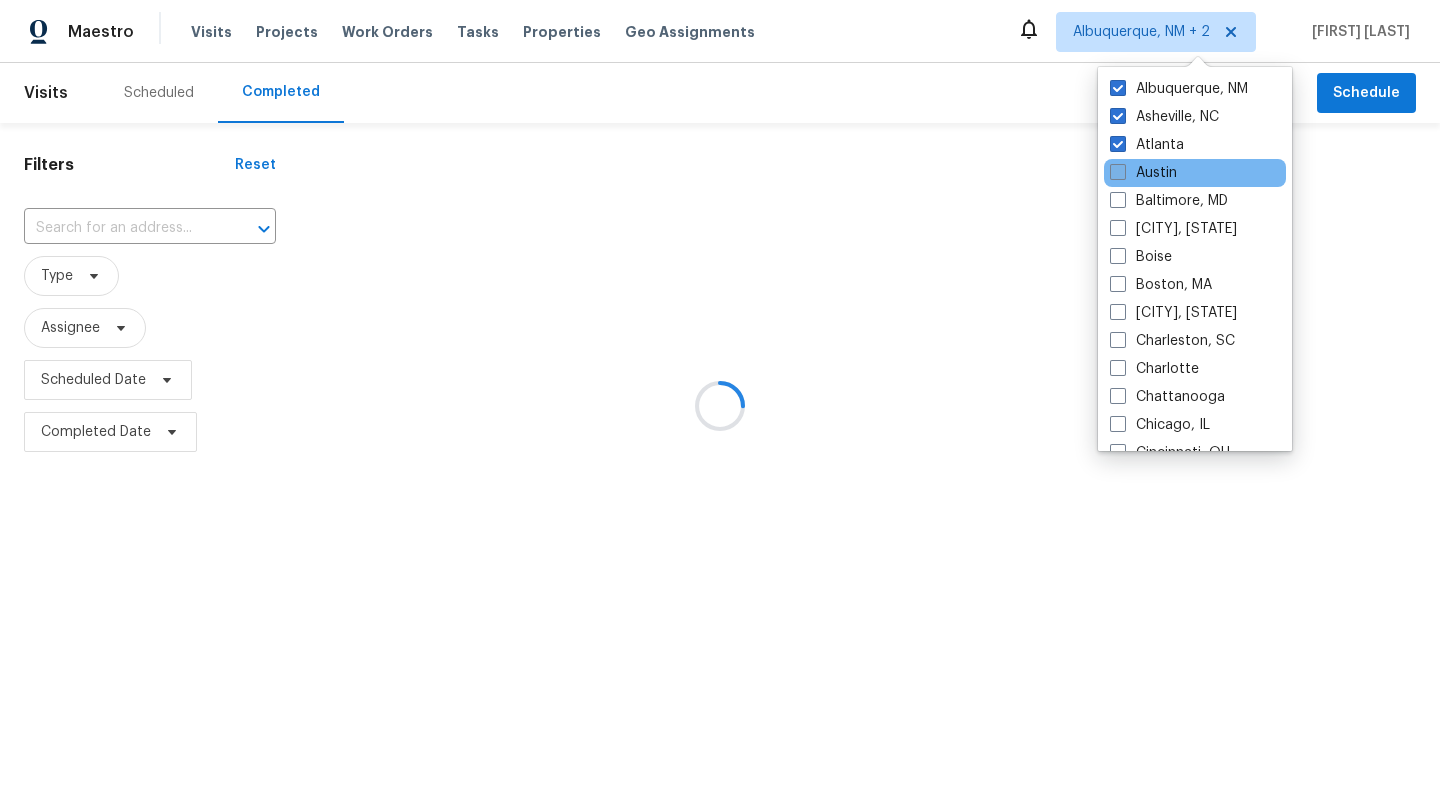 click at bounding box center (1118, 172) 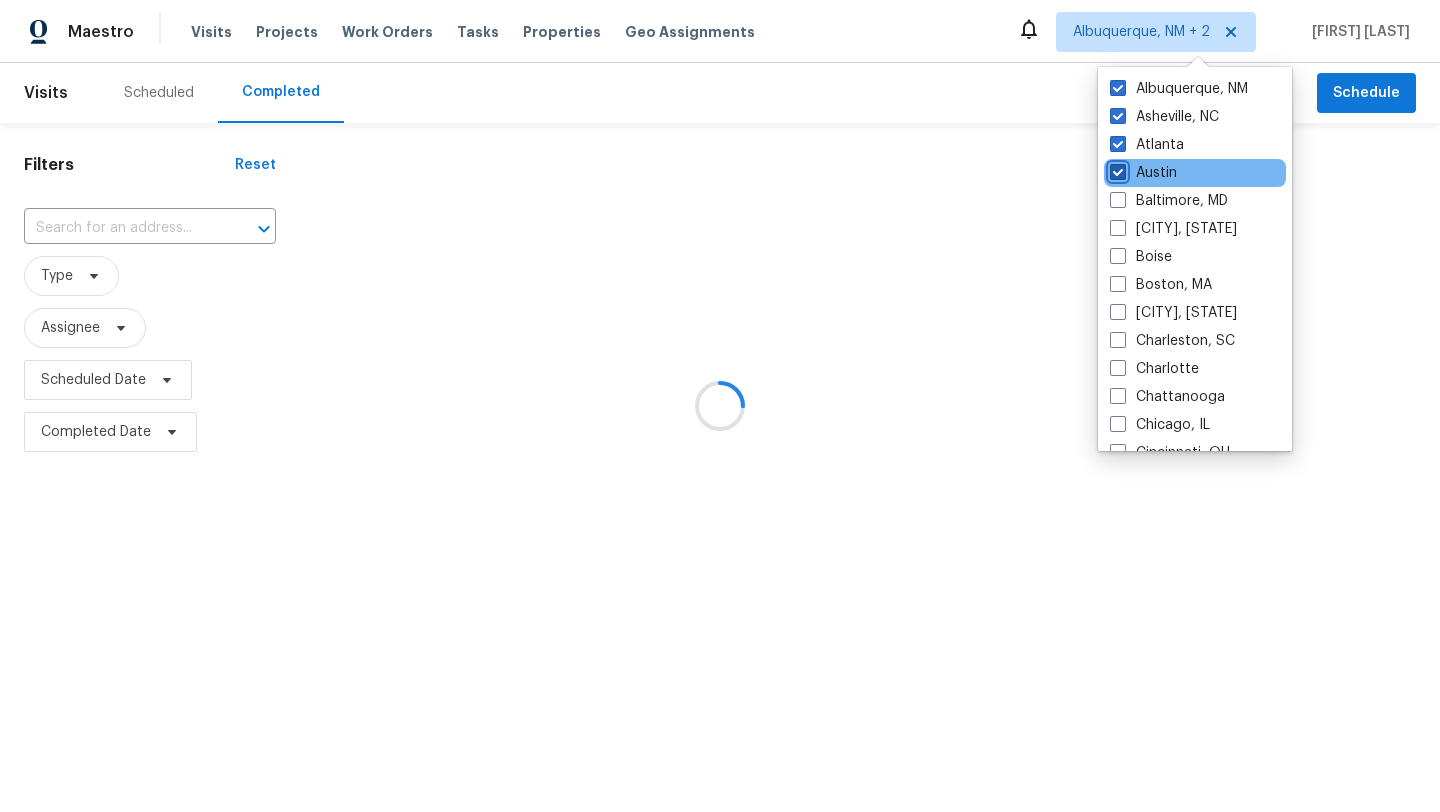 checkbox on "true" 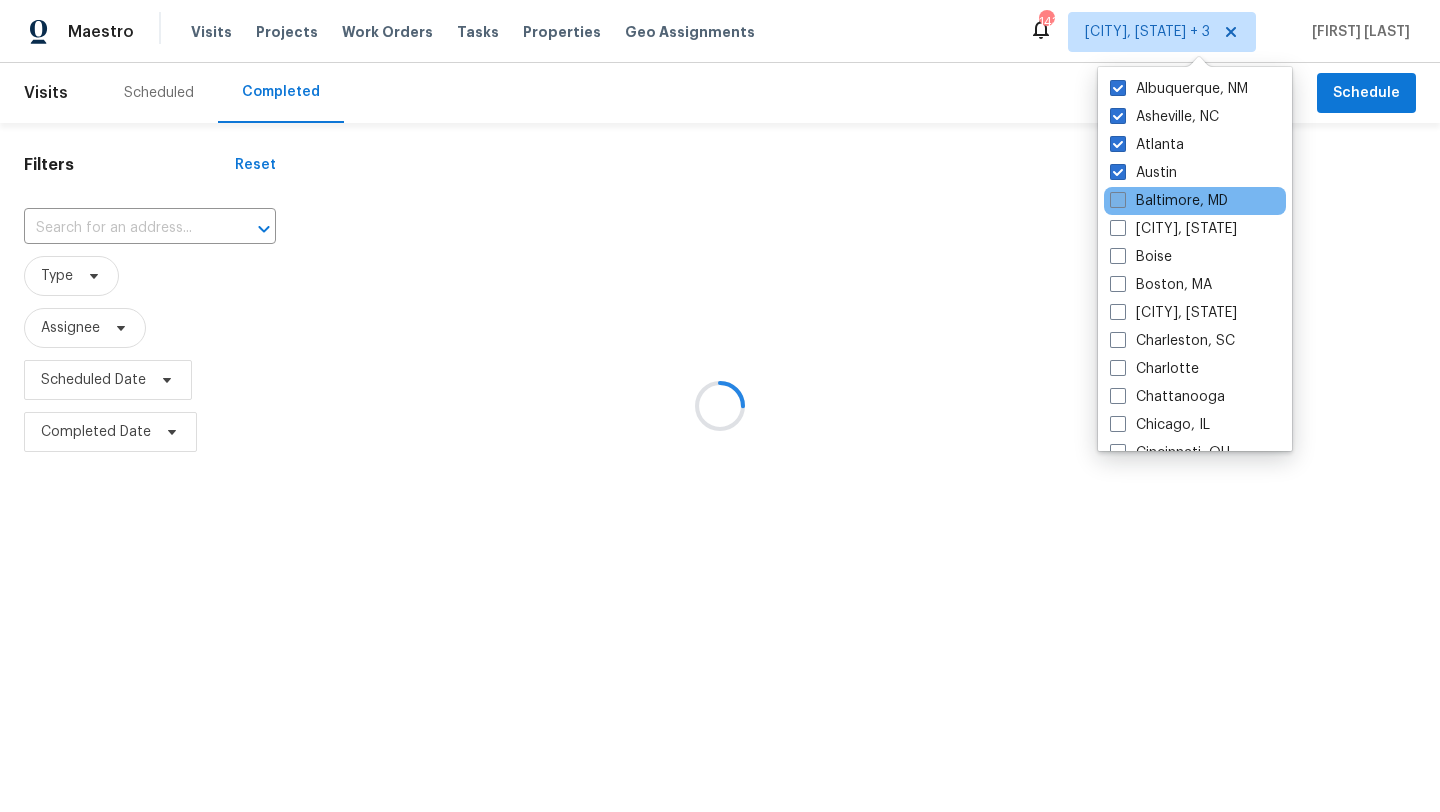 click at bounding box center [1118, 200] 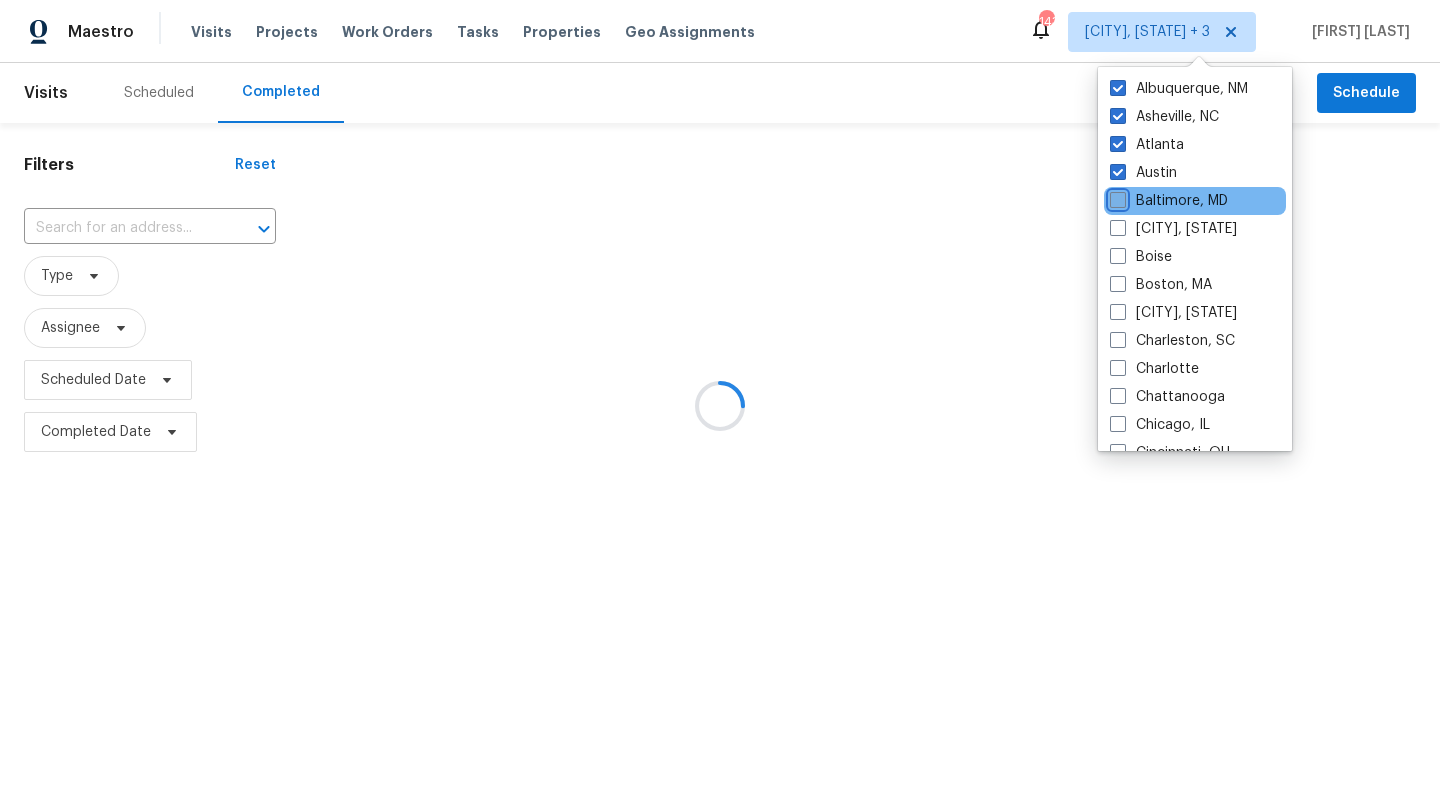 click on "Baltimore, MD" at bounding box center [1116, 197] 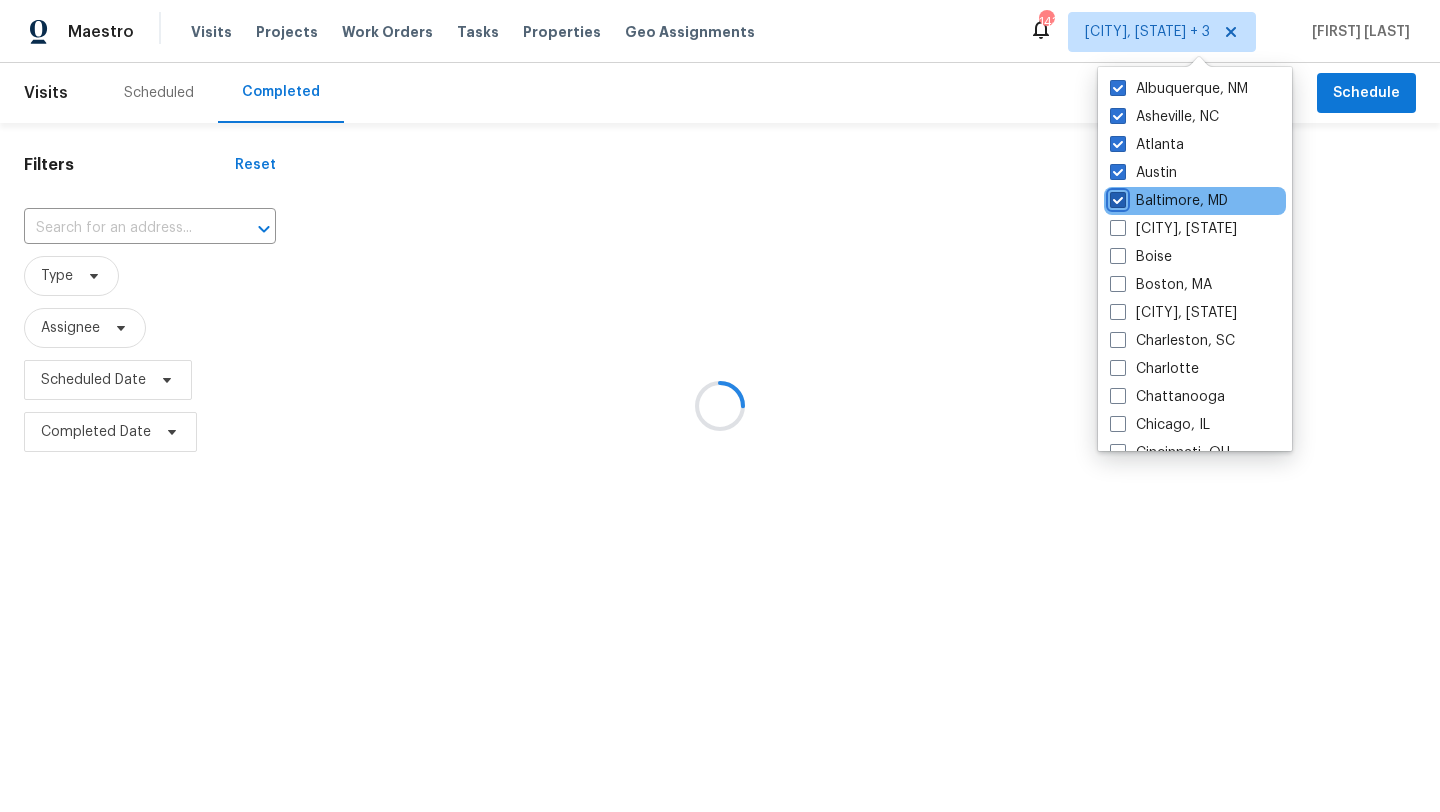 checkbox on "true" 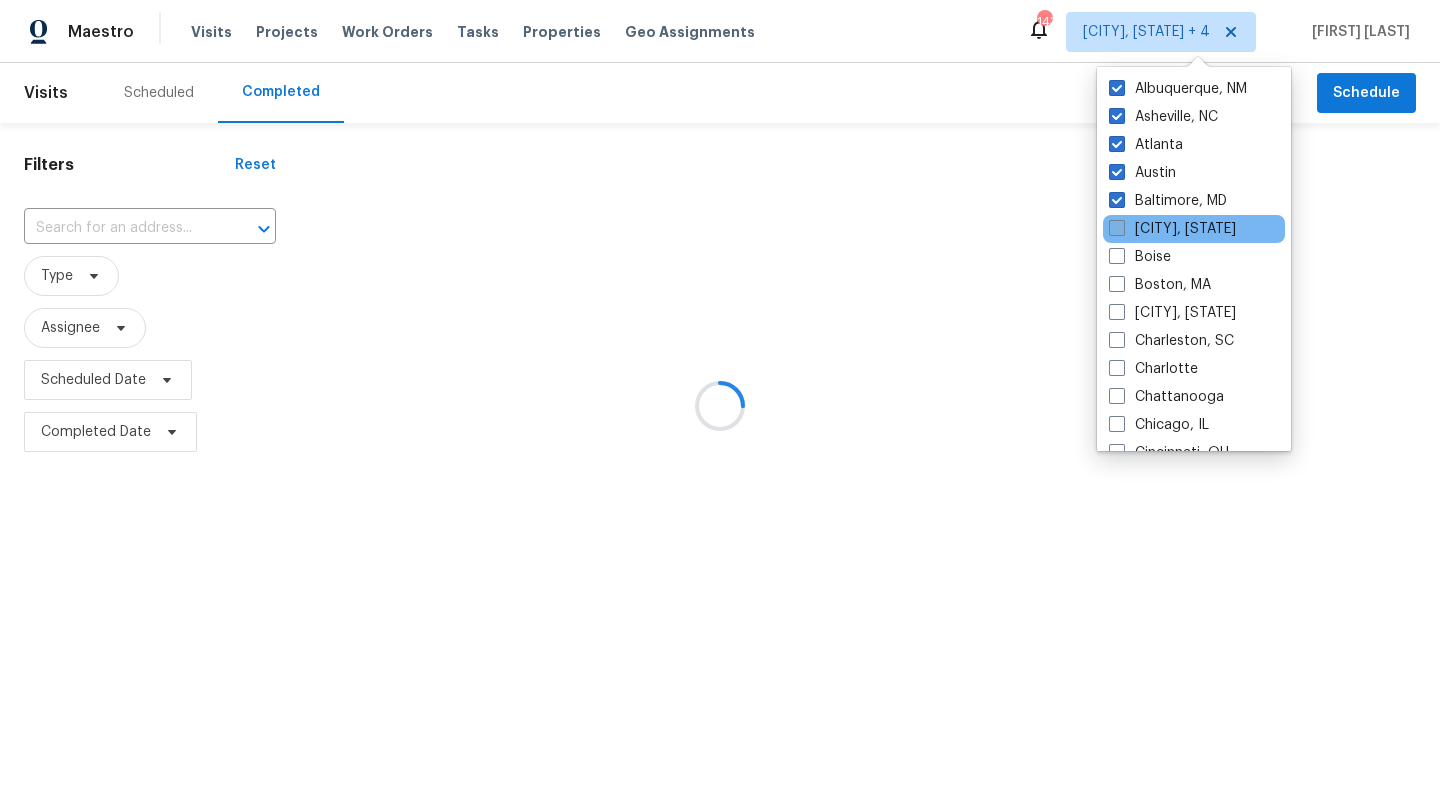 click at bounding box center (1117, 228) 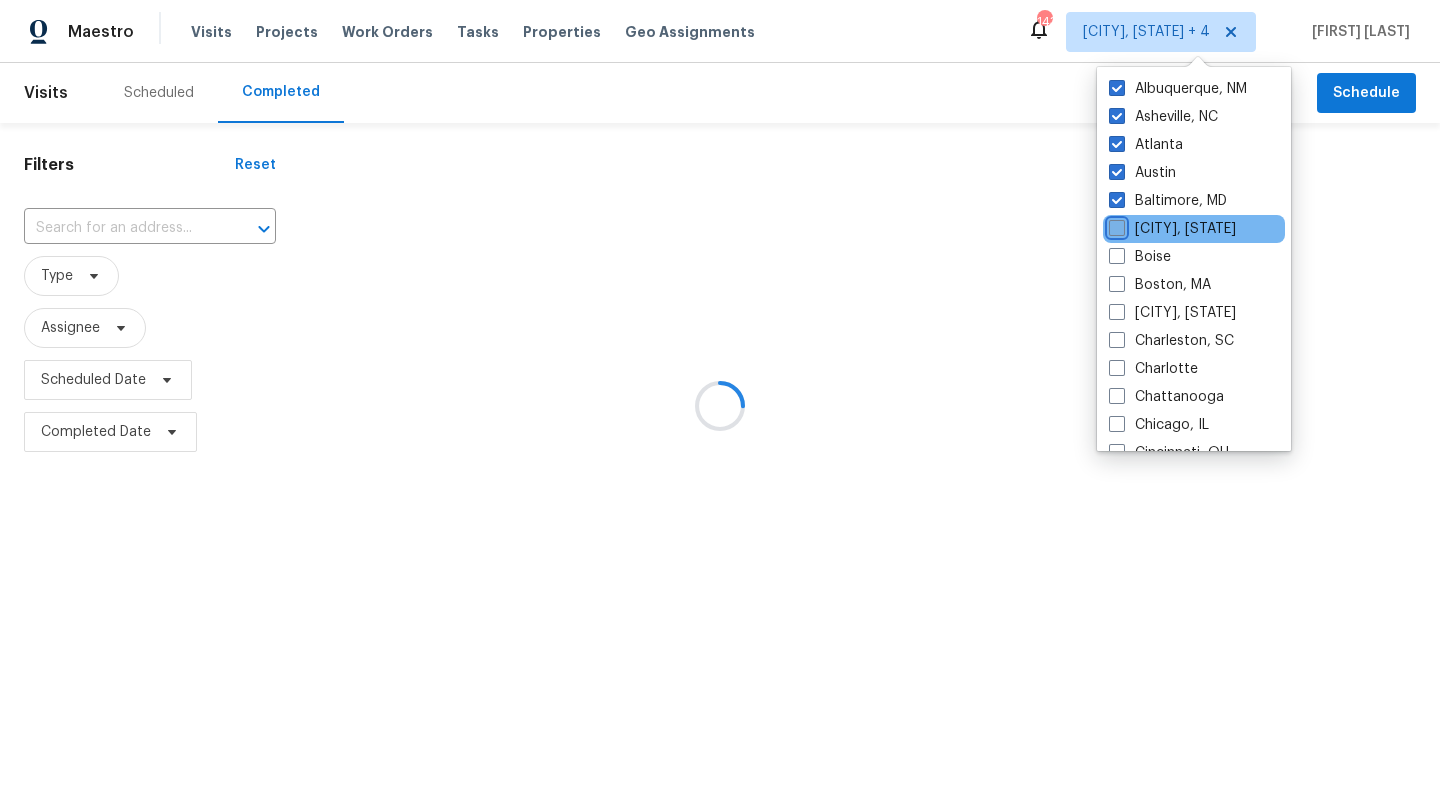 click on "[CITY], [STATE]" at bounding box center (1115, 225) 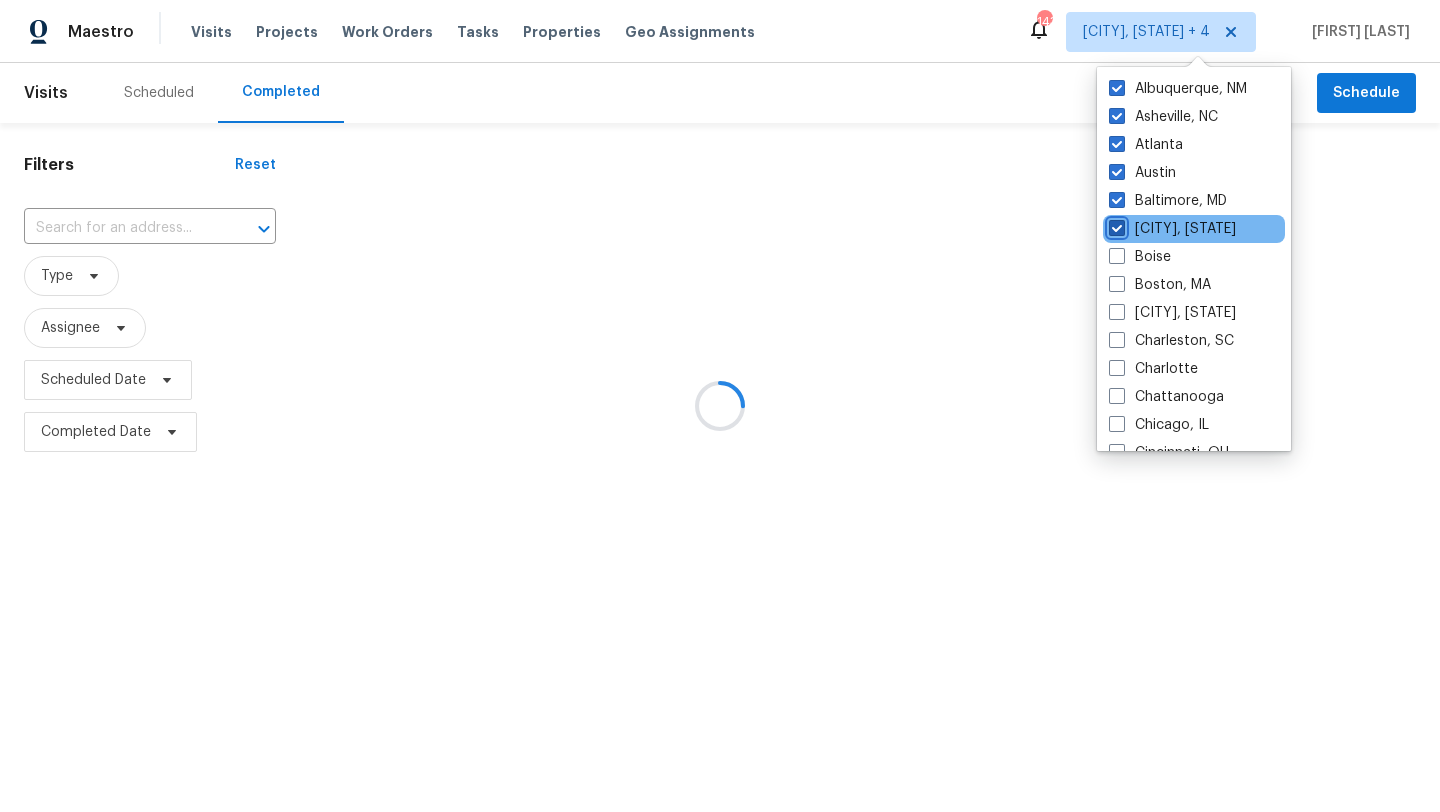 checkbox on "true" 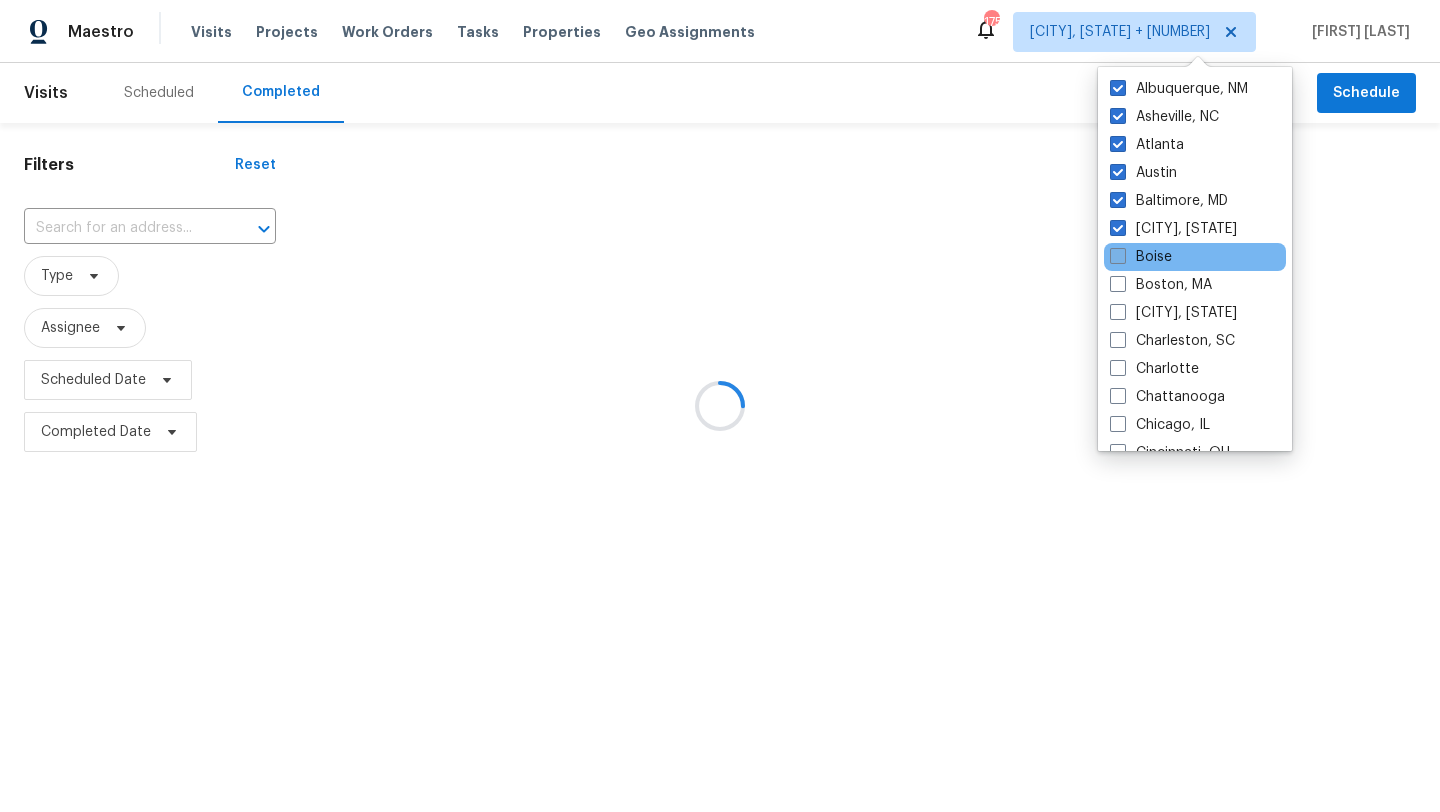 click at bounding box center [1118, 256] 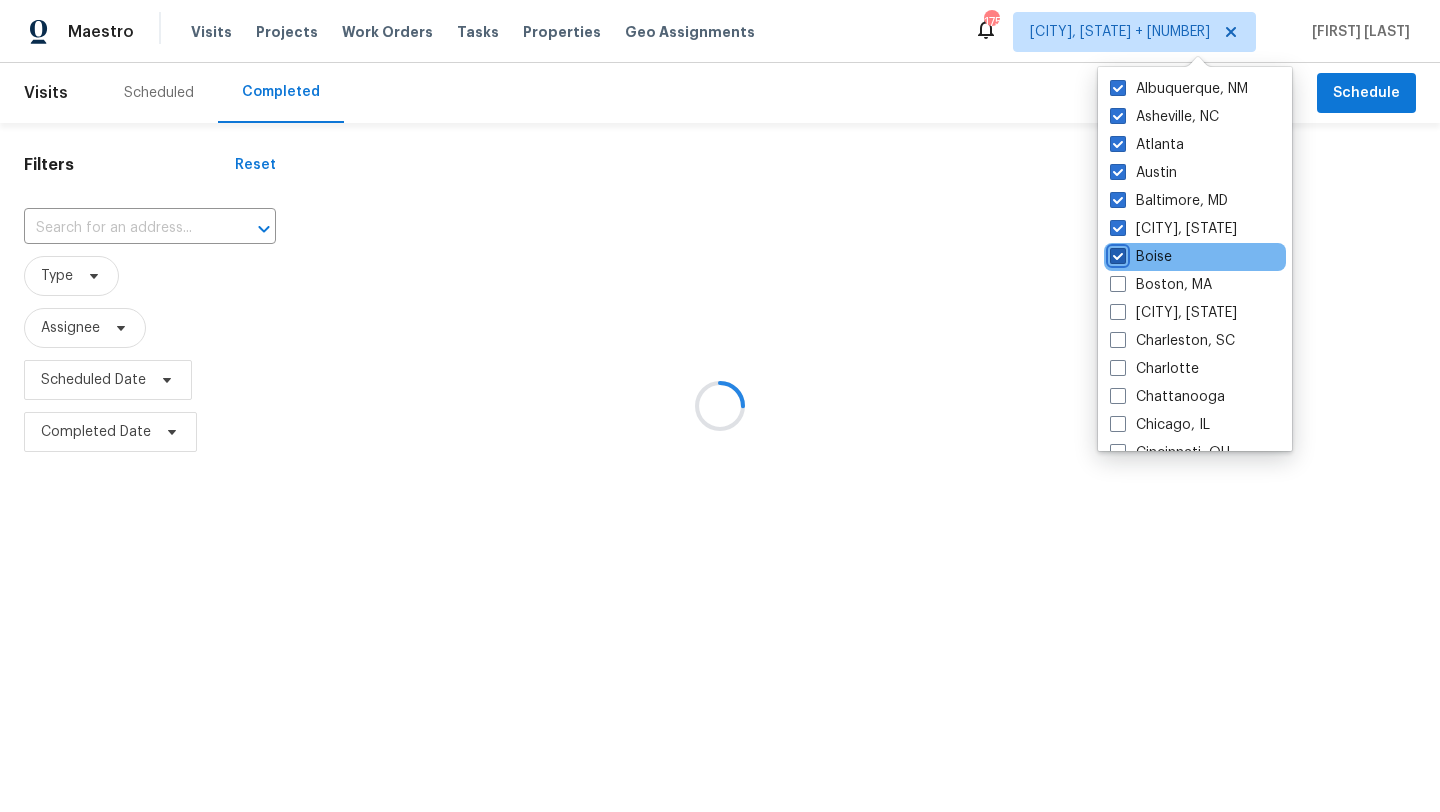 checkbox on "true" 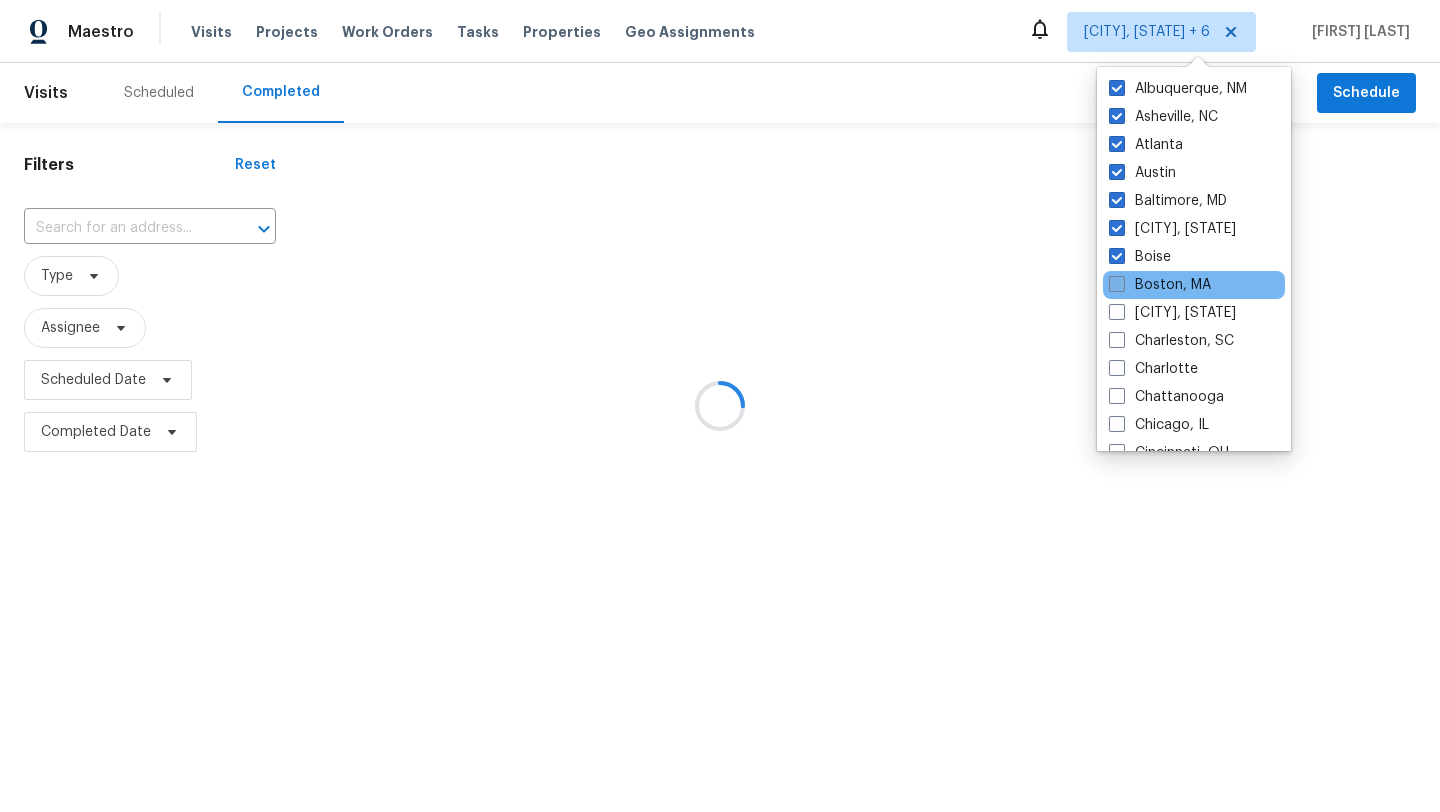 click at bounding box center (1117, 284) 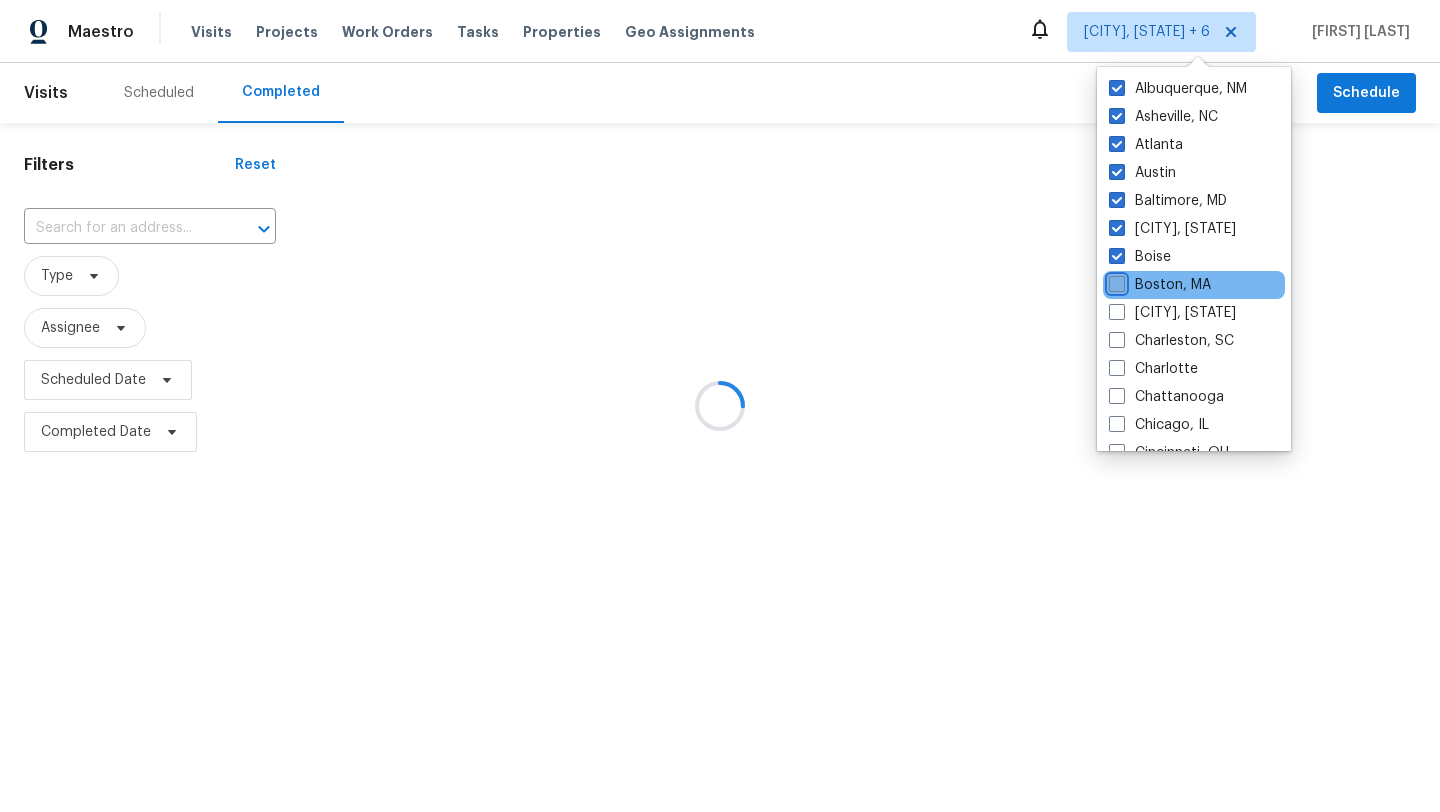 click on "Boston, MA" at bounding box center [1115, 281] 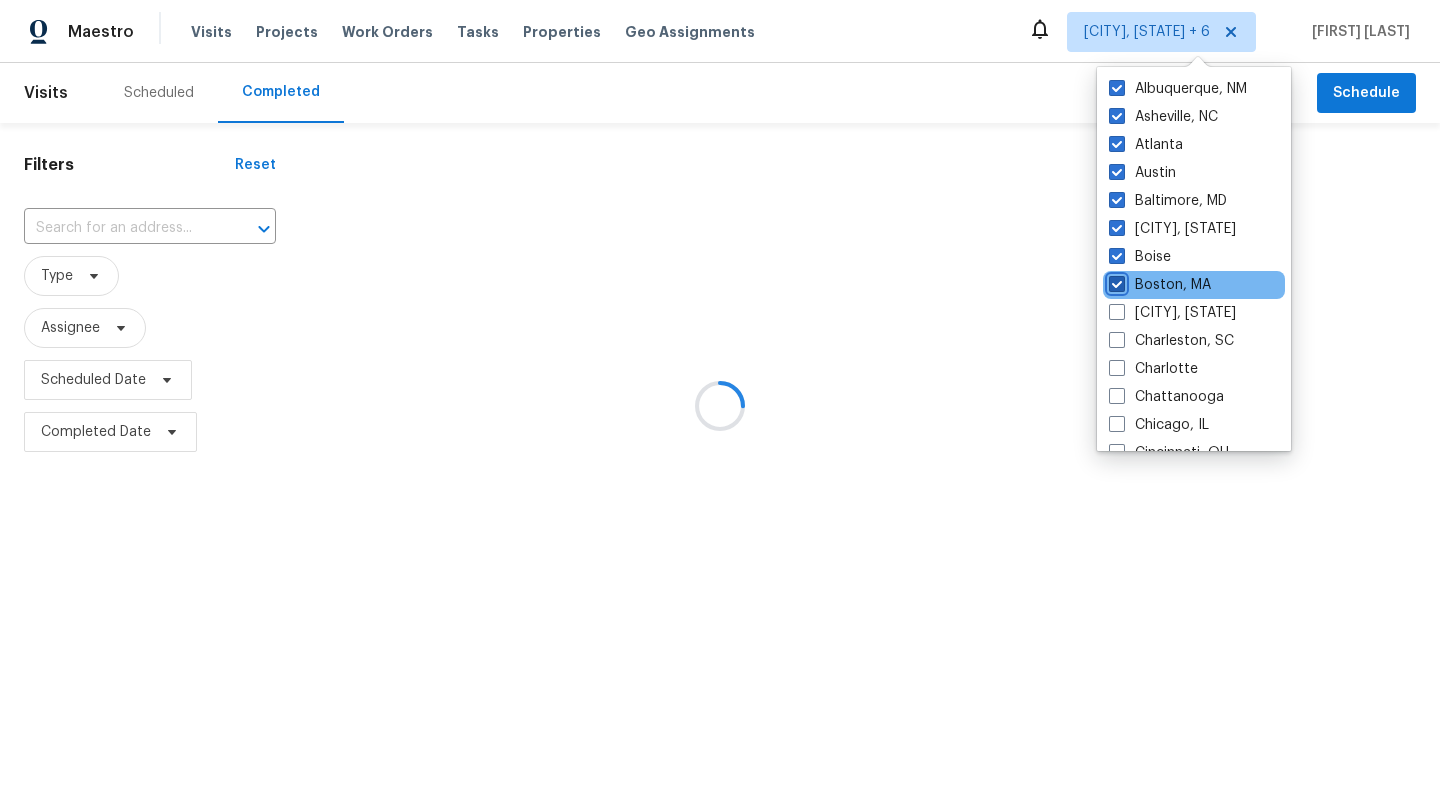 checkbox on "true" 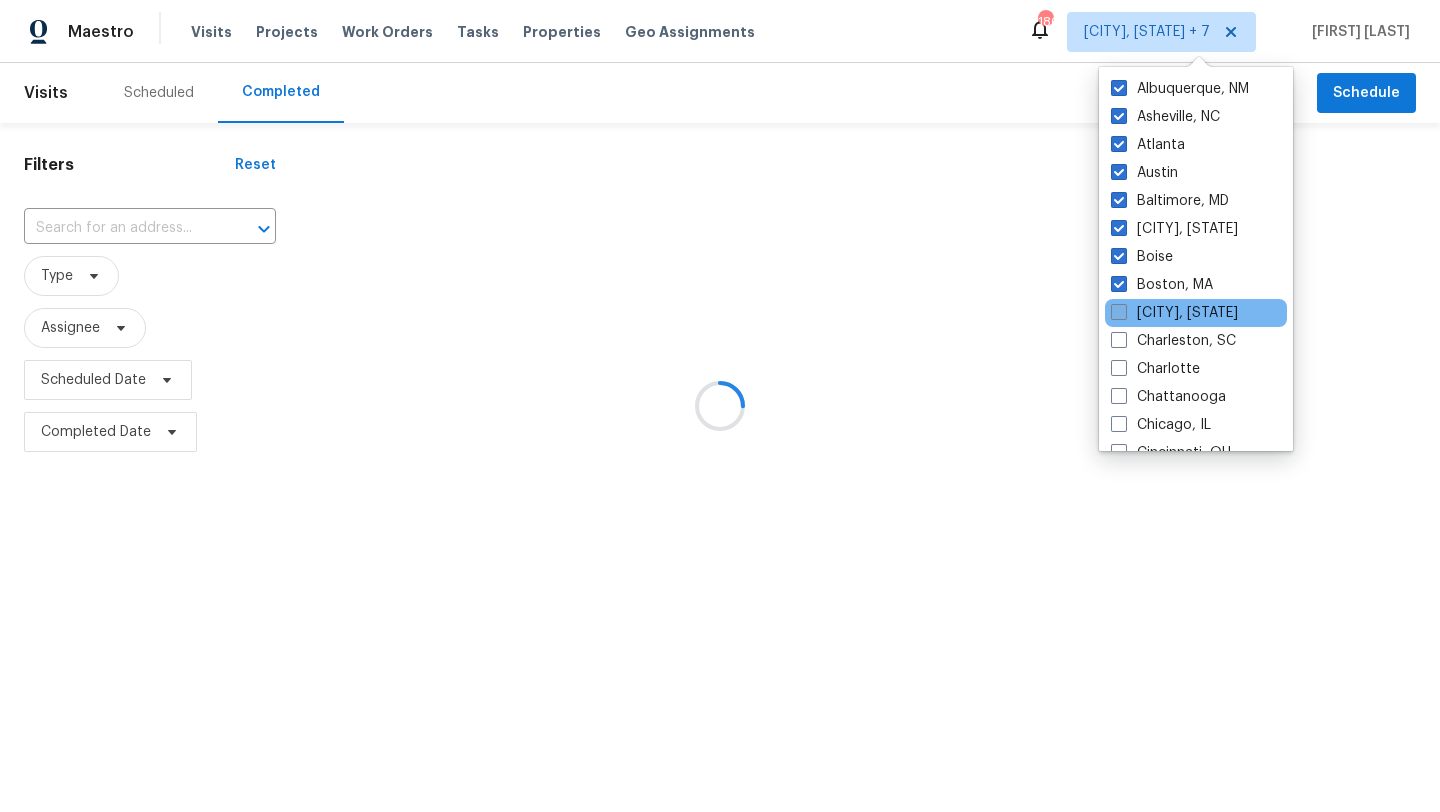 click on "[CITY], [STATE]" at bounding box center (1174, 313) 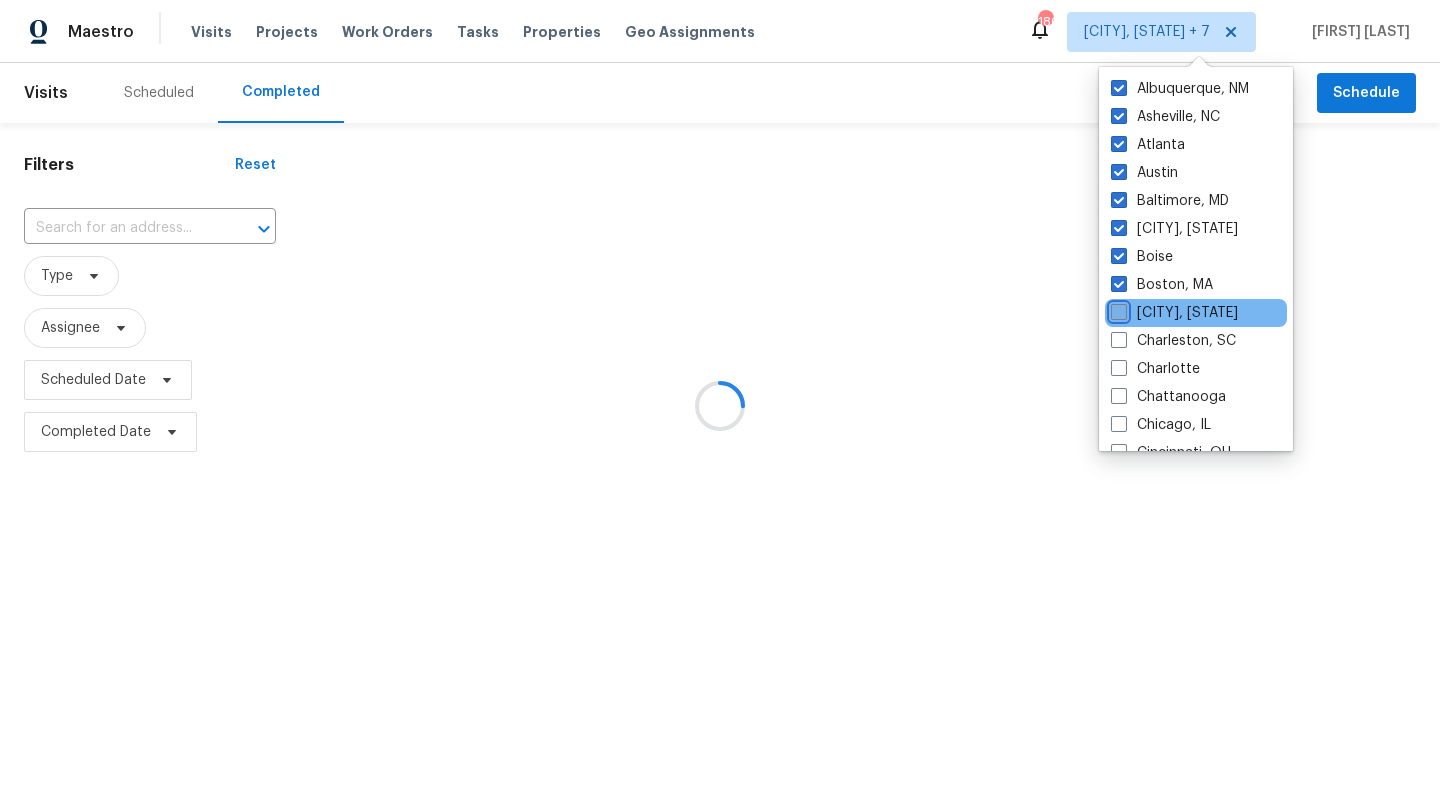 click on "[CITY], [STATE]" at bounding box center (1117, 309) 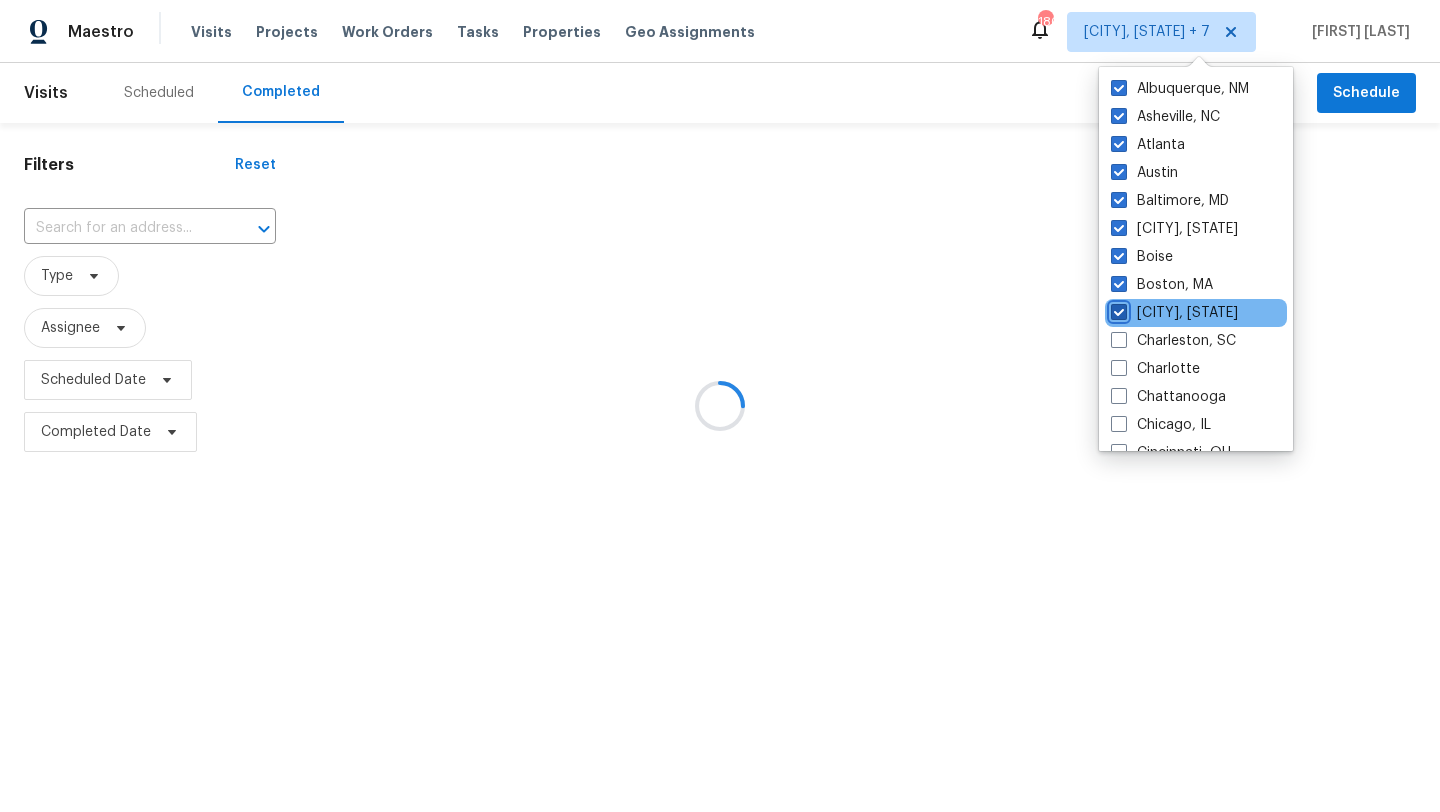 checkbox on "true" 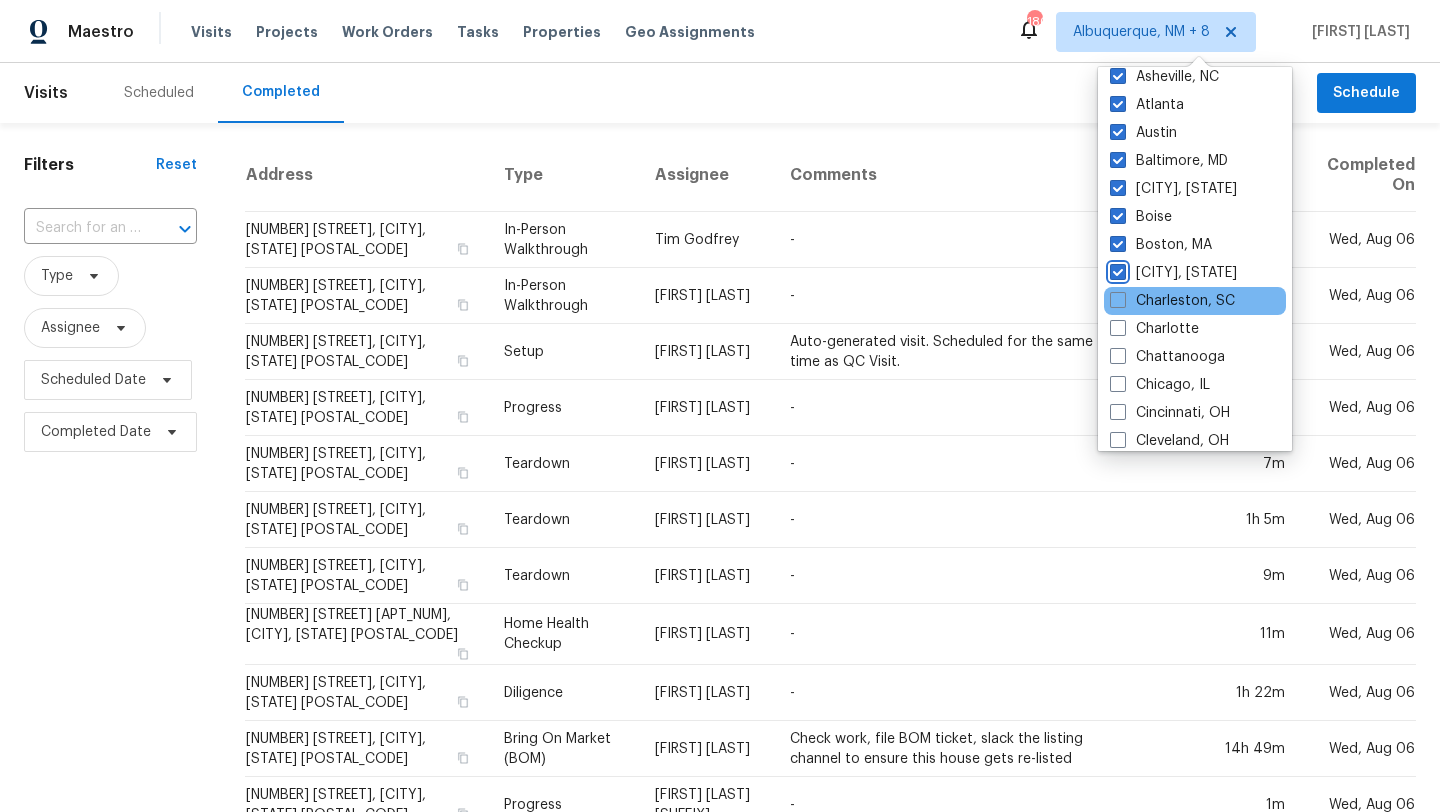 scroll, scrollTop: 0, scrollLeft: 0, axis: both 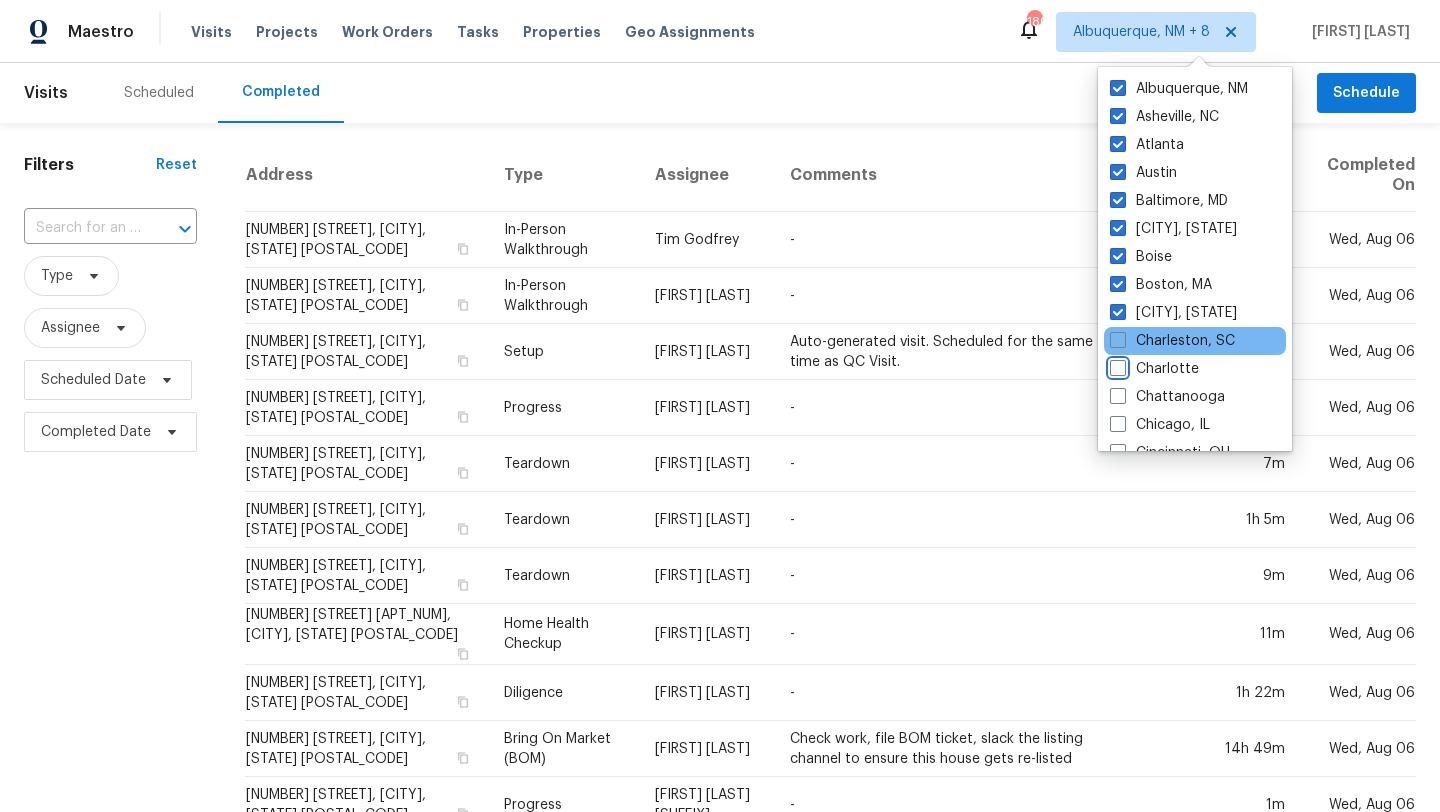 click on "Charlotte" at bounding box center [1116, 365] 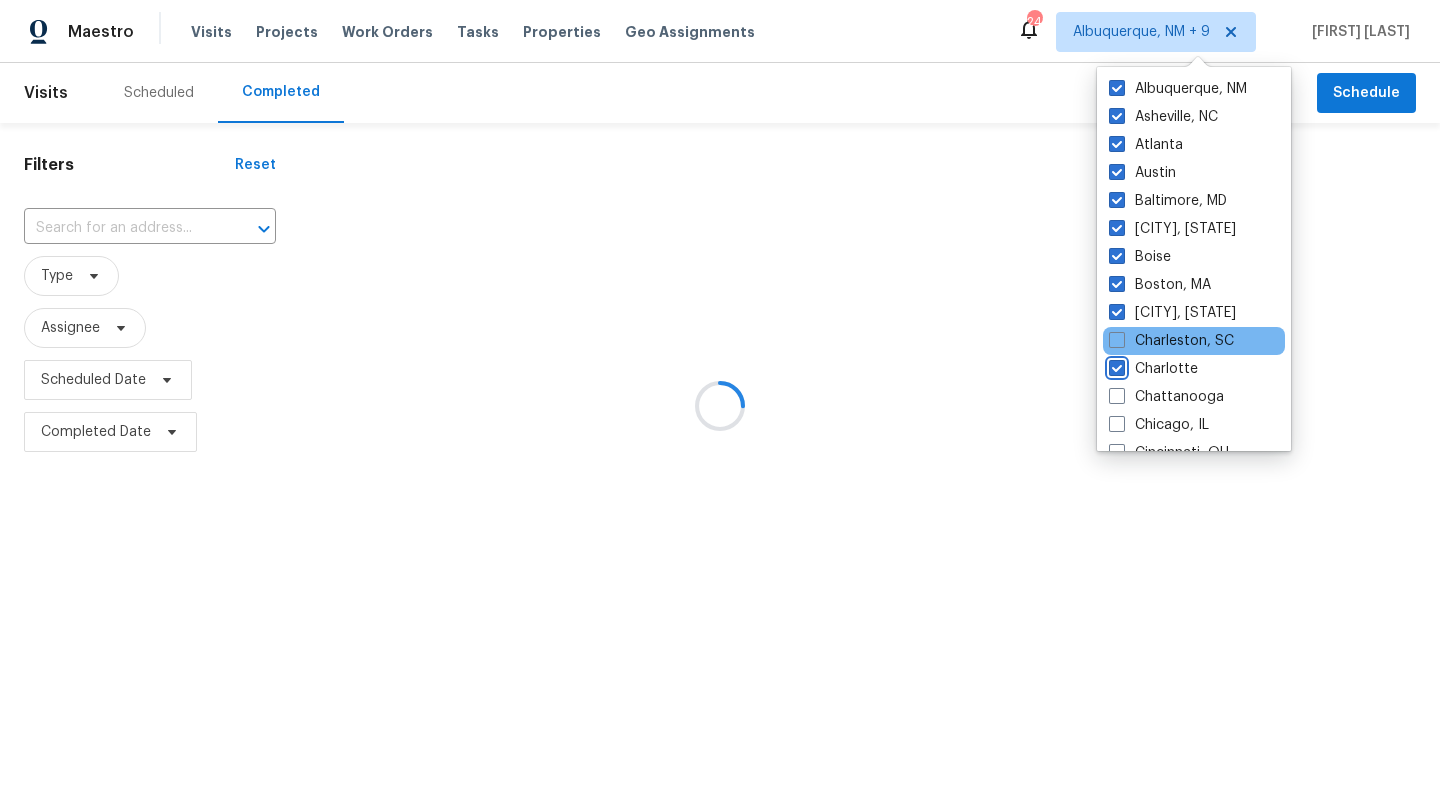 click on "Charlotte" at bounding box center (1115, 365) 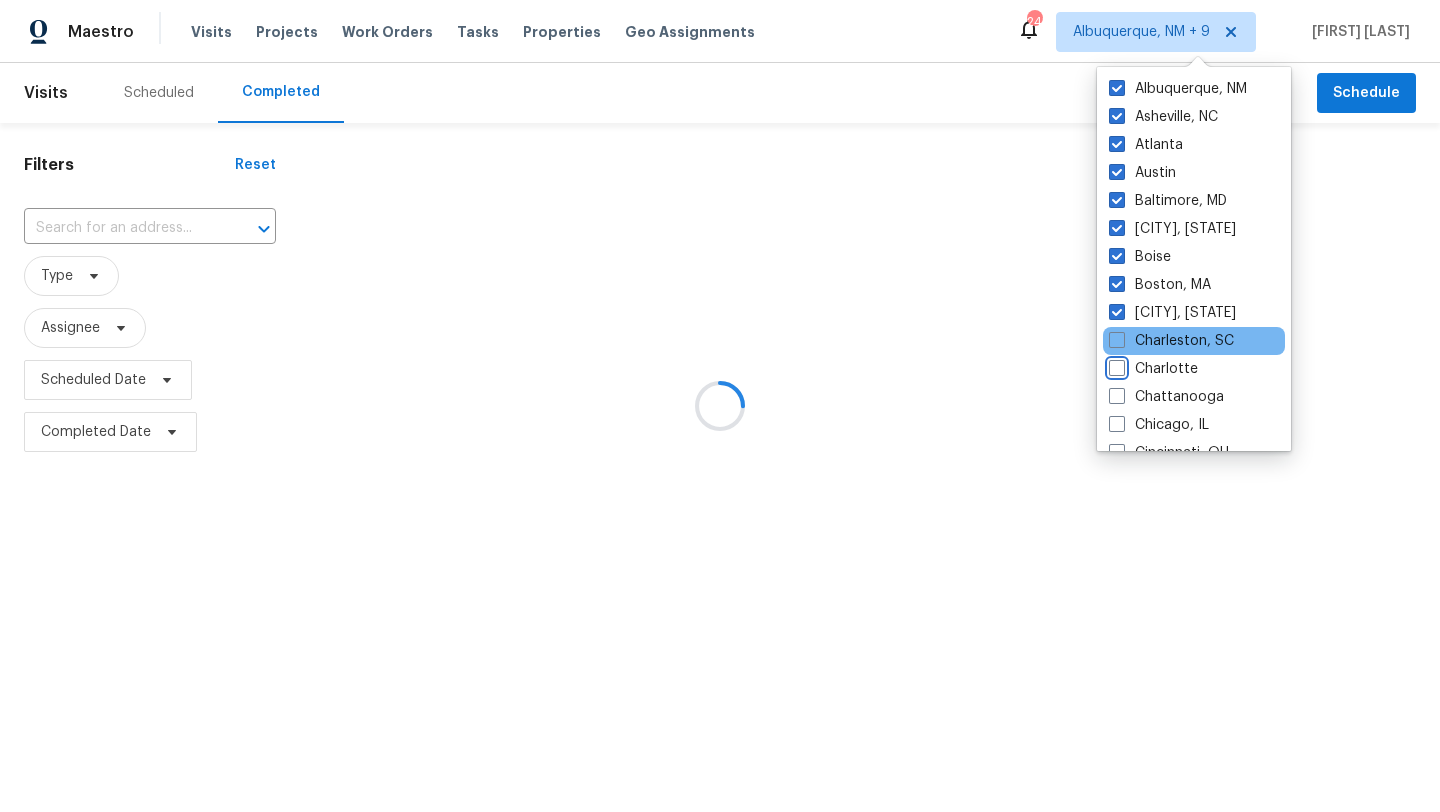 checkbox on "false" 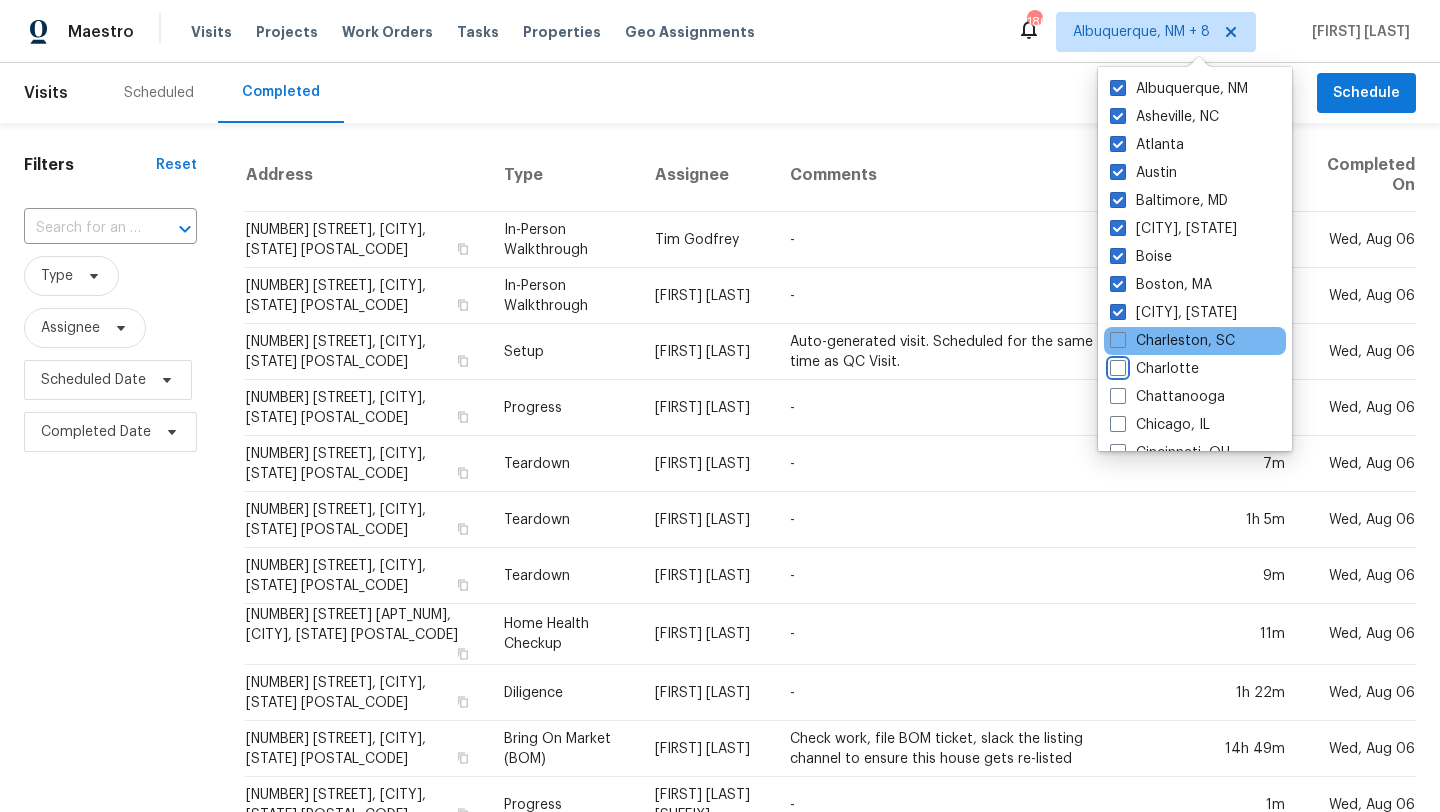 scroll, scrollTop: 40, scrollLeft: 0, axis: vertical 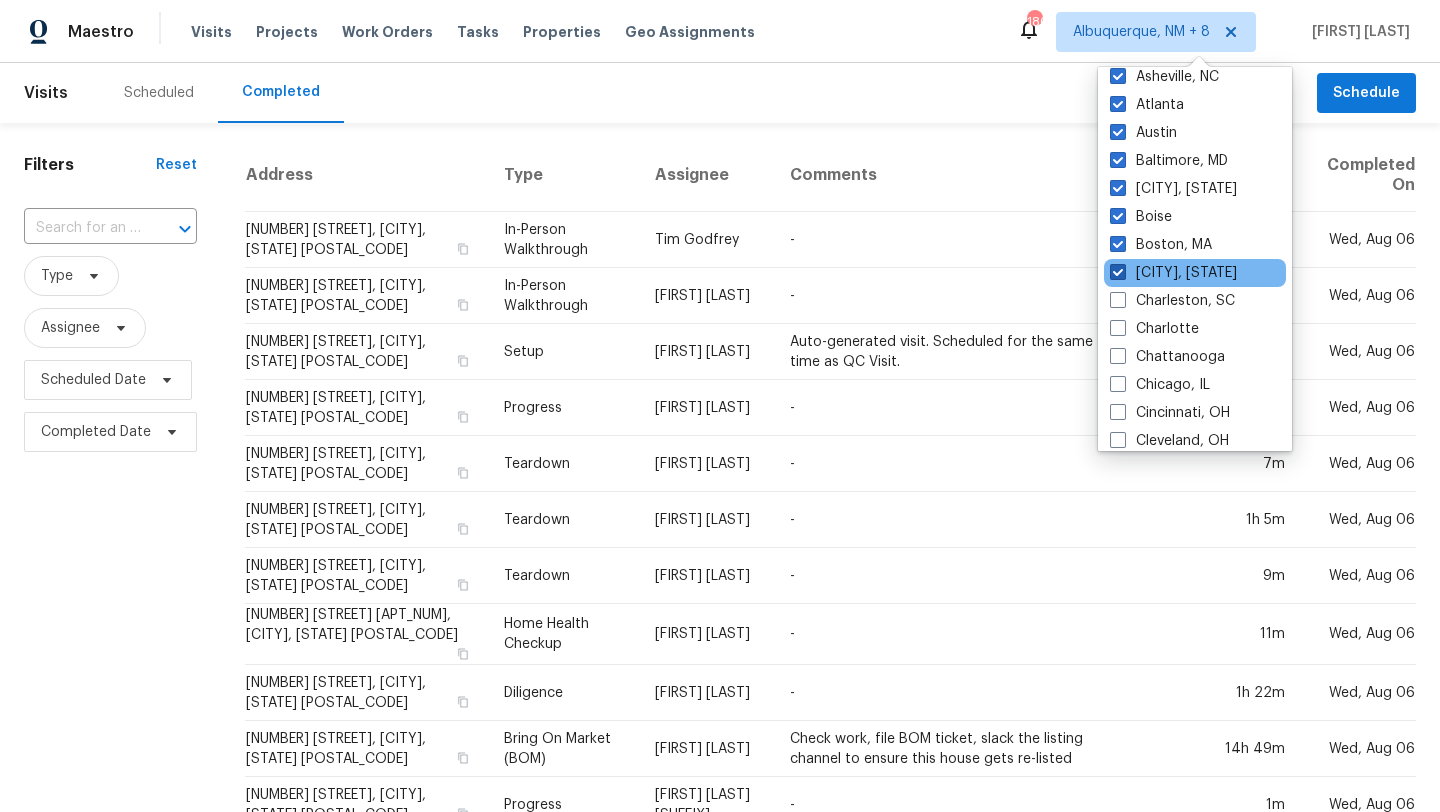 click on "[CITY], [STATE]" at bounding box center [1173, 273] 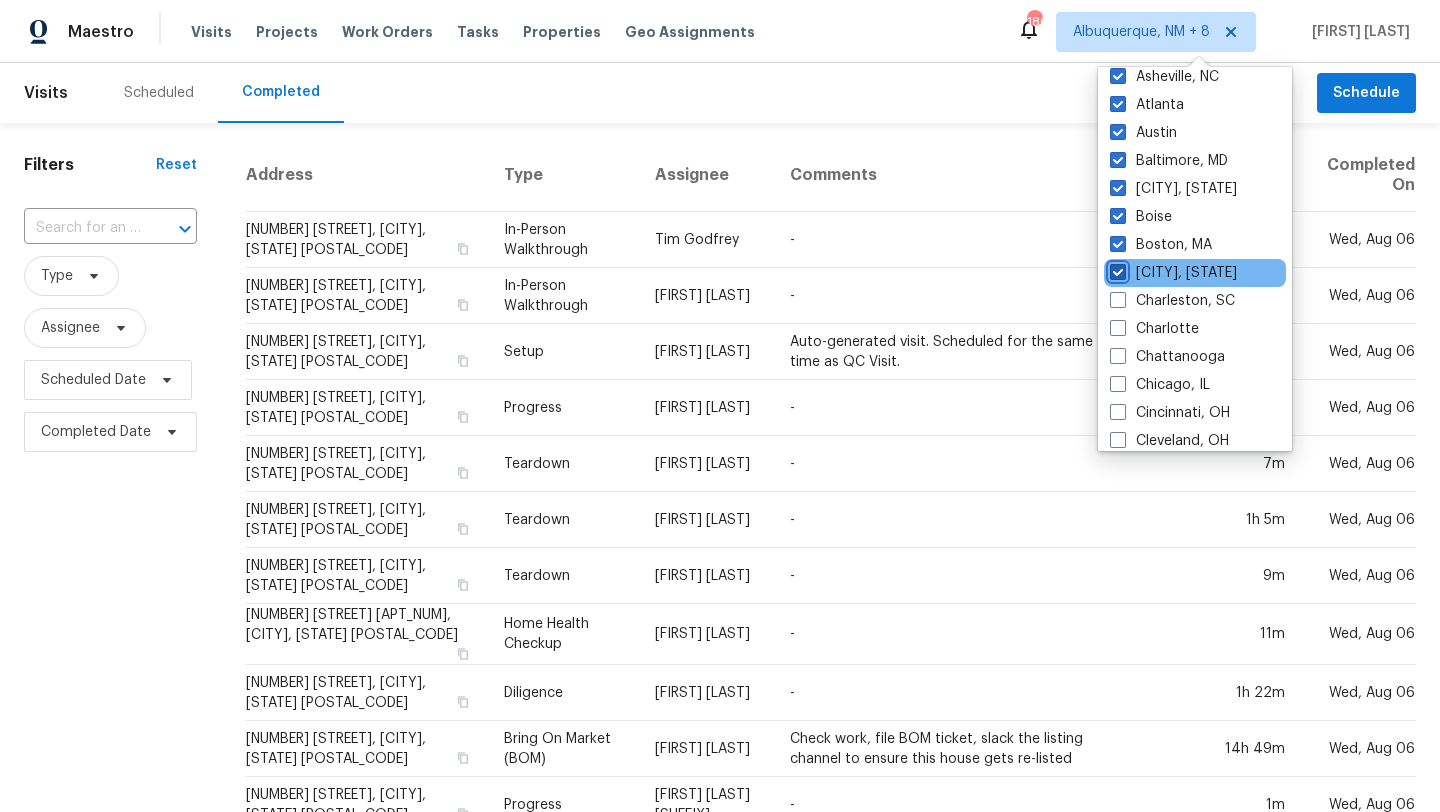 click on "[CITY], [STATE]" at bounding box center [1116, 269] 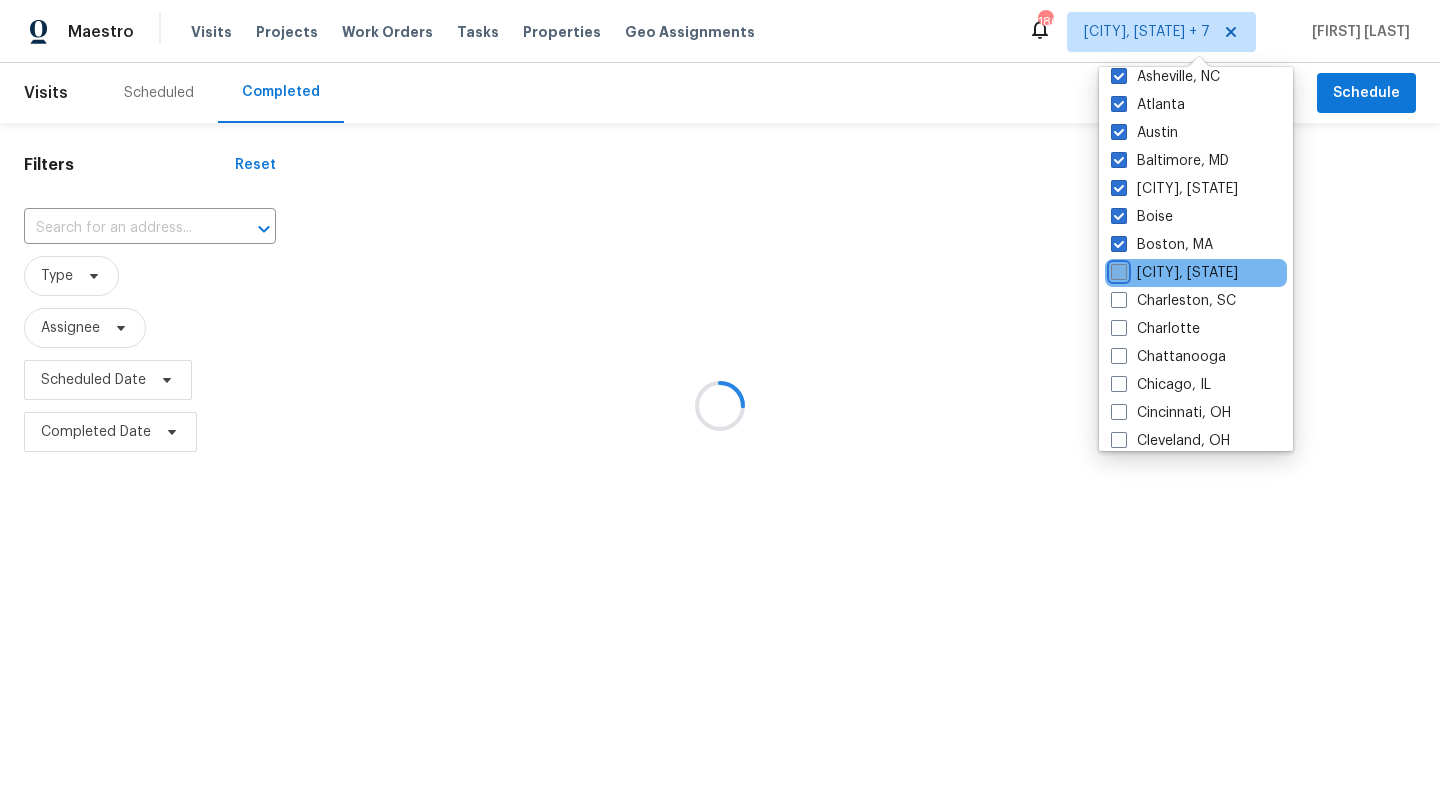click on "[CITY], [STATE]" at bounding box center [1117, 269] 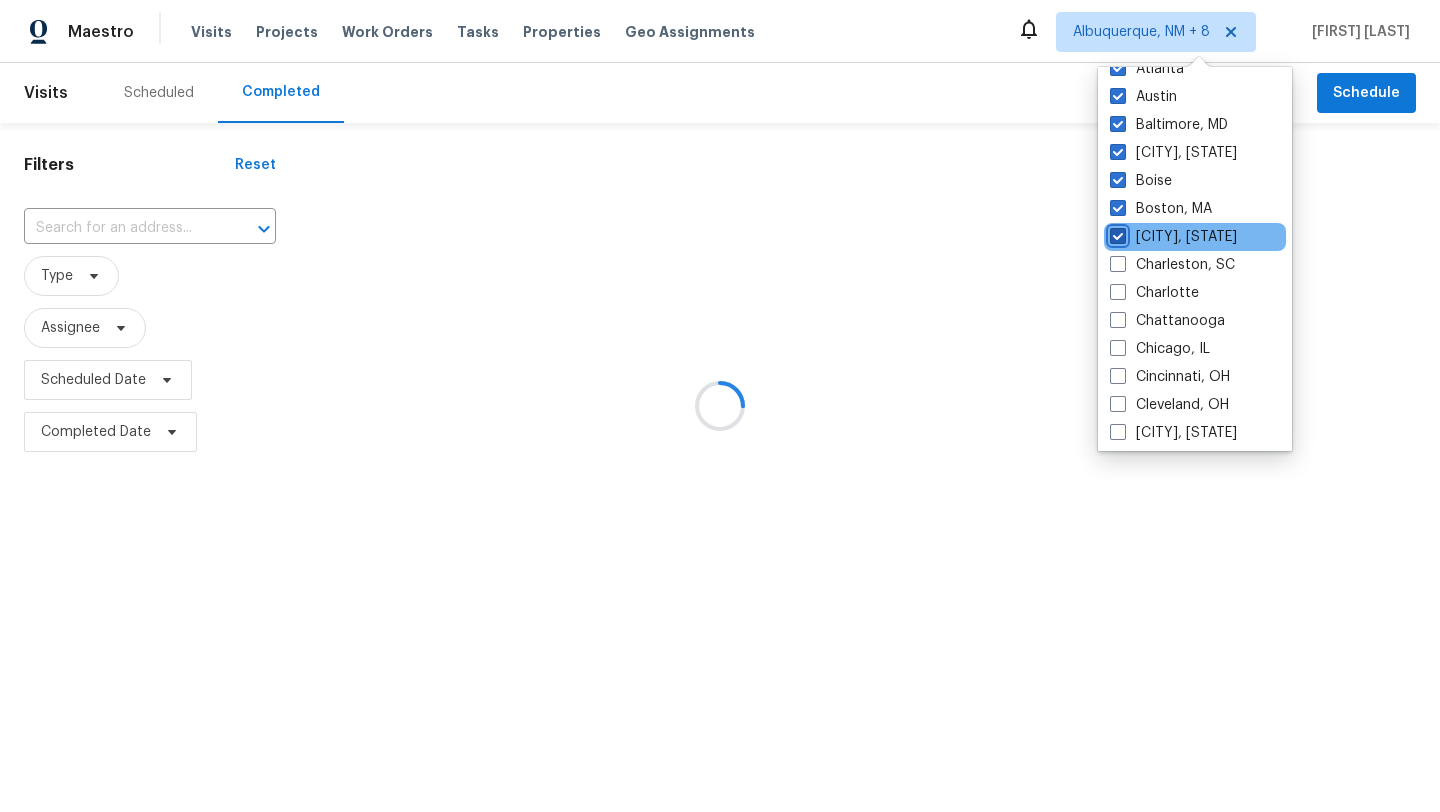 click on "[CITY], [STATE]" at bounding box center (1116, 233) 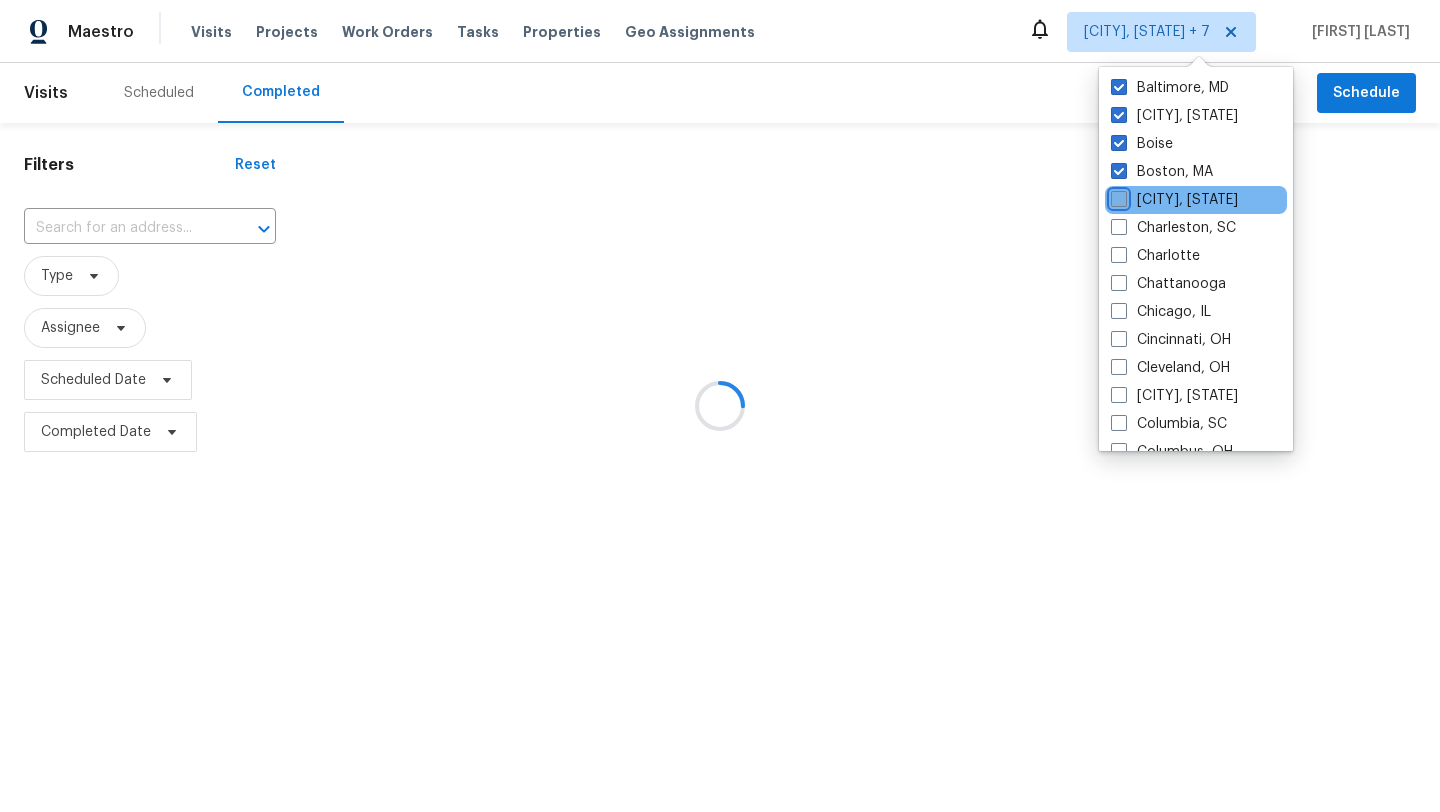 click on "[CITY], [STATE]" at bounding box center [1117, 196] 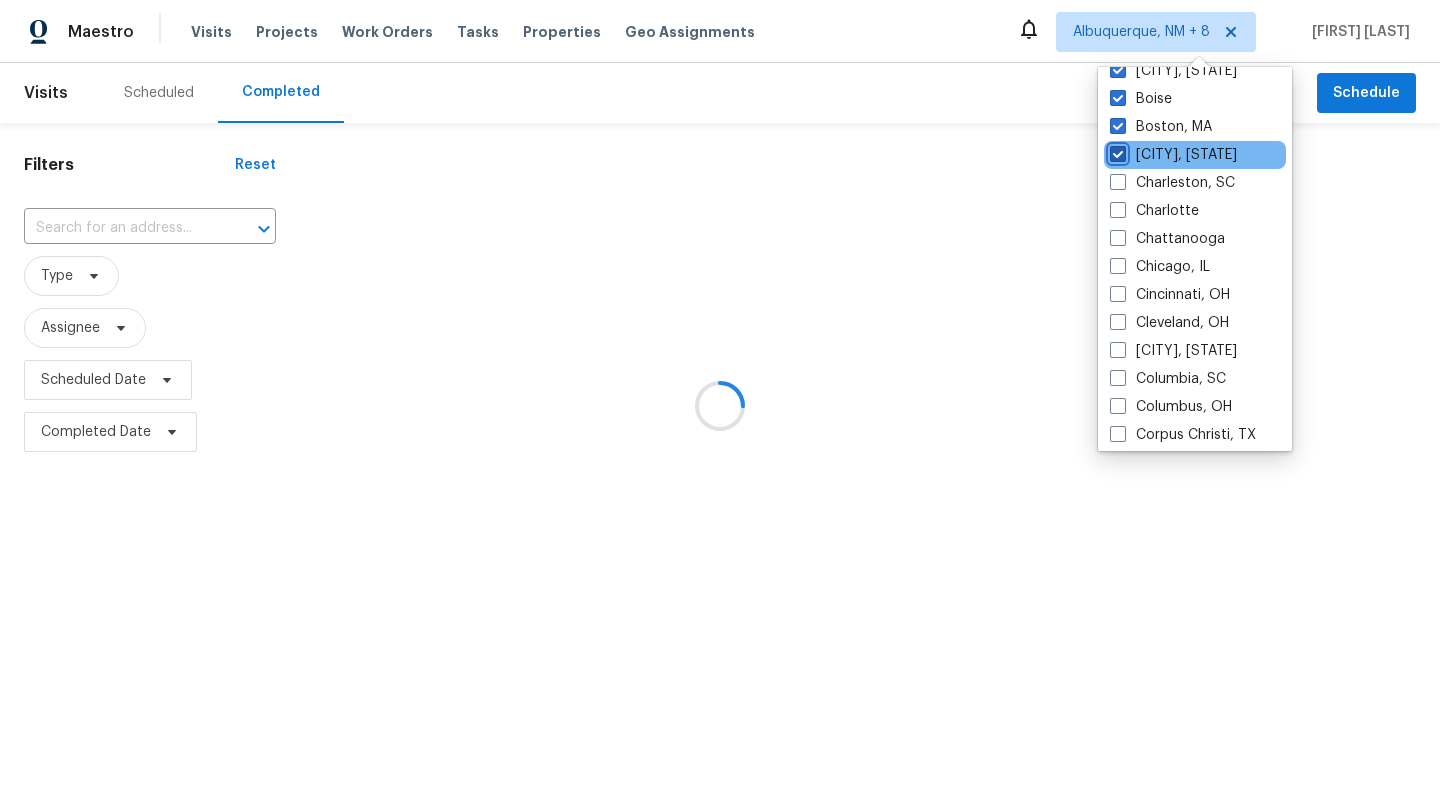 click on "[CITY], [STATE]" at bounding box center (1116, 151) 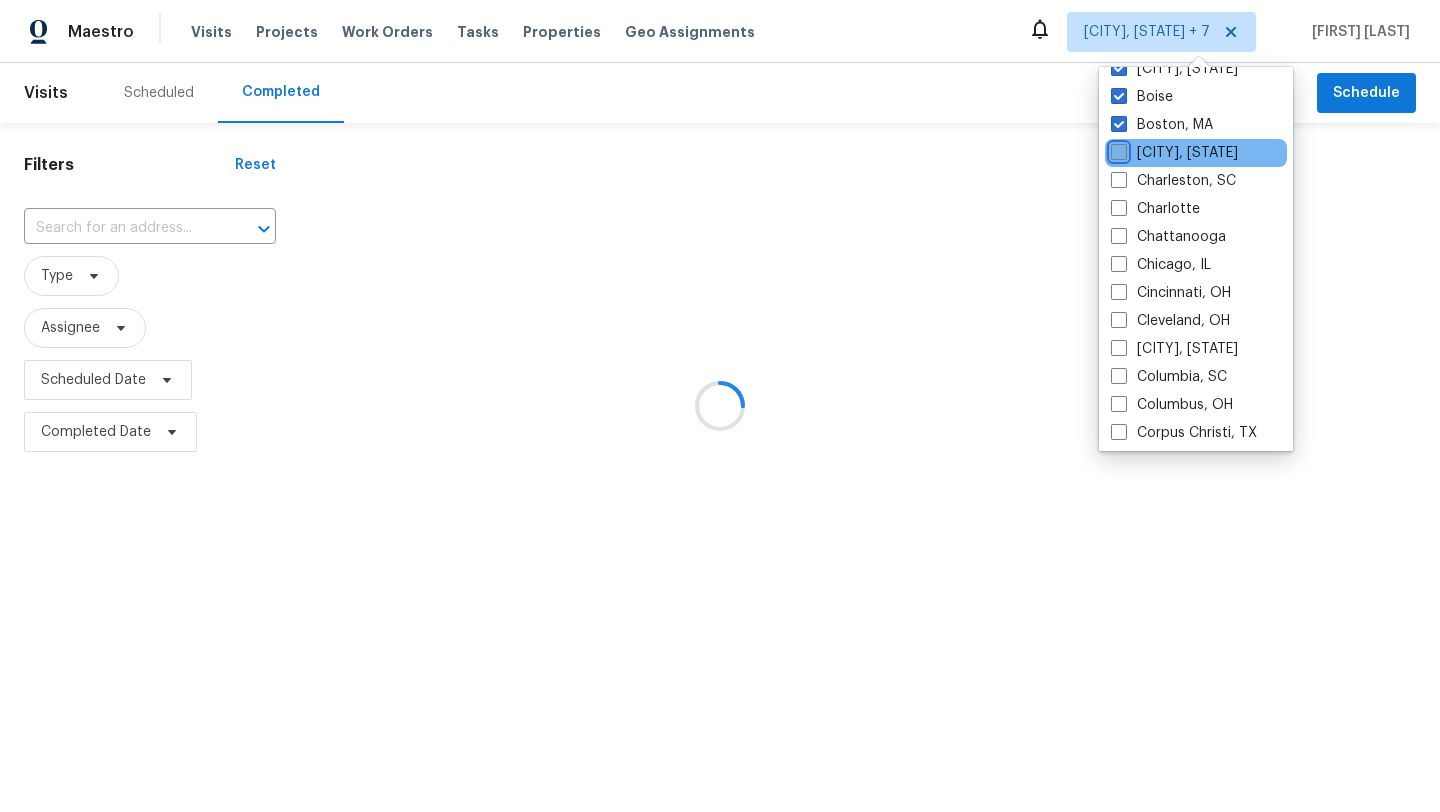 click on "[CITY], [STATE]" at bounding box center [1117, 149] 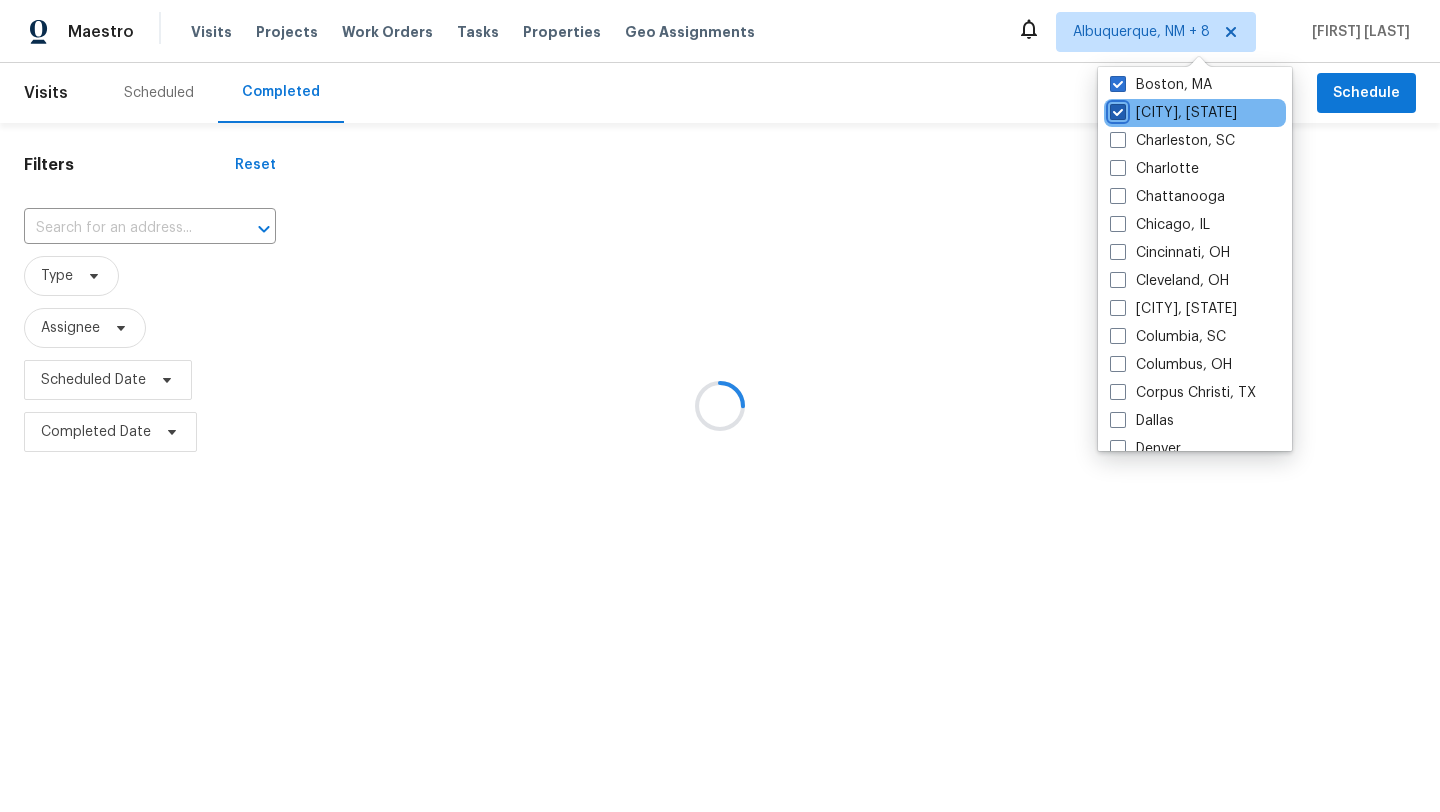 click on "[CITY], [STATE]" at bounding box center [1116, 109] 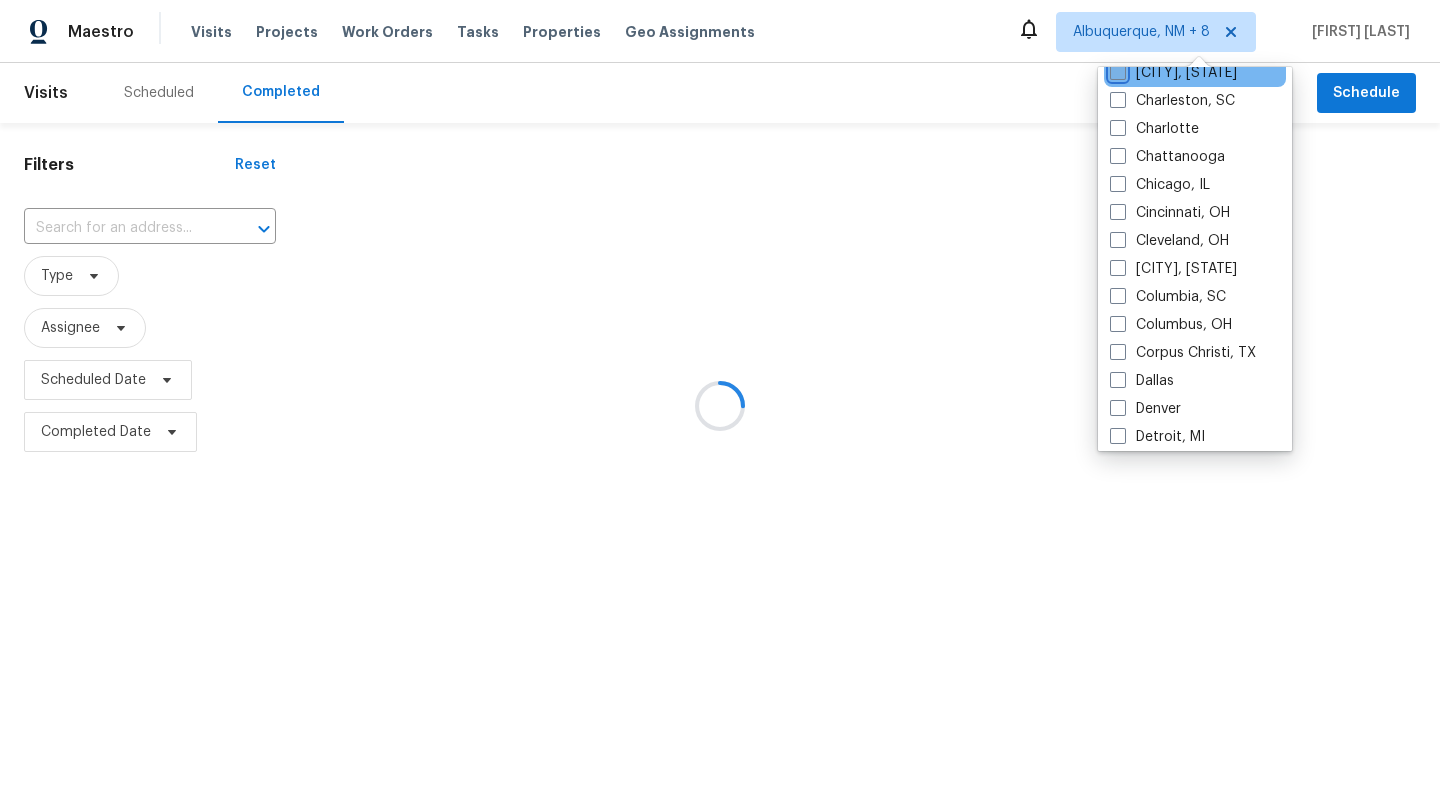 click on "[CITY], [STATE]" at bounding box center [1116, 69] 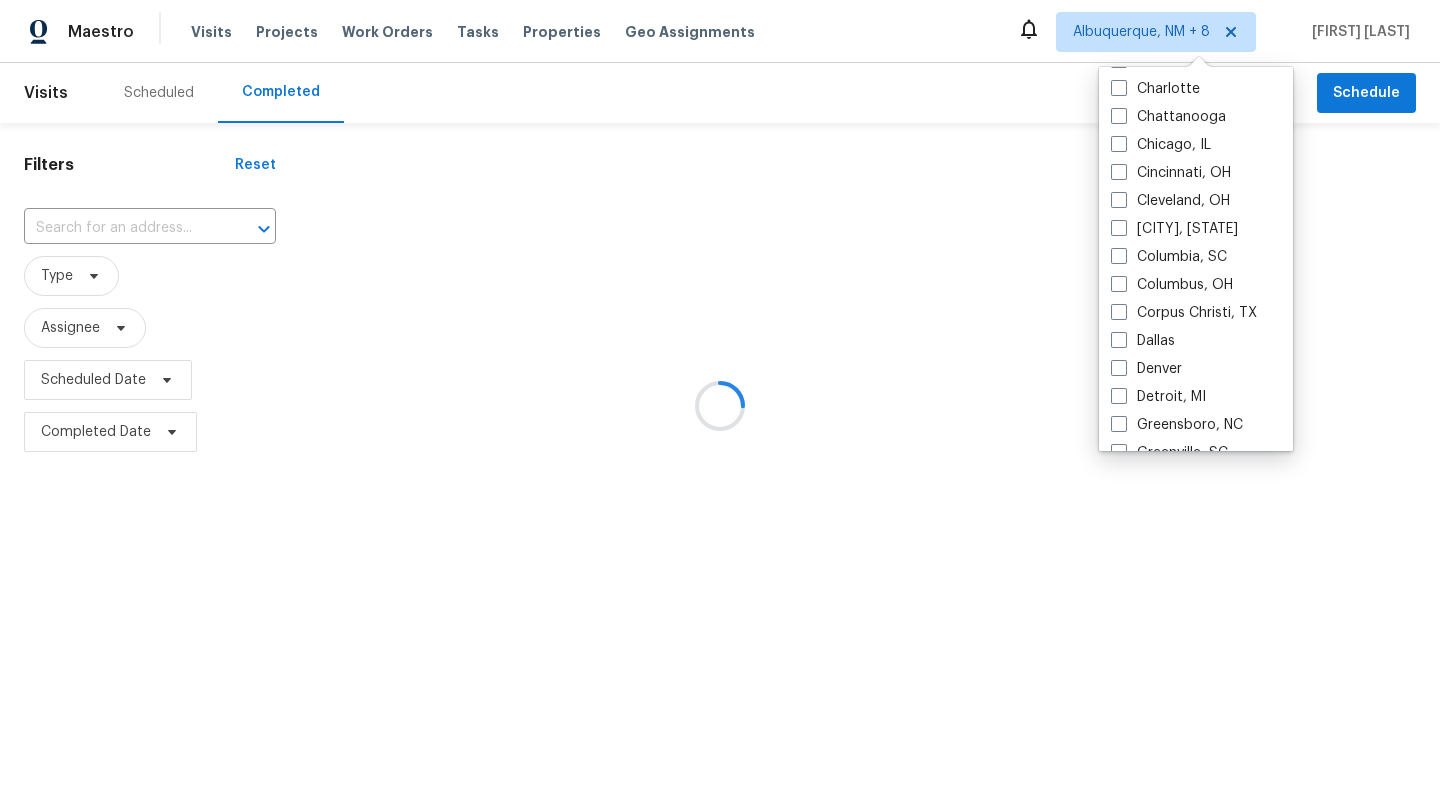 click on "[CITY], [STATE]" at bounding box center [1117, 29] 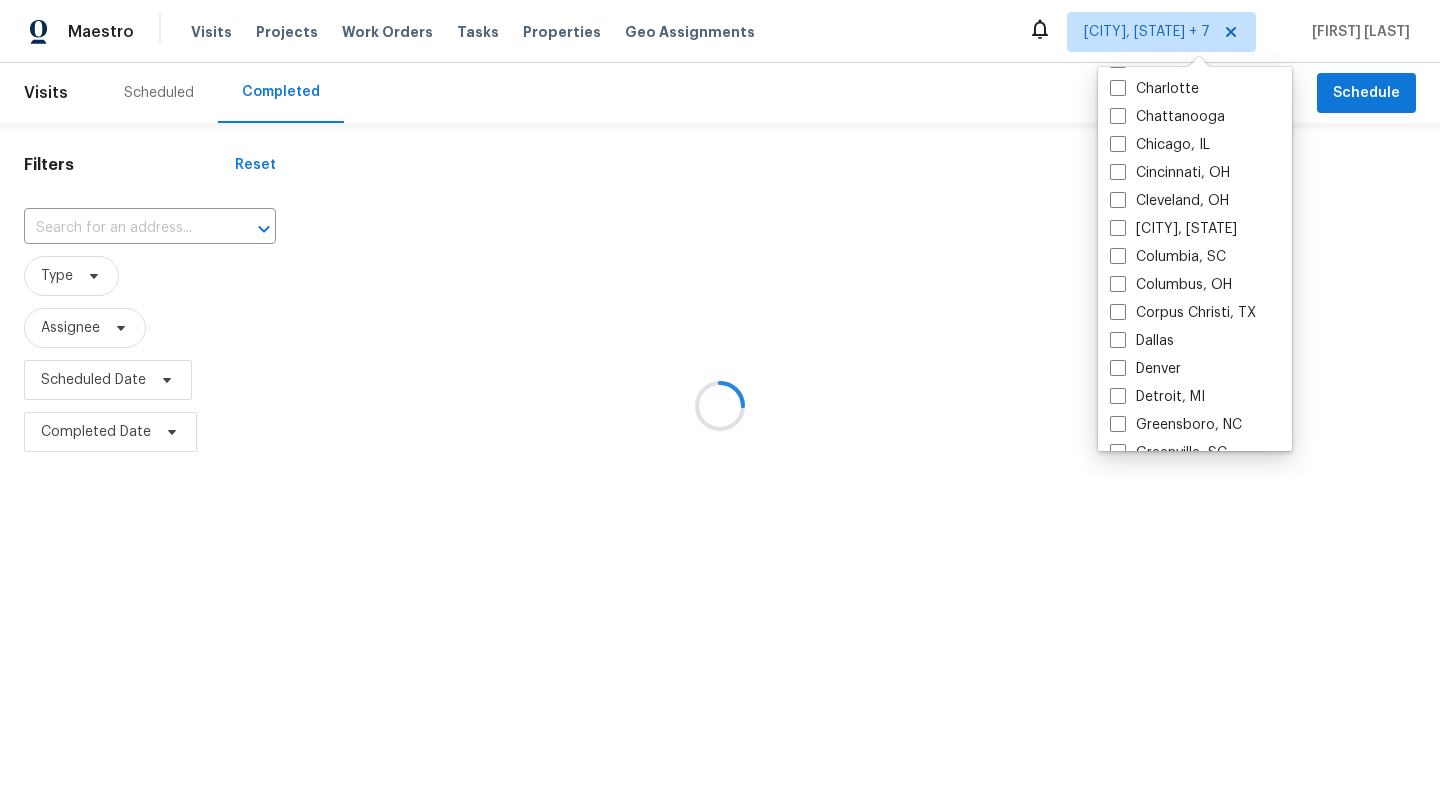 click on "[CITY], [STATE]" at bounding box center [1116, 29] 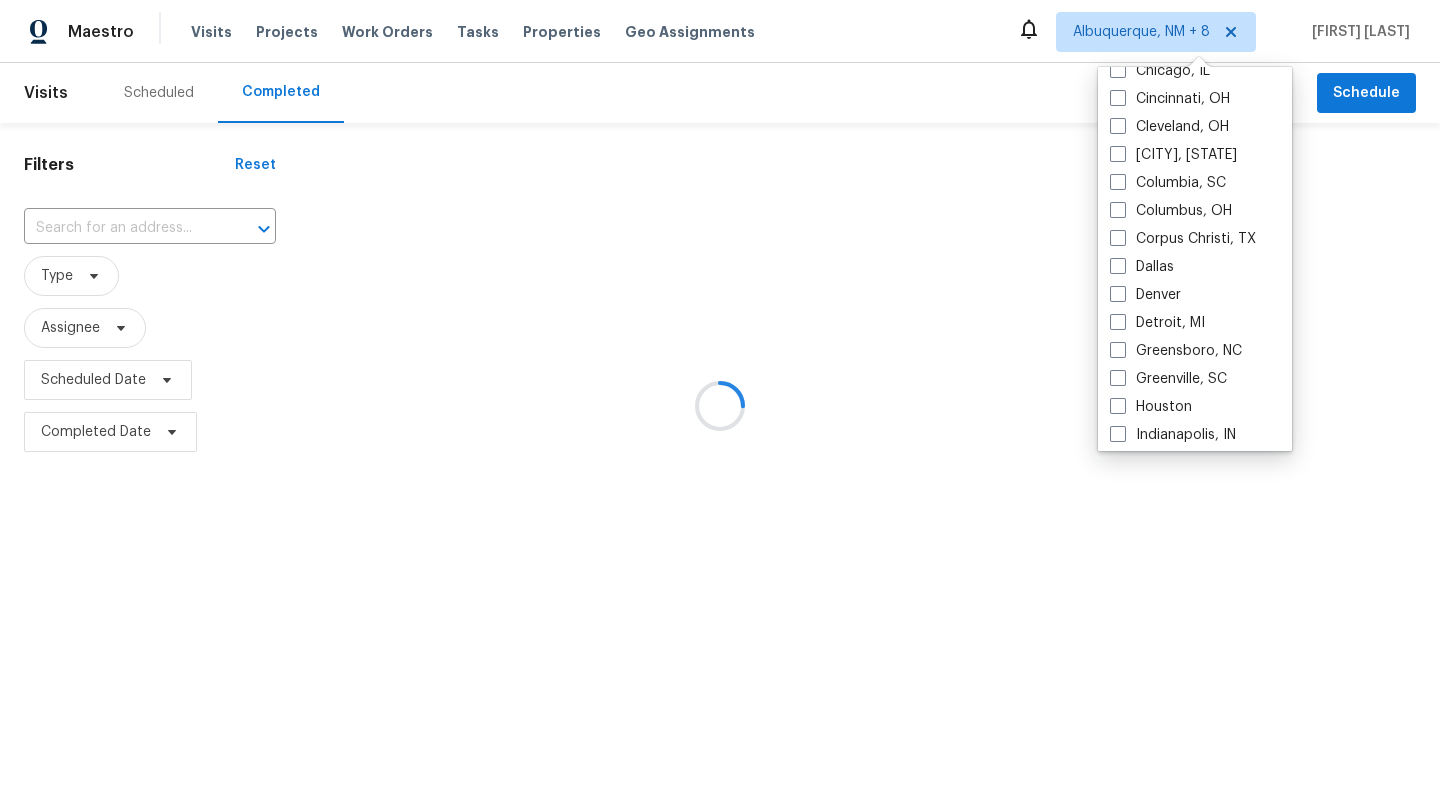 click on "[CITY], [STATE]" at bounding box center [1116, -45] 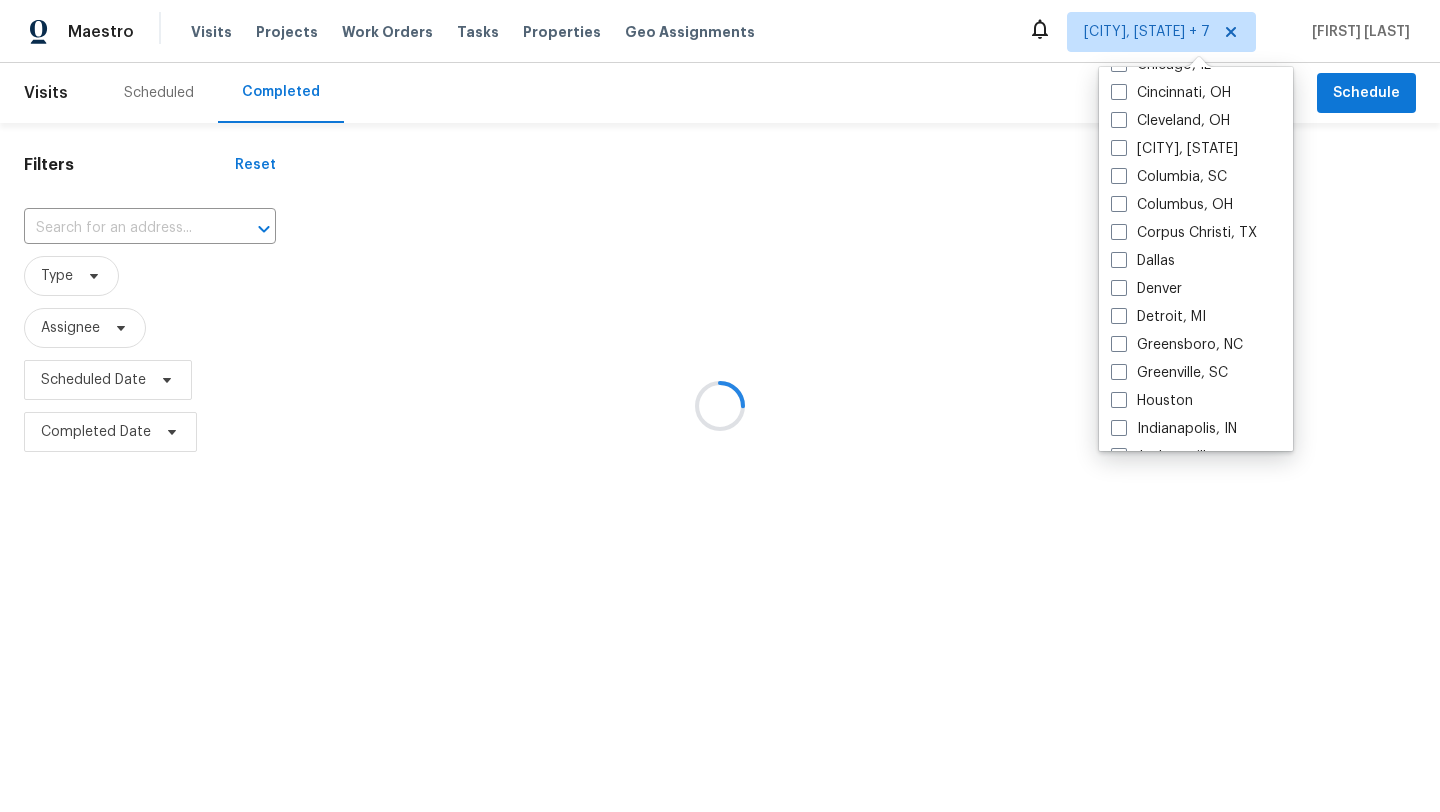click on "[CITY], [STATE]" at bounding box center (1117, -51) 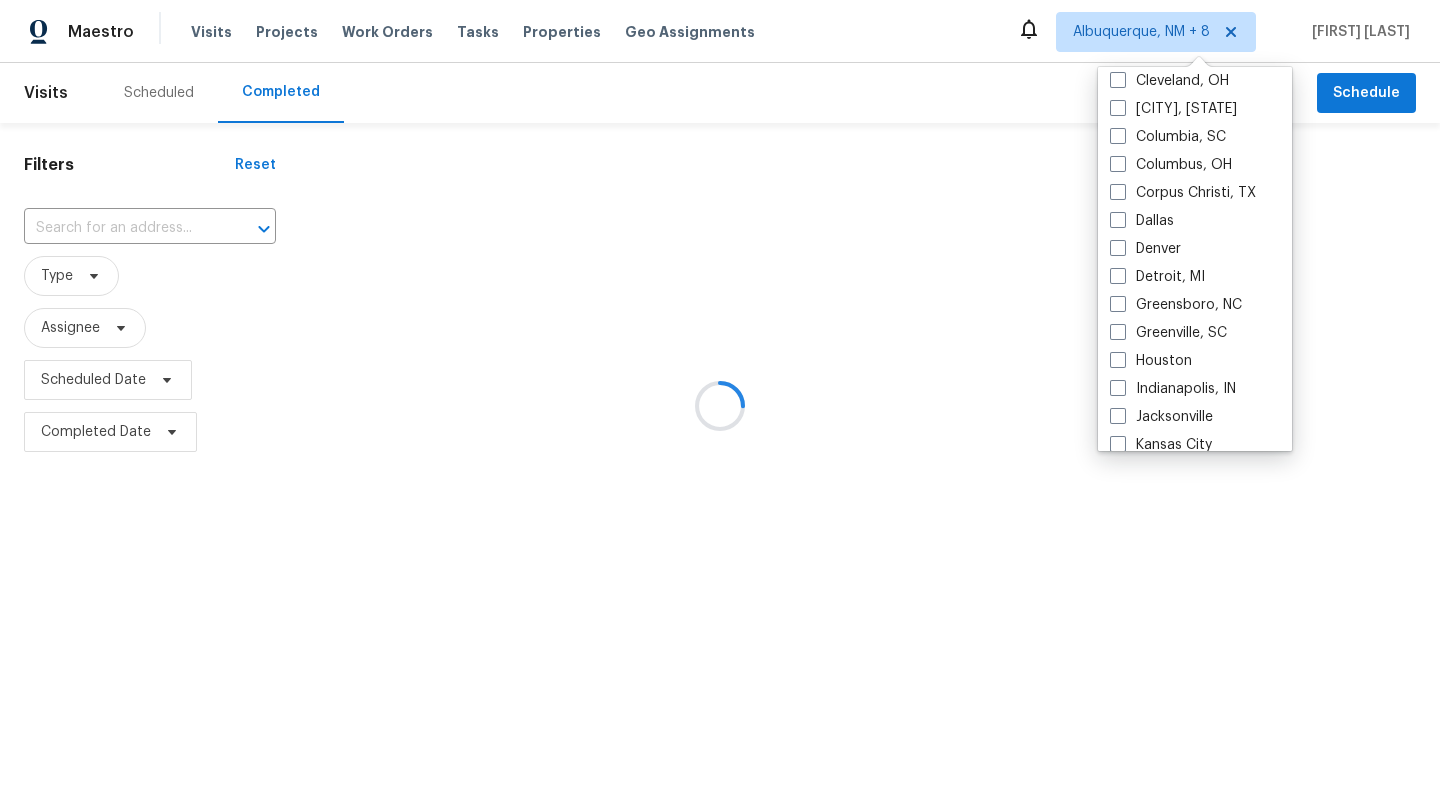 click on "[CITY], [STATE]" at bounding box center (1116, -91) 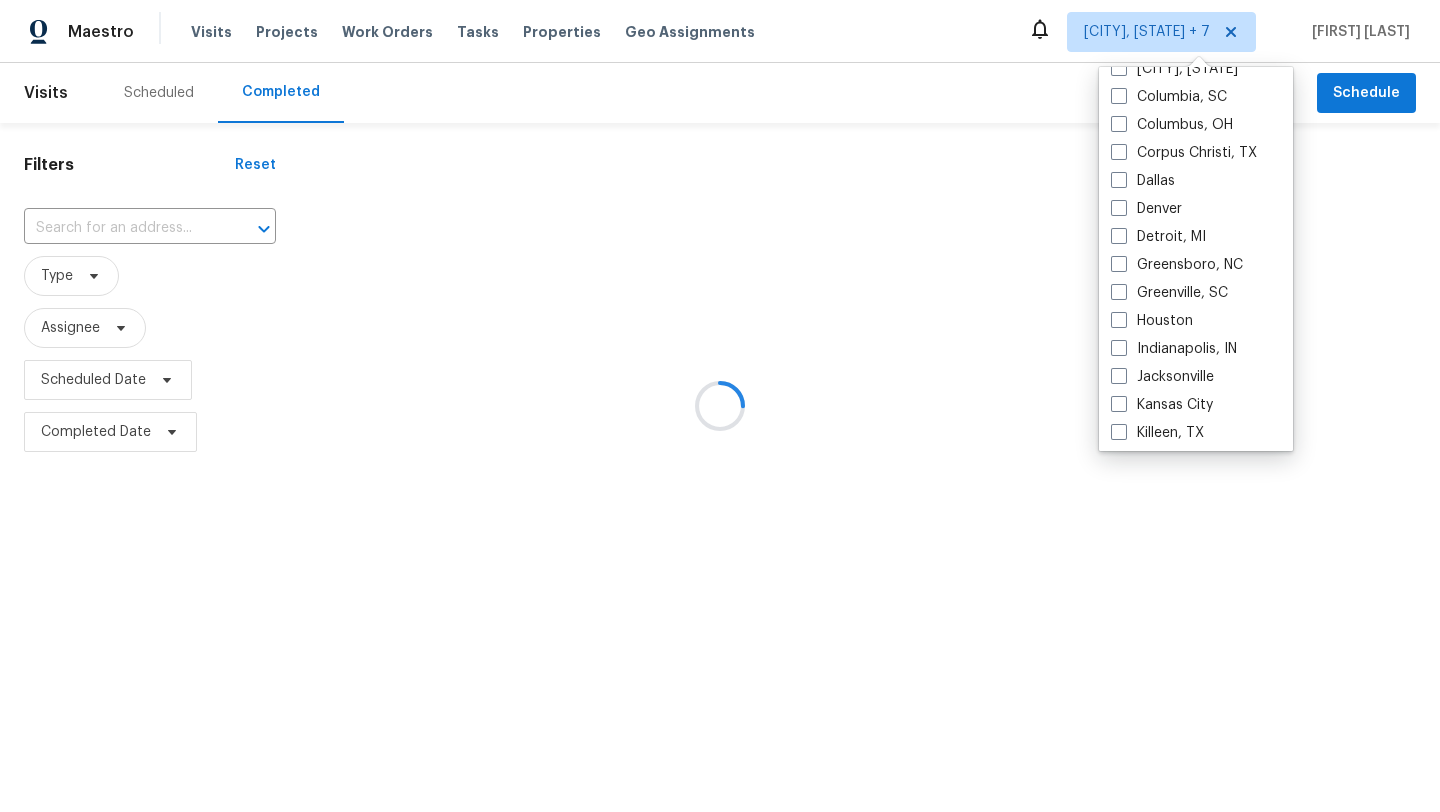 click on "[CITY], [STATE]" at bounding box center (1117, -131) 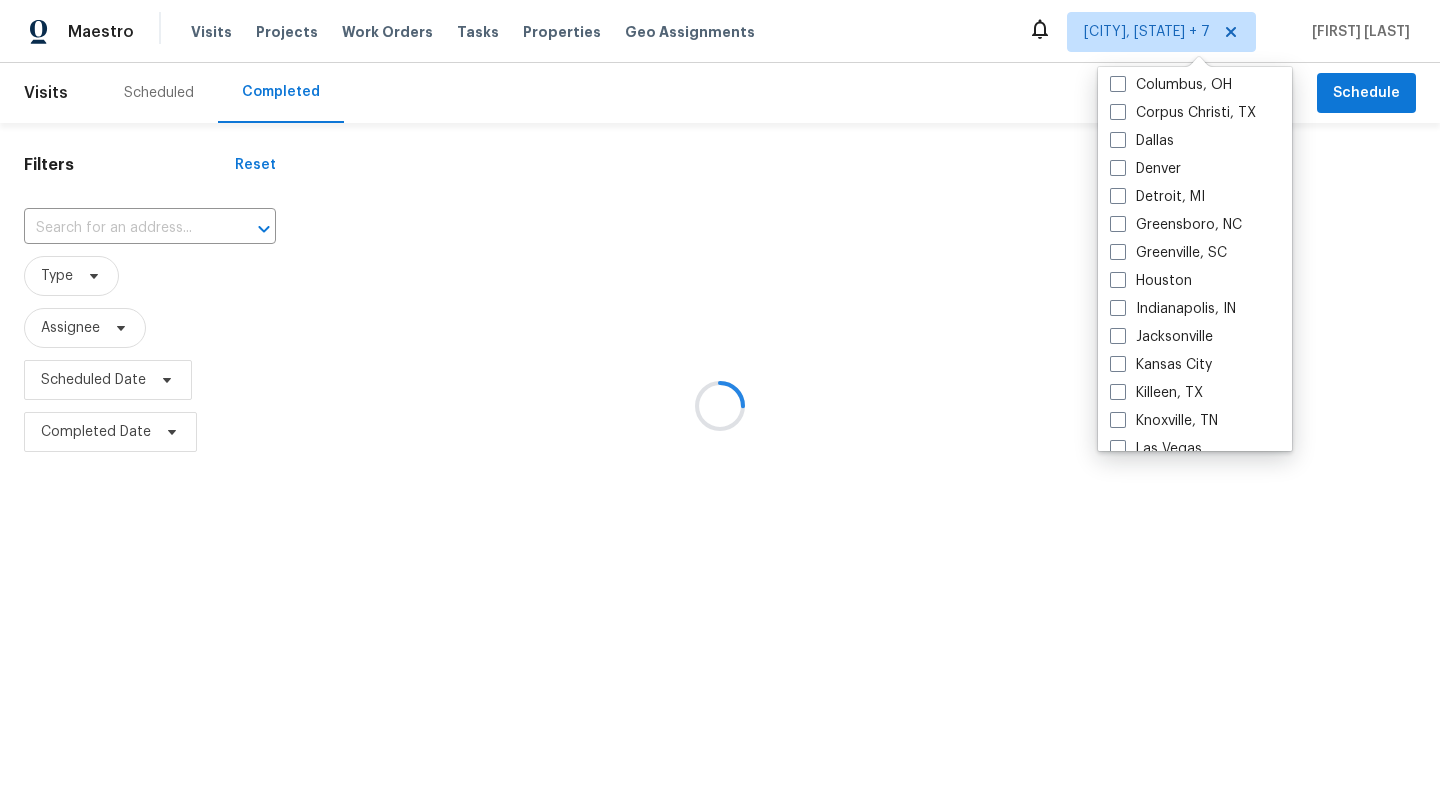 click on "[CITY], [STATE]" at bounding box center [1116, -171] 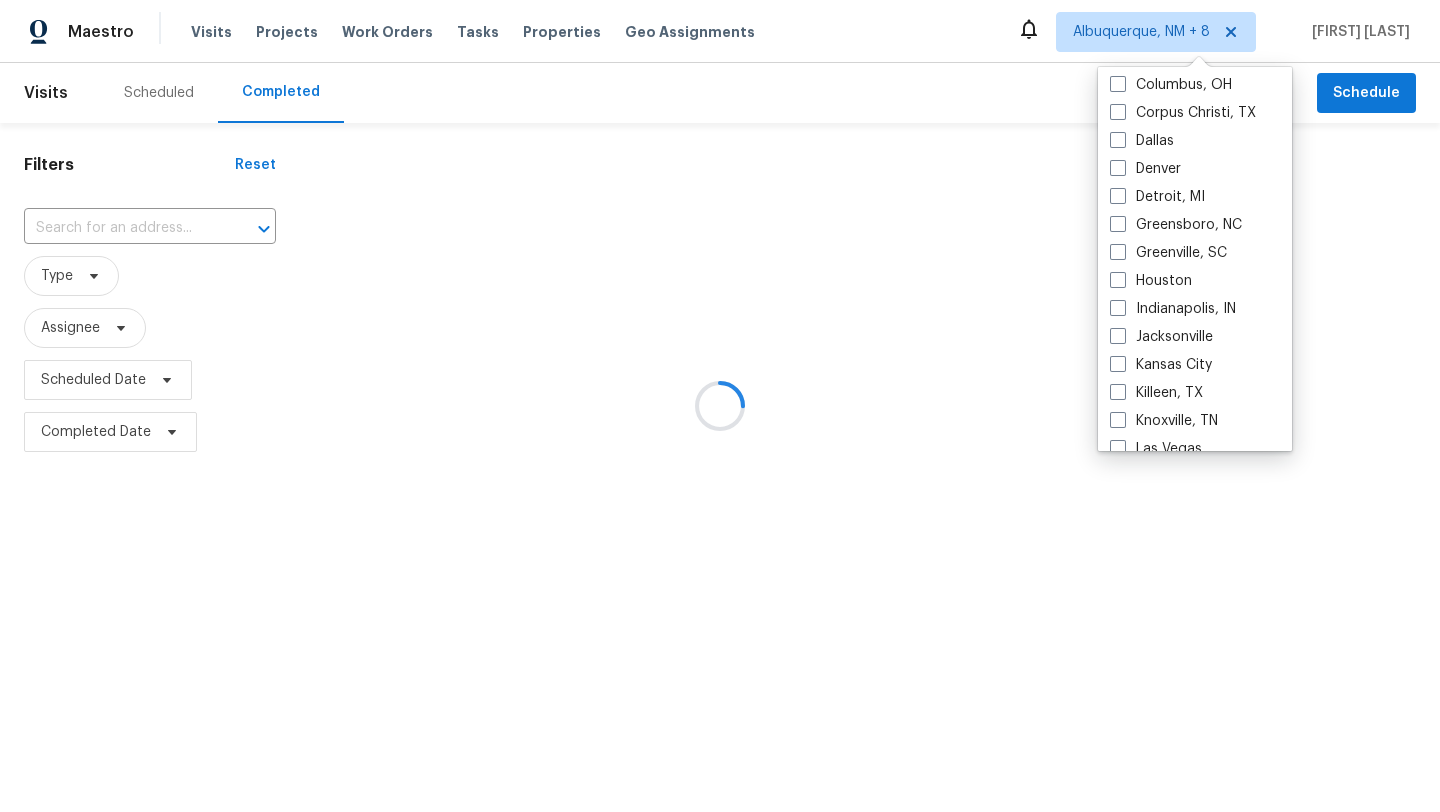 click on "[CITY], [STATE]" at bounding box center [1116, -171] 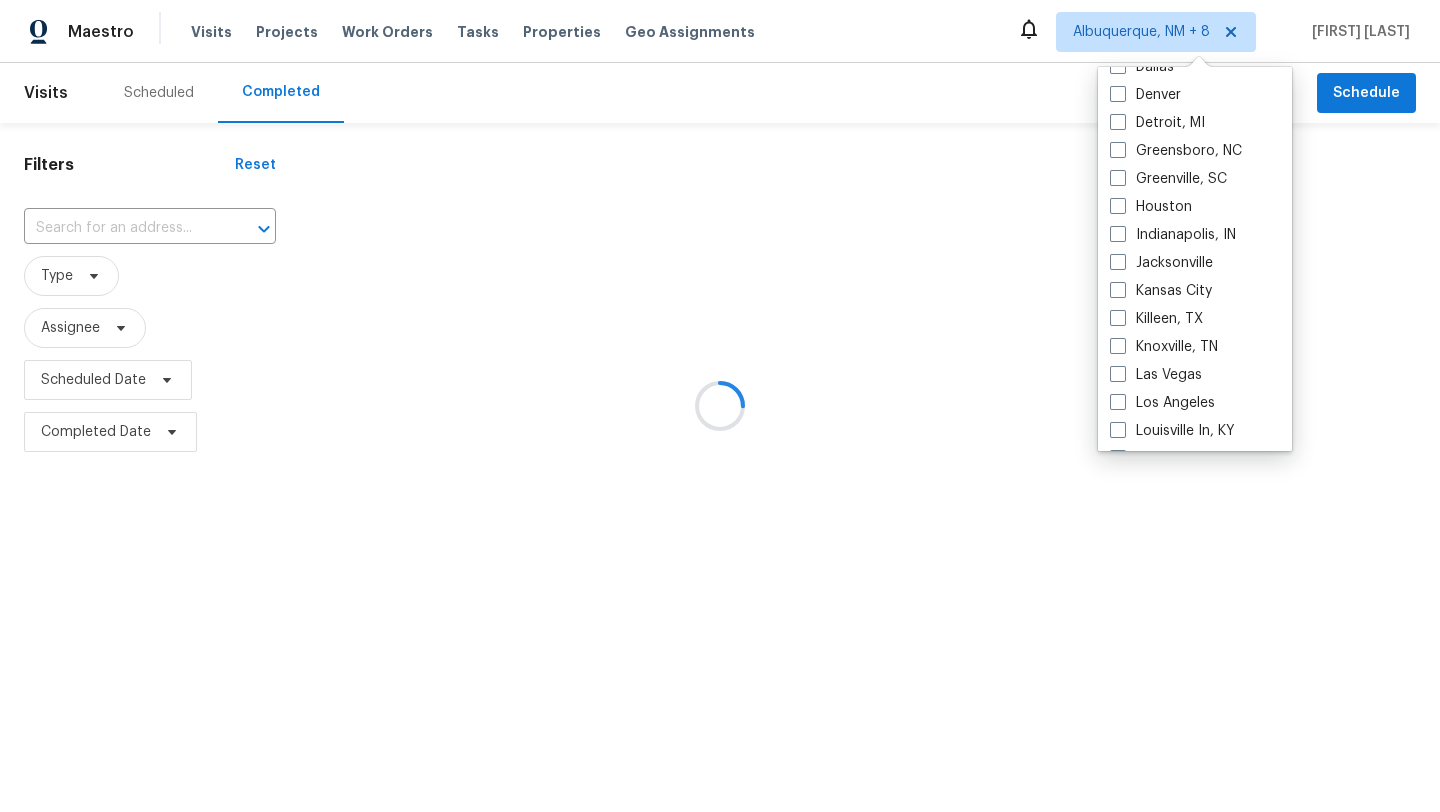 click on "[CITY], [STATE]" at bounding box center (1116, -245) 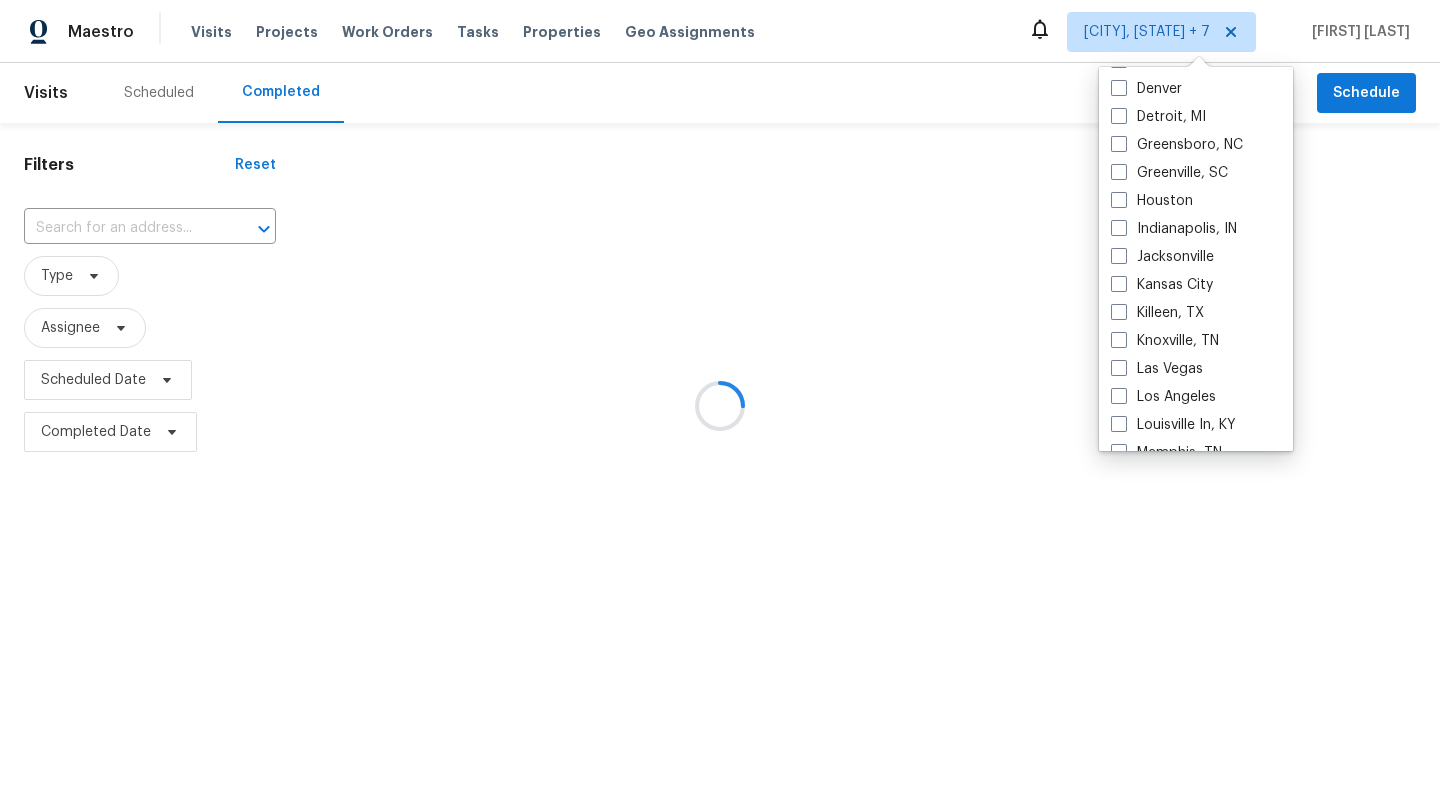 click on "[CITY], [STATE]" at bounding box center (1117, -251) 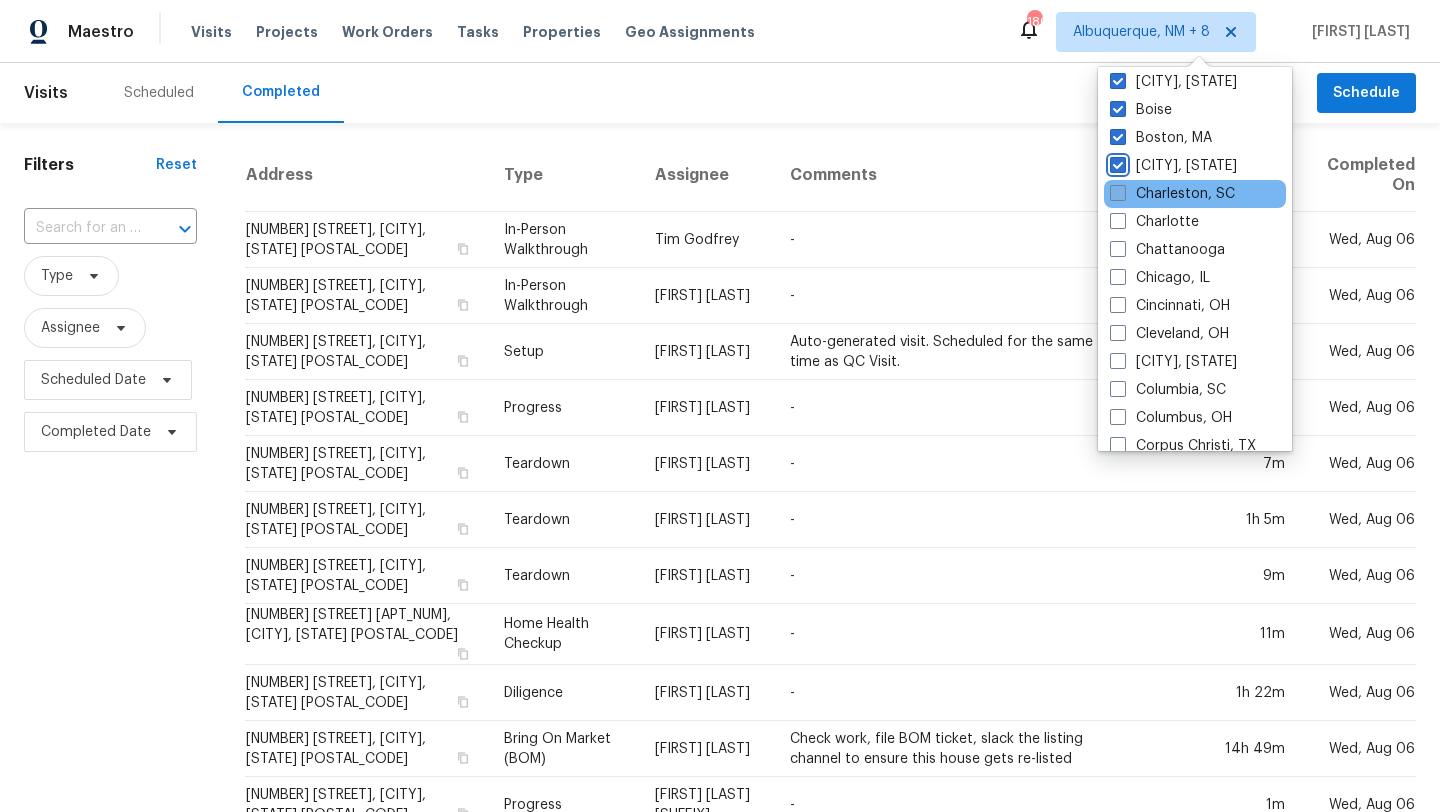 scroll, scrollTop: 118, scrollLeft: 0, axis: vertical 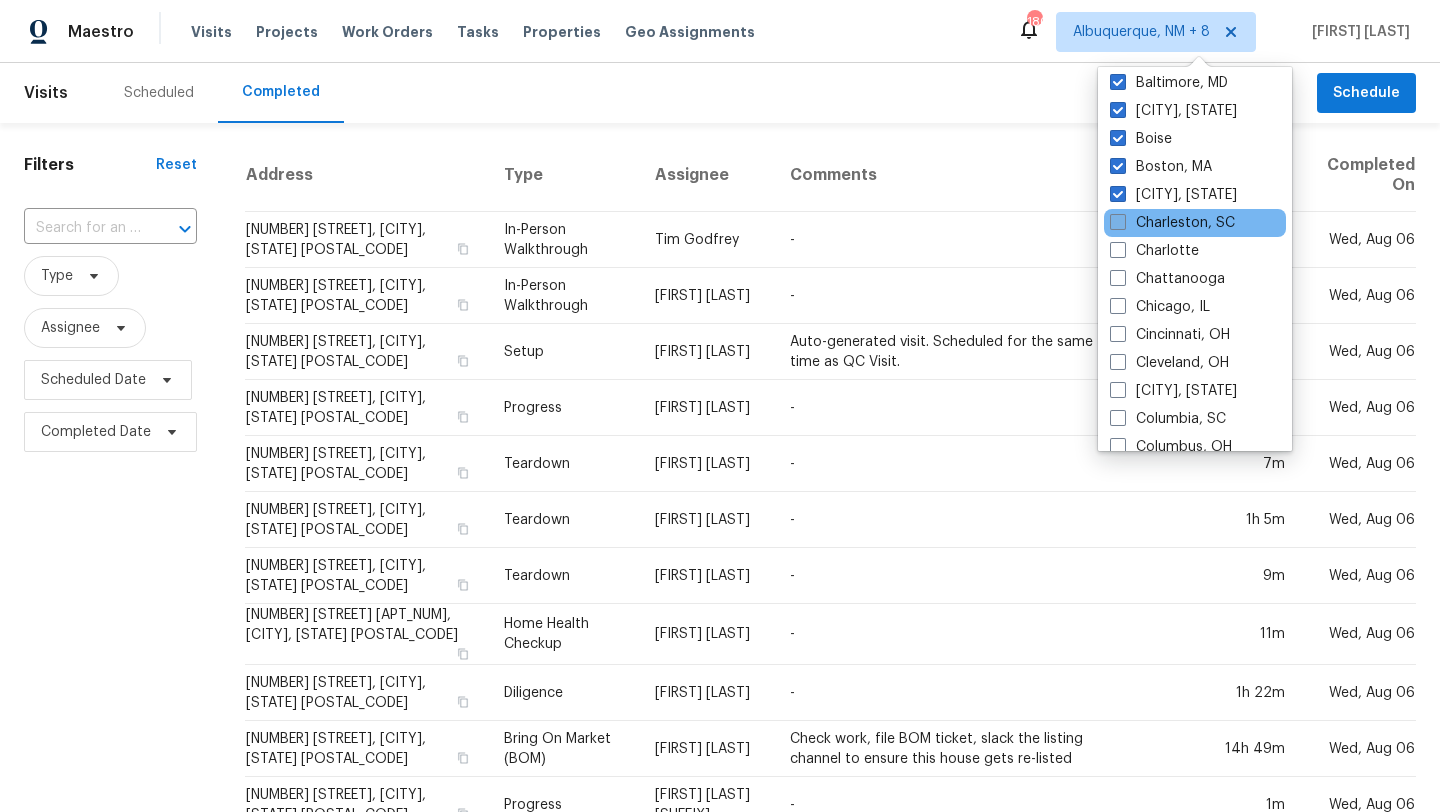 click on "Charleston, SC" at bounding box center (1172, 223) 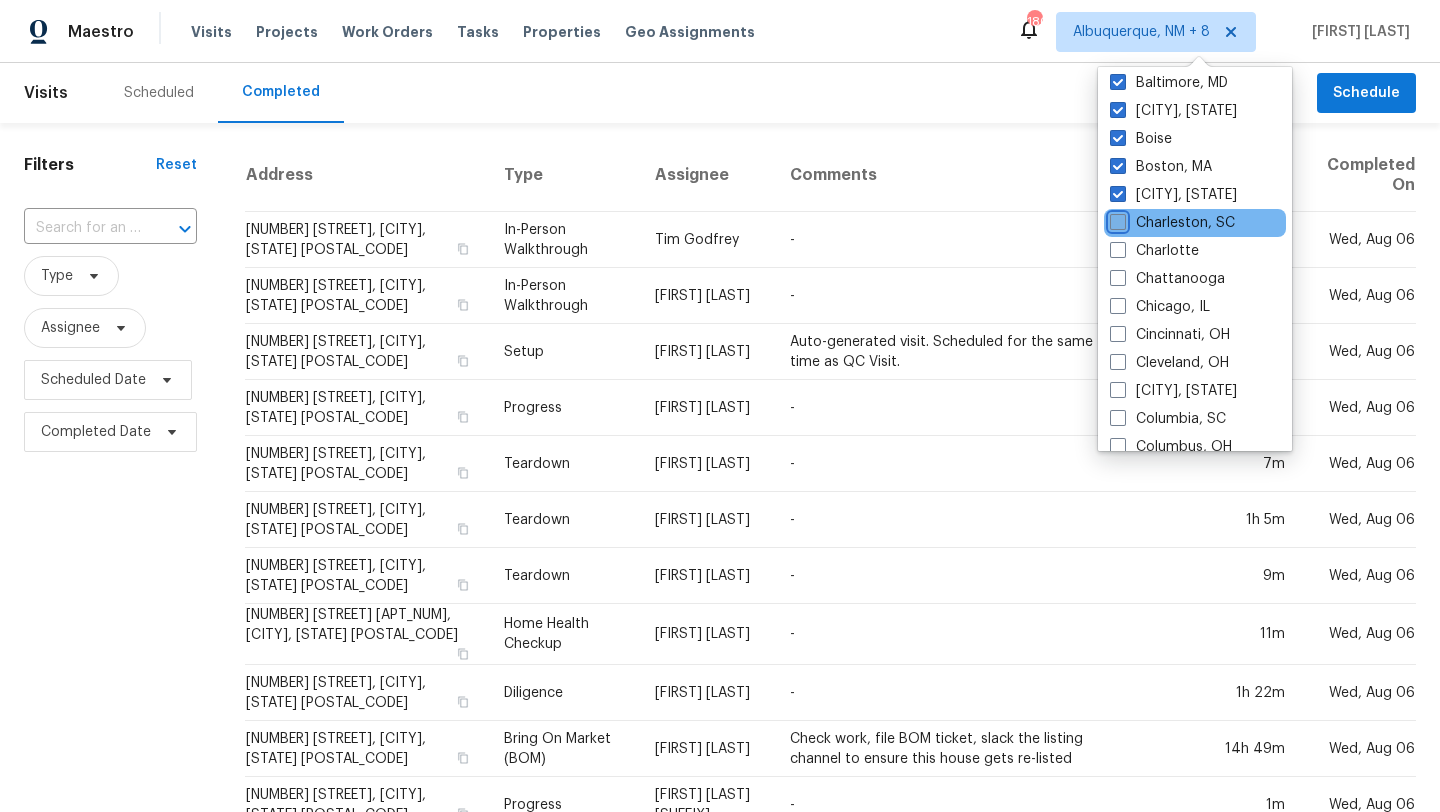 click on "Charleston, SC" at bounding box center (1116, 219) 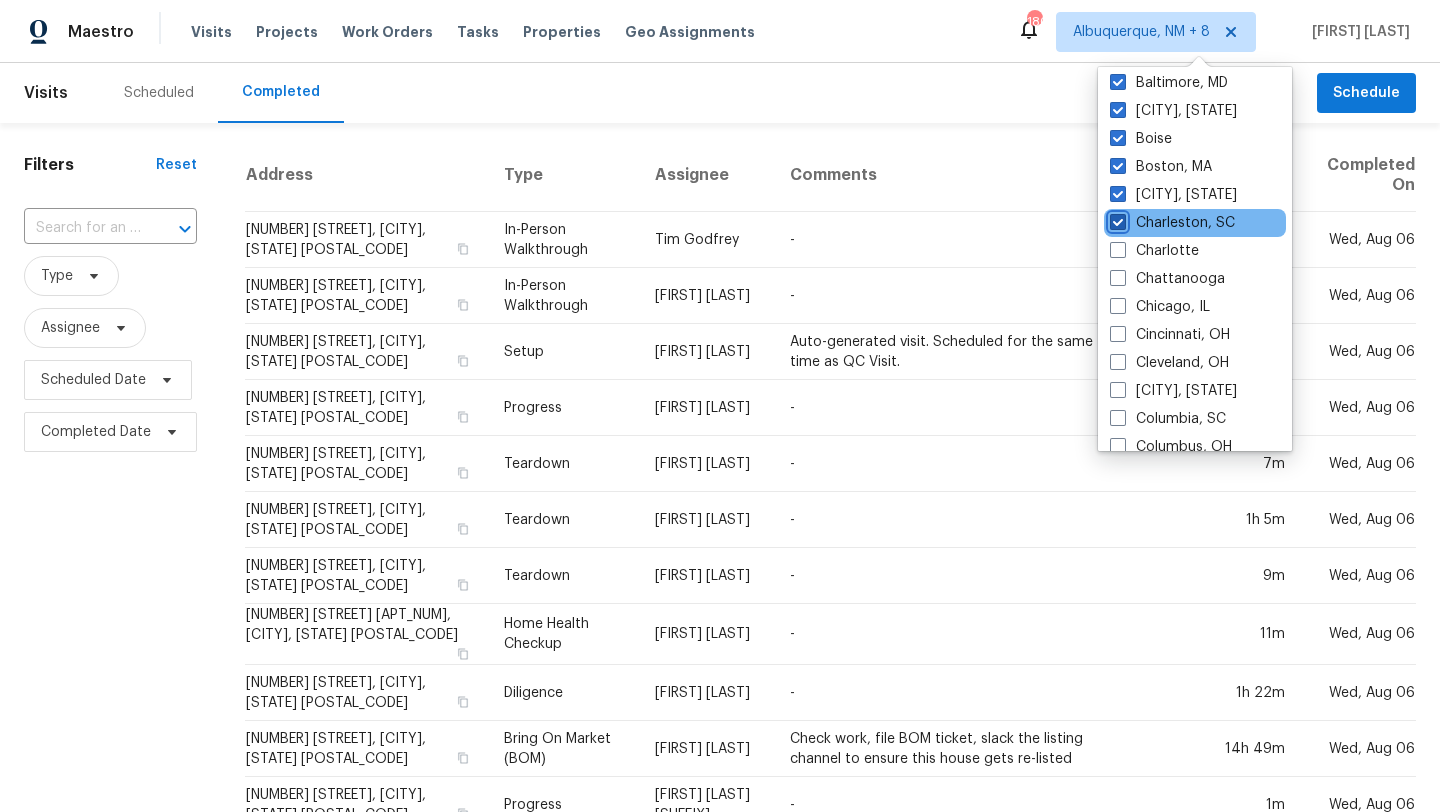 checkbox on "true" 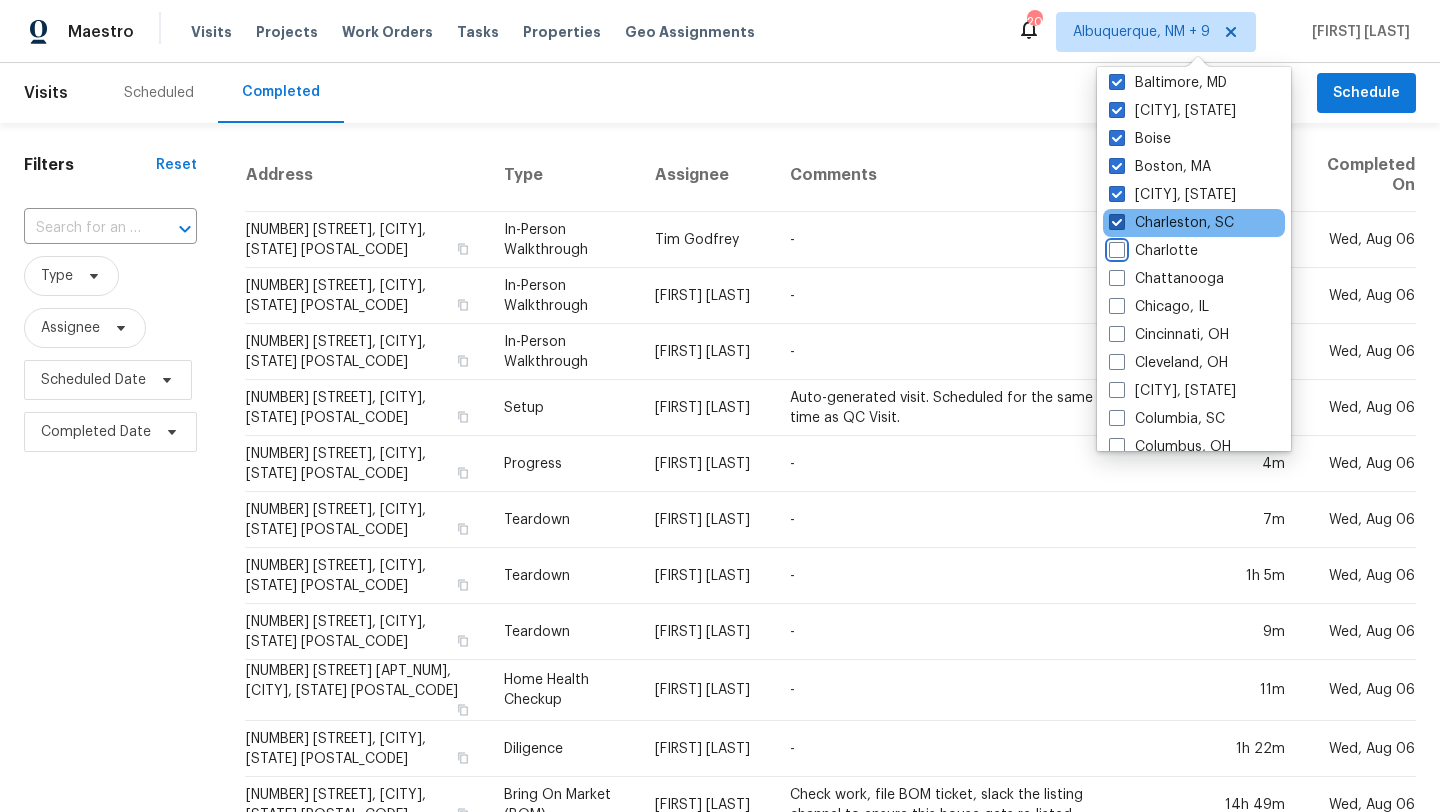 click on "Charlotte" at bounding box center (1115, 247) 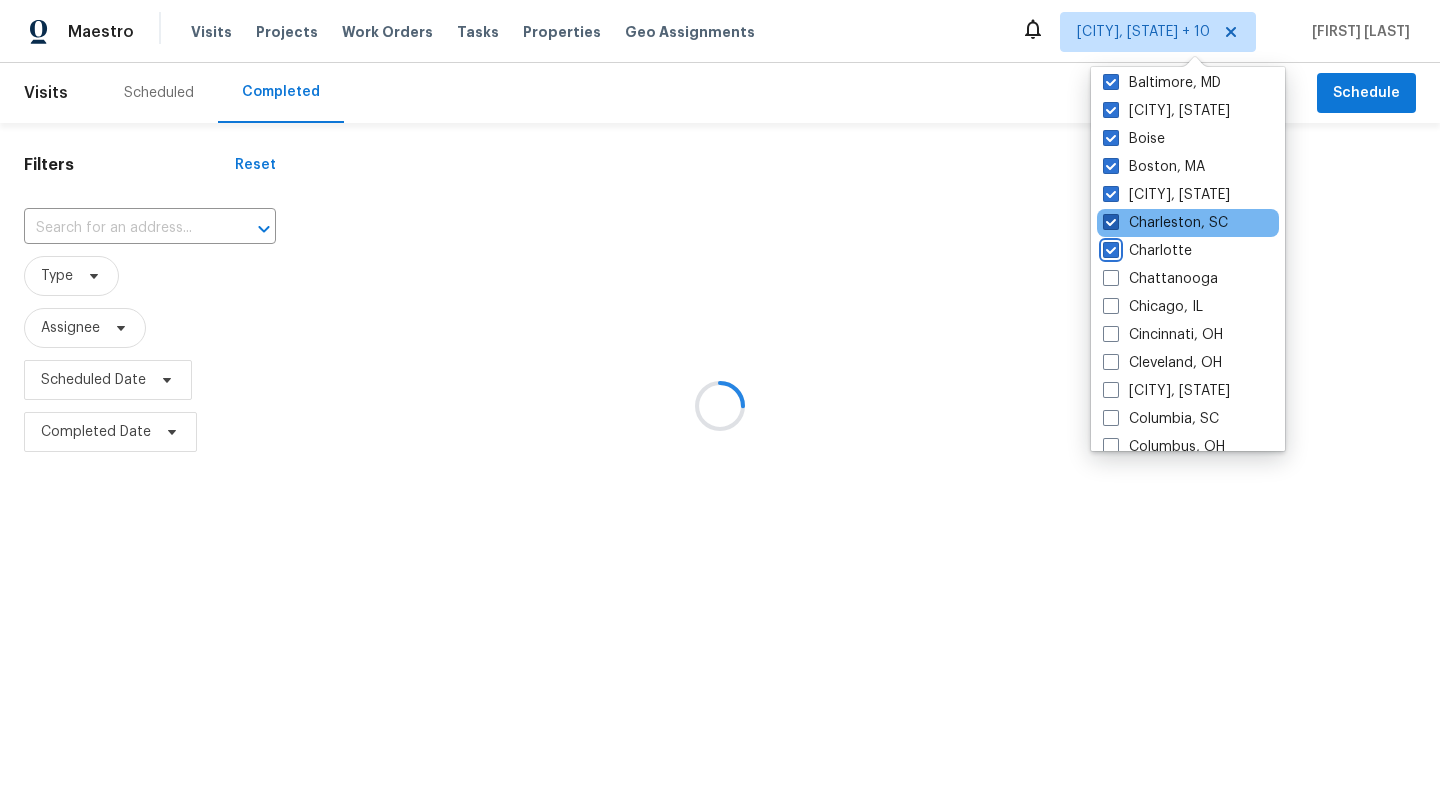 click on "Charlotte" at bounding box center [1109, 247] 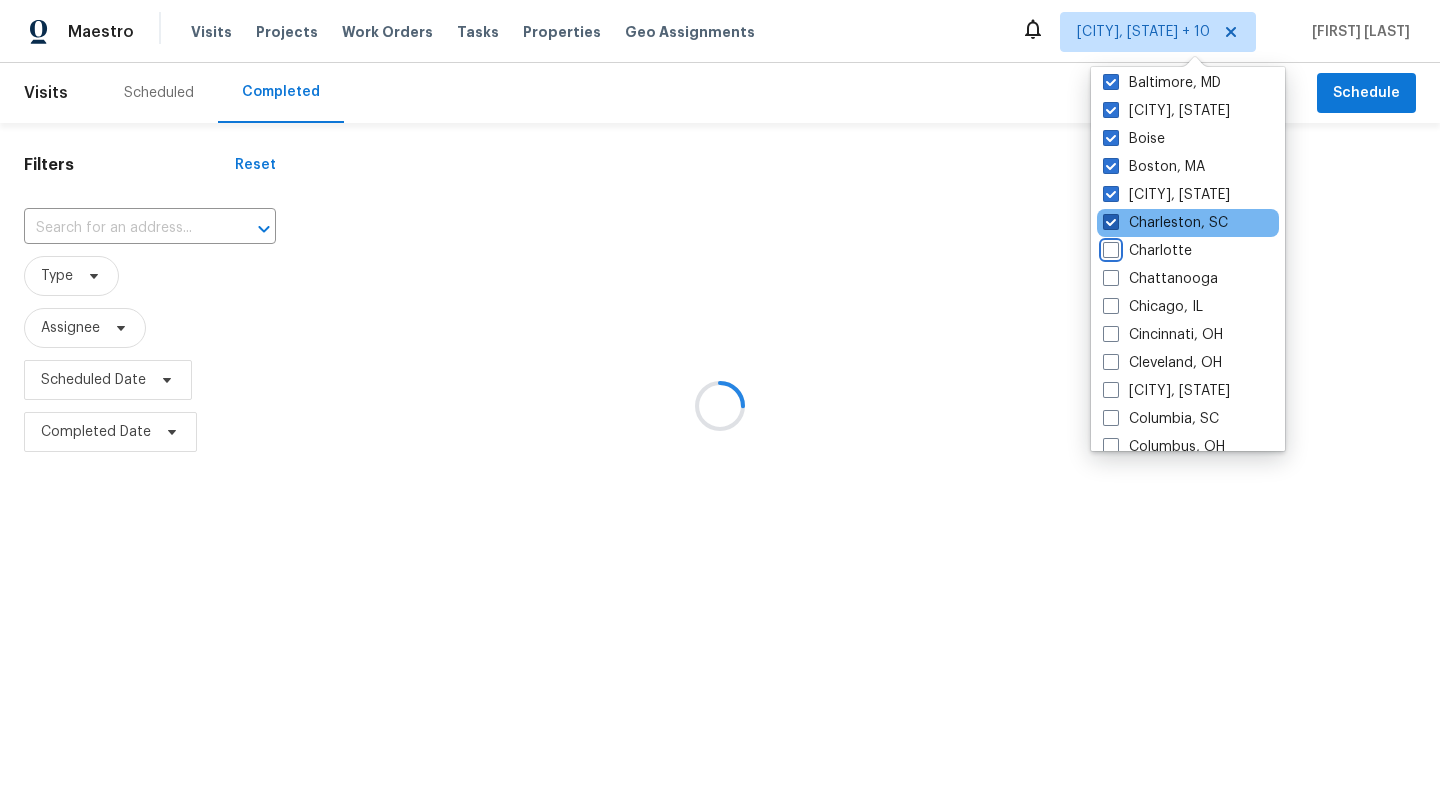checkbox on "false" 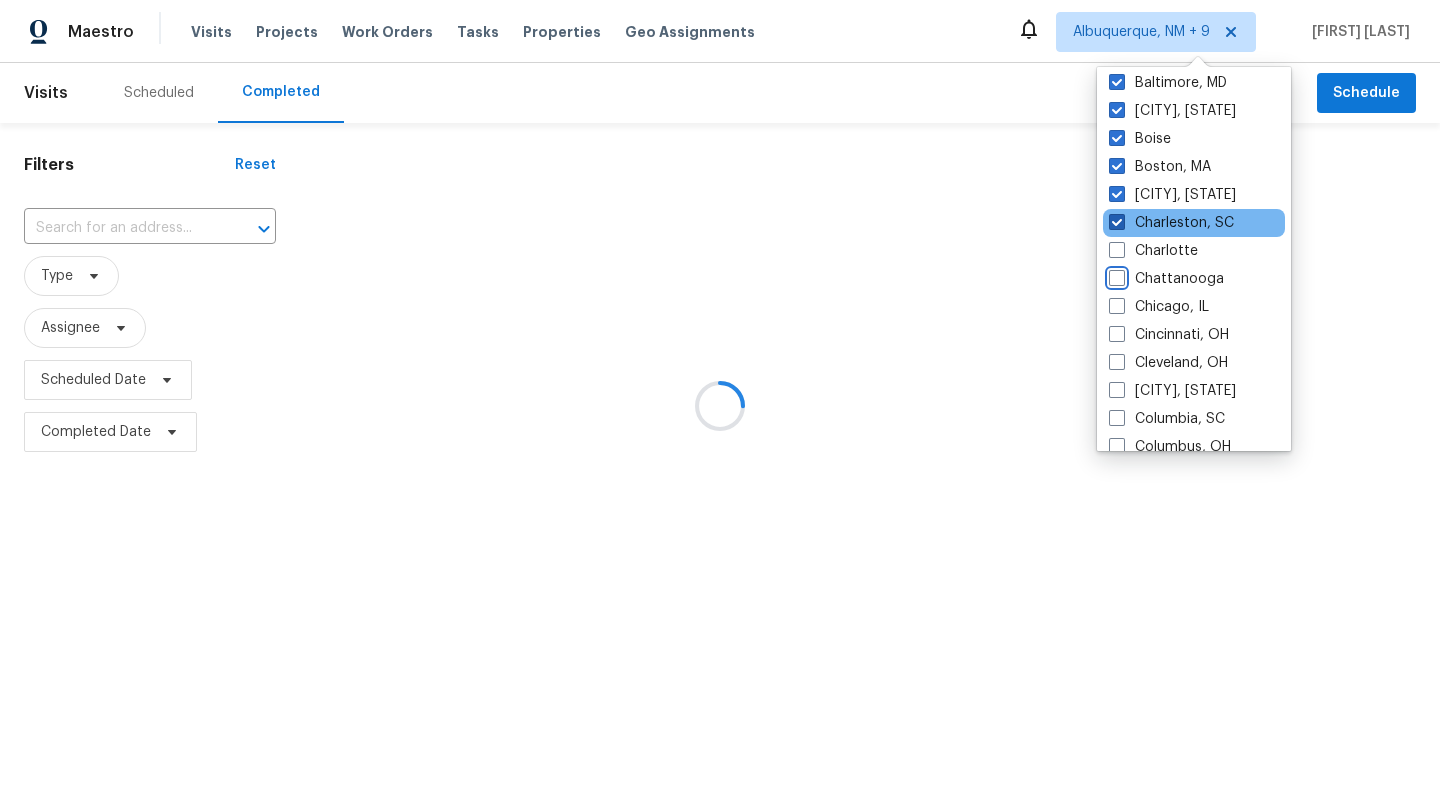 click on "Chattanooga" at bounding box center (1115, 275) 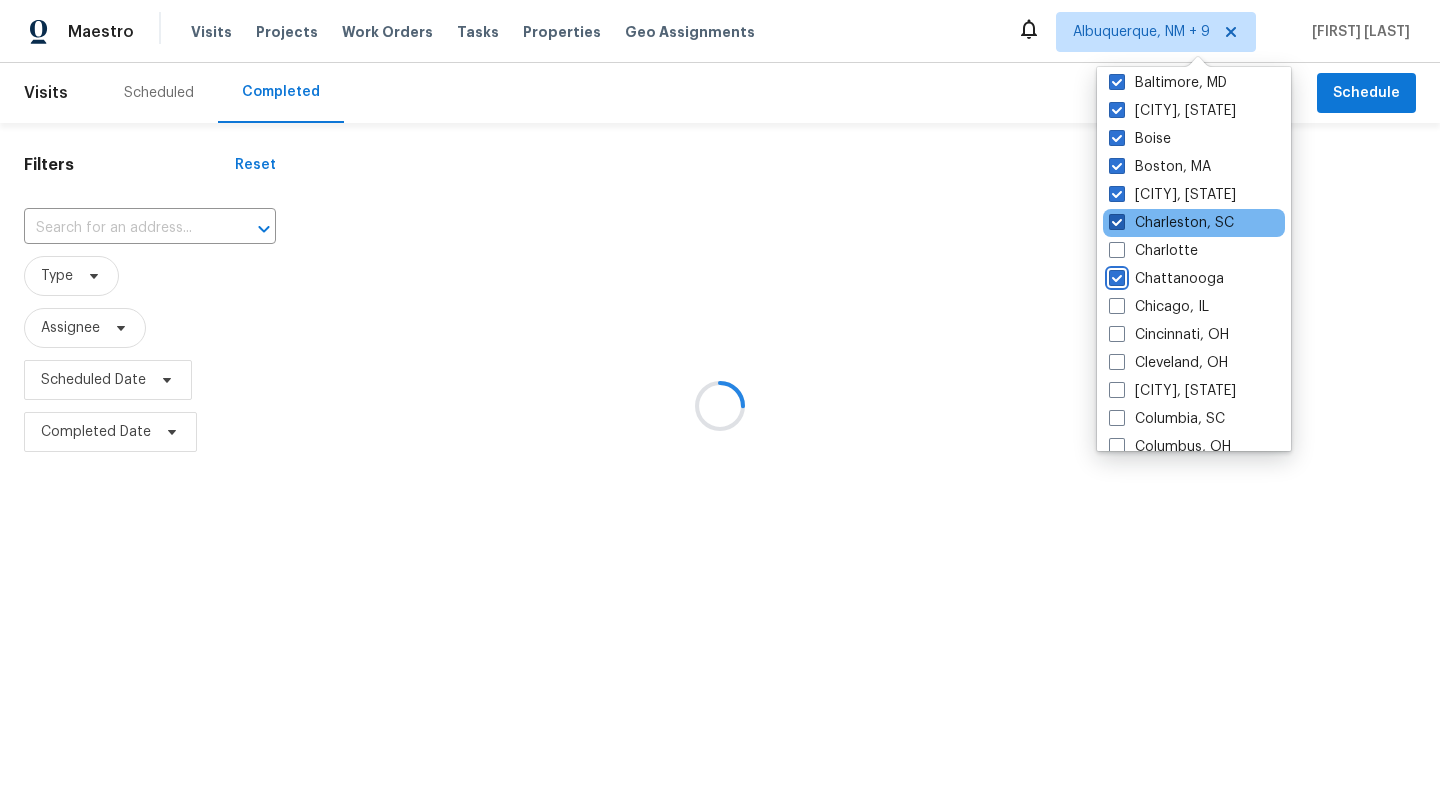 checkbox on "true" 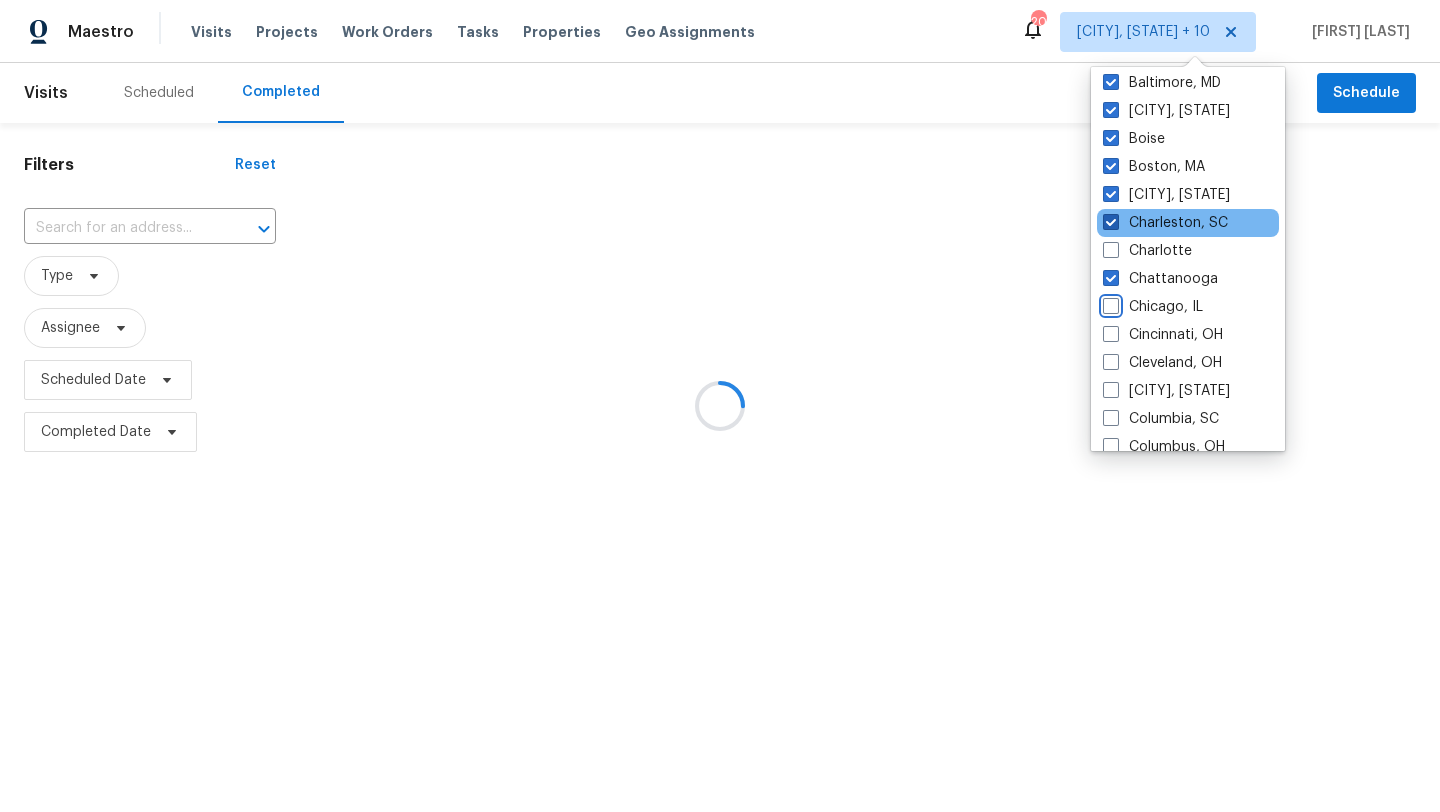 click on "Chicago, IL" at bounding box center (1109, 303) 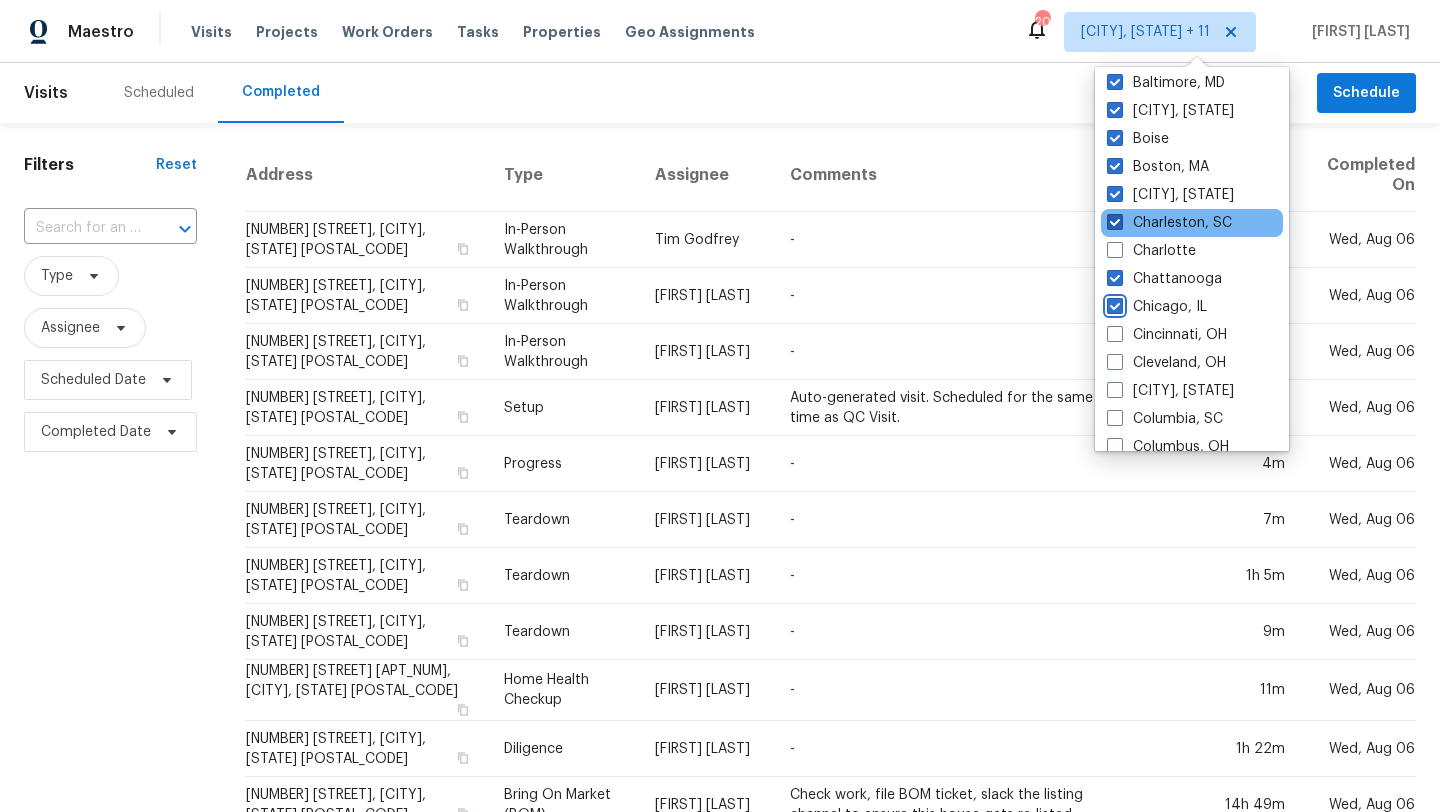 scroll, scrollTop: 158, scrollLeft: 0, axis: vertical 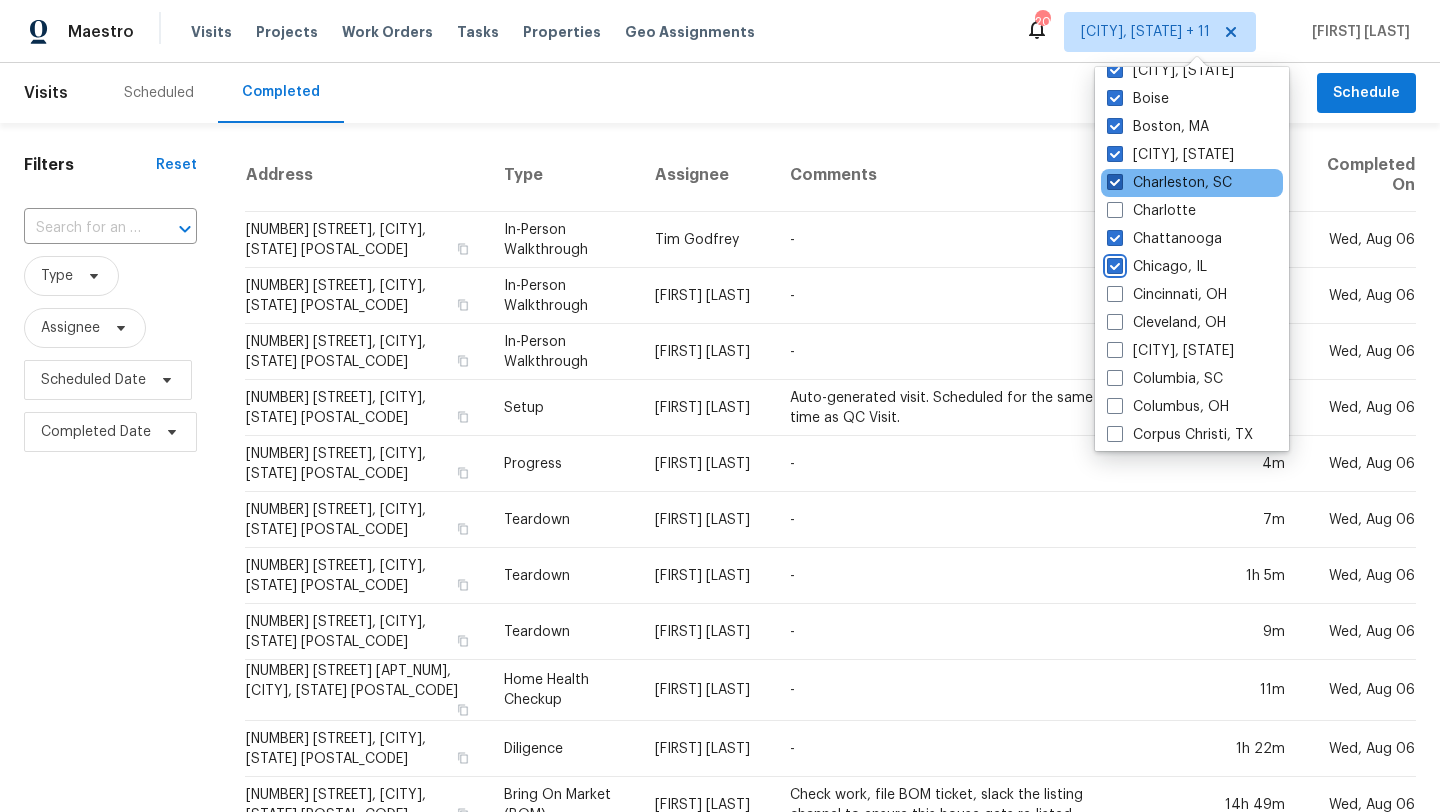 click on "Chicago, IL" at bounding box center [1113, 263] 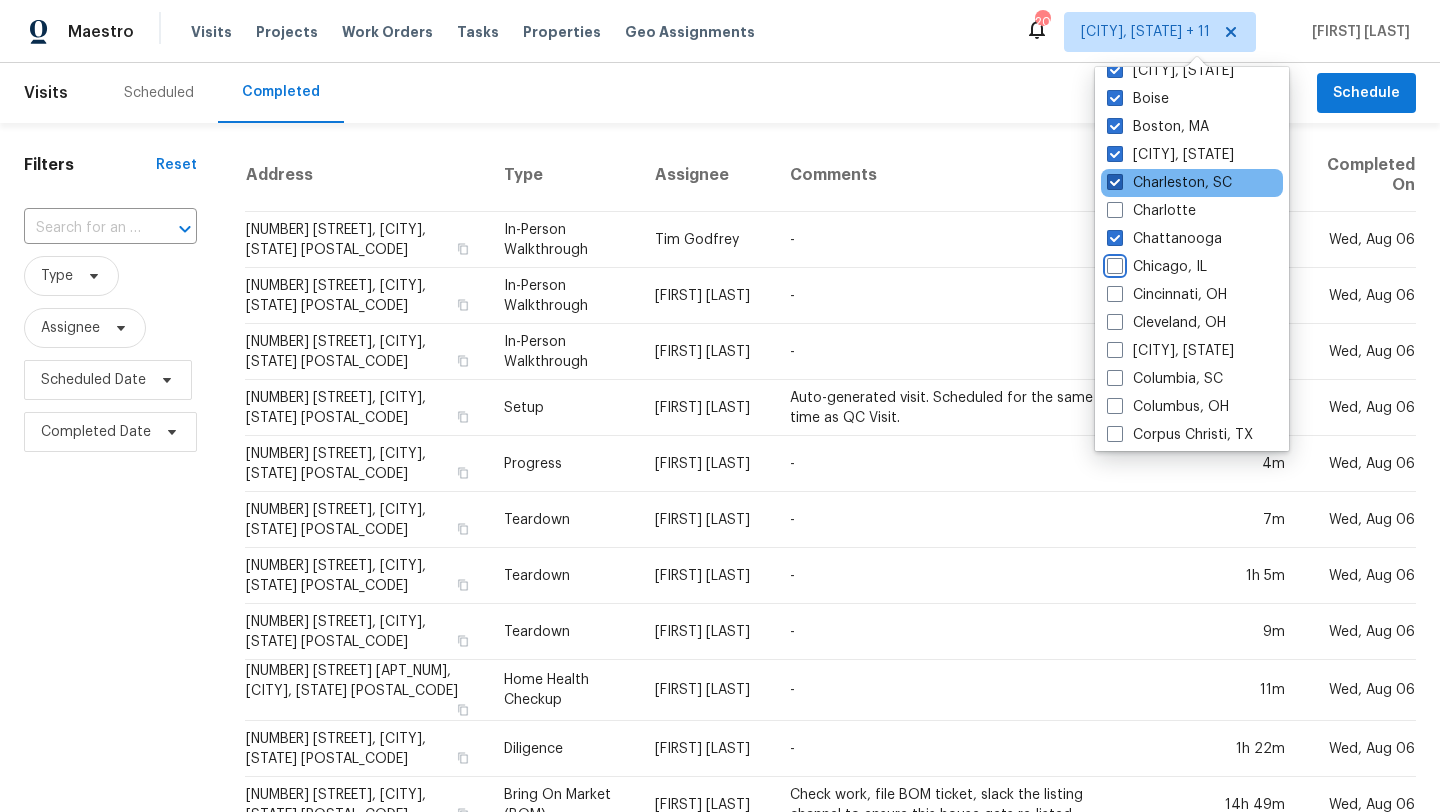checkbox on "false" 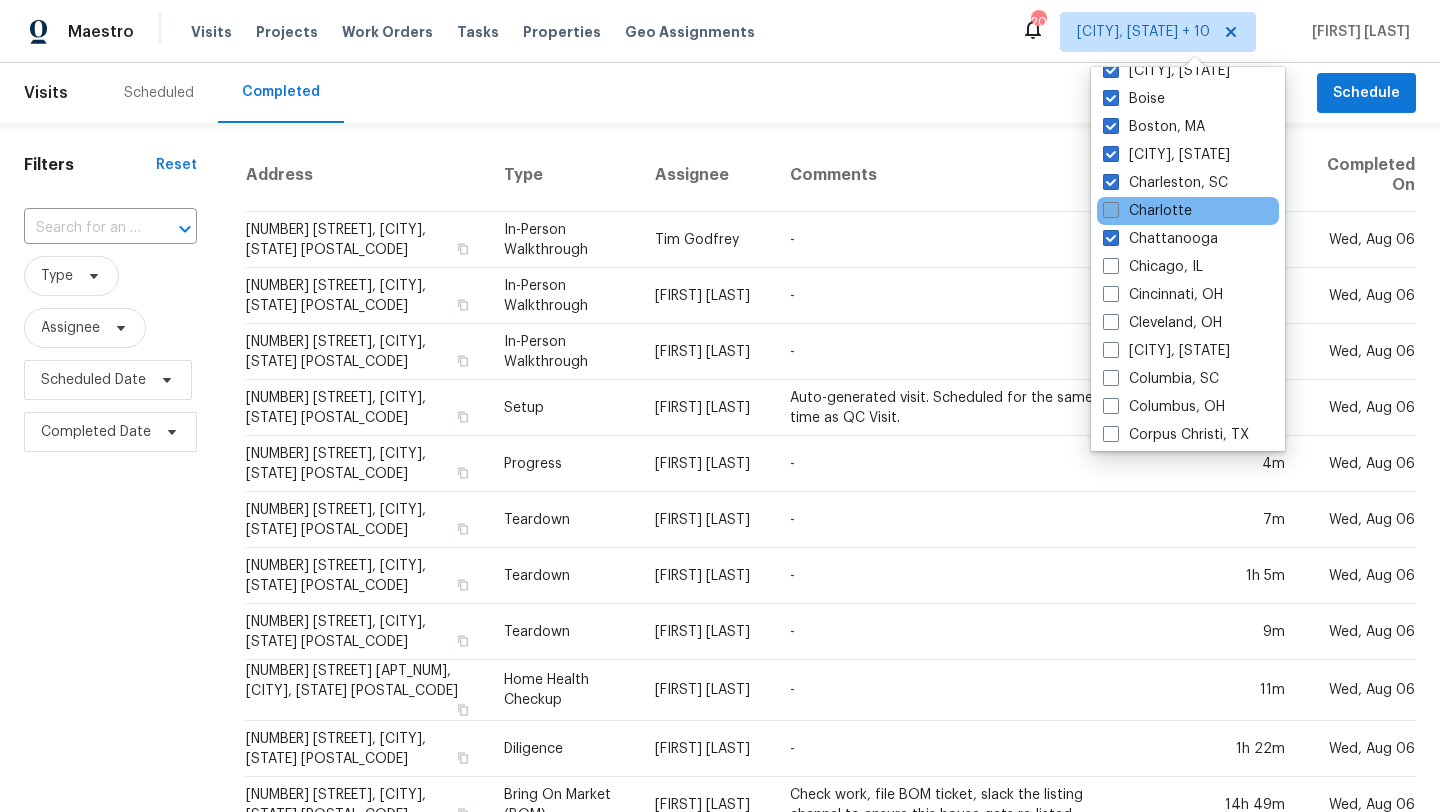 click on "Charlotte" at bounding box center [1147, 211] 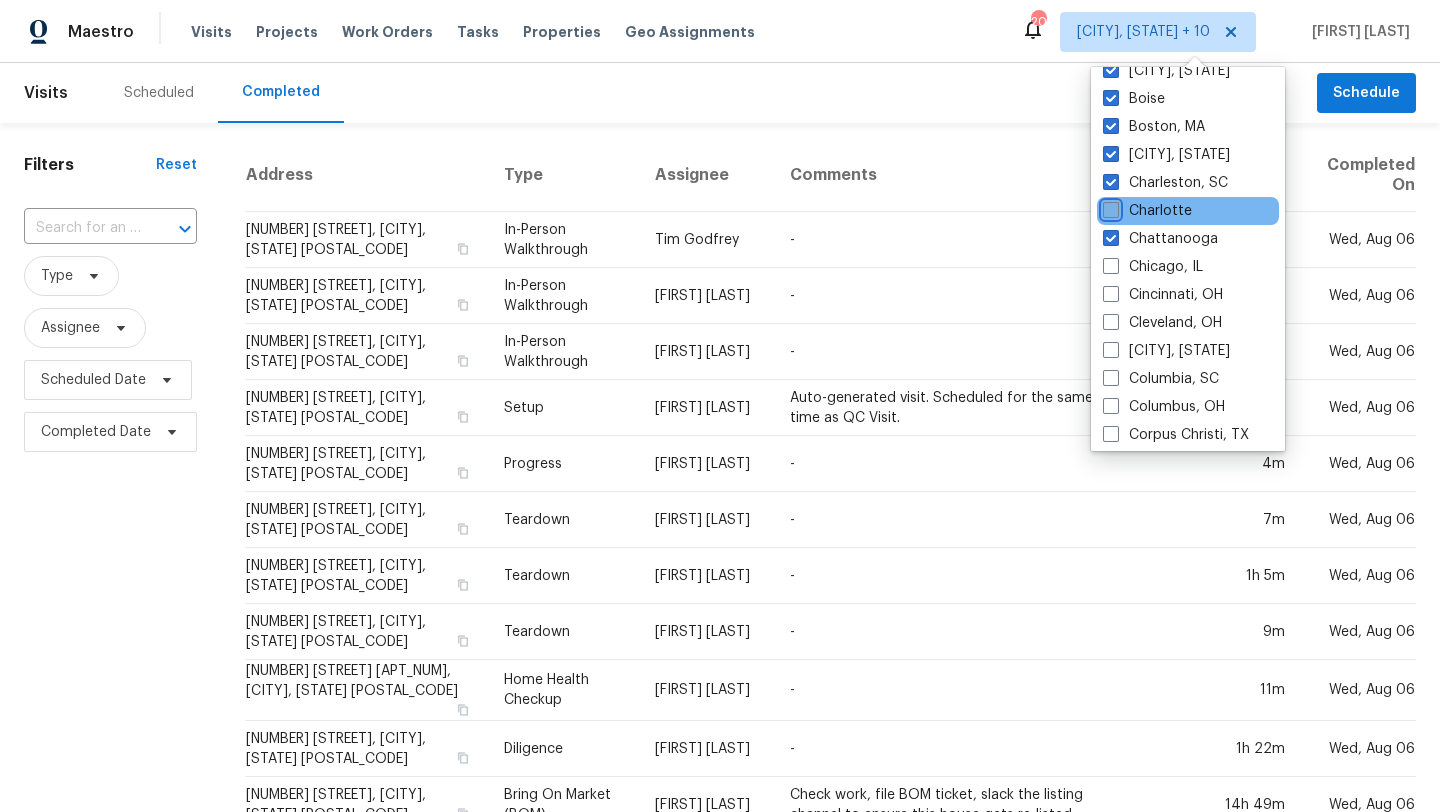 click on "Charlotte" at bounding box center [1109, 207] 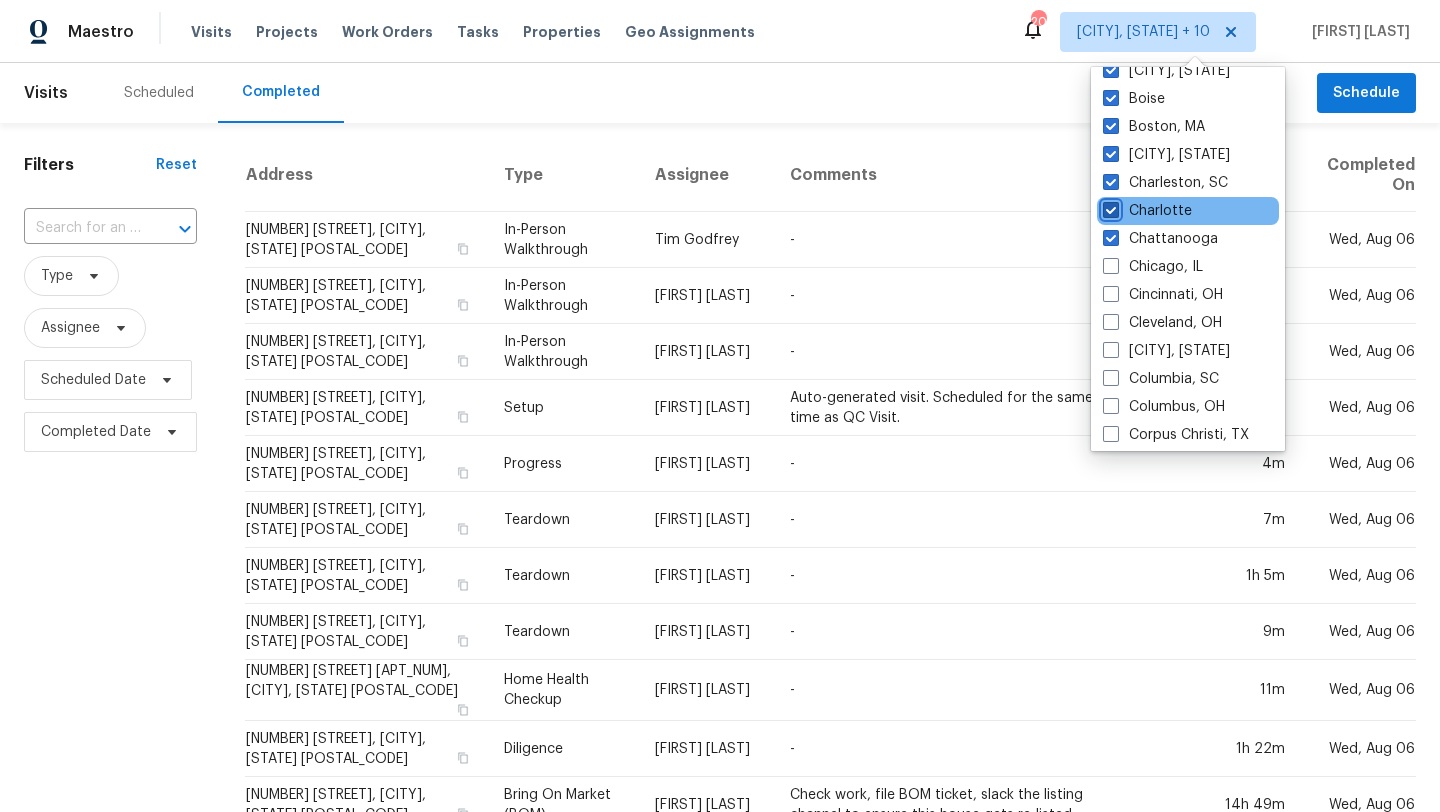 checkbox on "true" 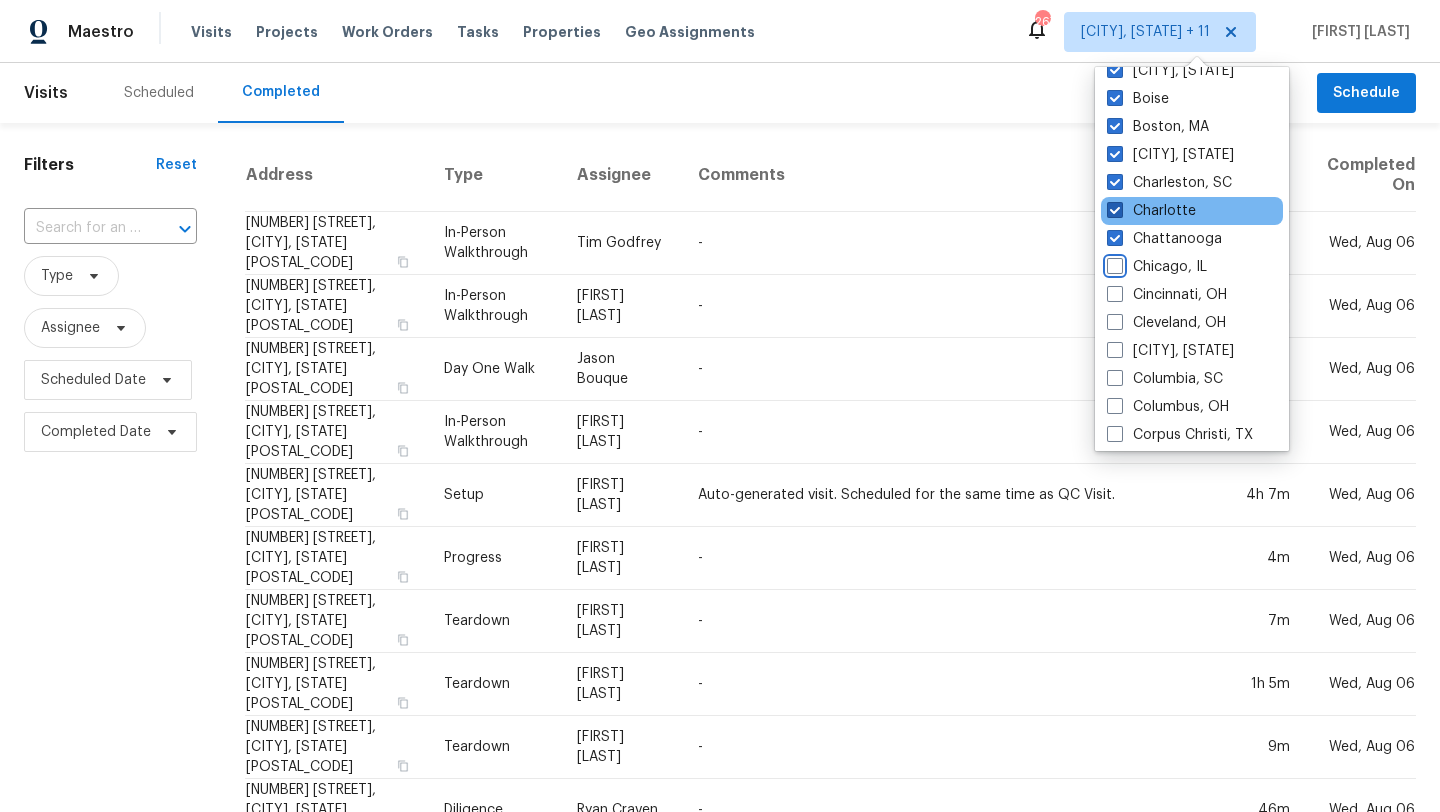 click on "Chicago, IL" at bounding box center [1113, 263] 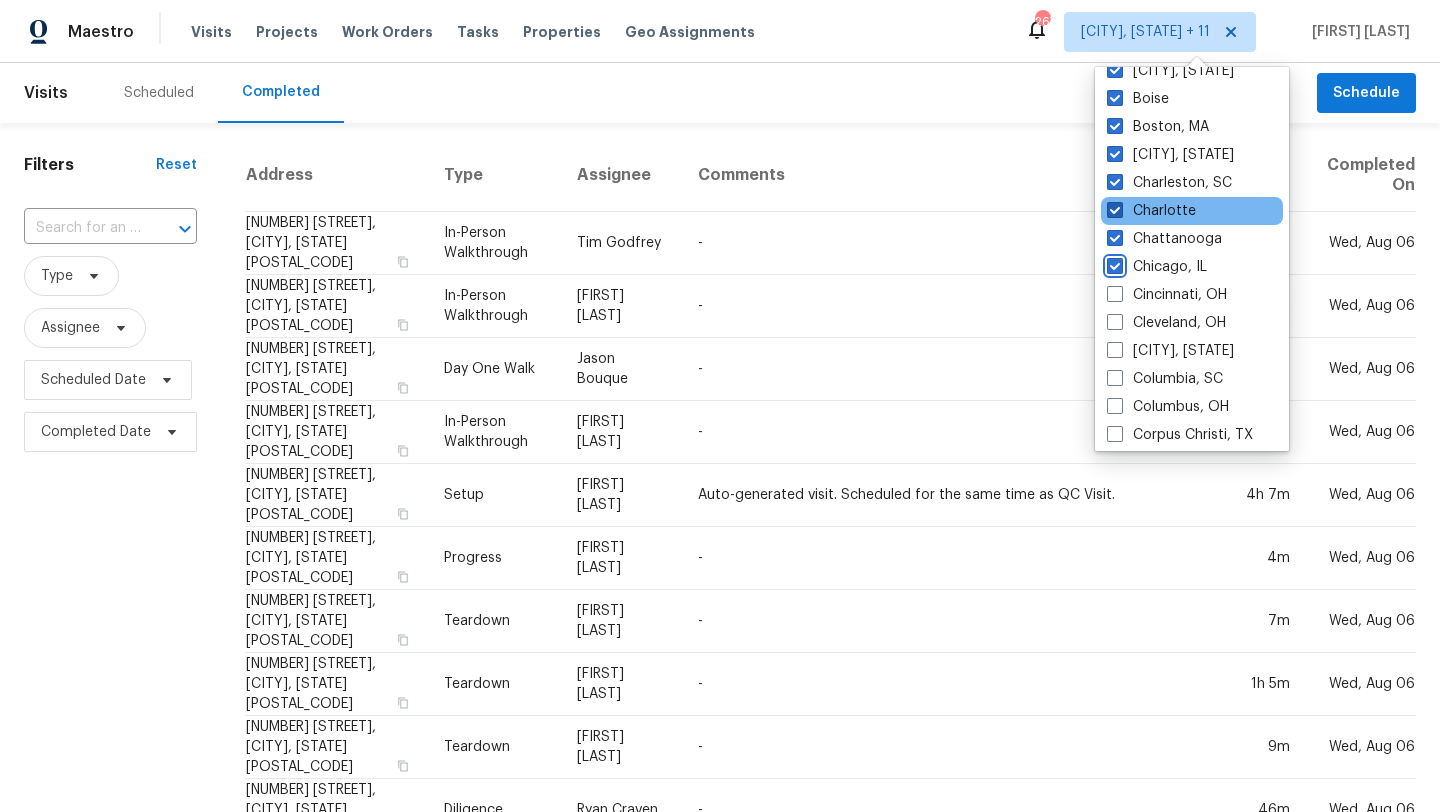 checkbox on "true" 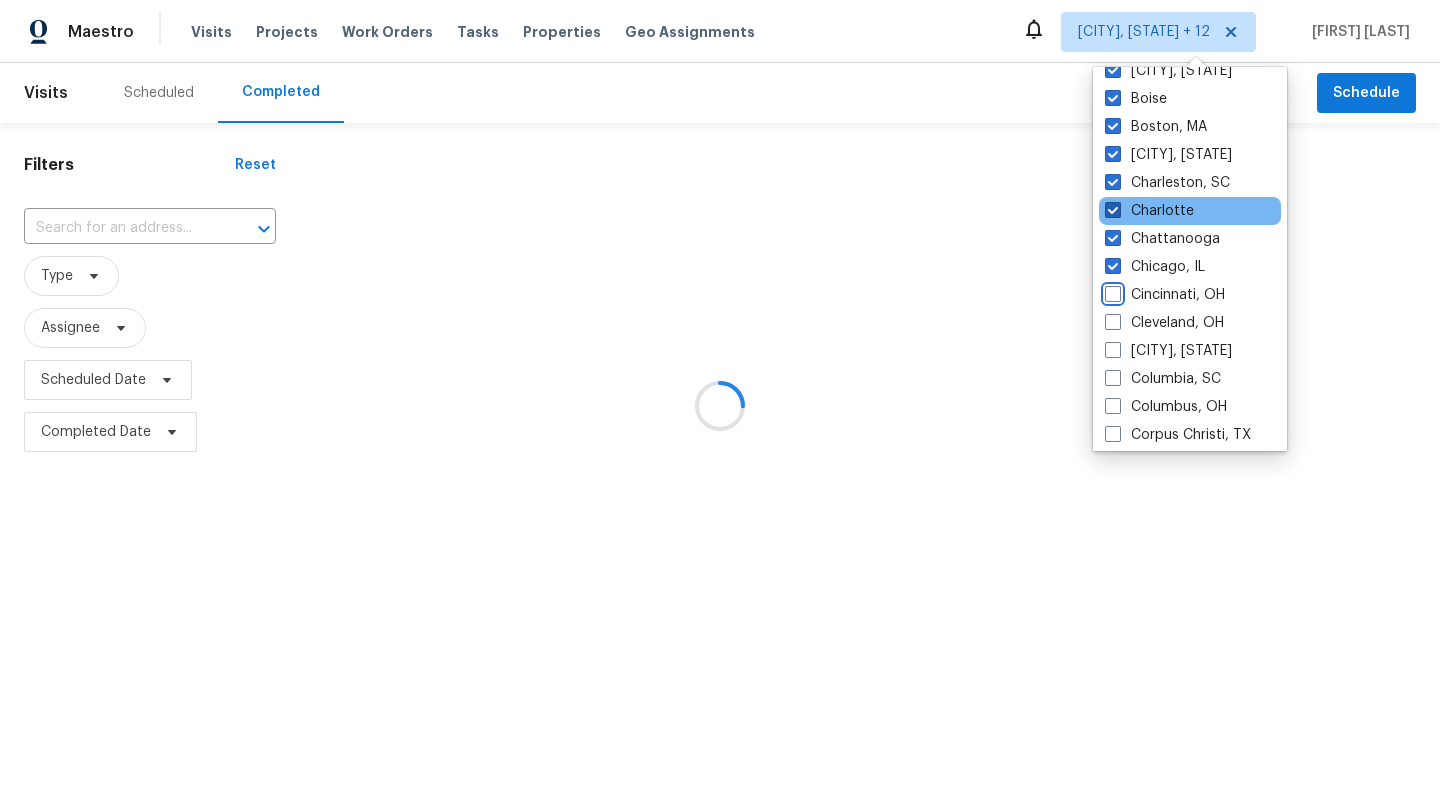 click on "Cincinnati, OH" at bounding box center [1111, 291] 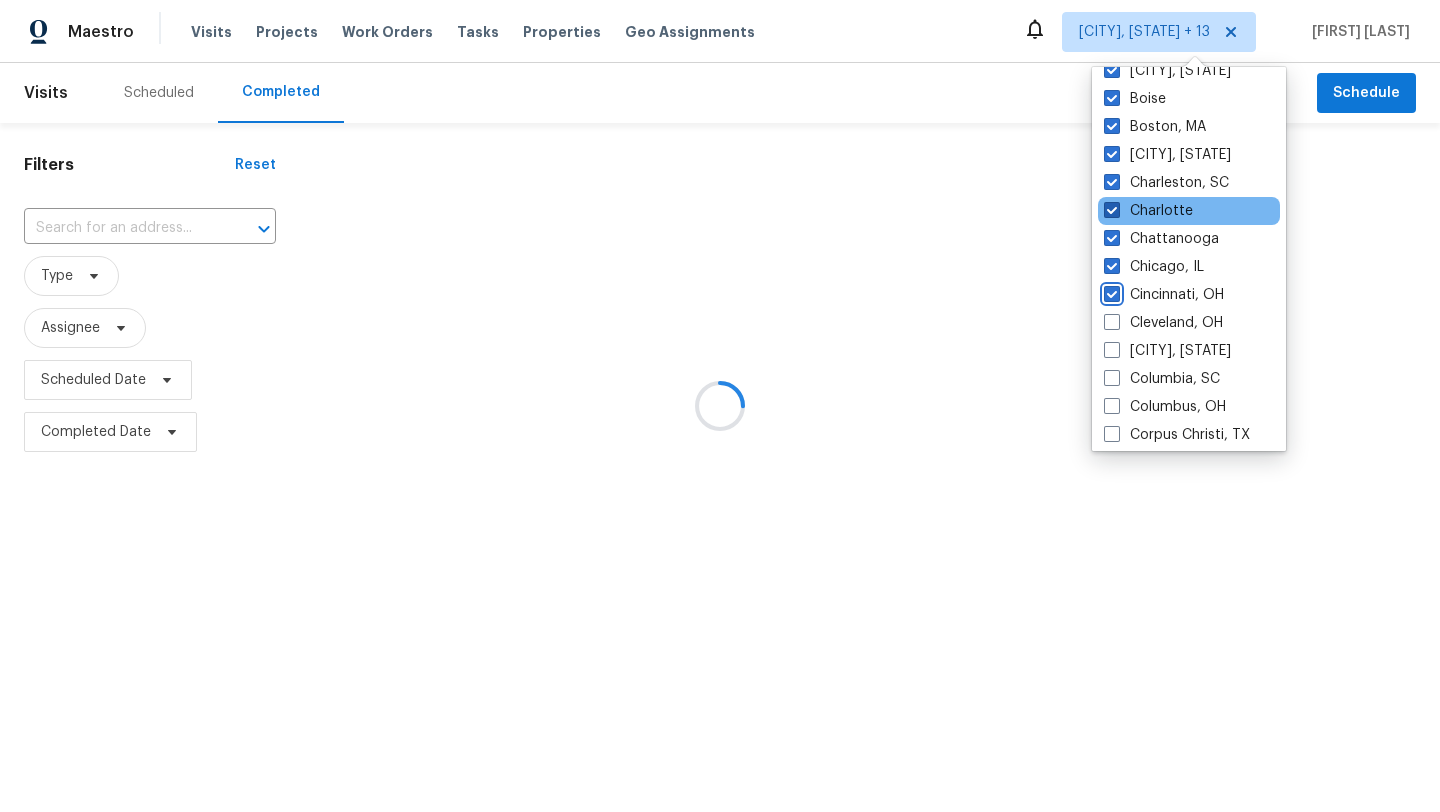 click on "Cincinnati, OH" at bounding box center [1110, 291] 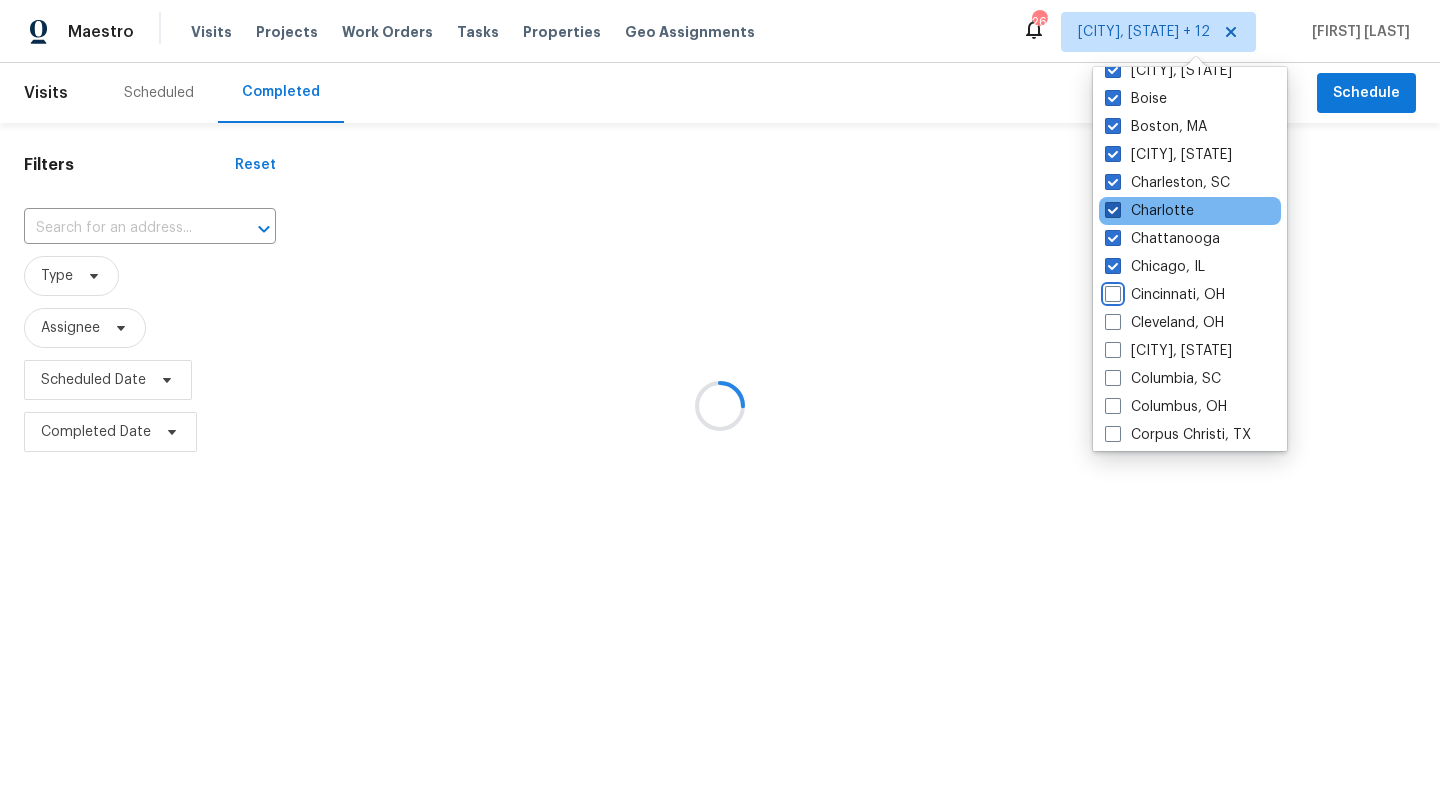 click on "Cincinnati, OH" at bounding box center [1111, 291] 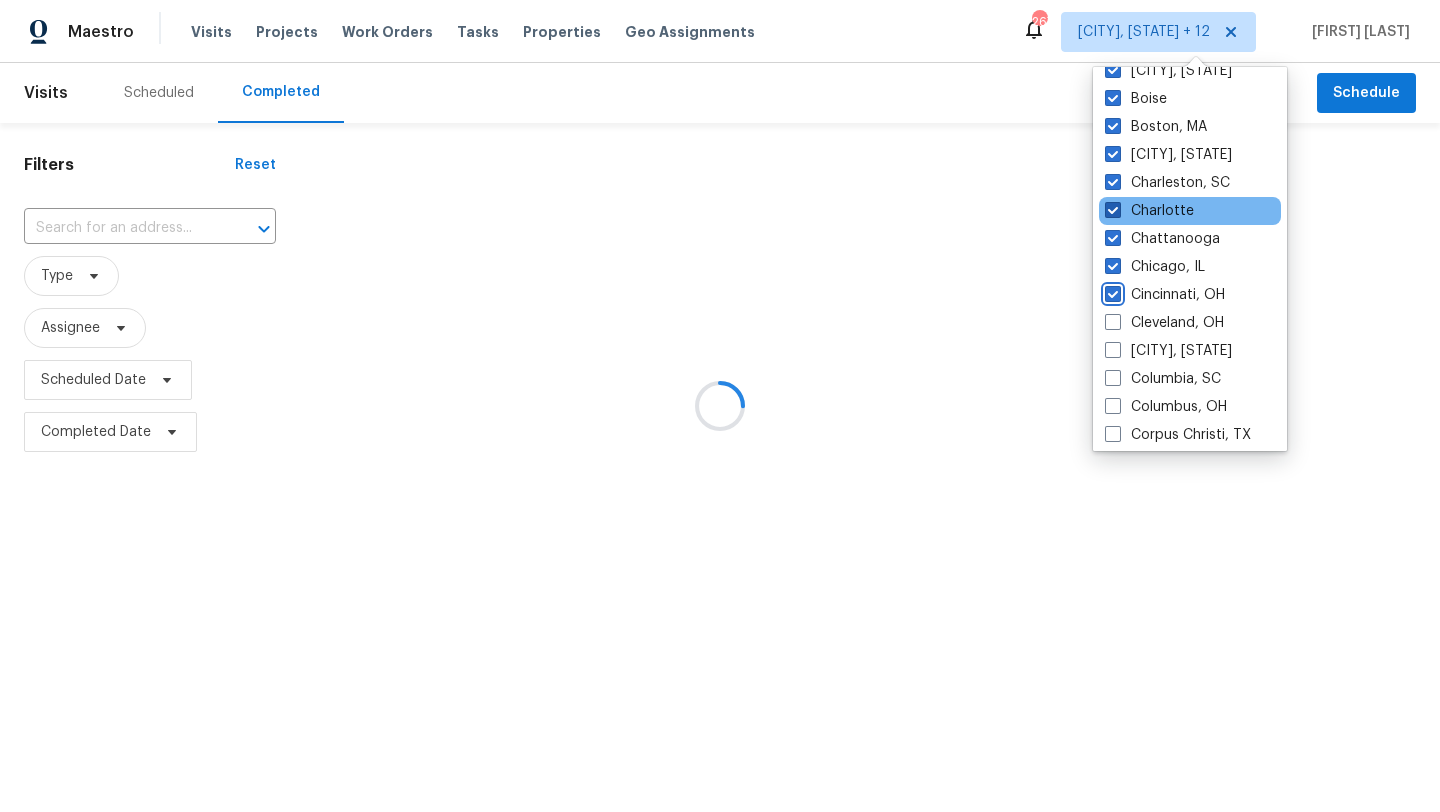 checkbox on "true" 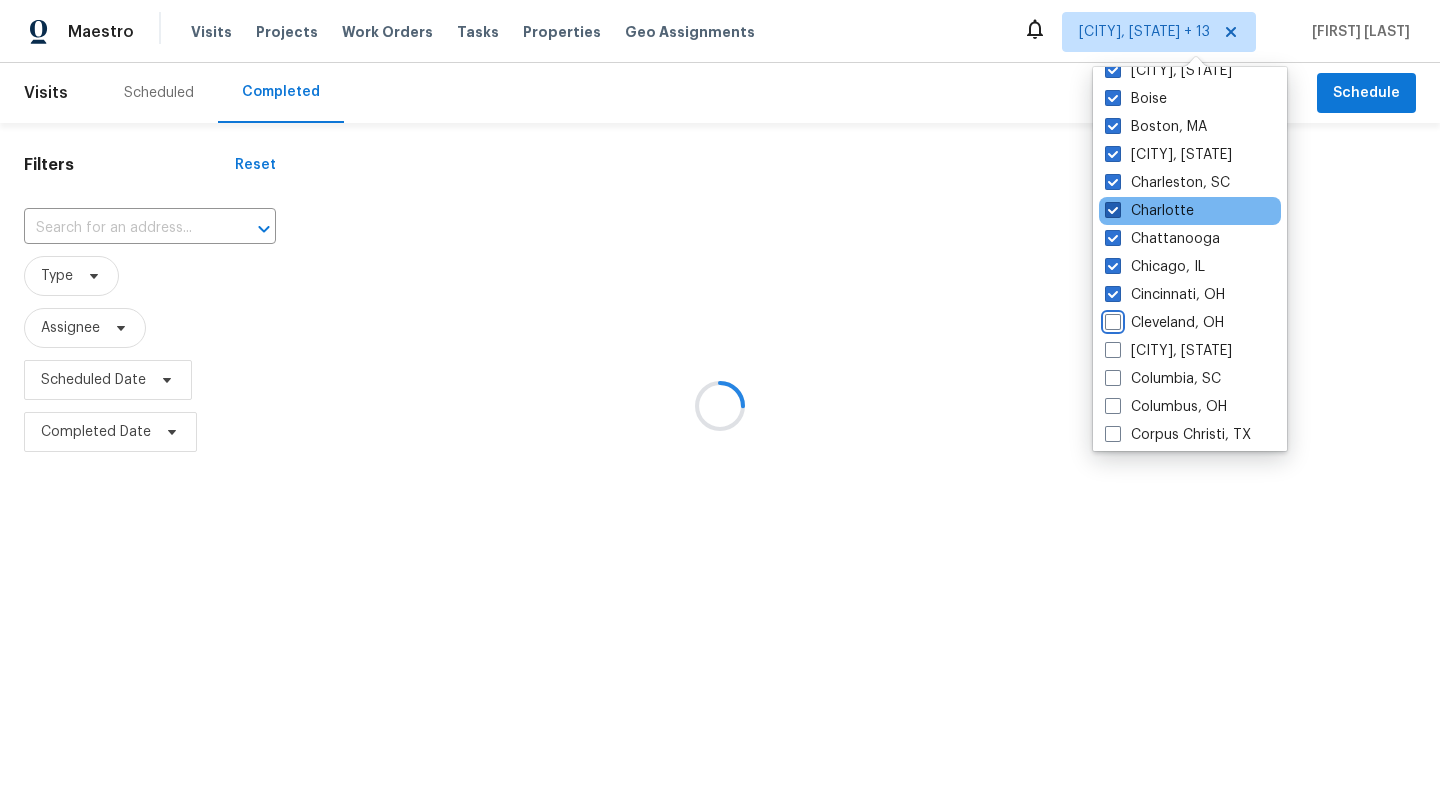click on "Cleveland, OH" at bounding box center [1111, 319] 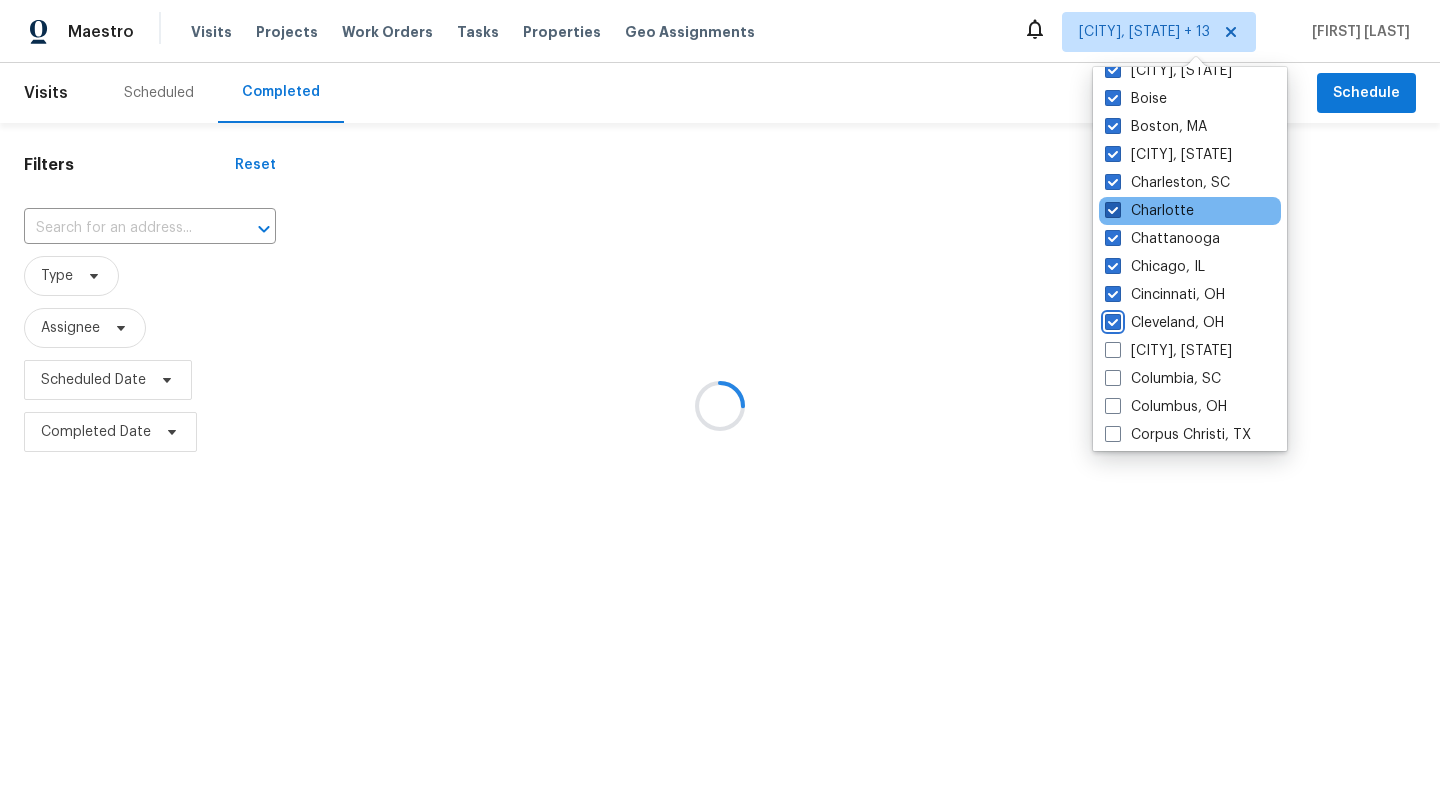checkbox on "true" 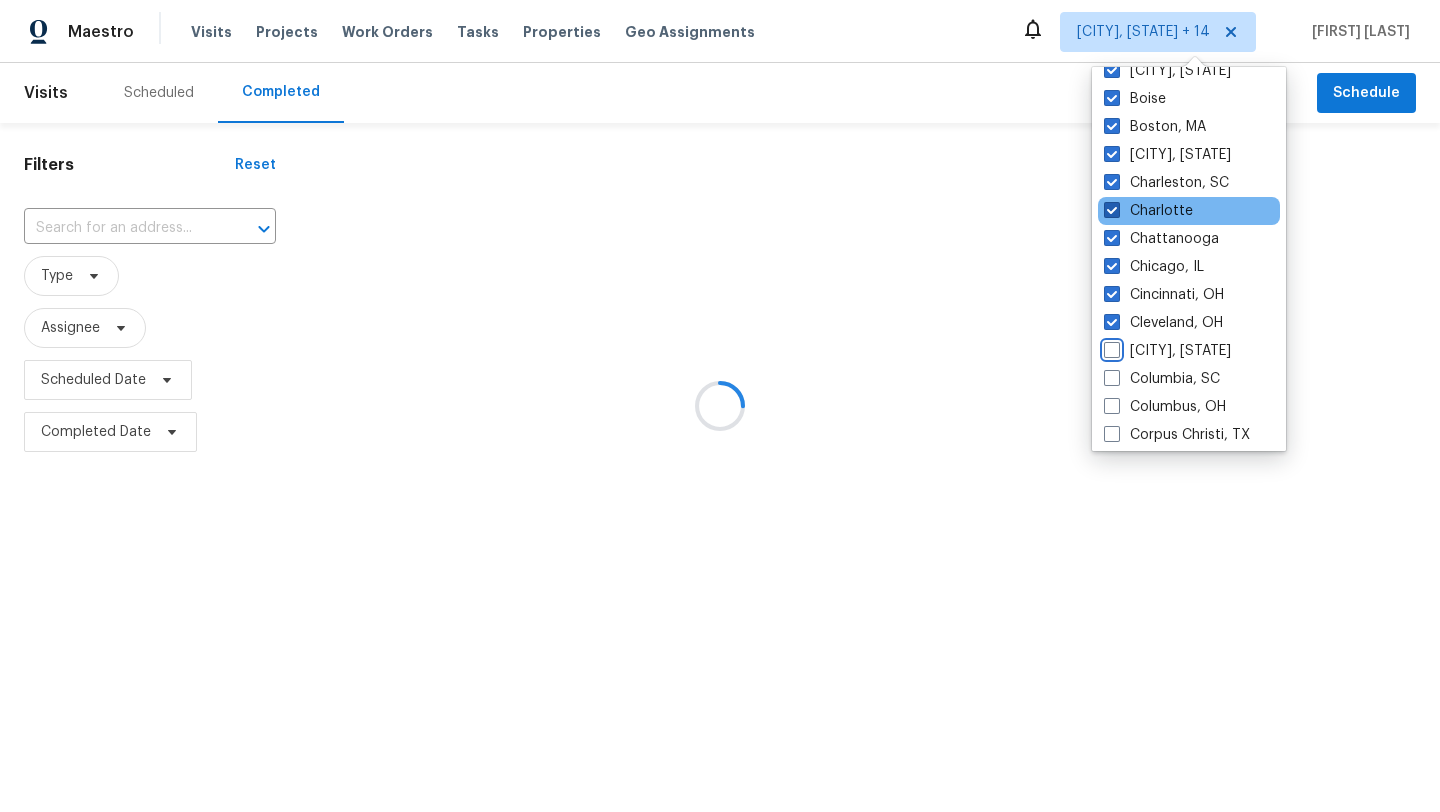 click on "[CITY], [STATE]" at bounding box center (1110, 347) 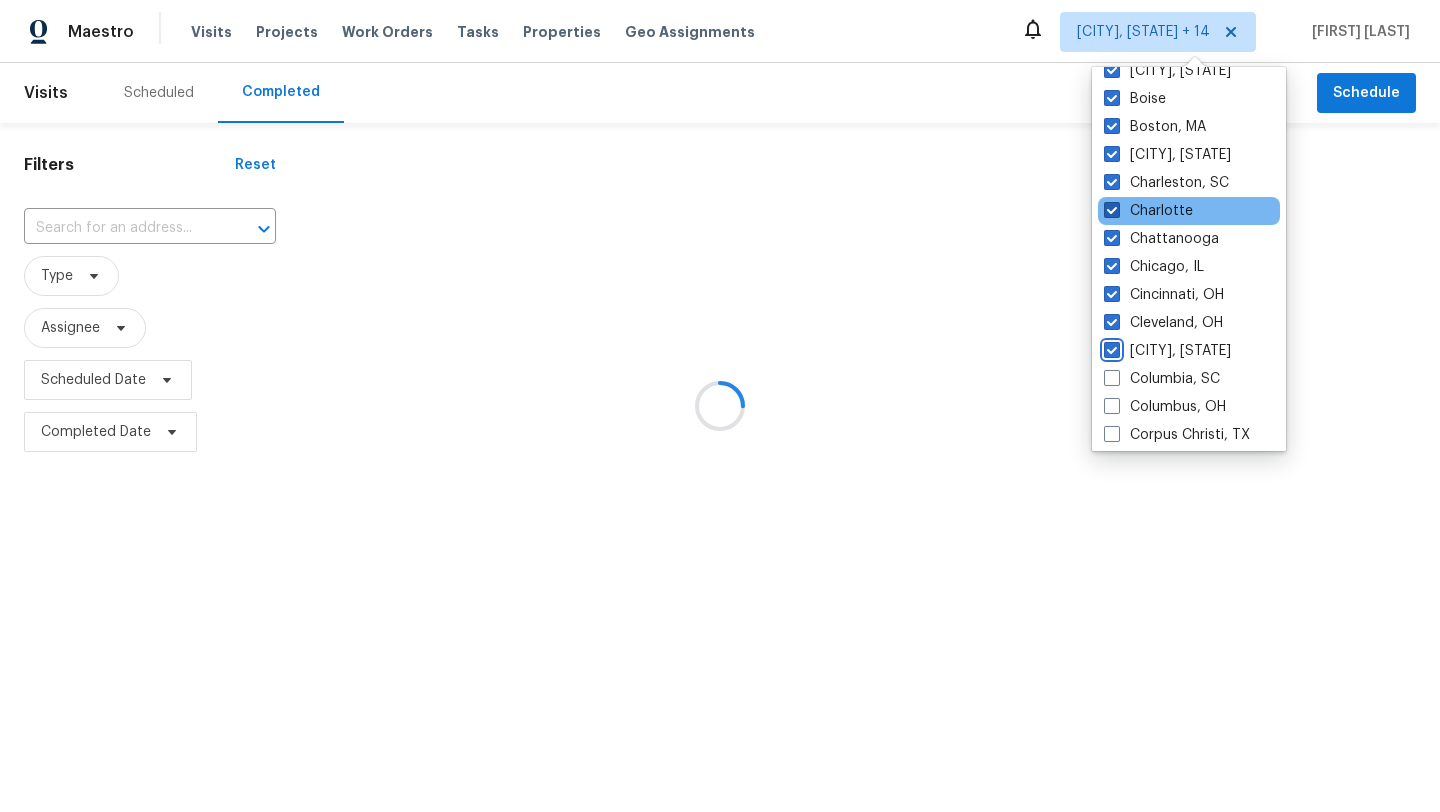 checkbox on "true" 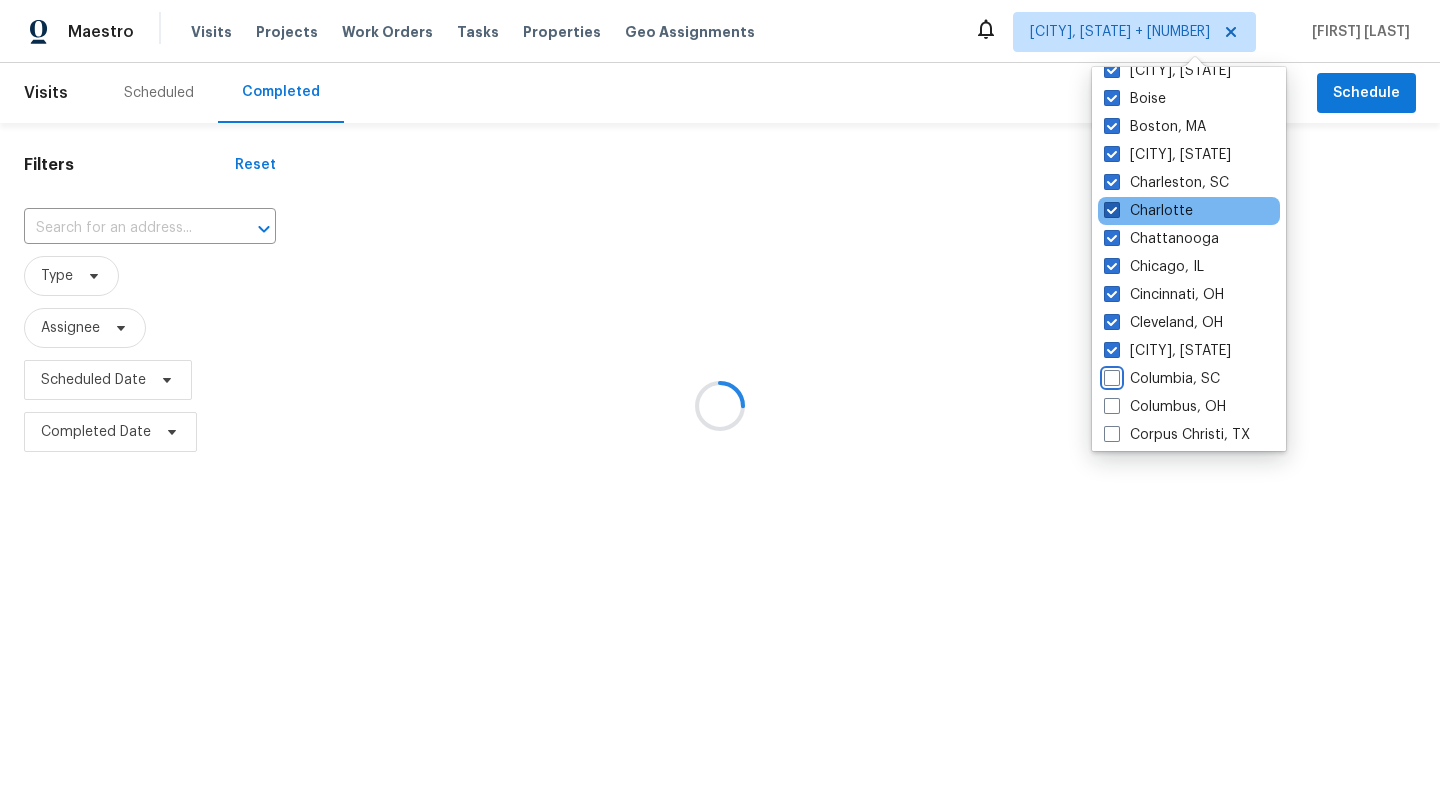 click on "Columbia, SC" at bounding box center [1110, 375] 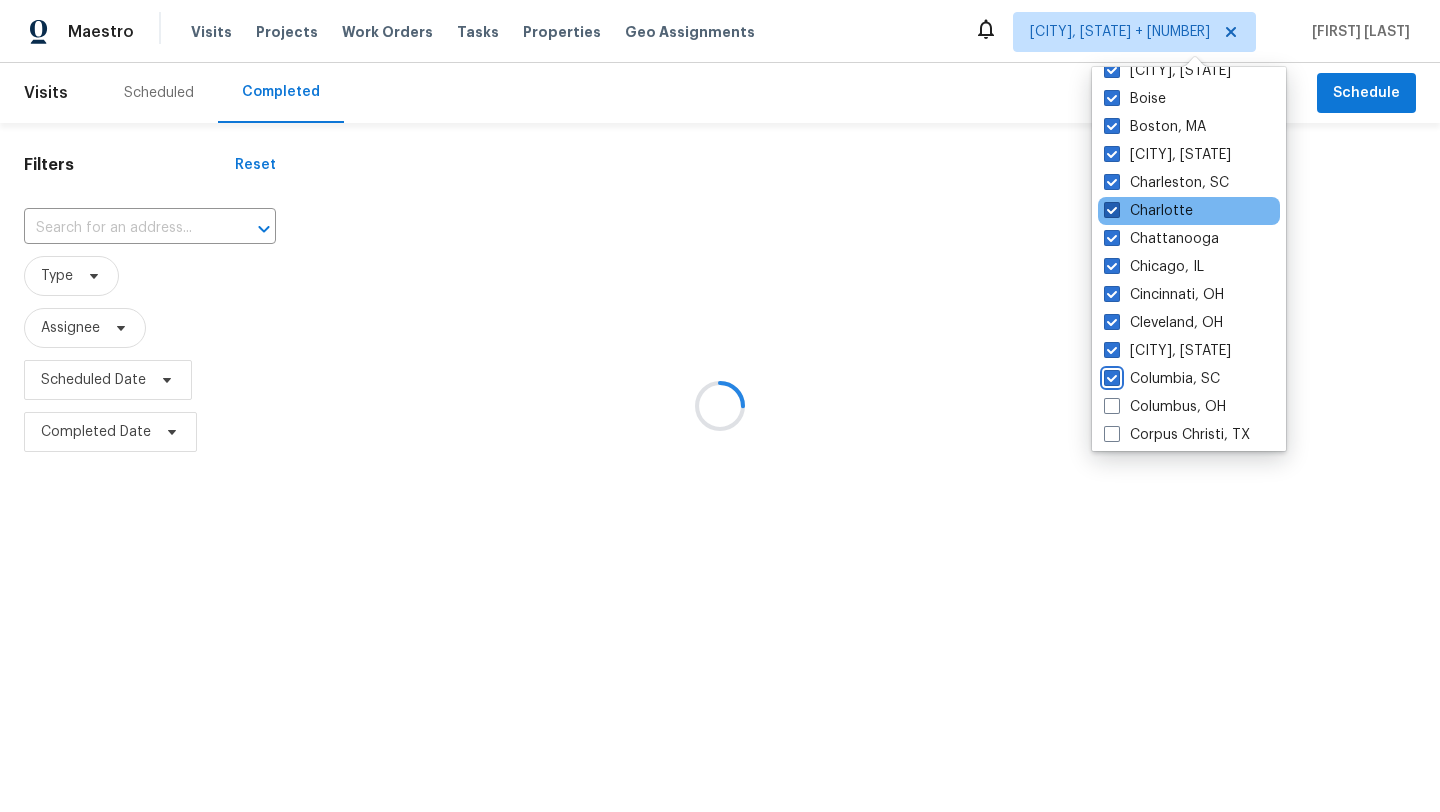 checkbox on "true" 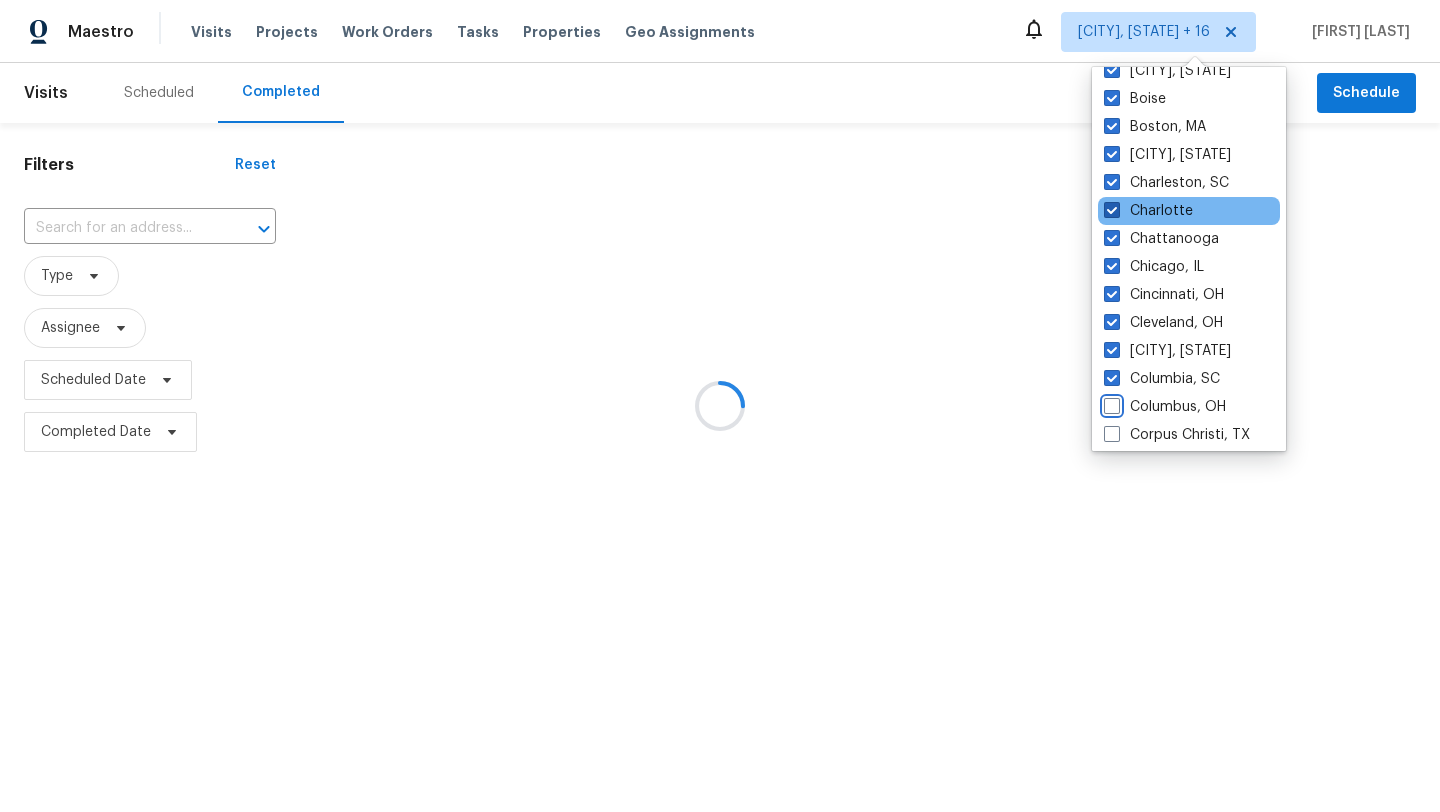 click on "Columbus, OH" at bounding box center (1110, 403) 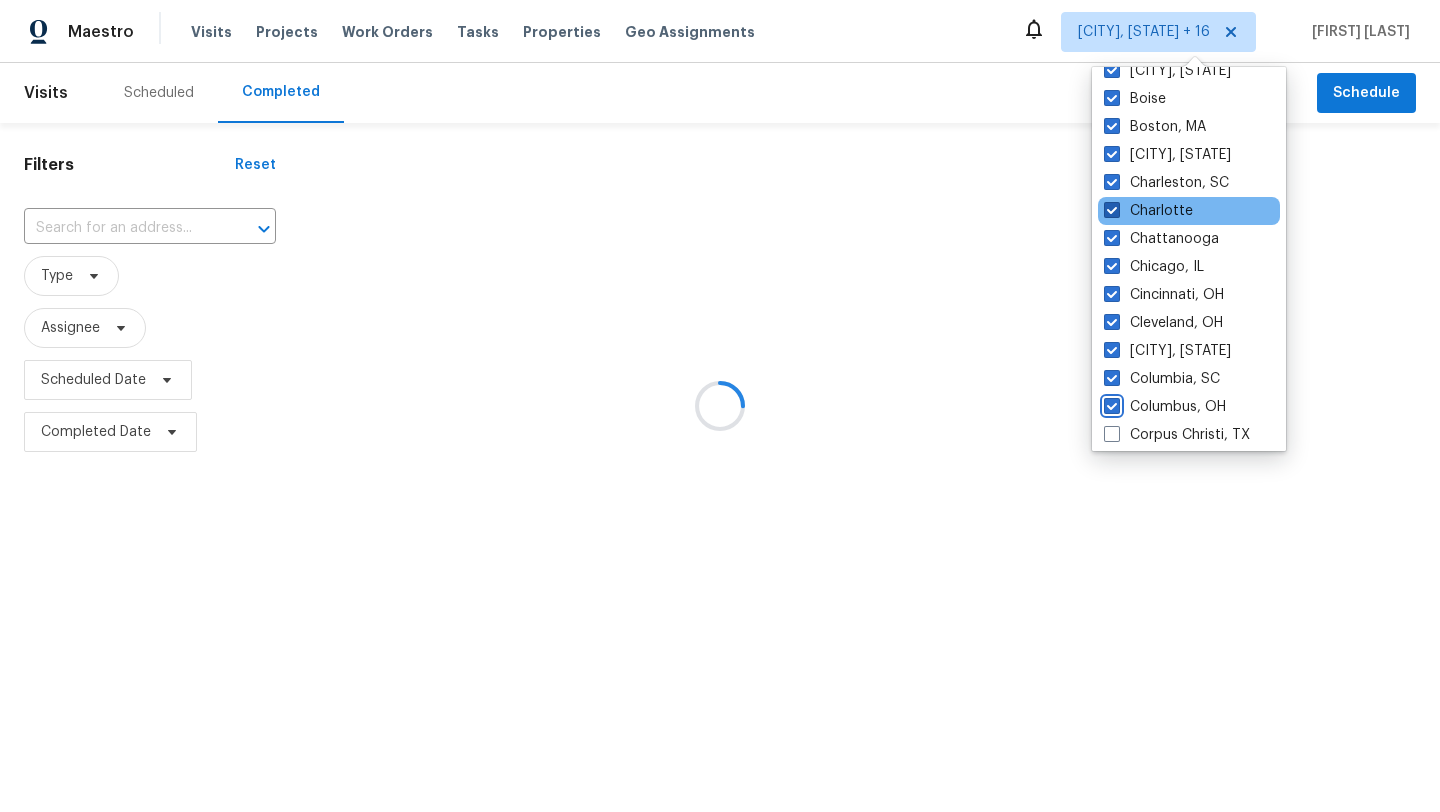 checkbox on "true" 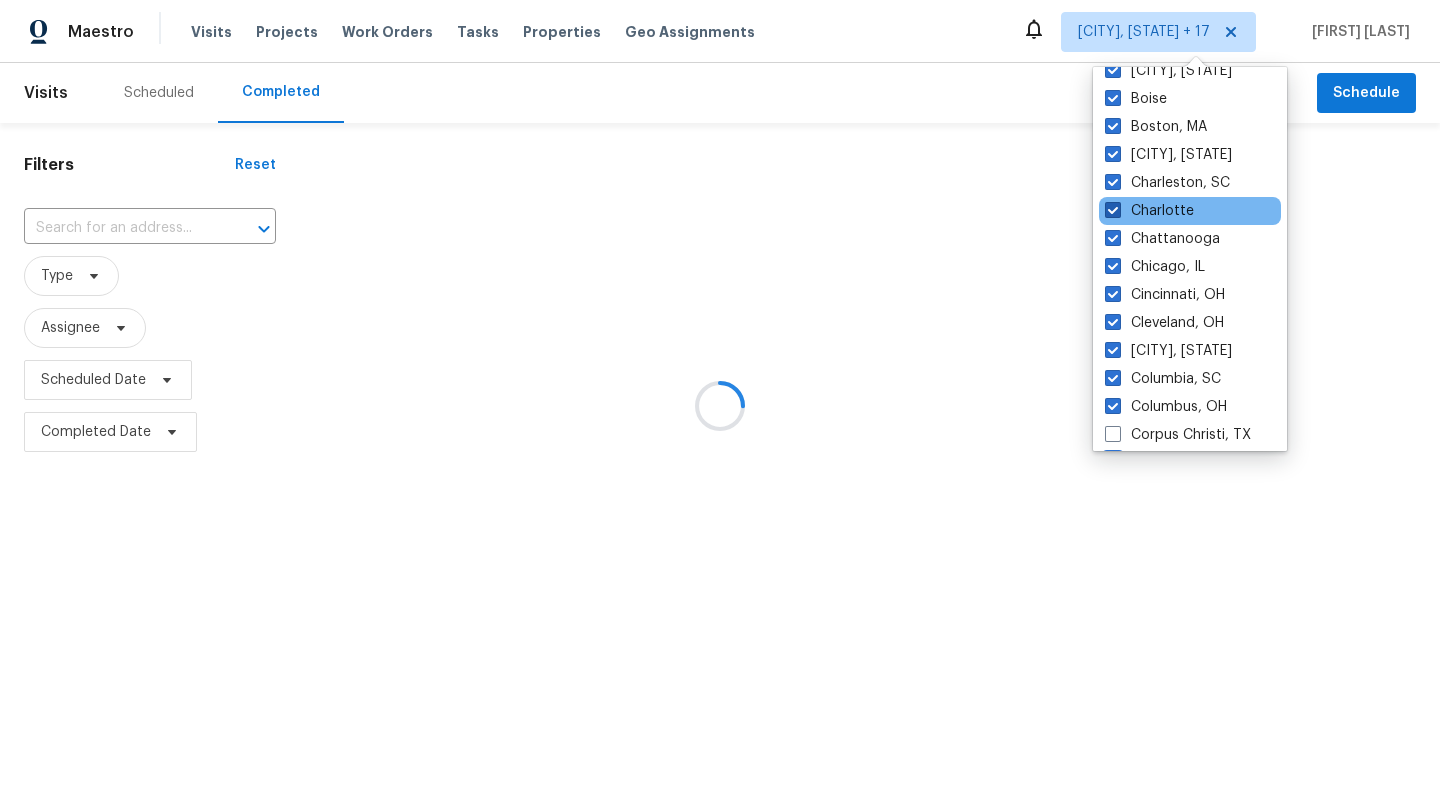 scroll, scrollTop: 358, scrollLeft: 0, axis: vertical 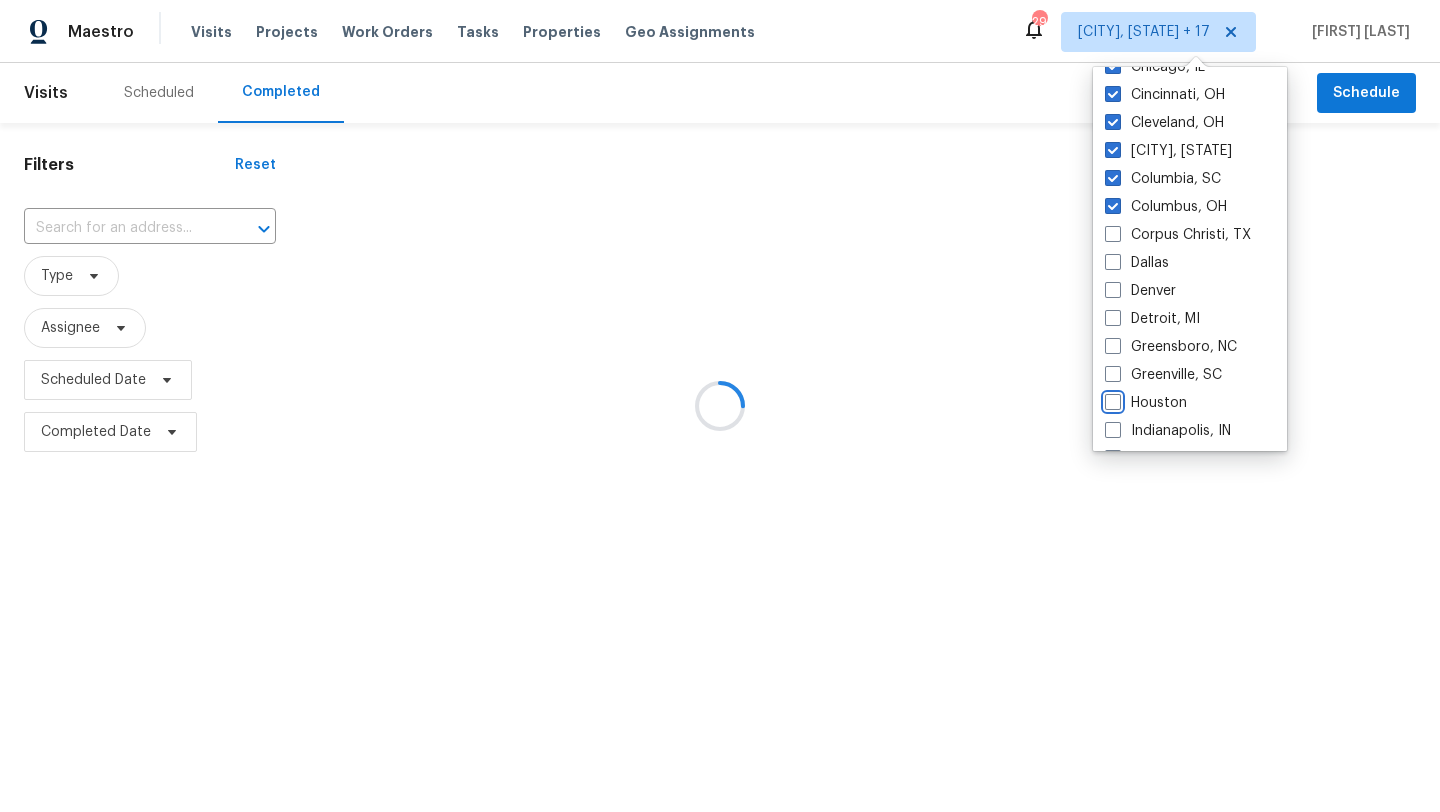 click on "Houston" at bounding box center (1111, 399) 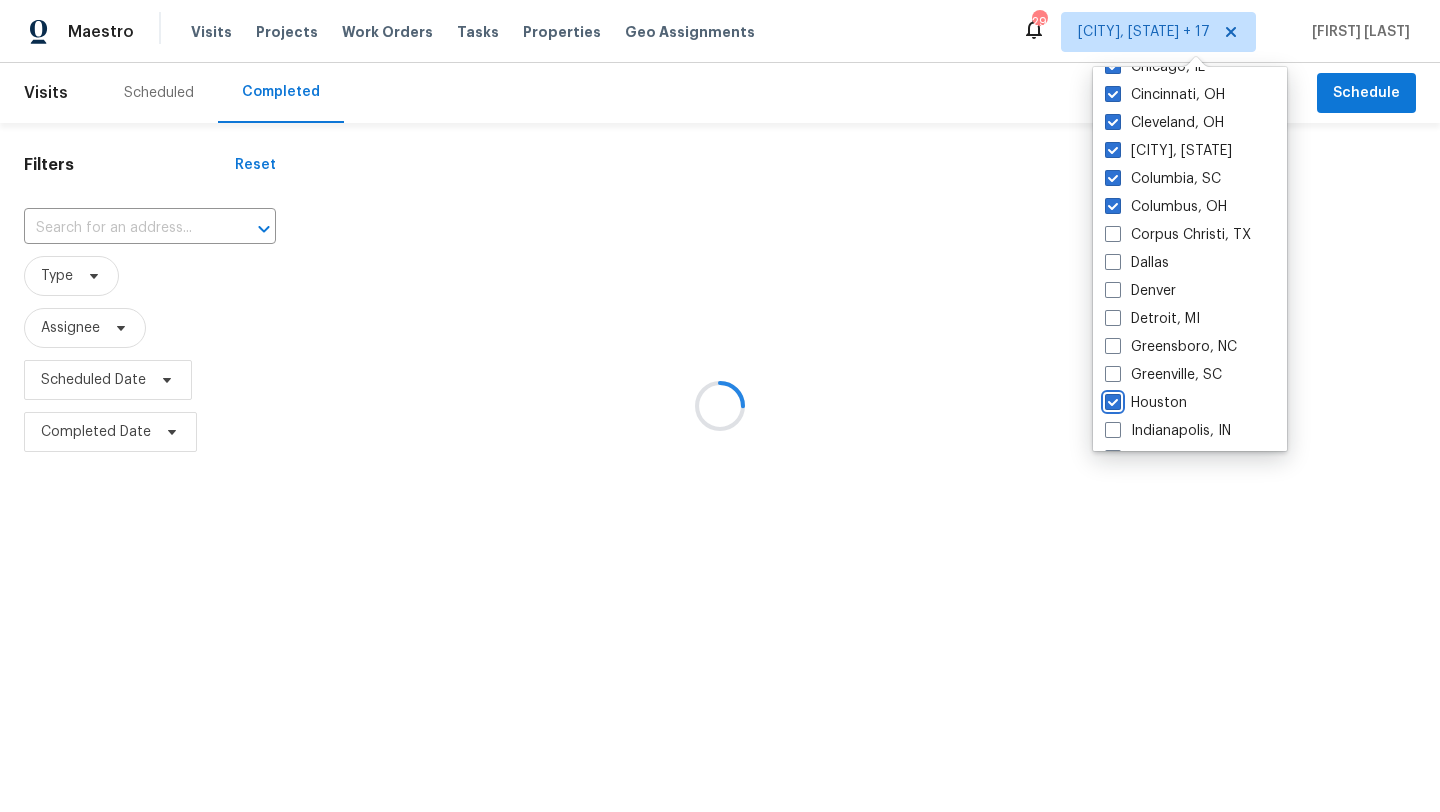 checkbox on "true" 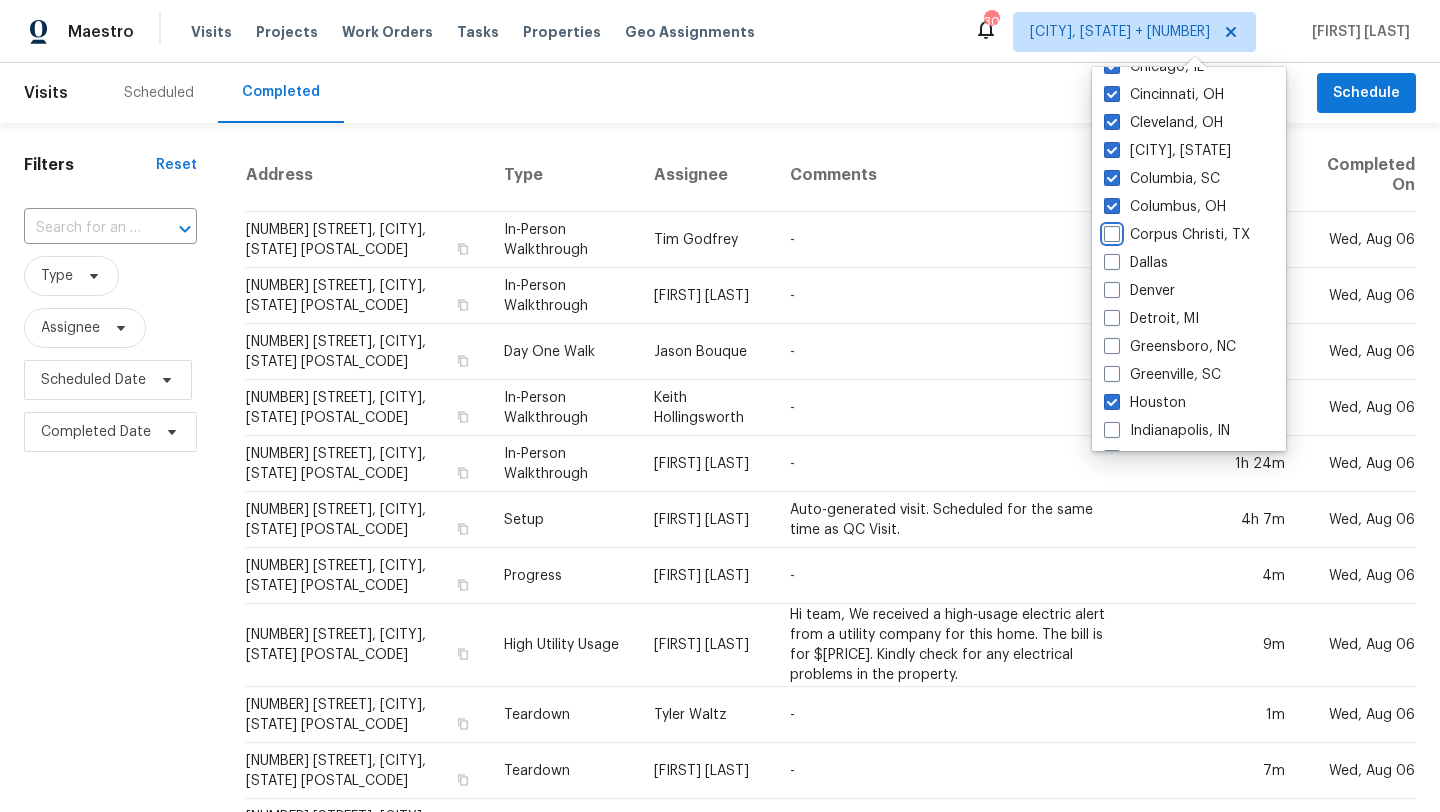 click on "Corpus Christi, TX" at bounding box center [1110, 231] 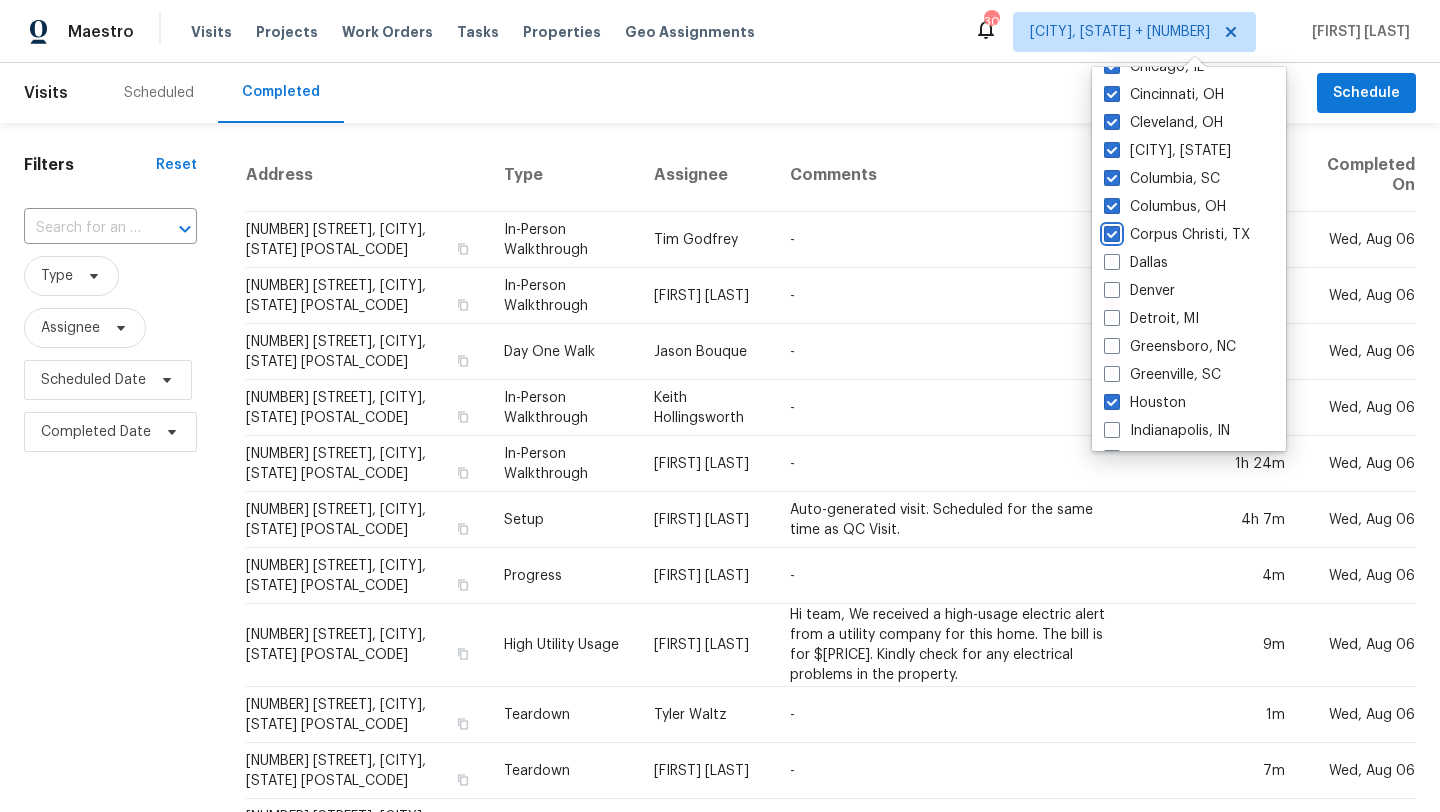 checkbox on "true" 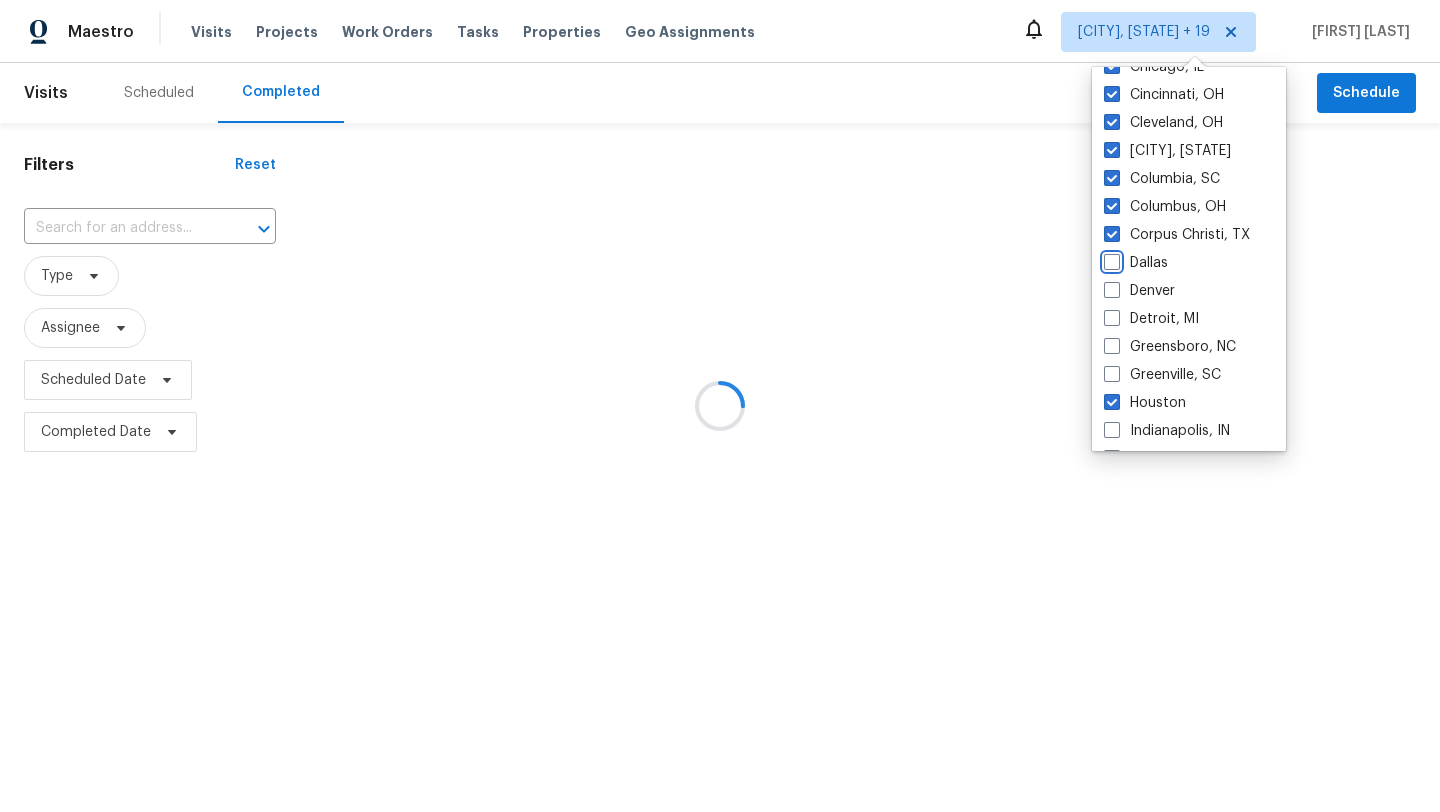 click on "Dallas" at bounding box center (1110, 259) 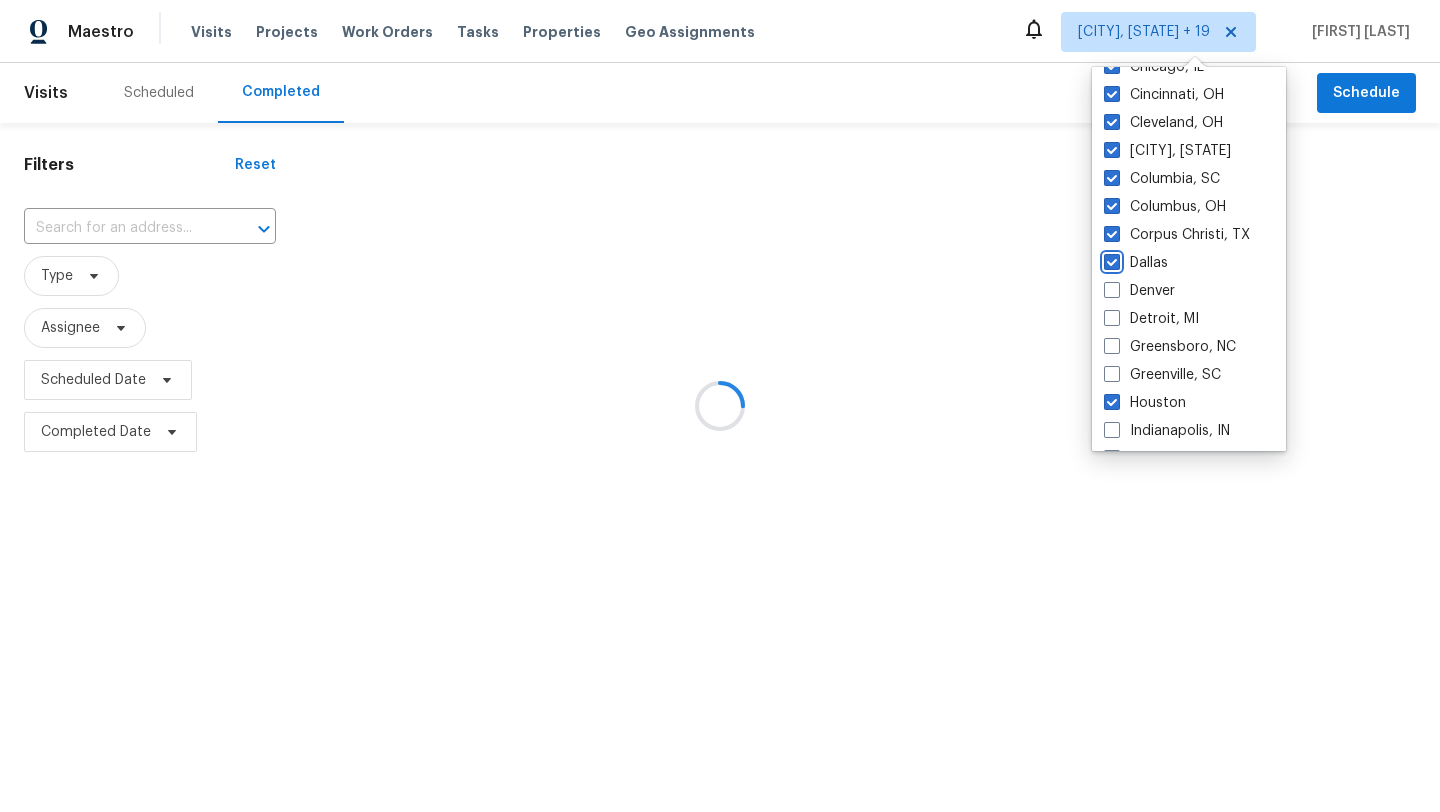 checkbox on "true" 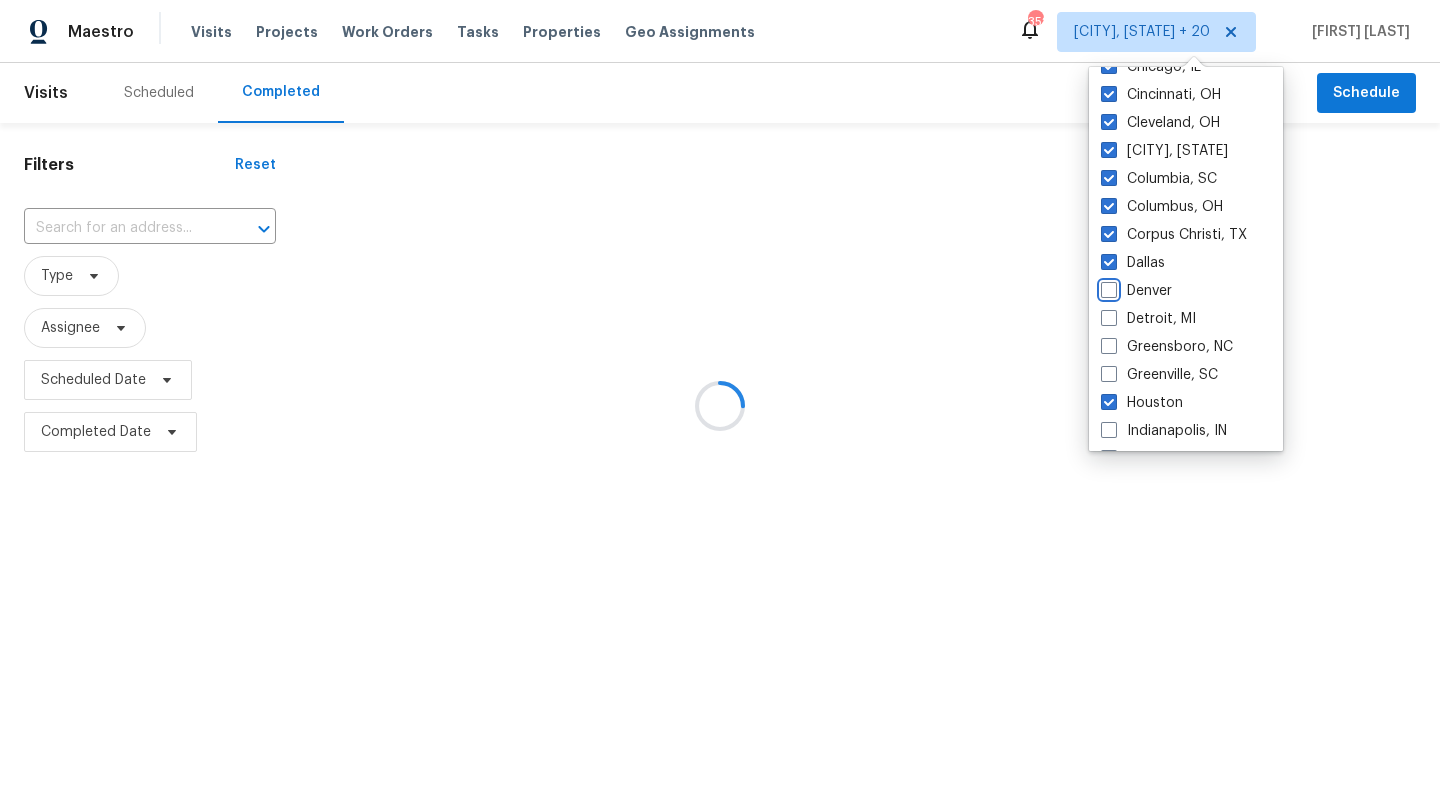 click on "Denver" at bounding box center (1107, 287) 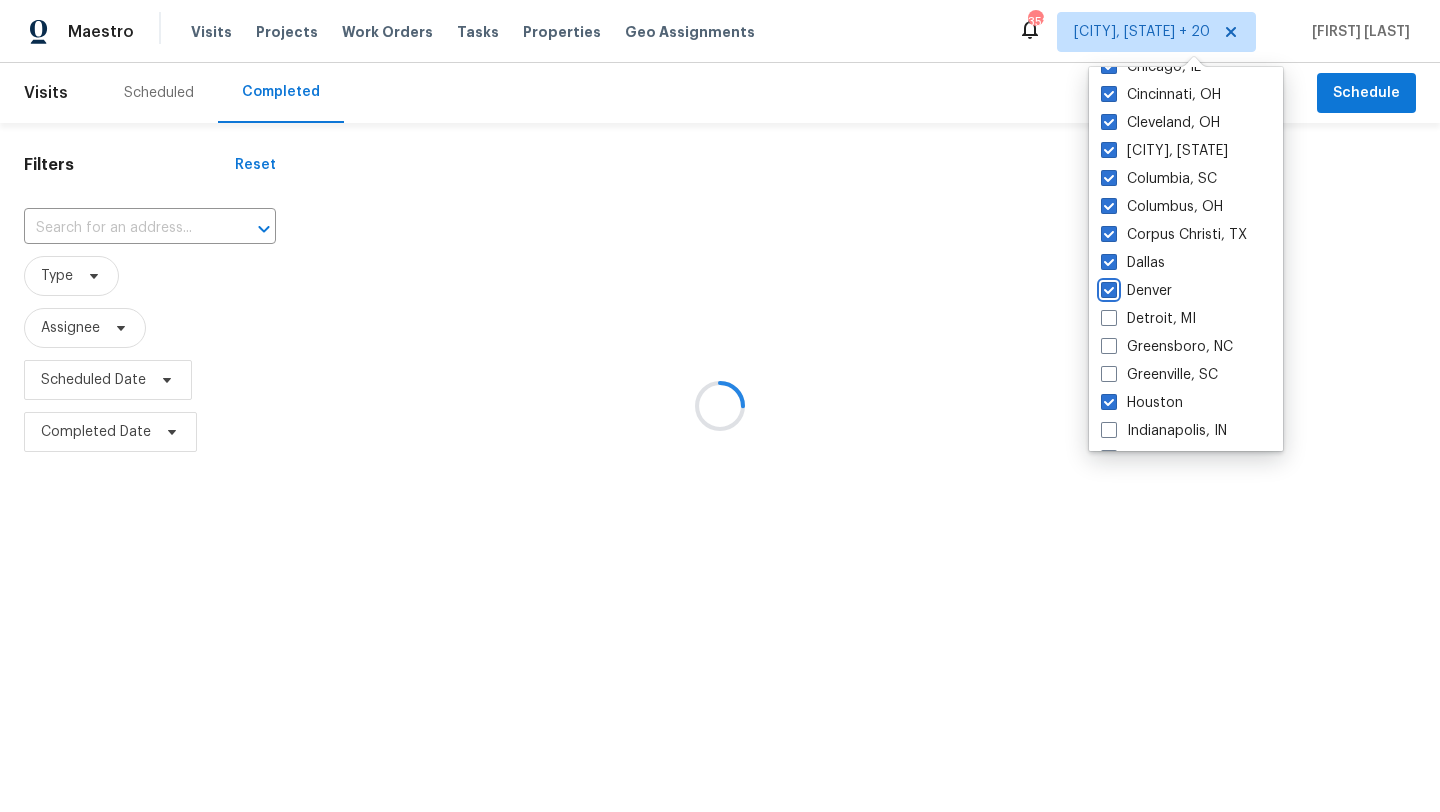 checkbox on "true" 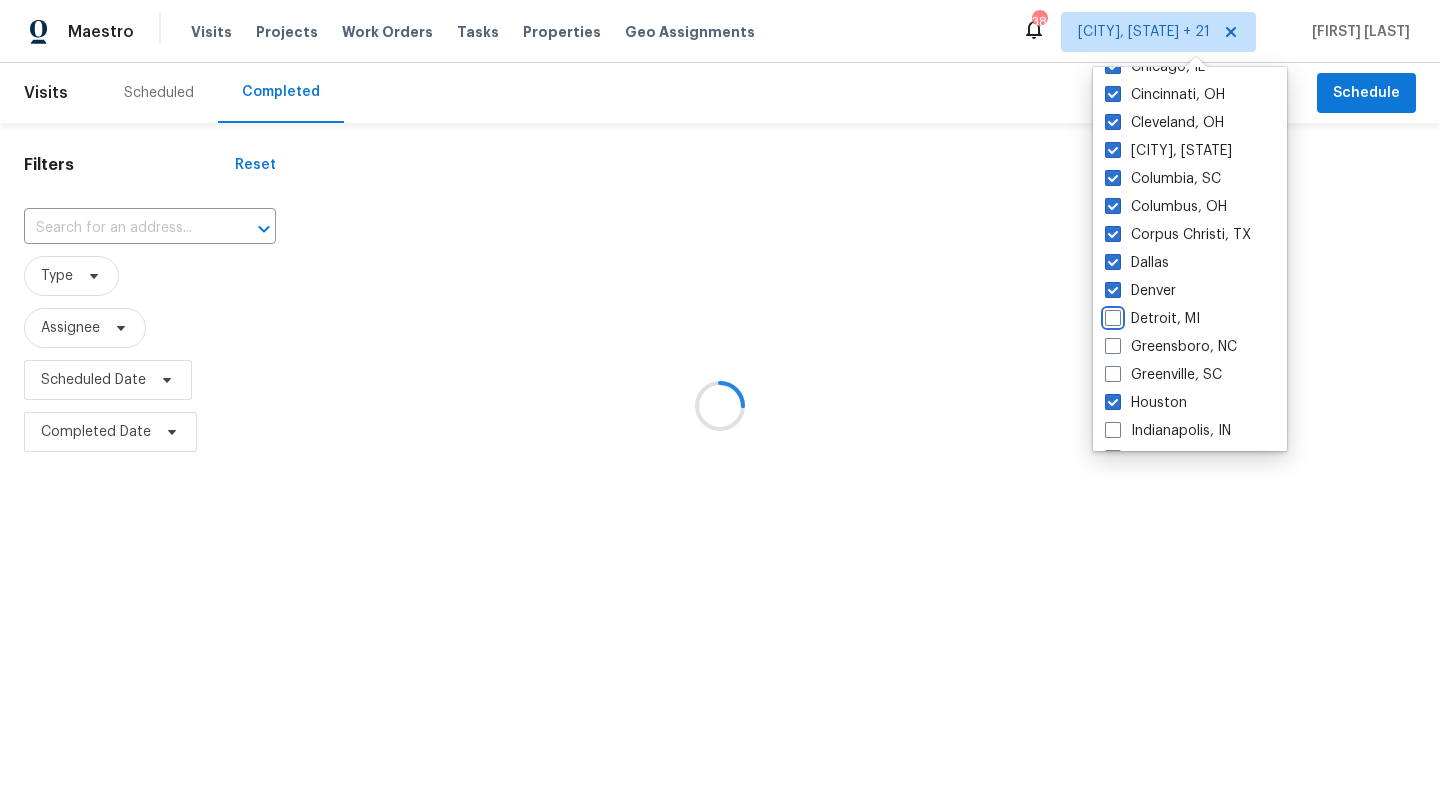 click on "Detroit, MI" at bounding box center (1111, 315) 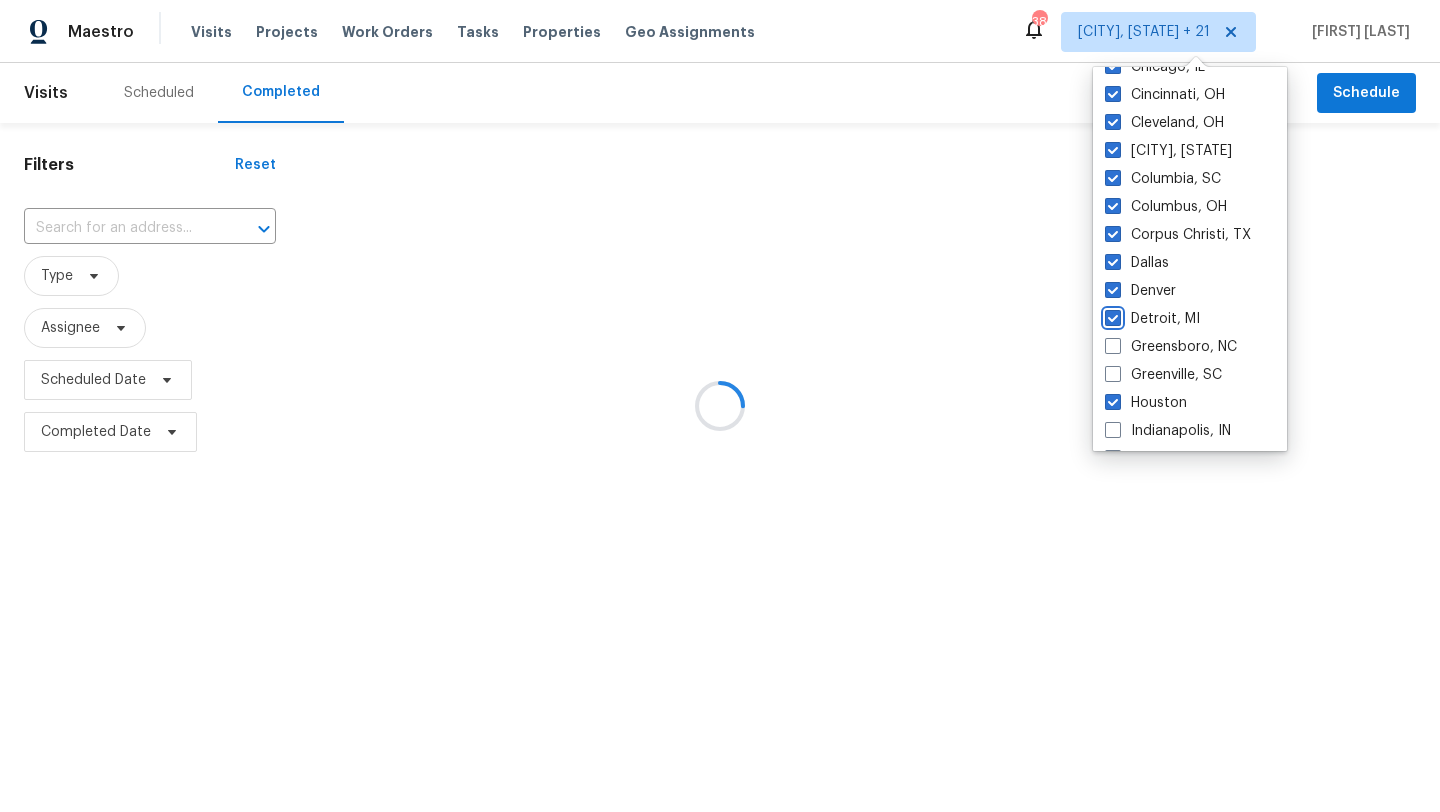 checkbox on "true" 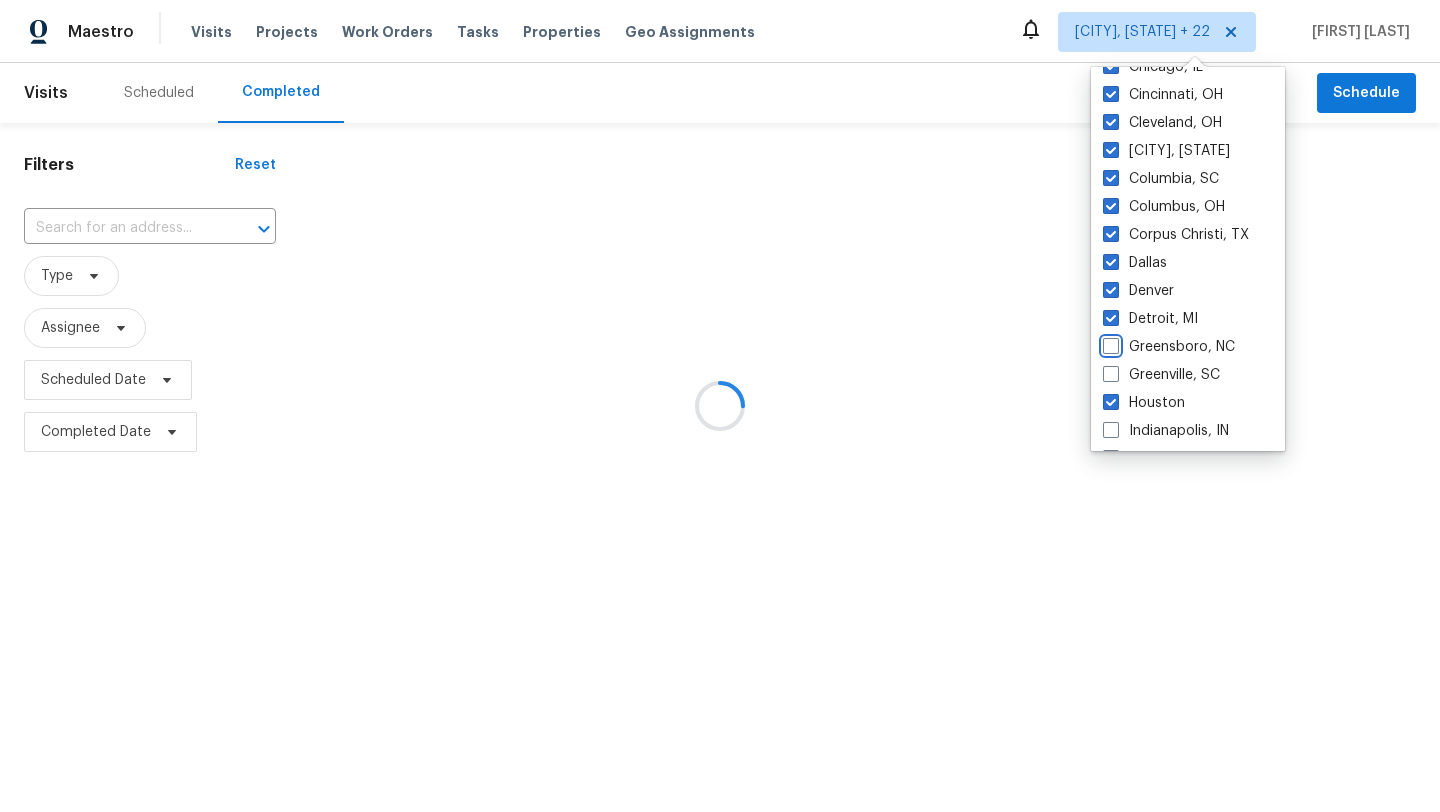 click on "Greensboro, NC" at bounding box center [1109, 343] 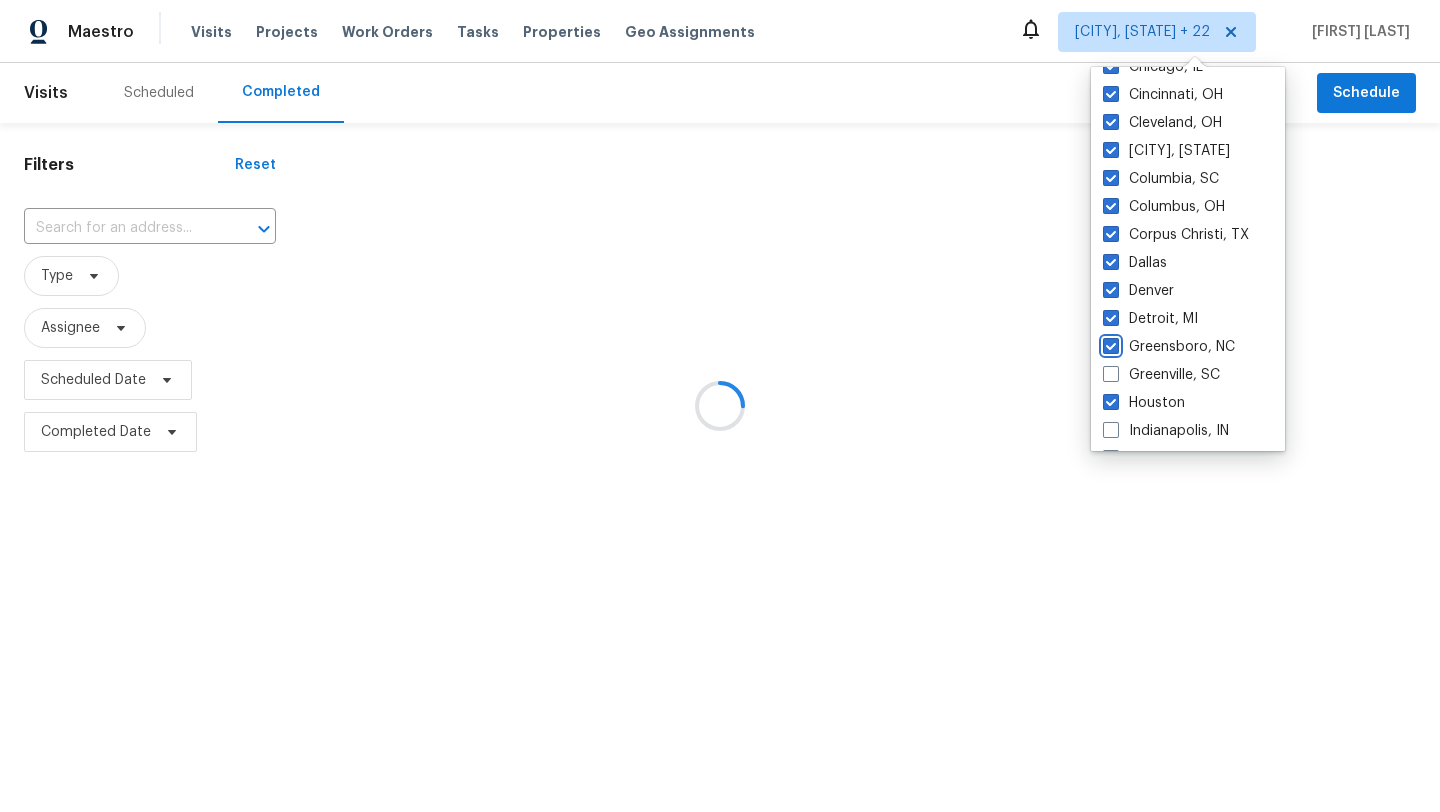 checkbox on "true" 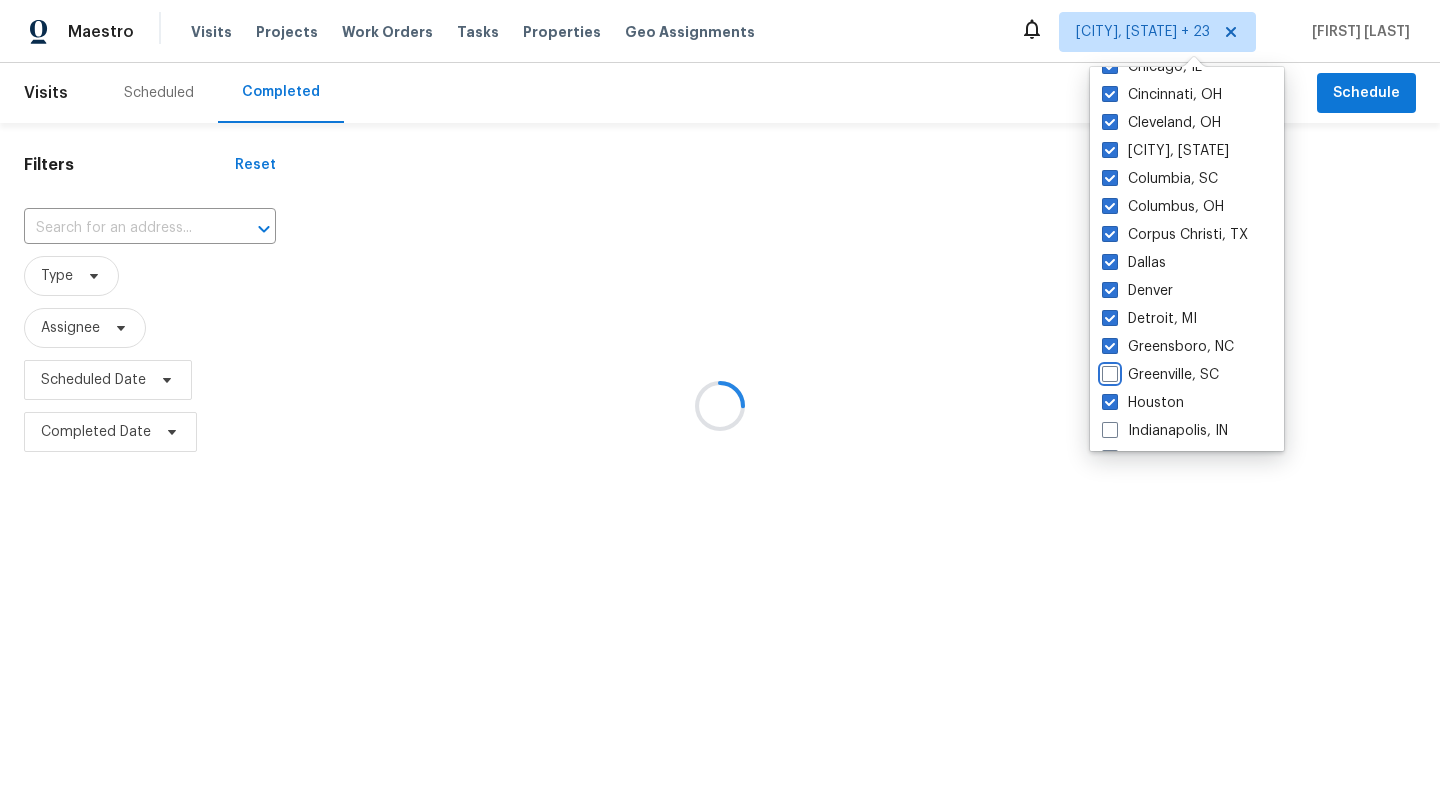 click on "Greenville, SC" at bounding box center (1108, 371) 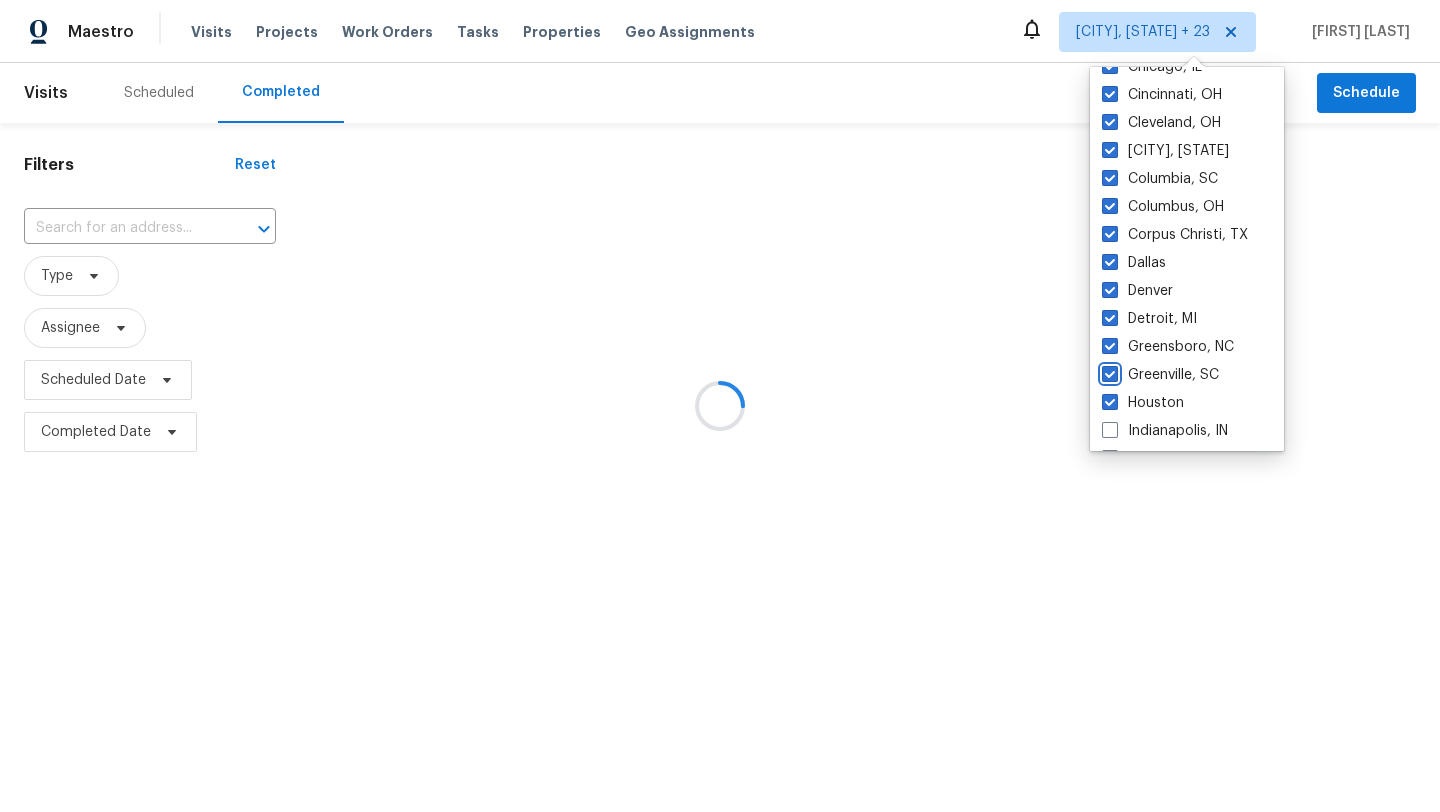 checkbox on "true" 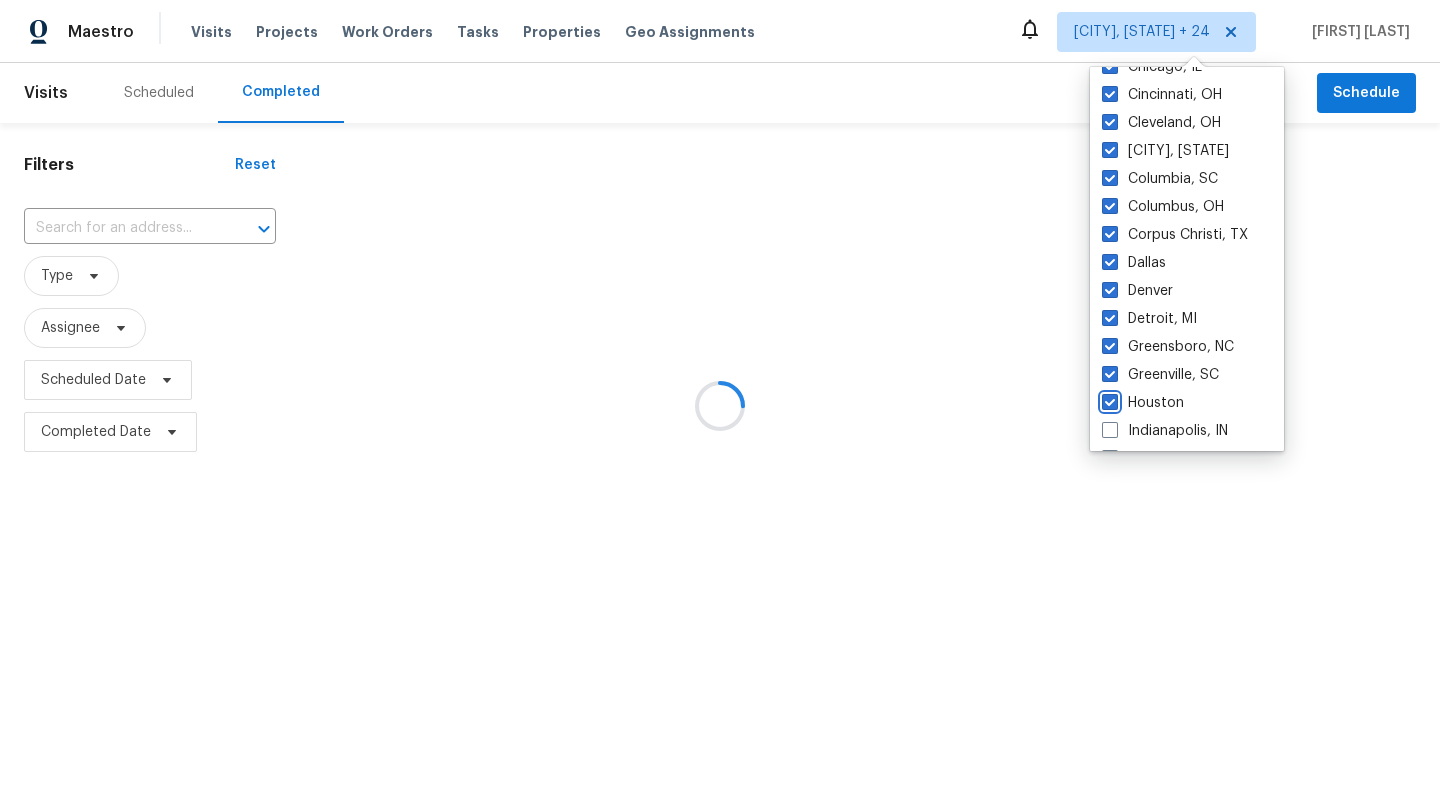 click on "Houston" at bounding box center (1108, 399) 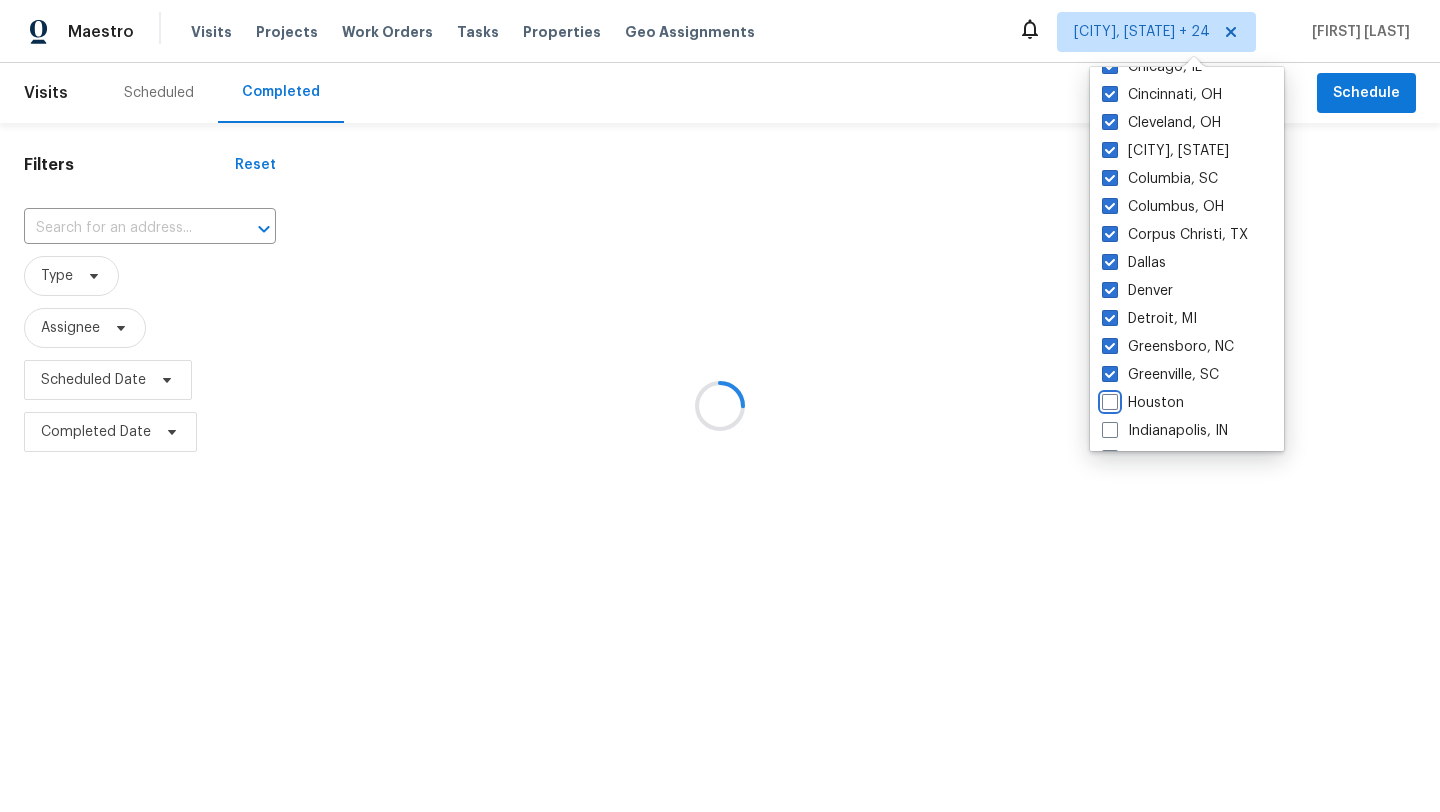 checkbox on "false" 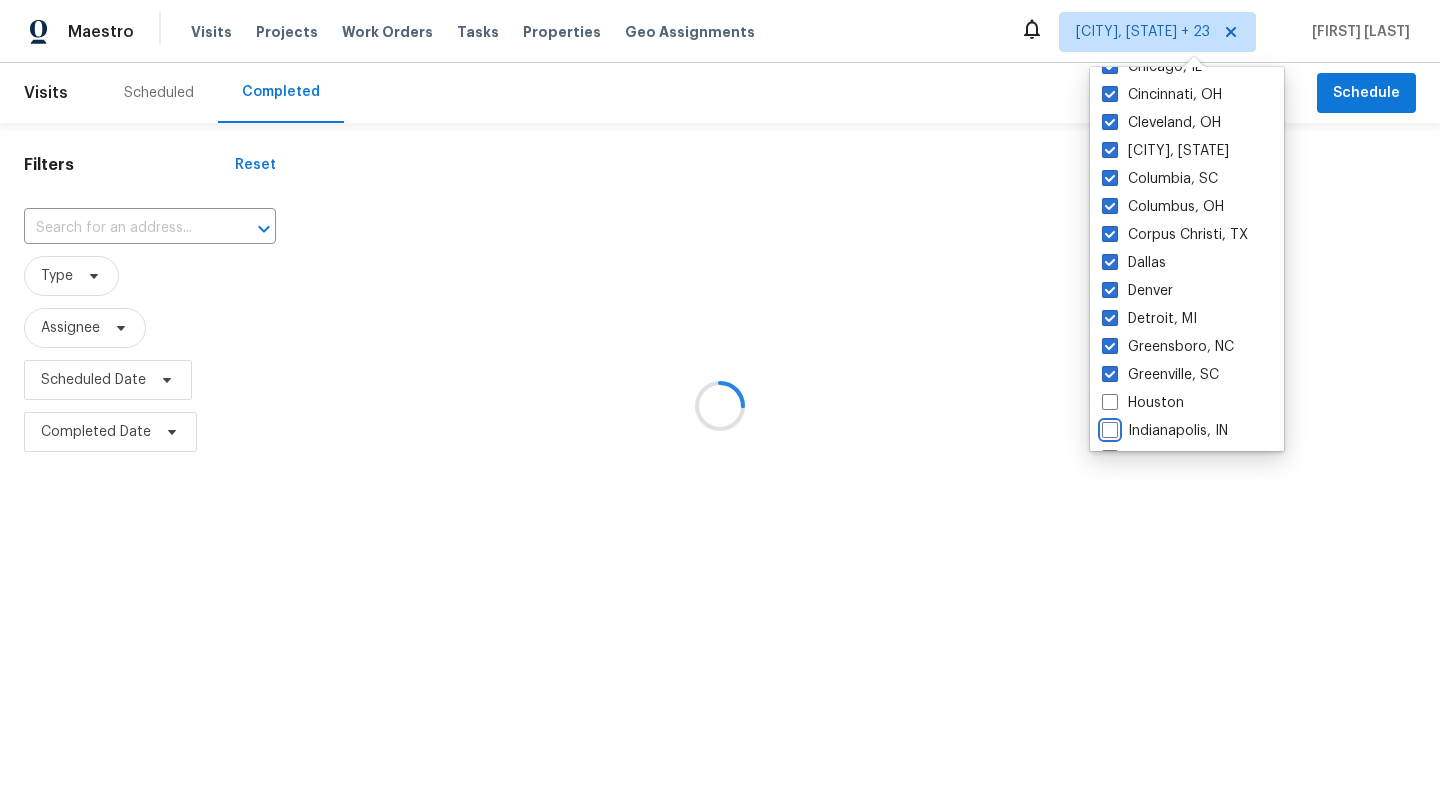 click on "Indianapolis, IN" at bounding box center (1108, 427) 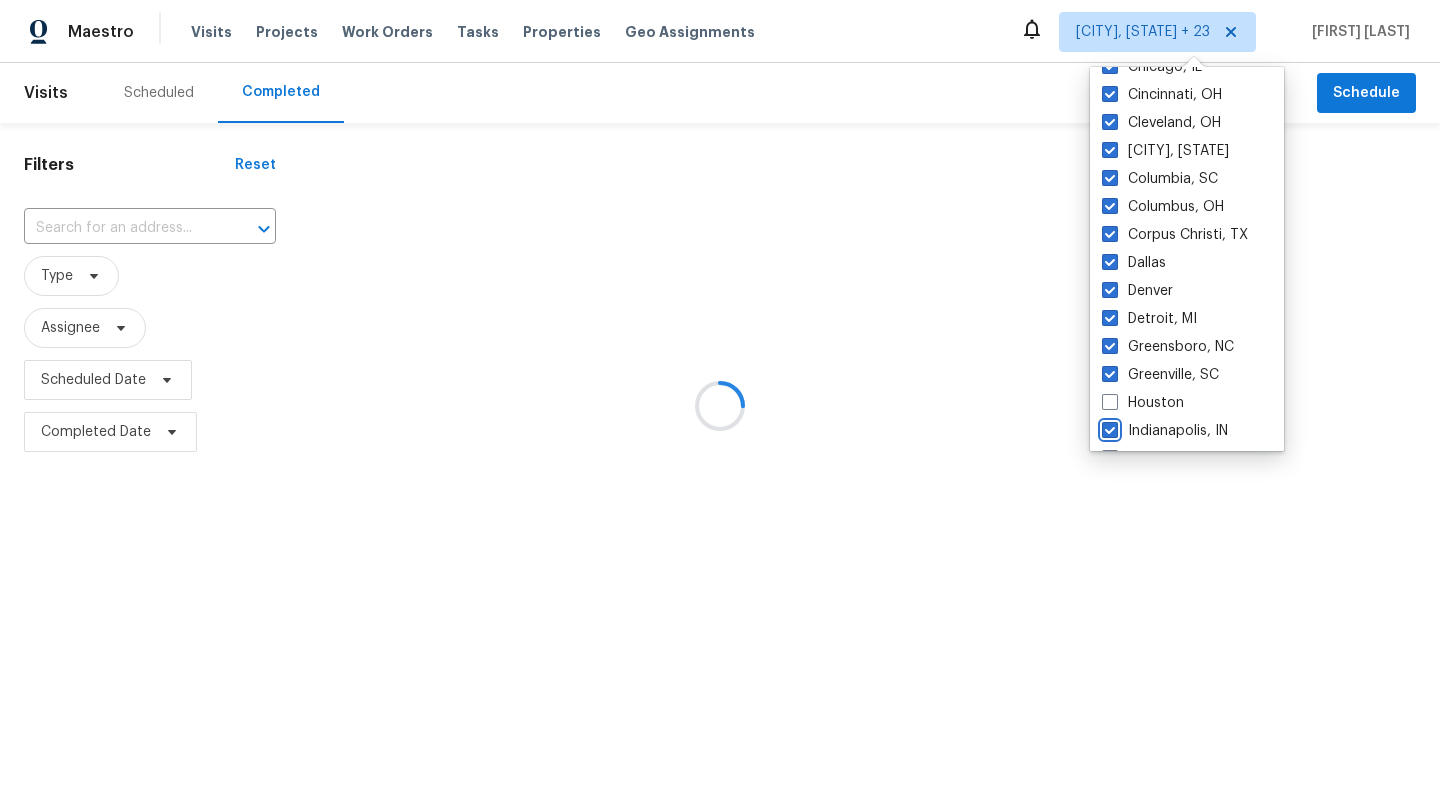 checkbox on "true" 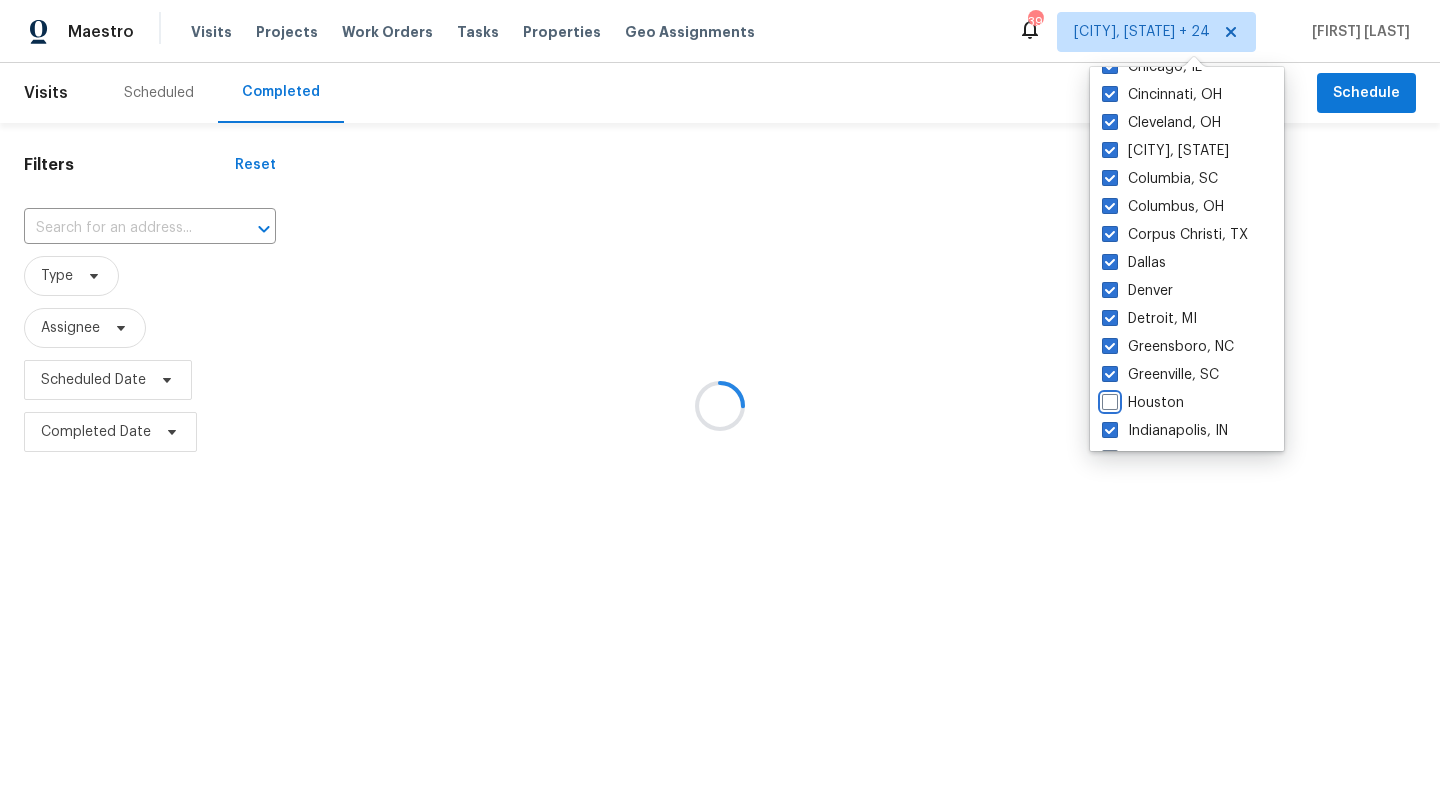 click on "Houston" at bounding box center (1108, 399) 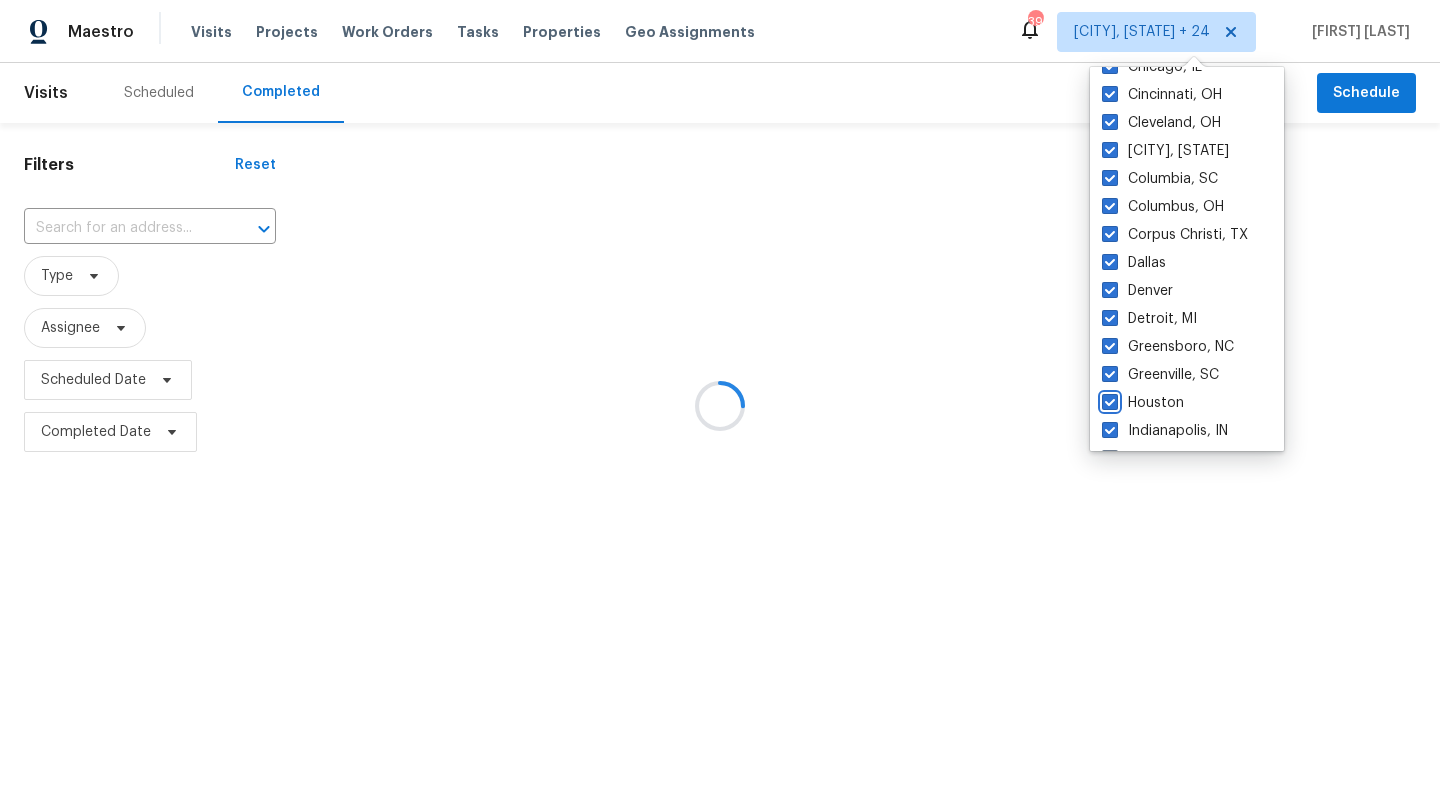 checkbox on "true" 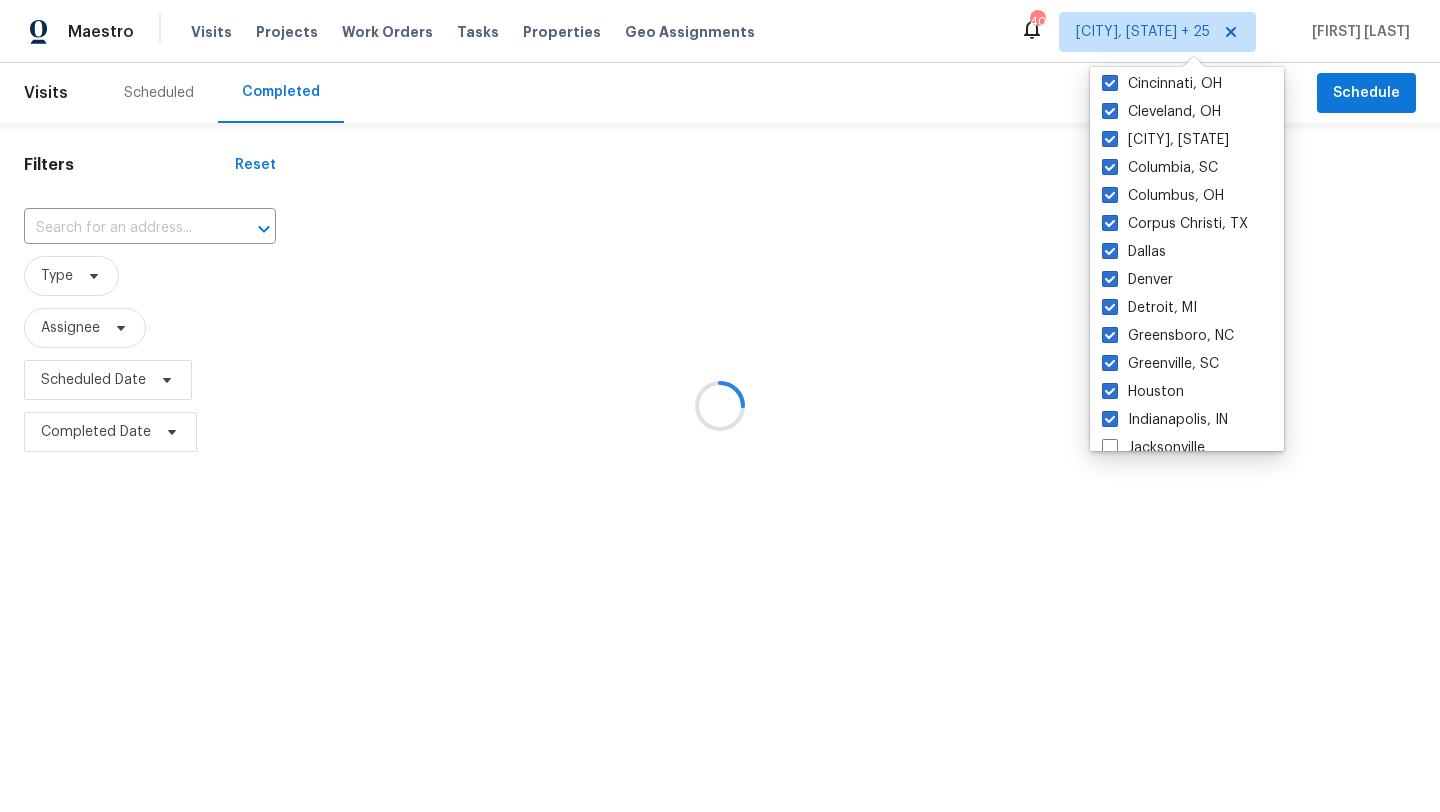 scroll, scrollTop: 582, scrollLeft: 0, axis: vertical 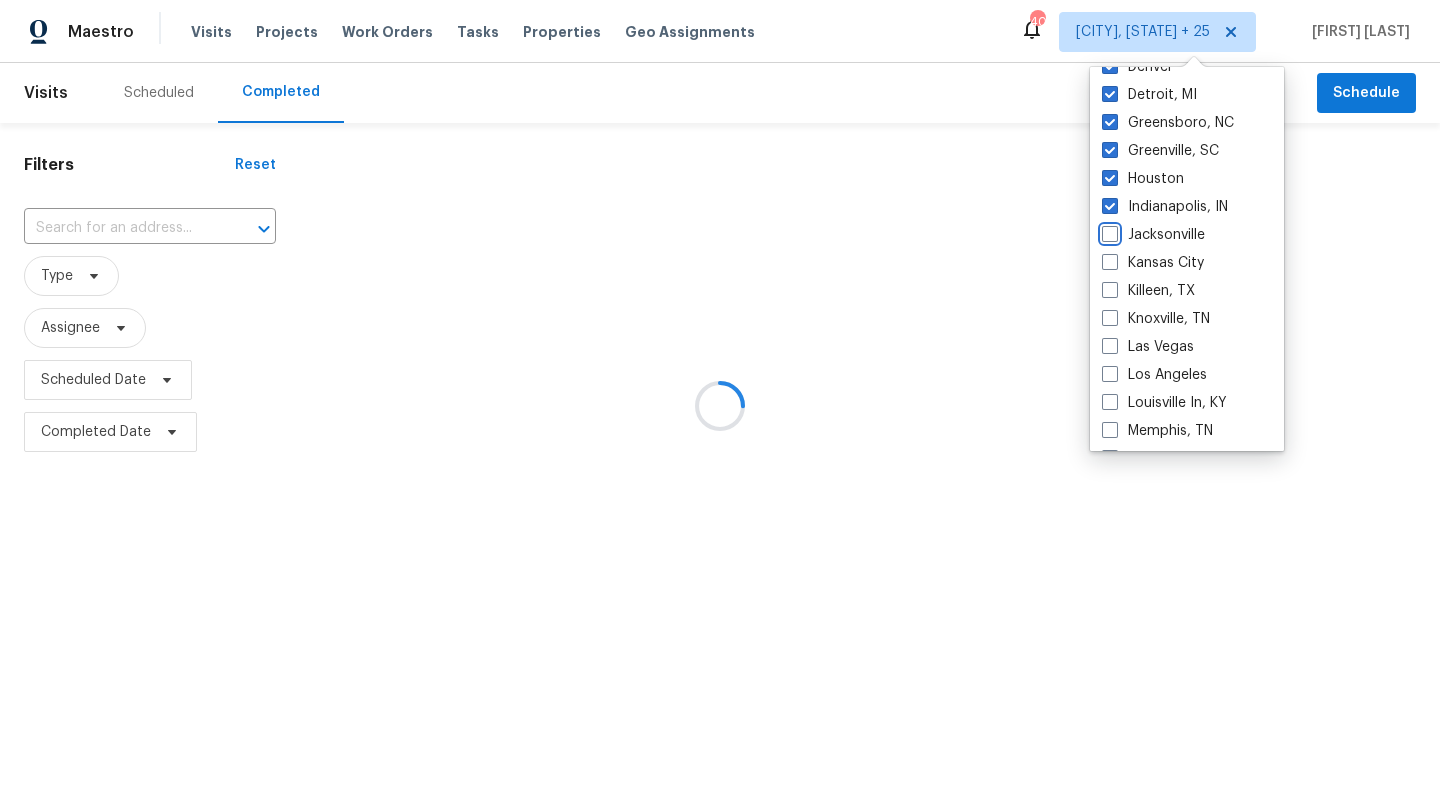 click on "Jacksonville" at bounding box center (1108, 231) 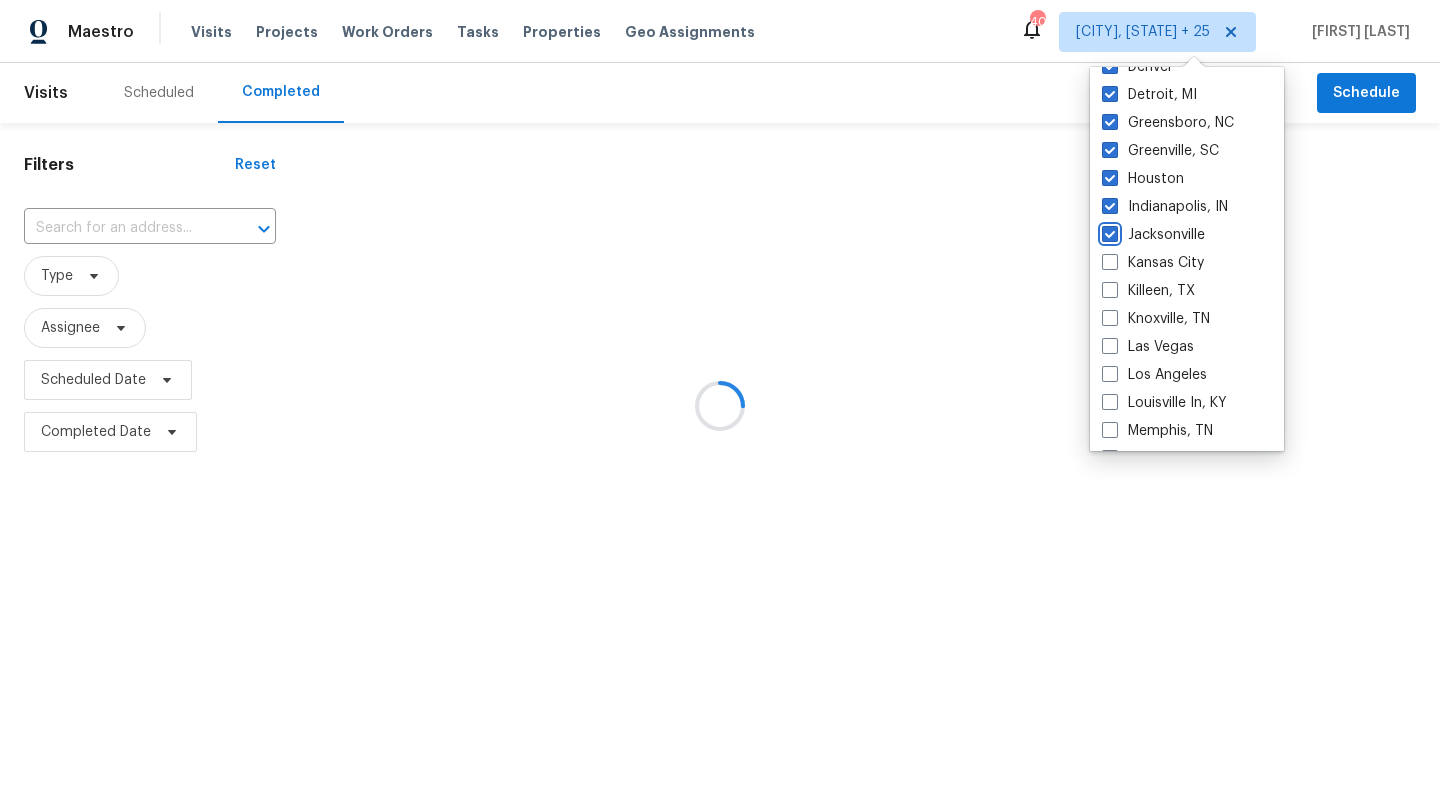 checkbox on "true" 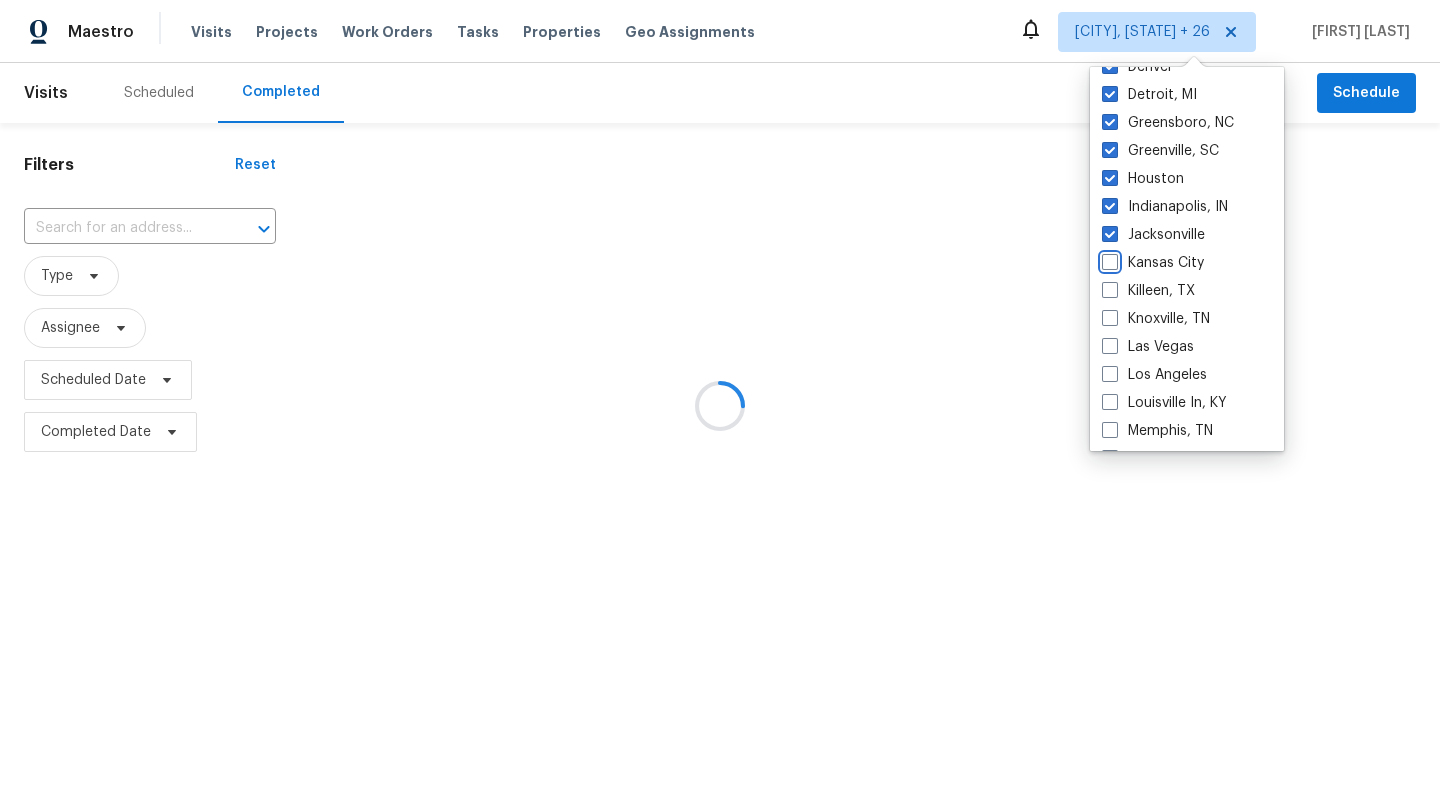 click on "Kansas City" at bounding box center [1108, 259] 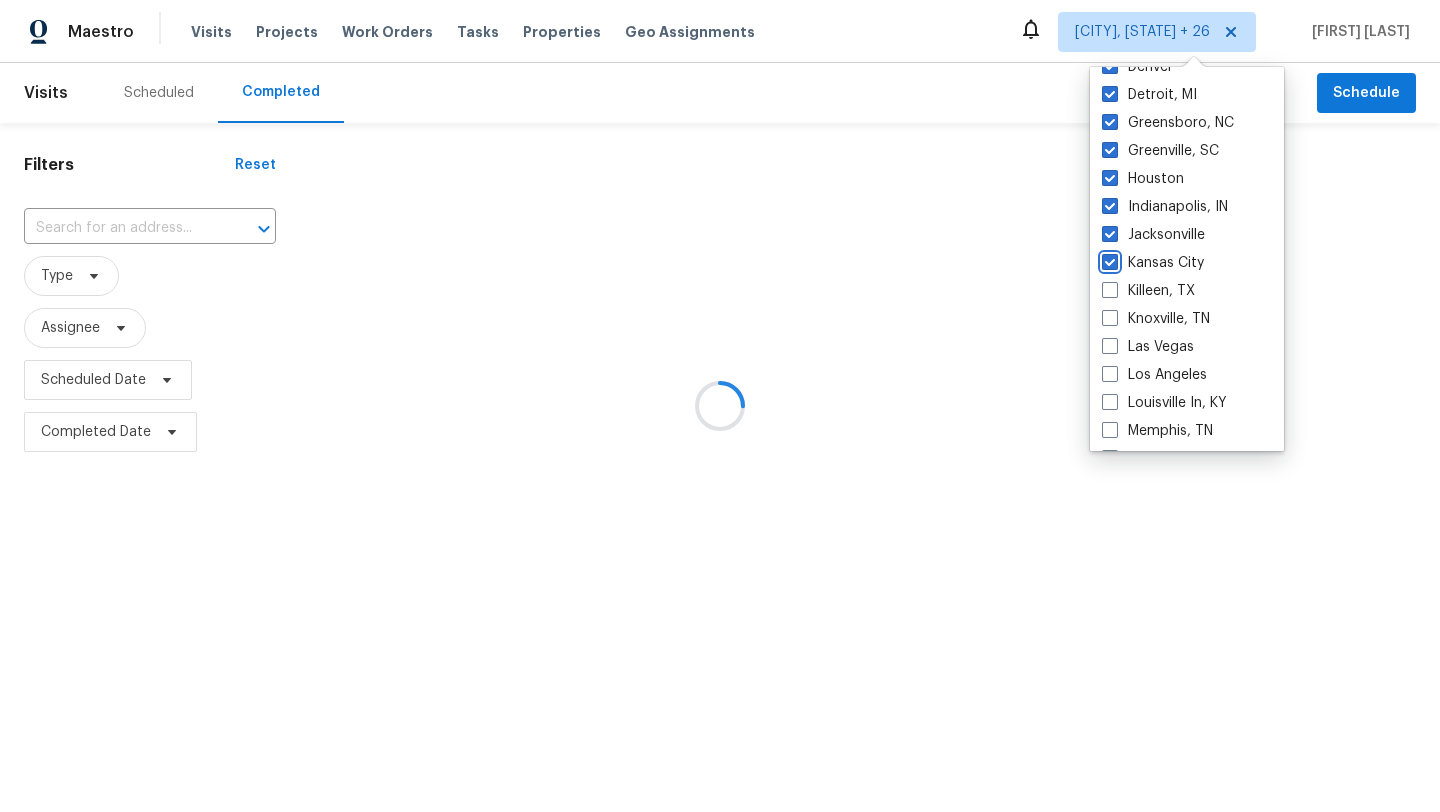 checkbox on "true" 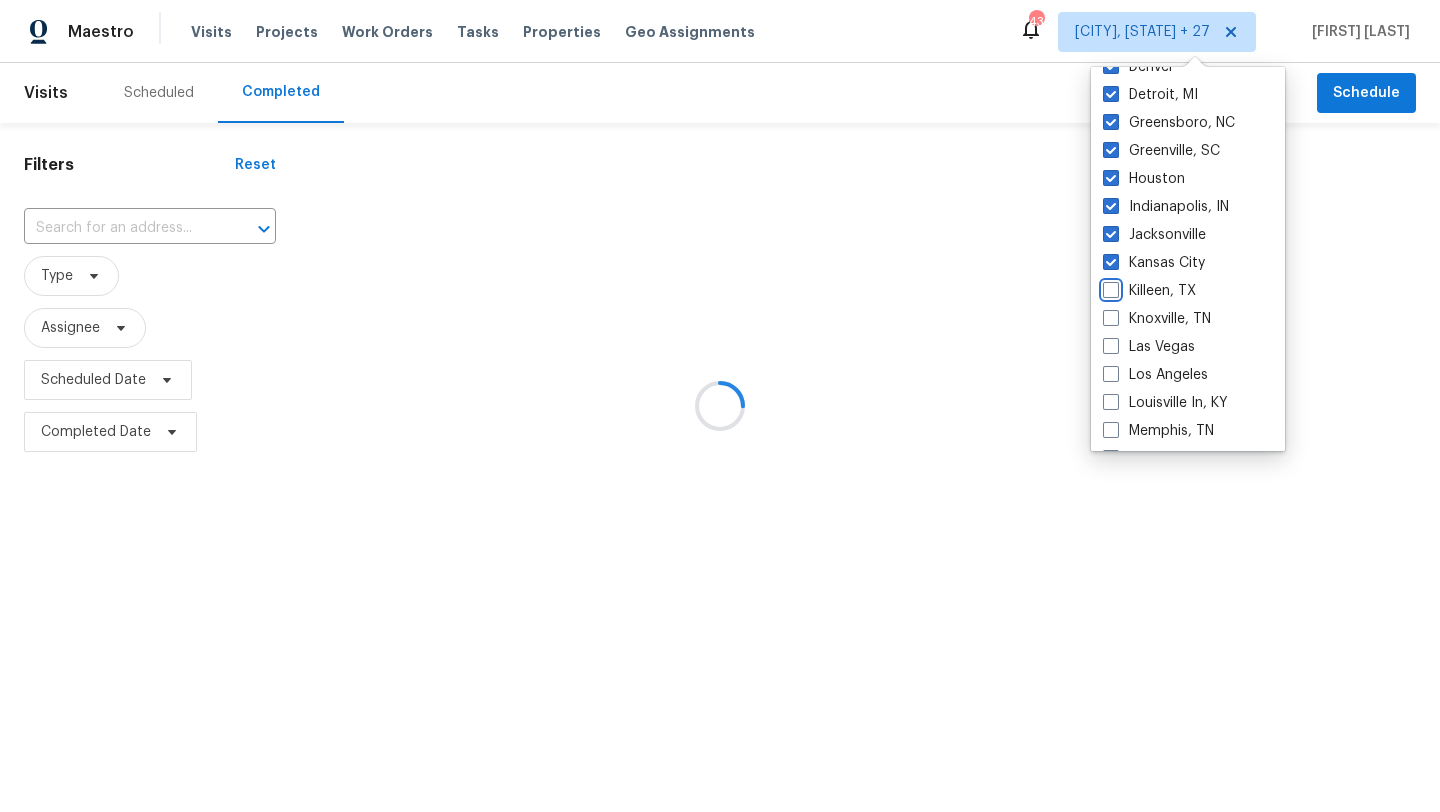 click on "Killeen, TX" at bounding box center [1109, 287] 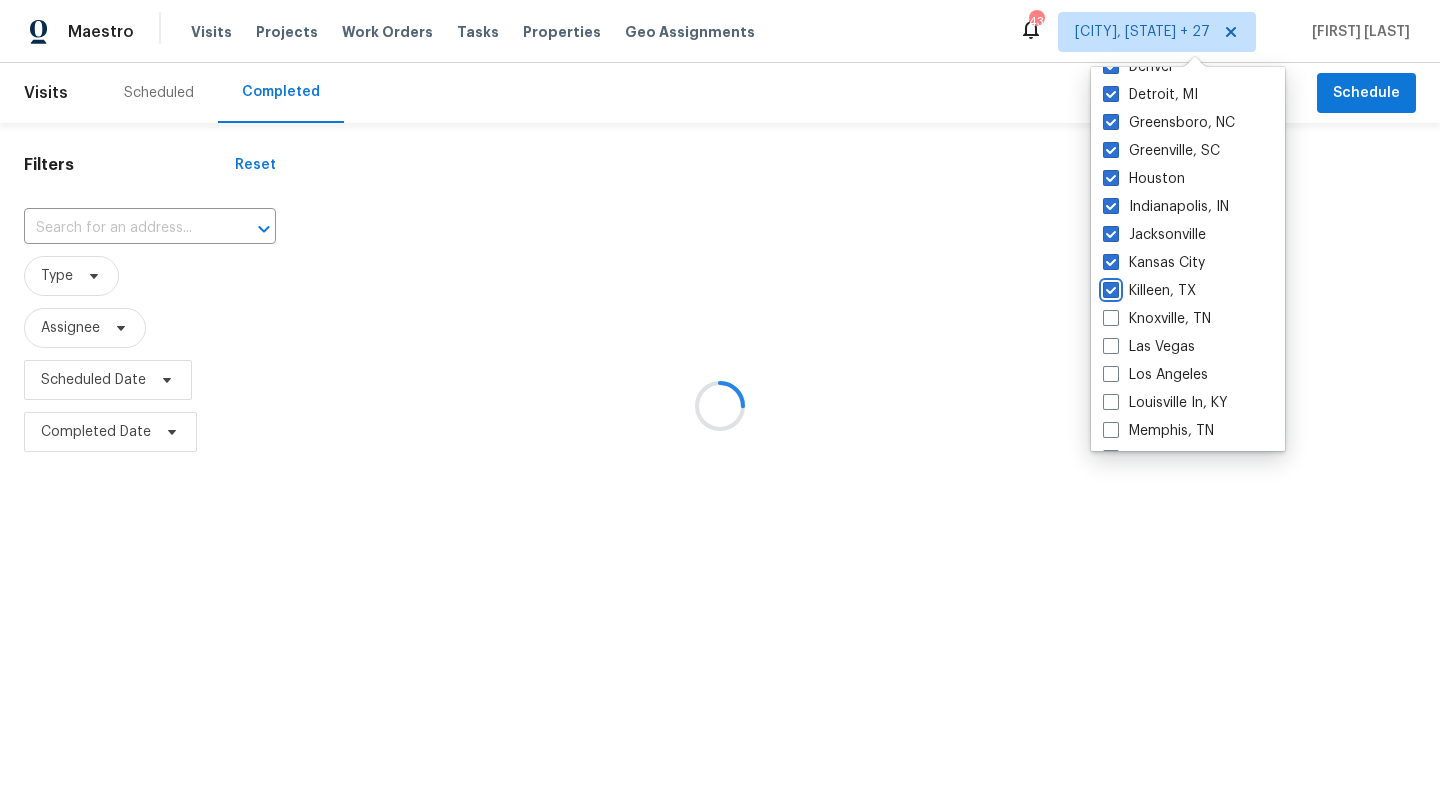 checkbox on "true" 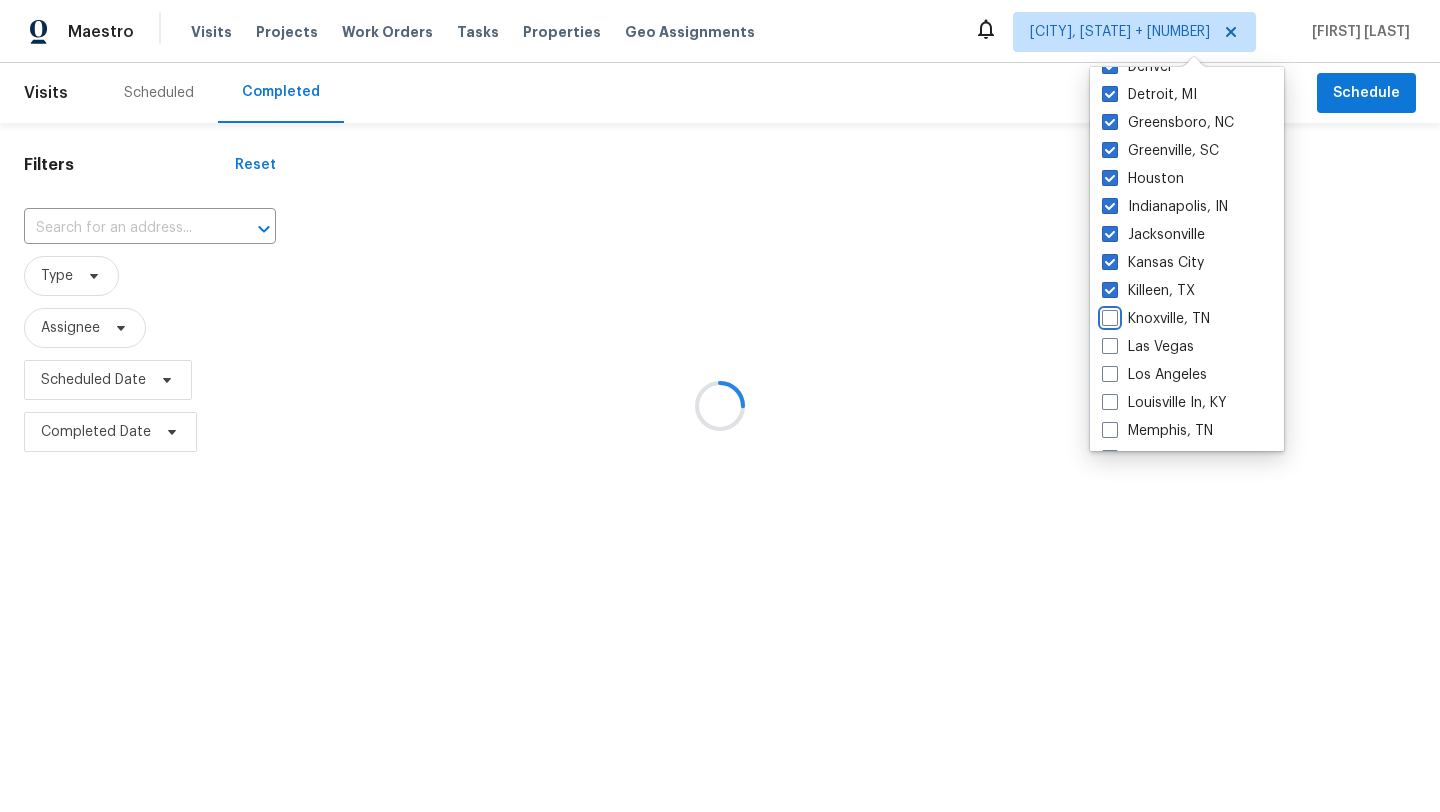 click on "Knoxville, TN" at bounding box center [1108, 315] 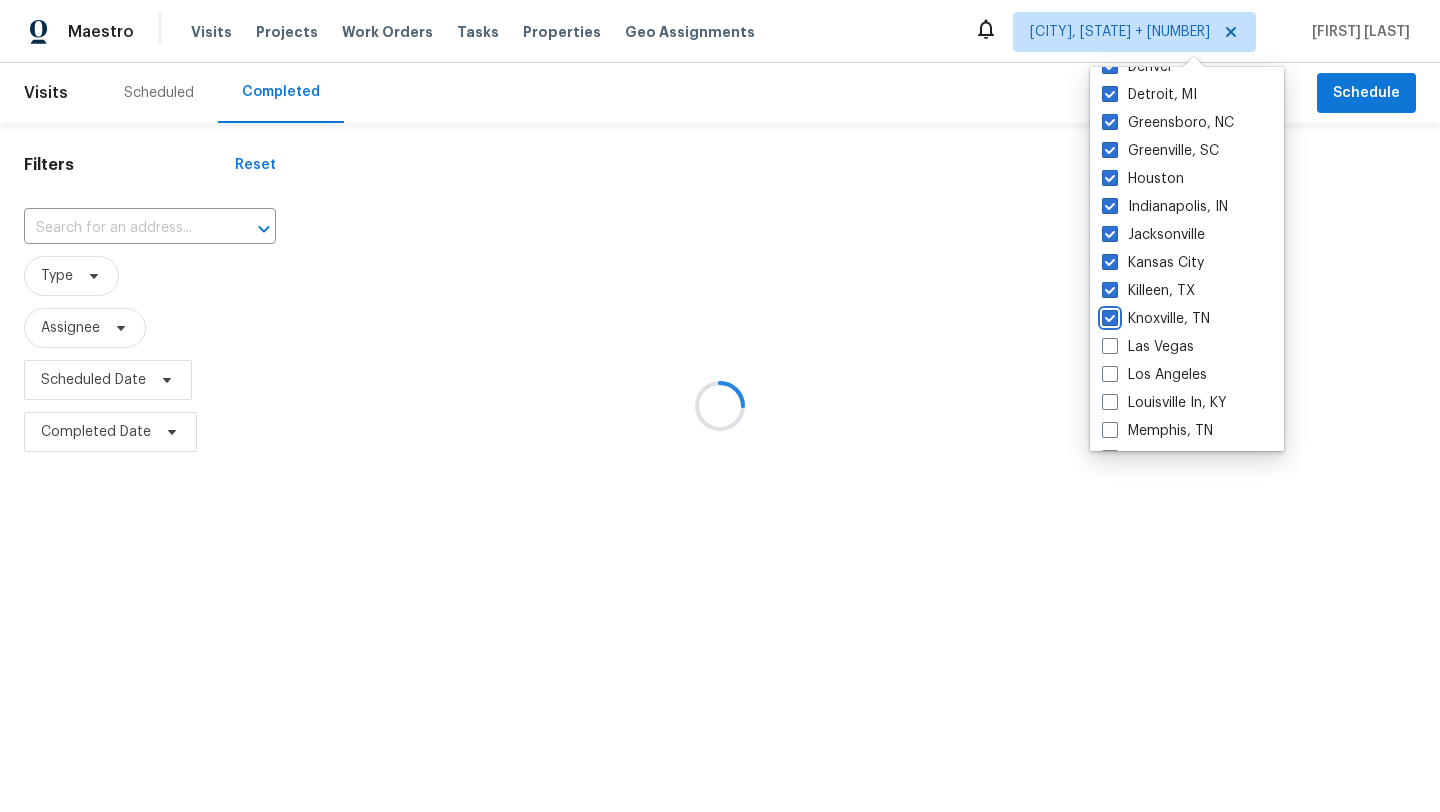 checkbox on "true" 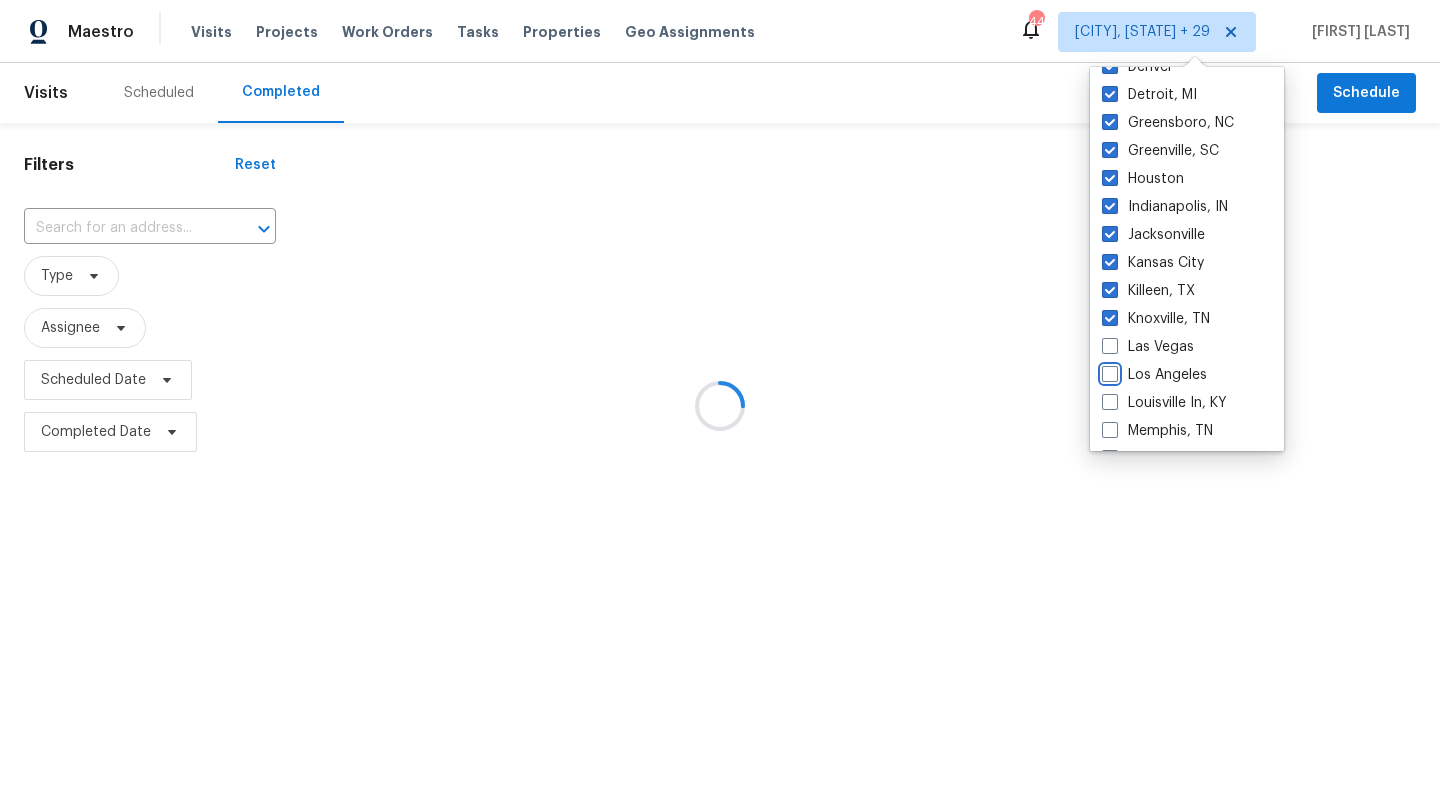 click on "Los Angeles" at bounding box center (1108, 371) 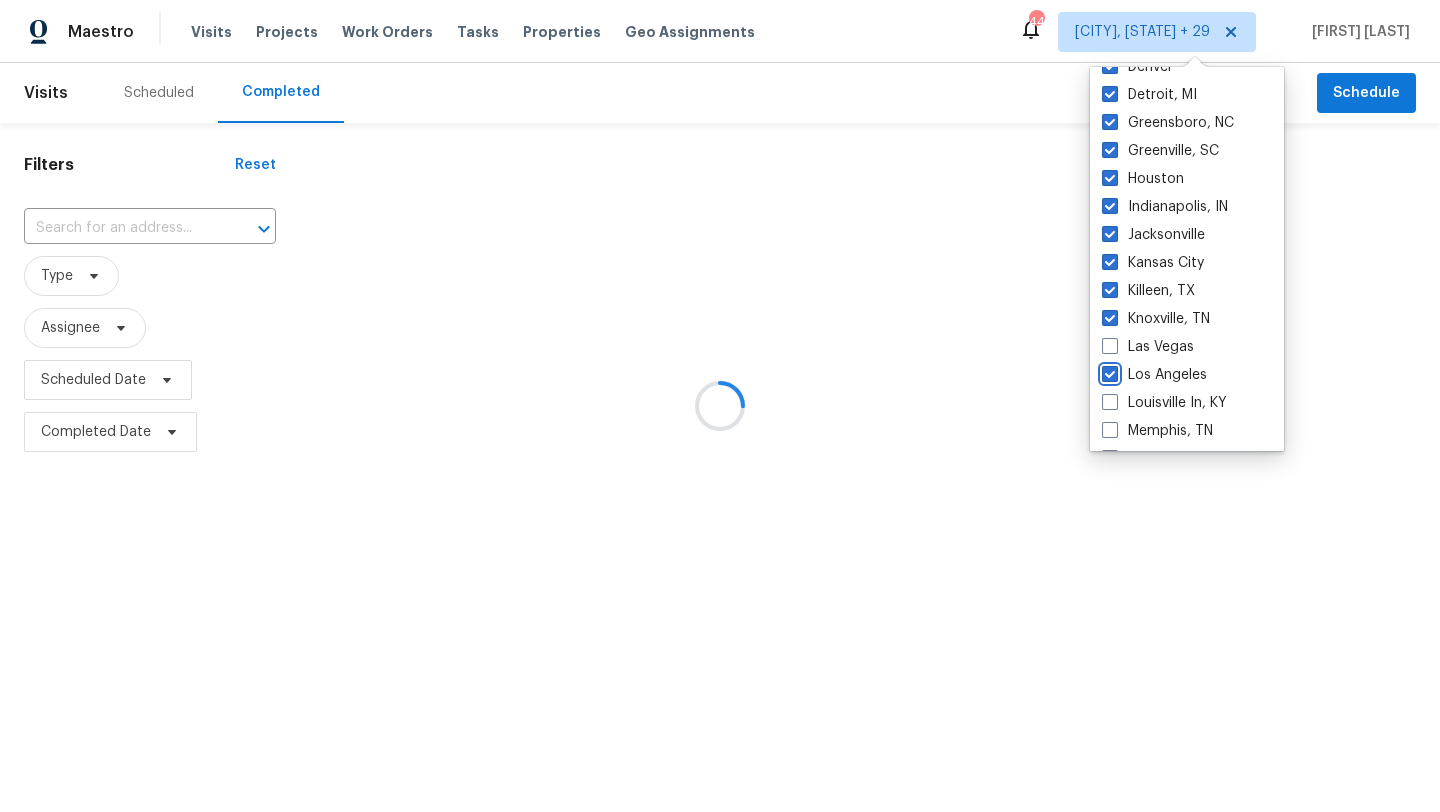 checkbox on "true" 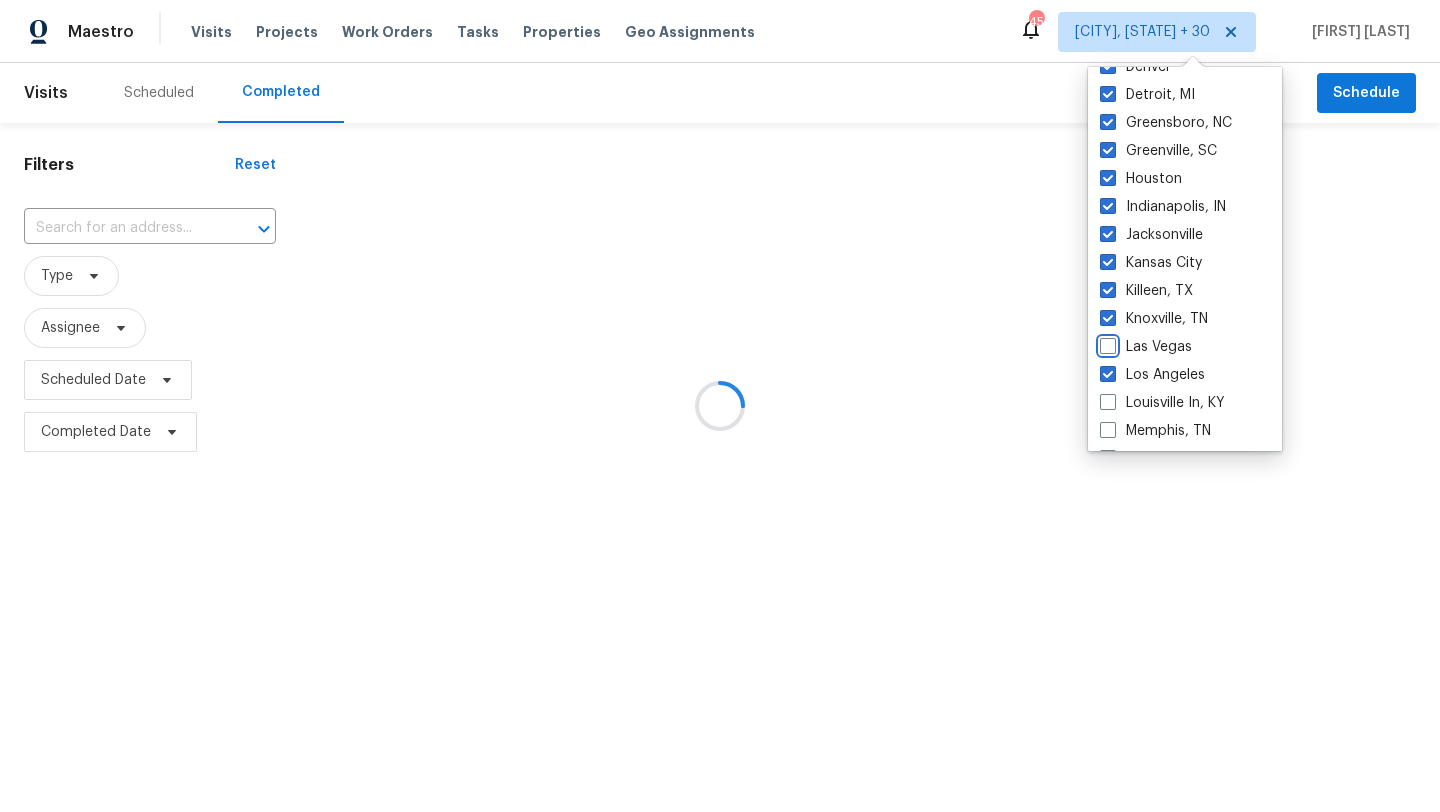 click on "Las Vegas" at bounding box center [1106, 343] 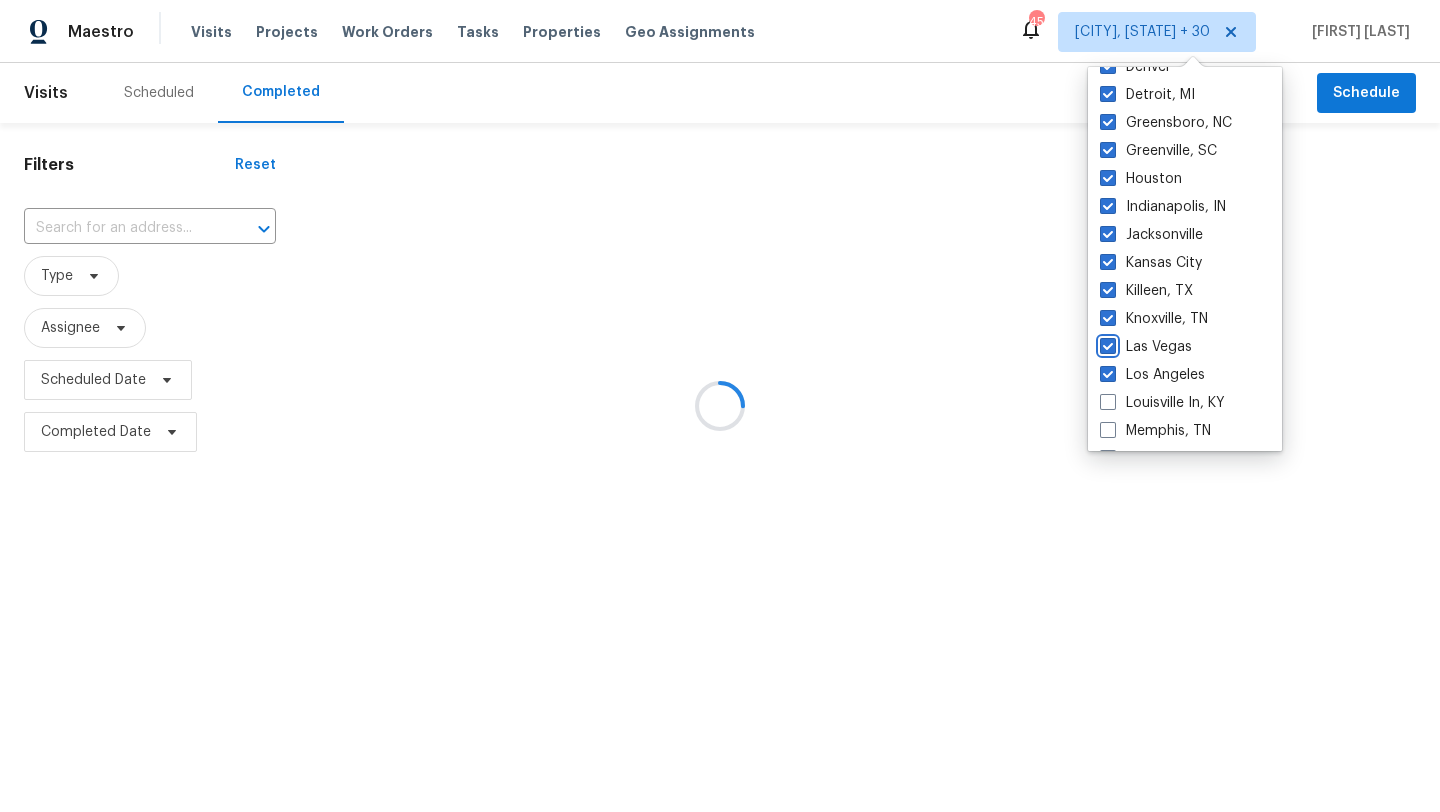 checkbox on "true" 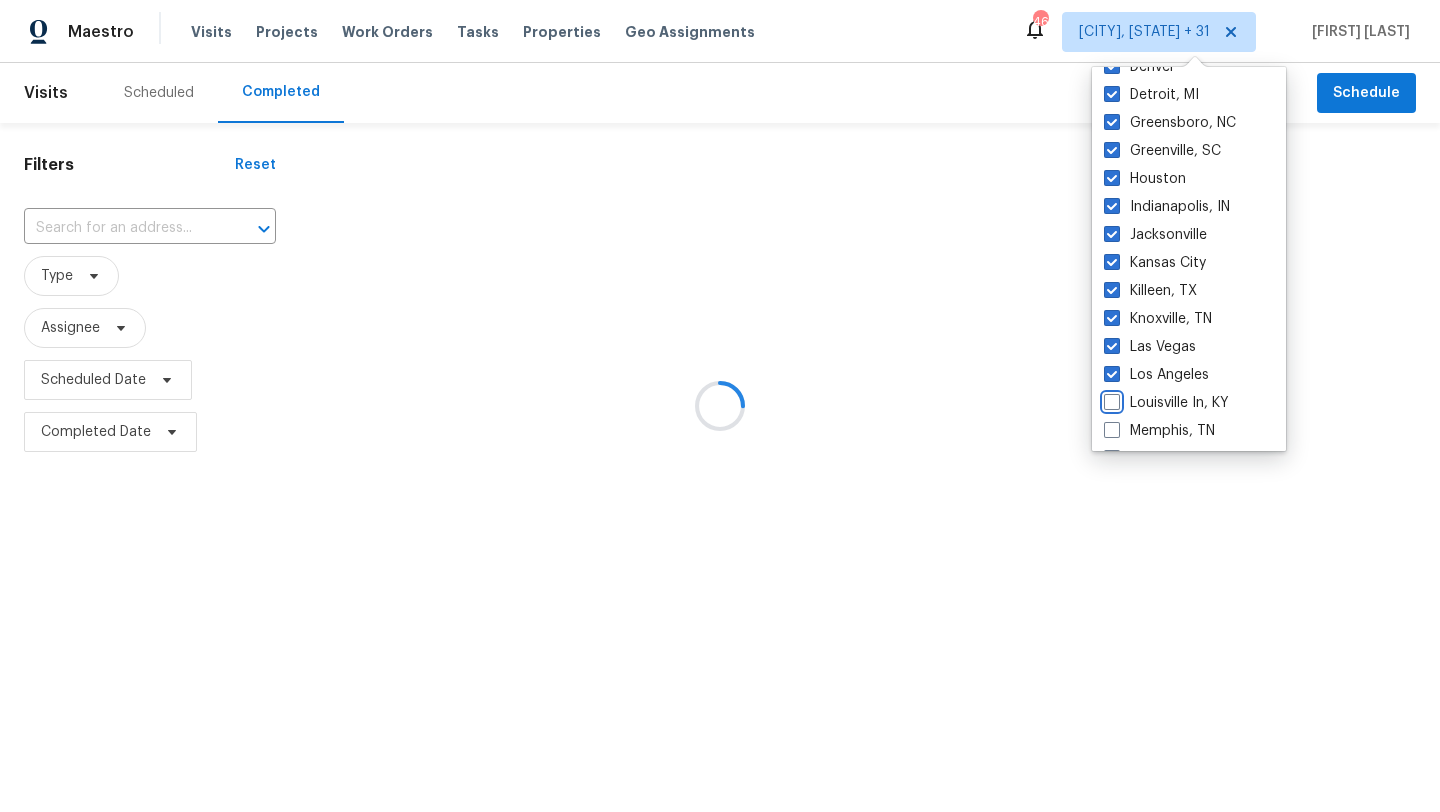 click on "Louisville In, KY" at bounding box center (1110, 399) 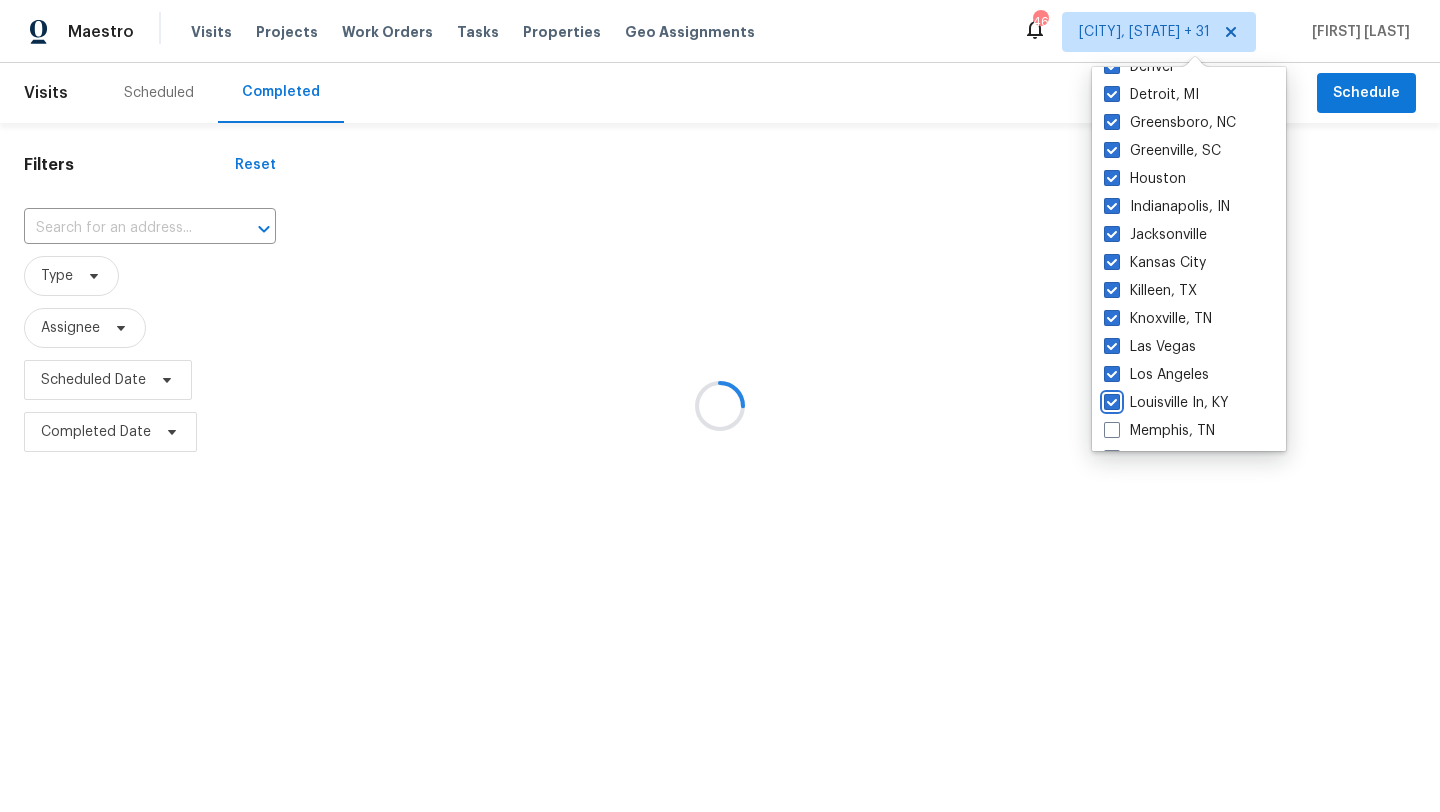 checkbox on "true" 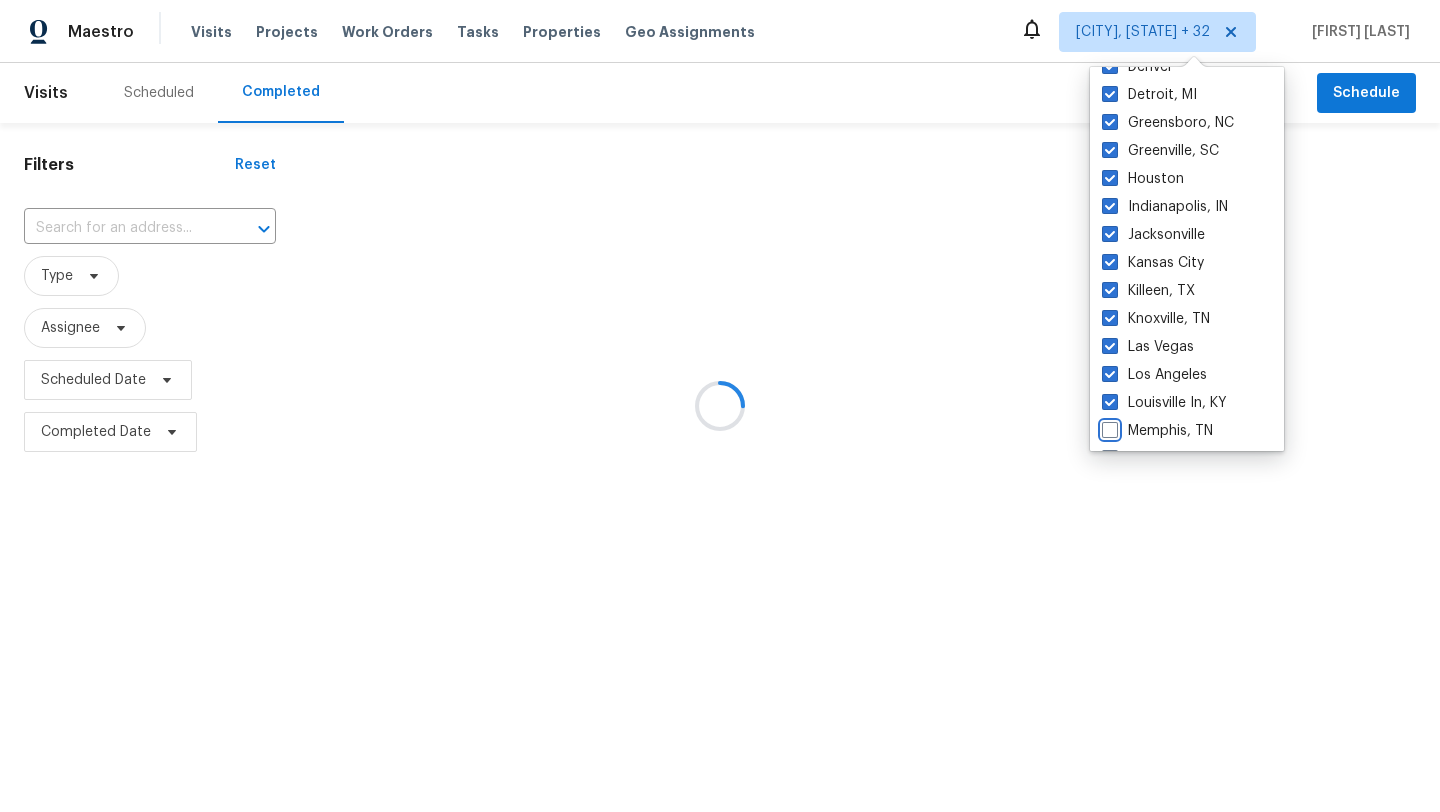 click on "Memphis, TN" at bounding box center [1108, 427] 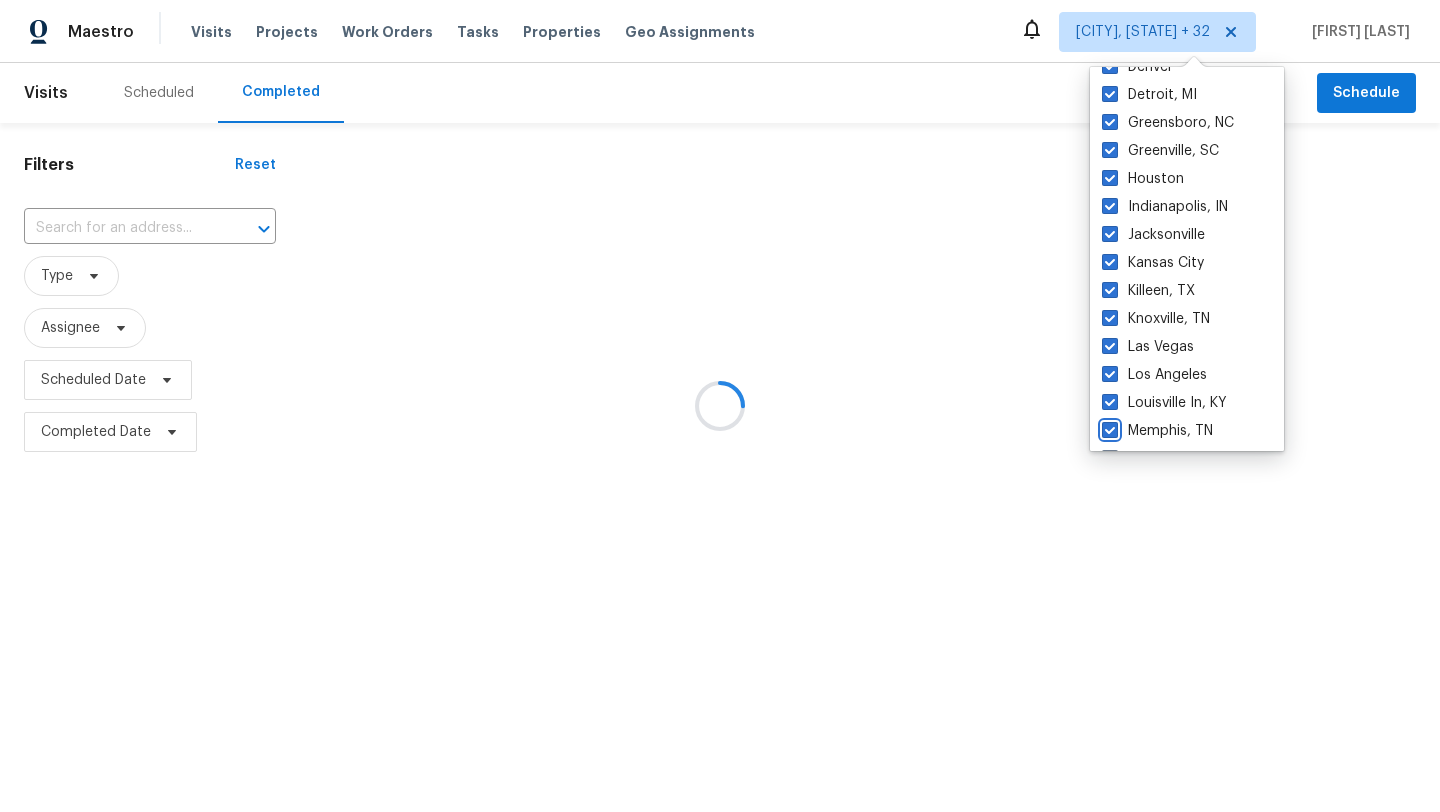 checkbox on "true" 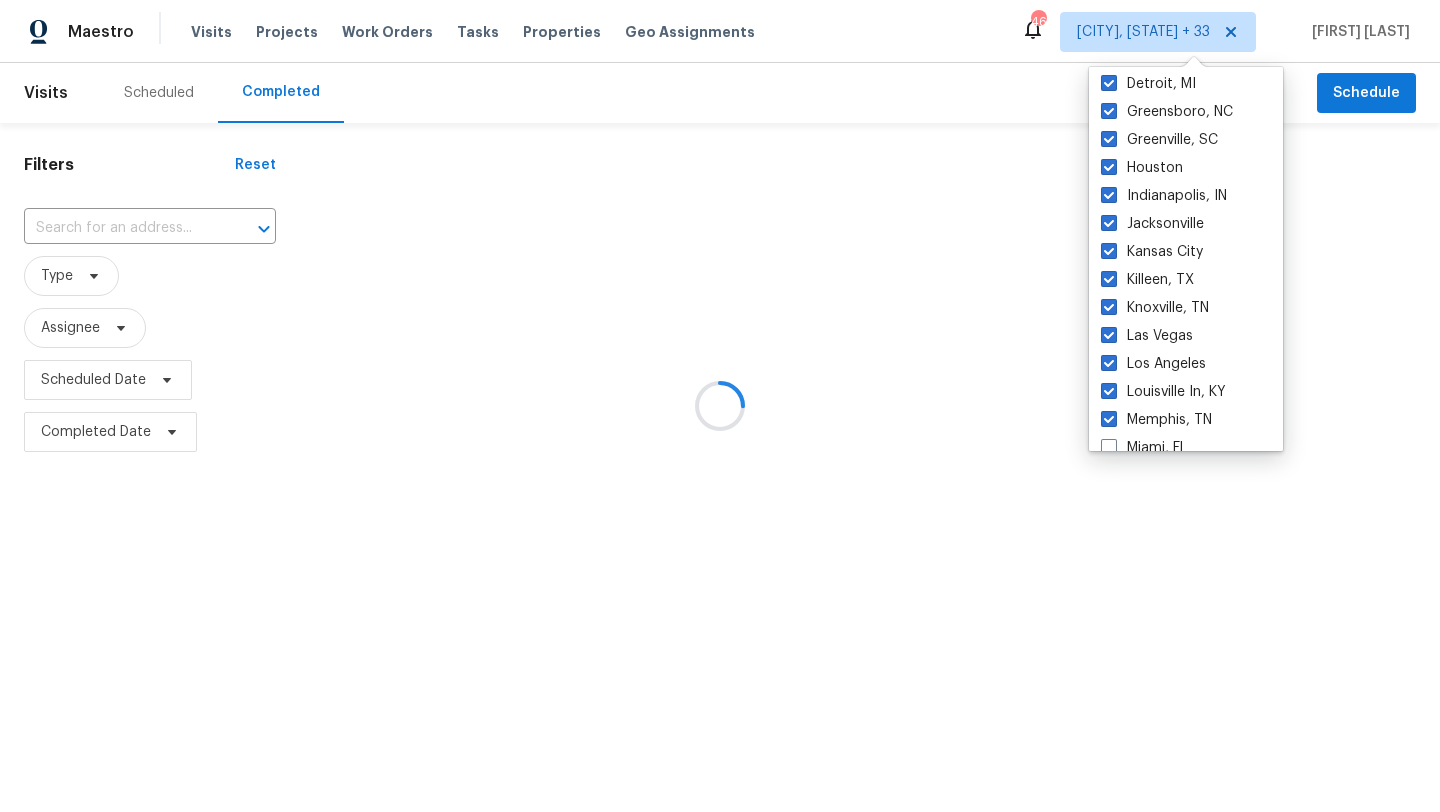 scroll, scrollTop: 806, scrollLeft: 0, axis: vertical 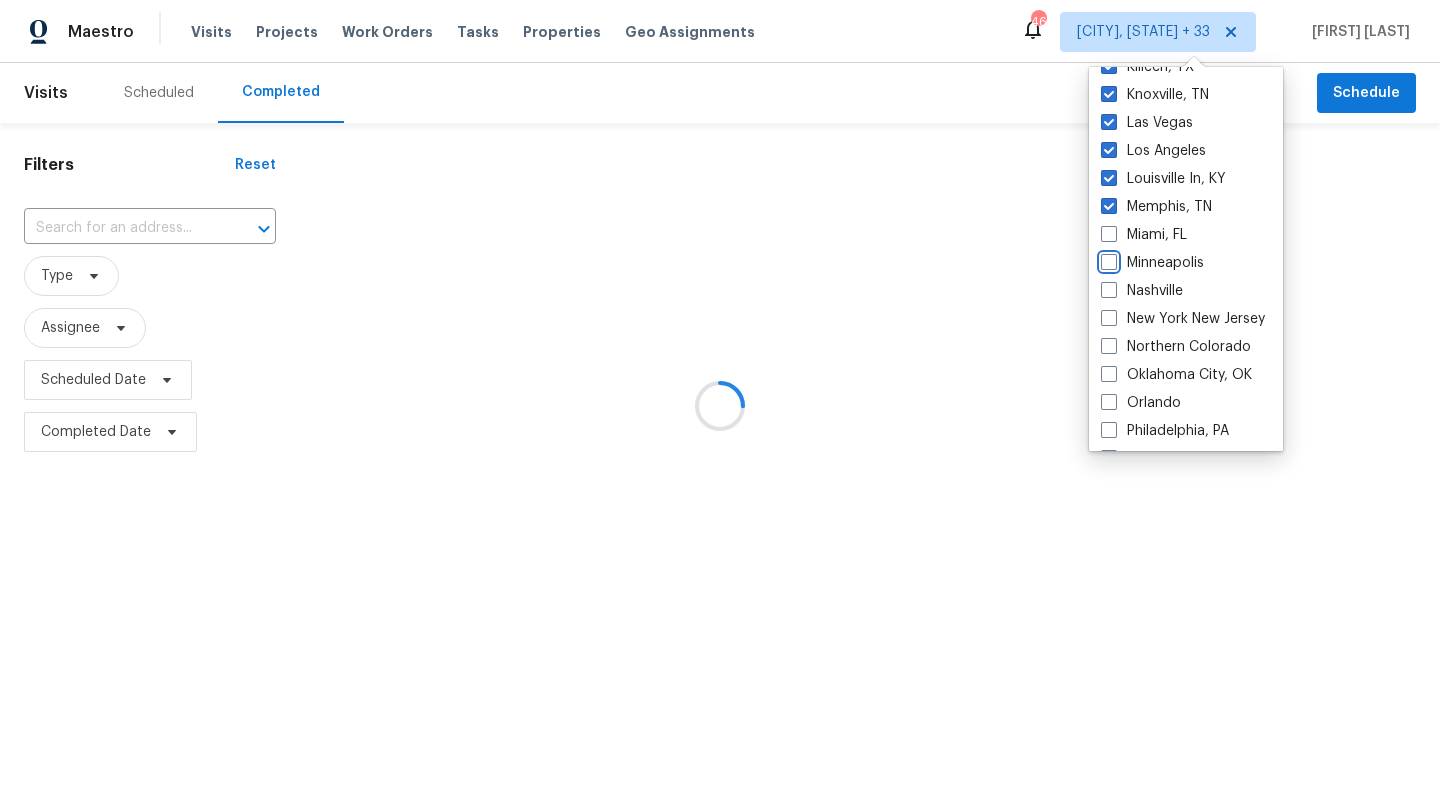 click on "Minneapolis" at bounding box center (1107, 259) 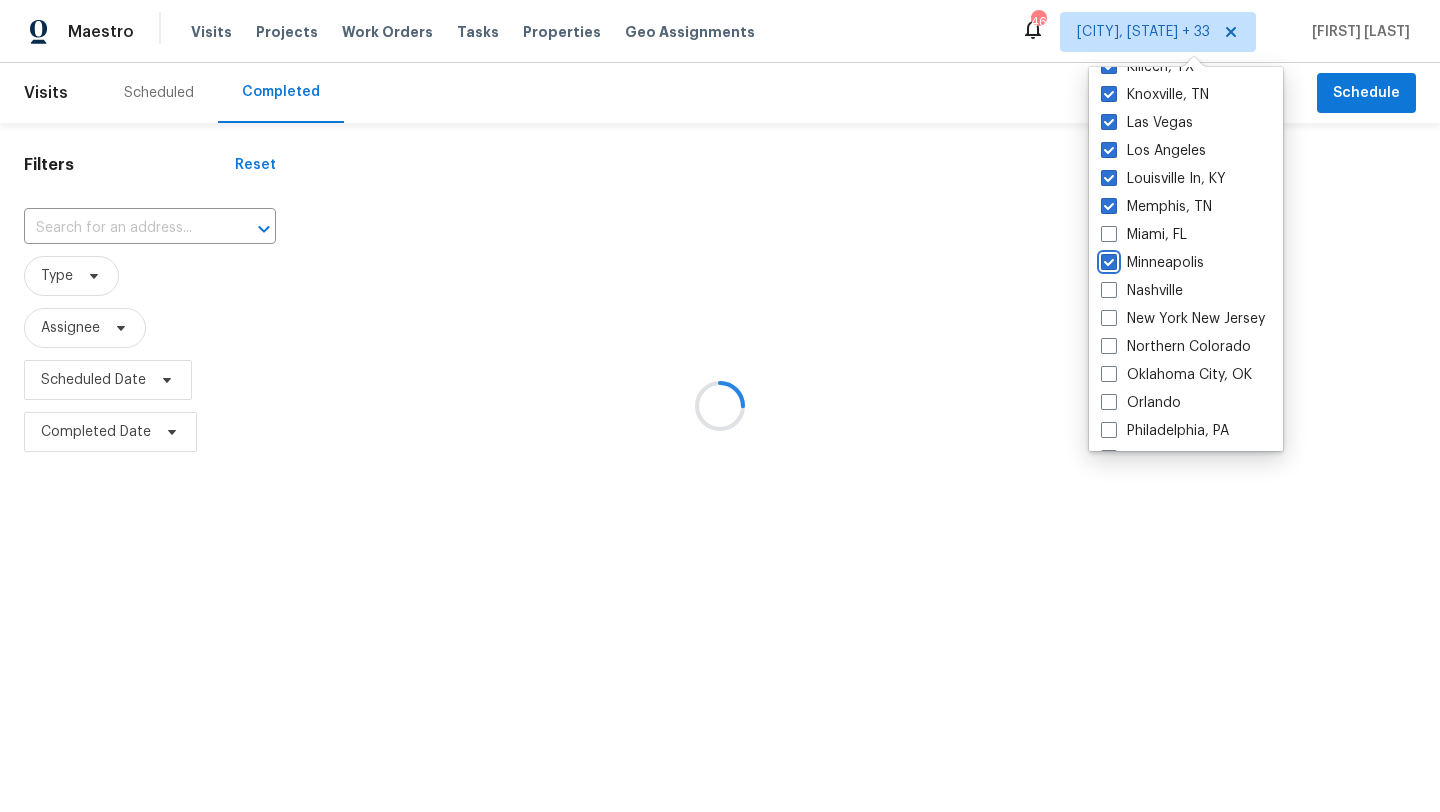 checkbox on "true" 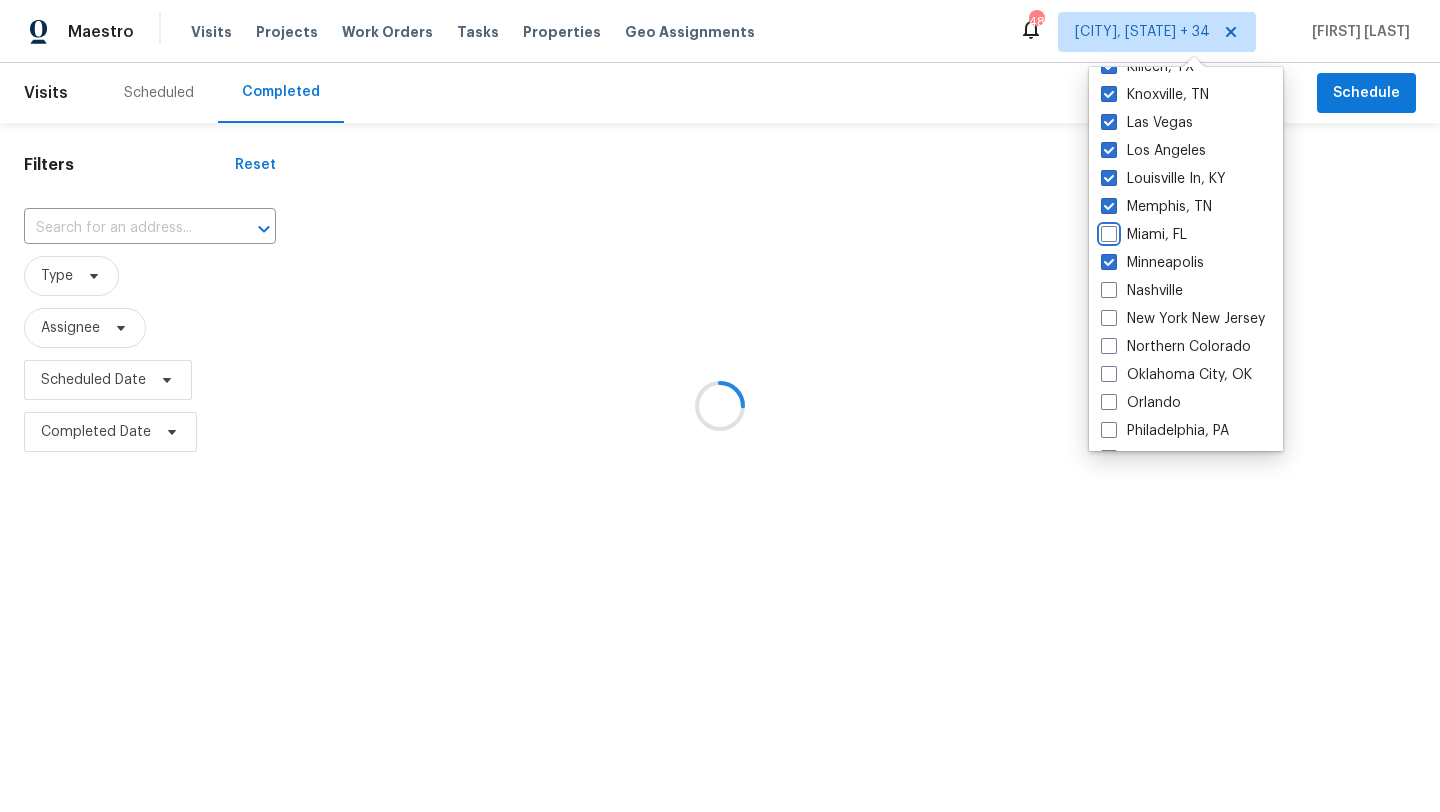 click on "Miami, FL" at bounding box center [1107, 231] 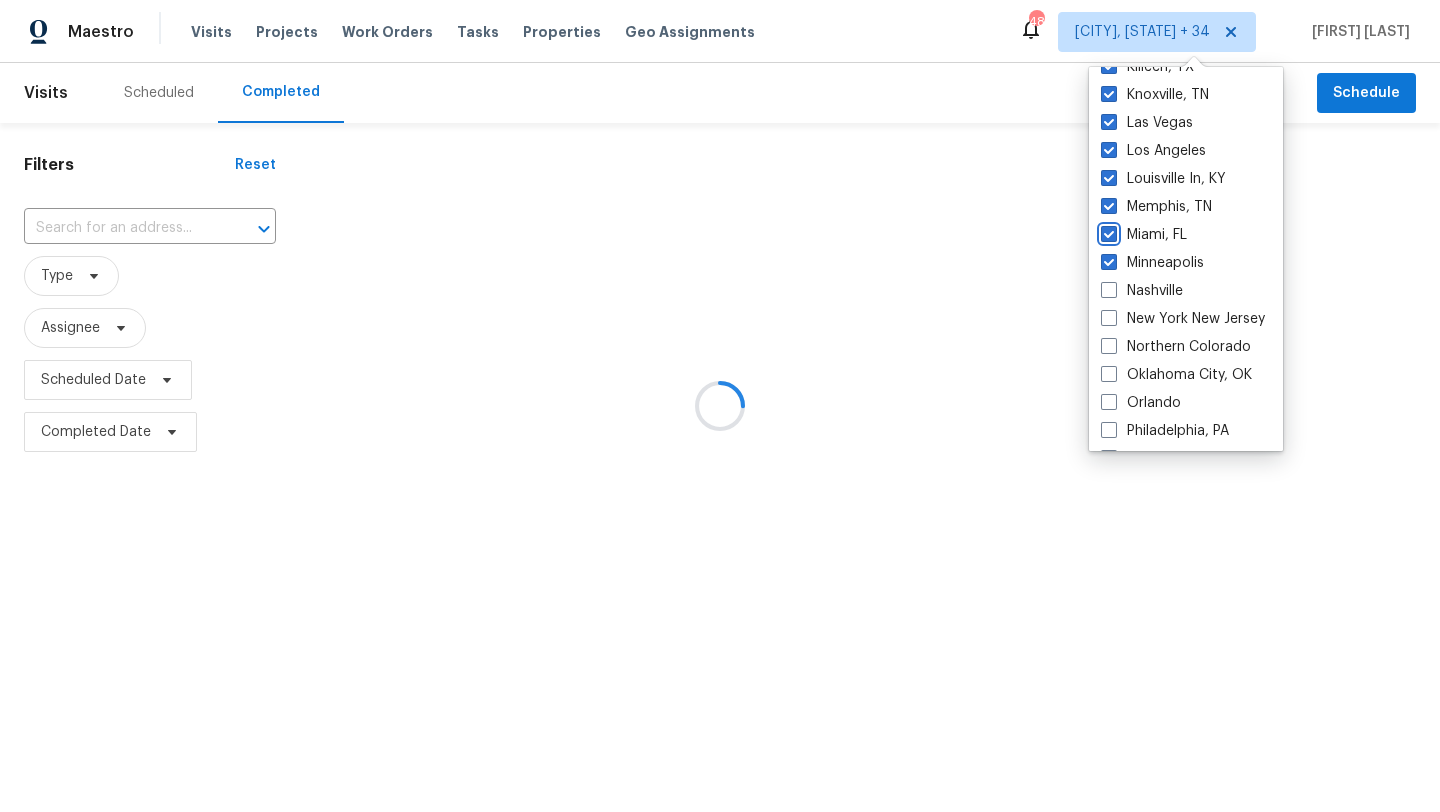 checkbox on "true" 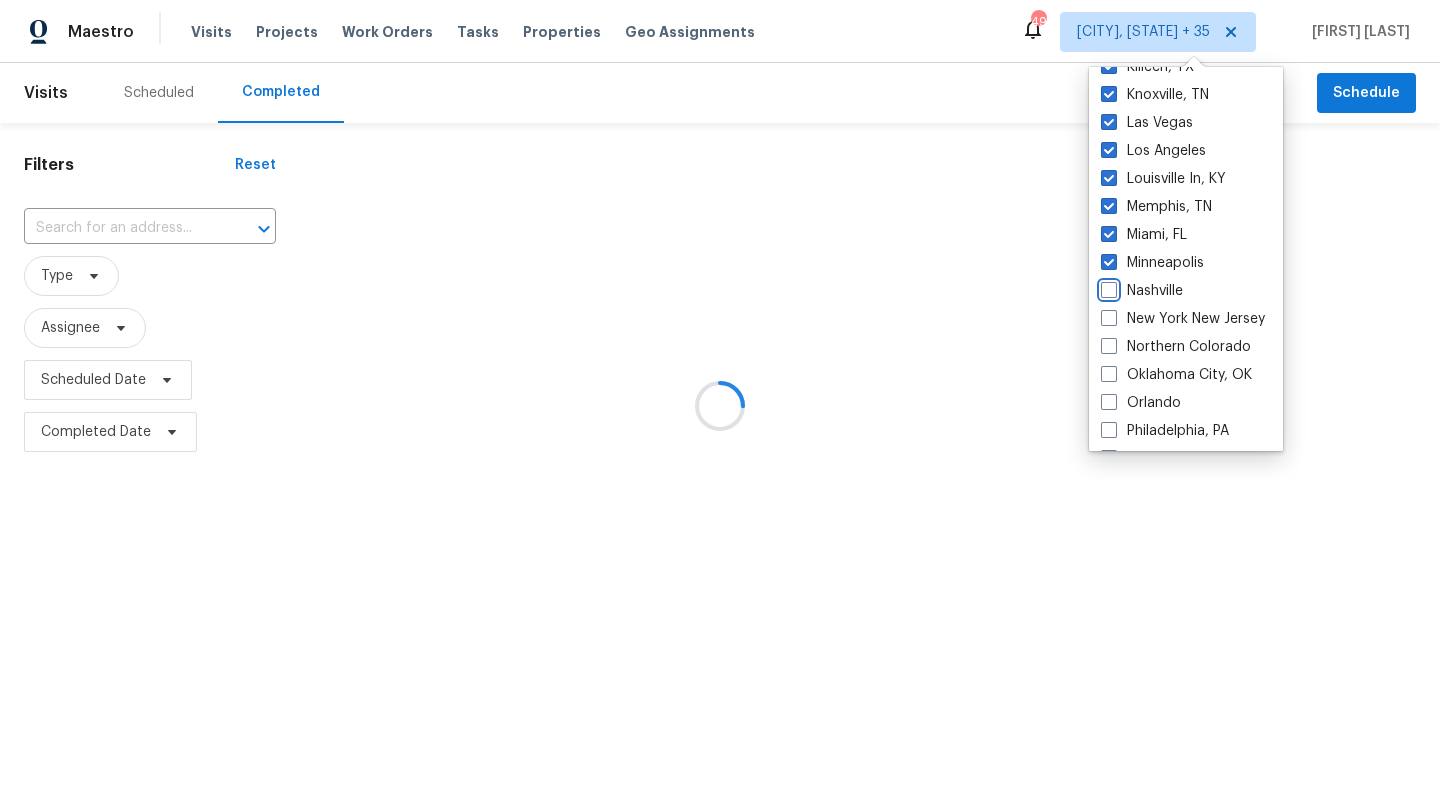 click on "Nashville" at bounding box center (1107, 287) 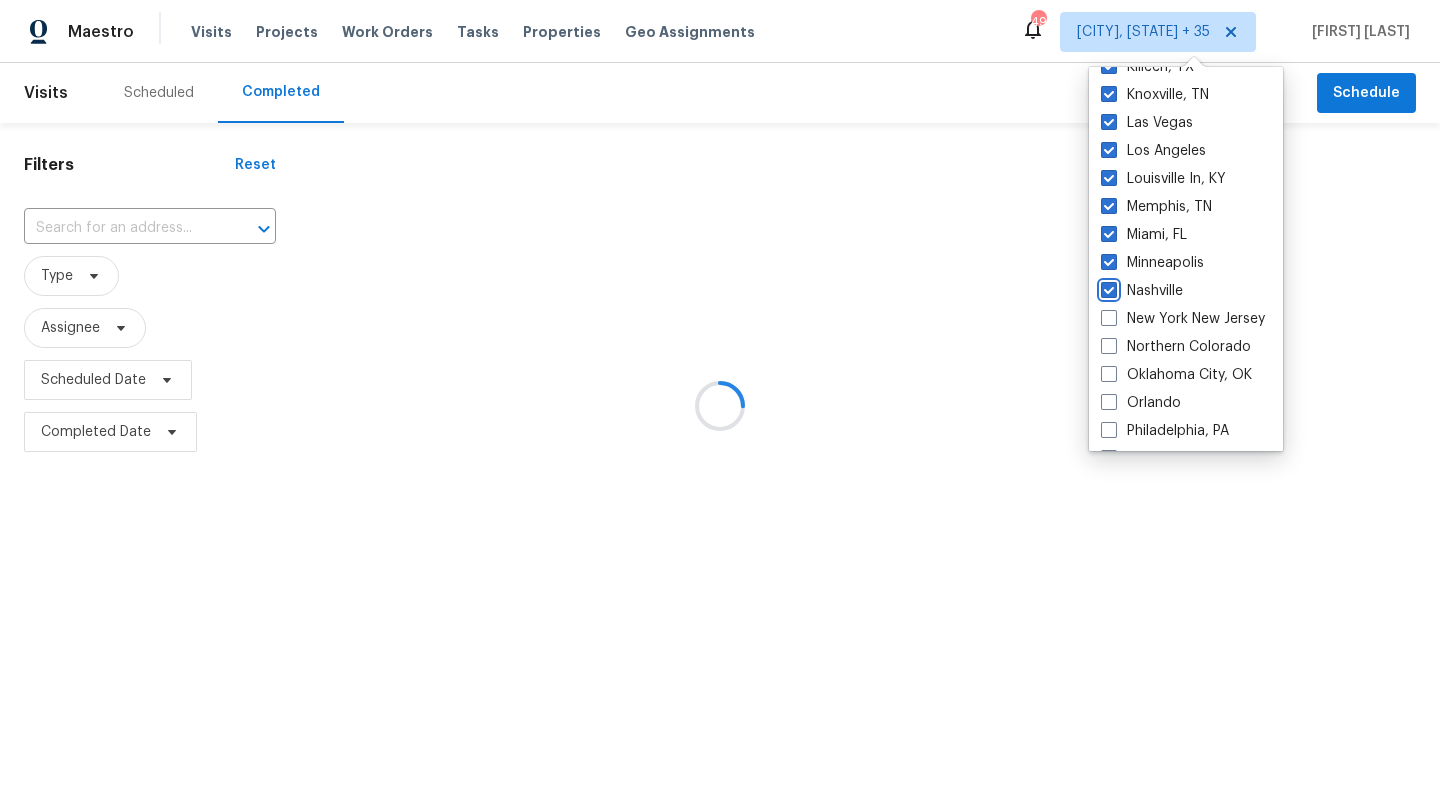 checkbox on "true" 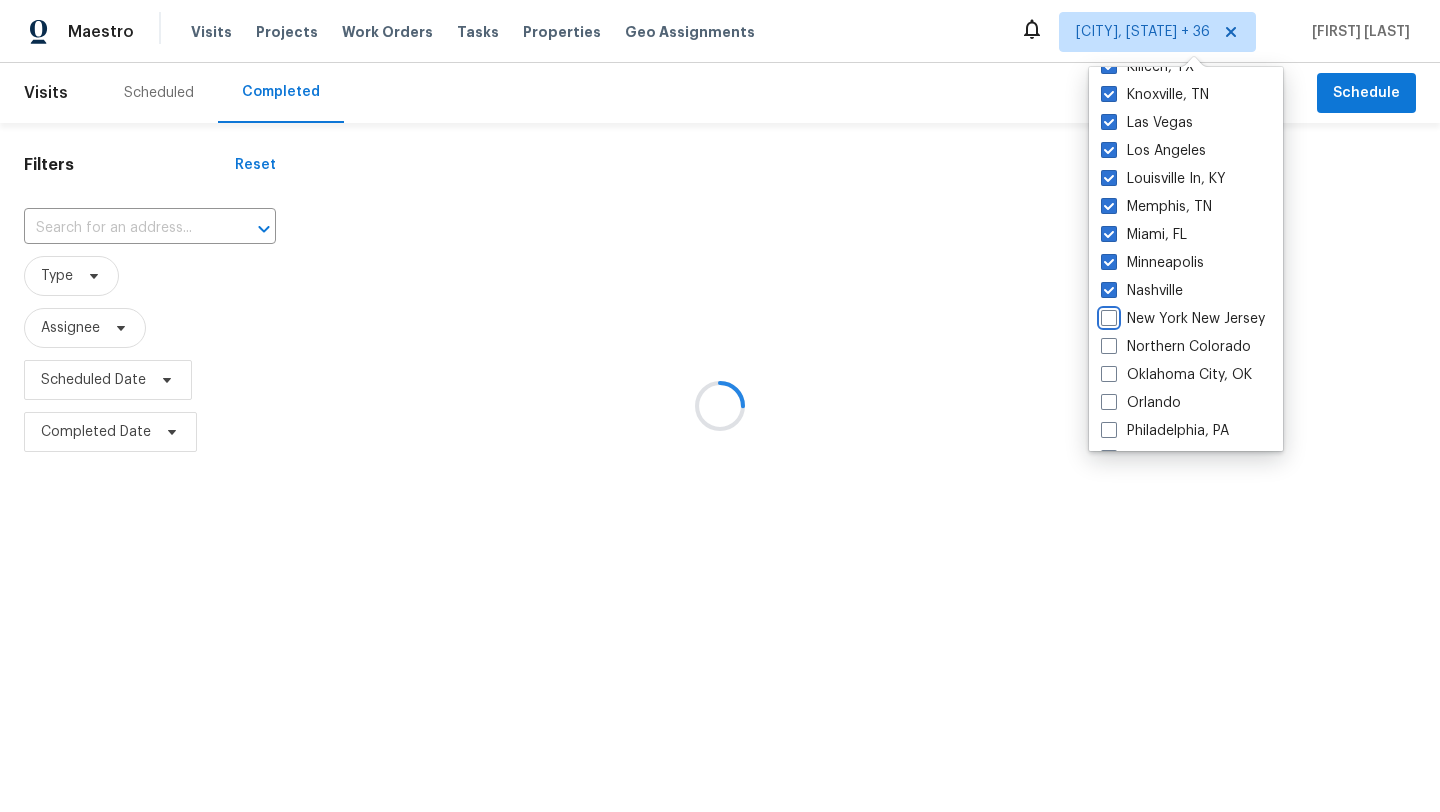 click on "New York New Jersey" at bounding box center [1107, 315] 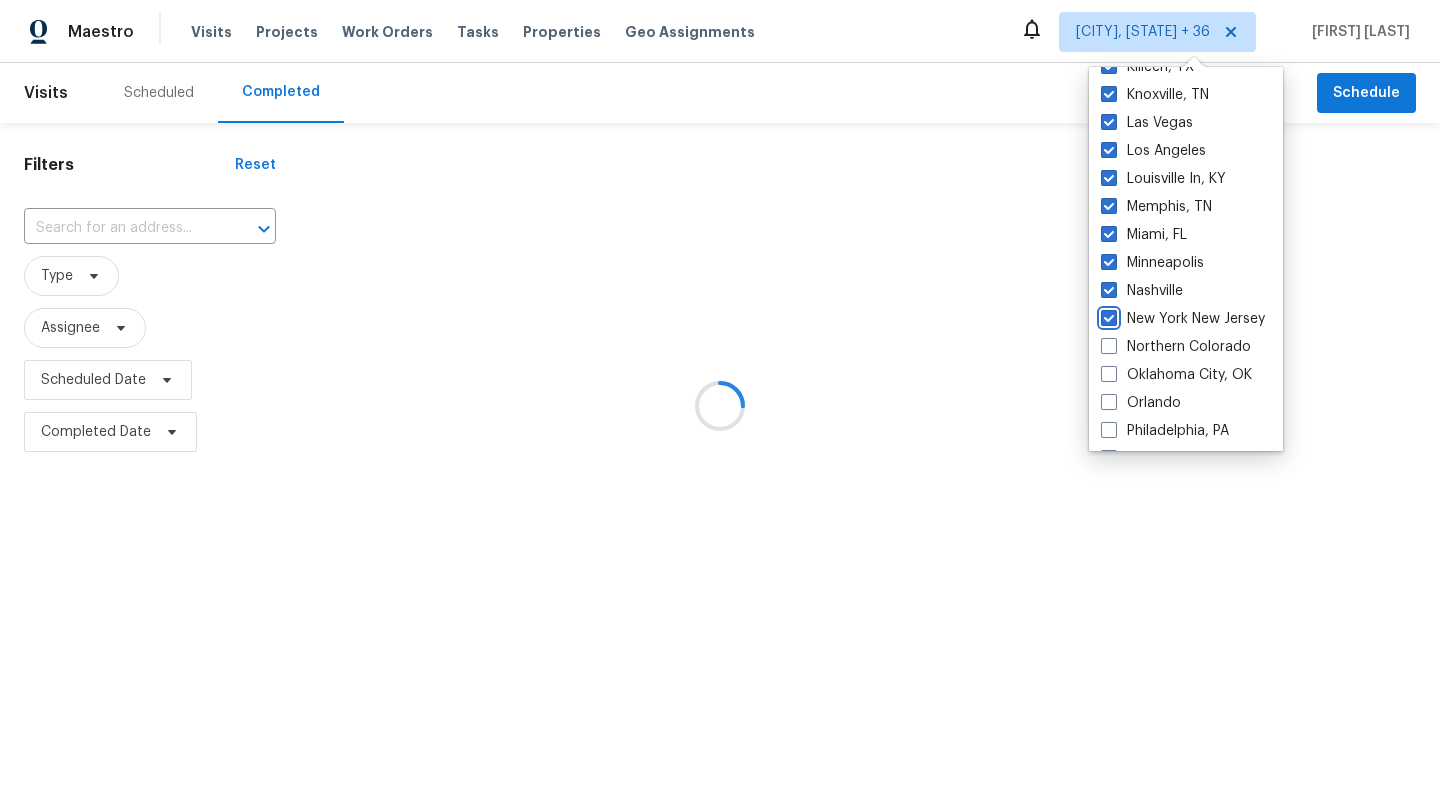 checkbox on "true" 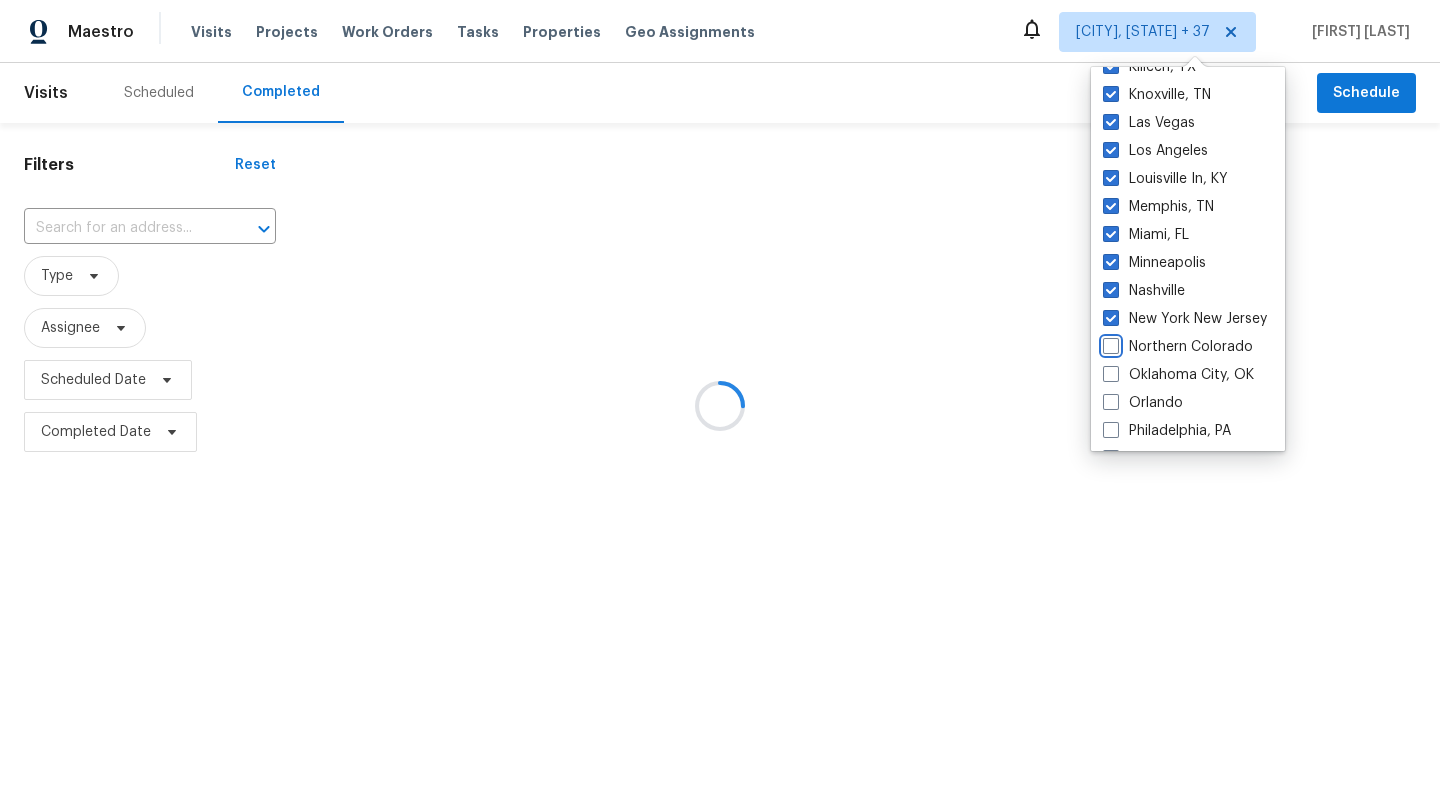 click on "Northern Colorado" at bounding box center (1109, 343) 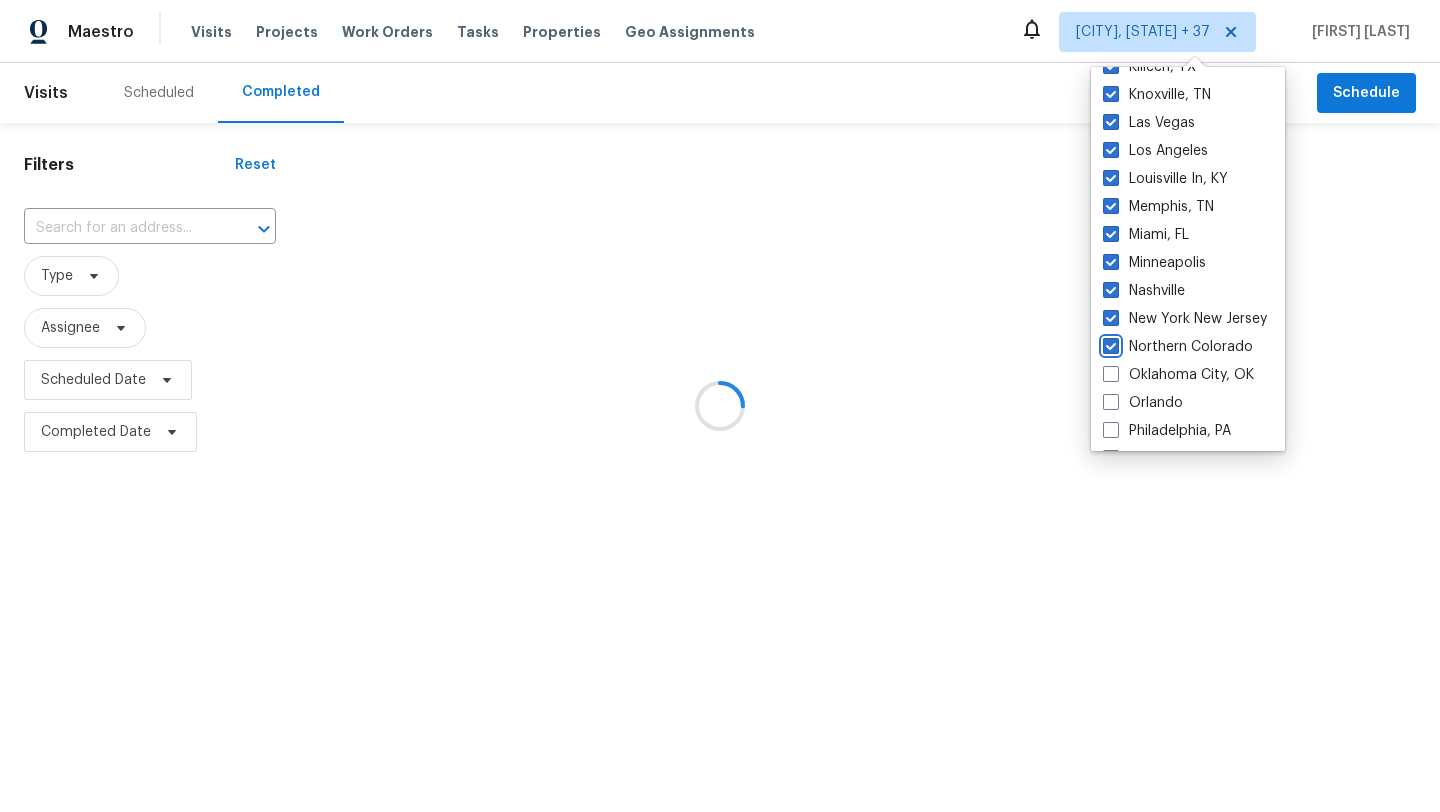checkbox on "true" 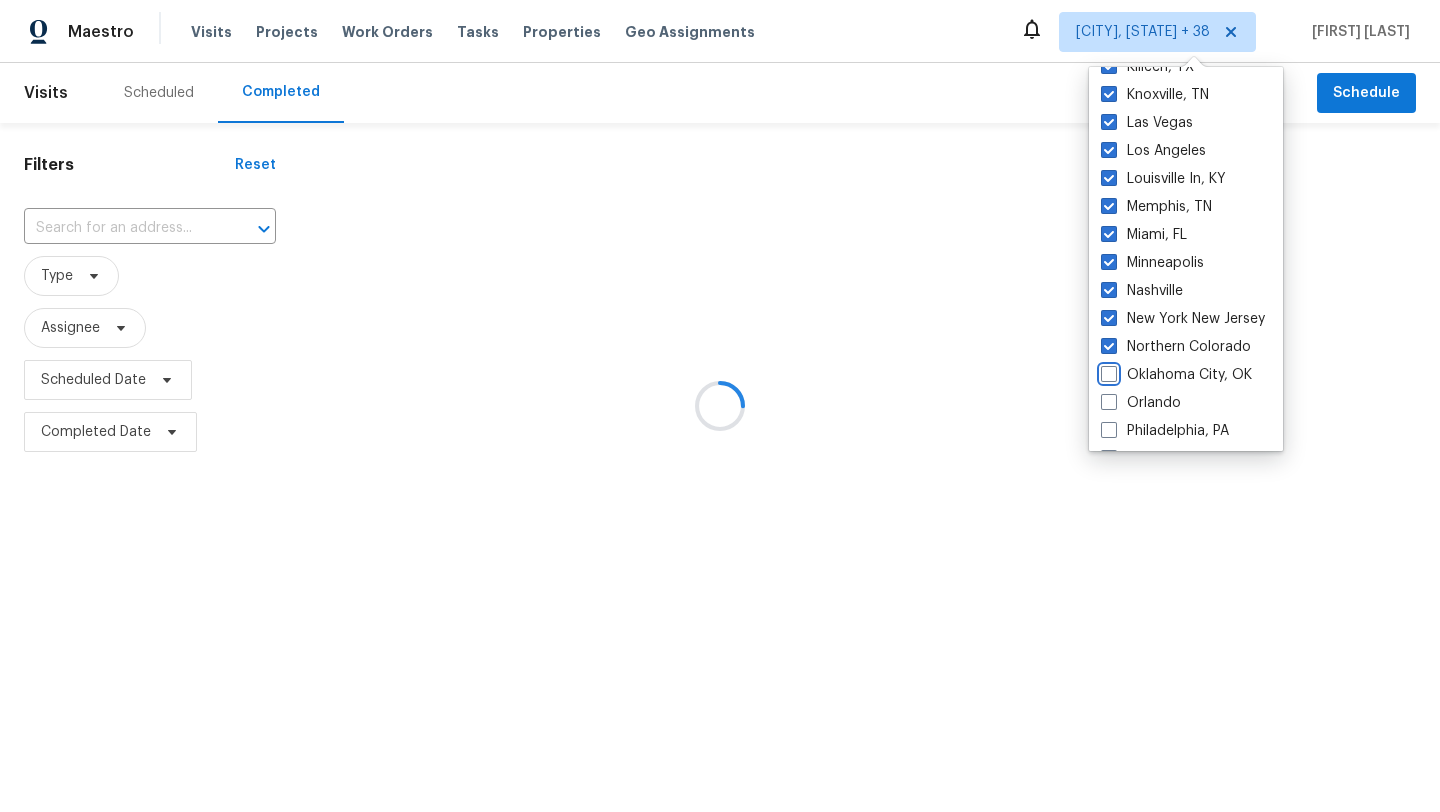 click on "Oklahoma City, OK" at bounding box center [1107, 371] 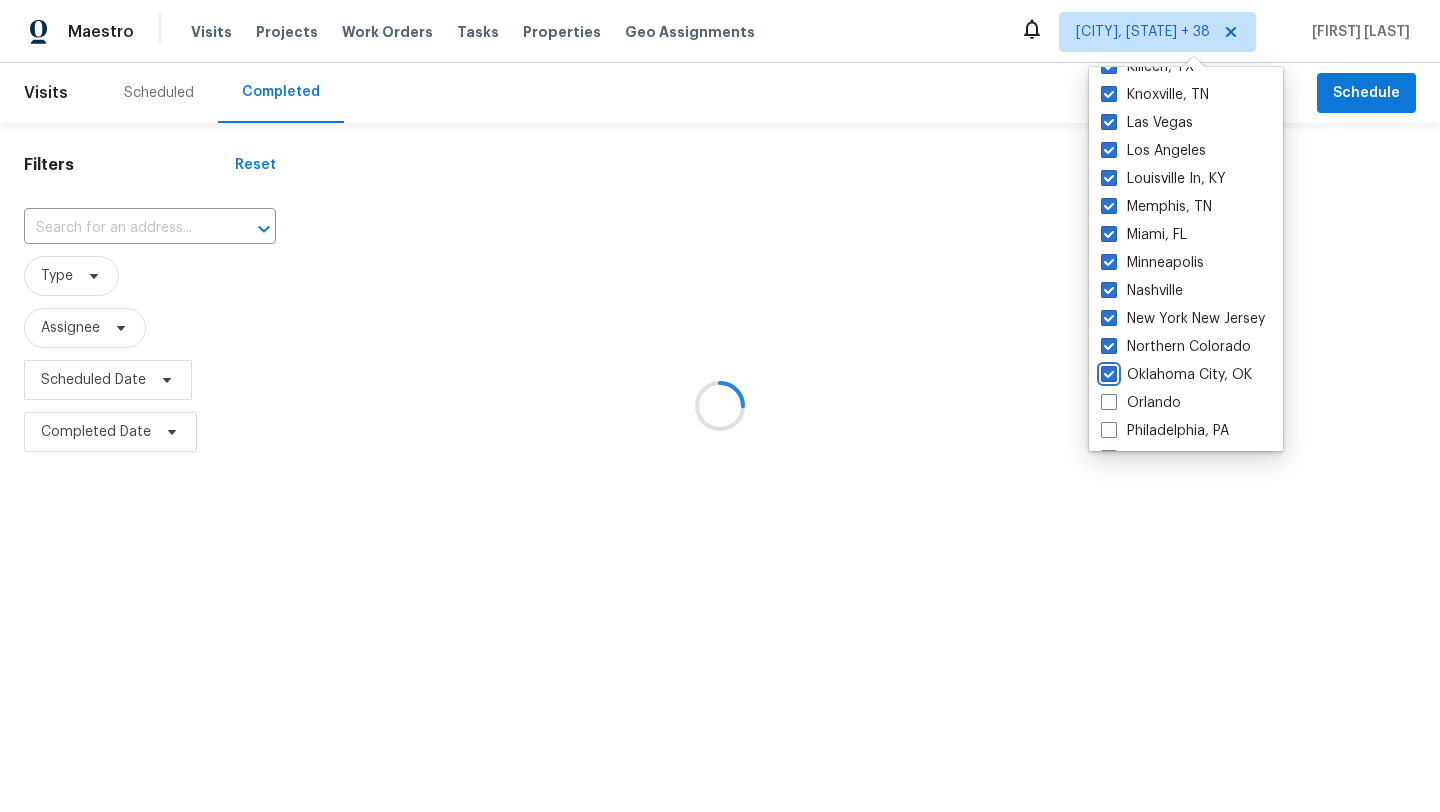 checkbox on "true" 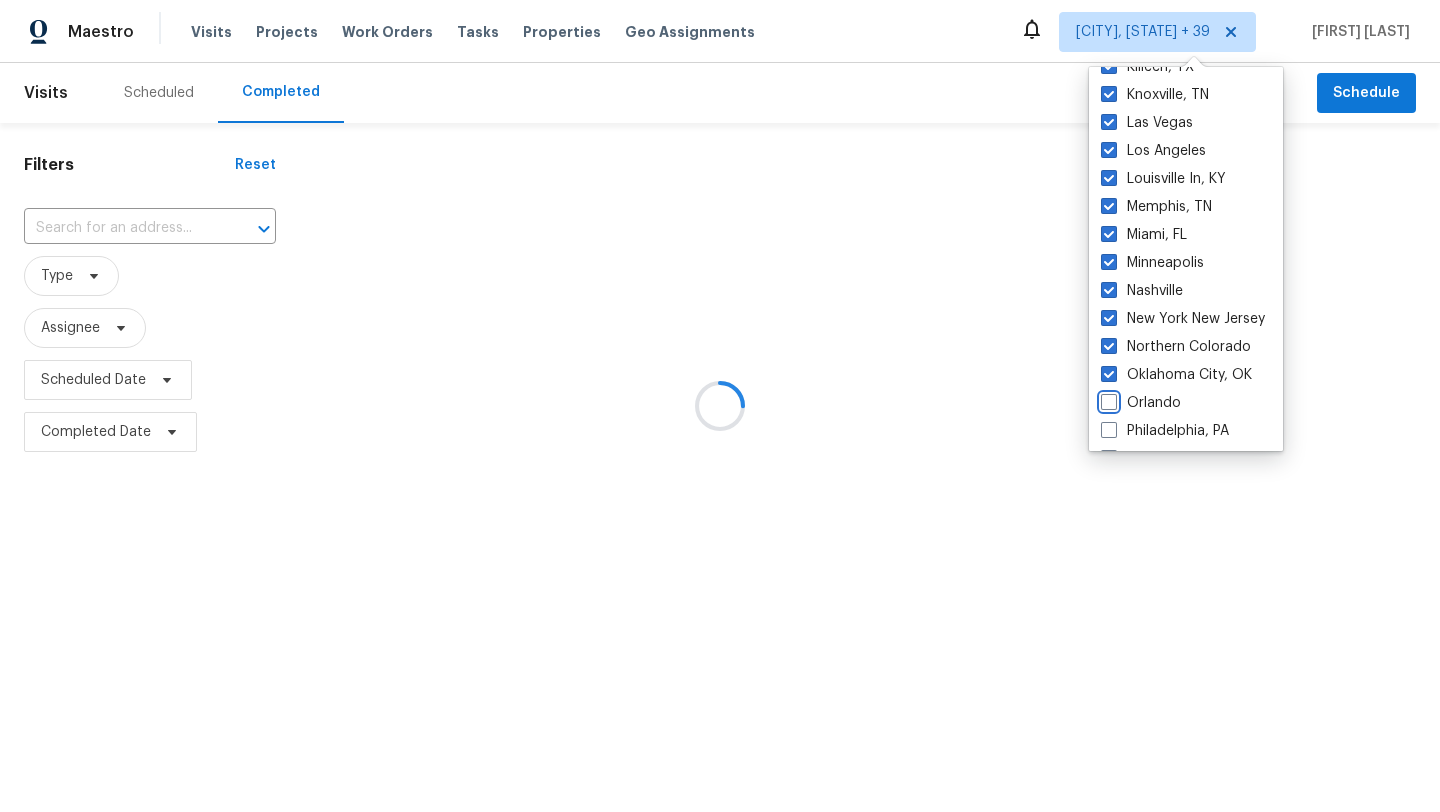 click on "Orlando" at bounding box center [1107, 399] 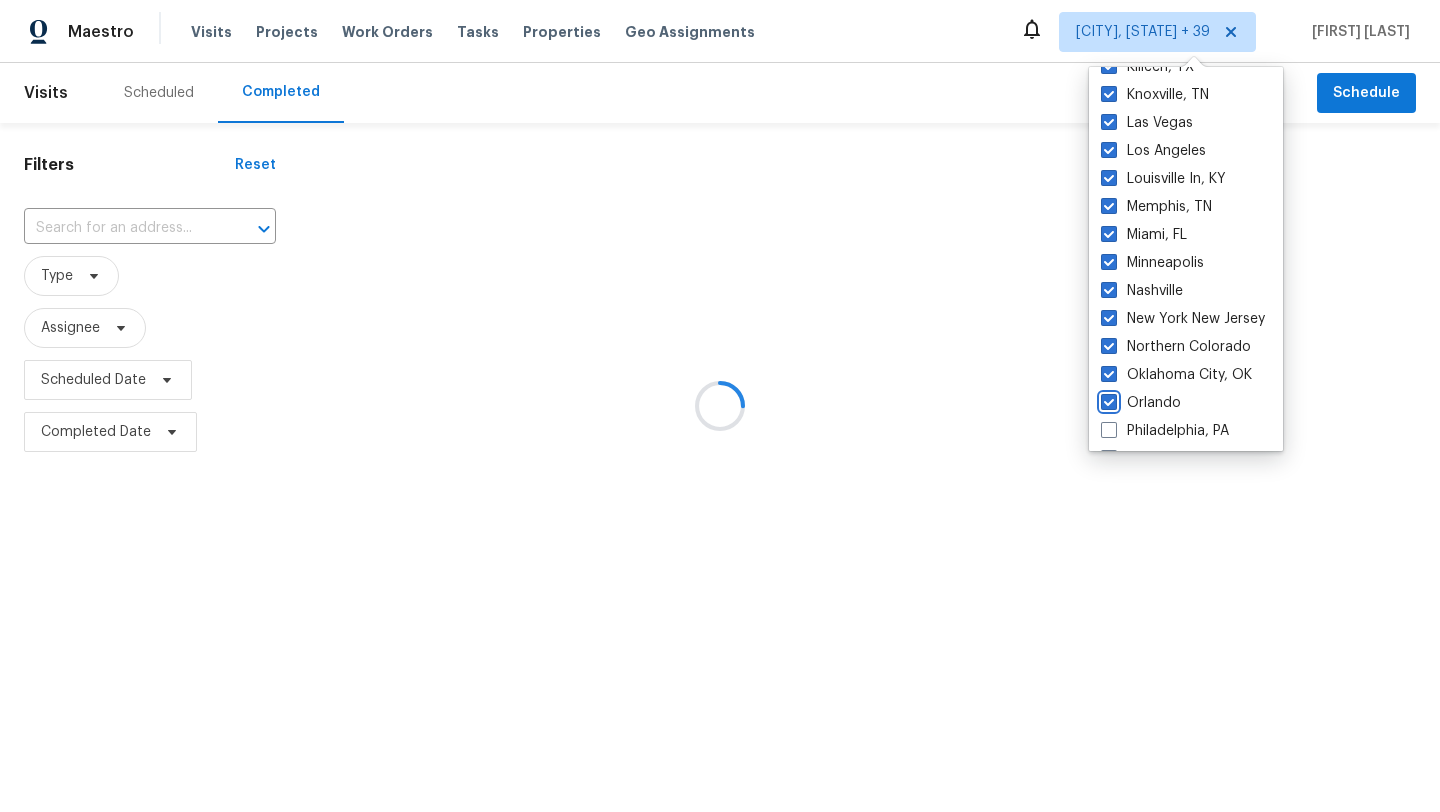 checkbox on "true" 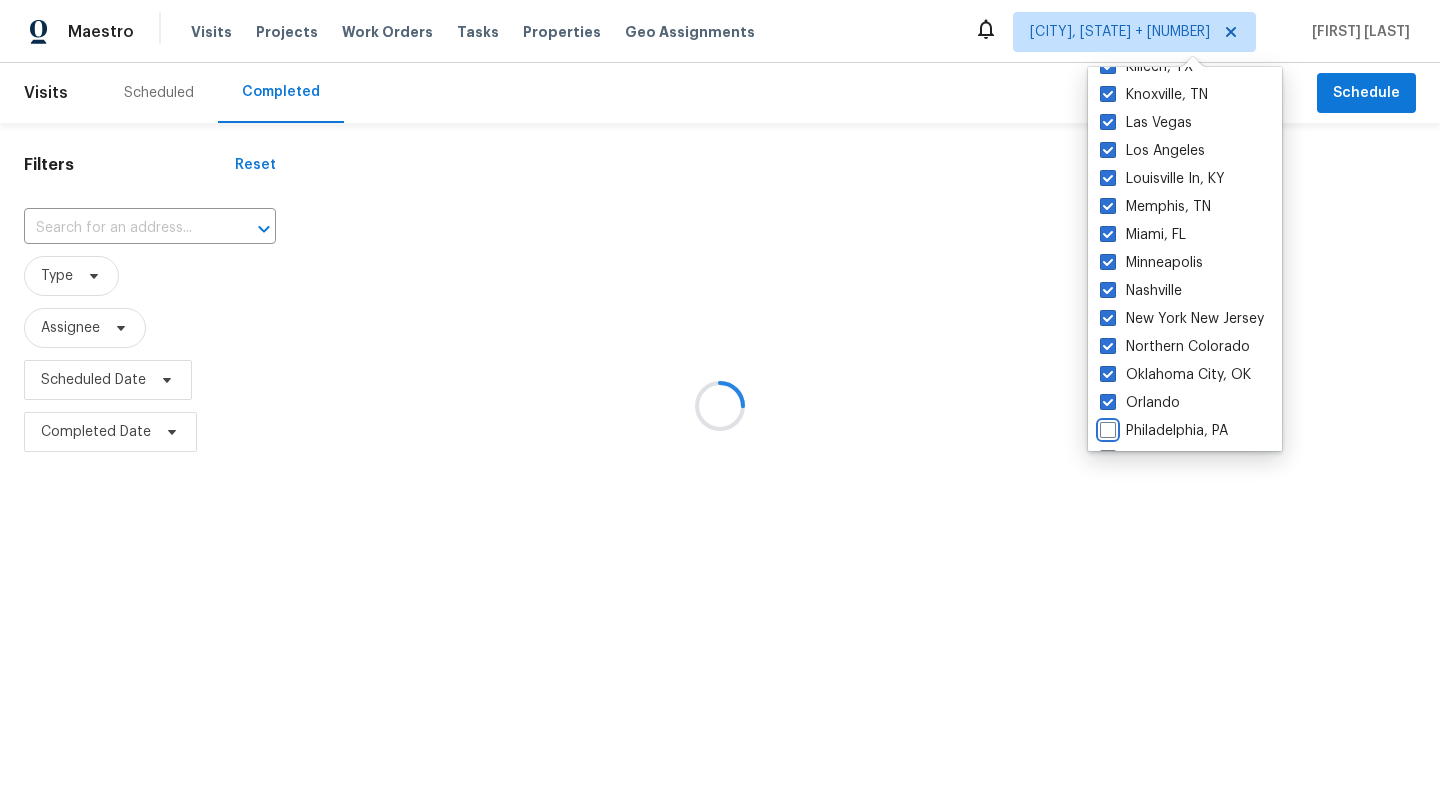 click on "Philadelphia, PA" at bounding box center (1106, 427) 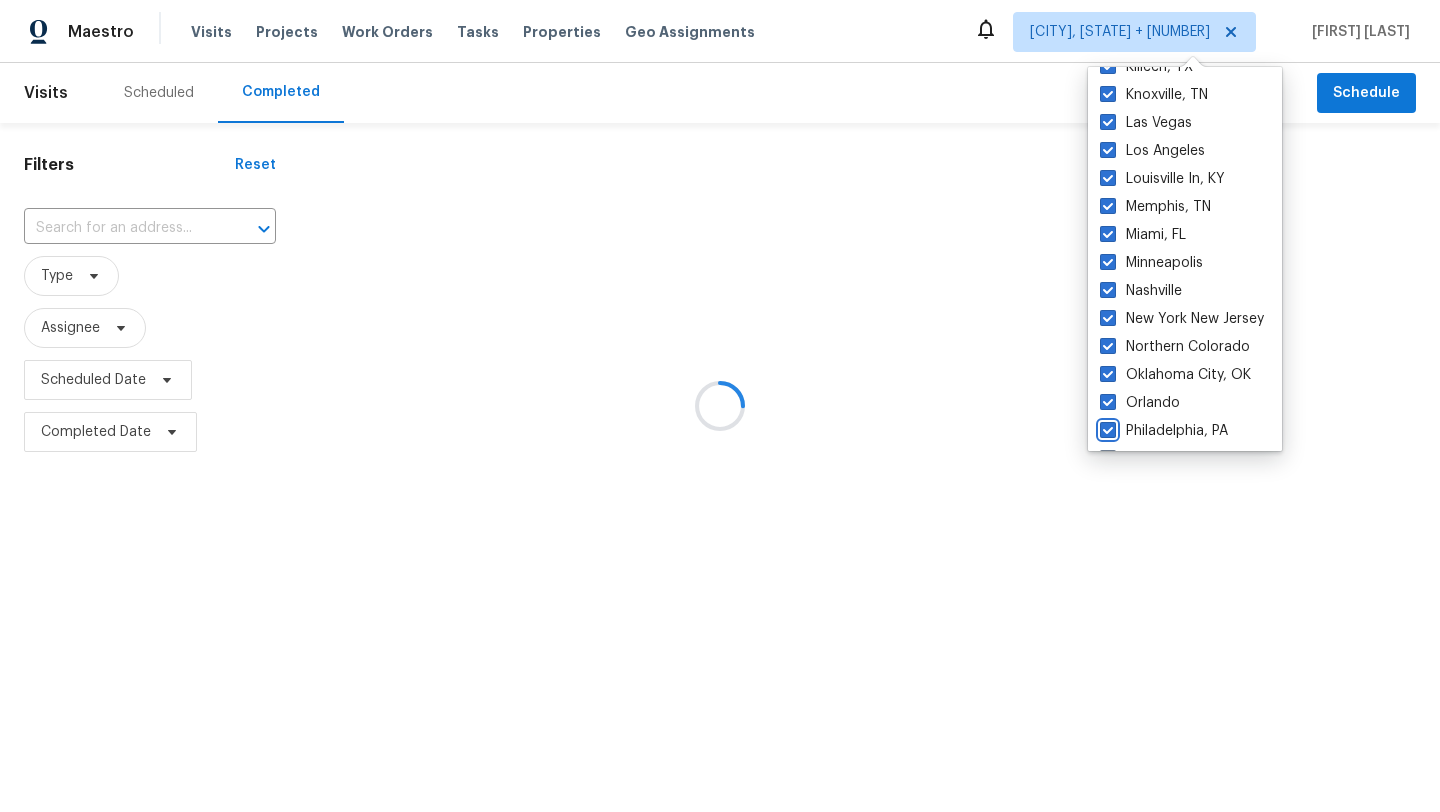 checkbox on "true" 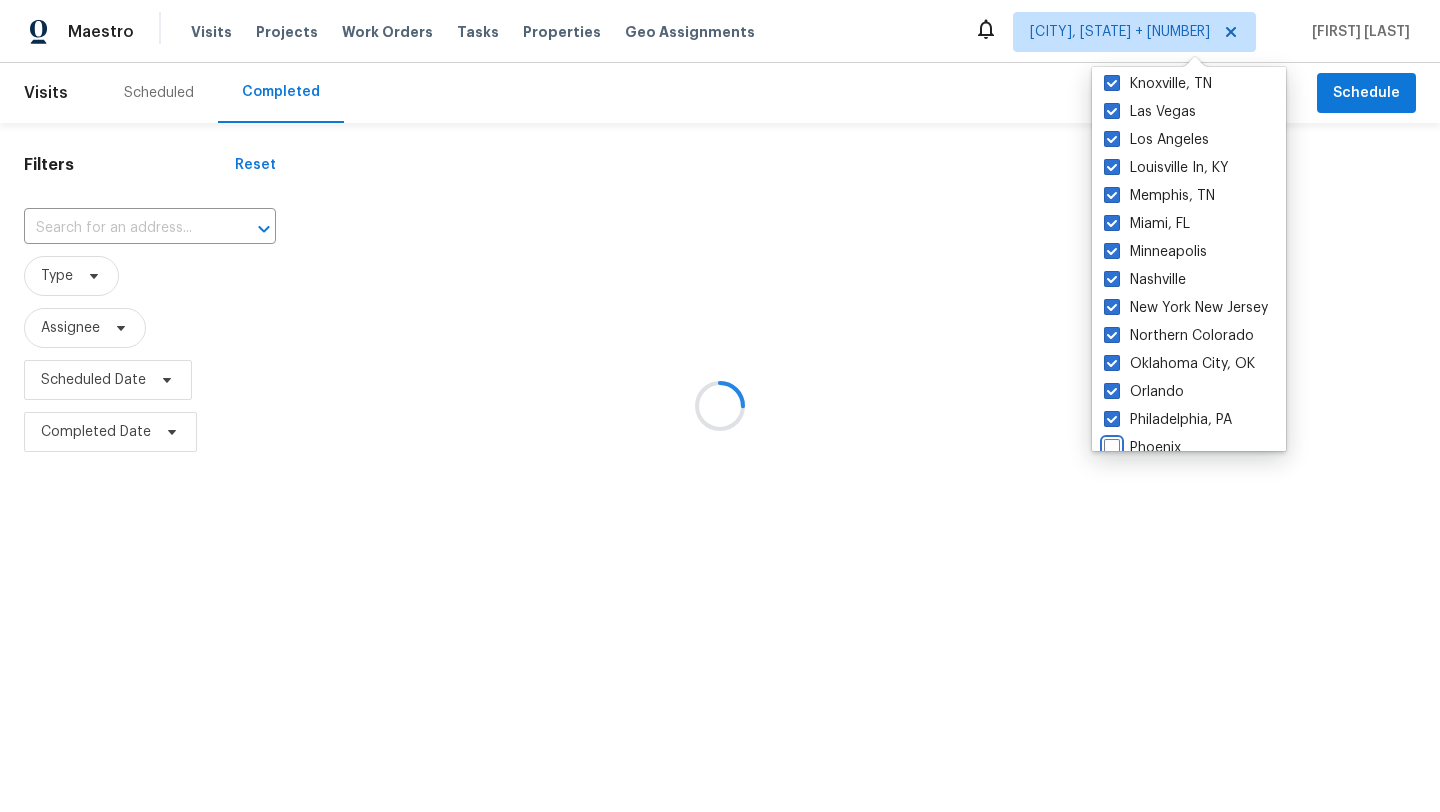 click on "Phoenix" at bounding box center [1110, 444] 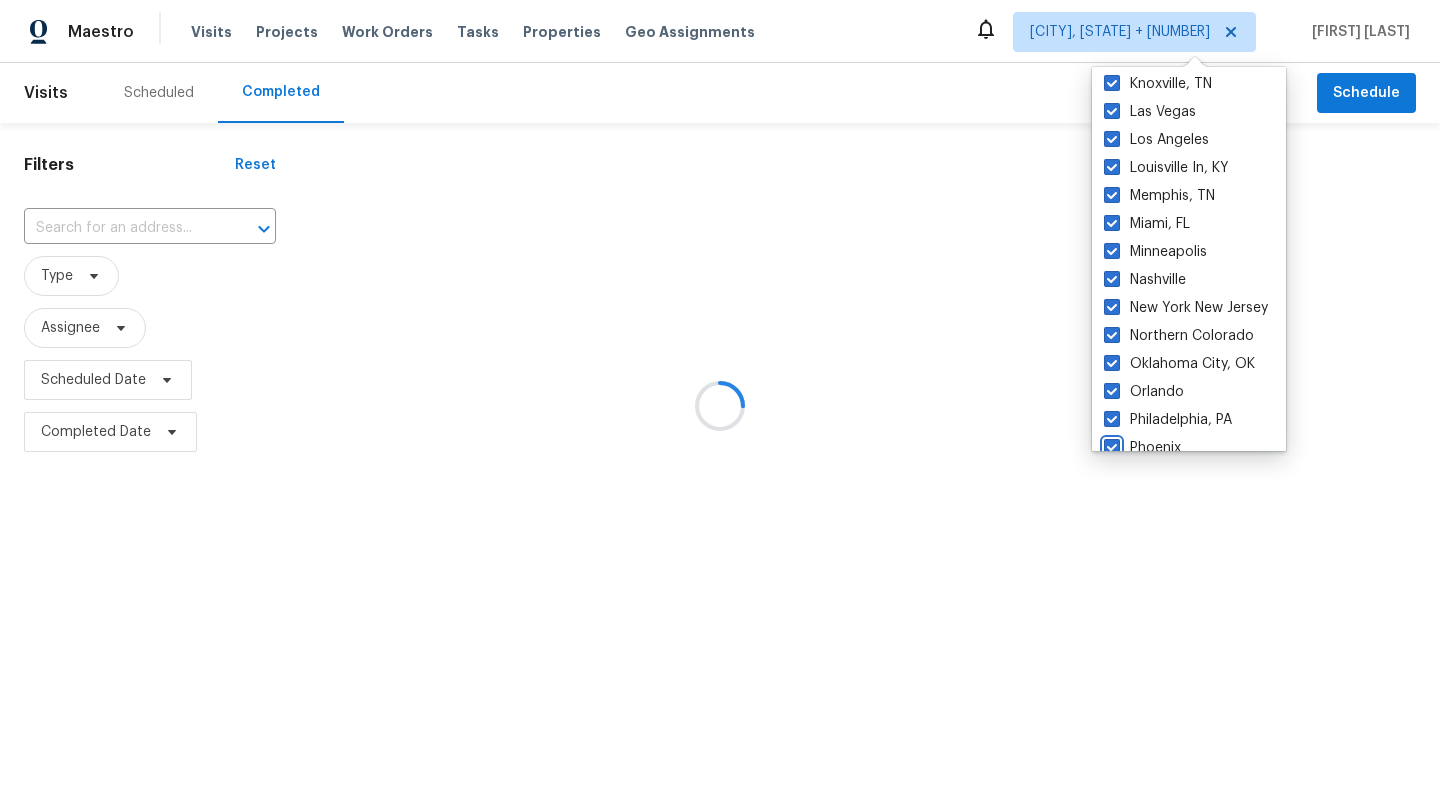 checkbox on "true" 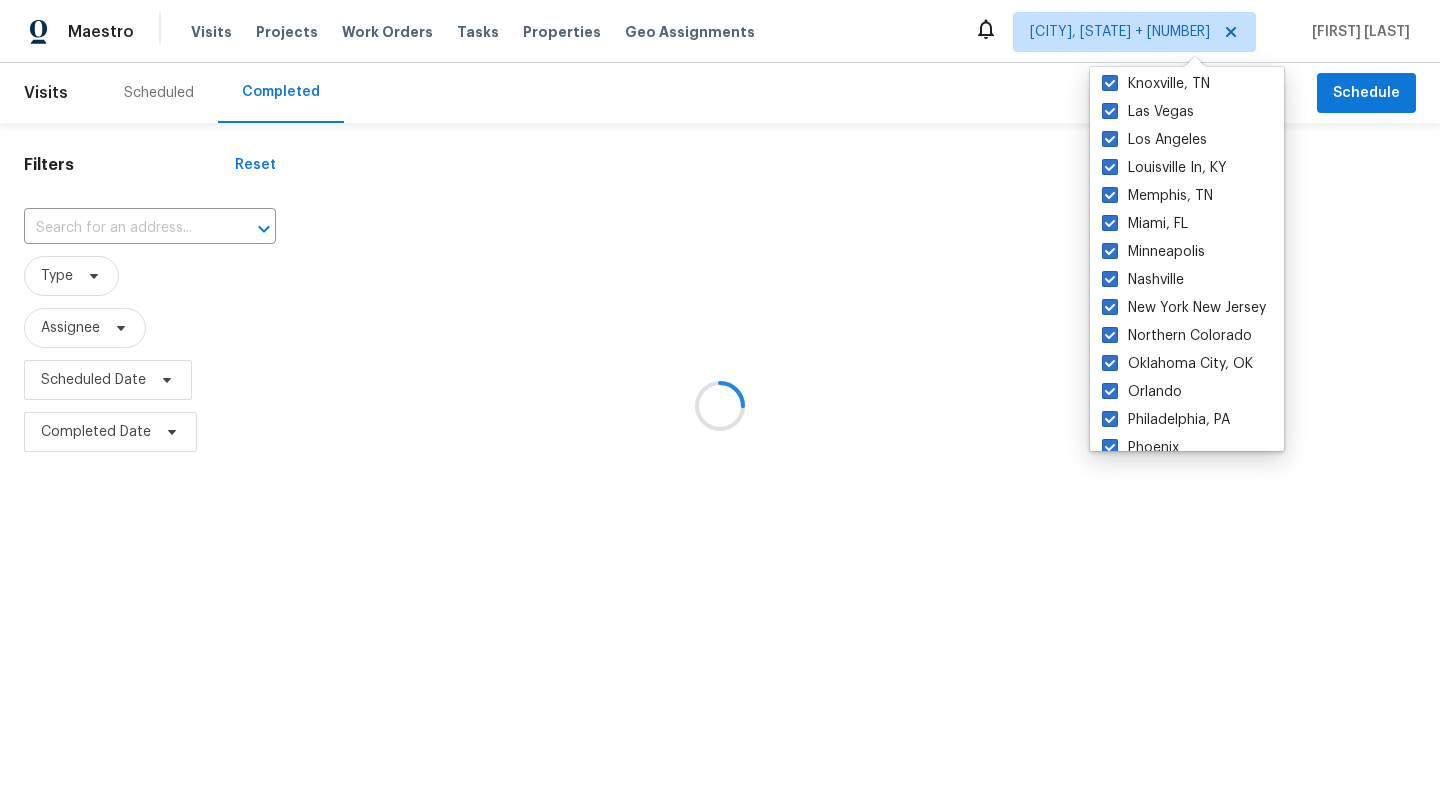 scroll, scrollTop: 1030, scrollLeft: 0, axis: vertical 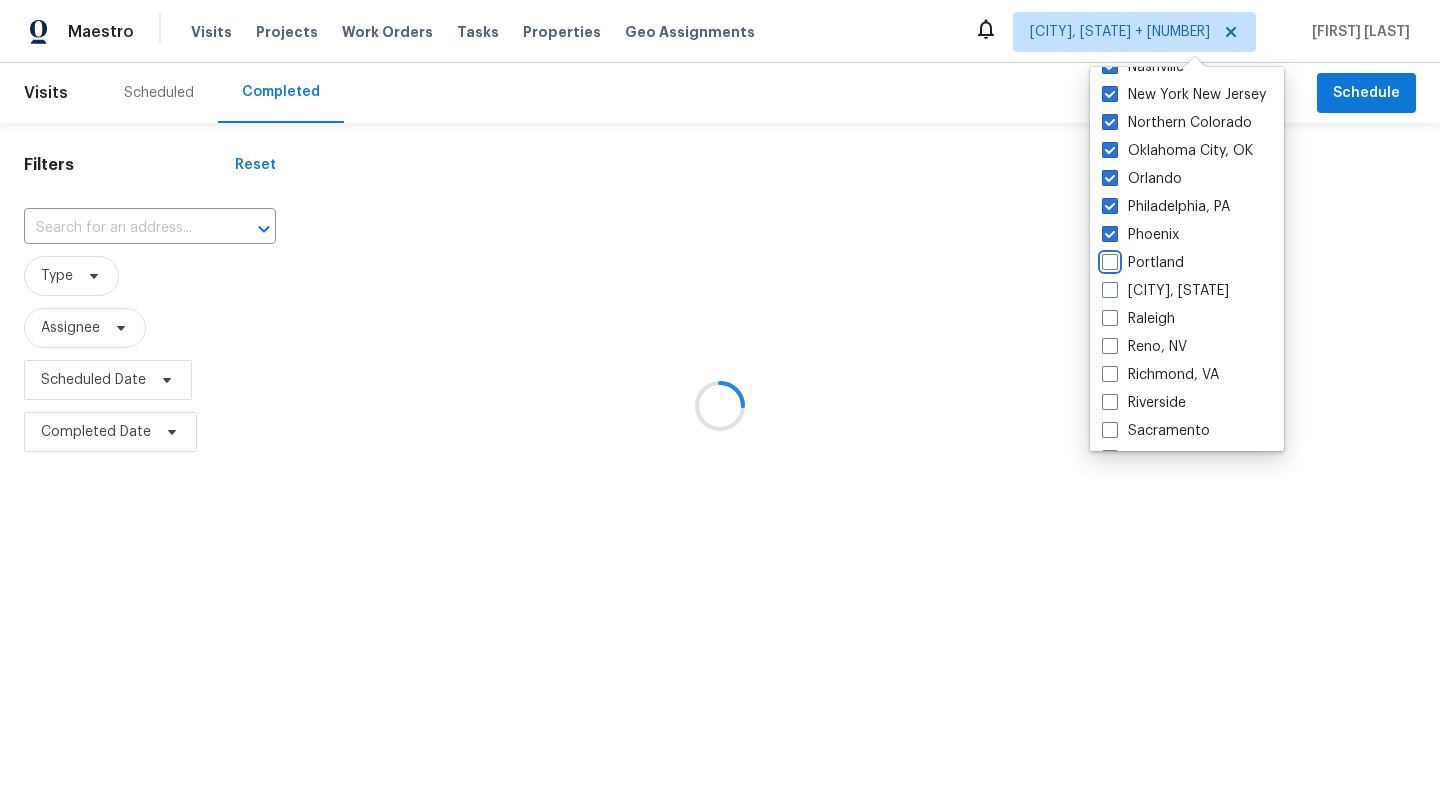 click on "Portland" at bounding box center (1108, 259) 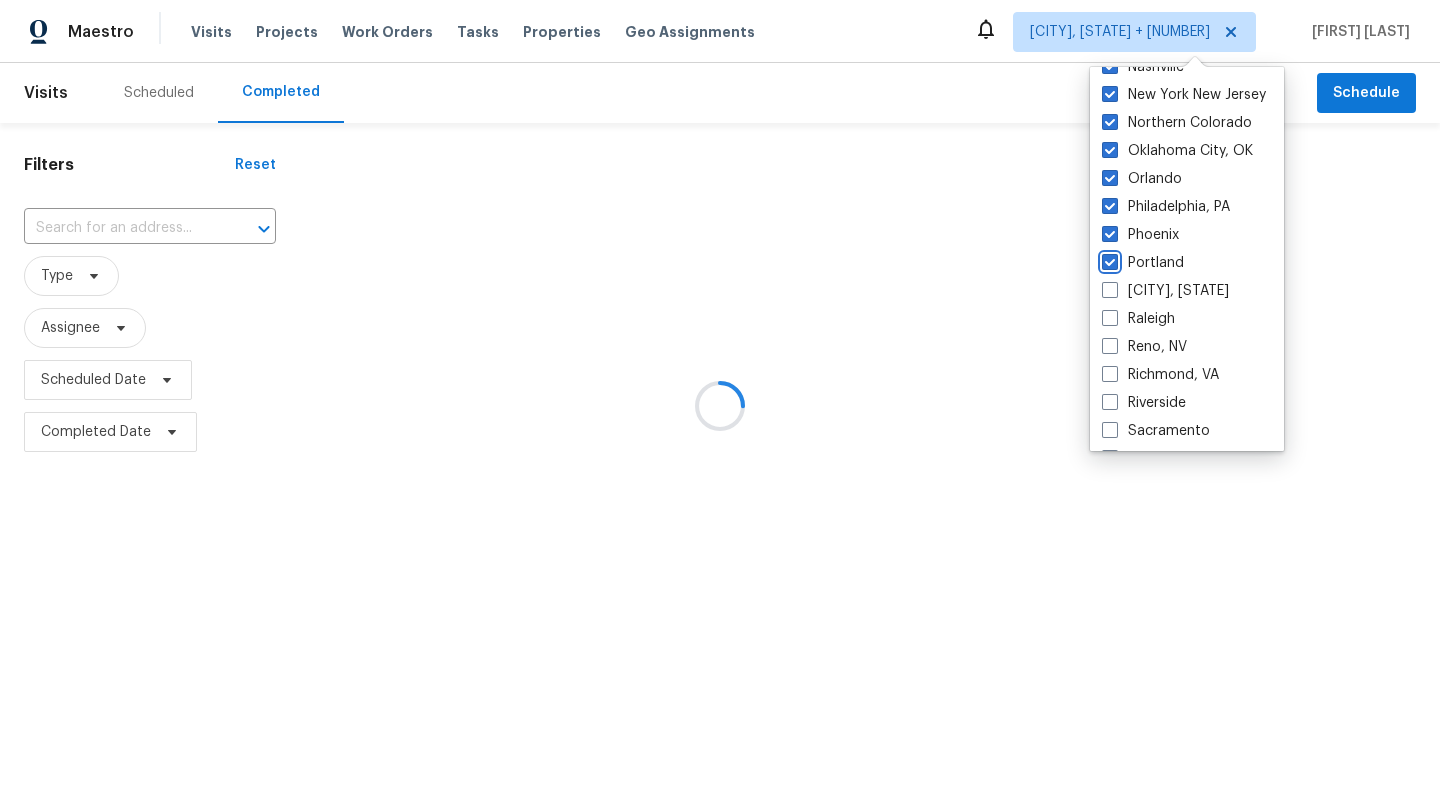 checkbox on "true" 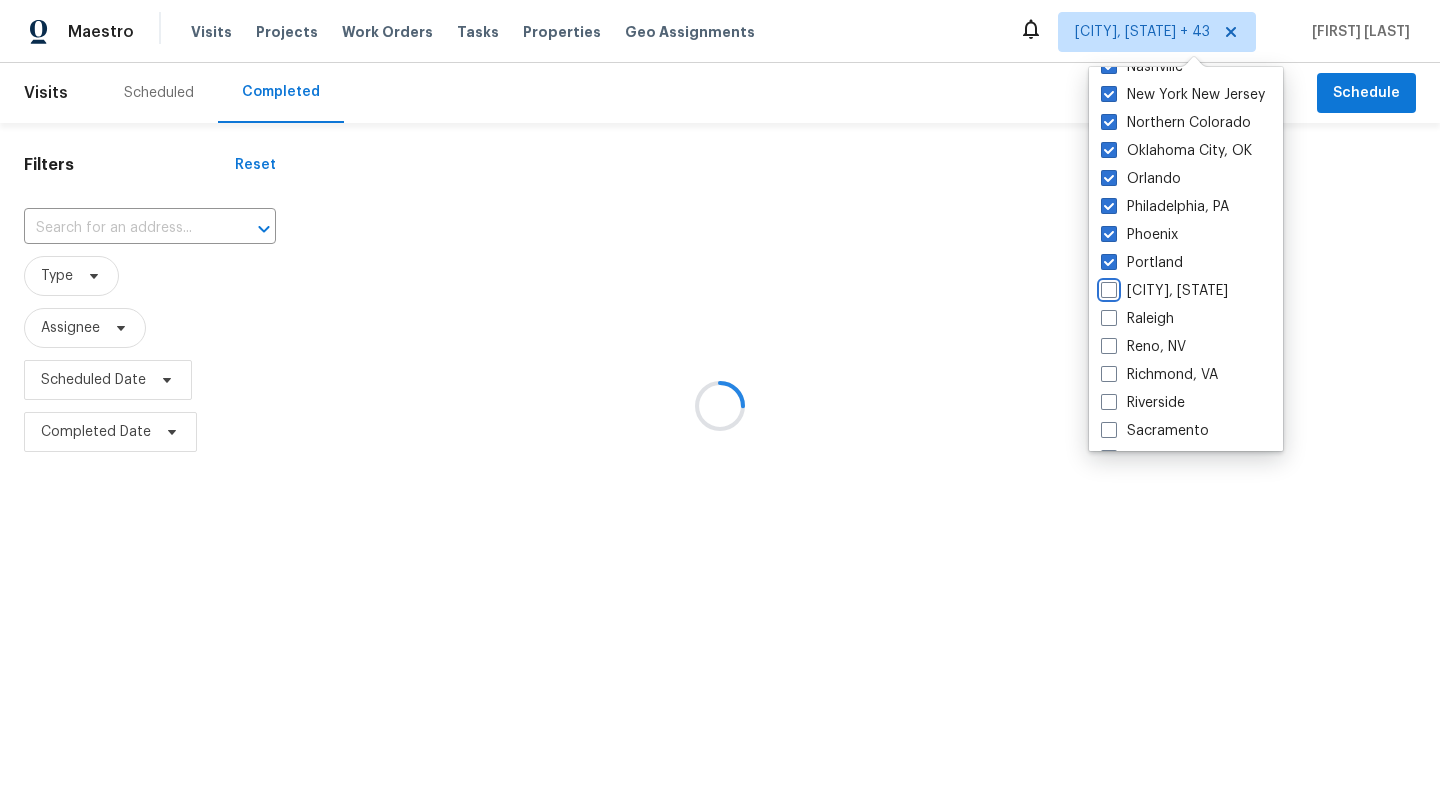 click on "[CITY], [STATE]" at bounding box center [1107, 287] 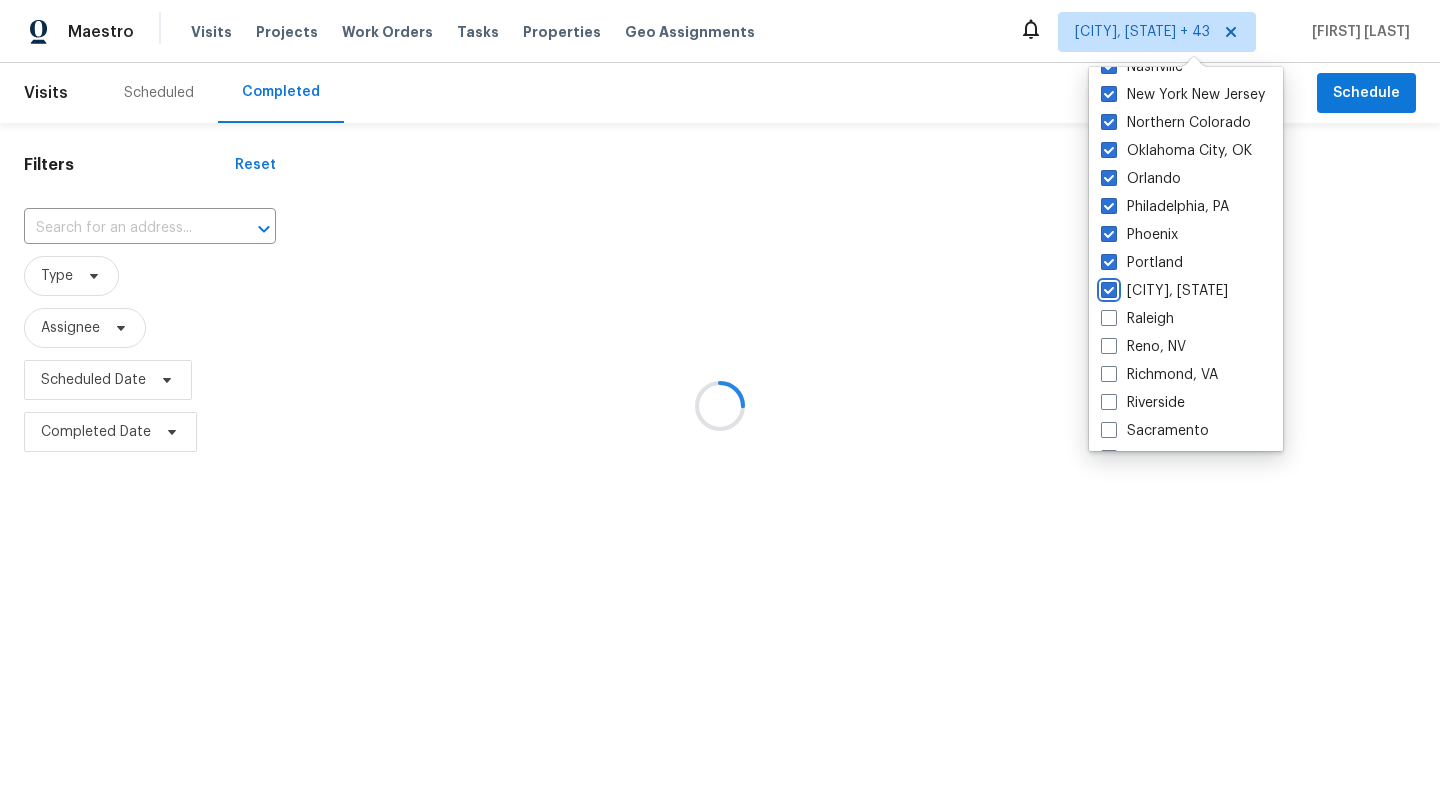 checkbox on "true" 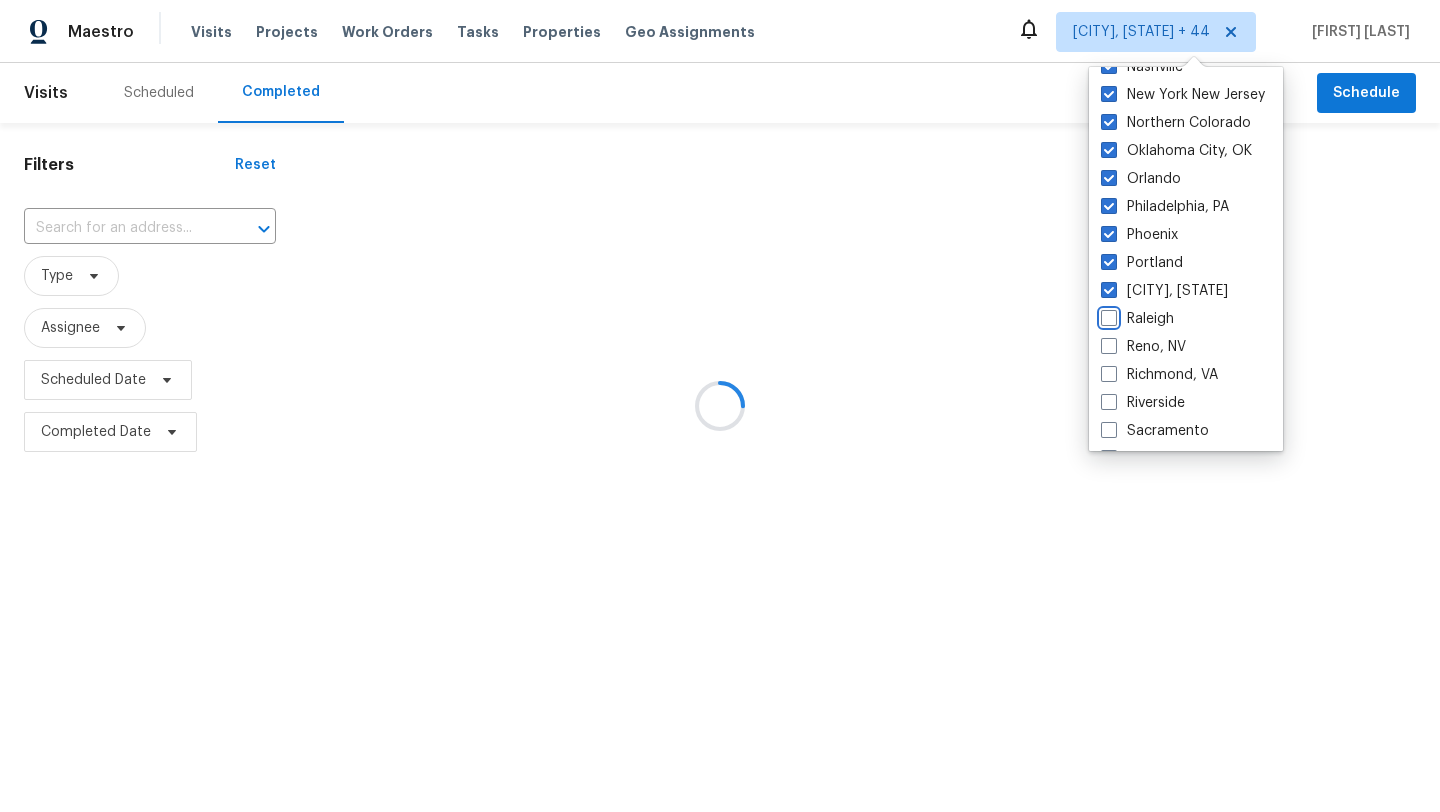 click on "Raleigh" at bounding box center [1107, 315] 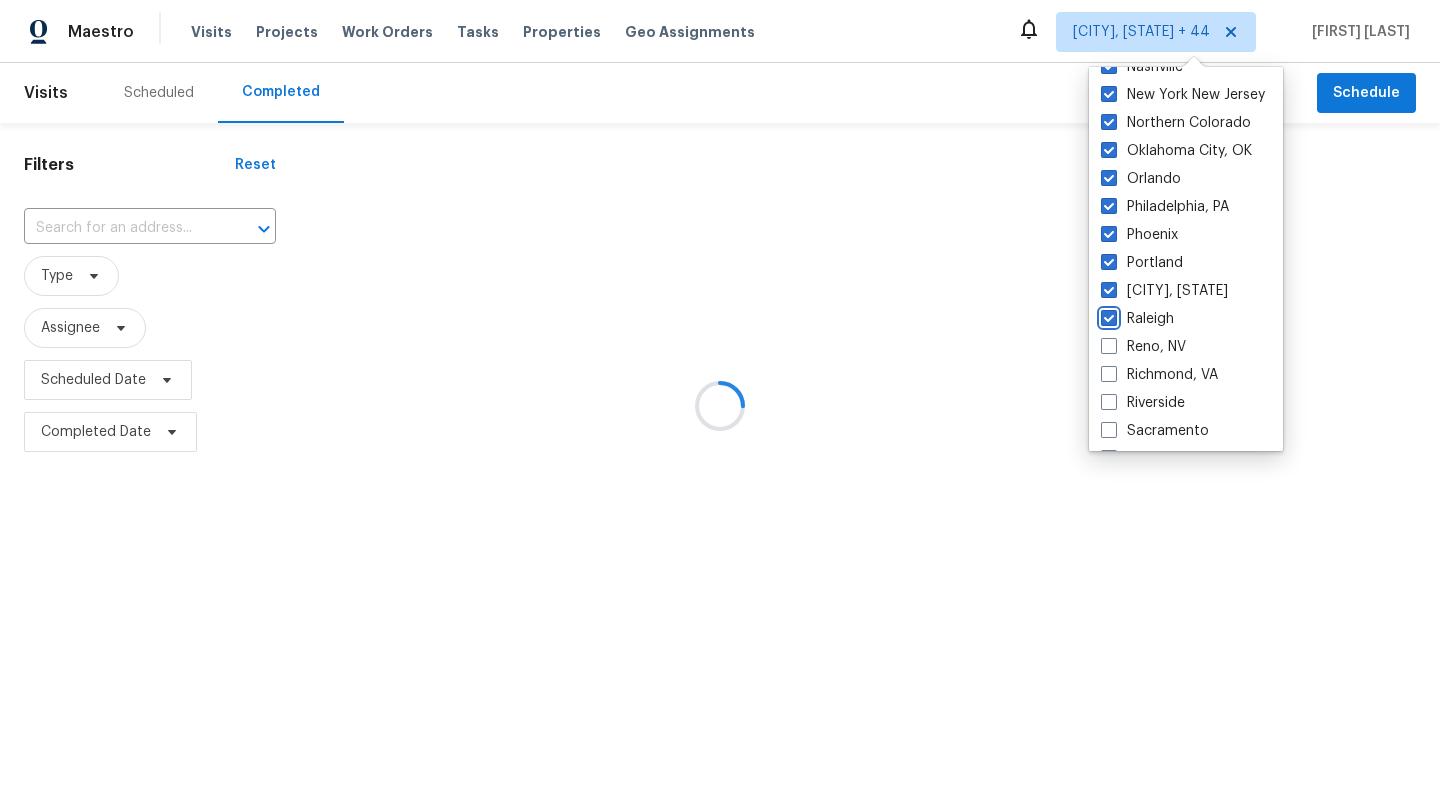 checkbox on "true" 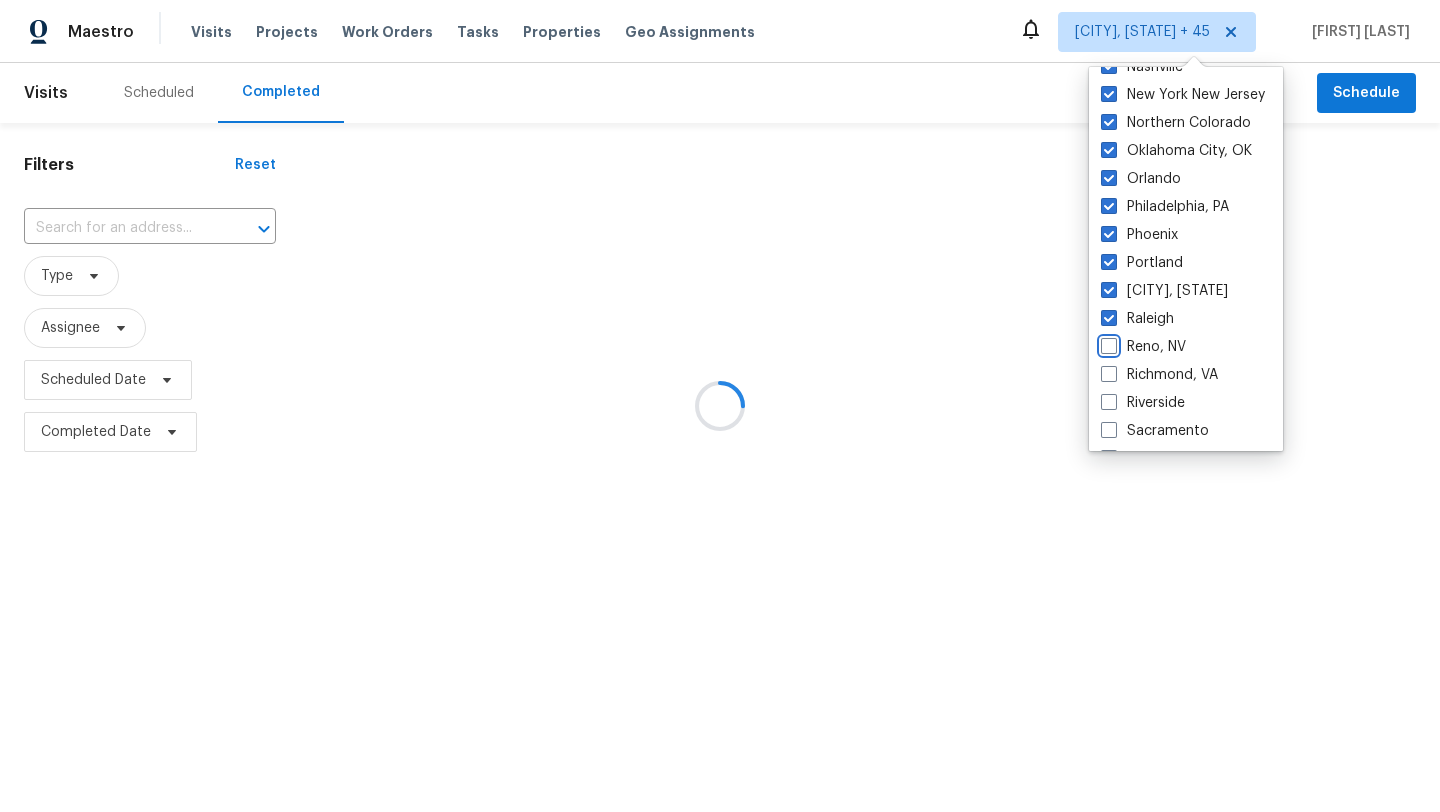 click on "Reno, NV" at bounding box center [1107, 343] 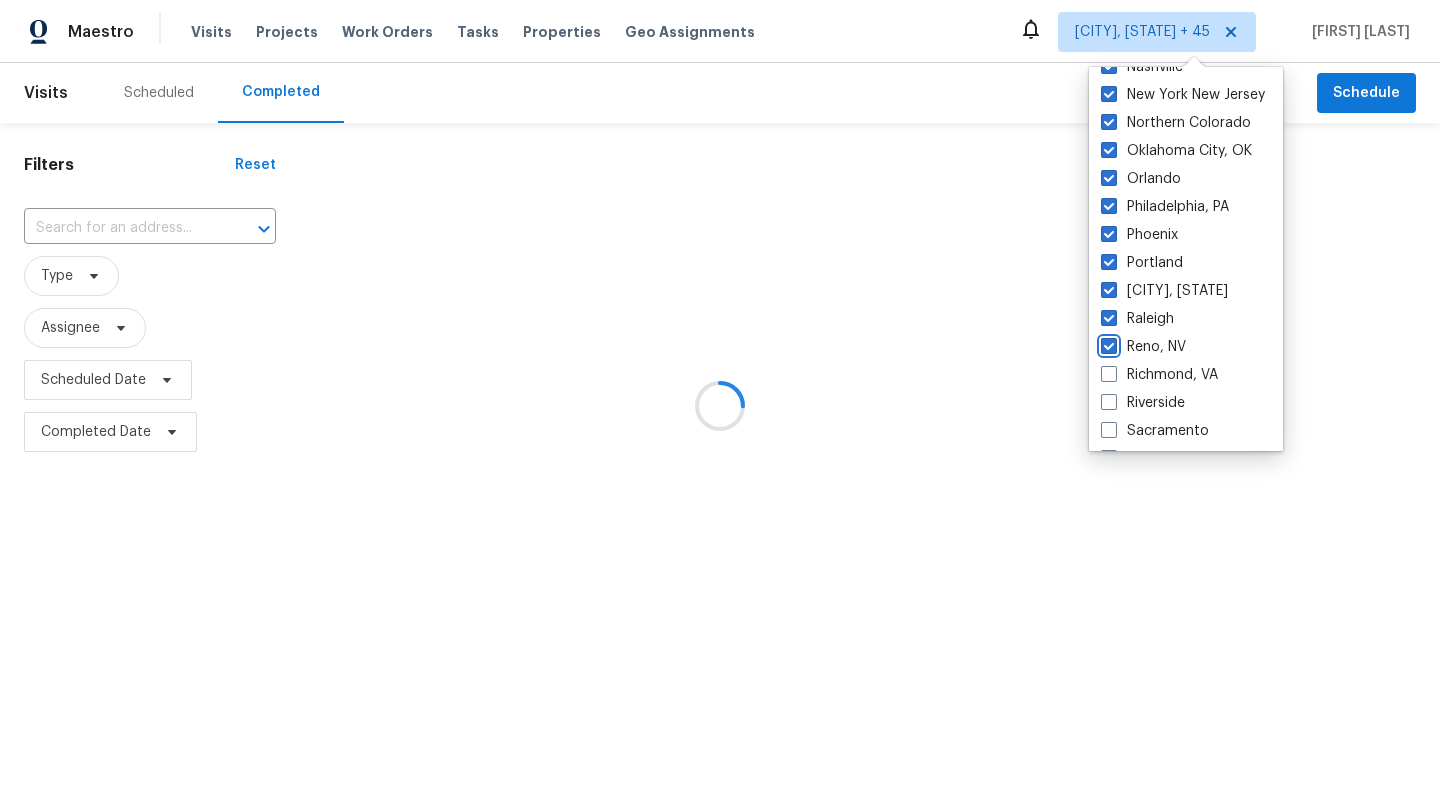 checkbox on "true" 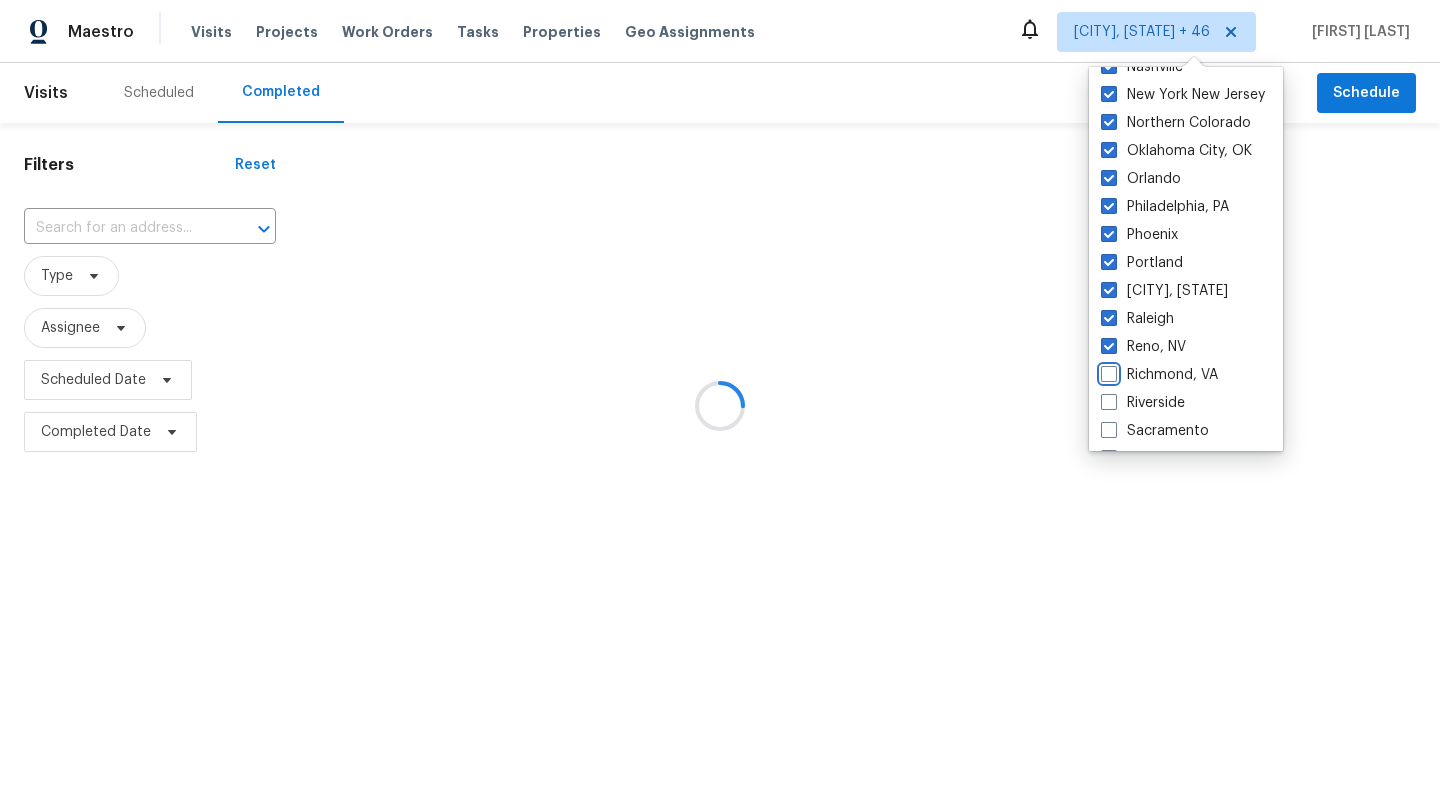 click on "Richmond, VA" at bounding box center [1107, 371] 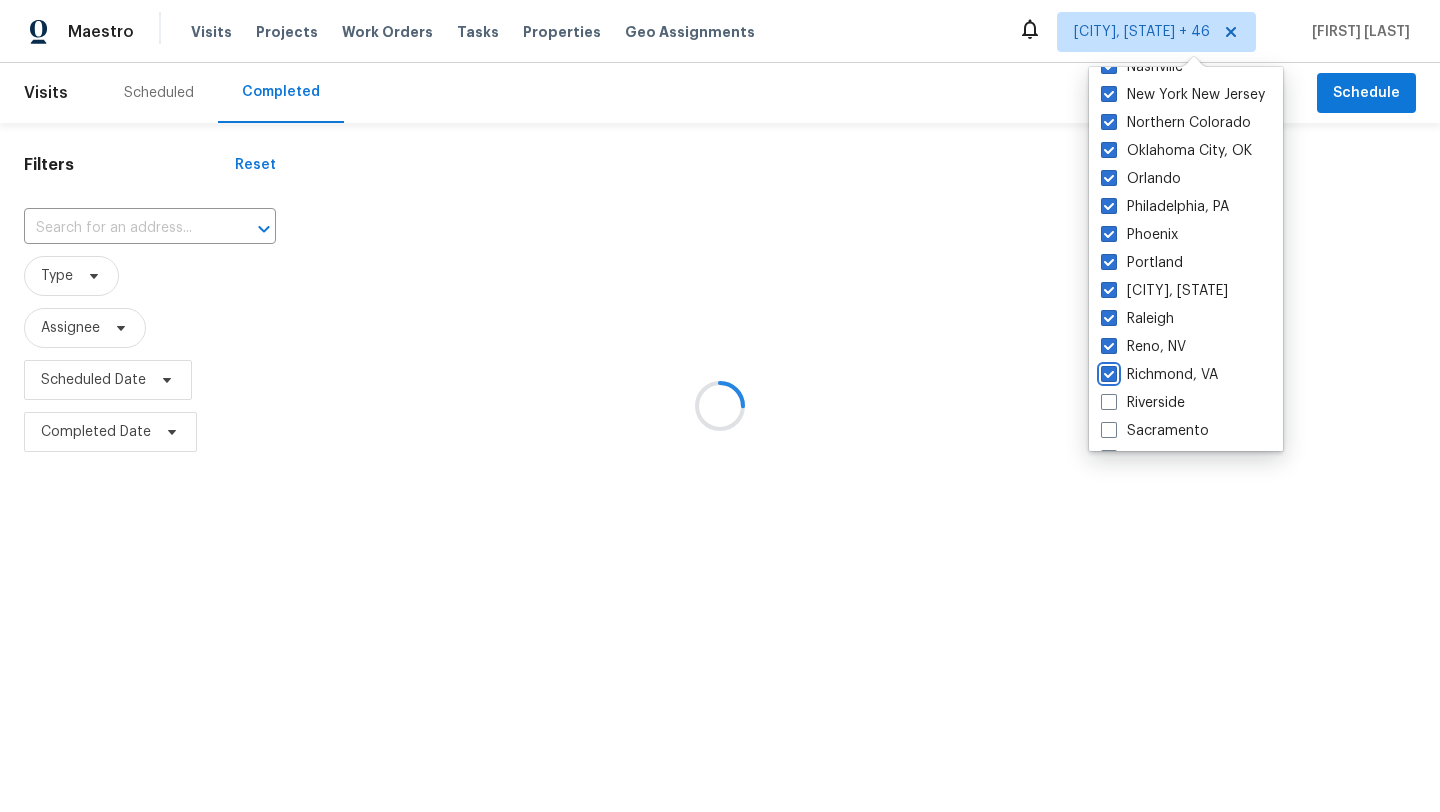 checkbox on "true" 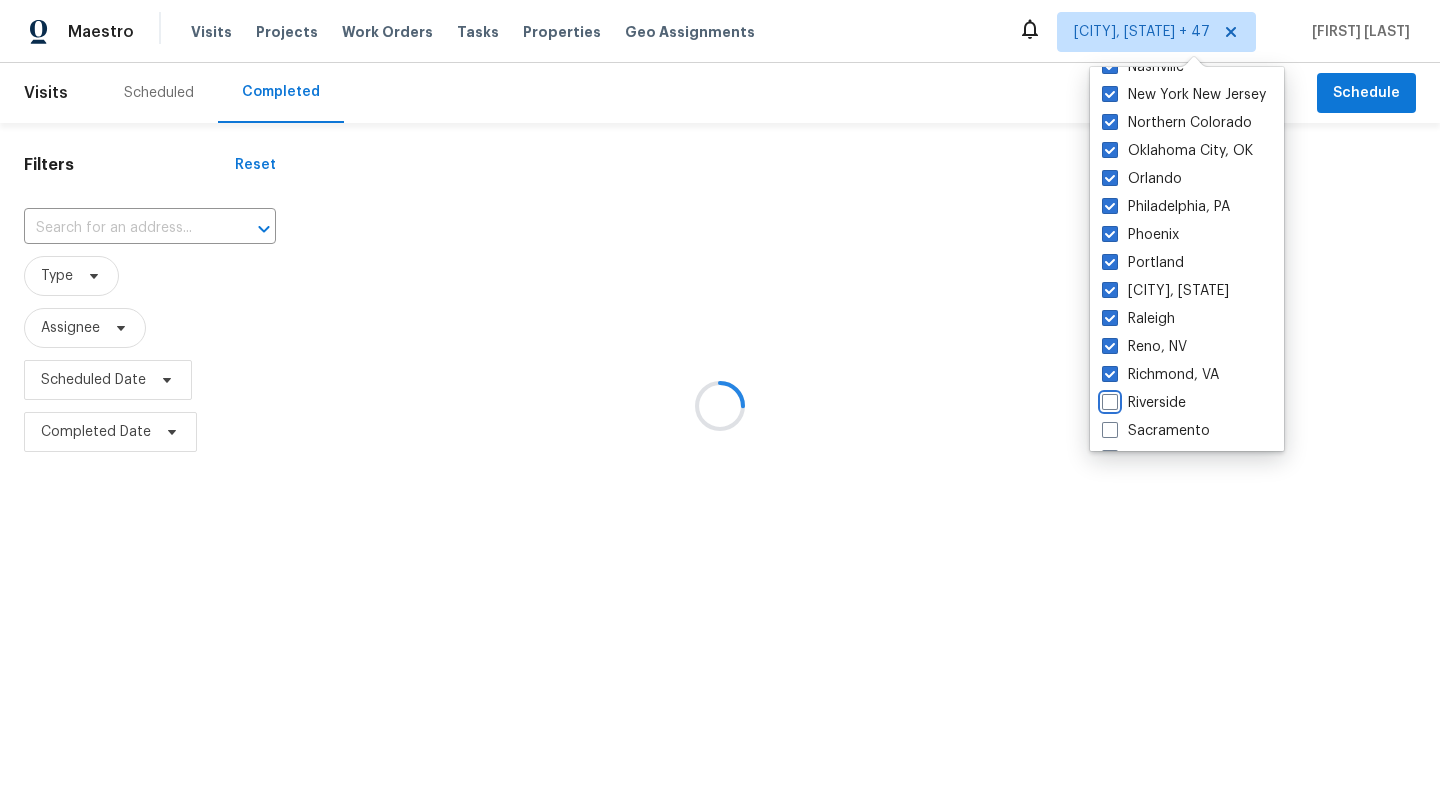 click on "Riverside" at bounding box center [1108, 399] 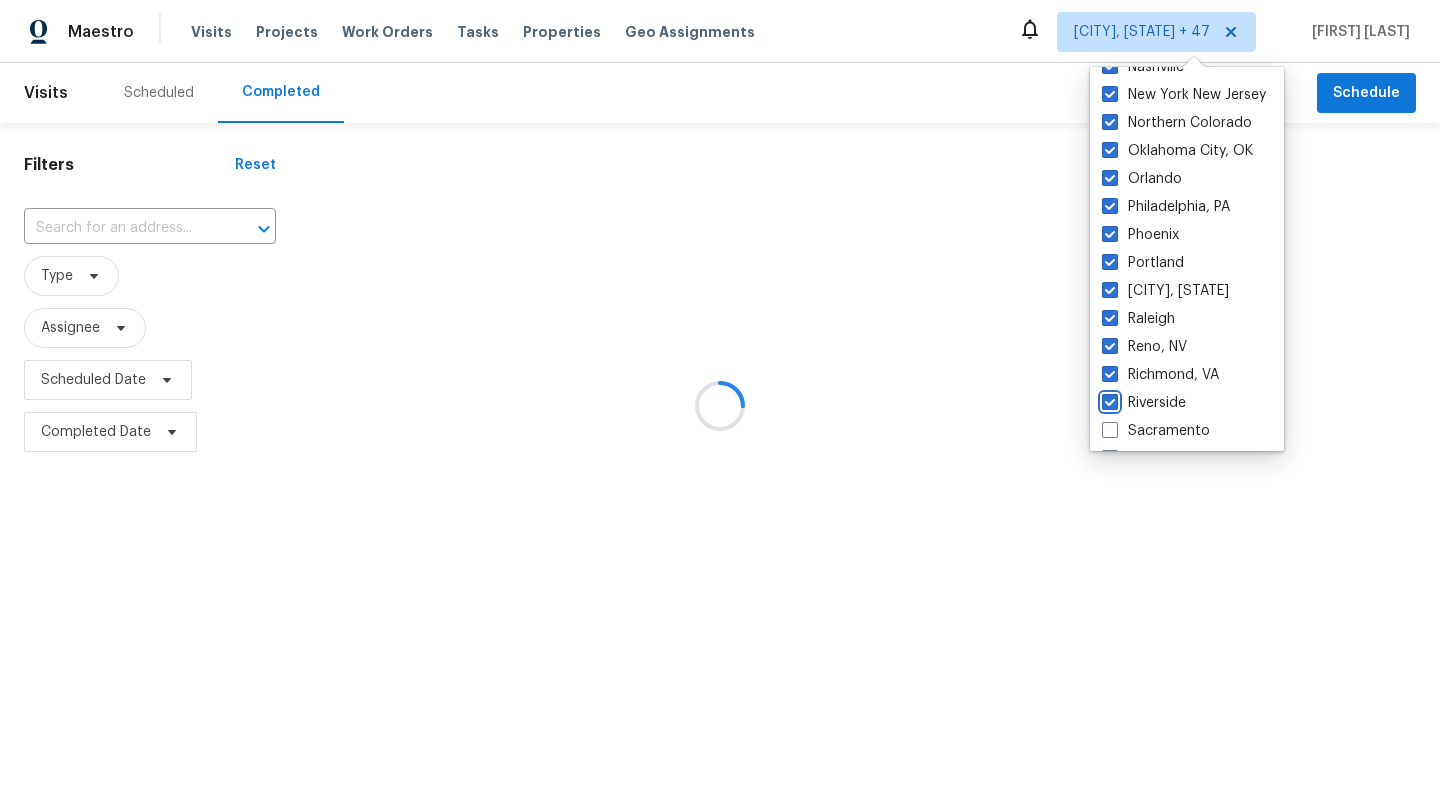 checkbox on "true" 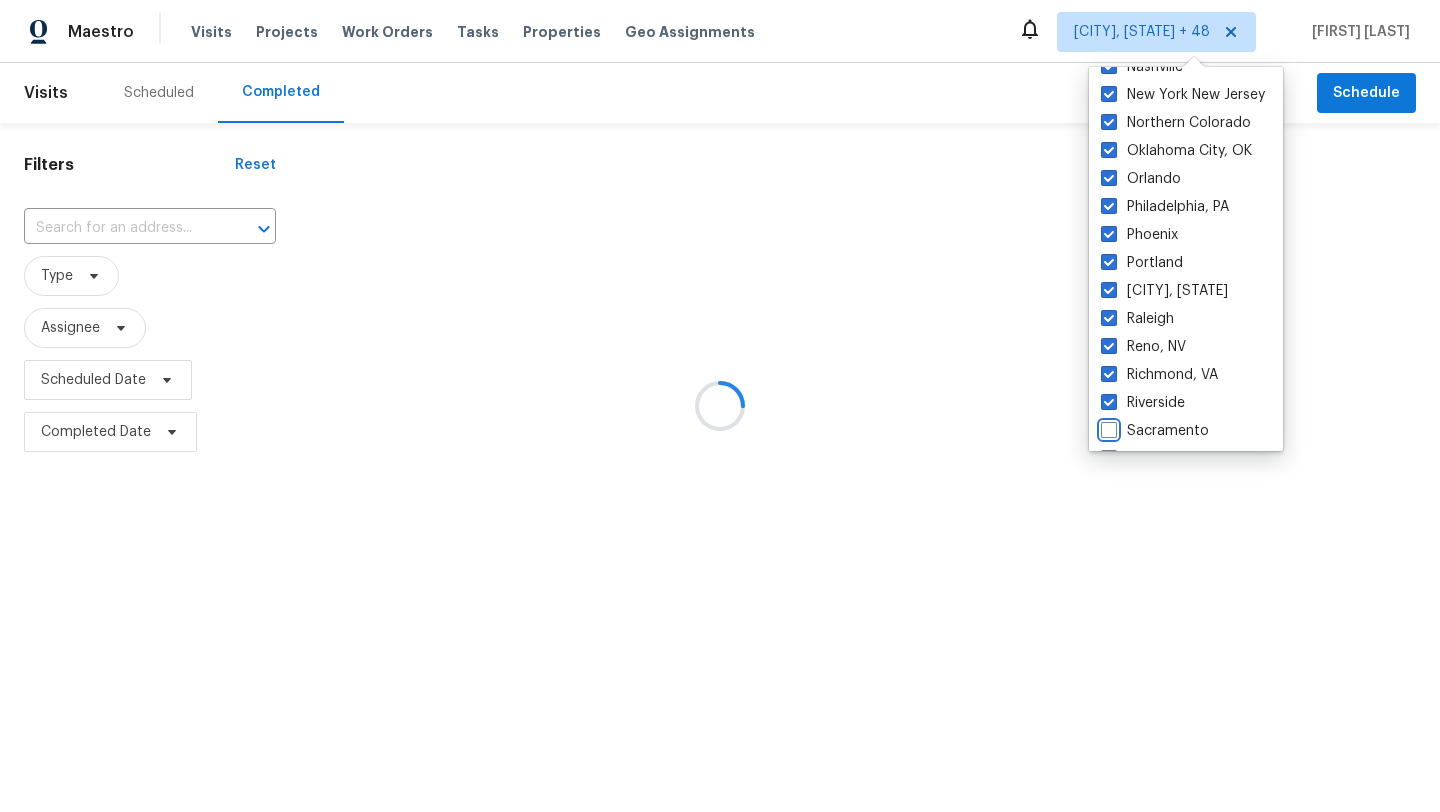 click on "Sacramento" at bounding box center (1107, 427) 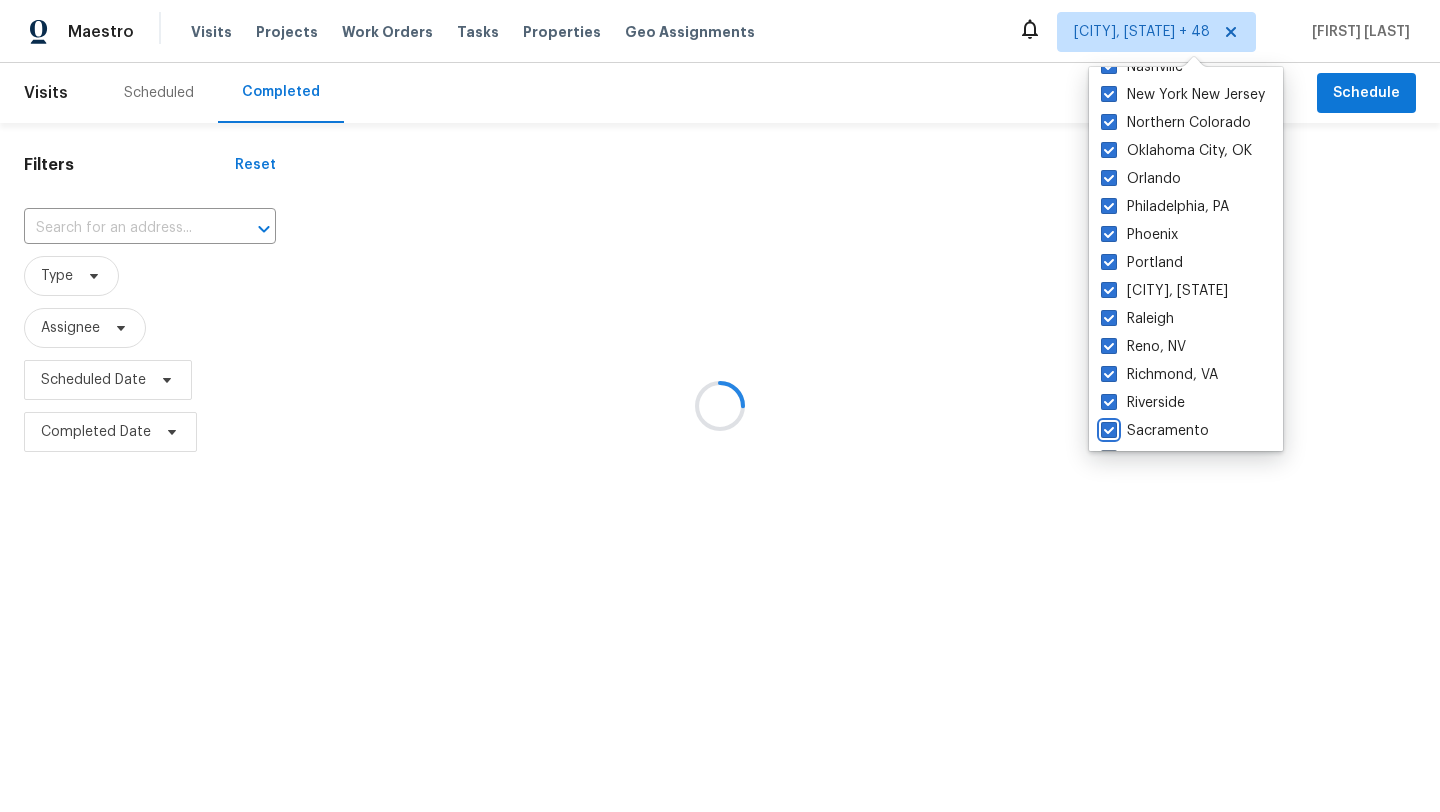 checkbox on "true" 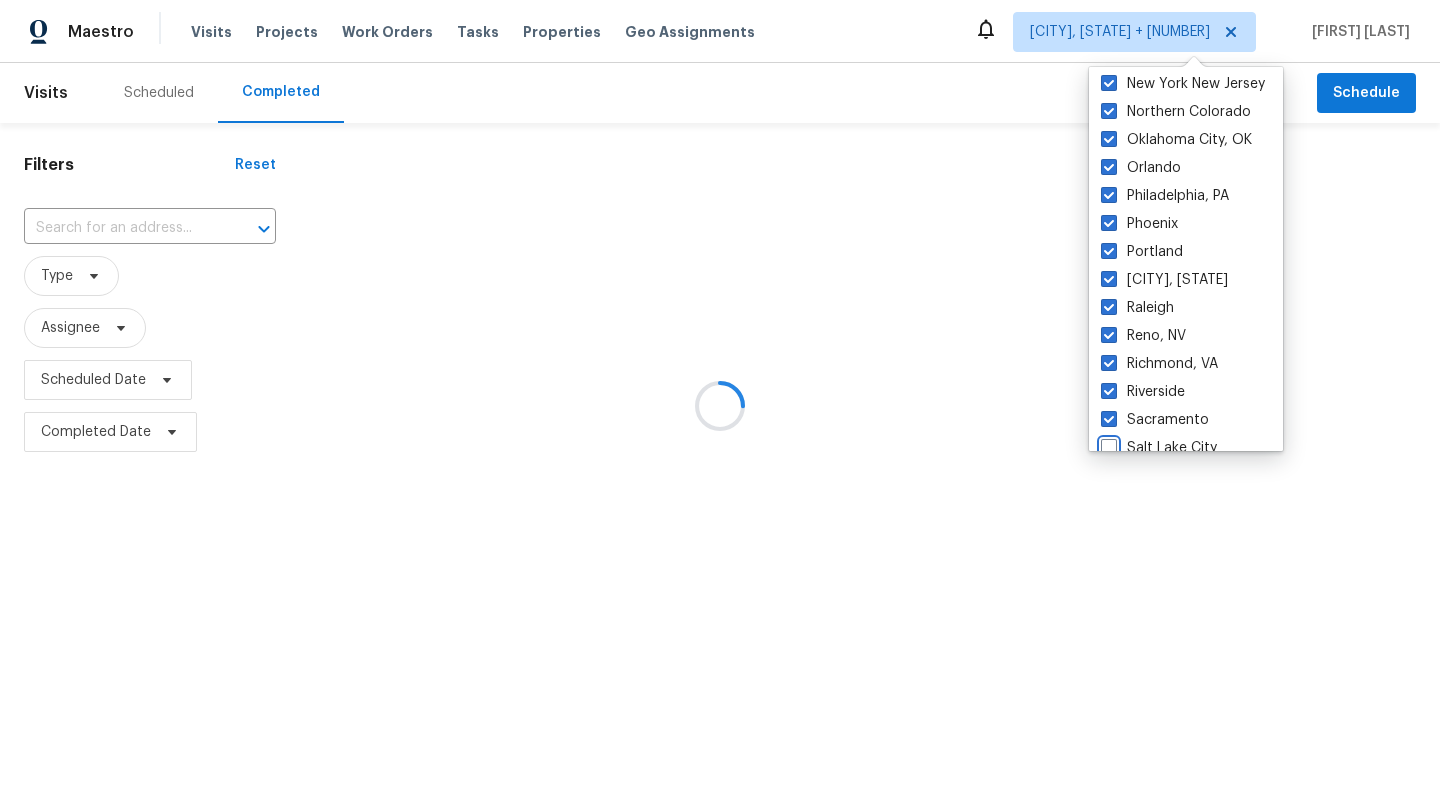 click on "Salt Lake City" at bounding box center [1107, 444] 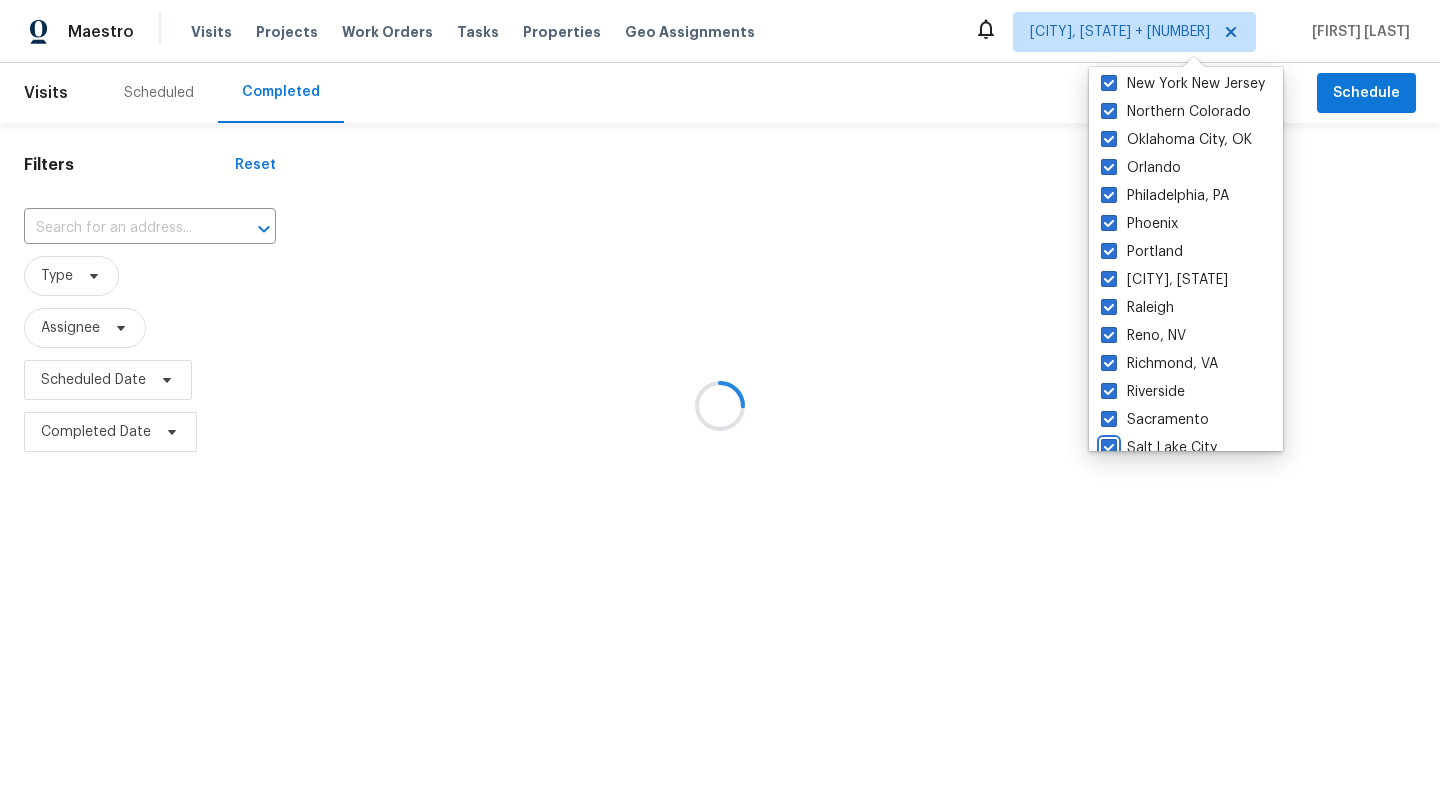 checkbox on "true" 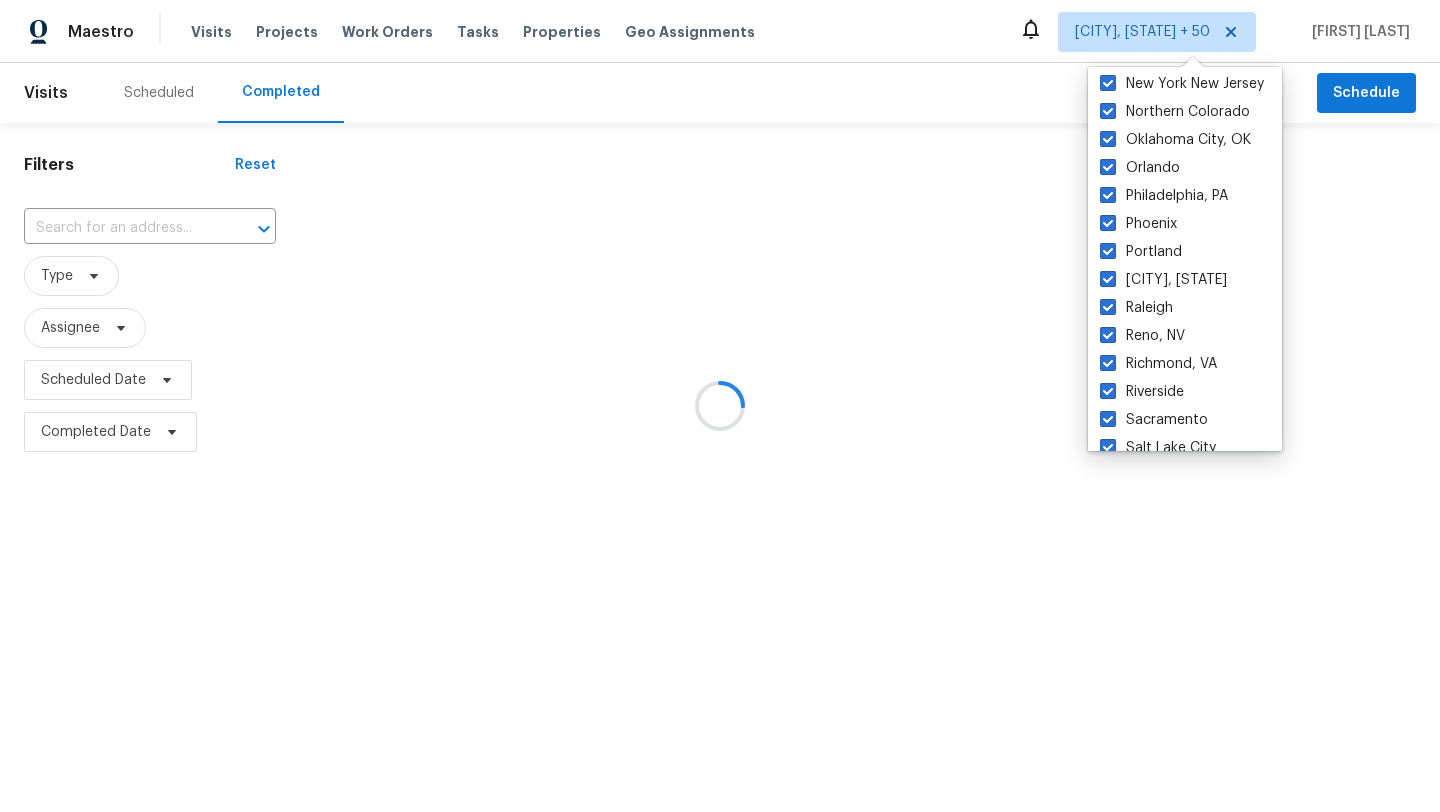 scroll, scrollTop: 1254, scrollLeft: 0, axis: vertical 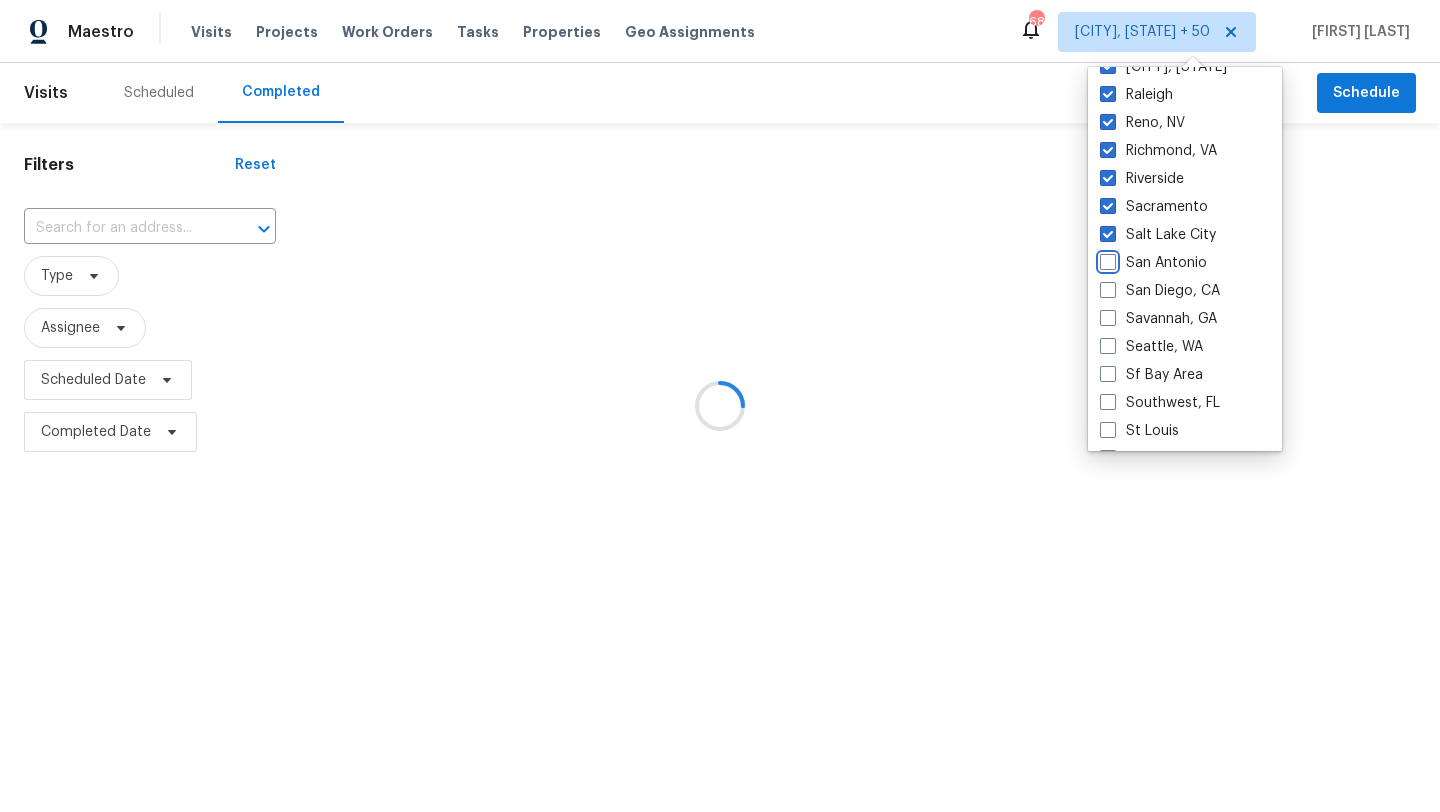 click on "San Antonio" at bounding box center (1106, 259) 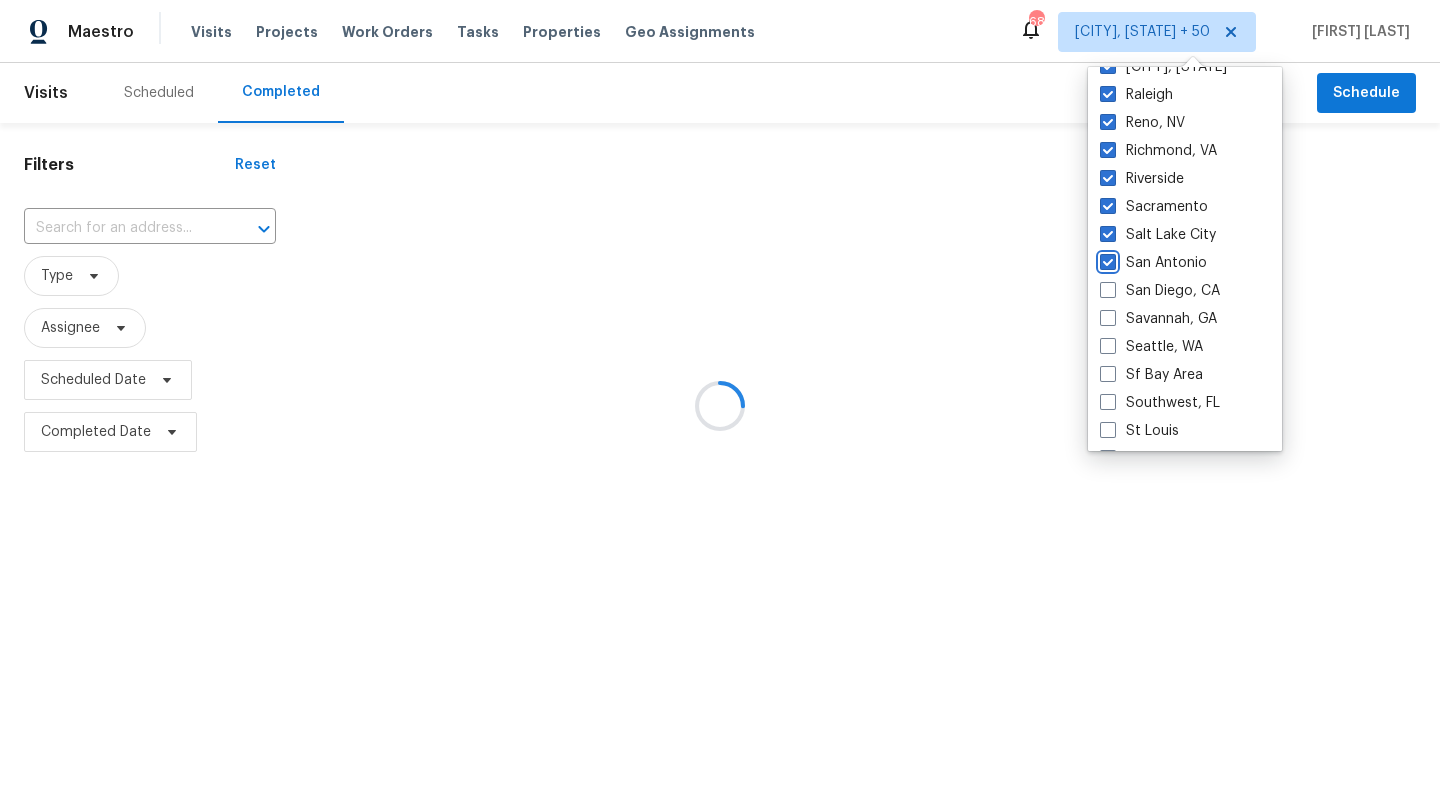 checkbox on "true" 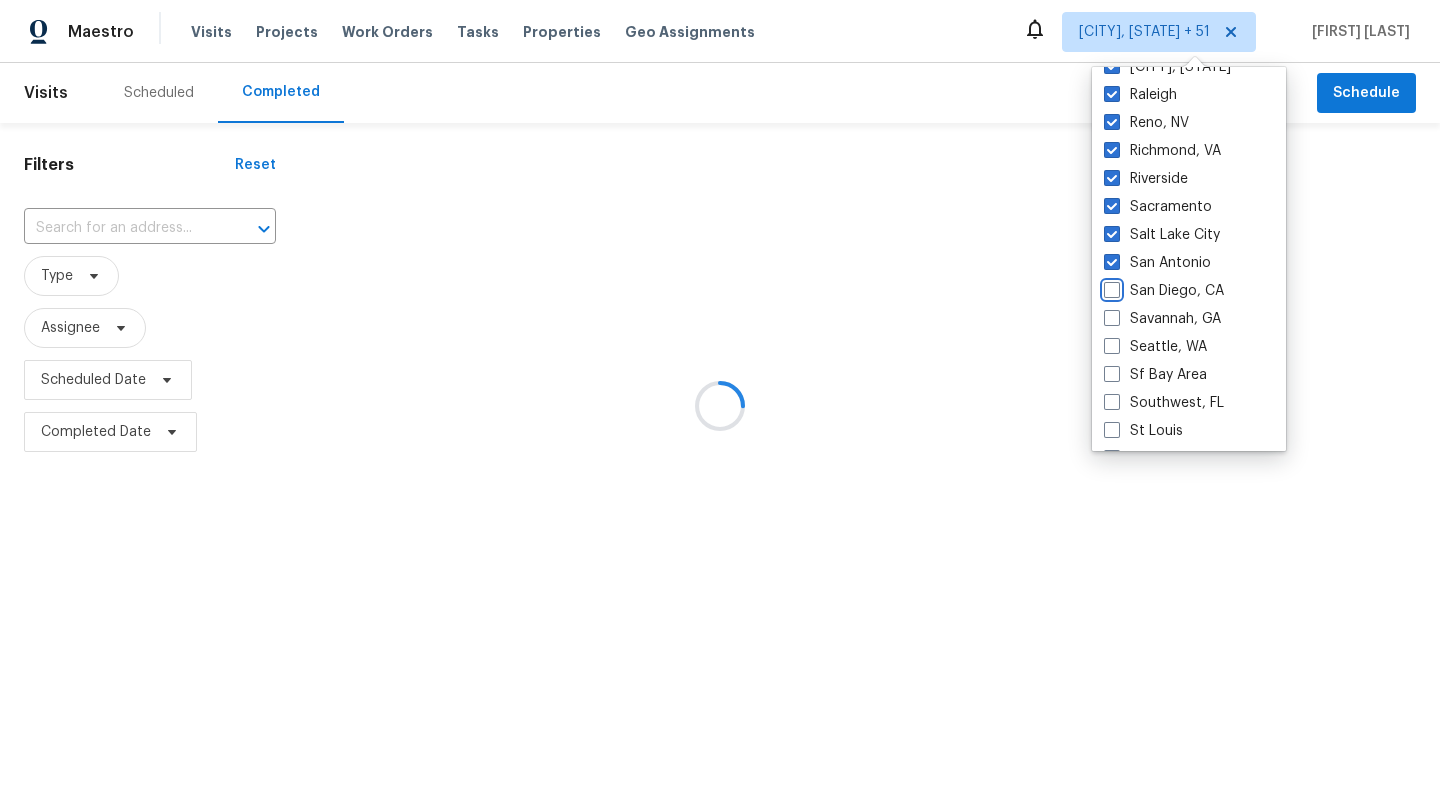 click on "San Diego, CA" at bounding box center [1110, 287] 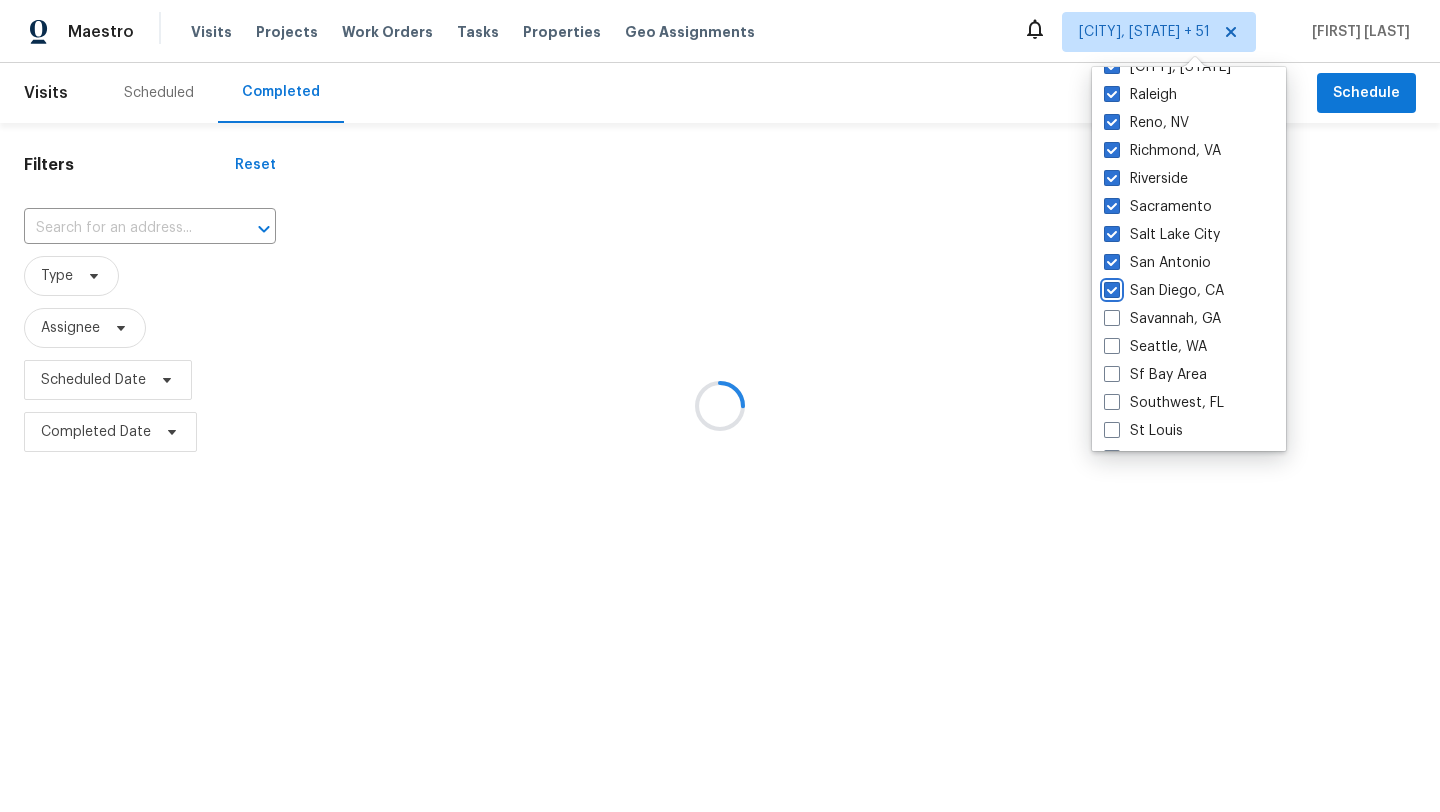checkbox on "true" 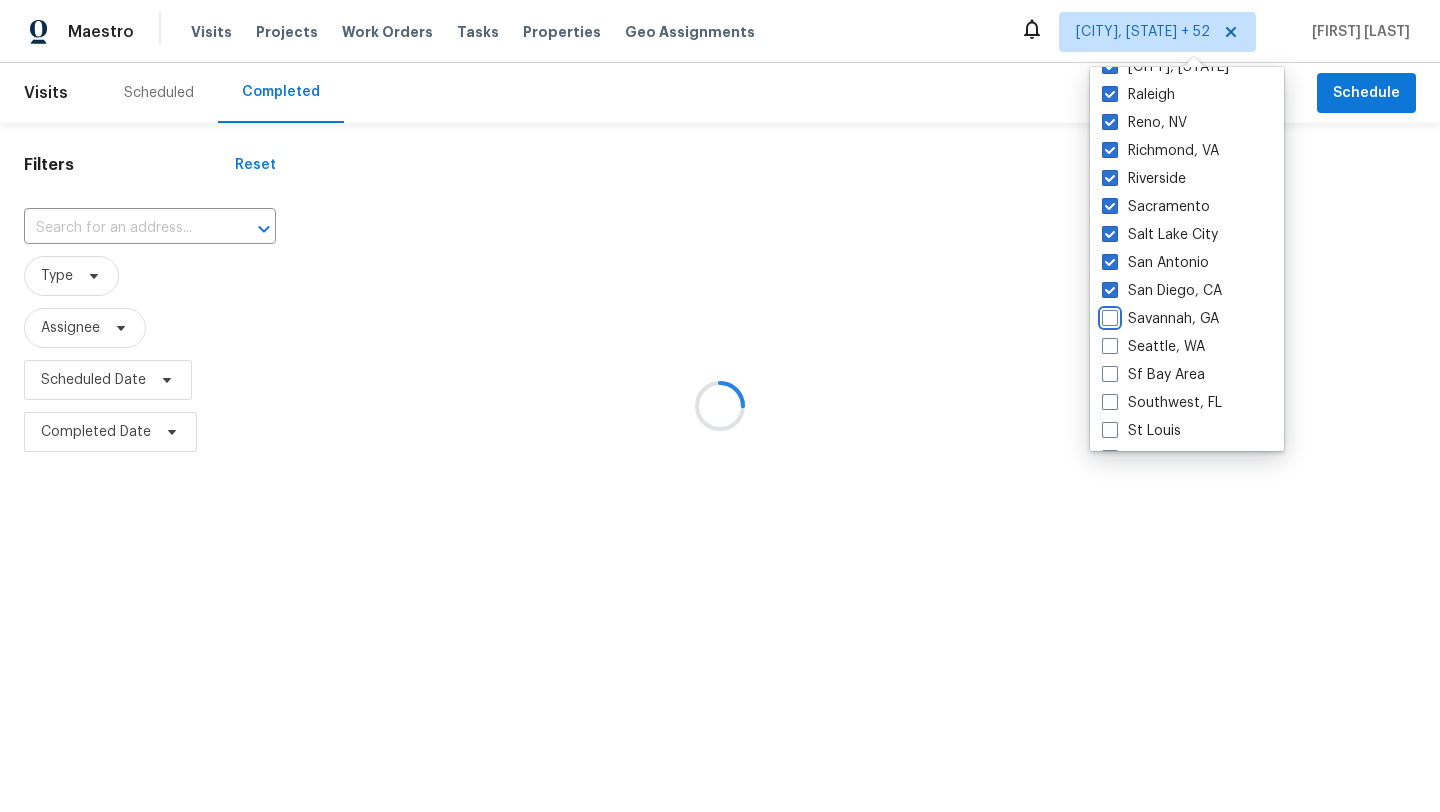 click on "Savannah, GA" at bounding box center [1108, 315] 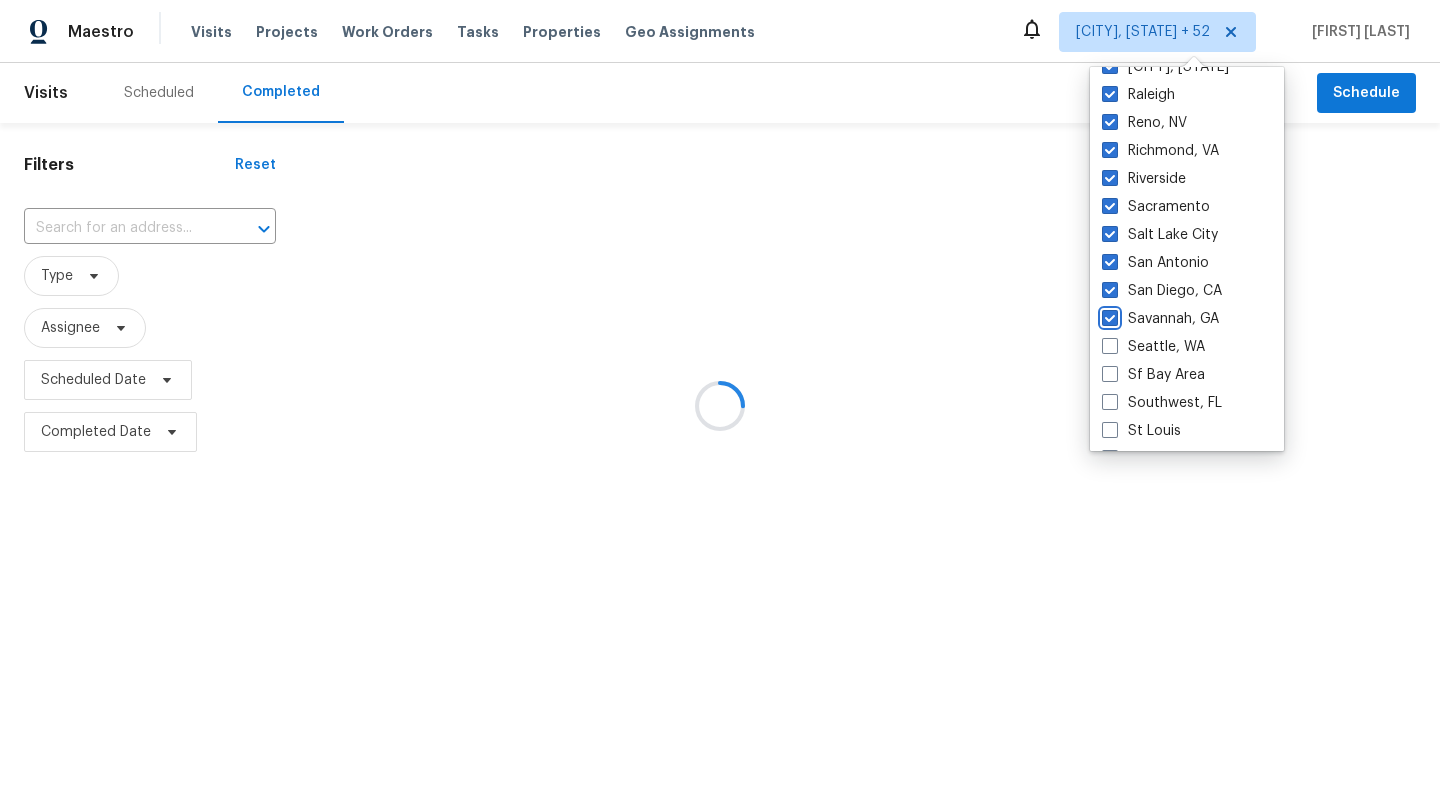 checkbox on "true" 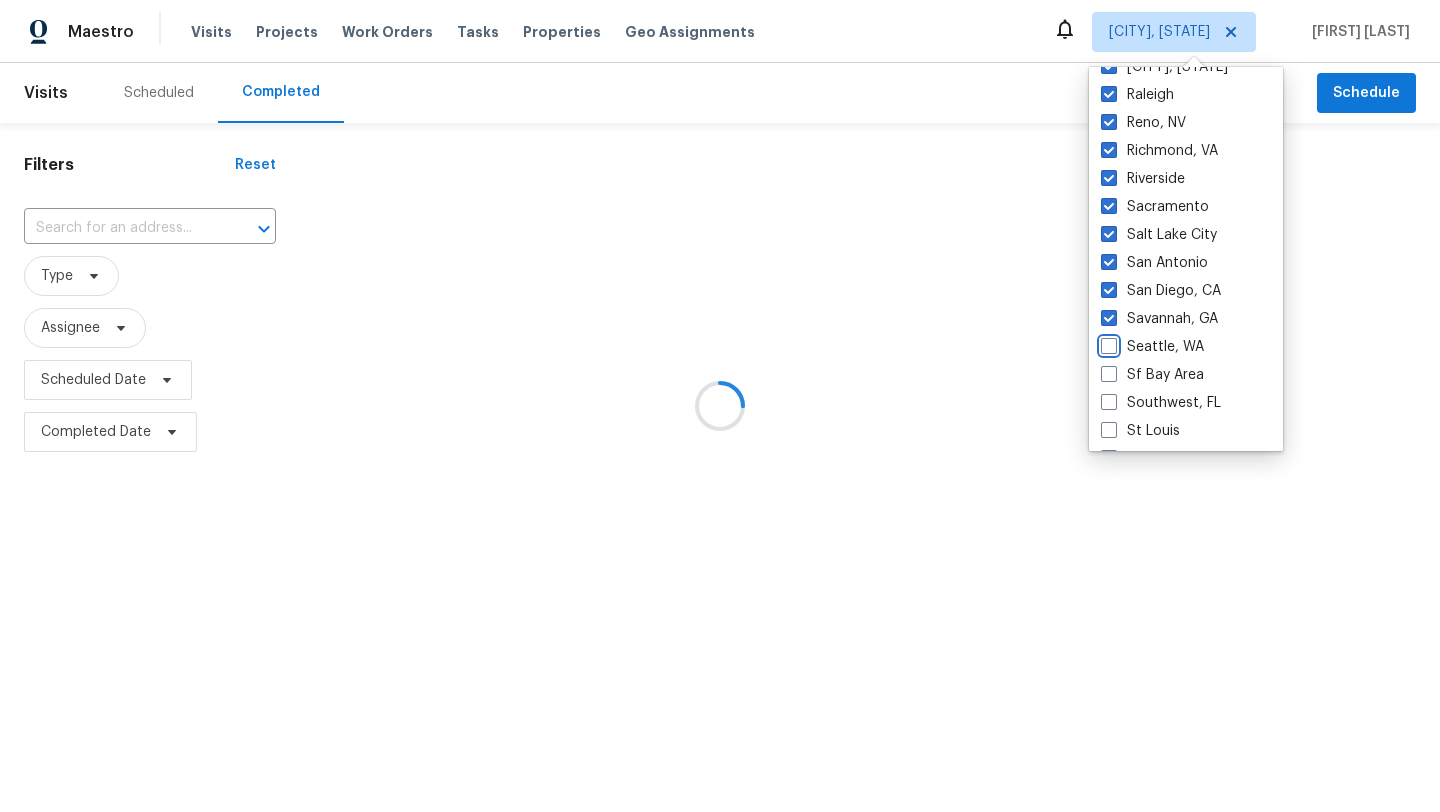 click on "Seattle, WA" at bounding box center (1107, 343) 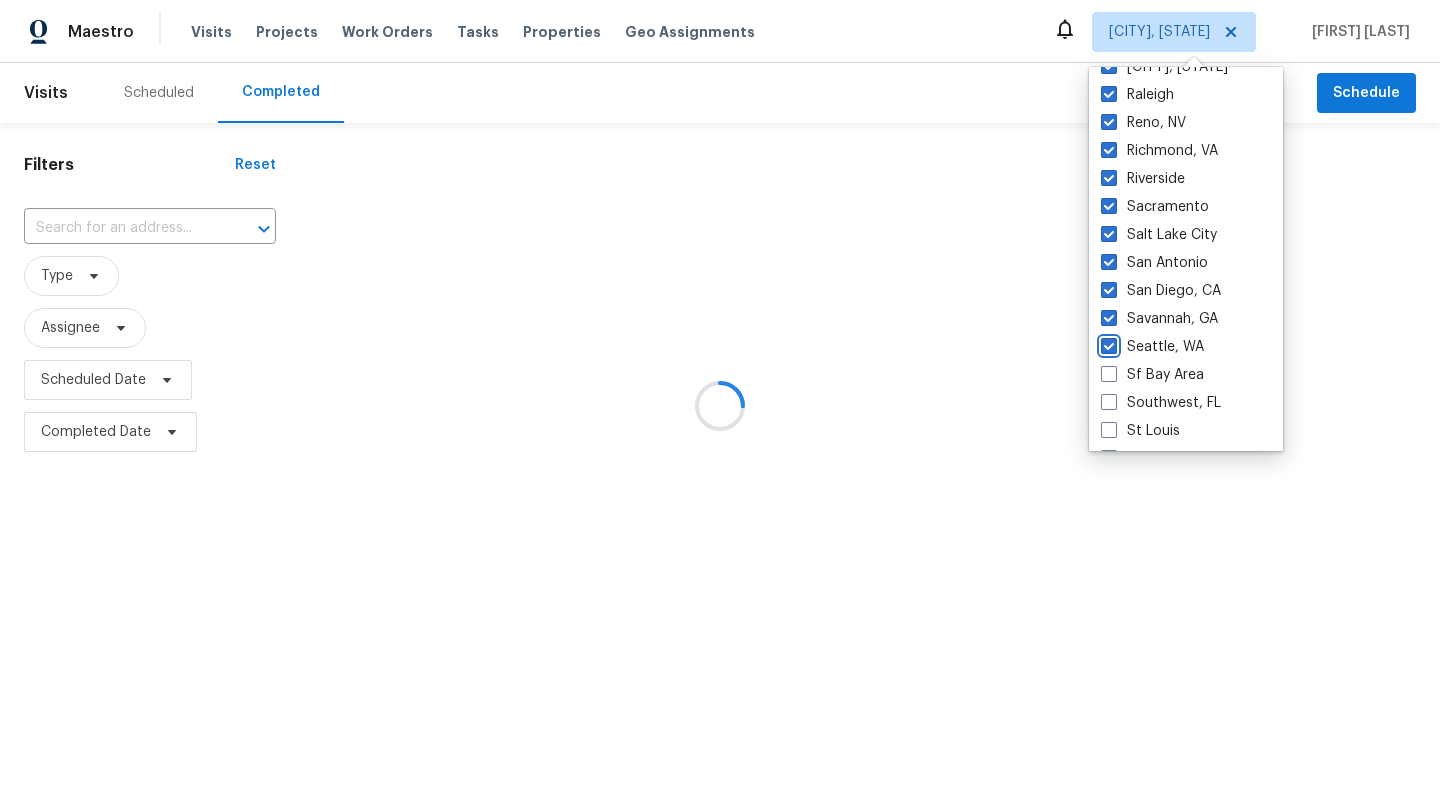 checkbox on "true" 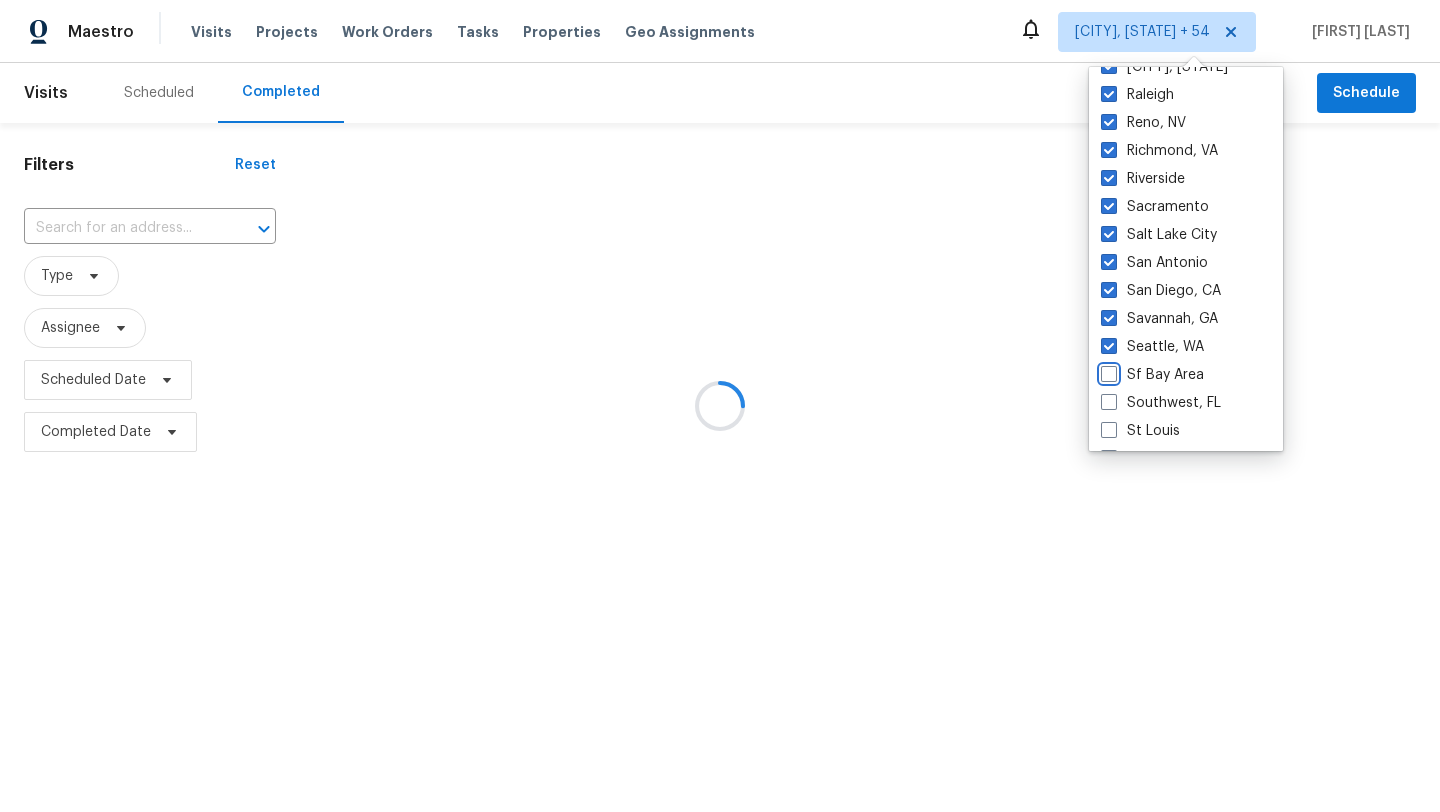 click on "Sf Bay Area" at bounding box center (1107, 371) 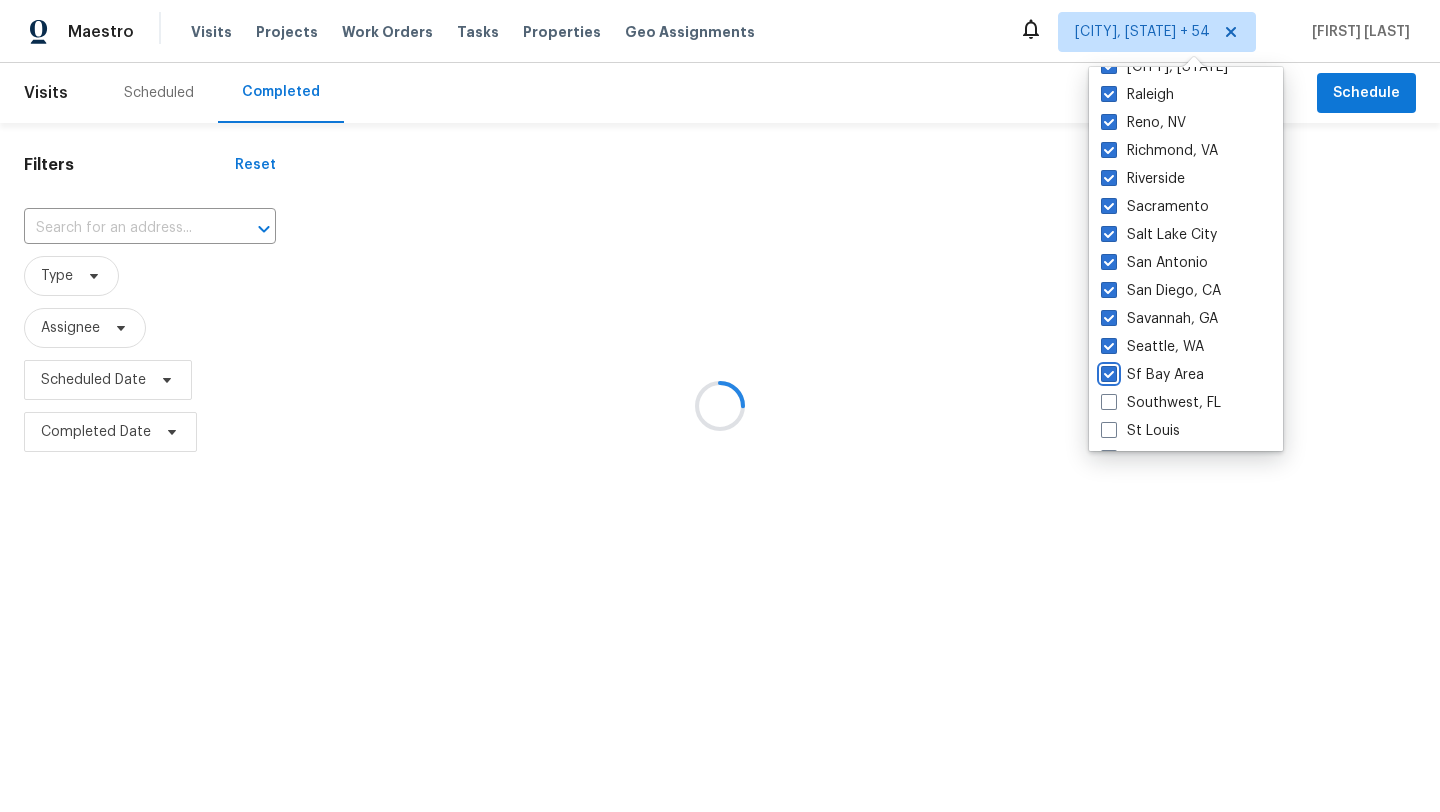 checkbox on "true" 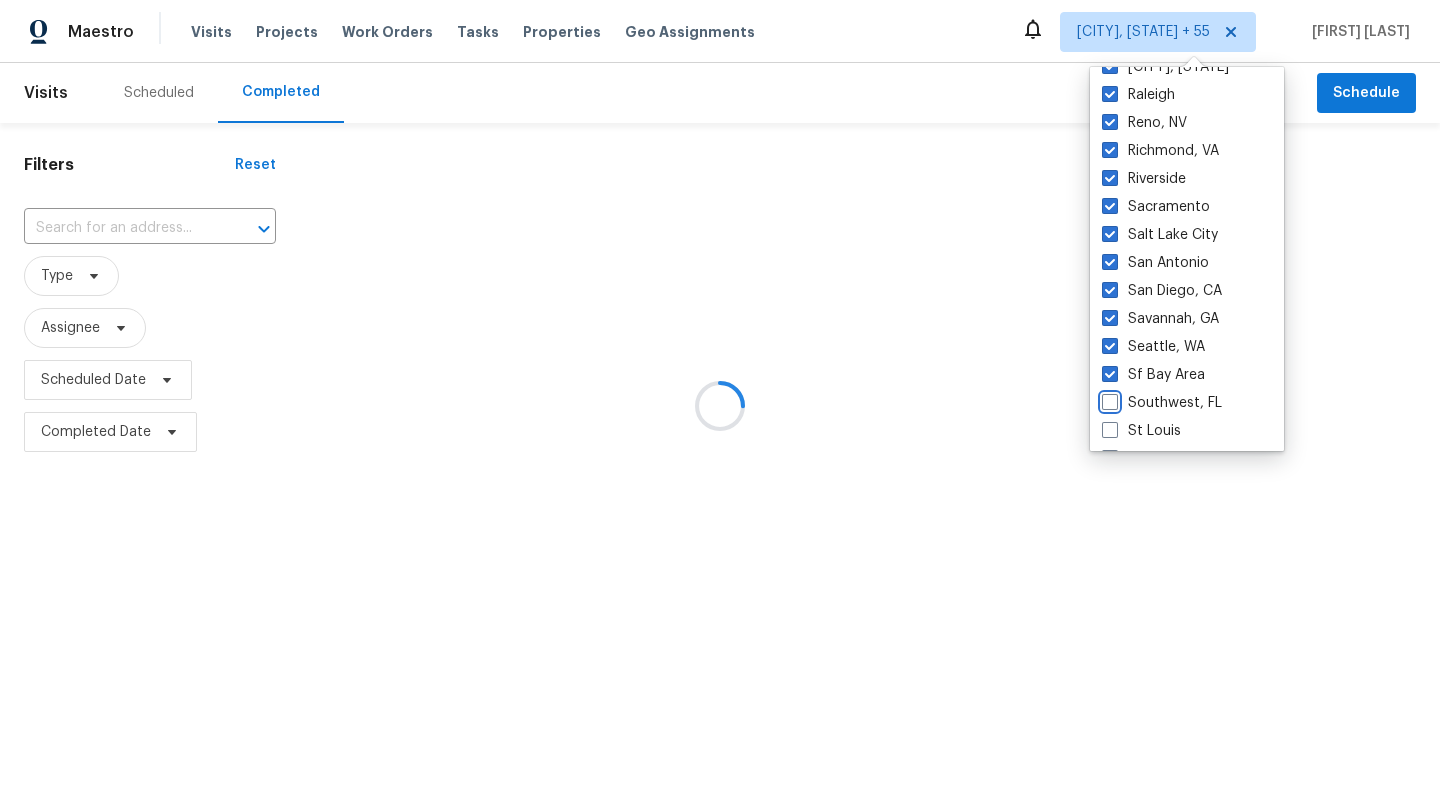 click on "Southwest, FL" at bounding box center [1108, 399] 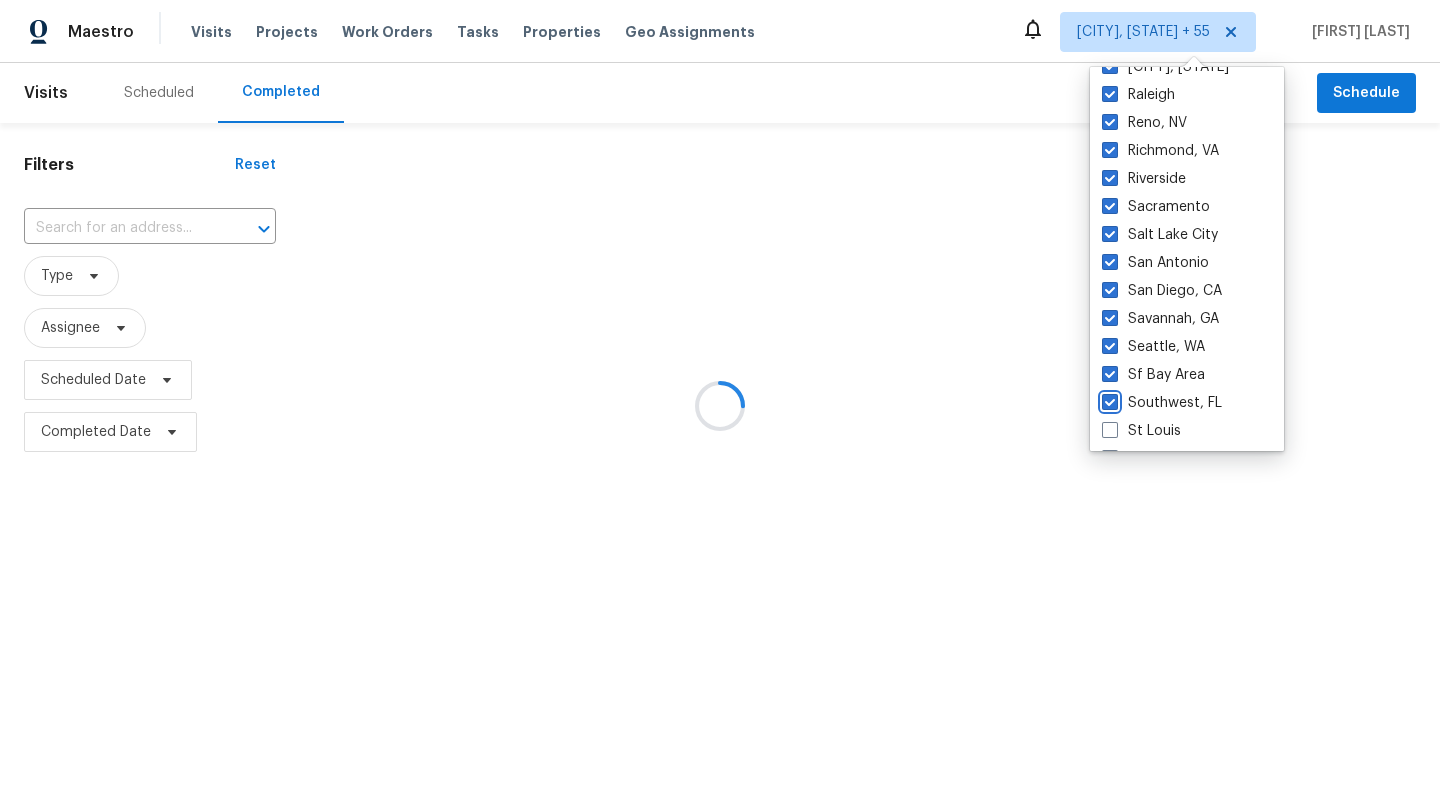 checkbox on "true" 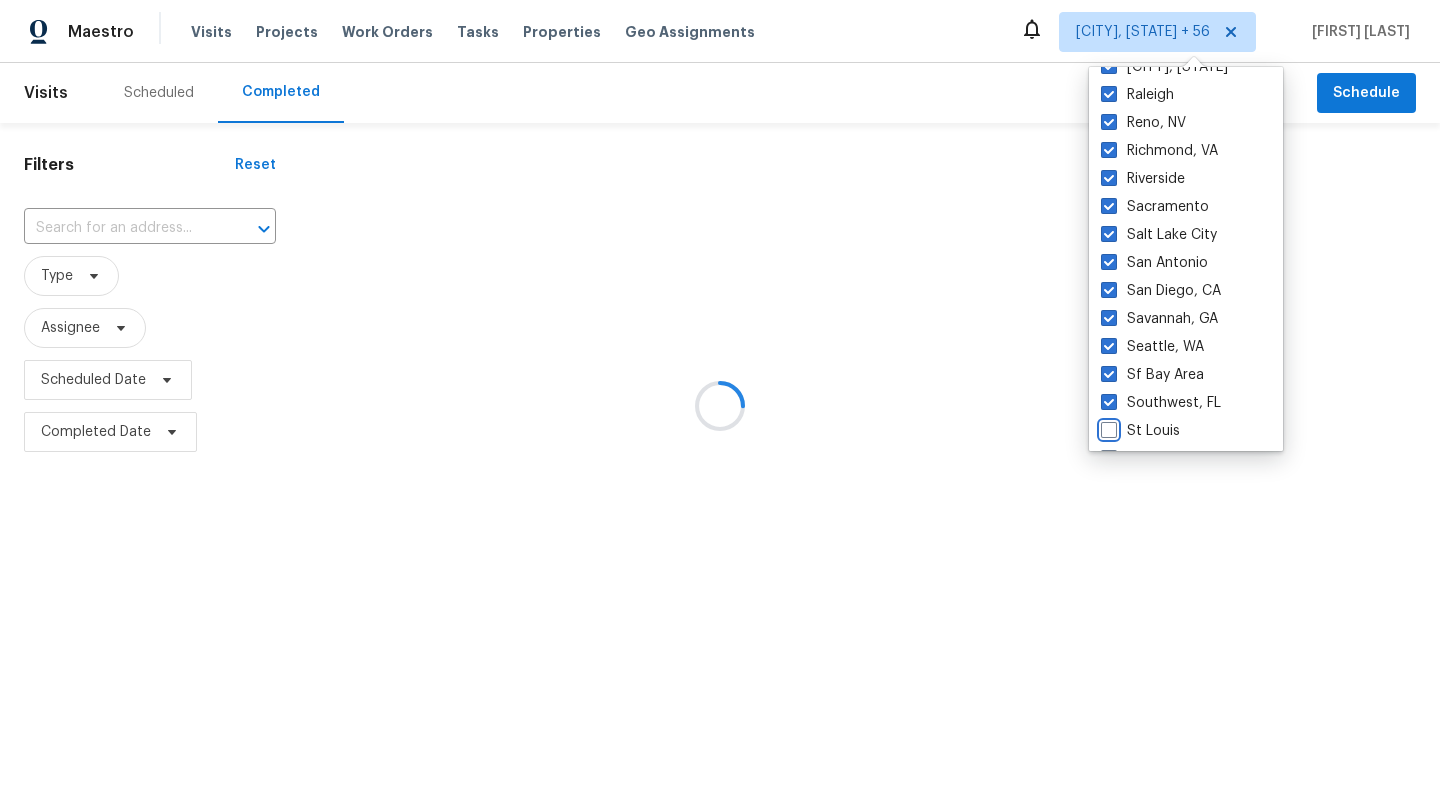 click on "St Louis" at bounding box center [1107, 427] 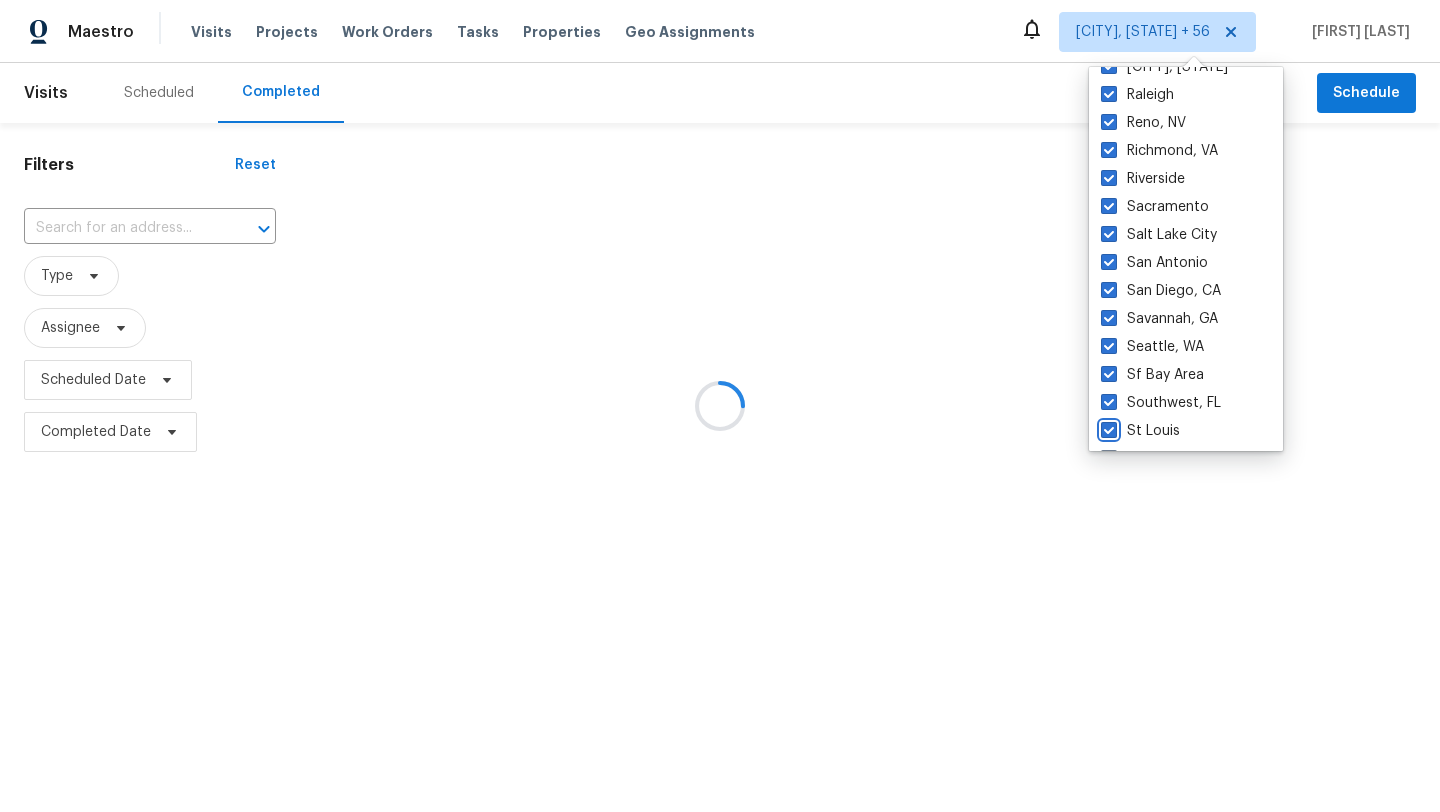 checkbox on "true" 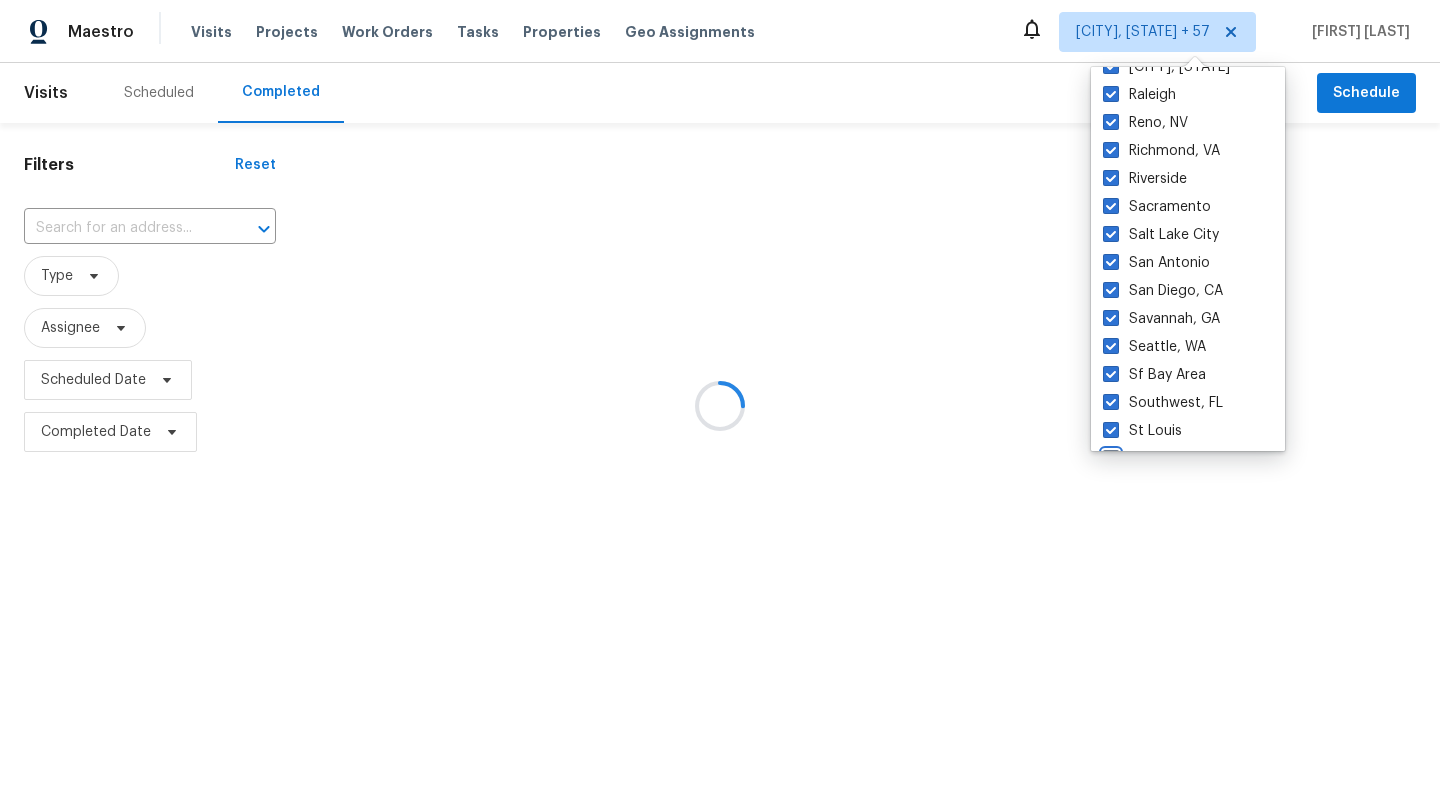 scroll, scrollTop: 1265, scrollLeft: 0, axis: vertical 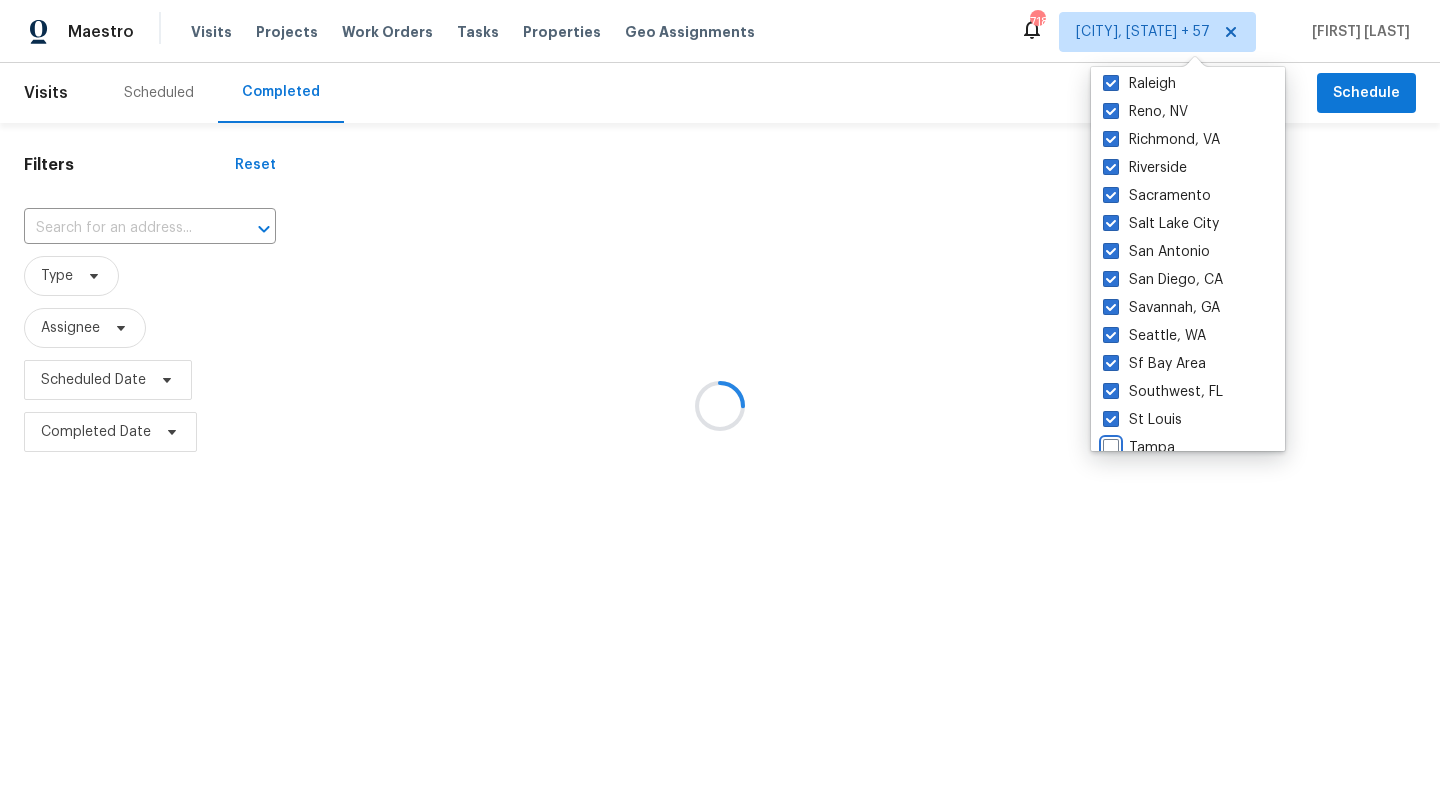 click on "Tampa" at bounding box center (1109, 444) 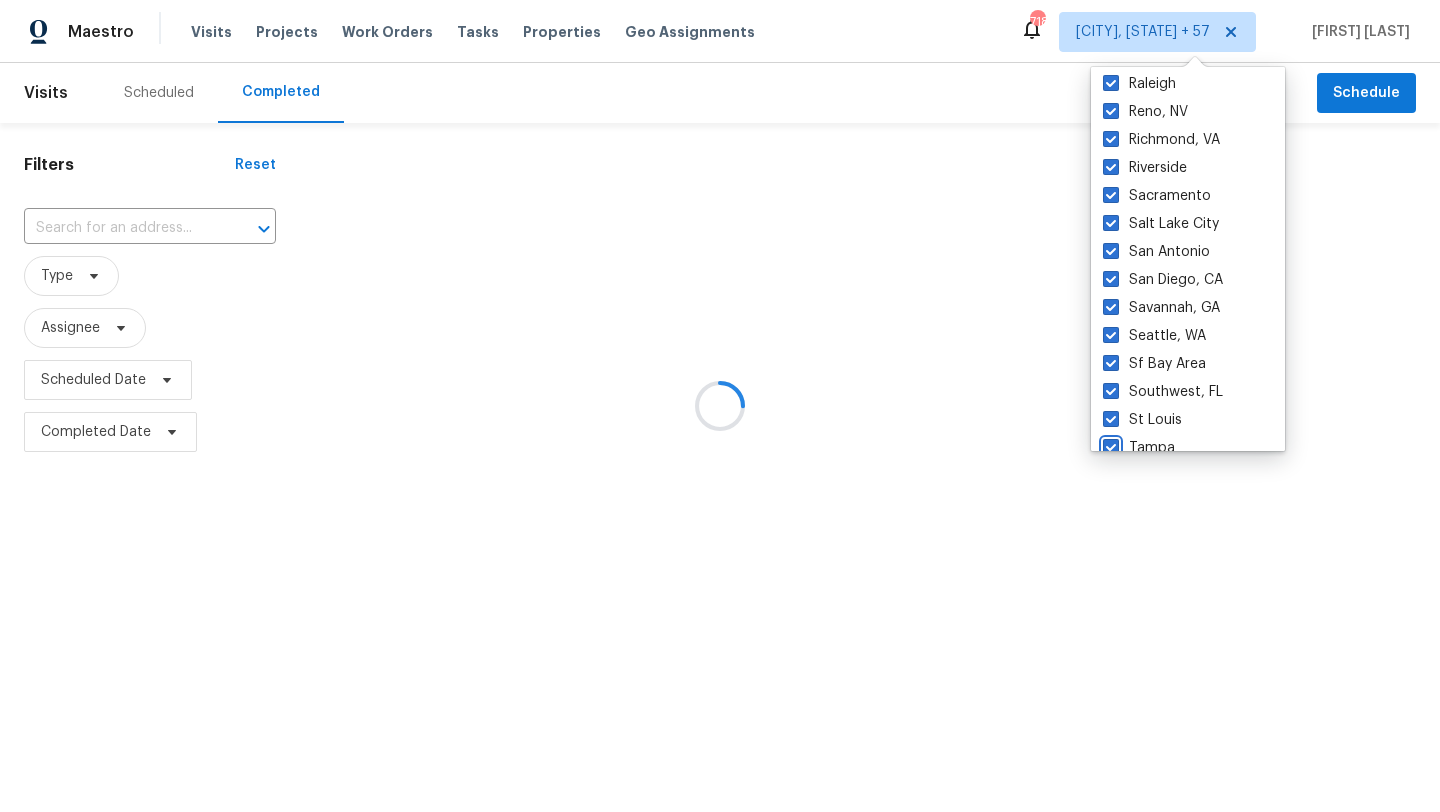 checkbox on "true" 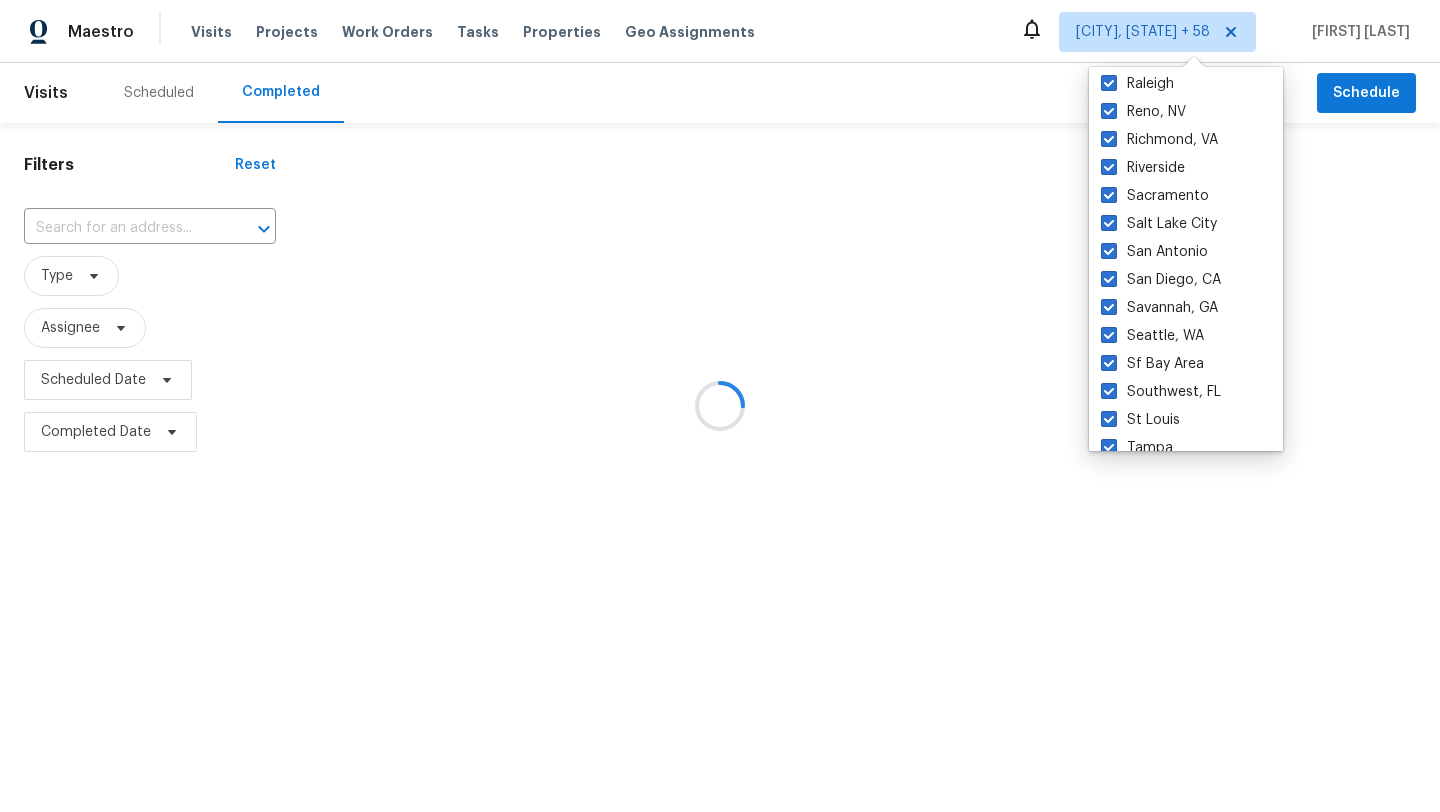 scroll, scrollTop: 1340, scrollLeft: 0, axis: vertical 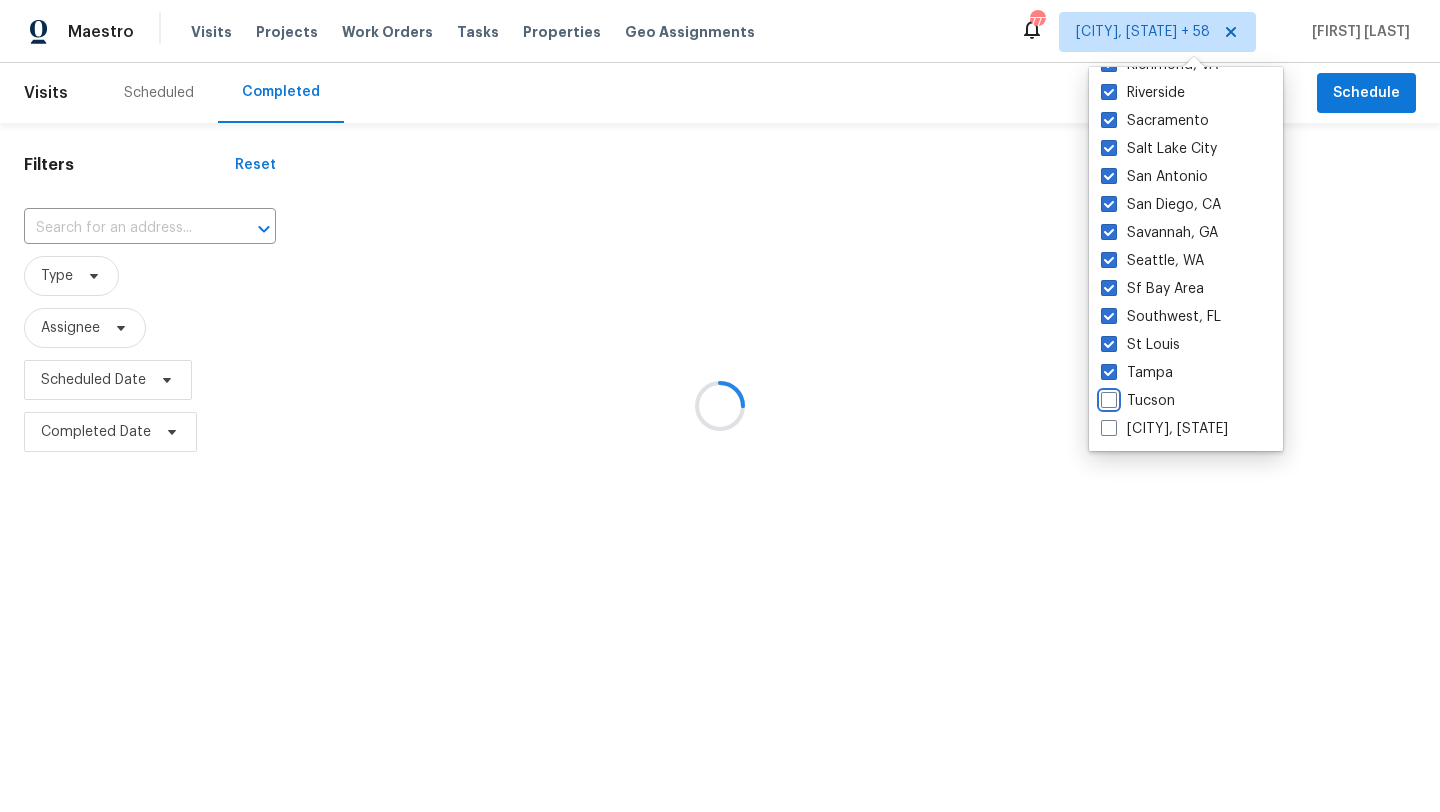 click on "Tucson" at bounding box center [1107, 397] 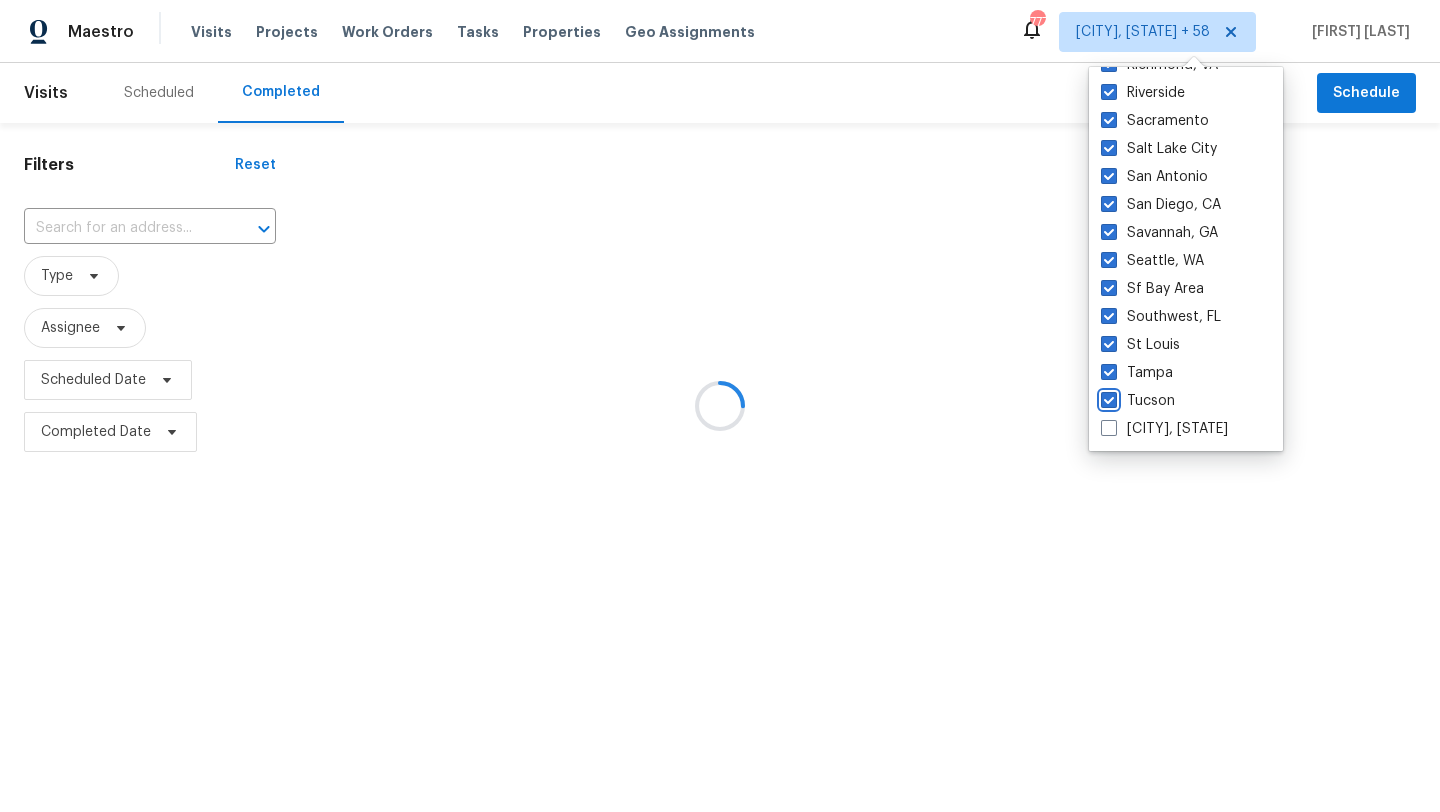 checkbox on "true" 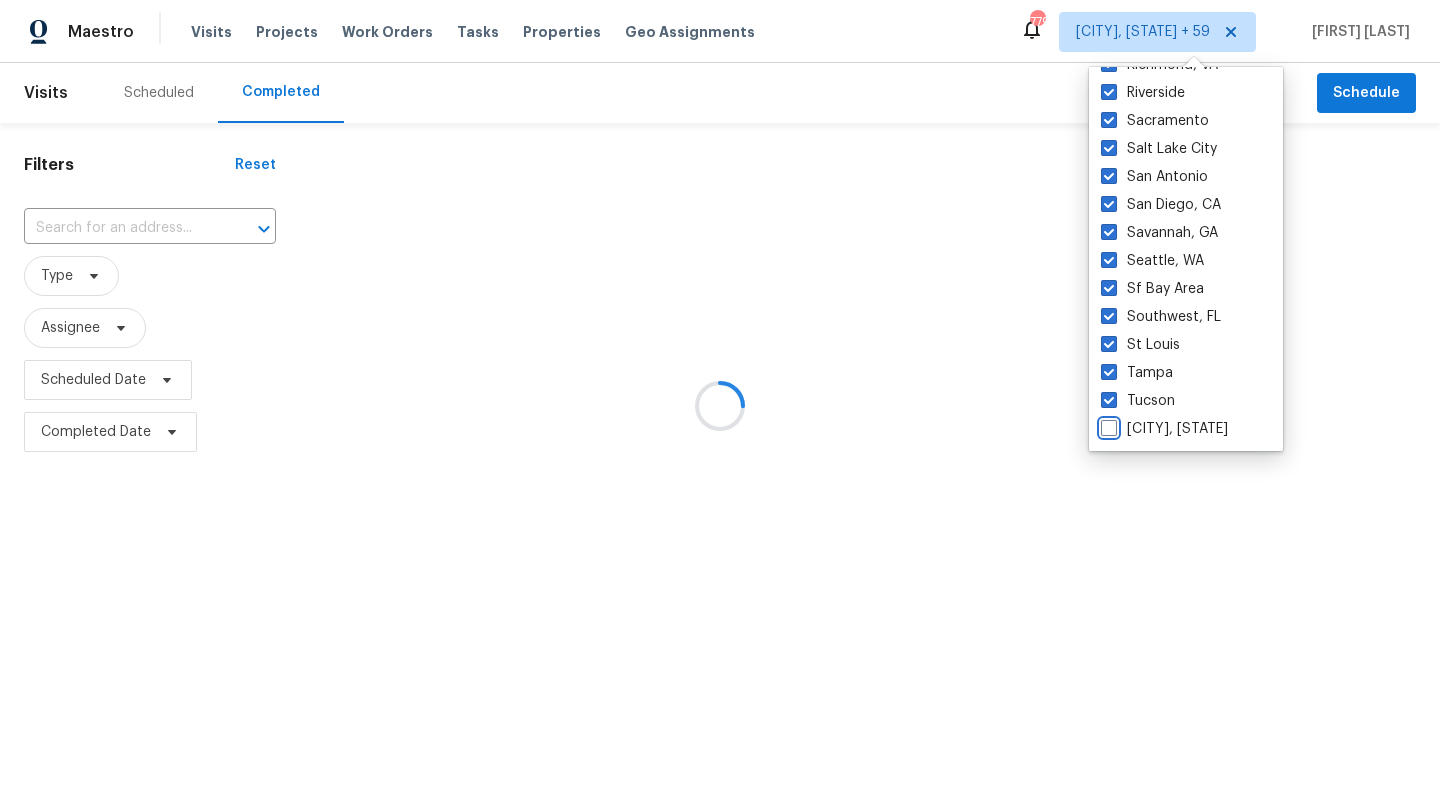 click on "Washington, DC" at bounding box center [1107, 425] 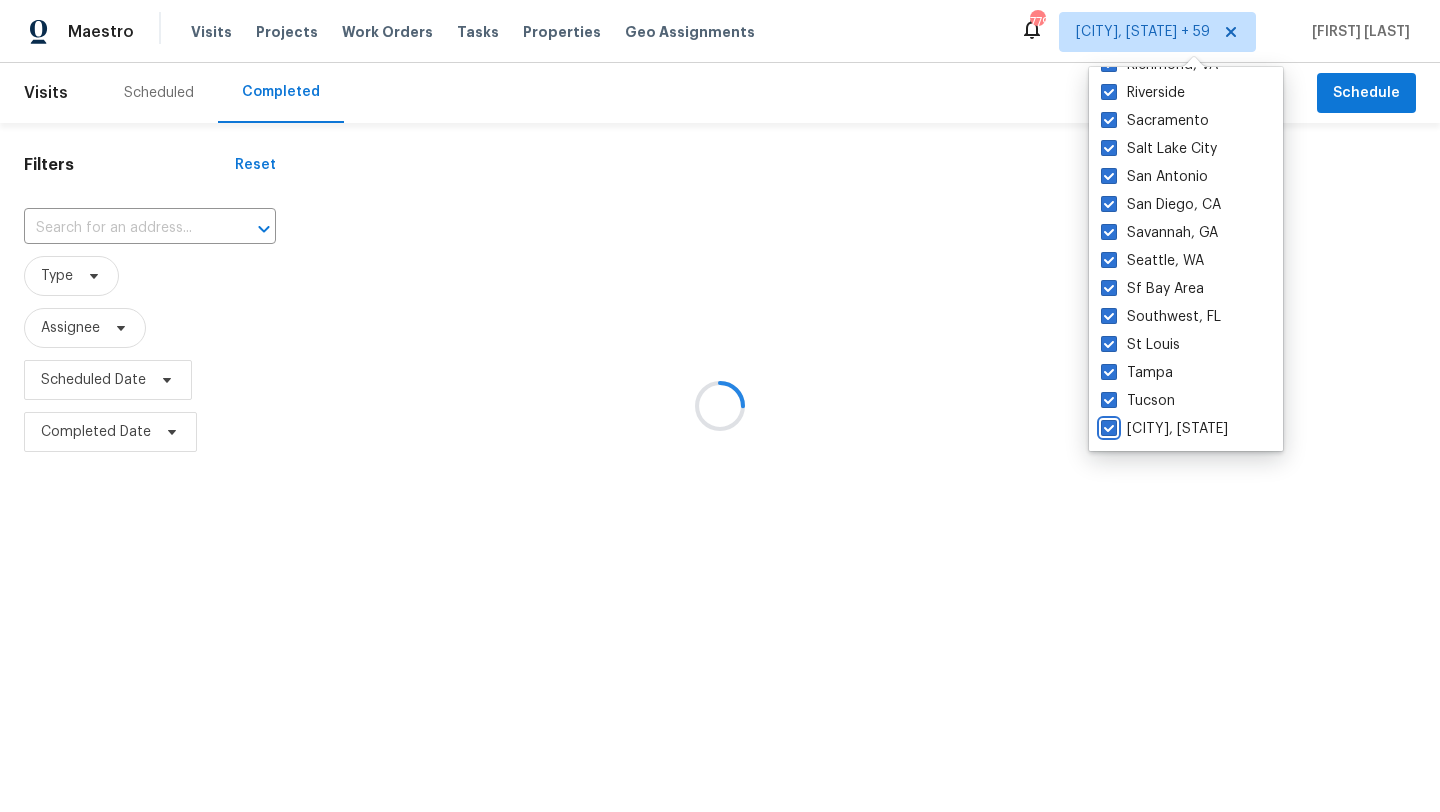 checkbox on "true" 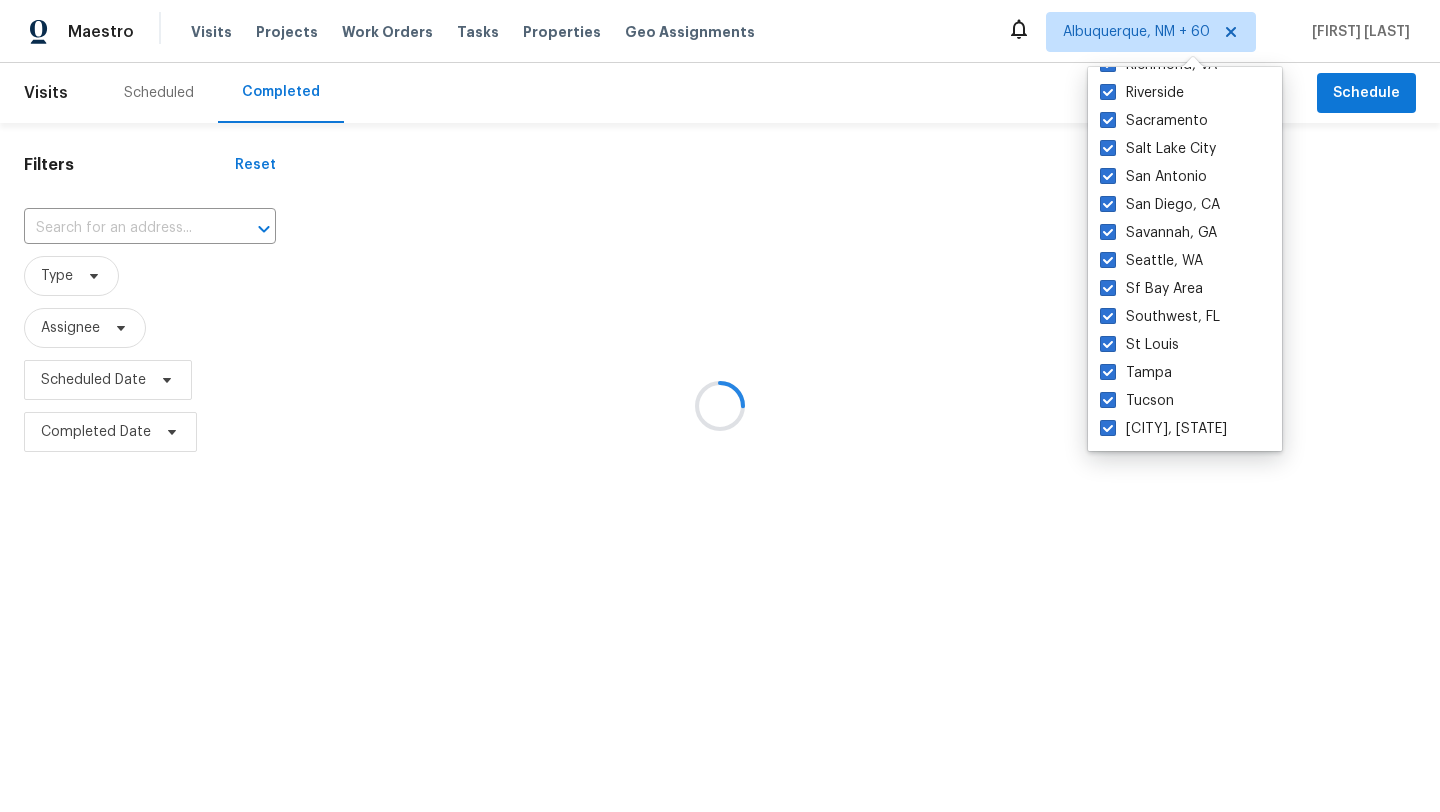 scroll, scrollTop: 0, scrollLeft: 0, axis: both 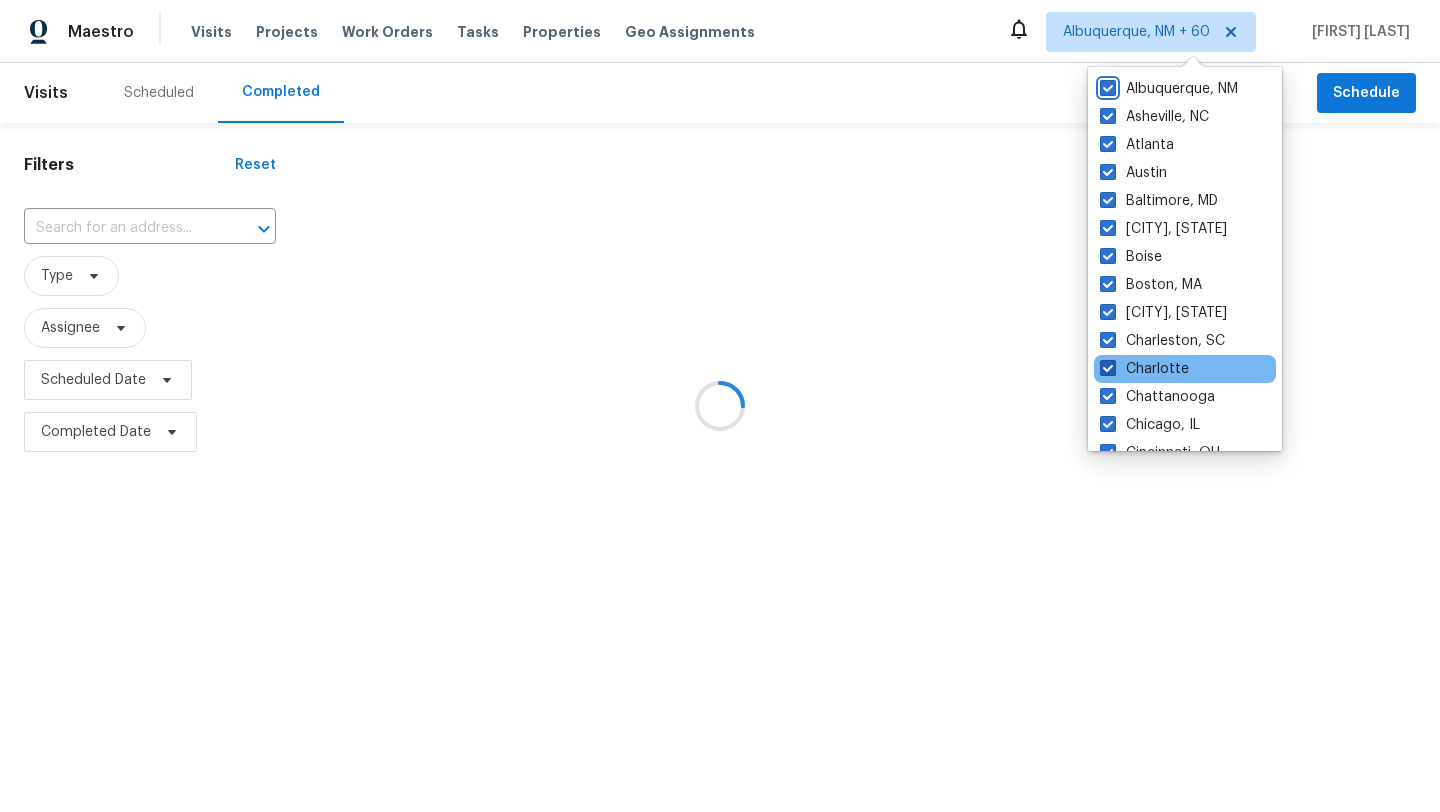 click on "Albuquerque, NM" at bounding box center (1106, 85) 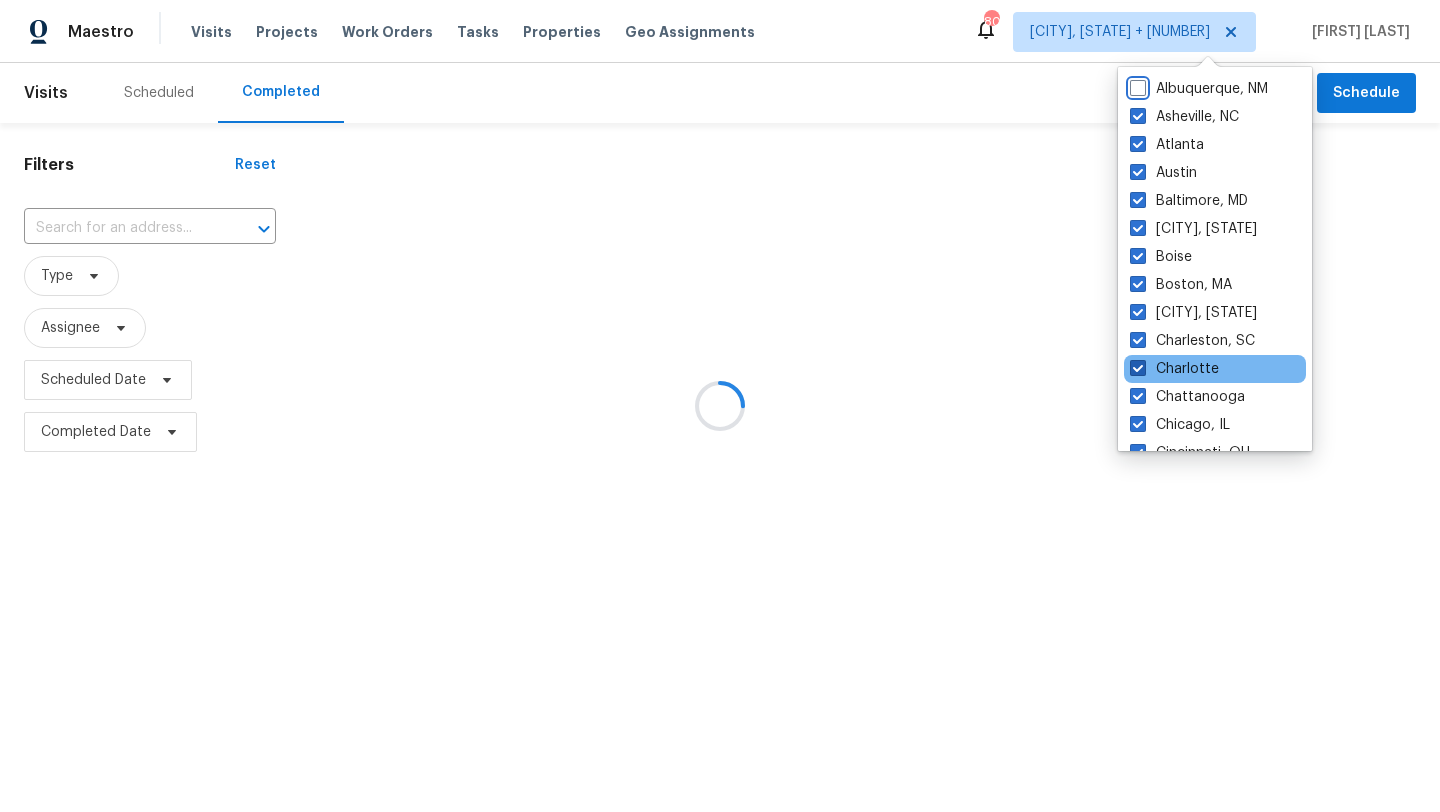 click on "Albuquerque, NM" at bounding box center [1136, 85] 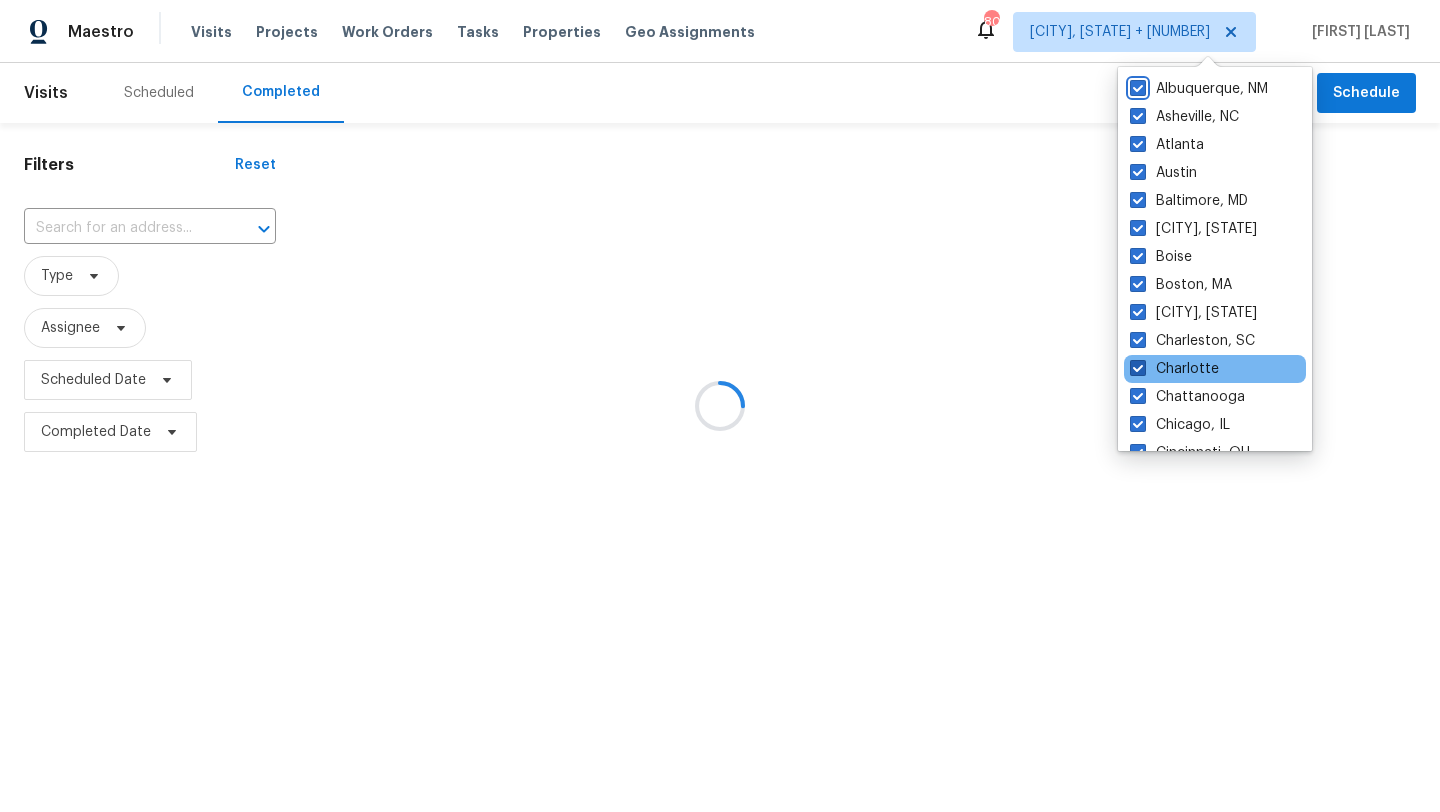 checkbox on "true" 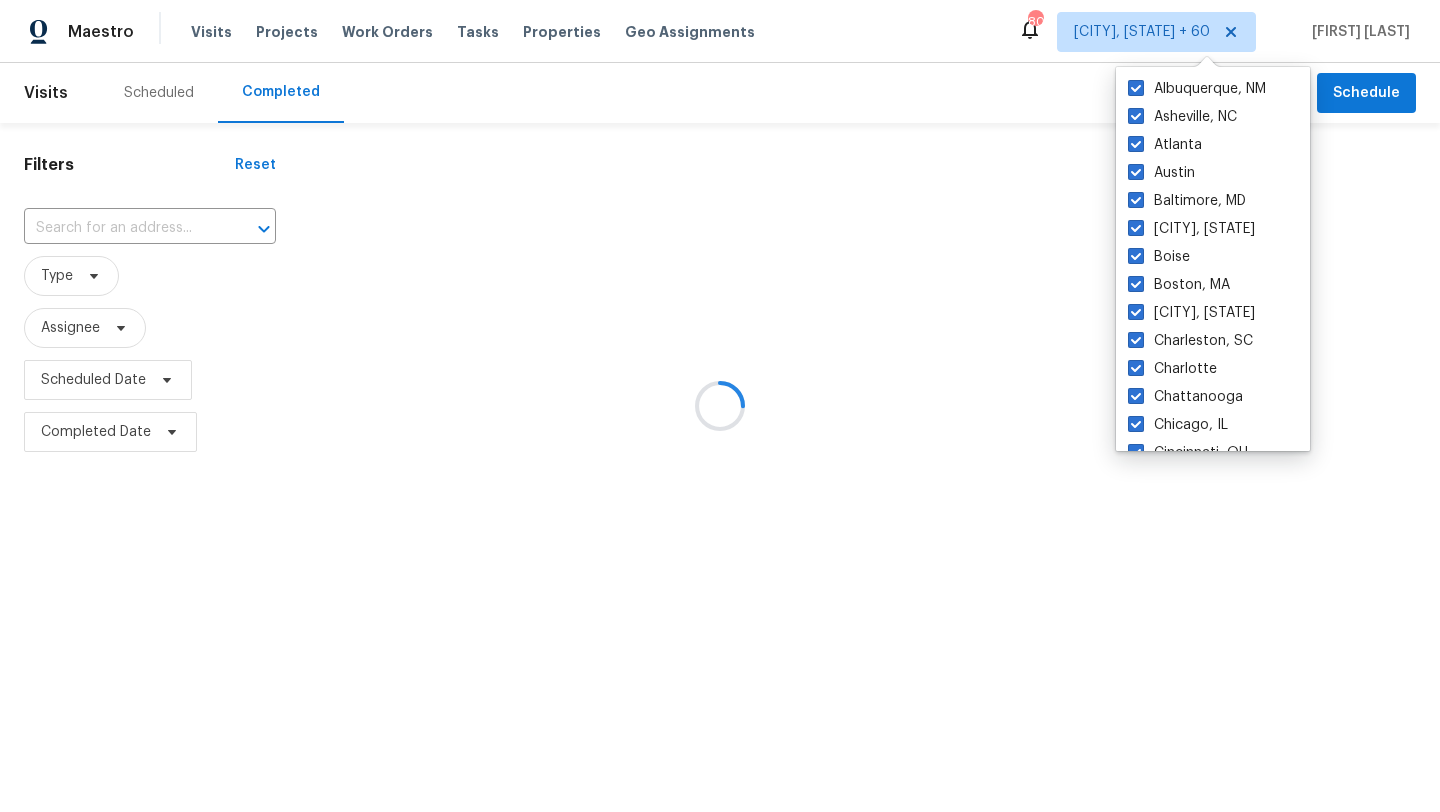 click at bounding box center (720, 406) 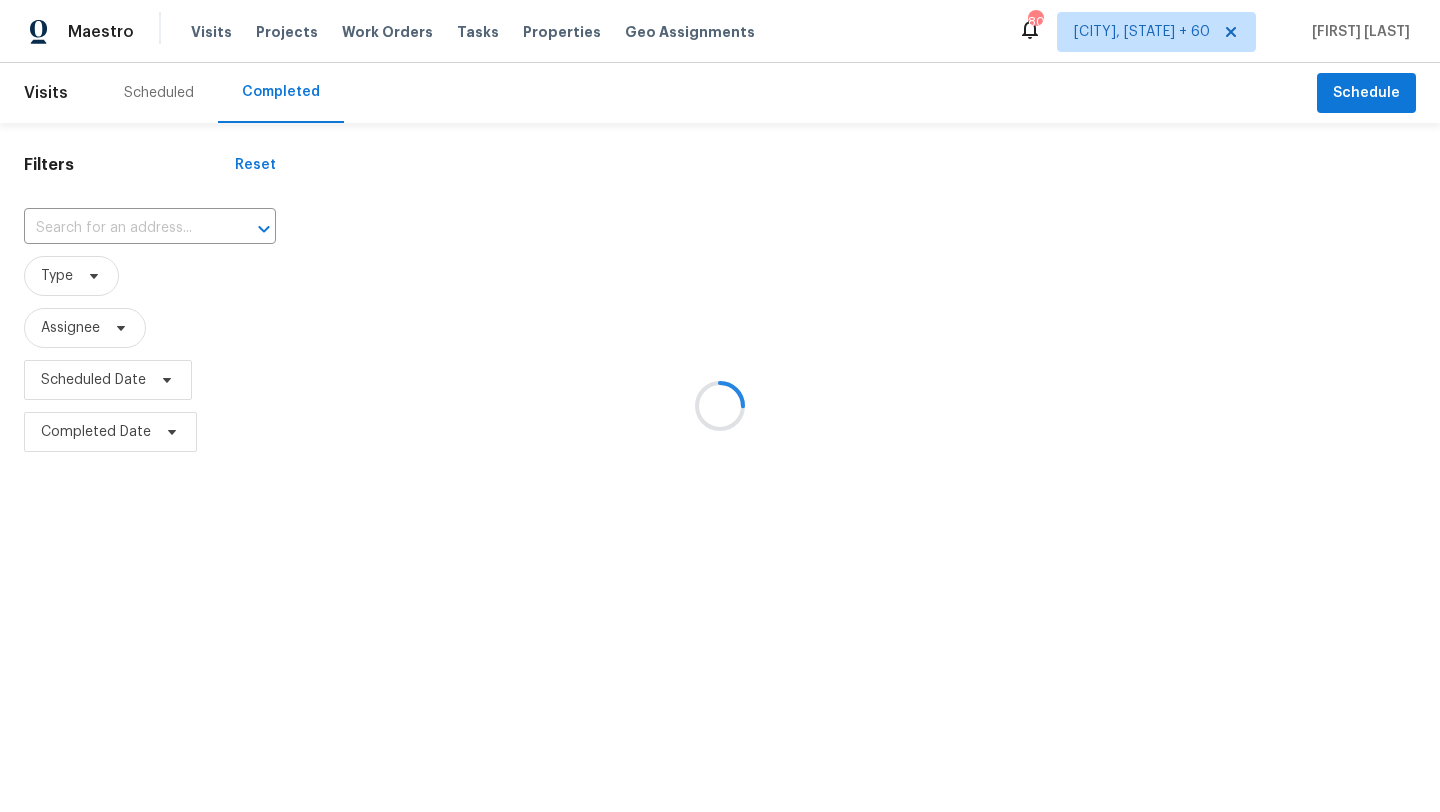 click at bounding box center (720, 406) 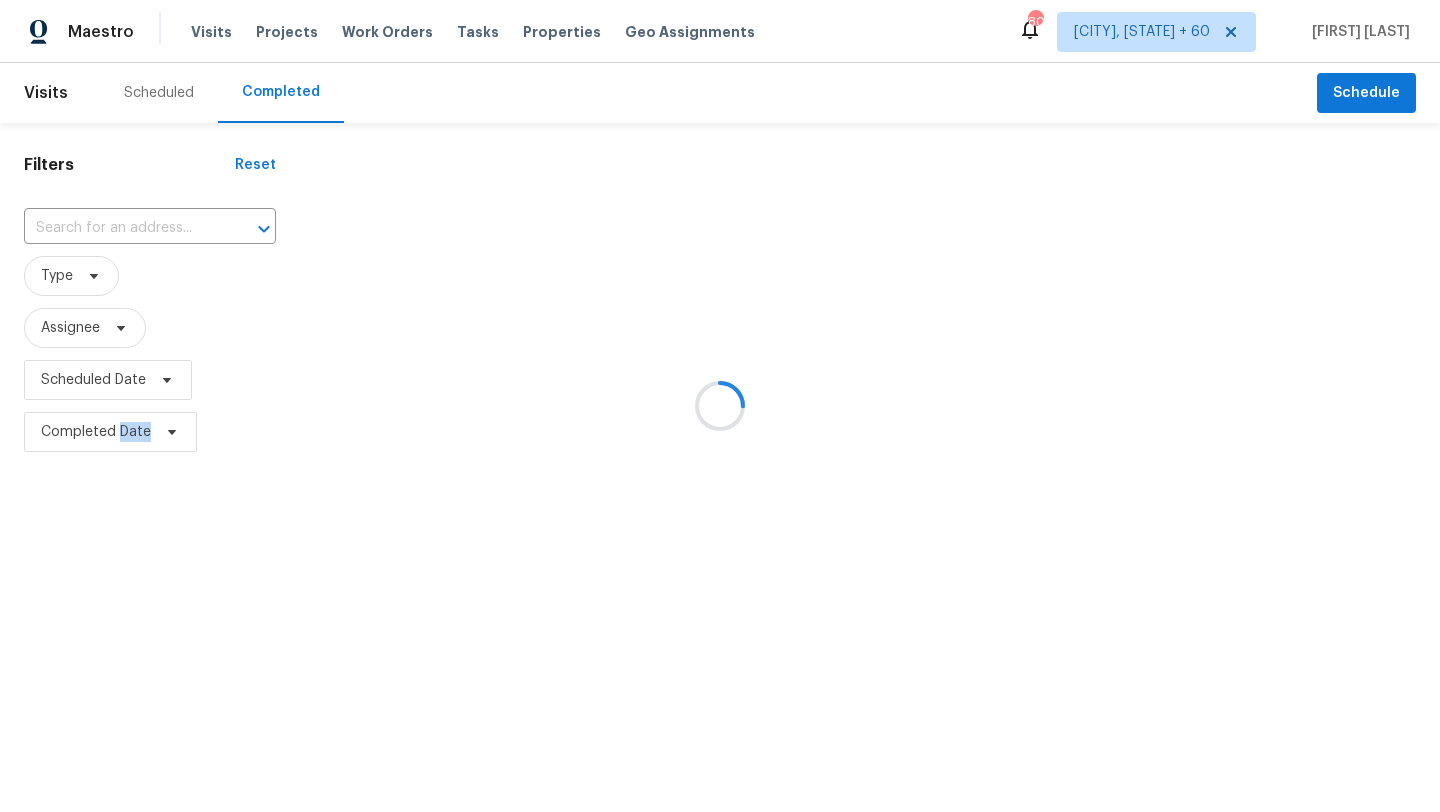 click at bounding box center [720, 406] 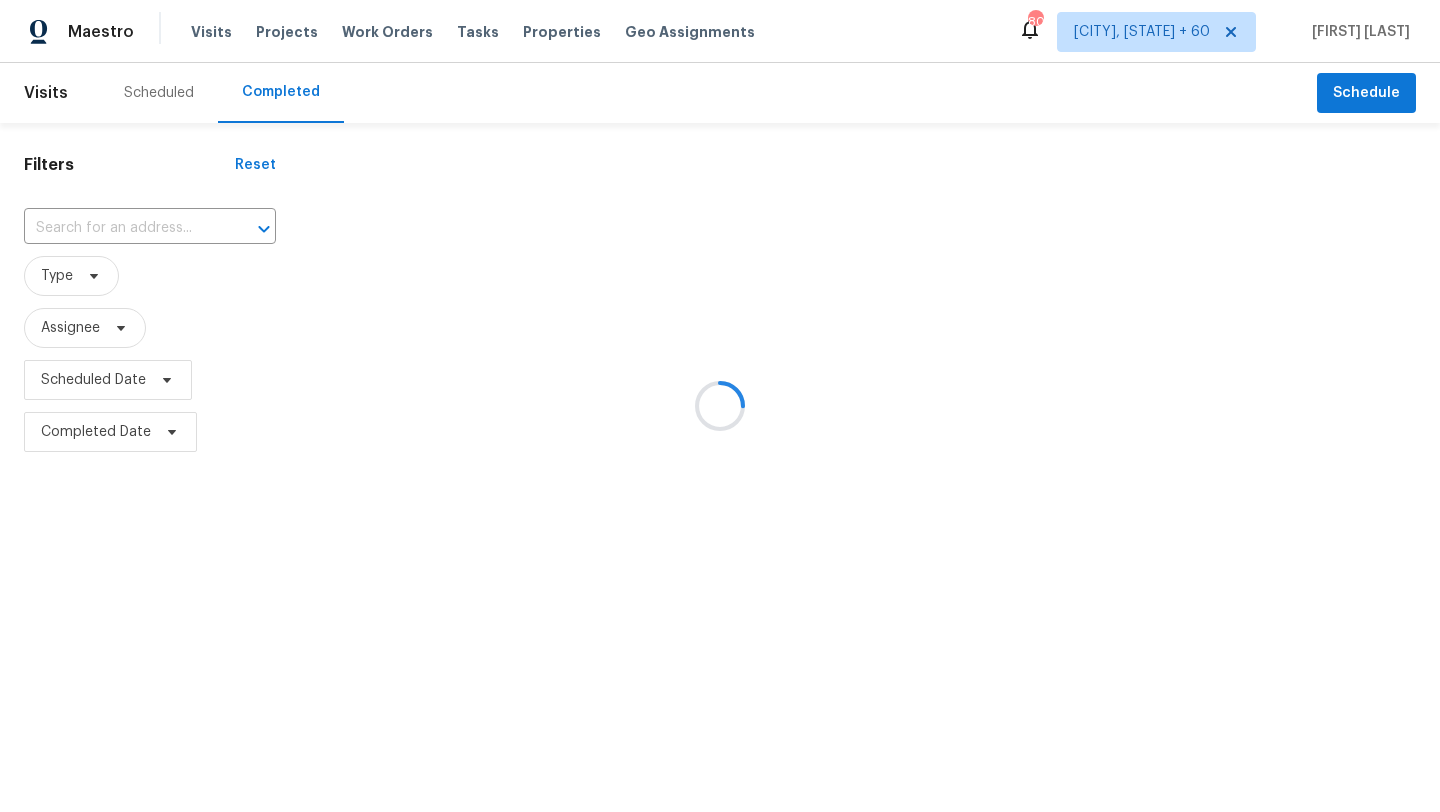 click at bounding box center (720, 406) 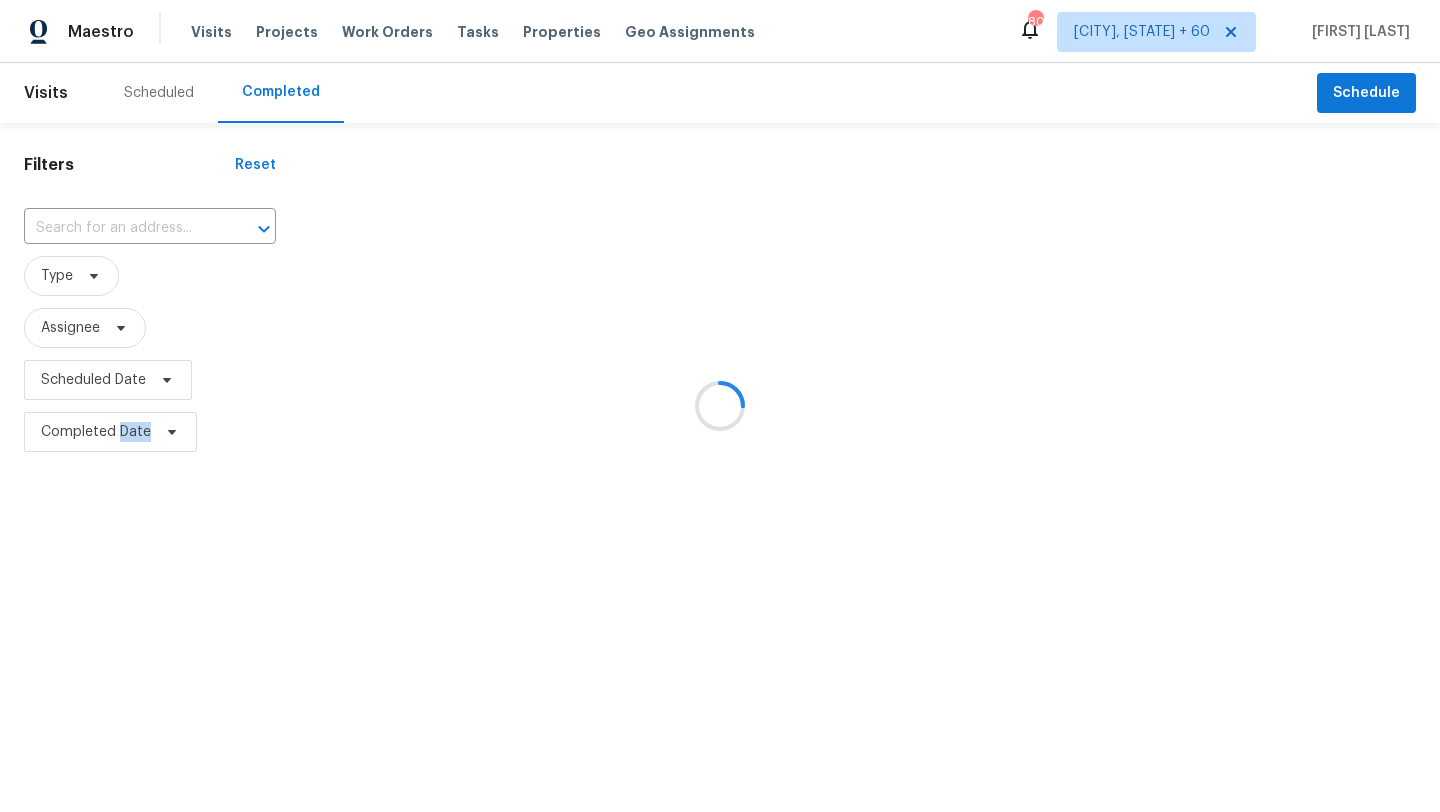 click at bounding box center (720, 406) 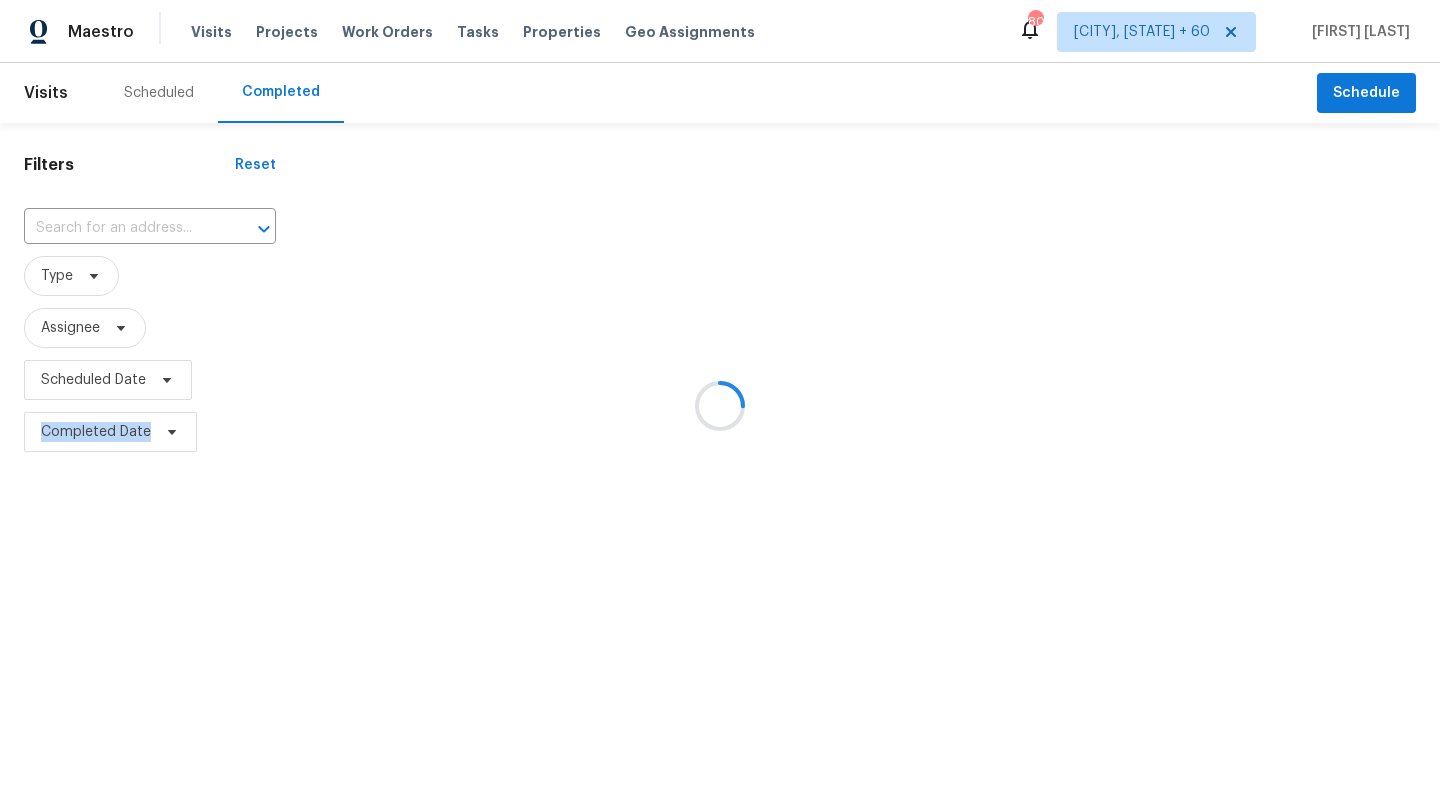 click at bounding box center [720, 406] 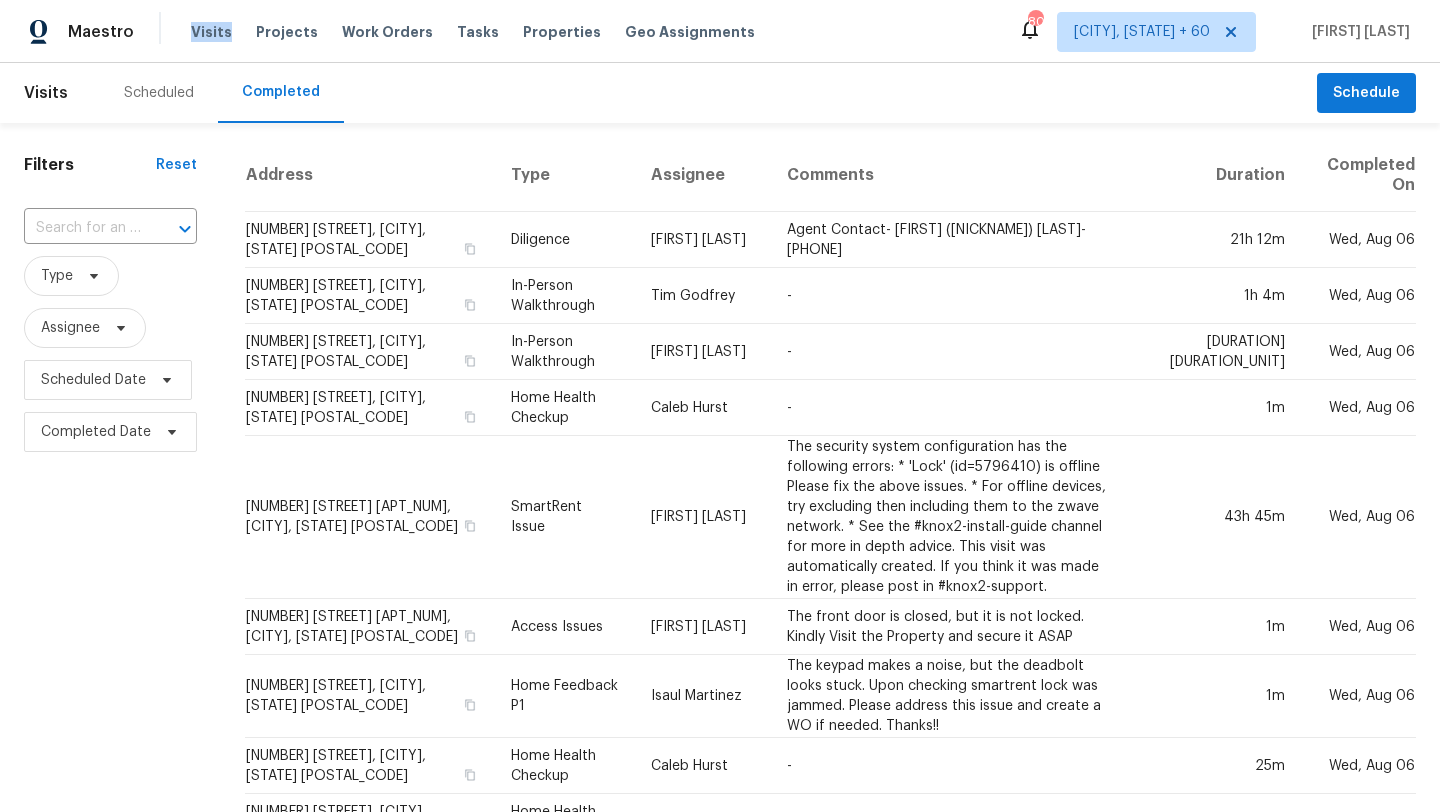 click on "Visits" at bounding box center [211, 32] 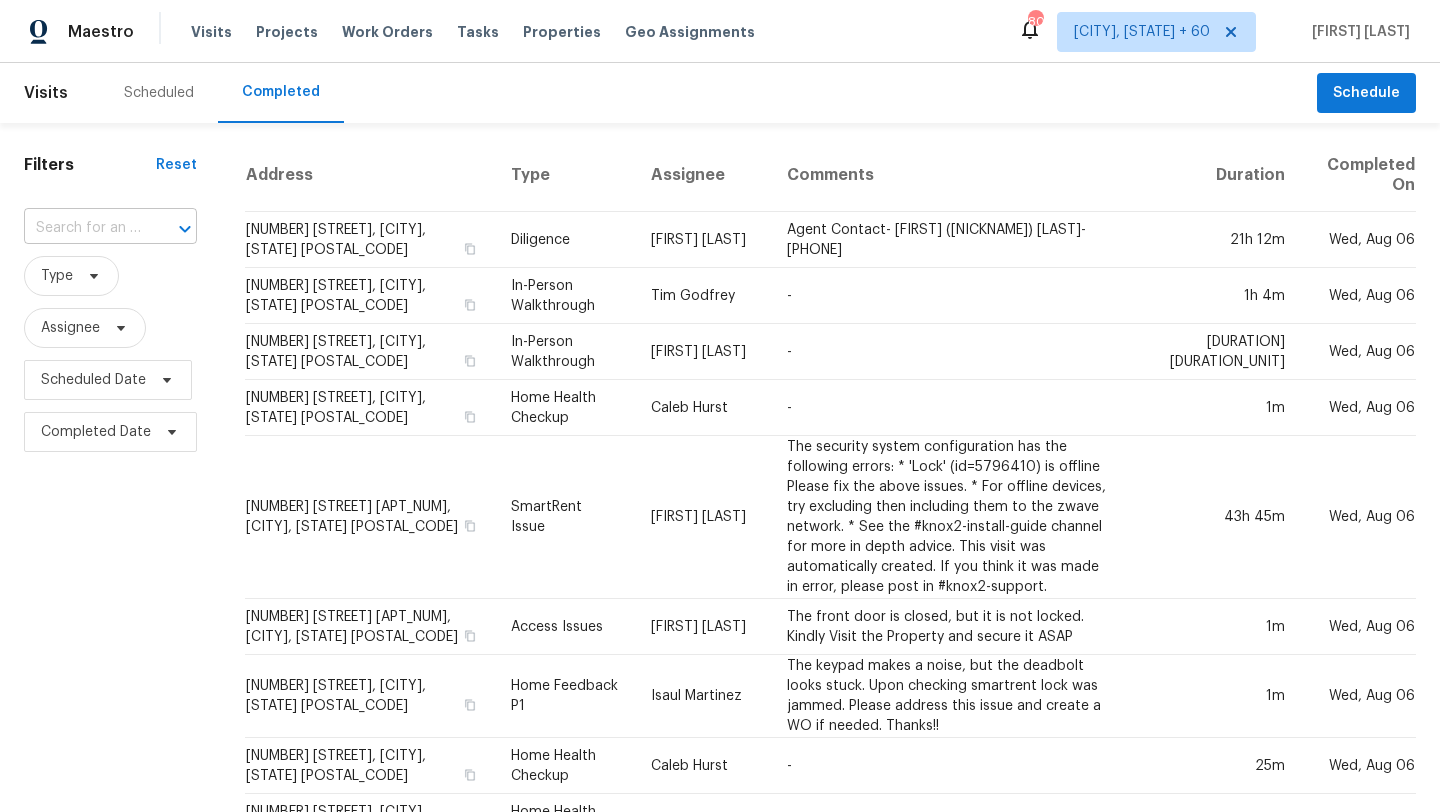 click at bounding box center (82, 228) 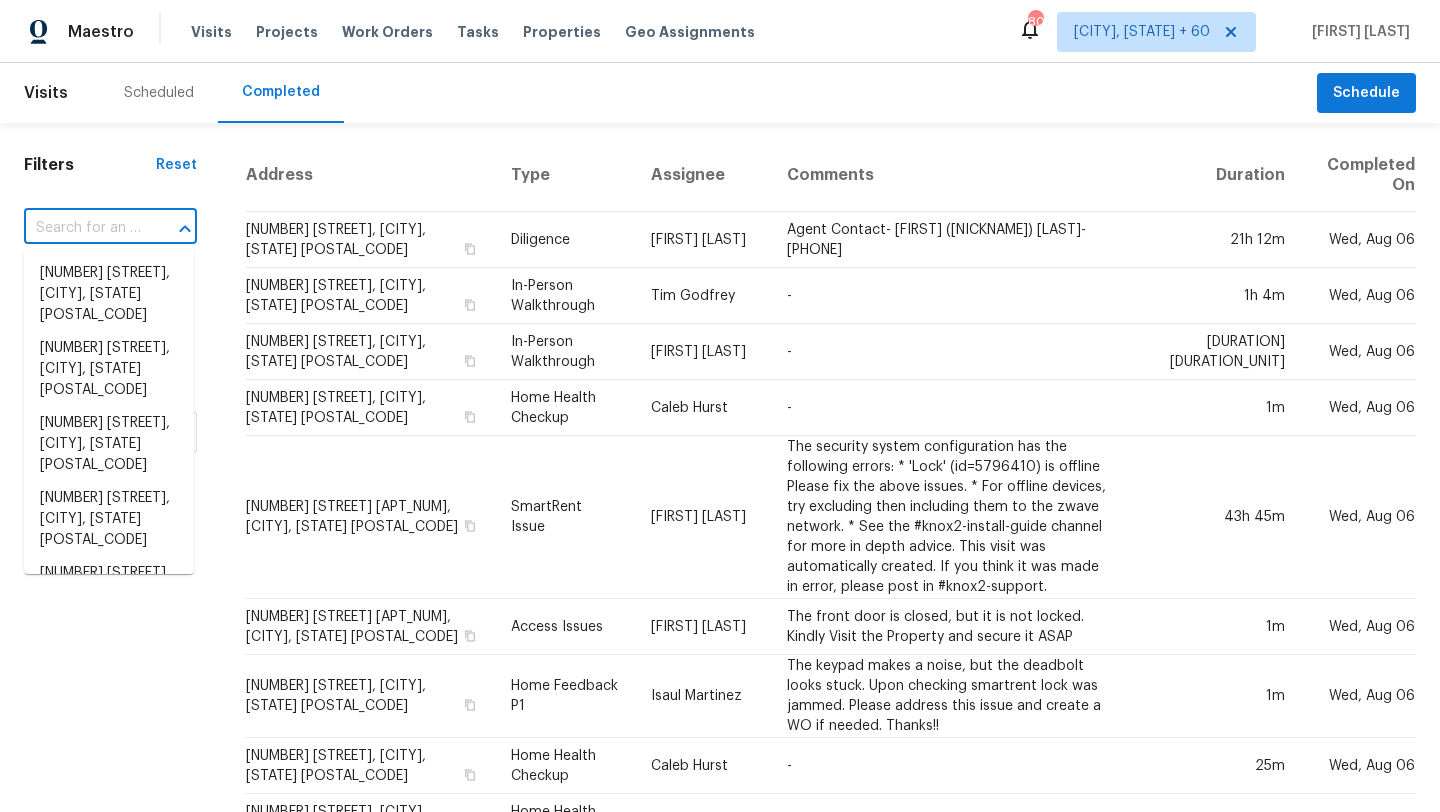 paste on "[NUMBER] [STREET], [CITY] [BOOLEAN] [NUMBER], [STATE] [ZIP]" 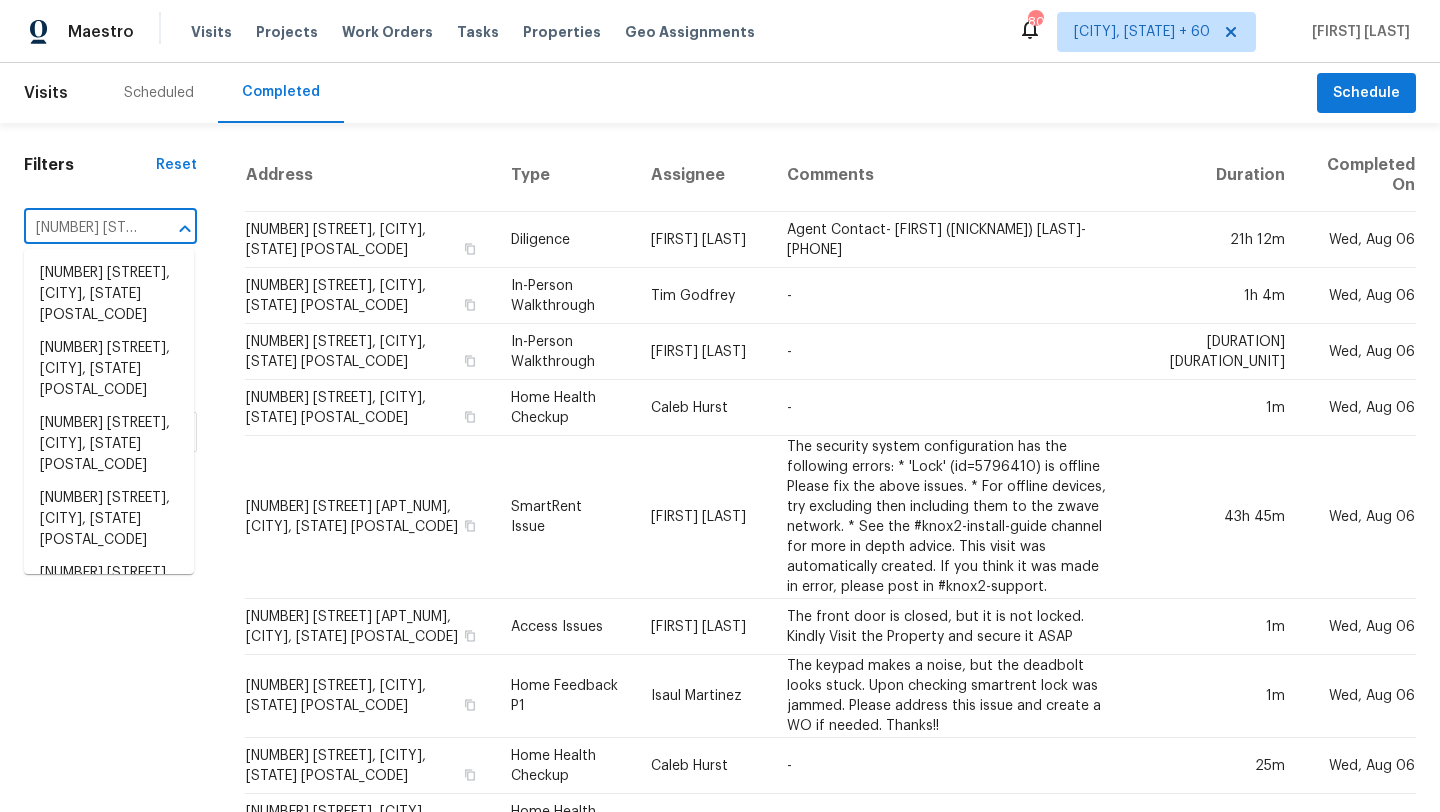 scroll, scrollTop: 0, scrollLeft: 189, axis: horizontal 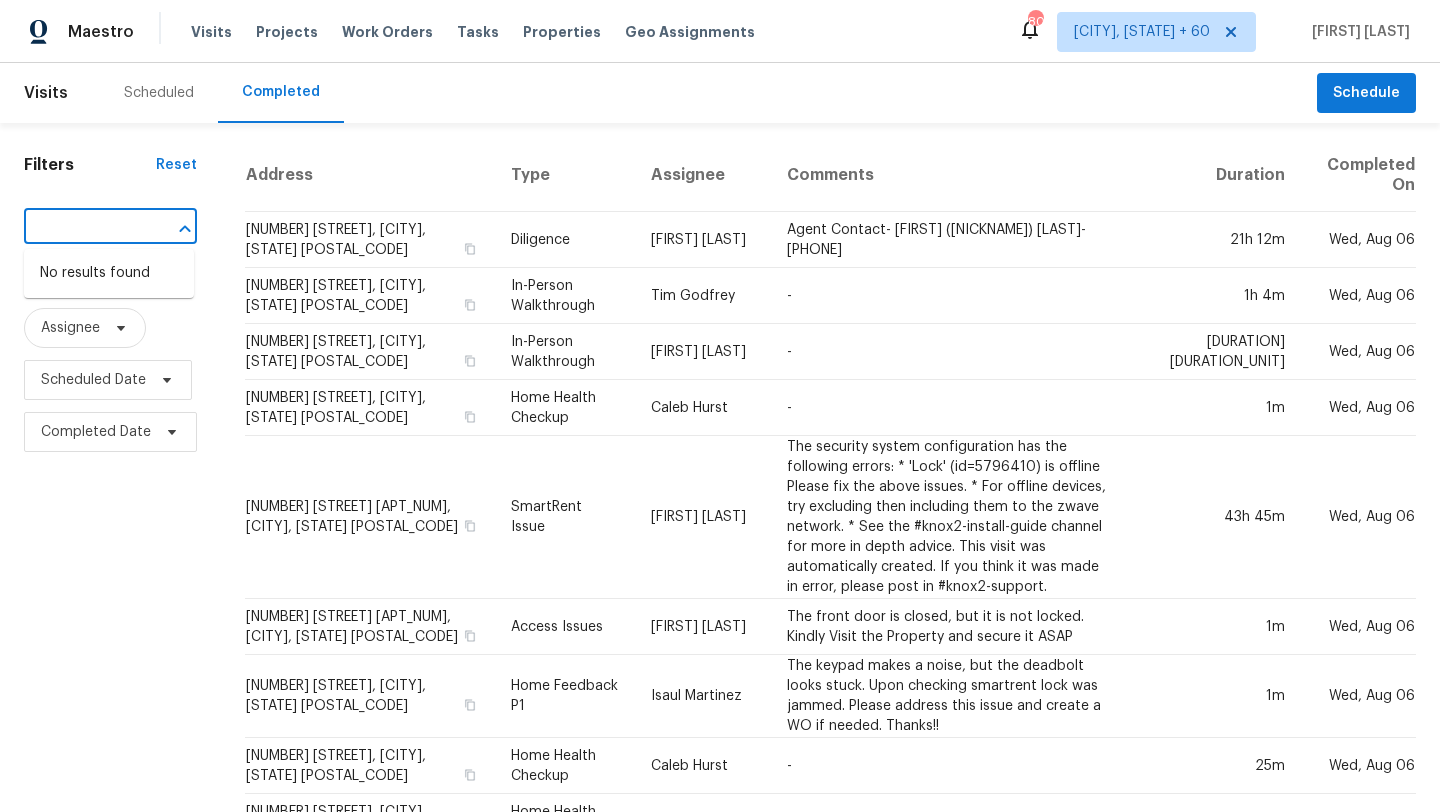 type on "[NUMBER] [STREET], [CITY] [BOOLEAN] [NUMBER], [STATE] [ZIP]" 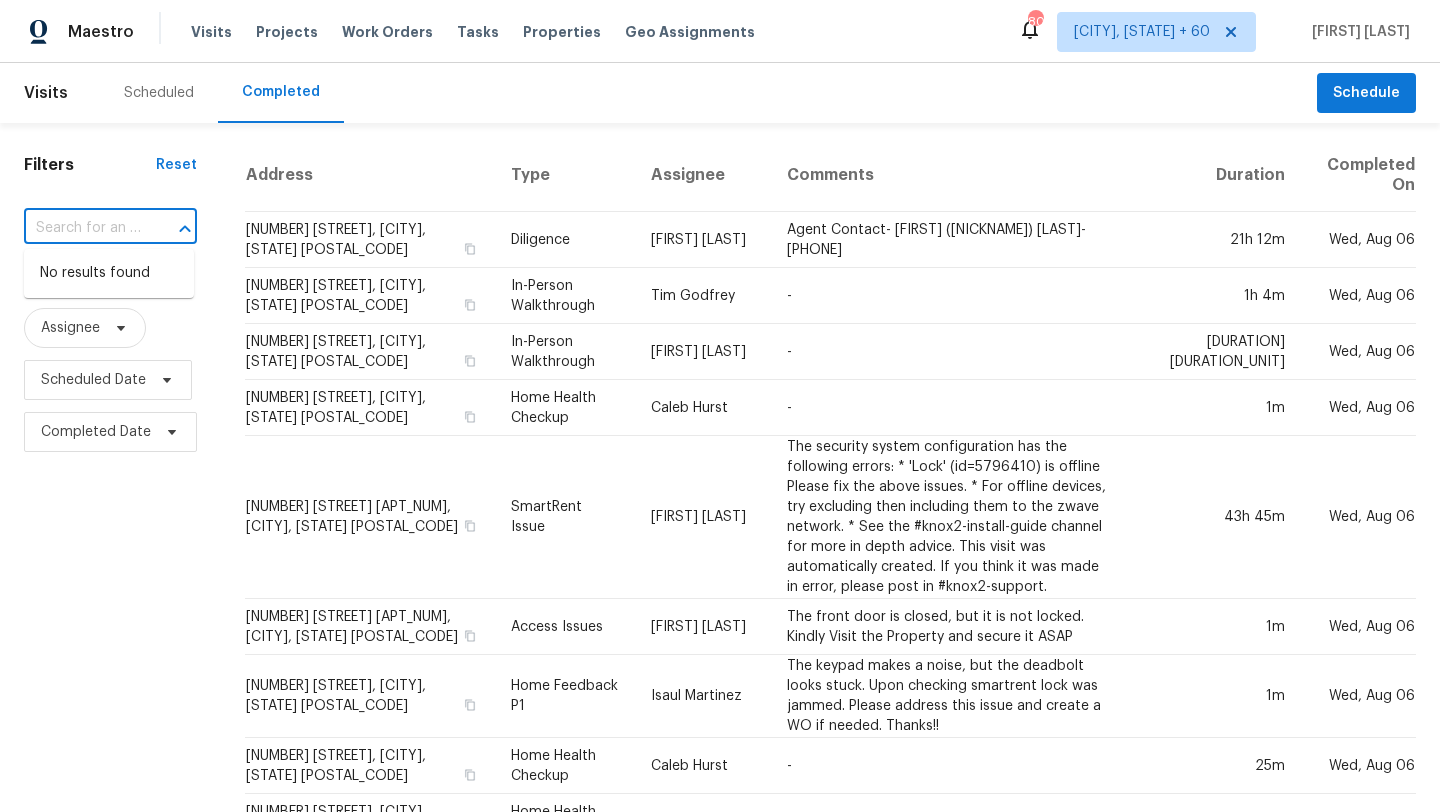 scroll, scrollTop: 0, scrollLeft: 0, axis: both 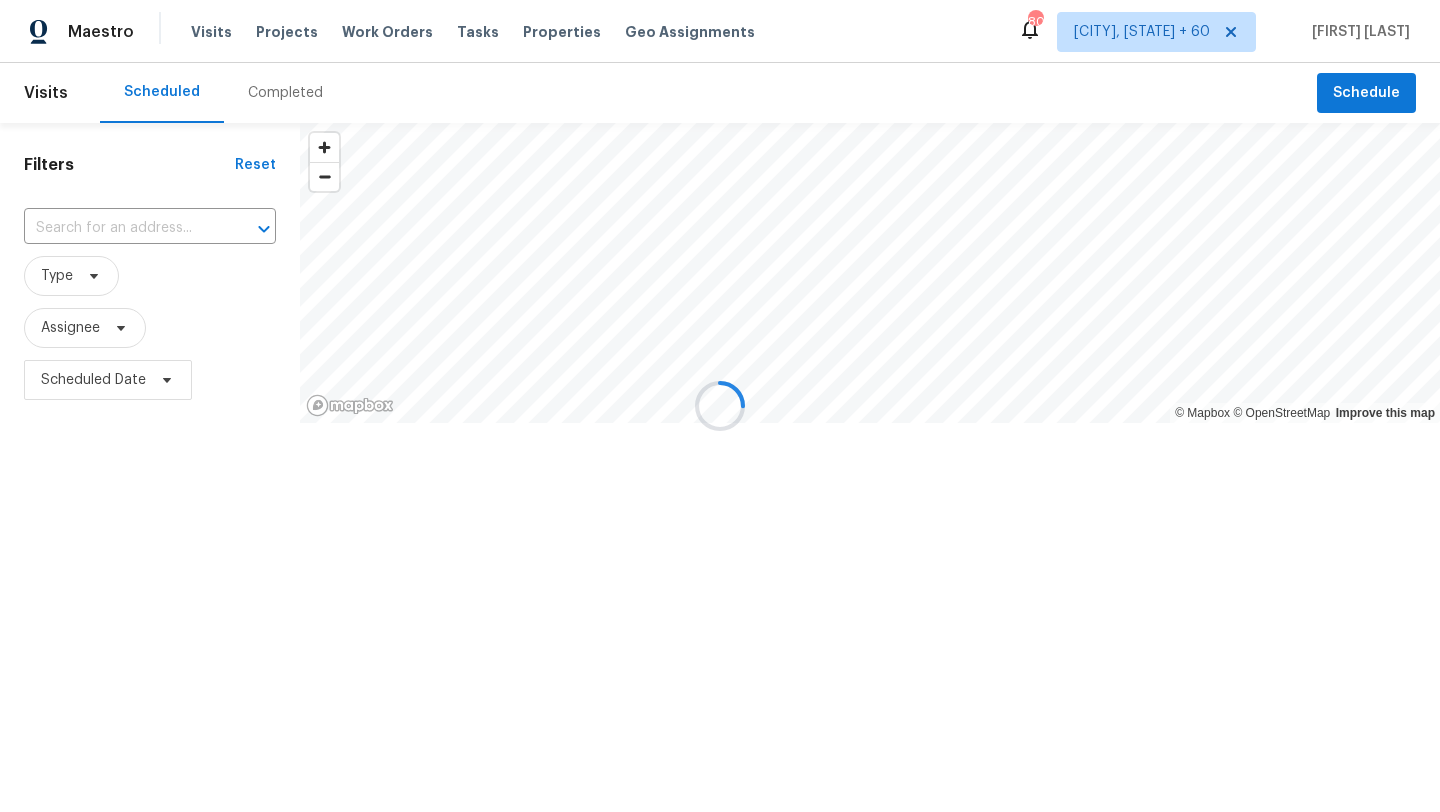 click at bounding box center (720, 406) 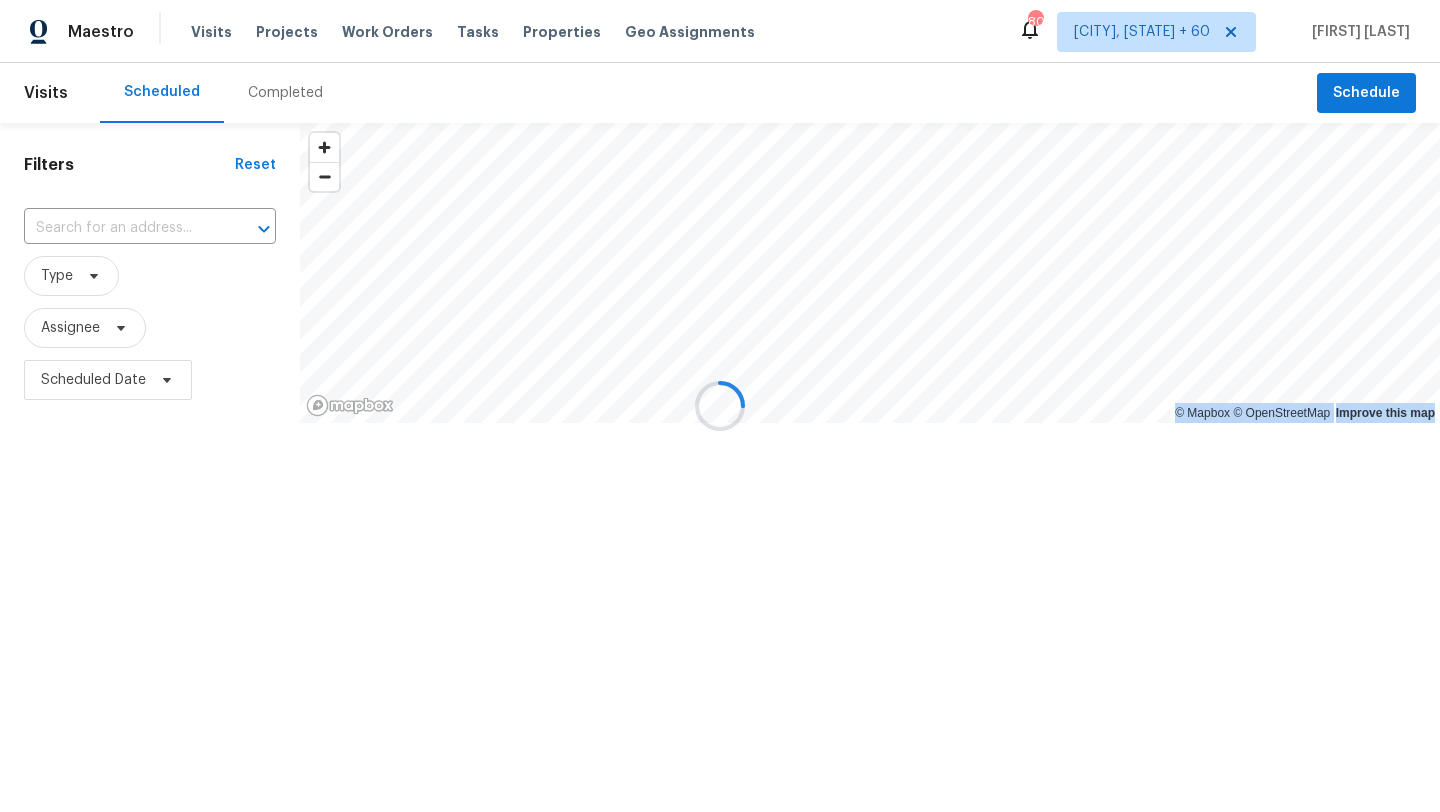 click at bounding box center [720, 406] 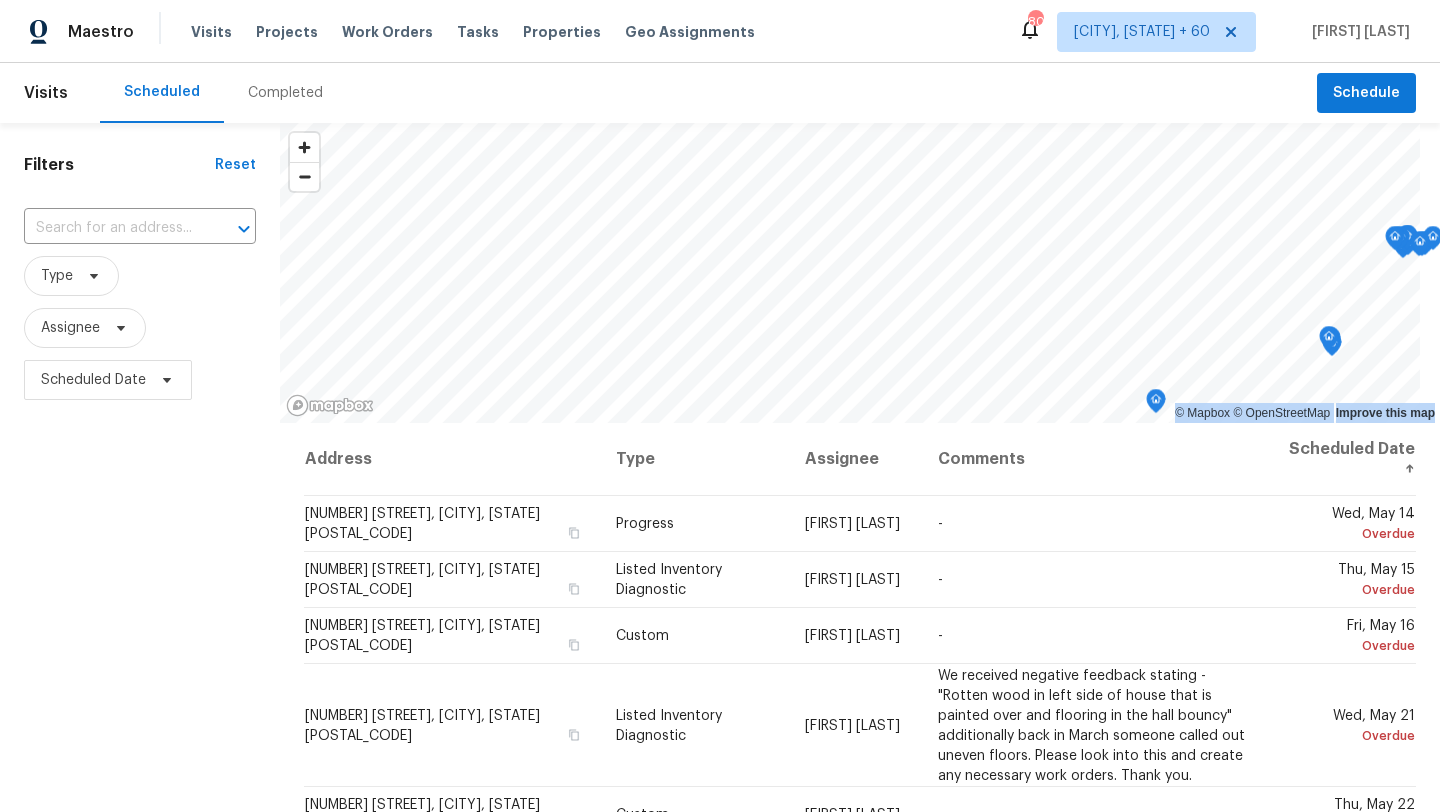 click at bounding box center [112, 228] 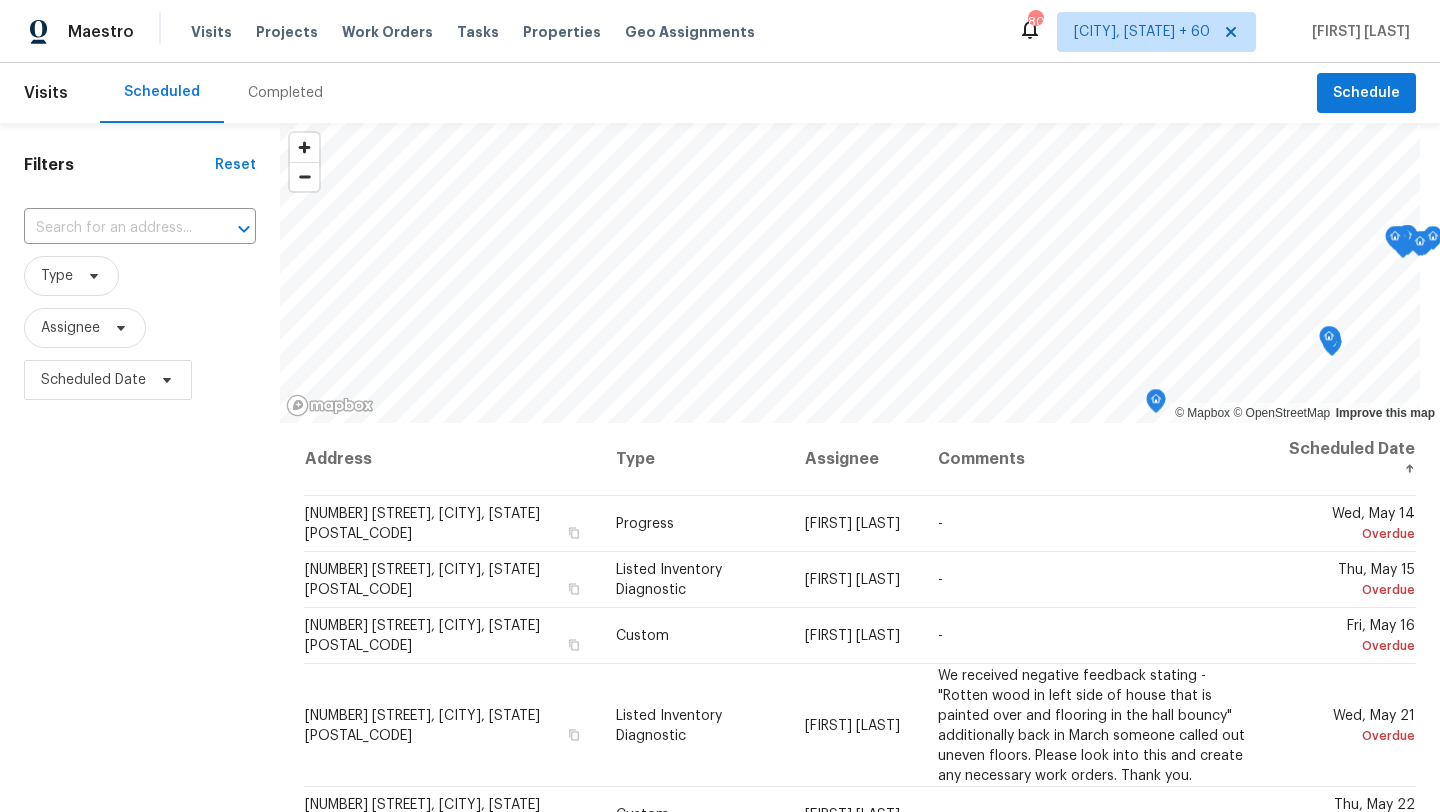 click at bounding box center (112, 228) 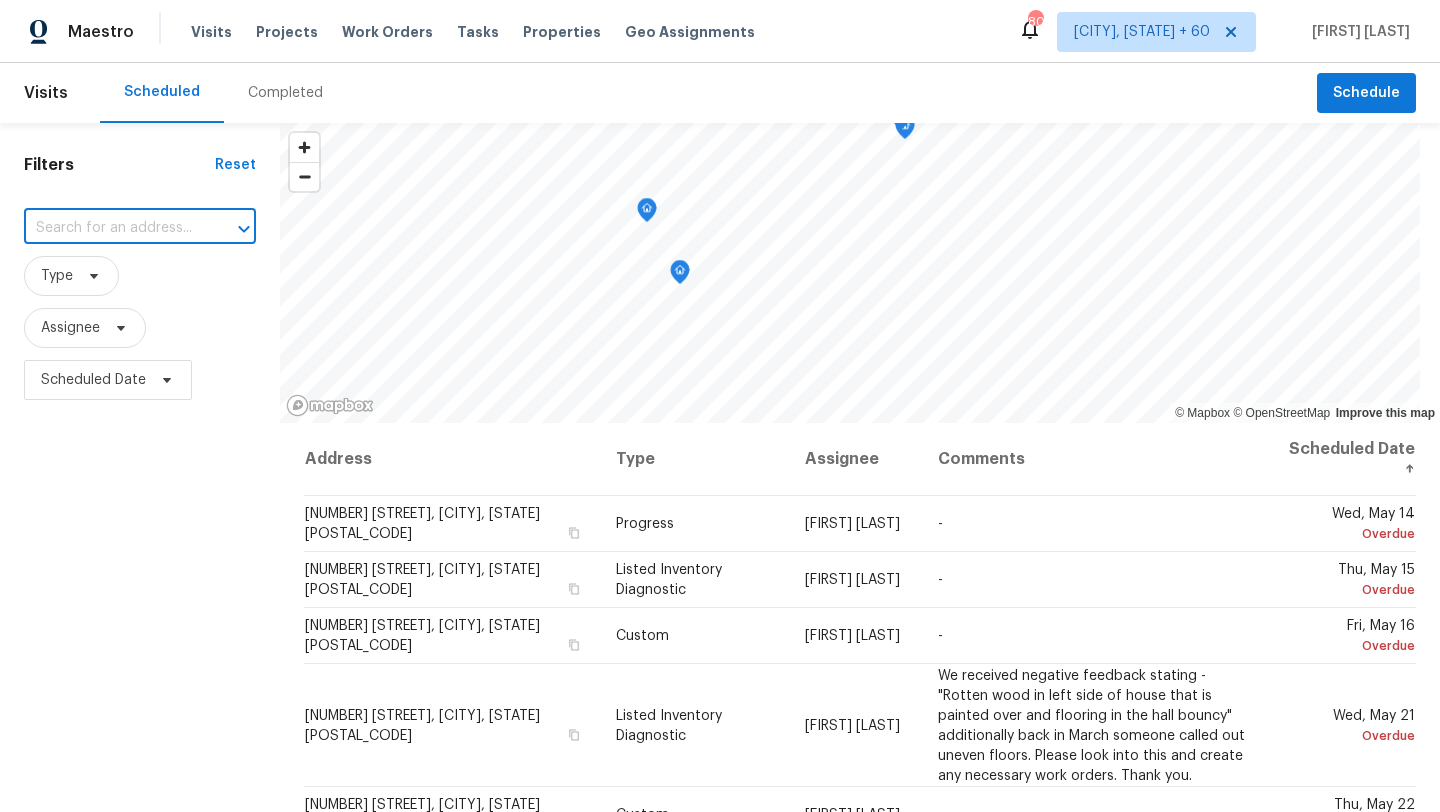 paste on "[NUMBER] [STREET], [CITY] [BOOLEAN] [NUMBER], [STATE] [ZIP]" 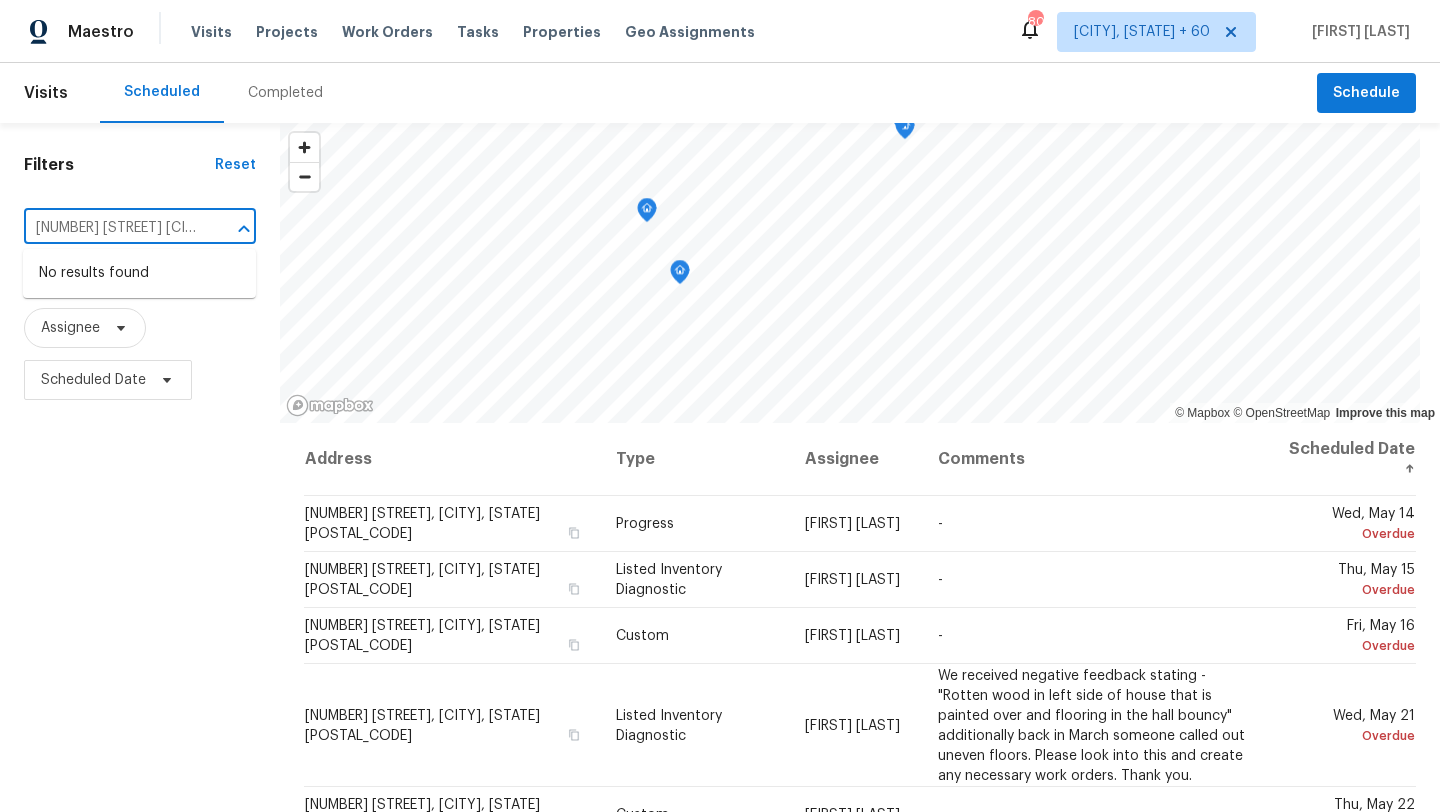 scroll, scrollTop: 0, scrollLeft: 54, axis: horizontal 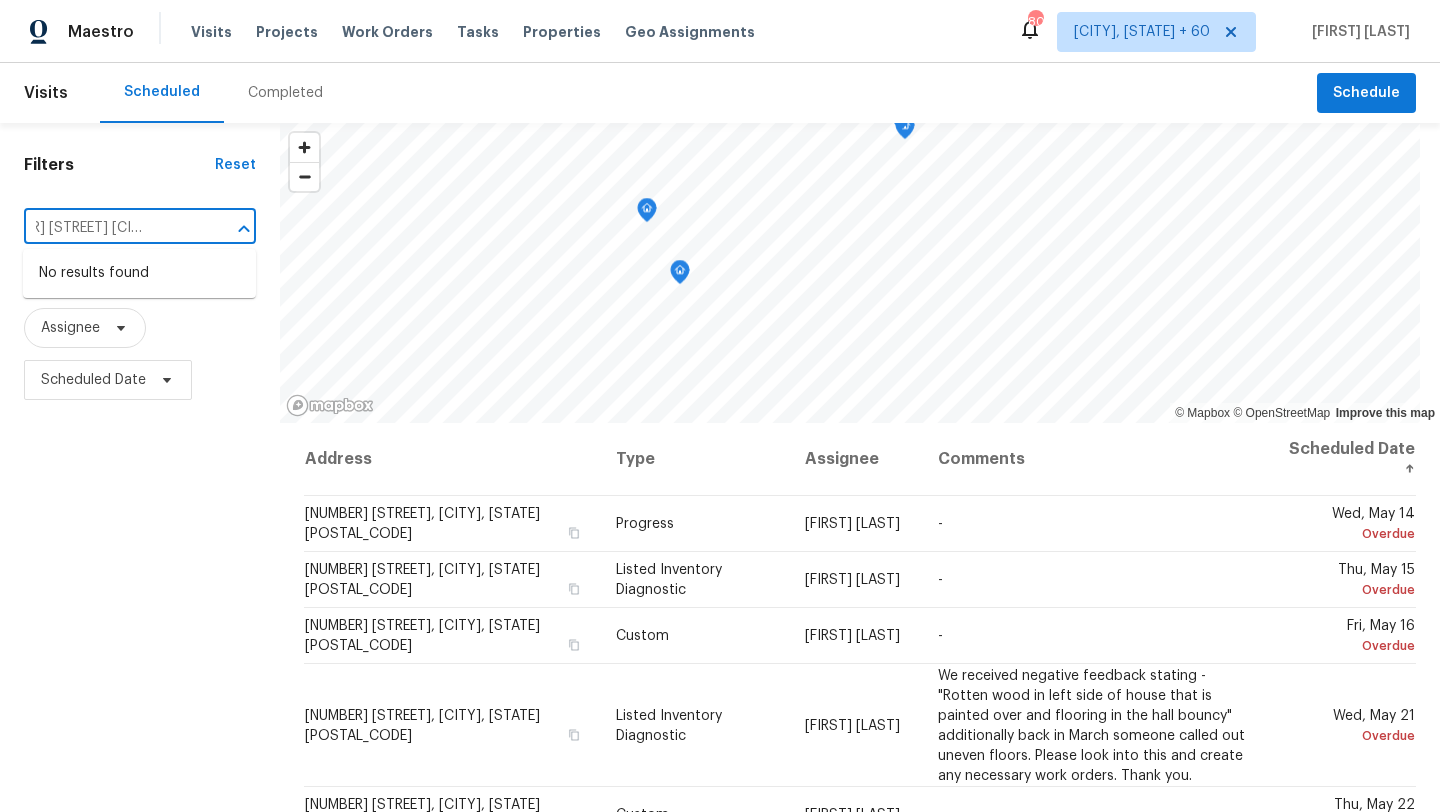 drag, startPoint x: 147, startPoint y: 226, endPoint x: 251, endPoint y: 225, distance: 104.00481 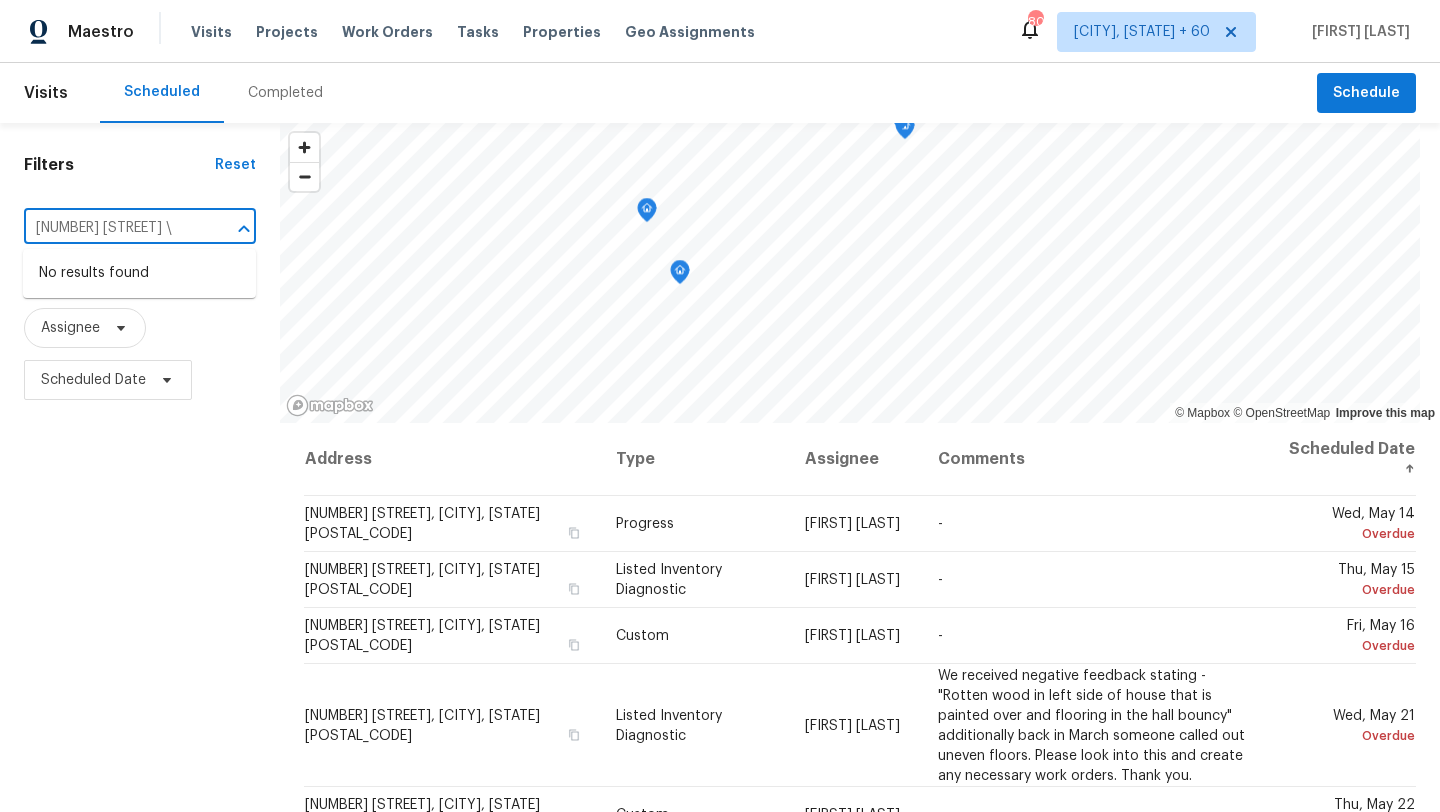 type on "991 Asilomar Ter" 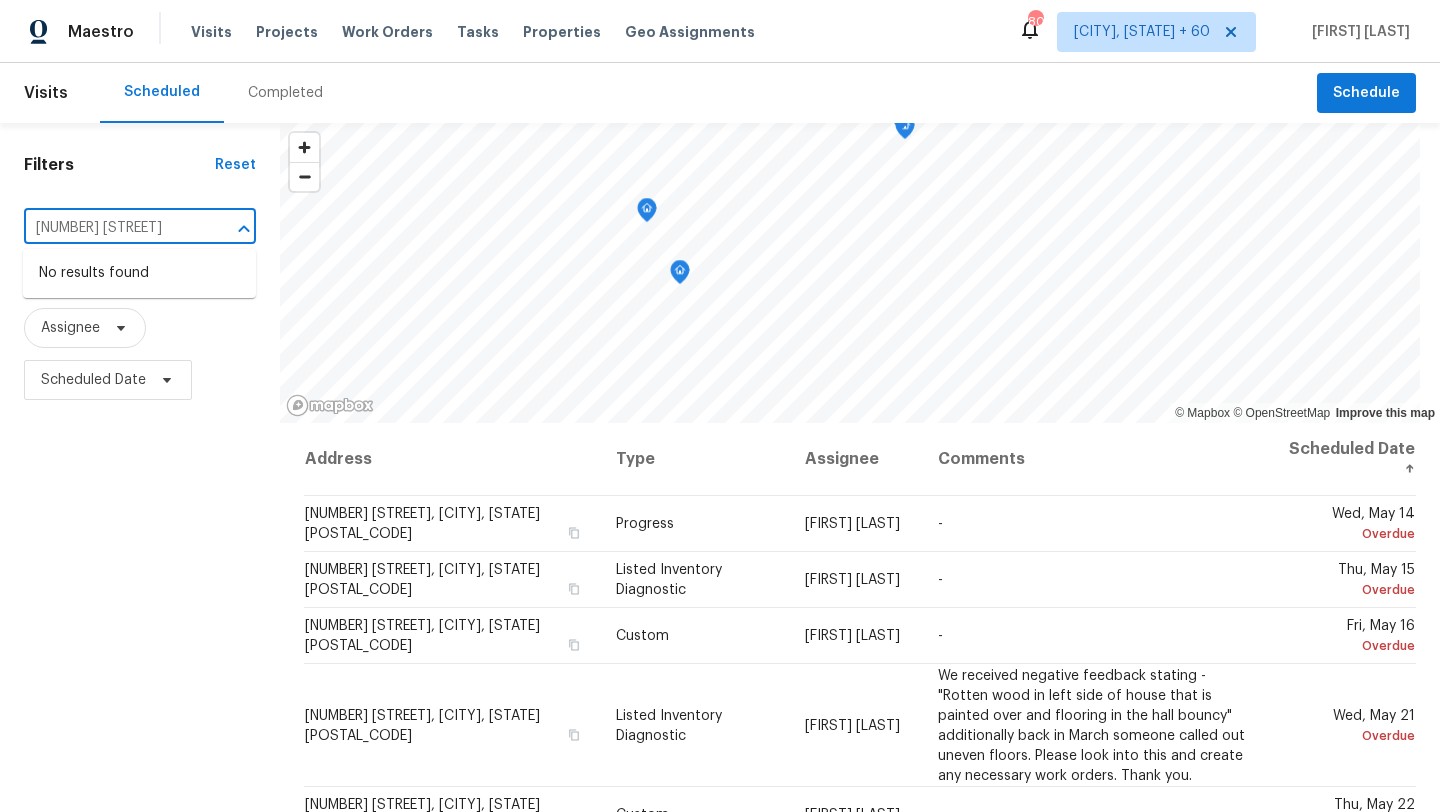 scroll, scrollTop: 0, scrollLeft: 0, axis: both 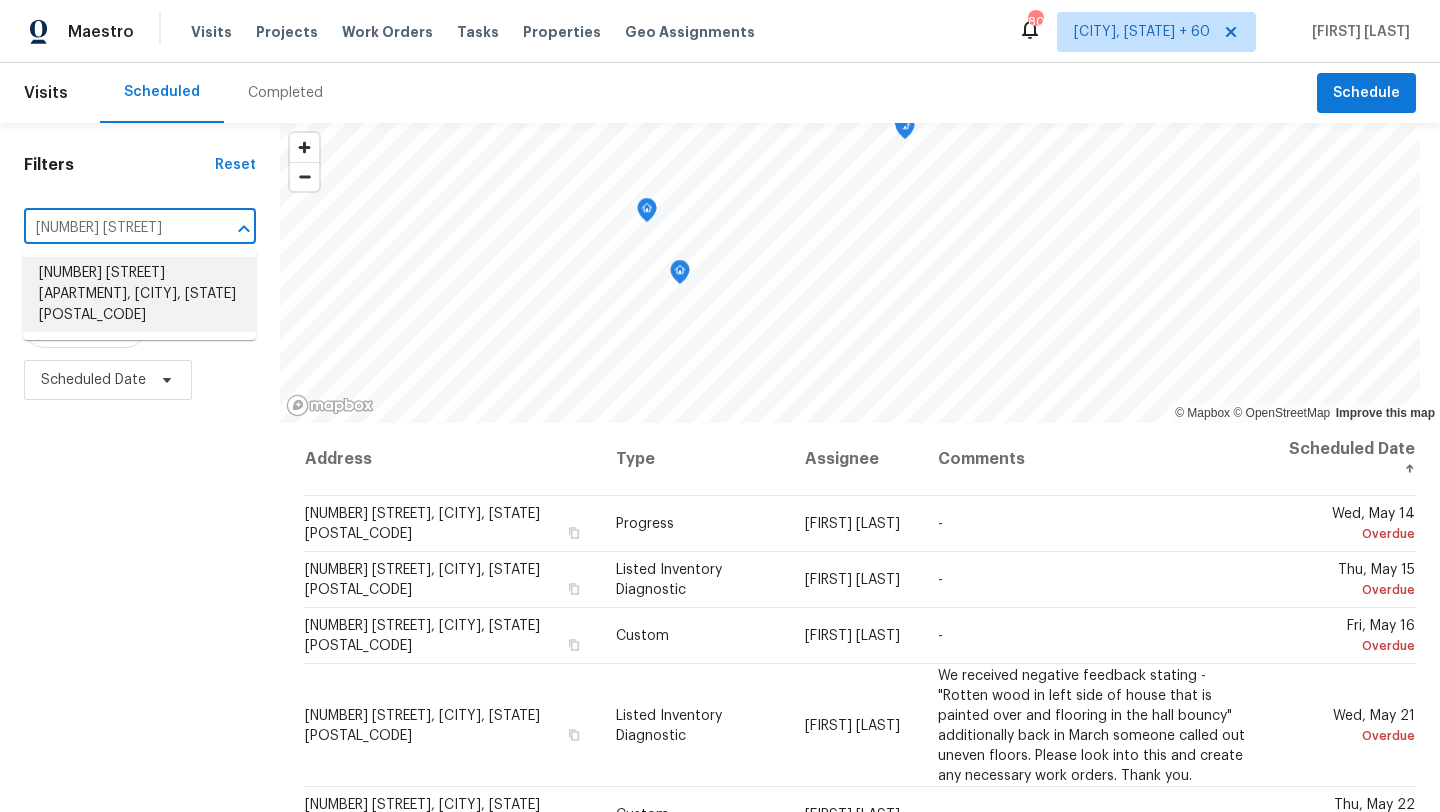 click on "[NUMBER] [STREET] Apt [NUMBER], [CITY], [STATE] [ZIP]" at bounding box center [139, 294] 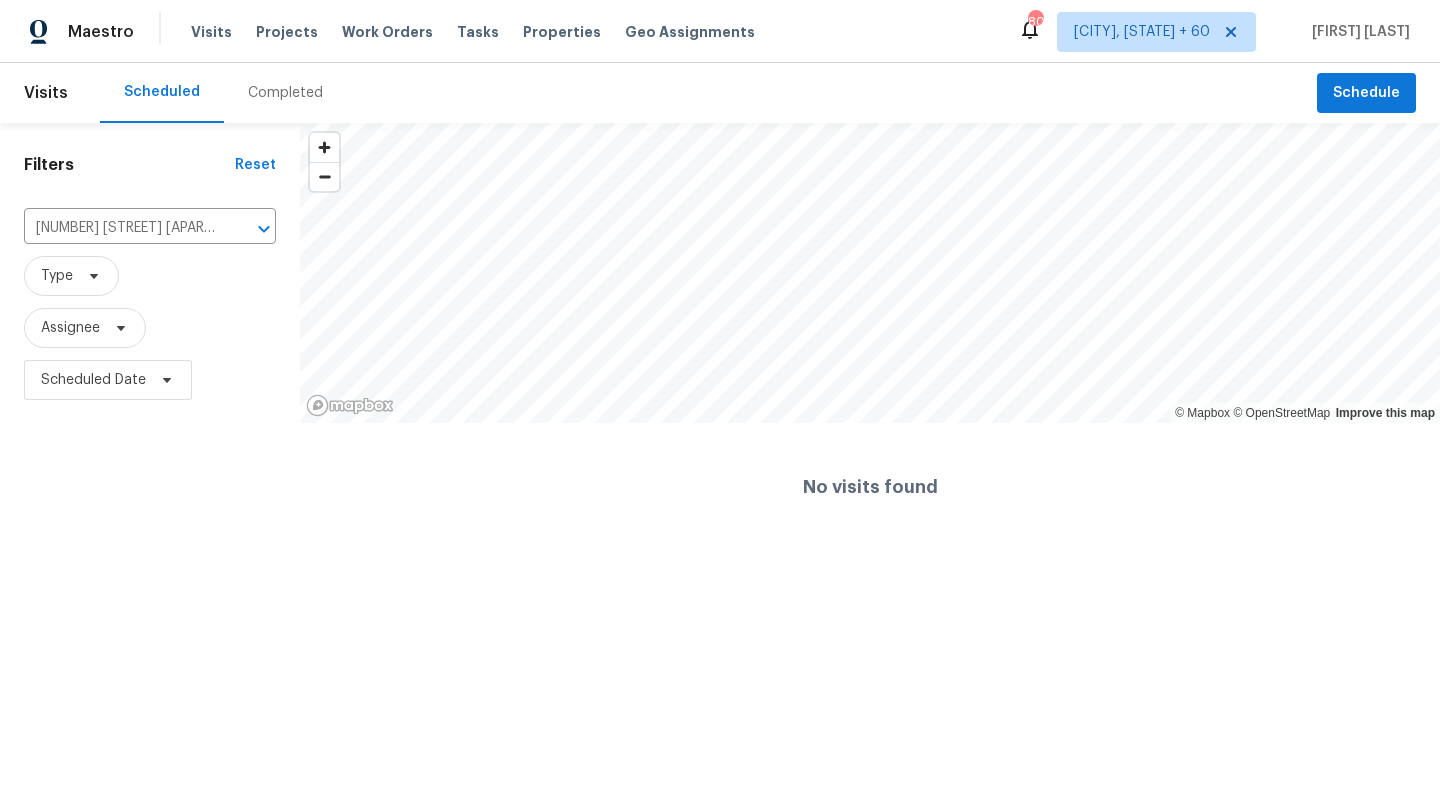 click on "Completed" at bounding box center (285, 93) 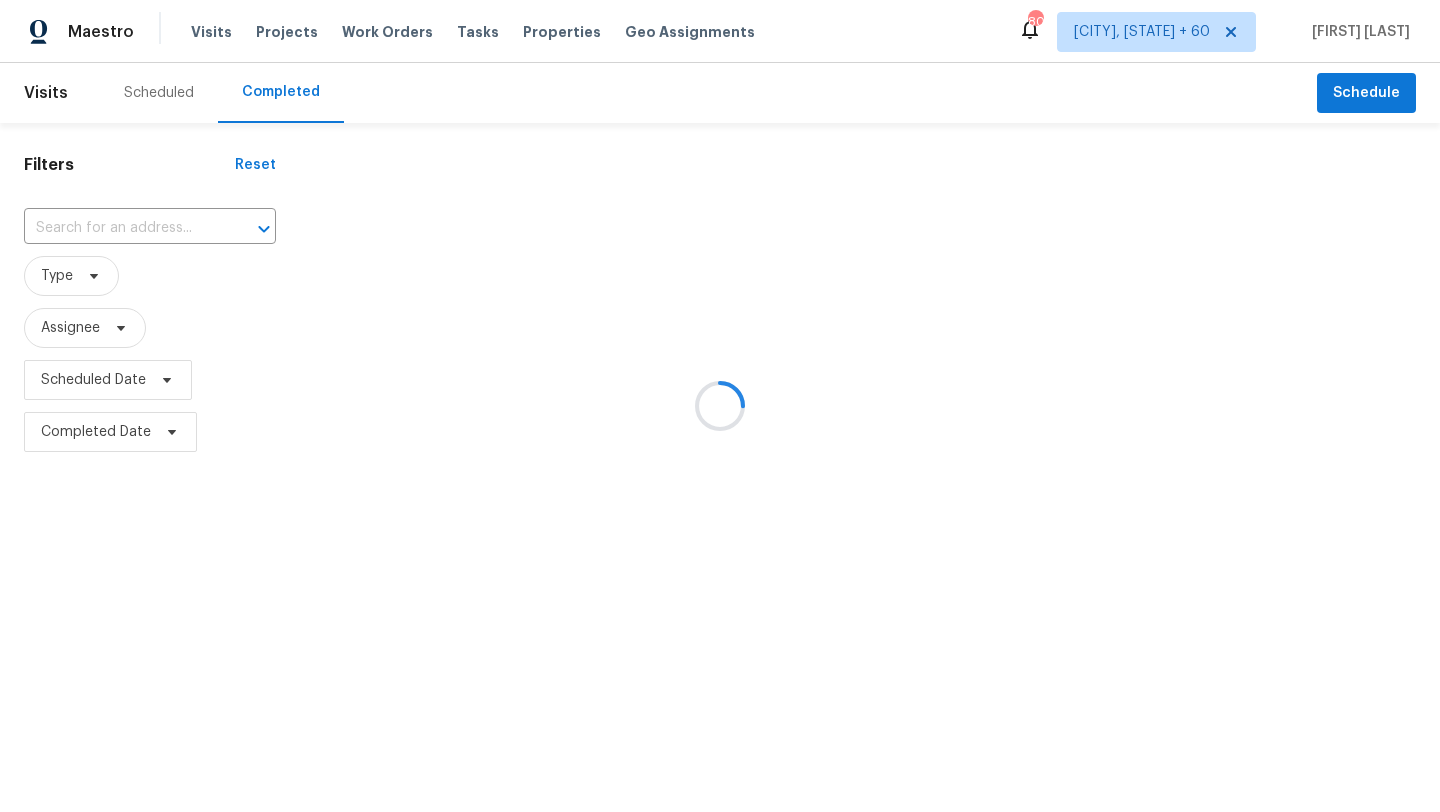 click at bounding box center [720, 406] 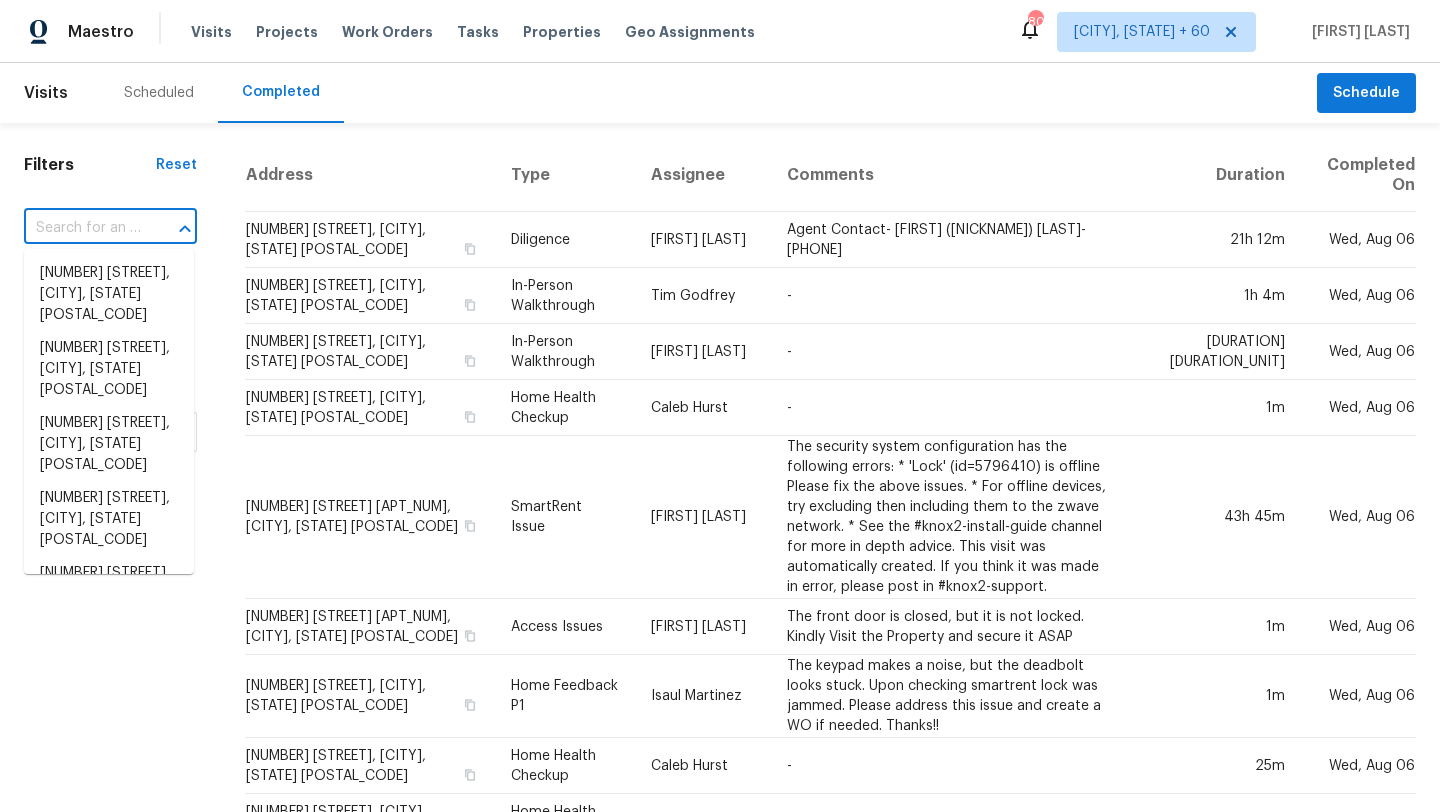 click at bounding box center (82, 228) 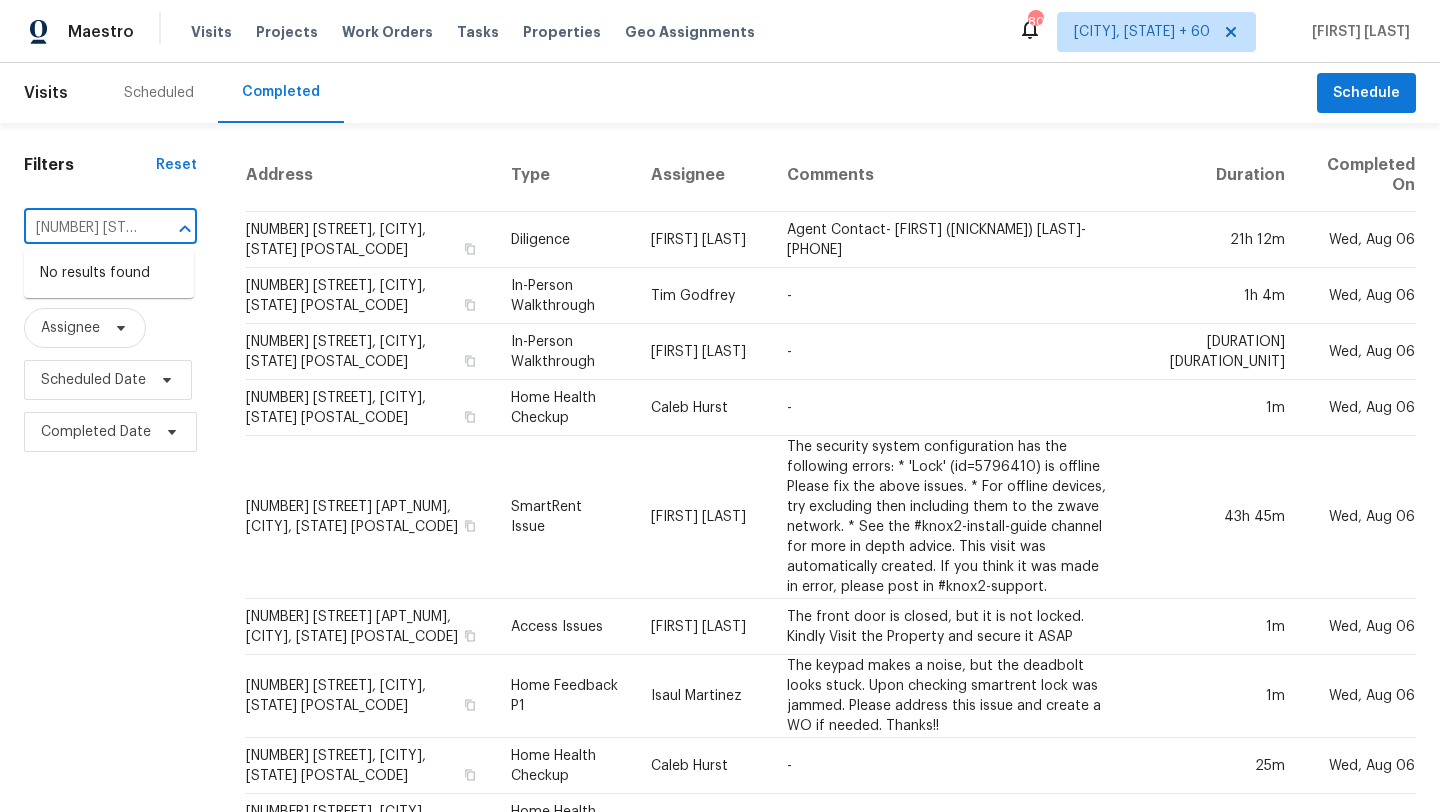 scroll, scrollTop: 0, scrollLeft: 189, axis: horizontal 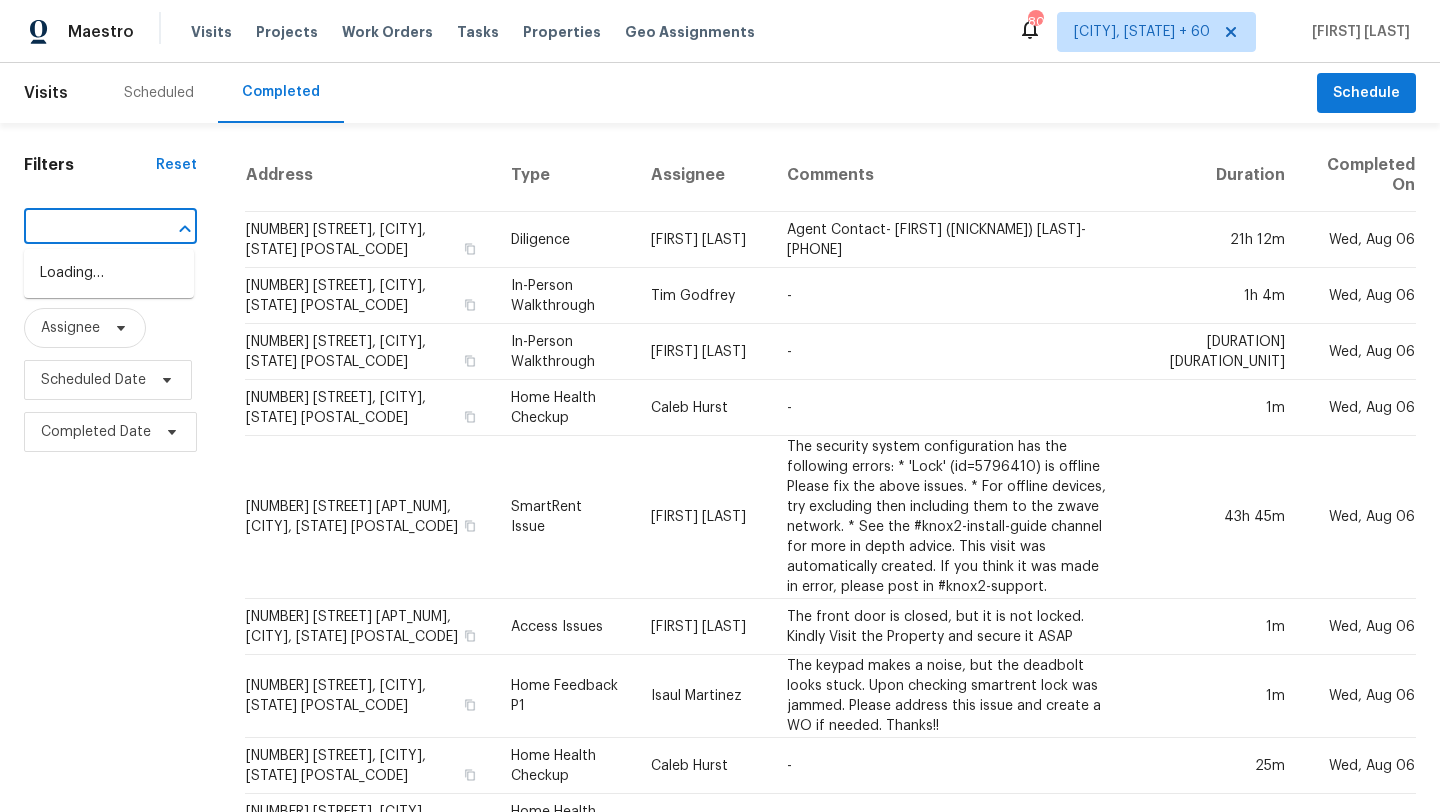 drag, startPoint x: 142, startPoint y: 226, endPoint x: 60, endPoint y: 219, distance: 82.29824 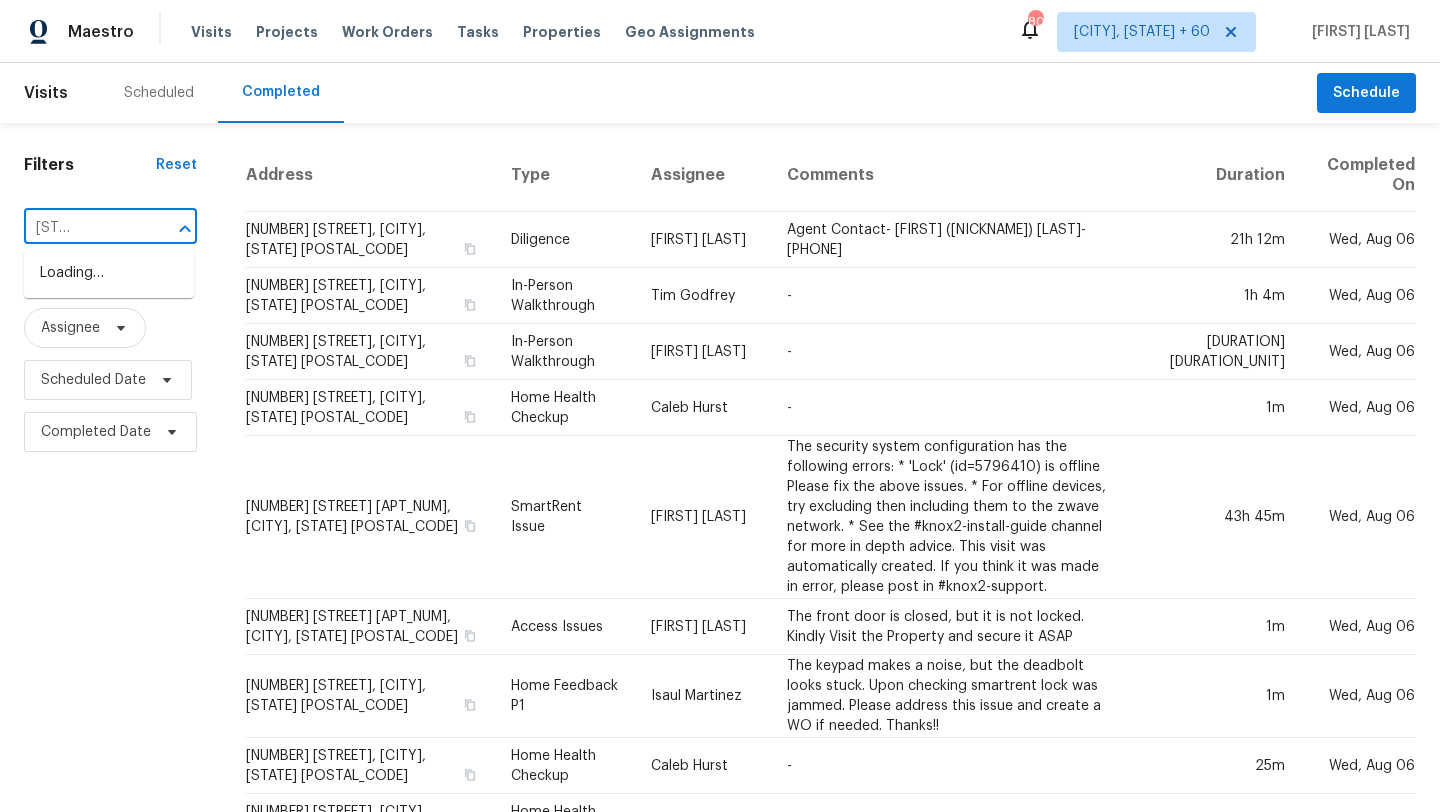 scroll, scrollTop: 0, scrollLeft: 80, axis: horizontal 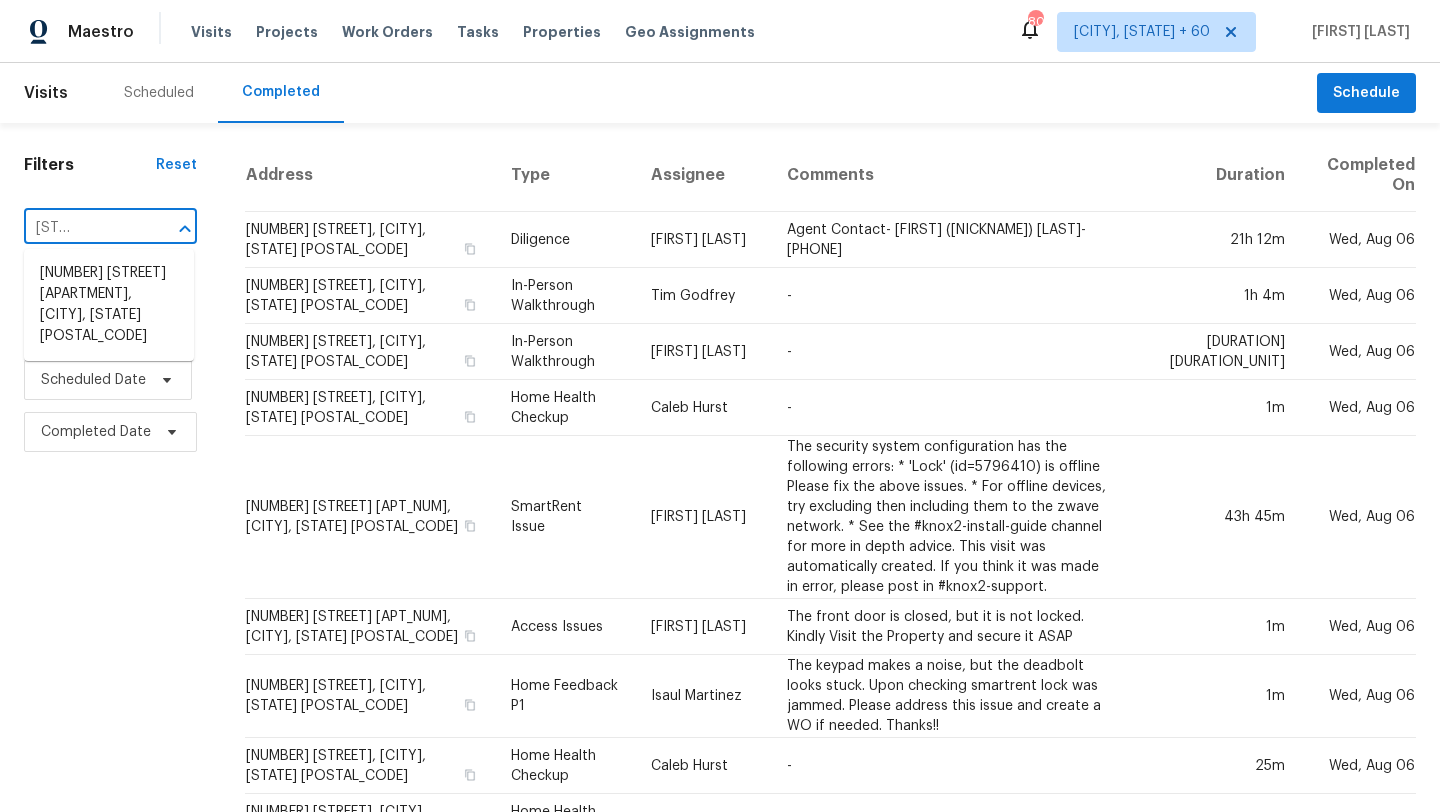 type on "991 Asilomar Ter" 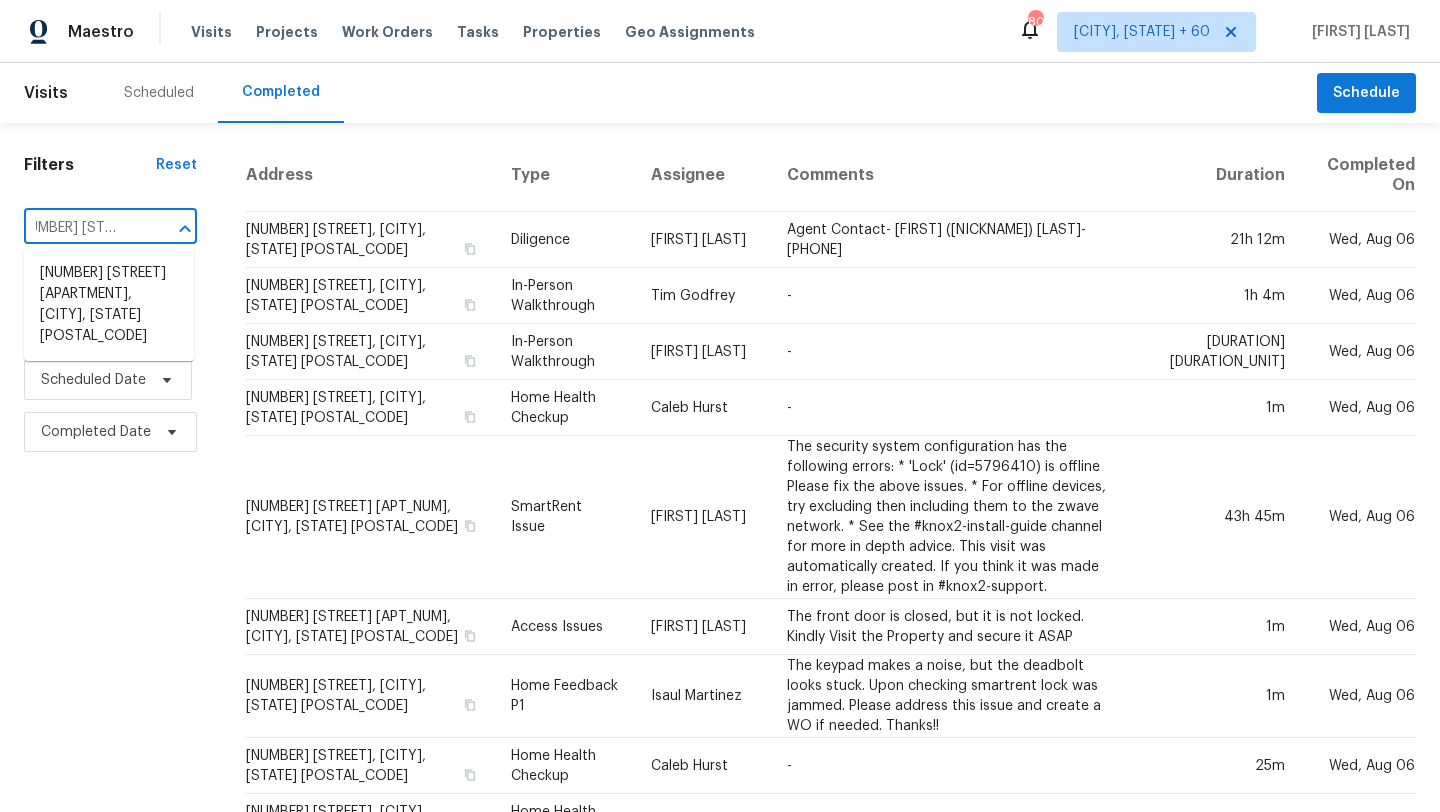 scroll, scrollTop: 0, scrollLeft: 9, axis: horizontal 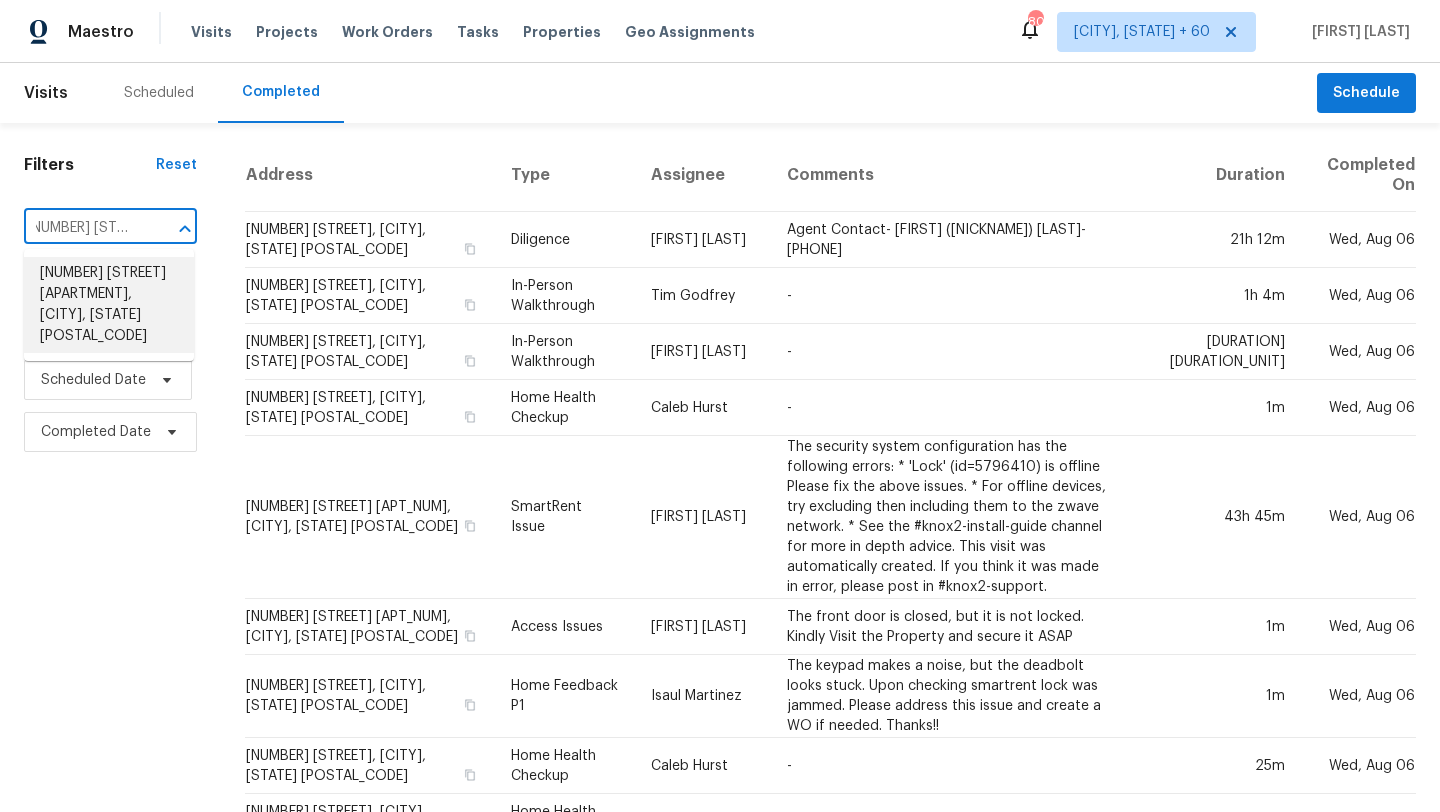 click on "[NUMBER] [STREET] Apt [NUMBER], [CITY], [STATE] [ZIP]" at bounding box center [109, 305] 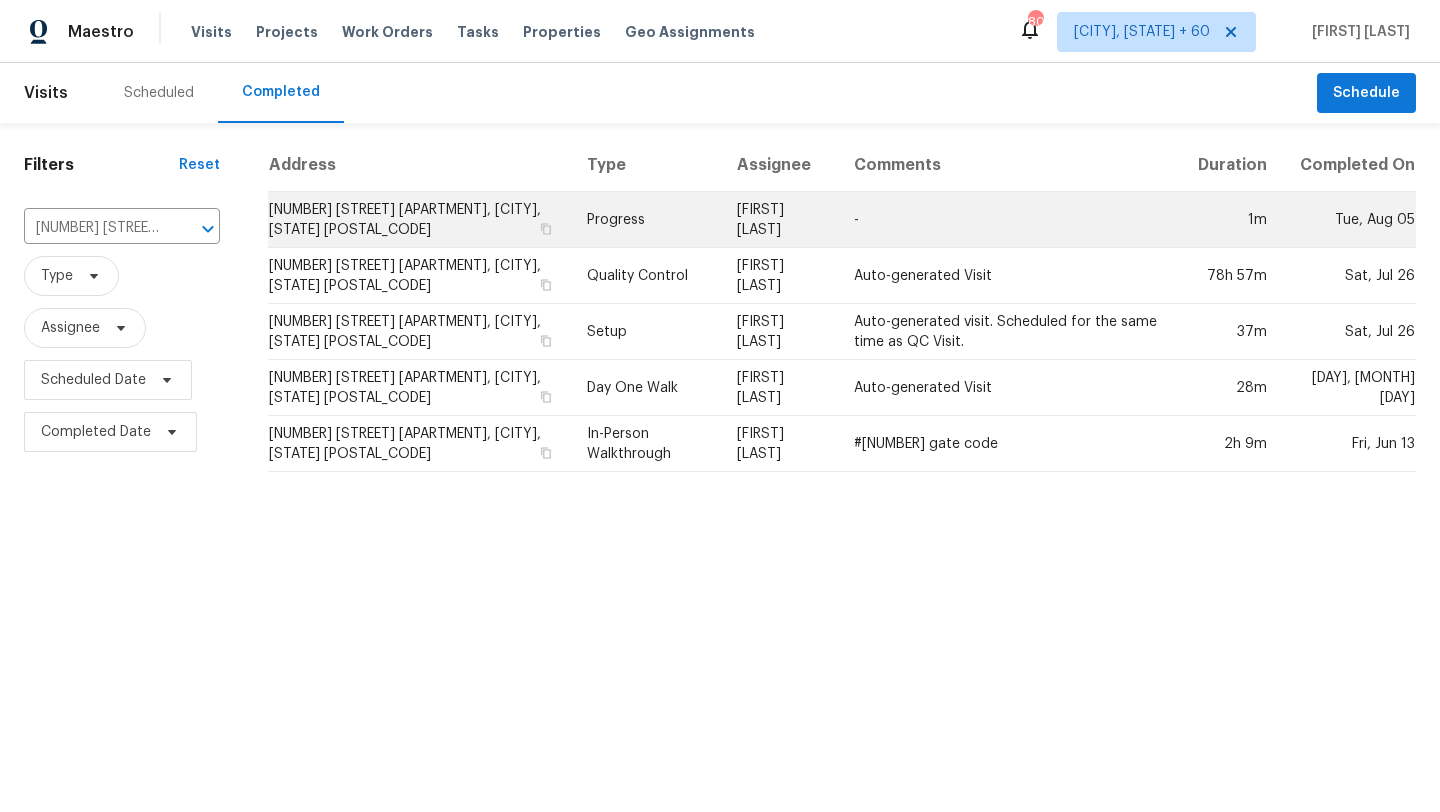 click on "[NUMBER] [STREET] Apt [NUMBER], [CITY], [STATE] [ZIP]" at bounding box center [419, 220] 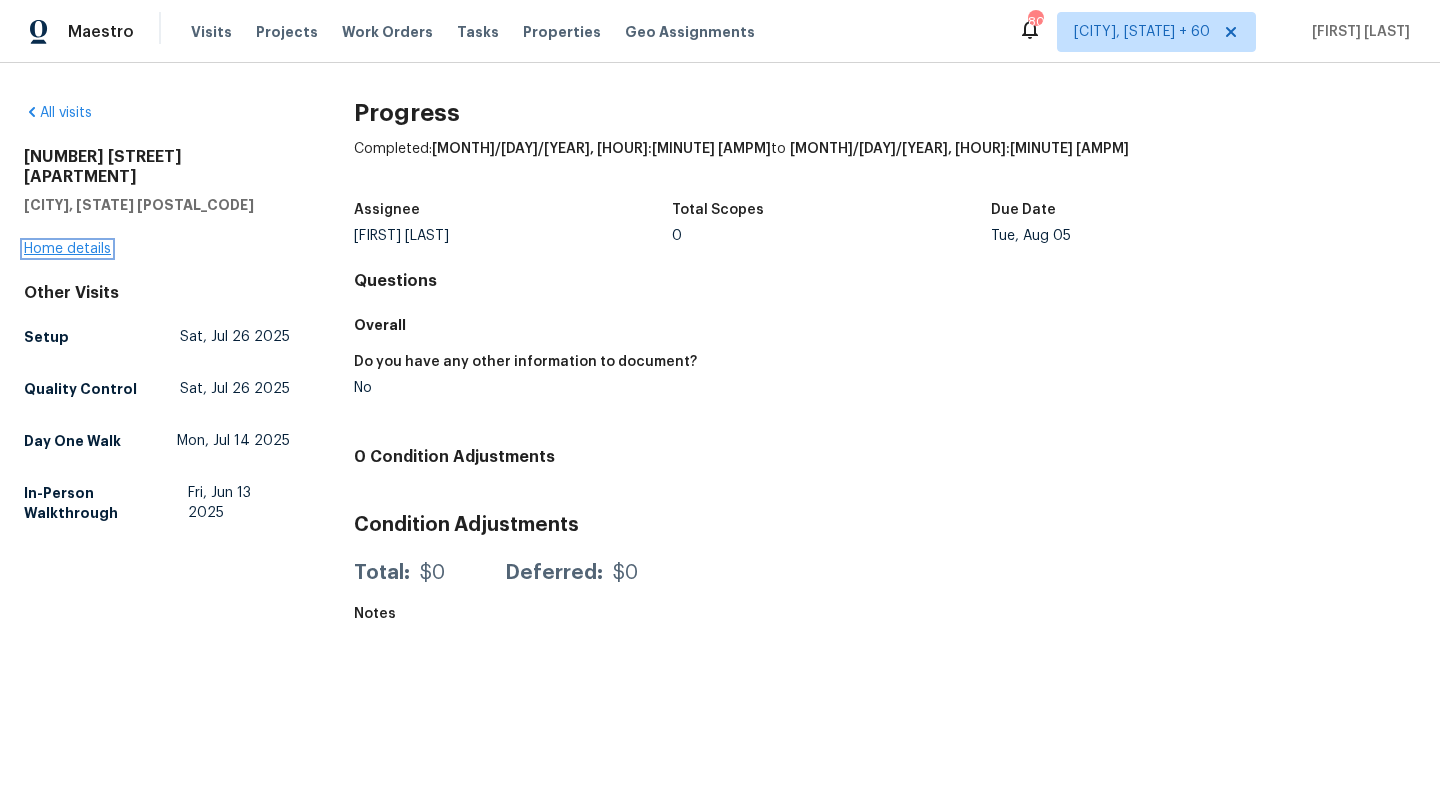 click on "Home details" at bounding box center (67, 249) 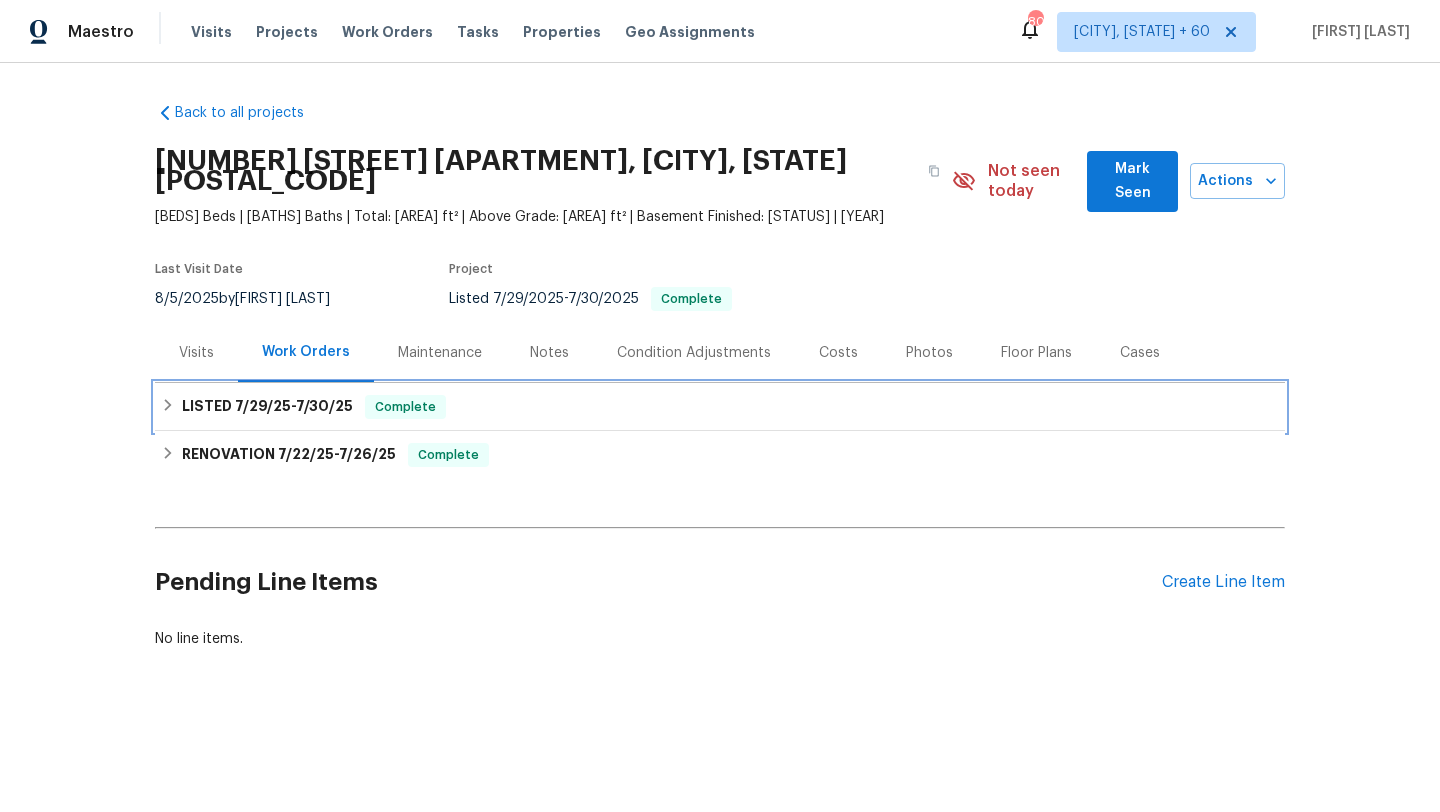click on "LISTED   7/29/25  -  7/30/25 Complete" at bounding box center (720, 407) 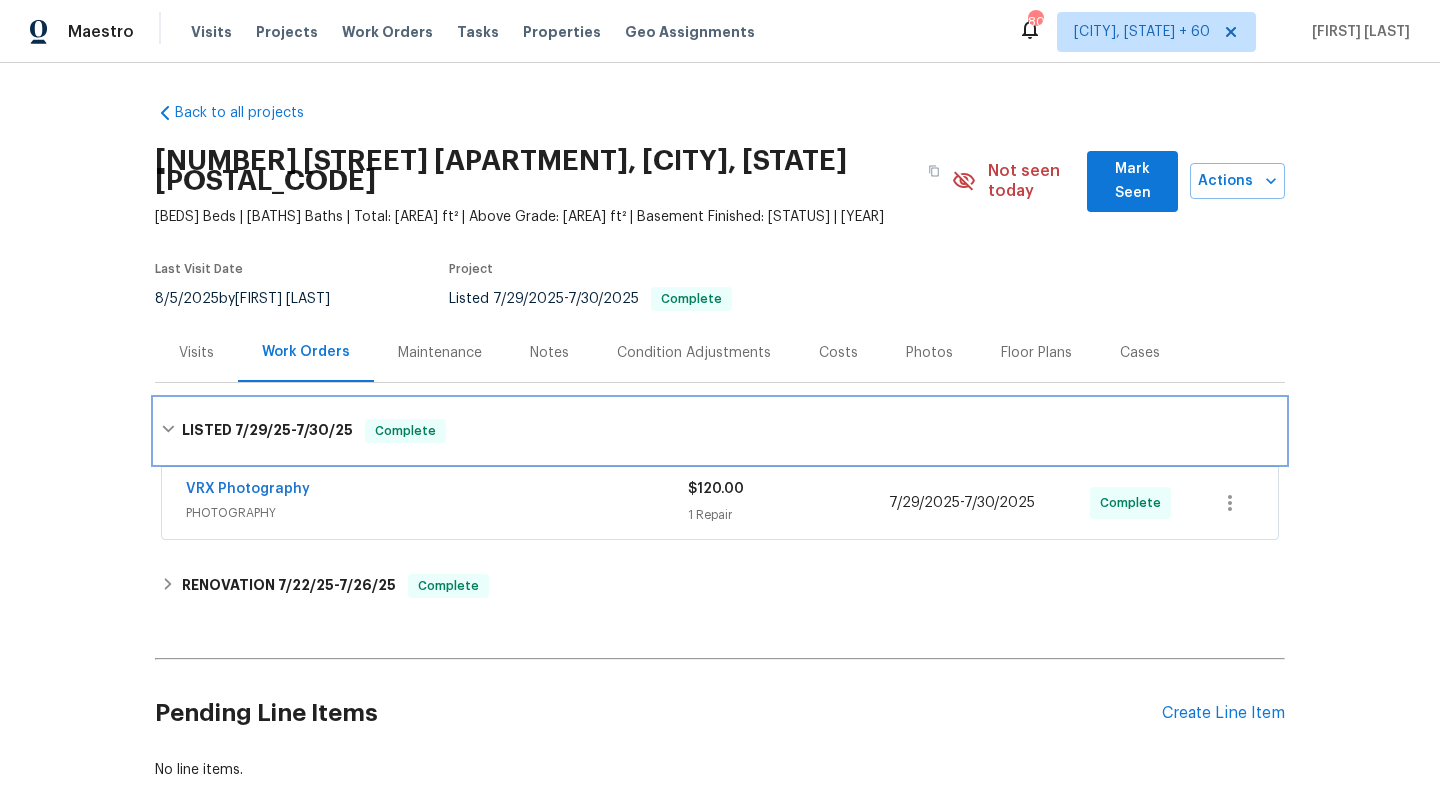 scroll, scrollTop: 84, scrollLeft: 0, axis: vertical 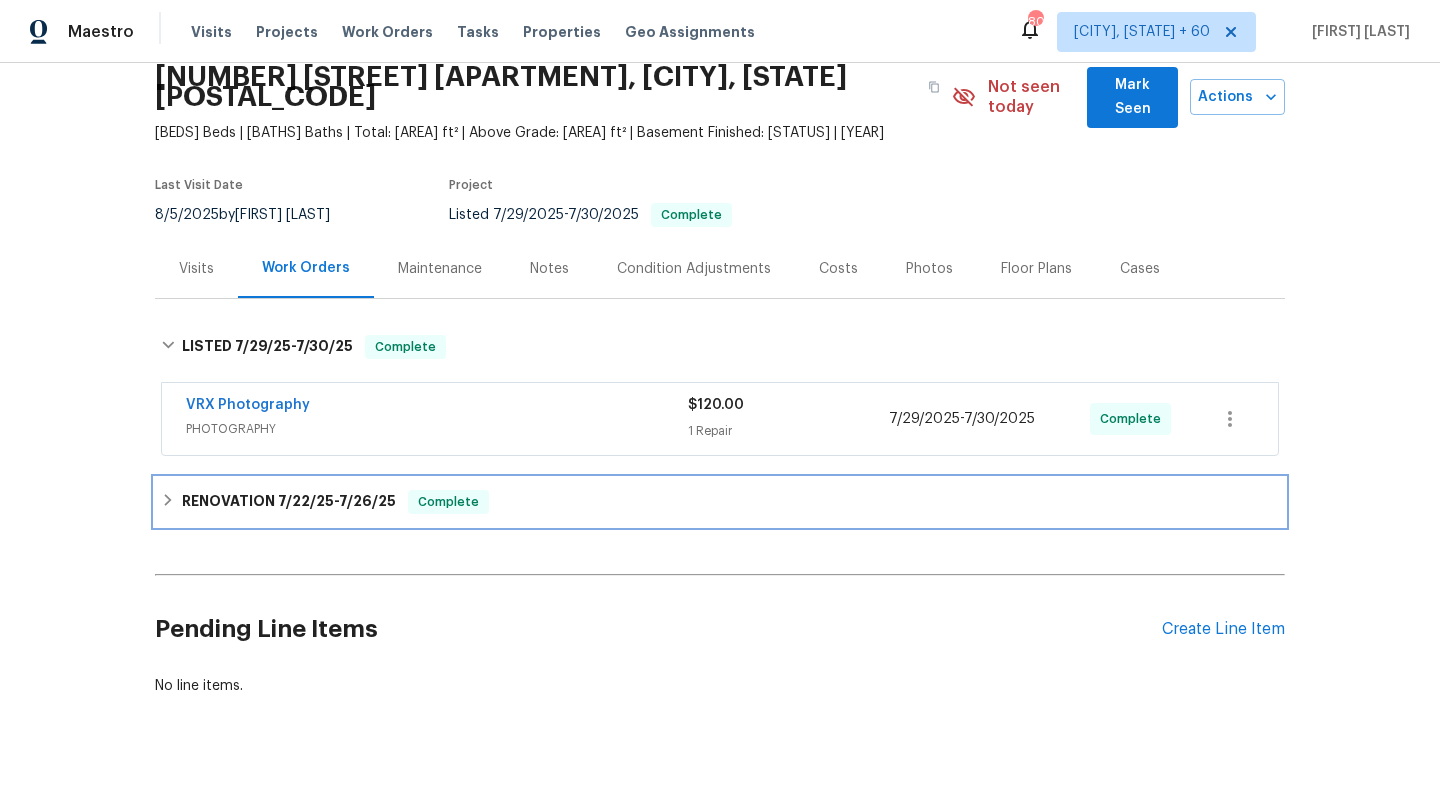 click on "RENOVATION   7/22/25  -  7/26/25 Complete" at bounding box center (720, 502) 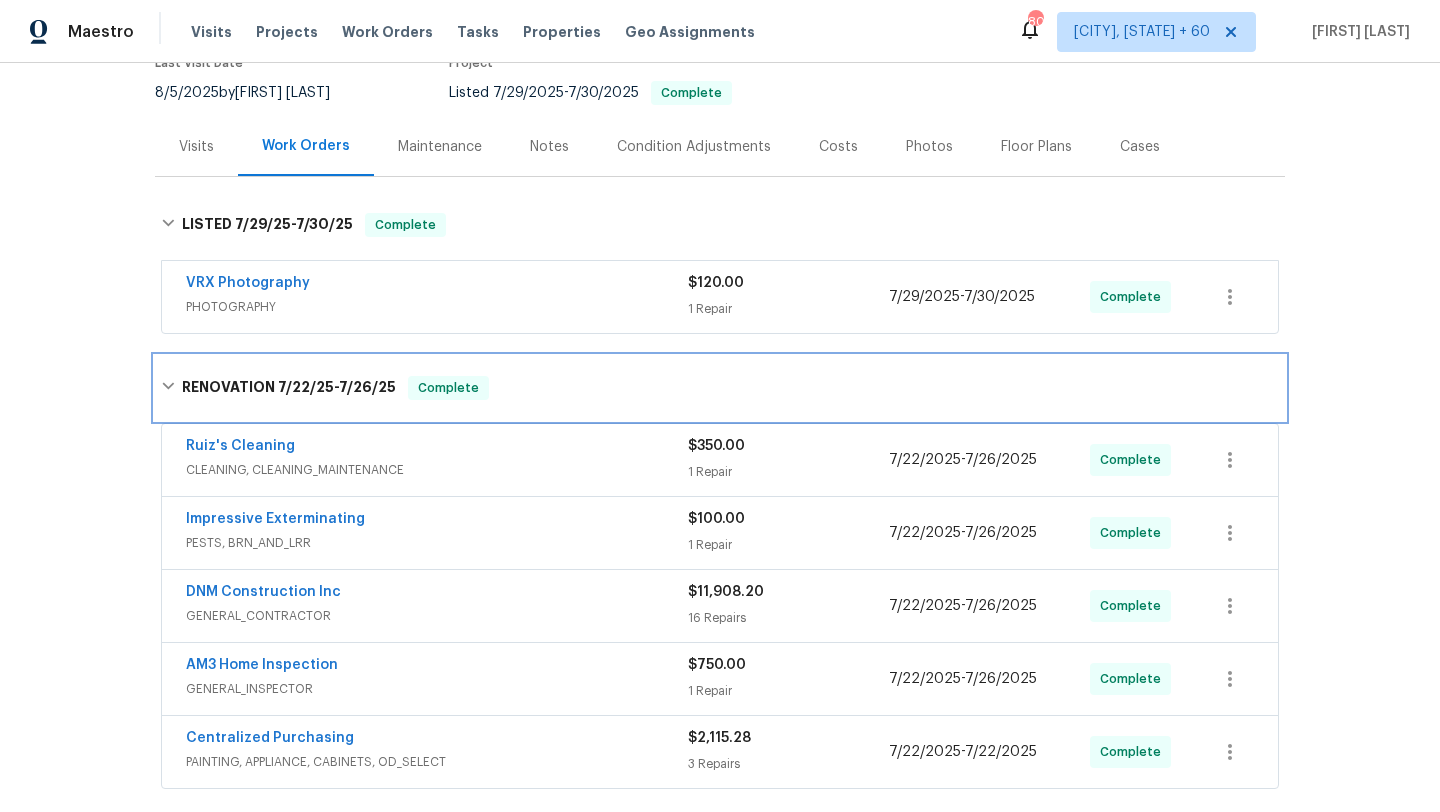 scroll, scrollTop: 336, scrollLeft: 0, axis: vertical 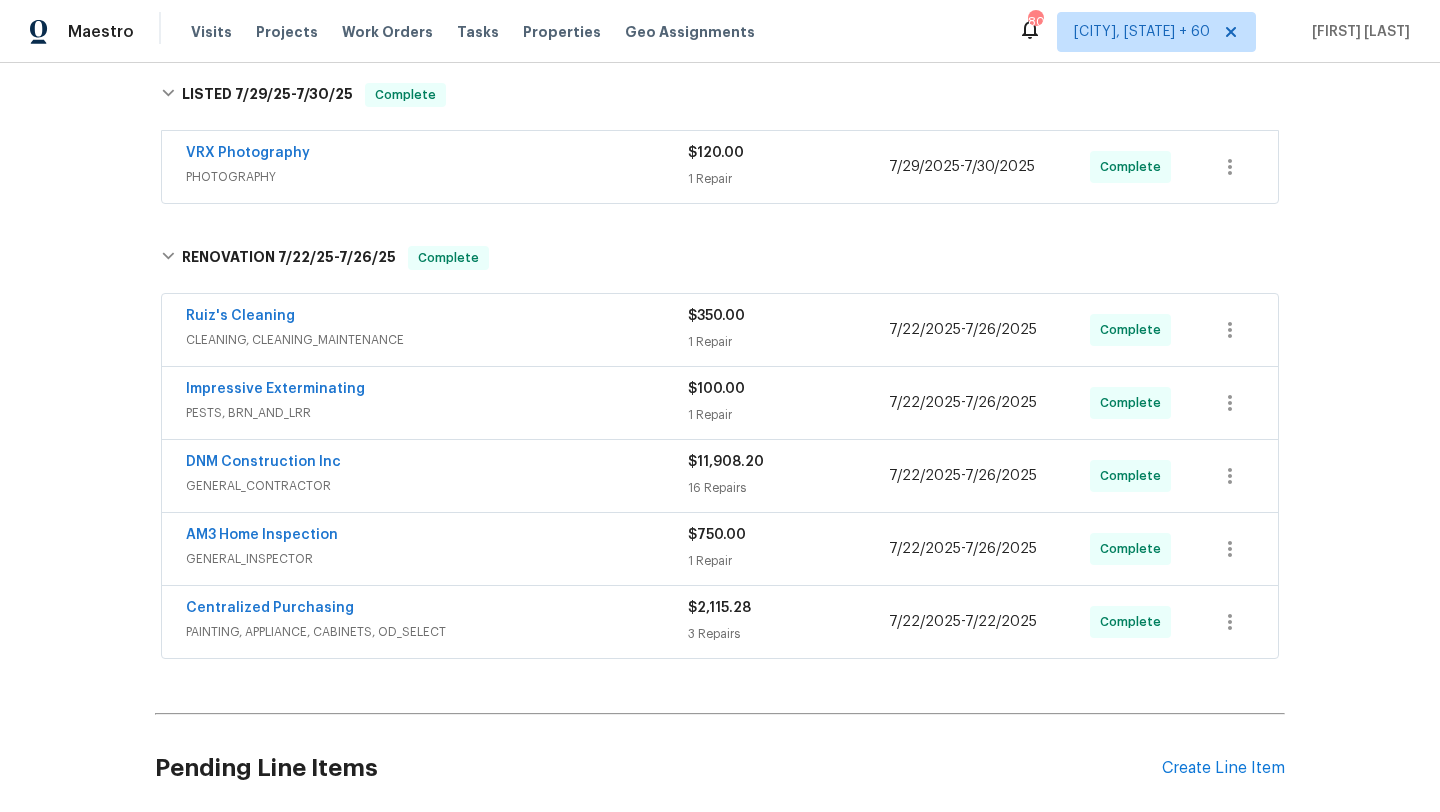 click on "Ruiz's Cleaning" at bounding box center [437, 318] 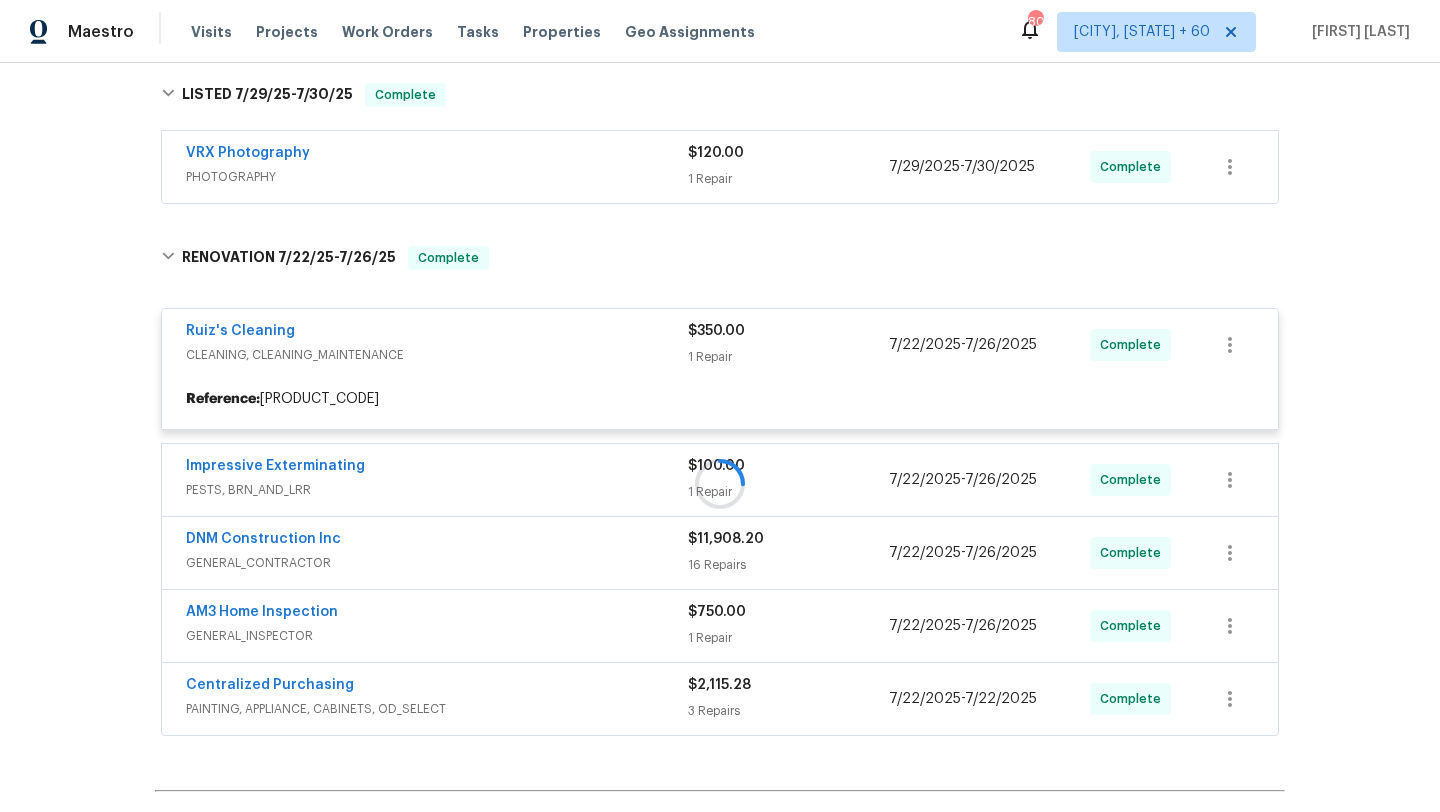 click at bounding box center (720, 484) 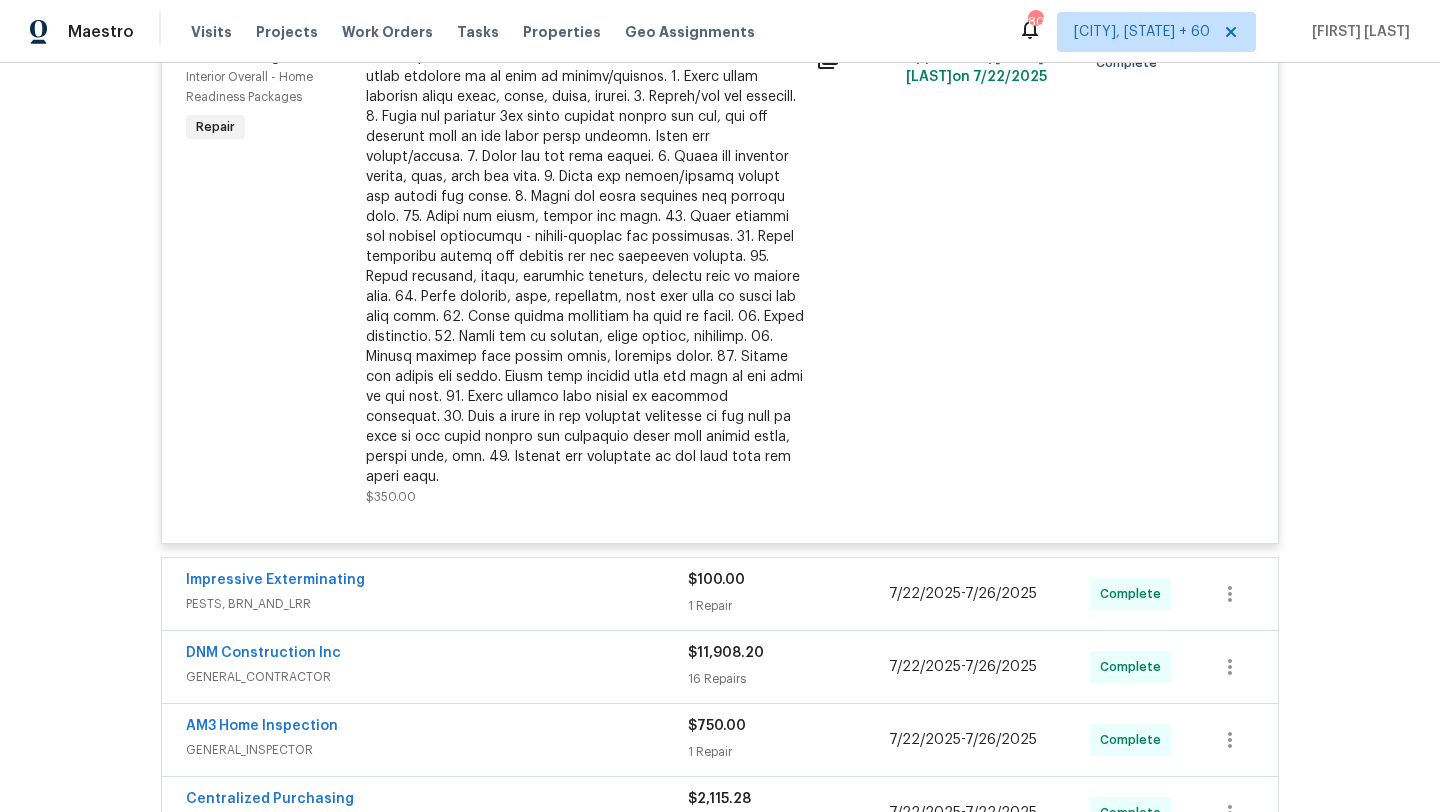 scroll, scrollTop: 1029, scrollLeft: 0, axis: vertical 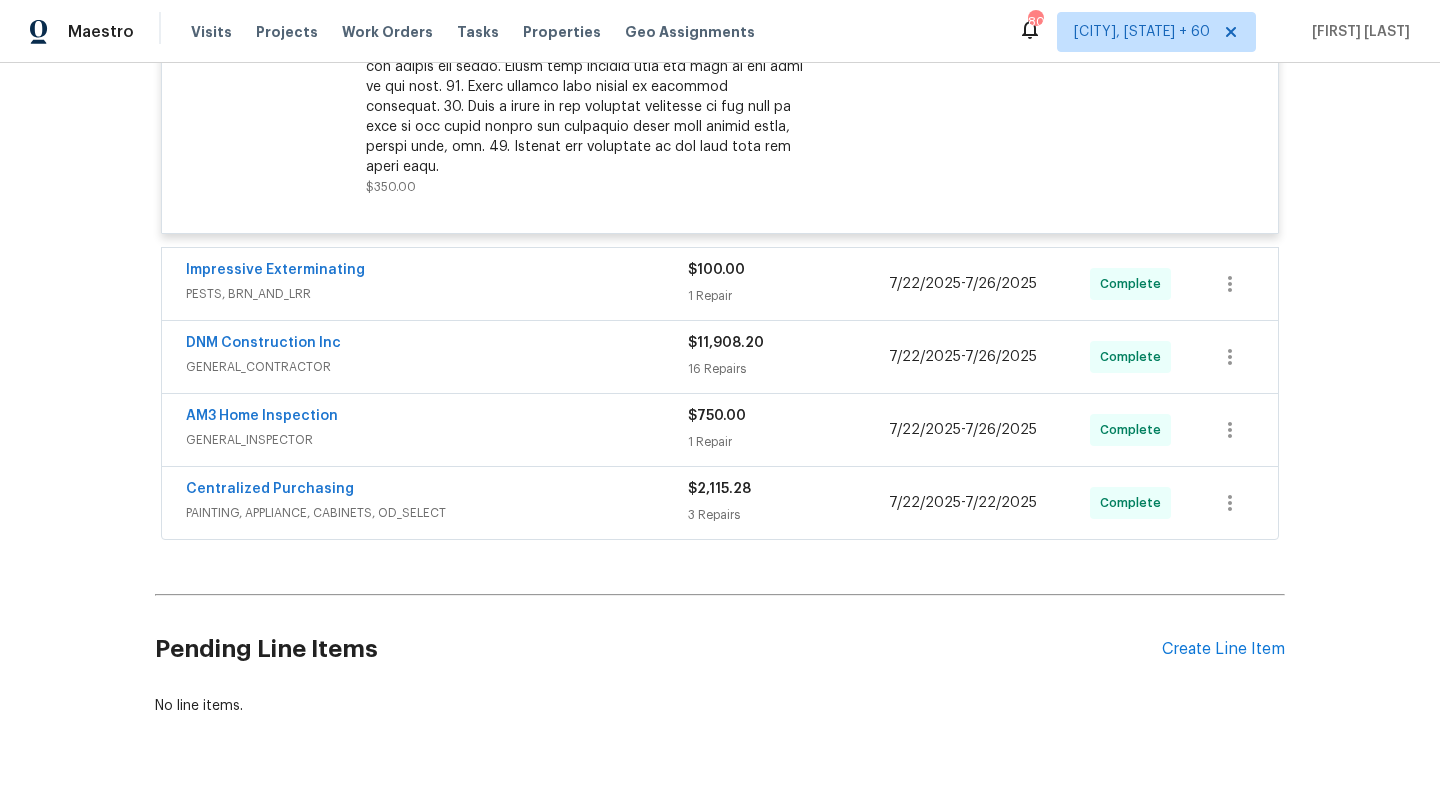 click on "PAINTING, APPLIANCE, CABINETS, OD_SELECT" at bounding box center [437, 513] 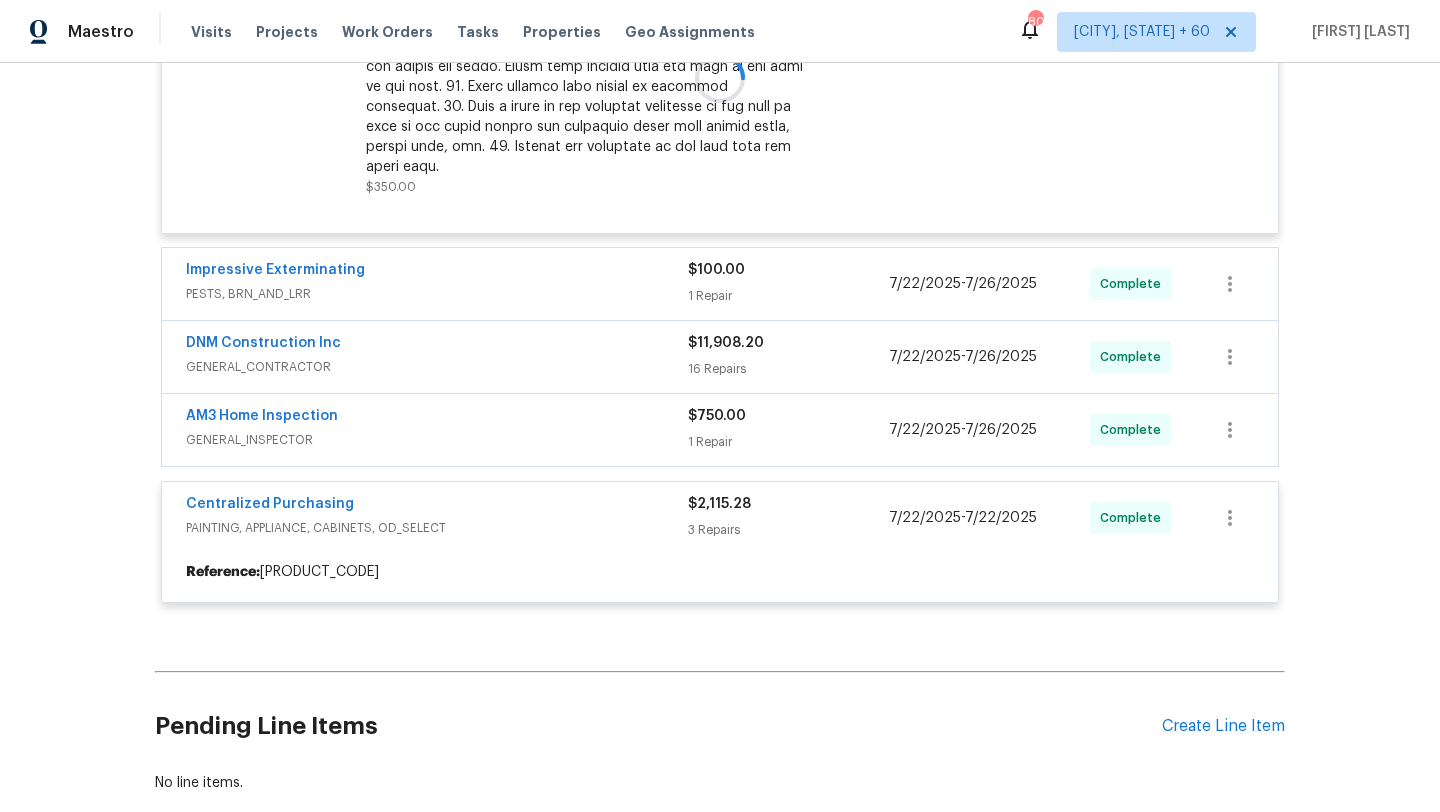 click at bounding box center (720, 78) 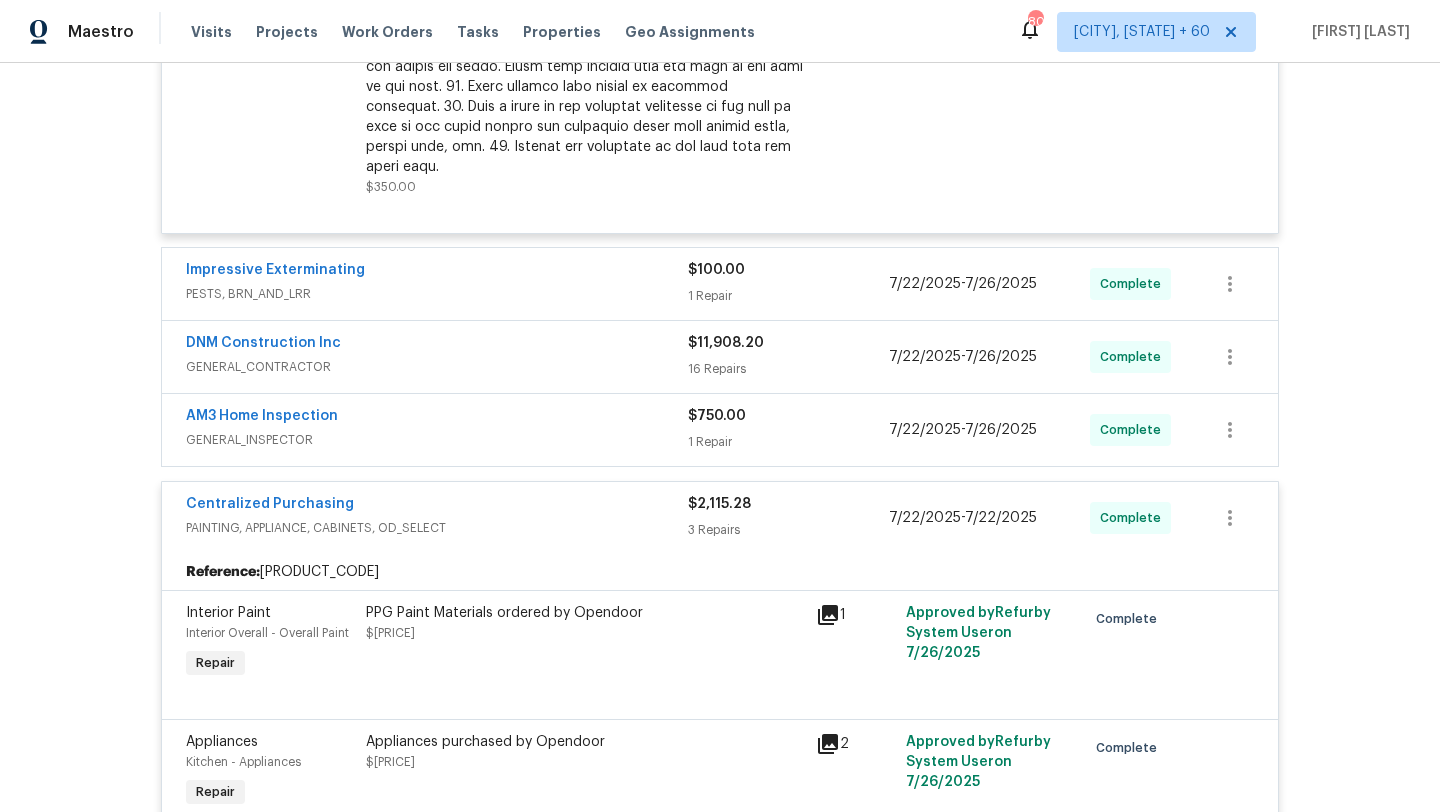 click on "GENERAL_INSPECTOR" at bounding box center (437, 440) 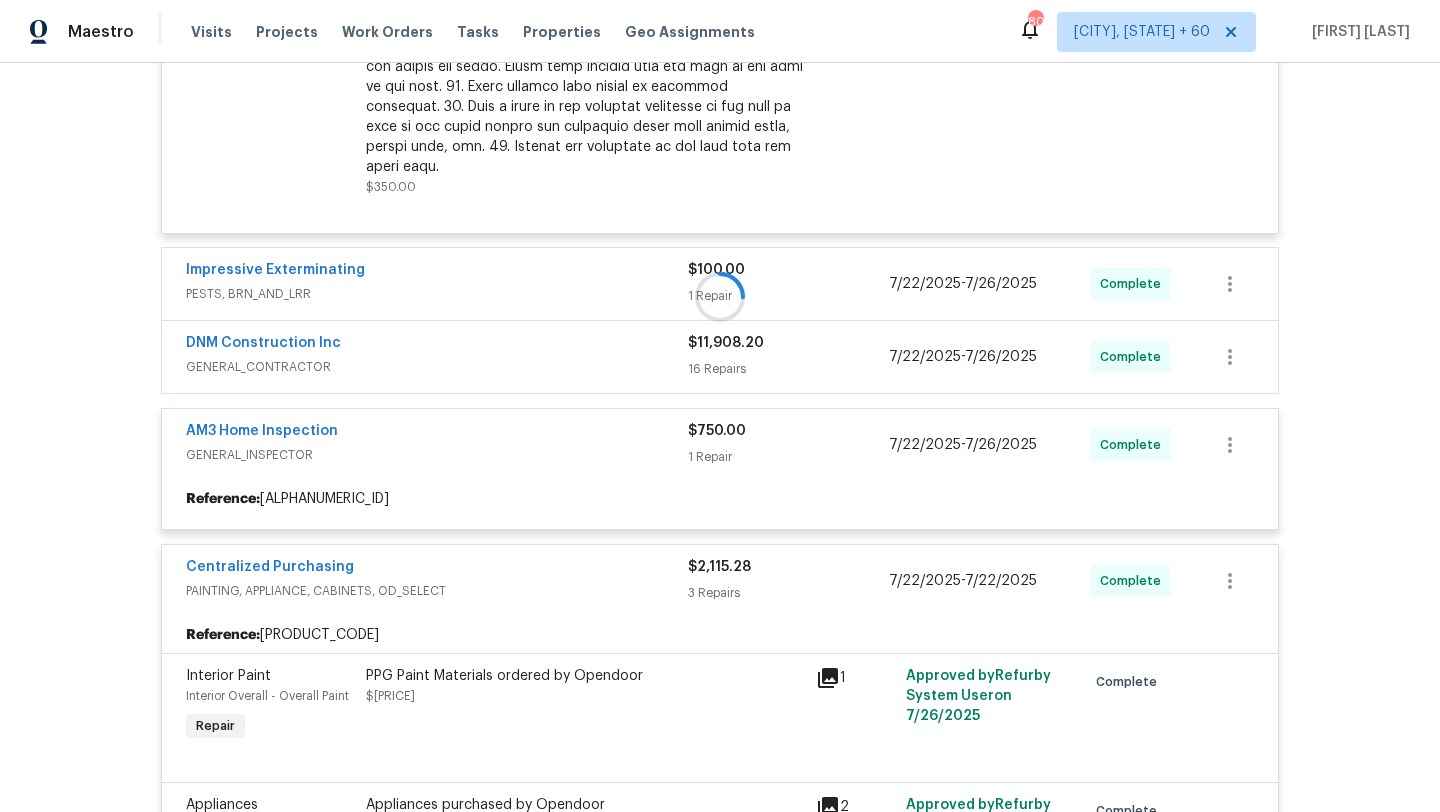 click at bounding box center [720, 297] 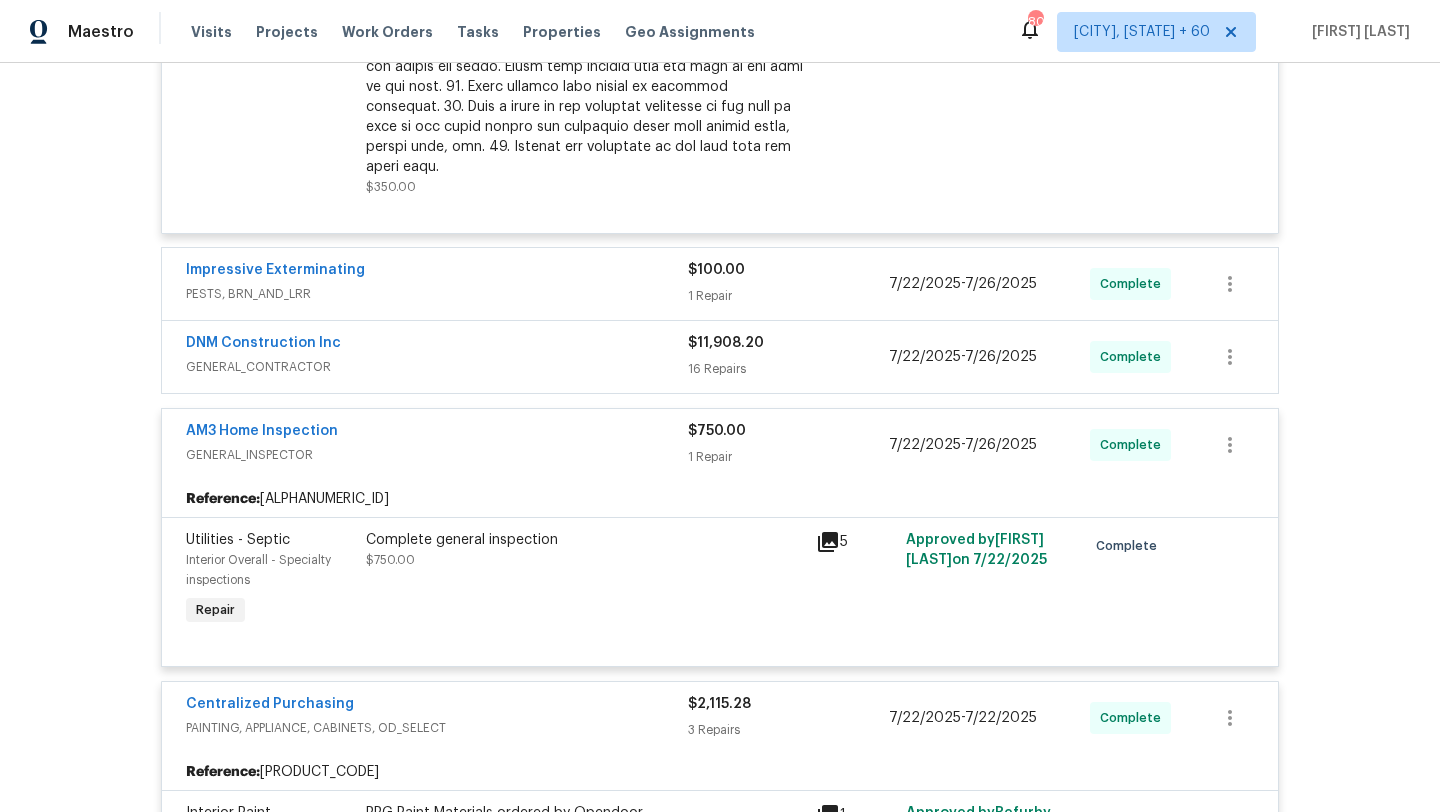 click on "GENERAL_CONTRACTOR" at bounding box center [437, 367] 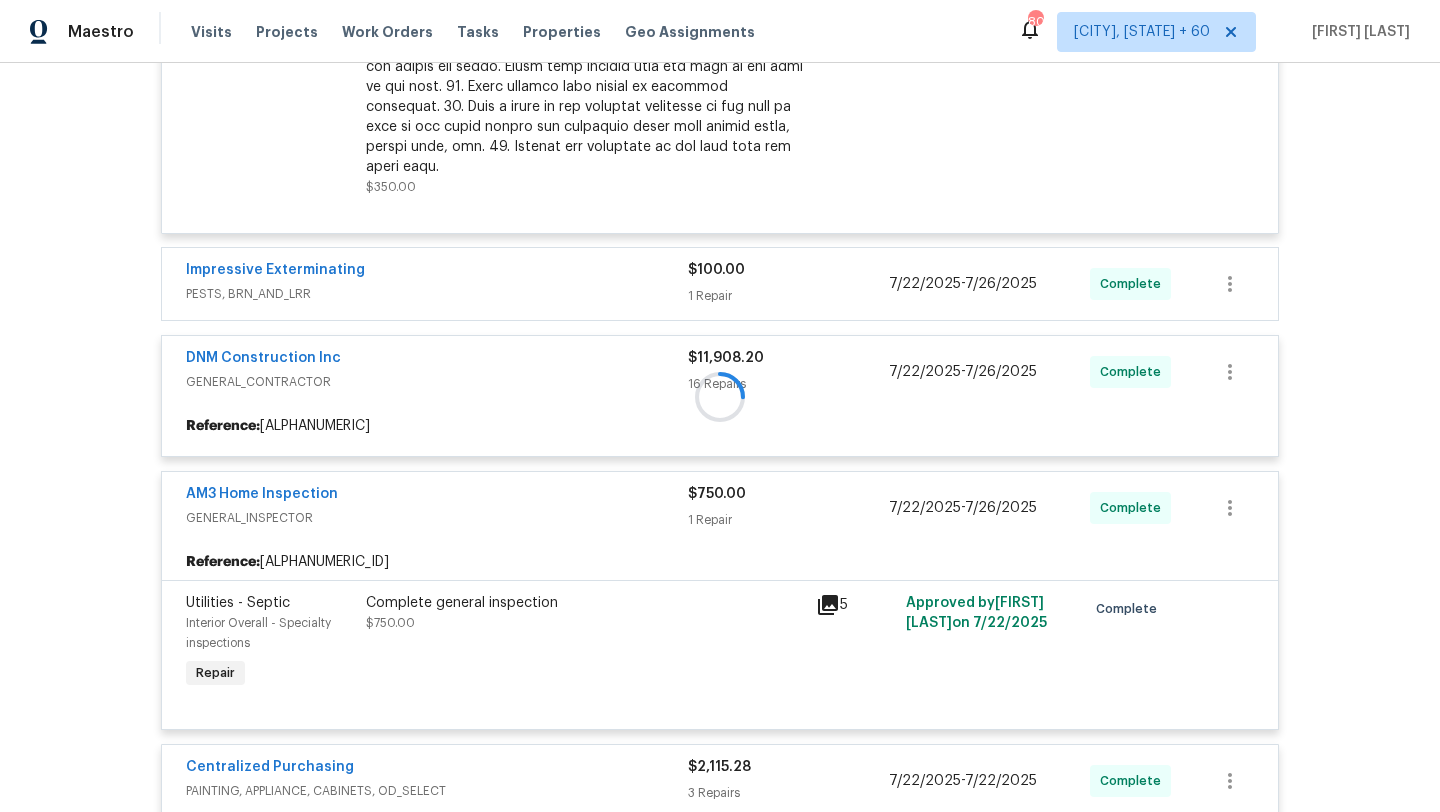 click at bounding box center (720, 397) 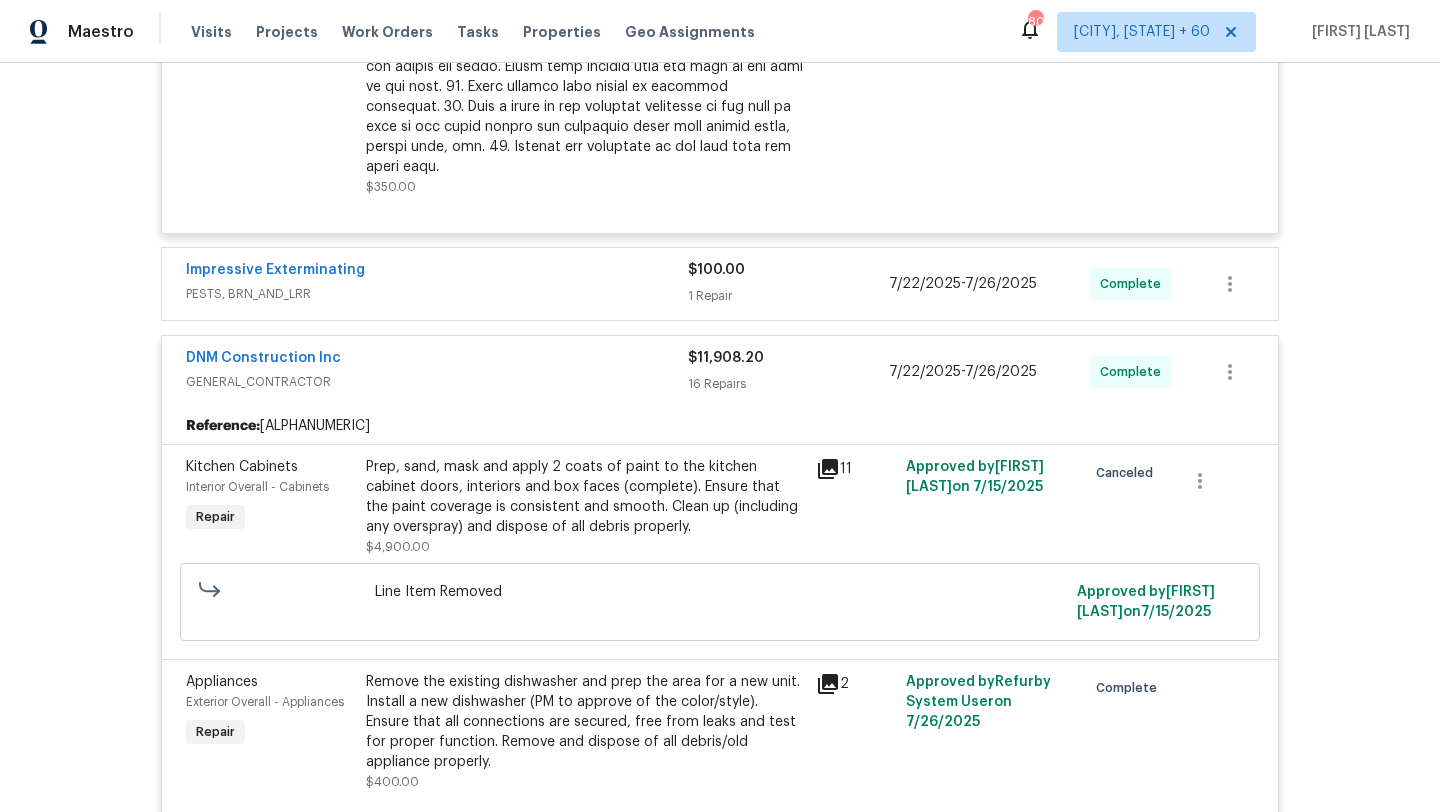 click on "PESTS, BRN_AND_LRR" at bounding box center [437, 294] 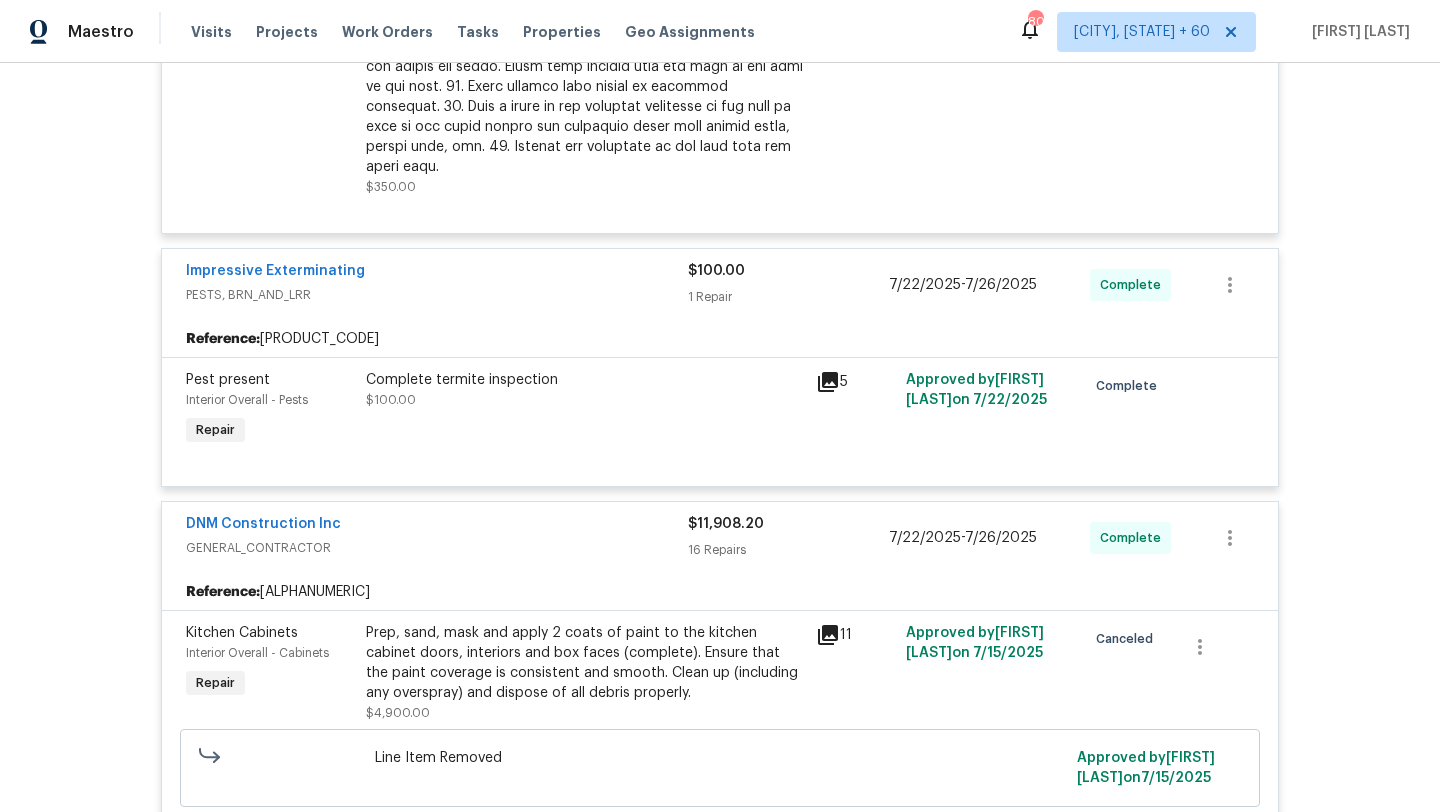 scroll, scrollTop: 2401, scrollLeft: 0, axis: vertical 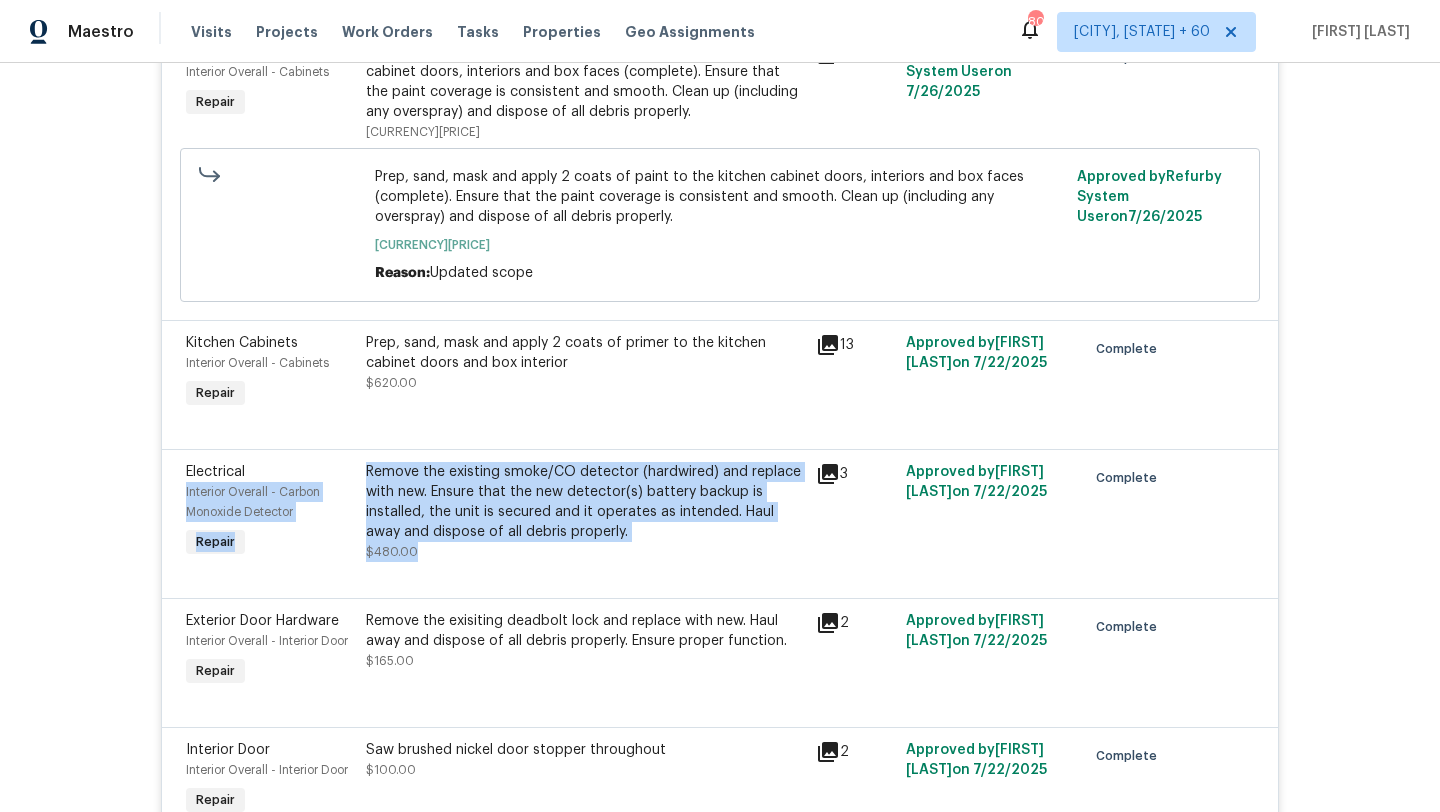 drag, startPoint x: 359, startPoint y: 436, endPoint x: 747, endPoint y: 512, distance: 395.37323 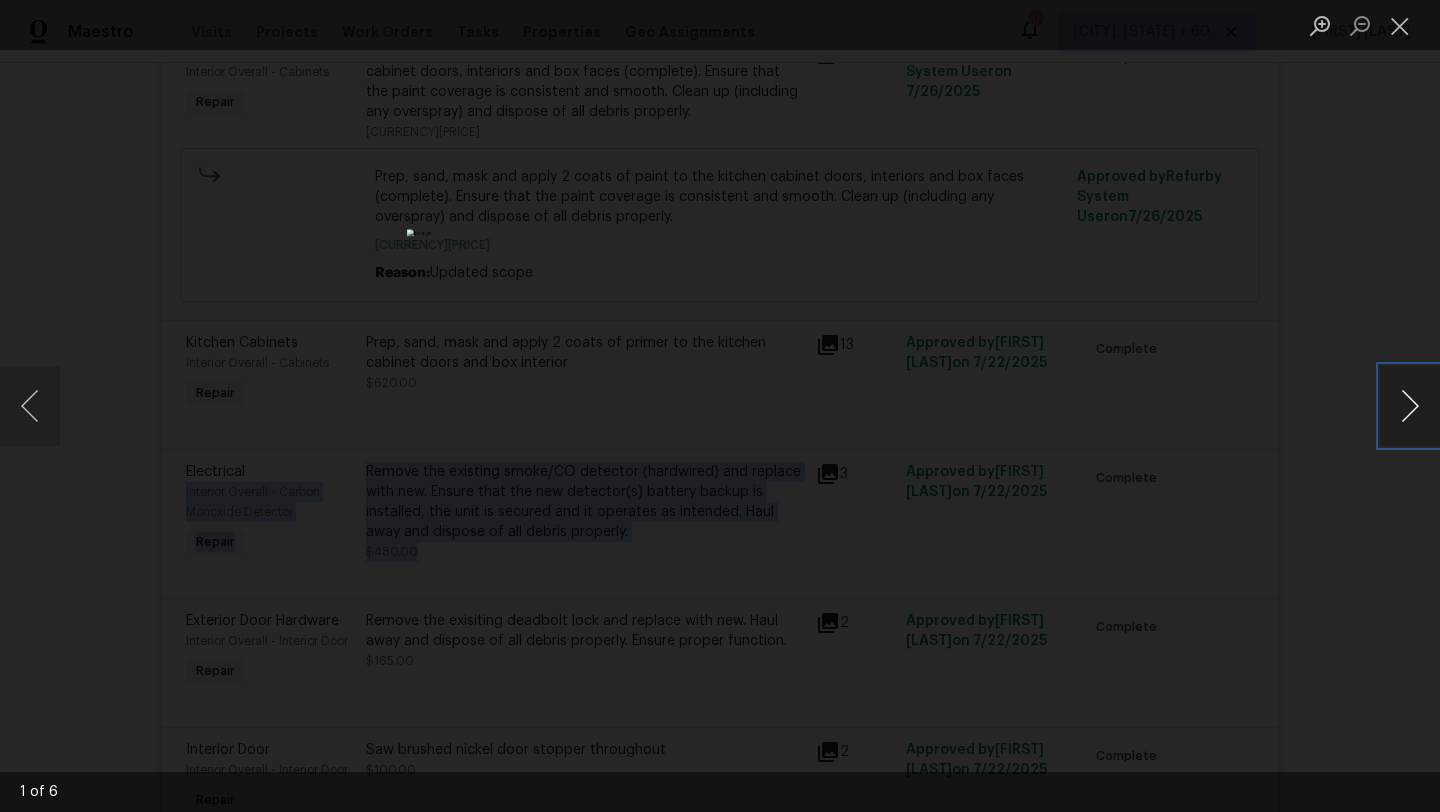 click at bounding box center (1410, 406) 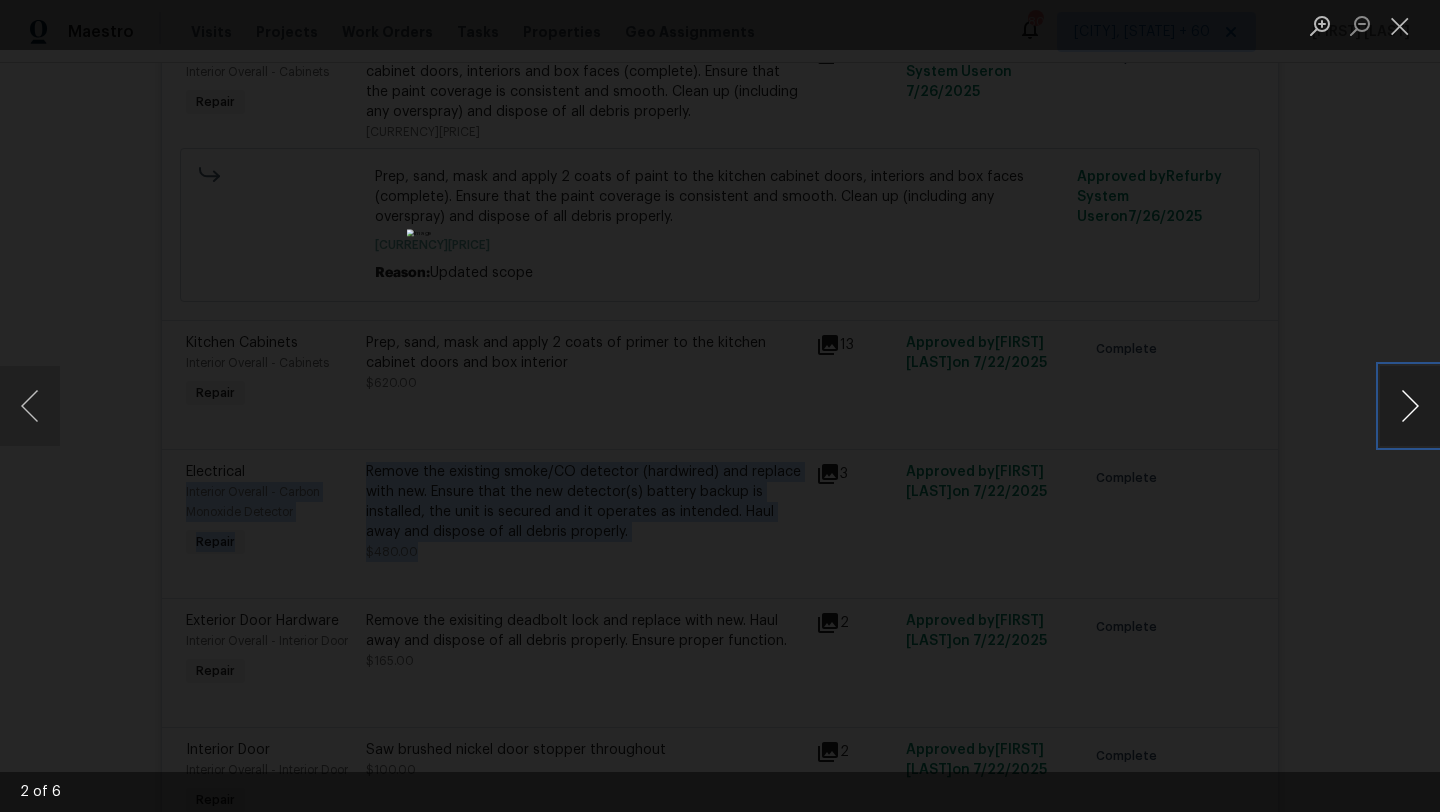 click at bounding box center (1410, 406) 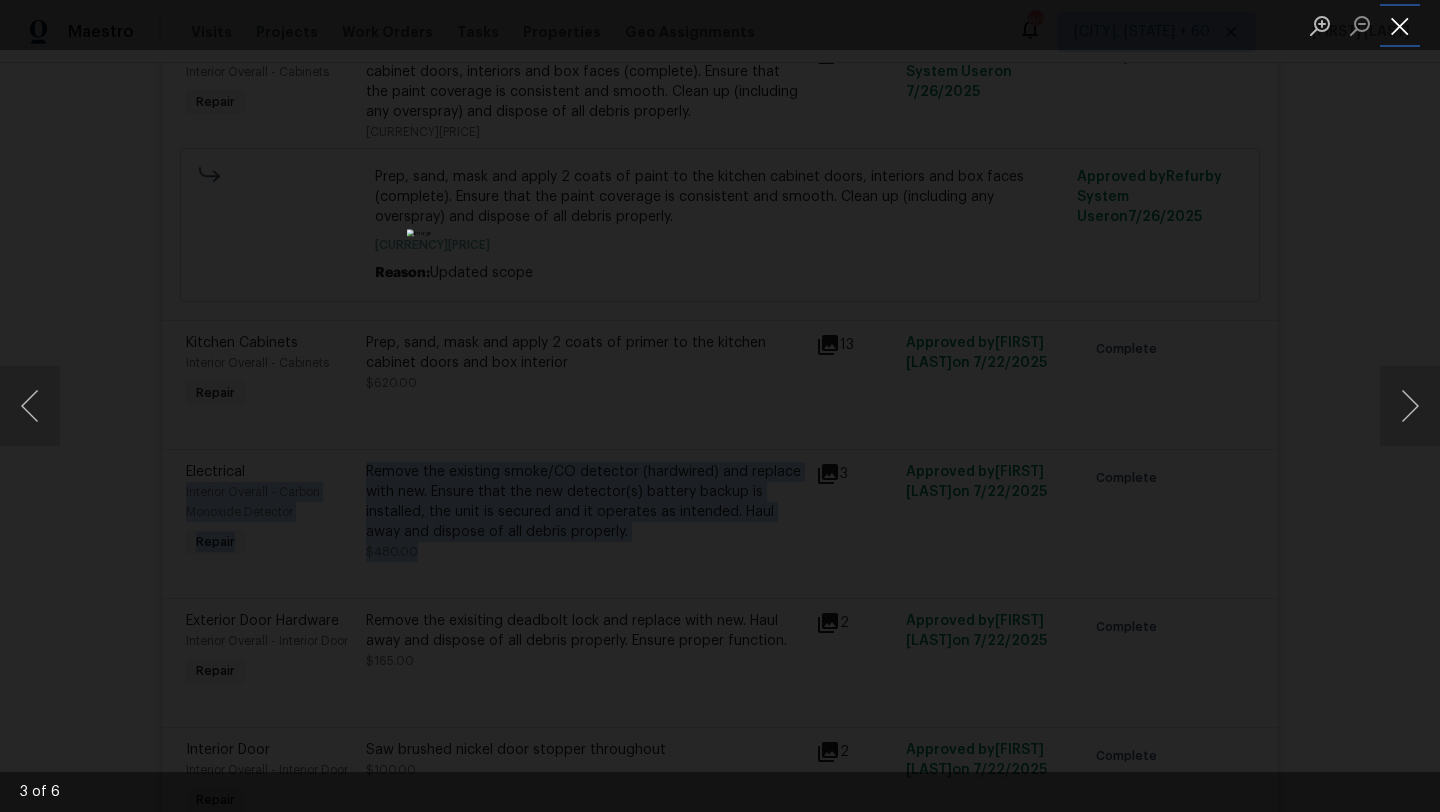 click at bounding box center [1400, 25] 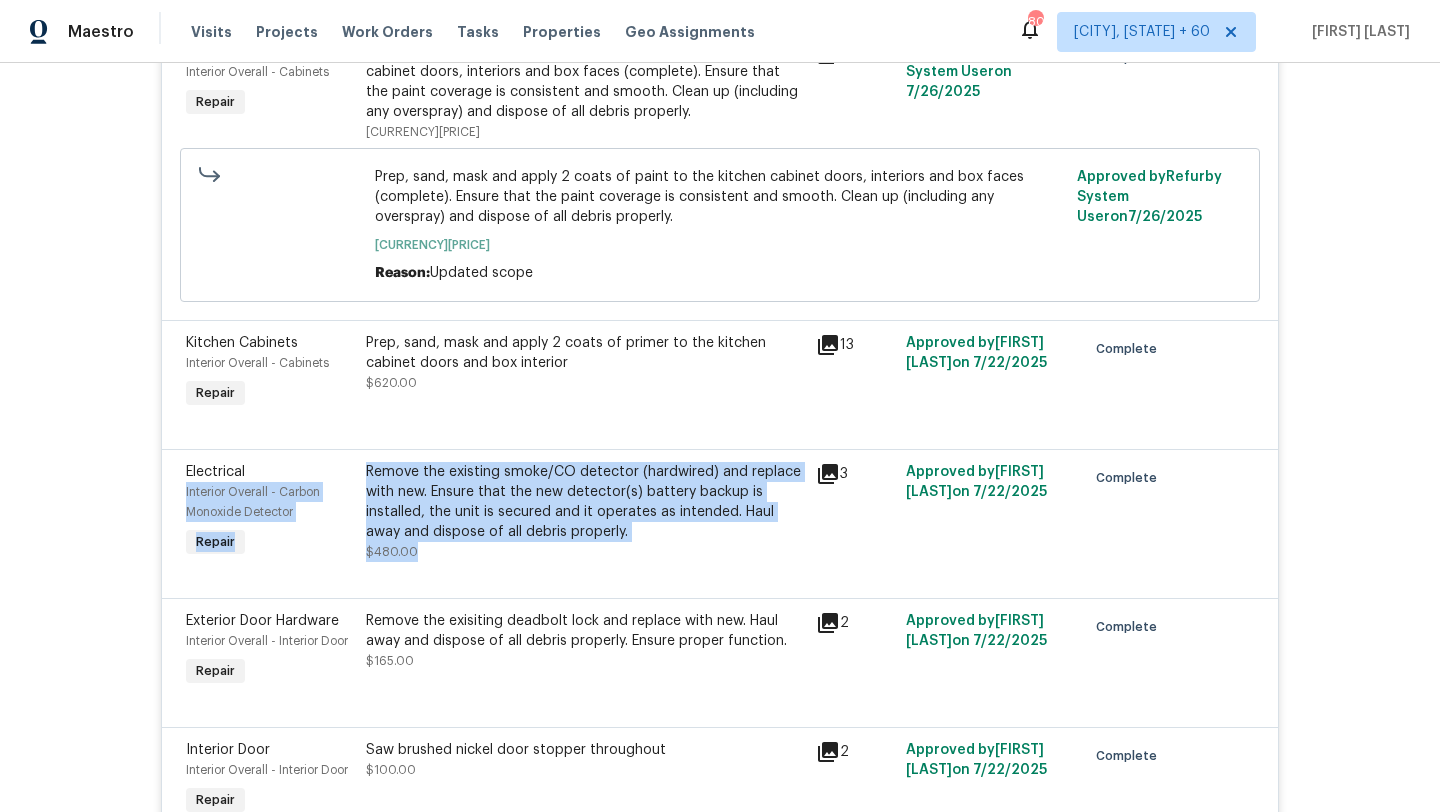 click on "Remove the existing smoke/CO detector (hardwired) and replace with new. Ensure that the new detector(s) battery backup is installed, the unit is secured and it operates as intended. Haul away and dispose of all debris properly." at bounding box center (585, 502) 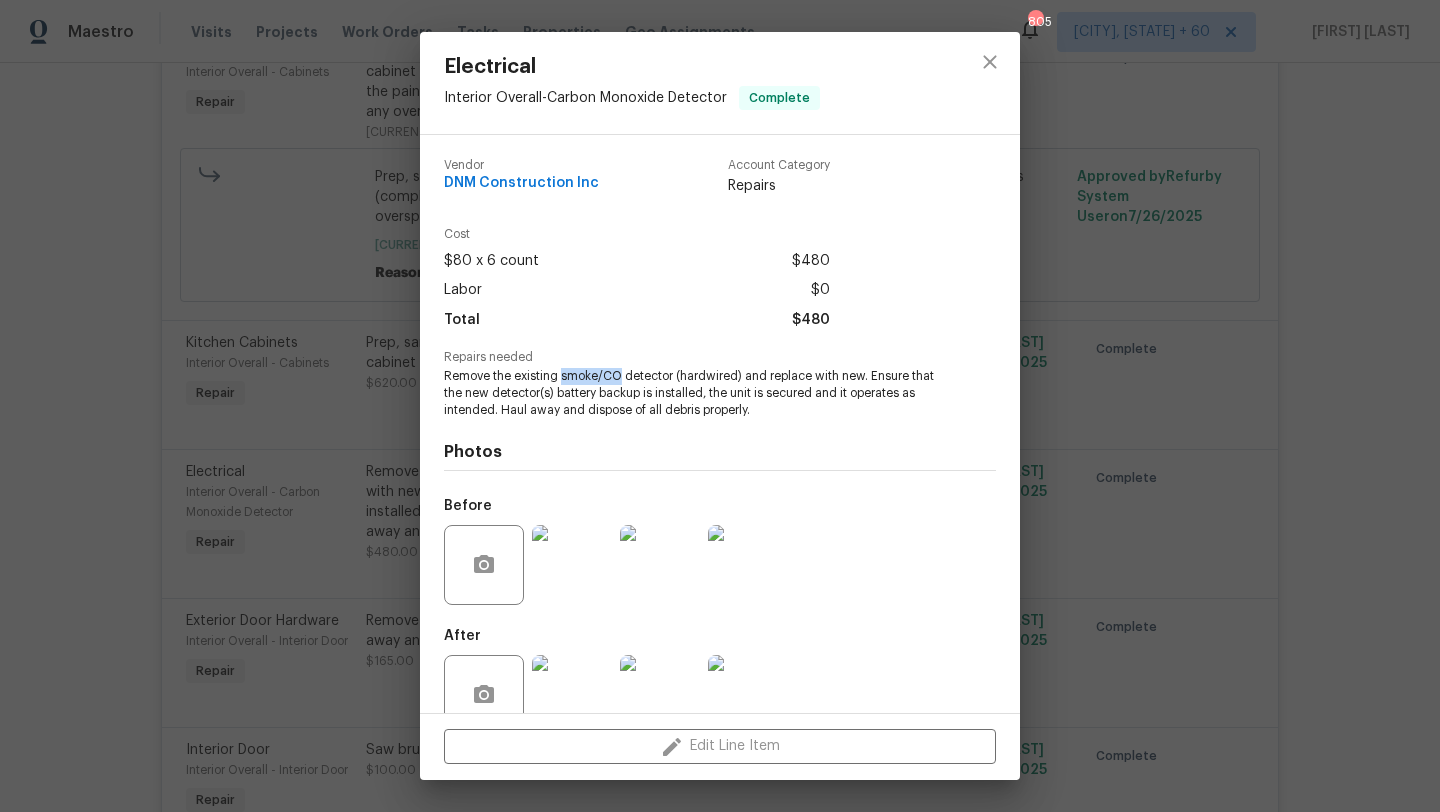 drag, startPoint x: 562, startPoint y: 374, endPoint x: 621, endPoint y: 373, distance: 59.008472 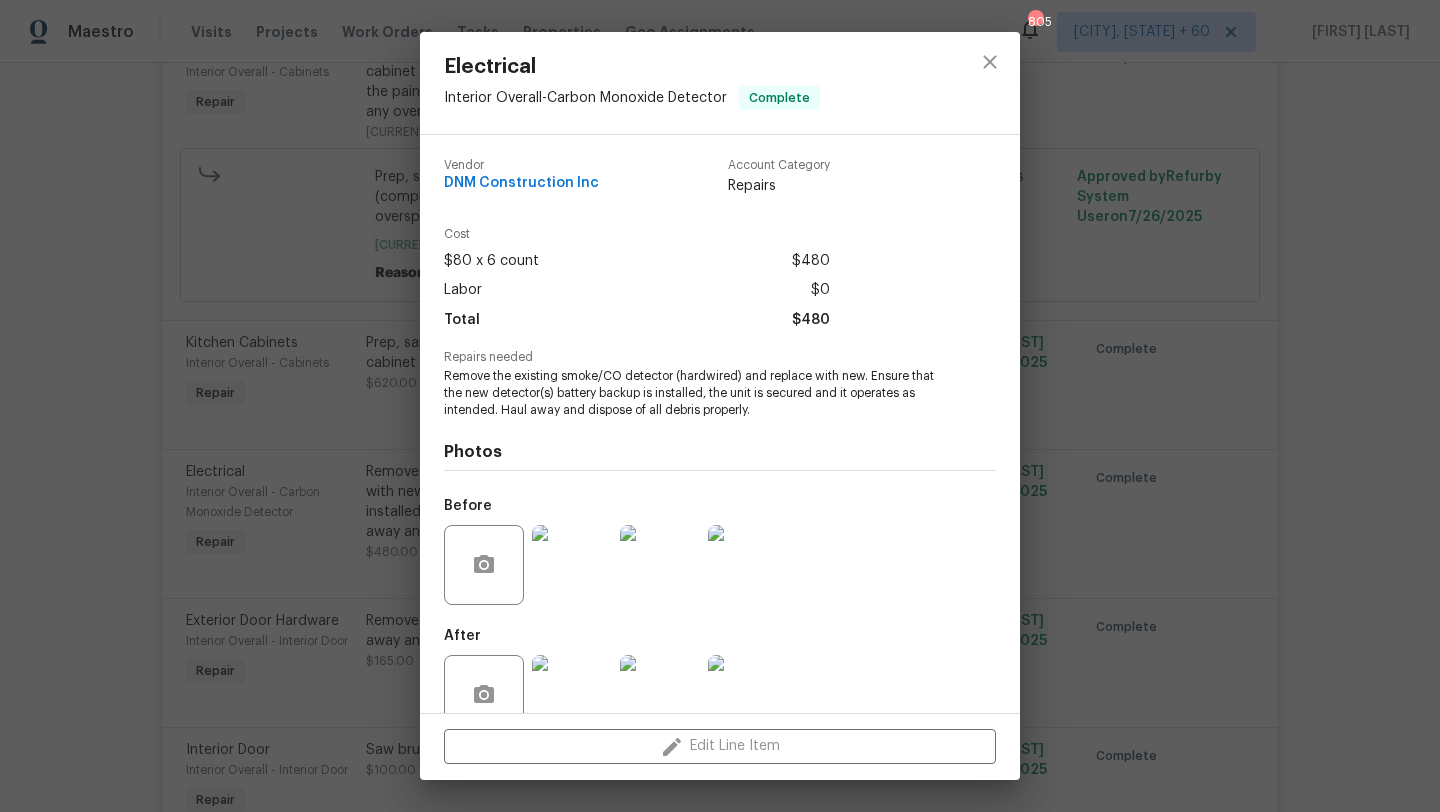 click on "Electrical Interior Overall  -  Carbon Monoxide Detector Complete Vendor DNM Construction Inc Account Category Repairs Cost $80 x 6 count $480 Labor $0 Total $480 Repairs needed Remove the existing smoke/CO detector (hardwired) and replace with new. Ensure that the new detector(s) battery backup is installed, the unit is secured and it operates as intended. Haul away and dispose of all debris properly. Photos Before After  Edit Line Item" at bounding box center [720, 406] 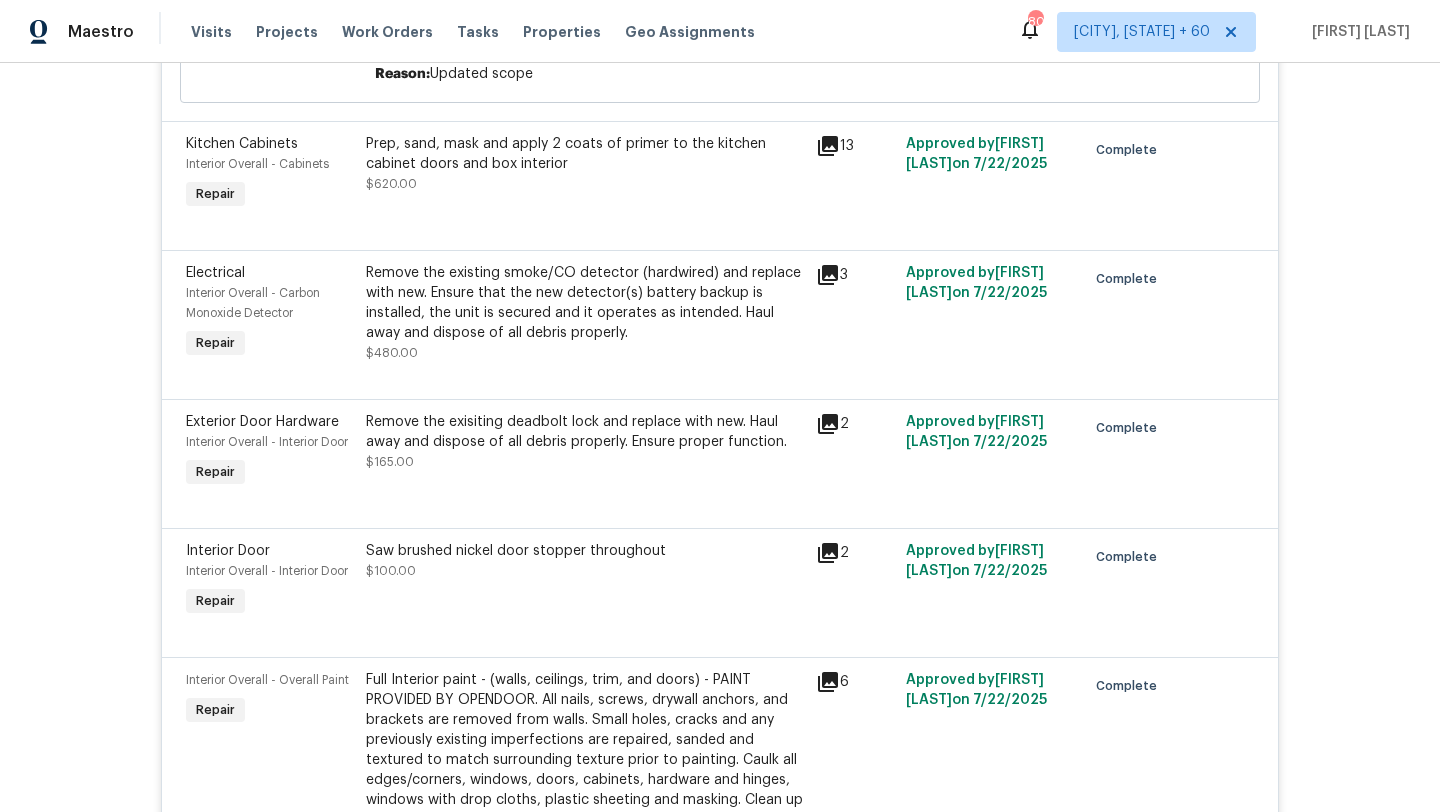 scroll, scrollTop: 2602, scrollLeft: 0, axis: vertical 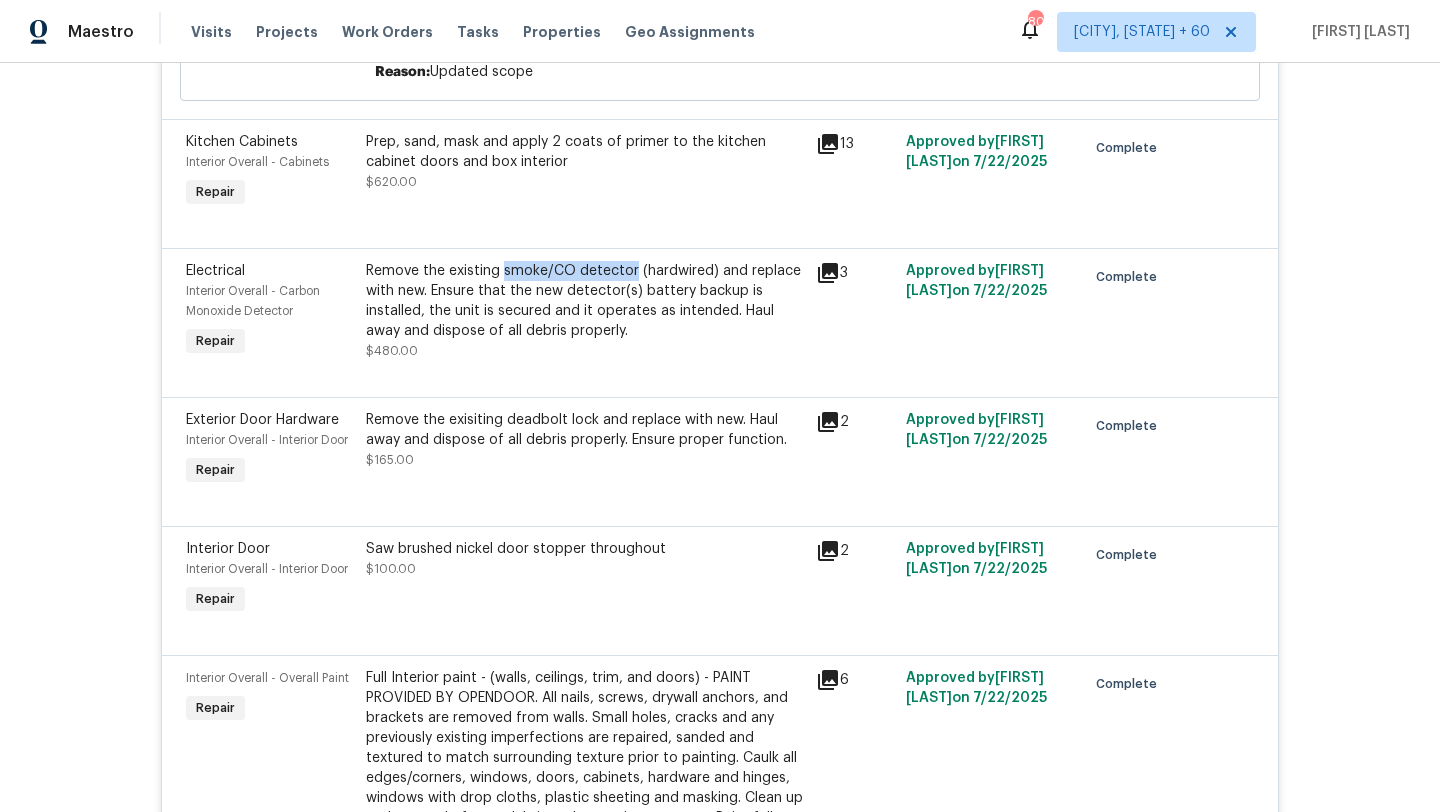drag, startPoint x: 630, startPoint y: 235, endPoint x: 502, endPoint y: 236, distance: 128.0039 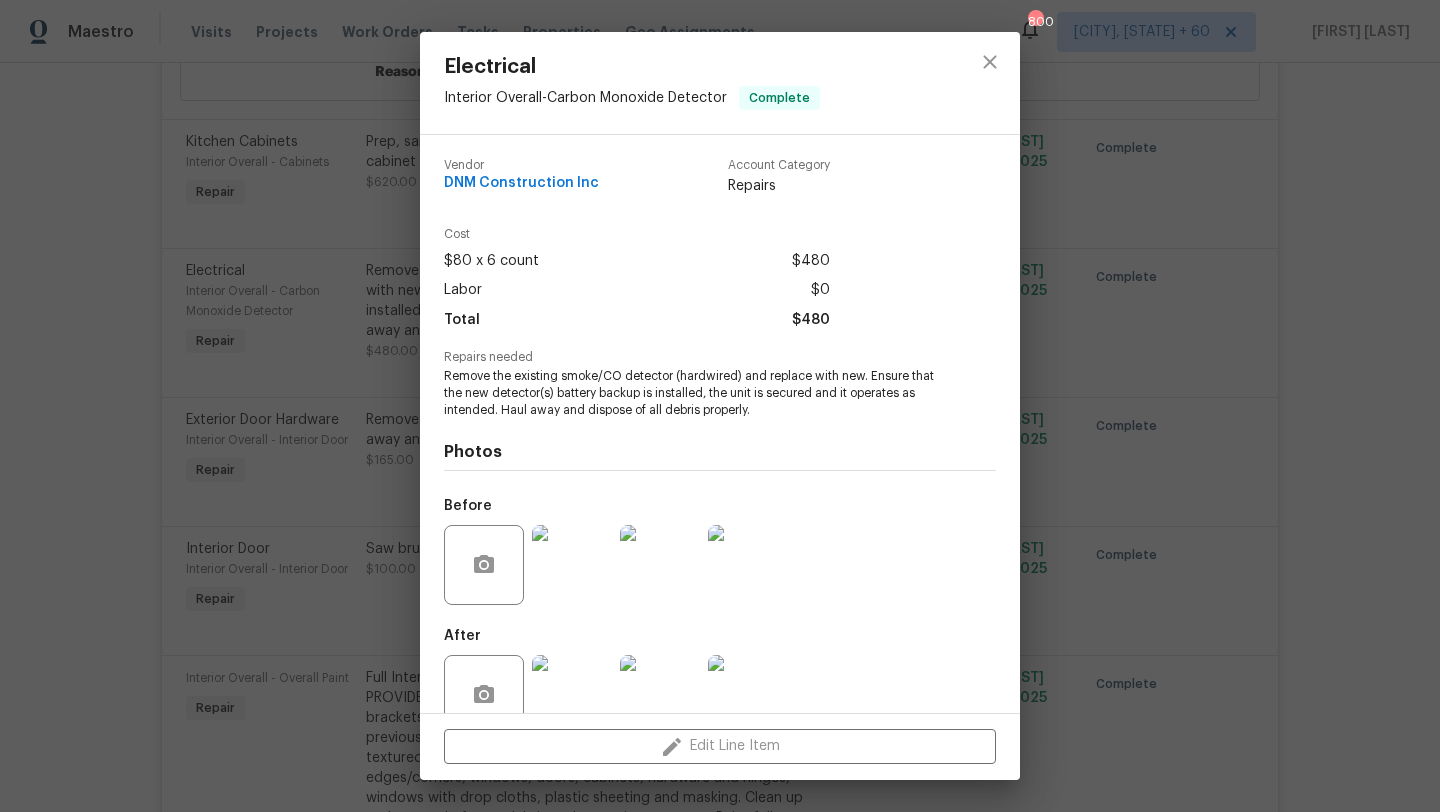 click on "Electrical Interior Overall  -  Carbon Monoxide Detector Complete Vendor DNM Construction Inc Account Category Repairs Cost $80 x 6 count $480 Labor $0 Total $480 Repairs needed Remove the existing smoke/CO detector (hardwired) and replace with new. Ensure that the new detector(s) battery backup is installed, the unit is secured and it operates as intended. Haul away and dispose of all debris properly. Photos Before After  Edit Line Item" at bounding box center (720, 406) 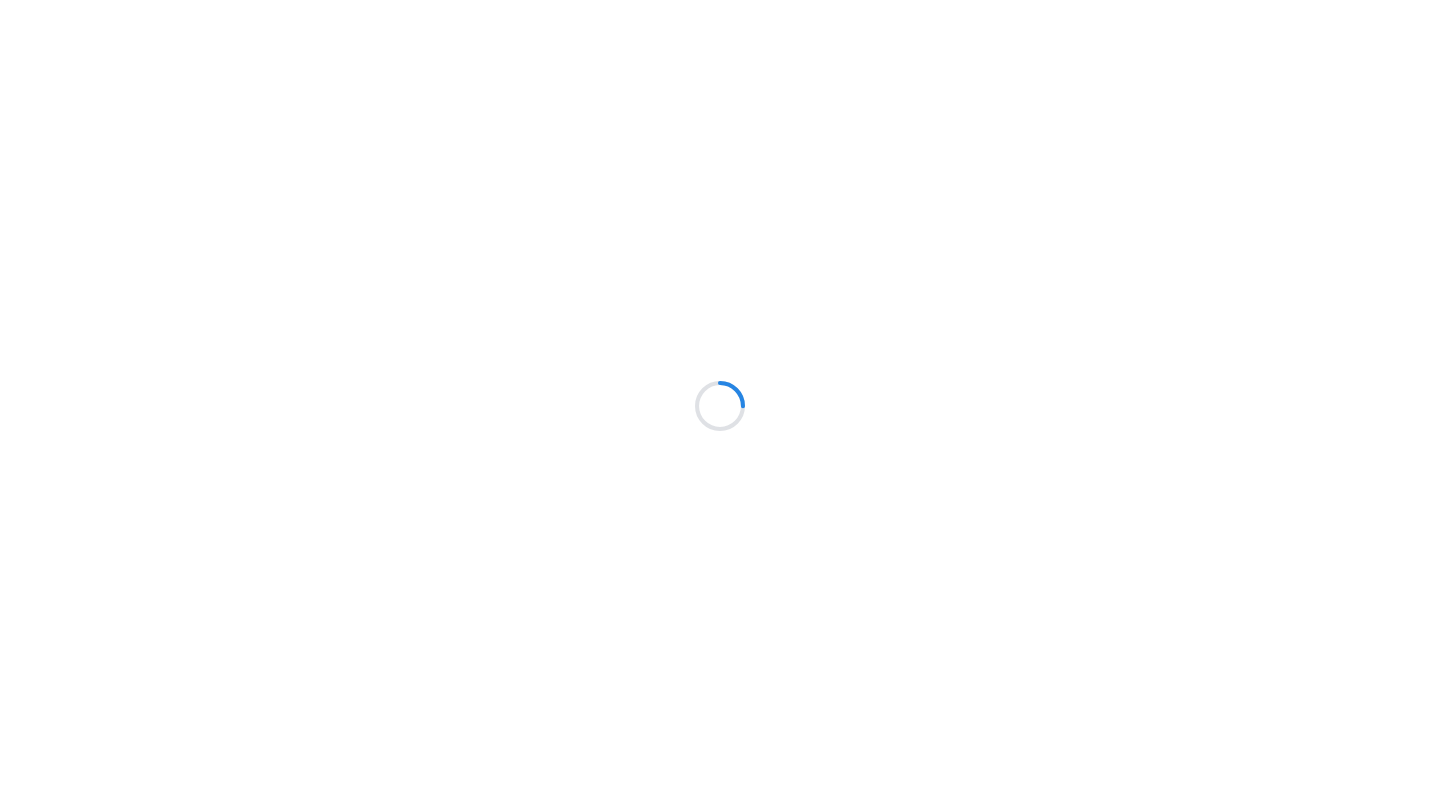 scroll, scrollTop: 0, scrollLeft: 0, axis: both 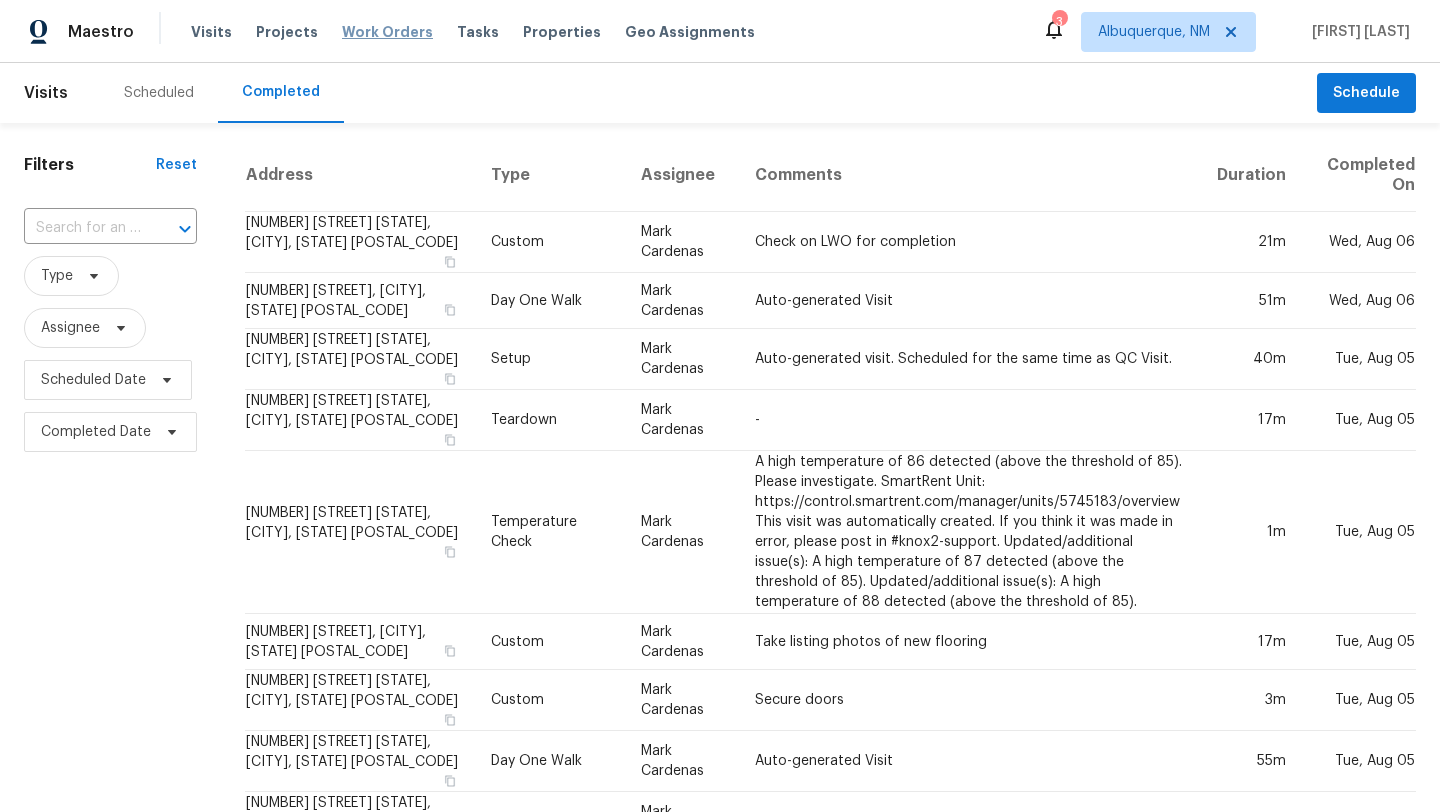 click on "Work Orders" at bounding box center (387, 32) 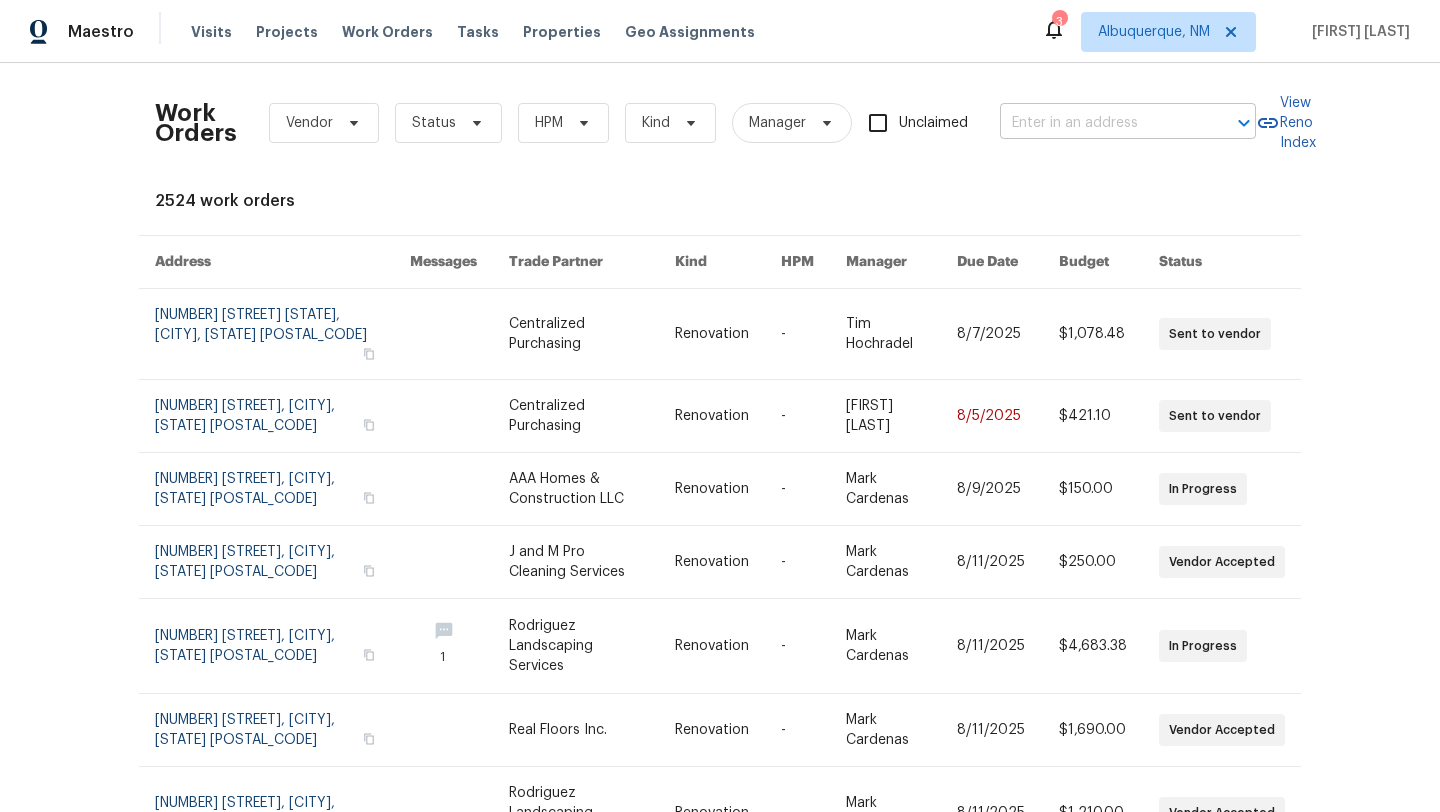 click at bounding box center (1100, 123) 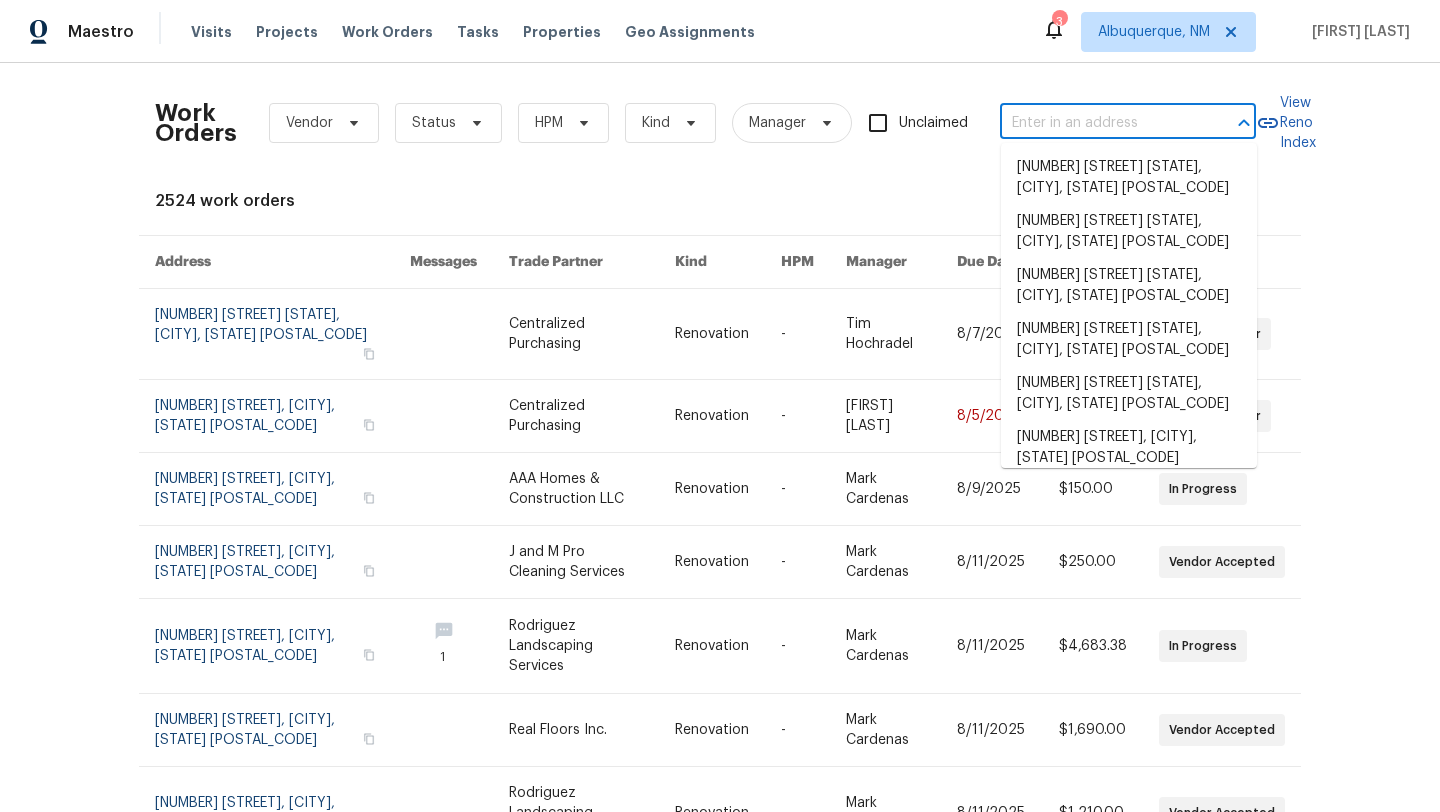 paste on "[NUMBER] [STREET] [CITY] [BOOLEAN] [NUMBER], [STATE] [POSTAL_CODE]" 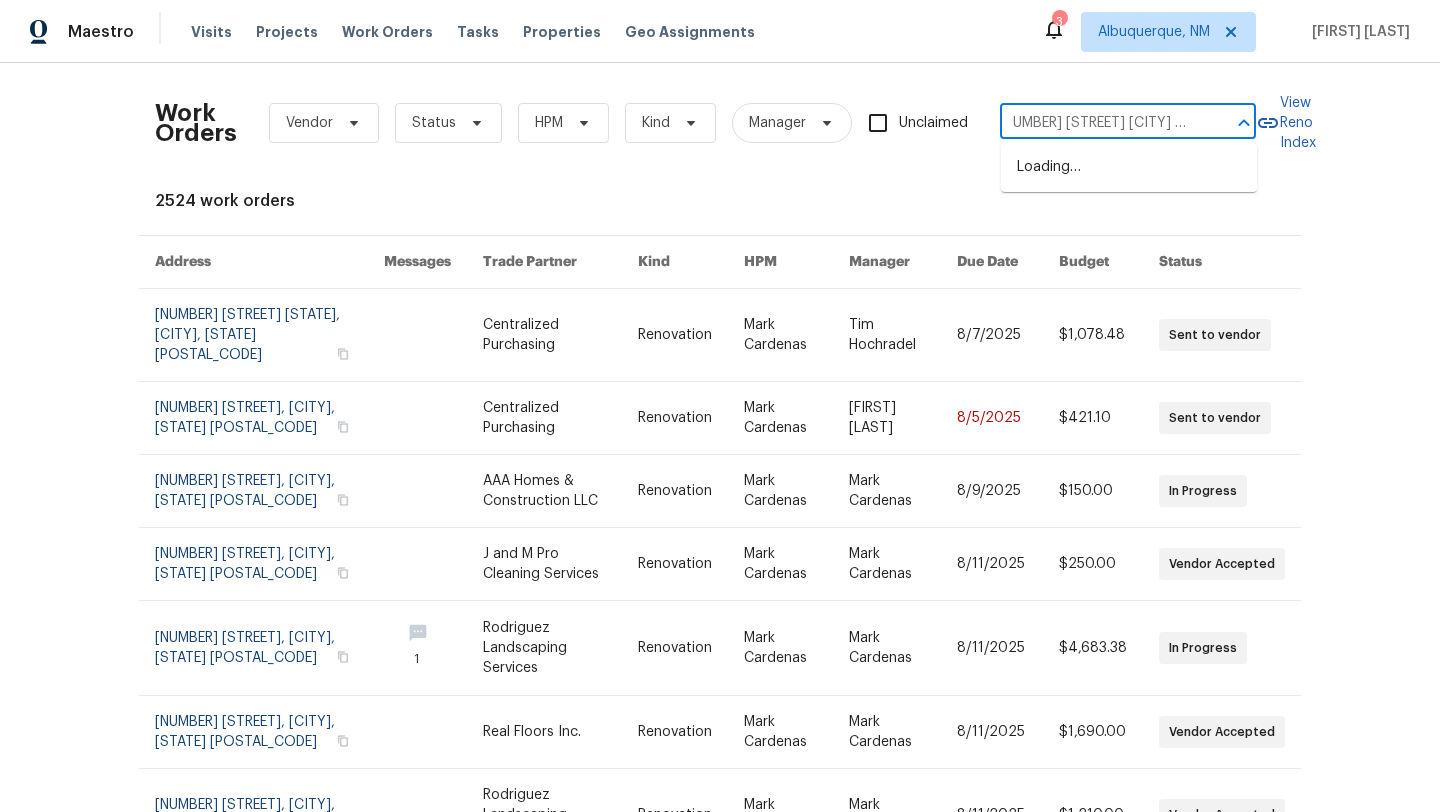 scroll, scrollTop: 0, scrollLeft: 0, axis: both 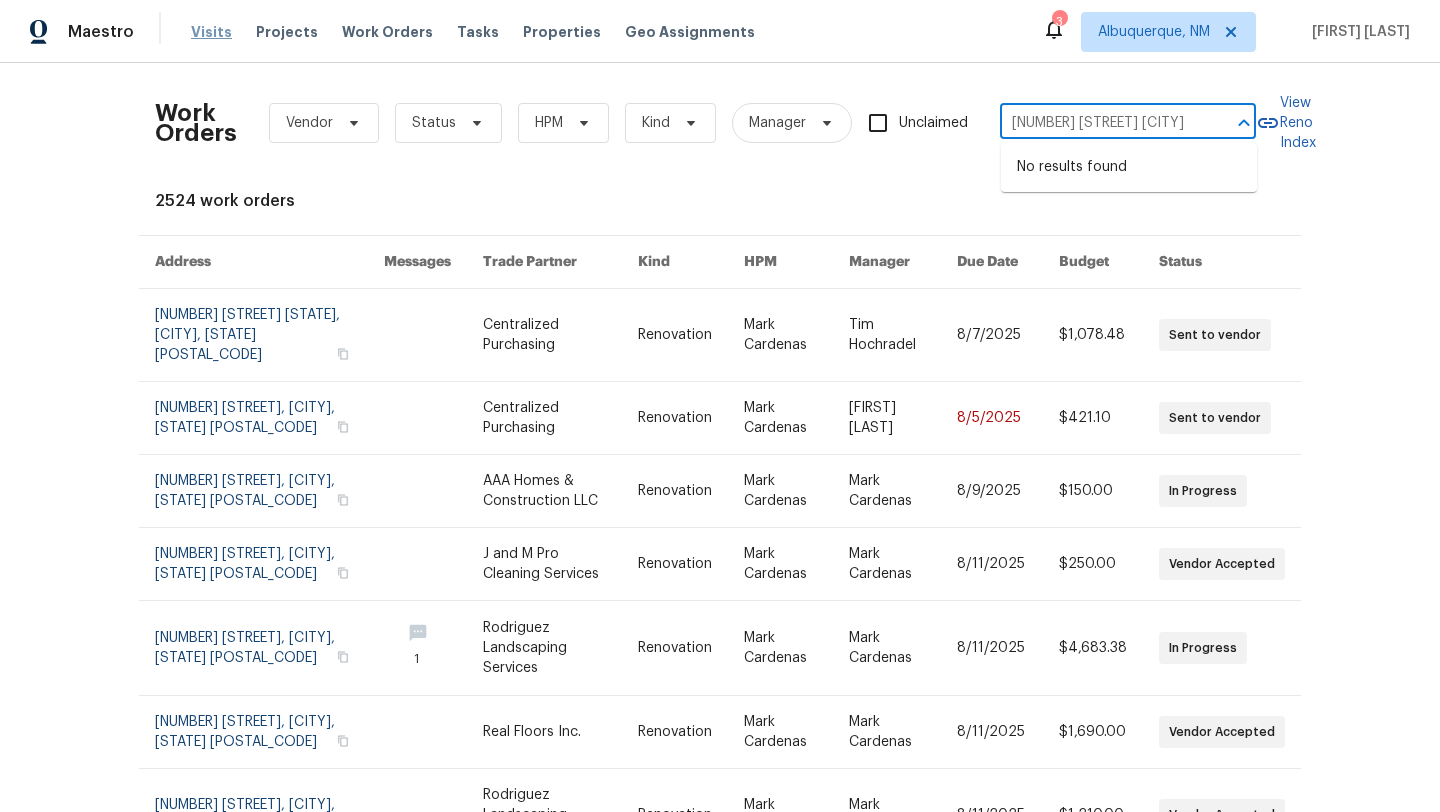 type on "[NUMBER] [STREET] [CITY]" 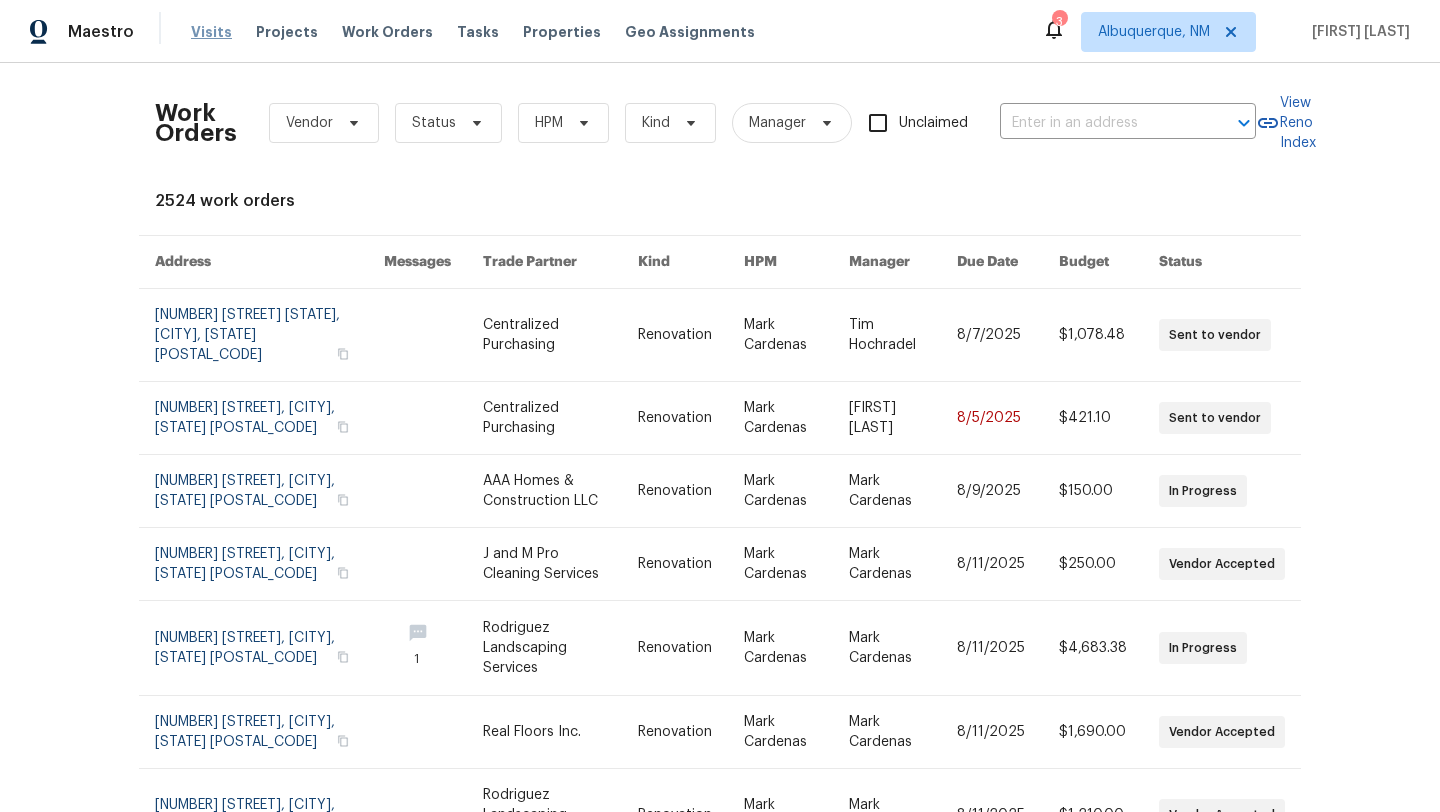 click on "Visits" at bounding box center [211, 32] 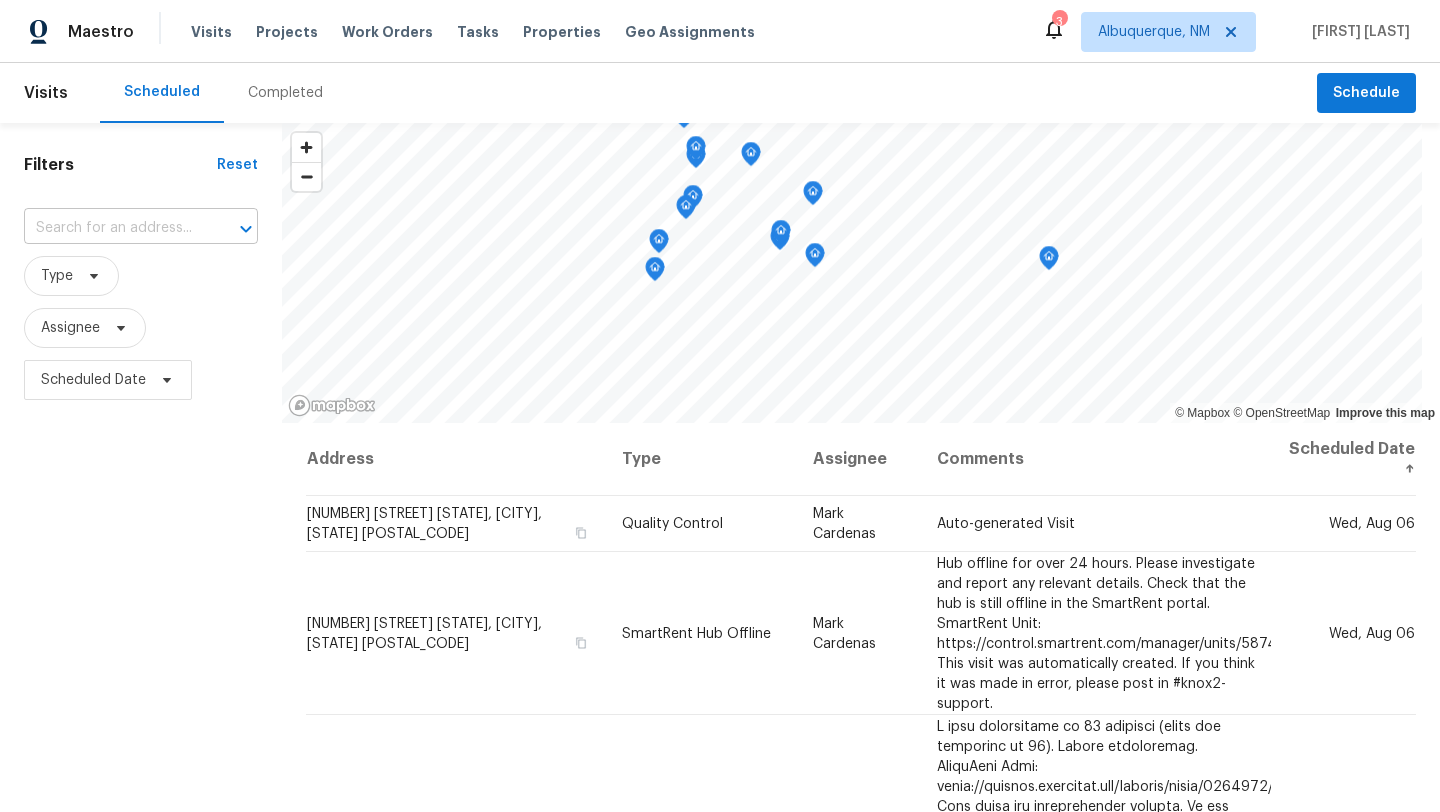 click at bounding box center [113, 228] 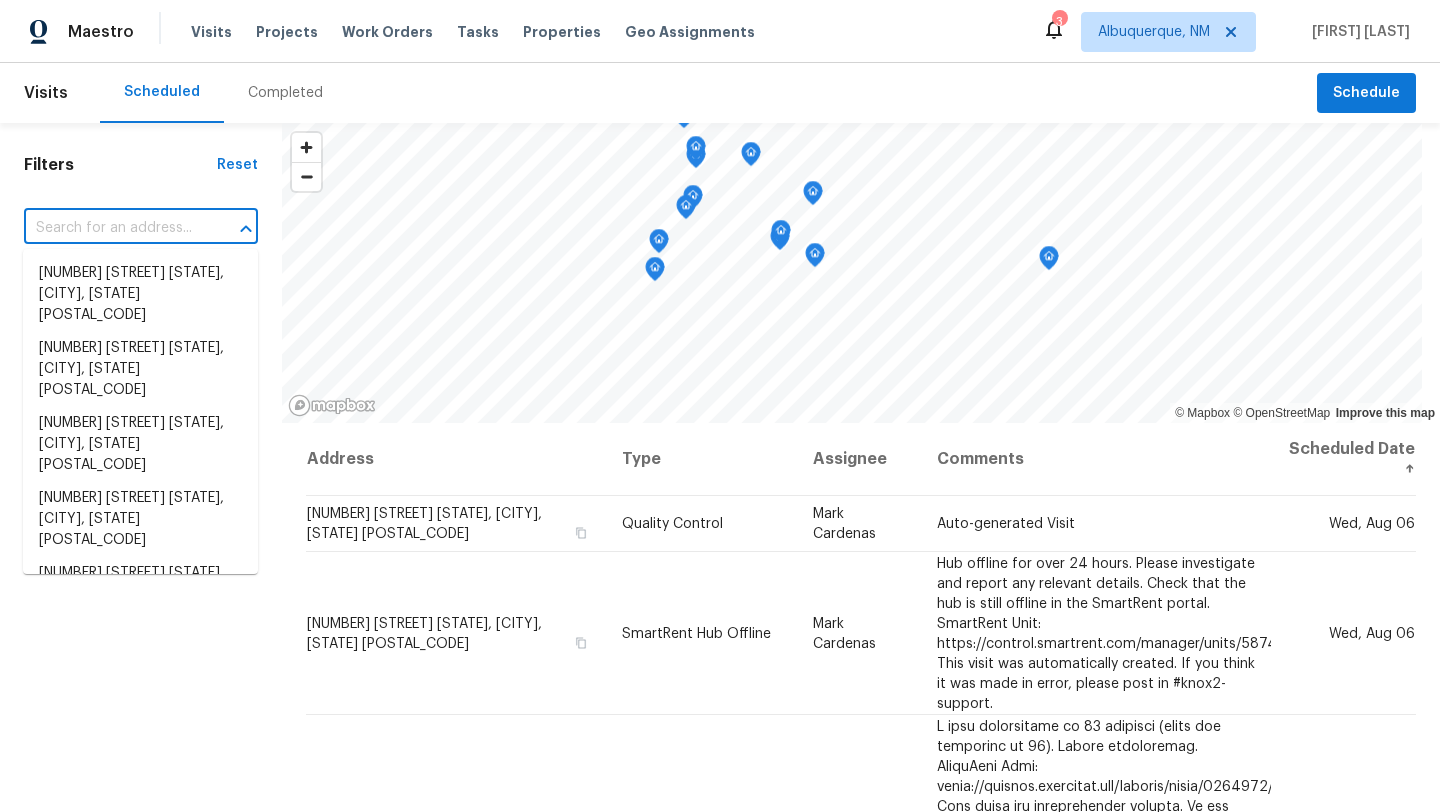 paste on "[NUMBER] [STREET], [CITY], [STATE] [POSTAL_CODE]" 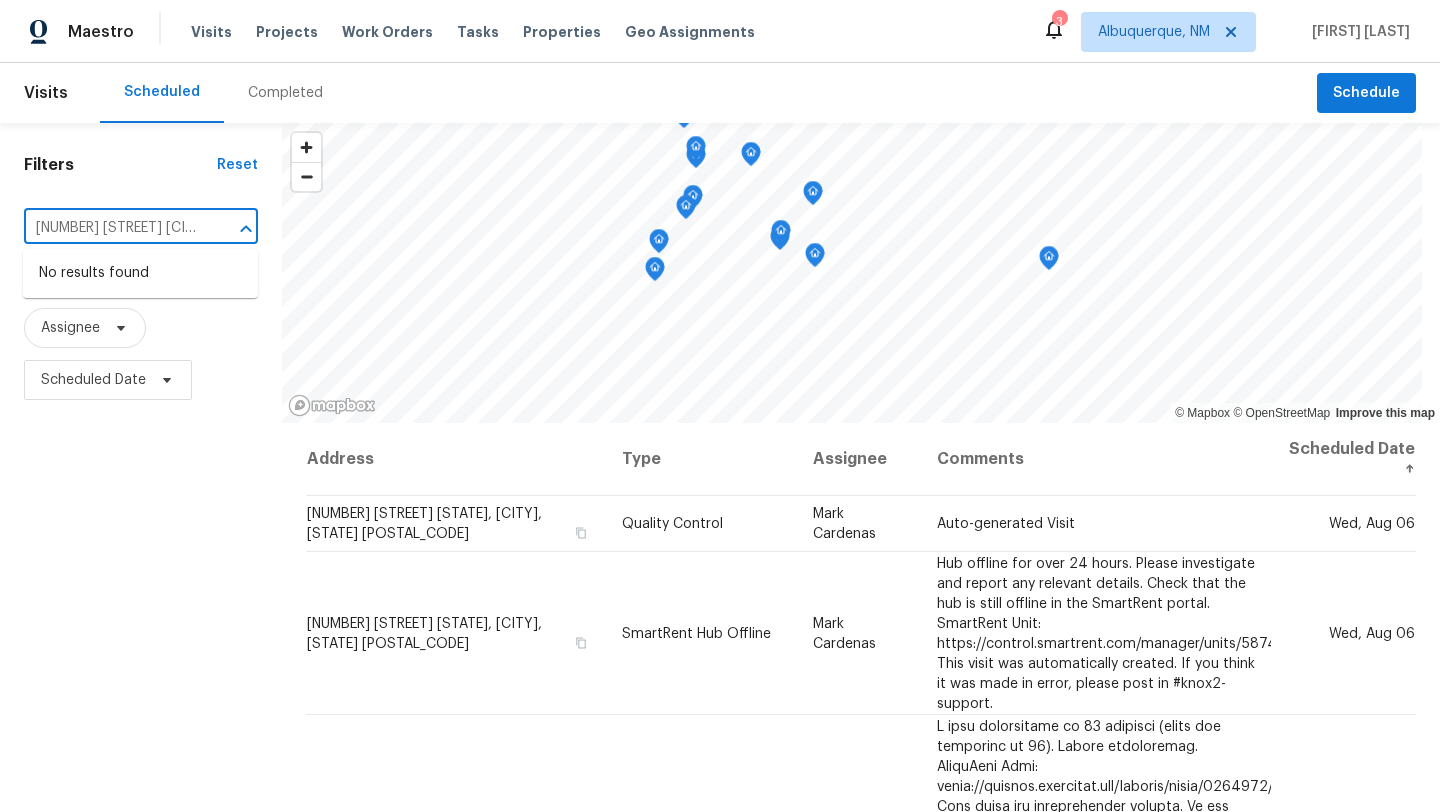 scroll, scrollTop: 0, scrollLeft: 125, axis: horizontal 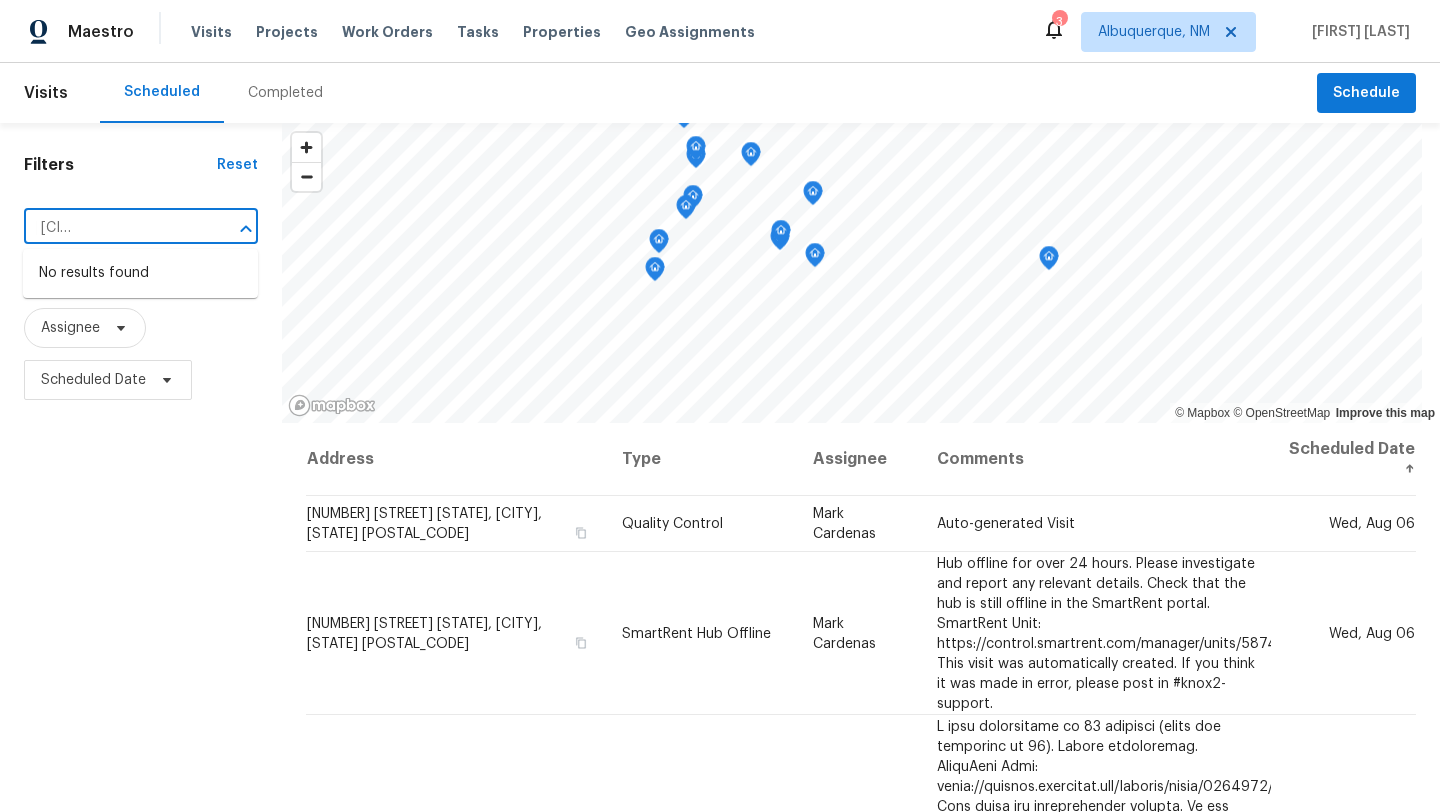 type on "[NUMBER] [STREET], [CITY], [STATE] [POSTAL_CODE]" 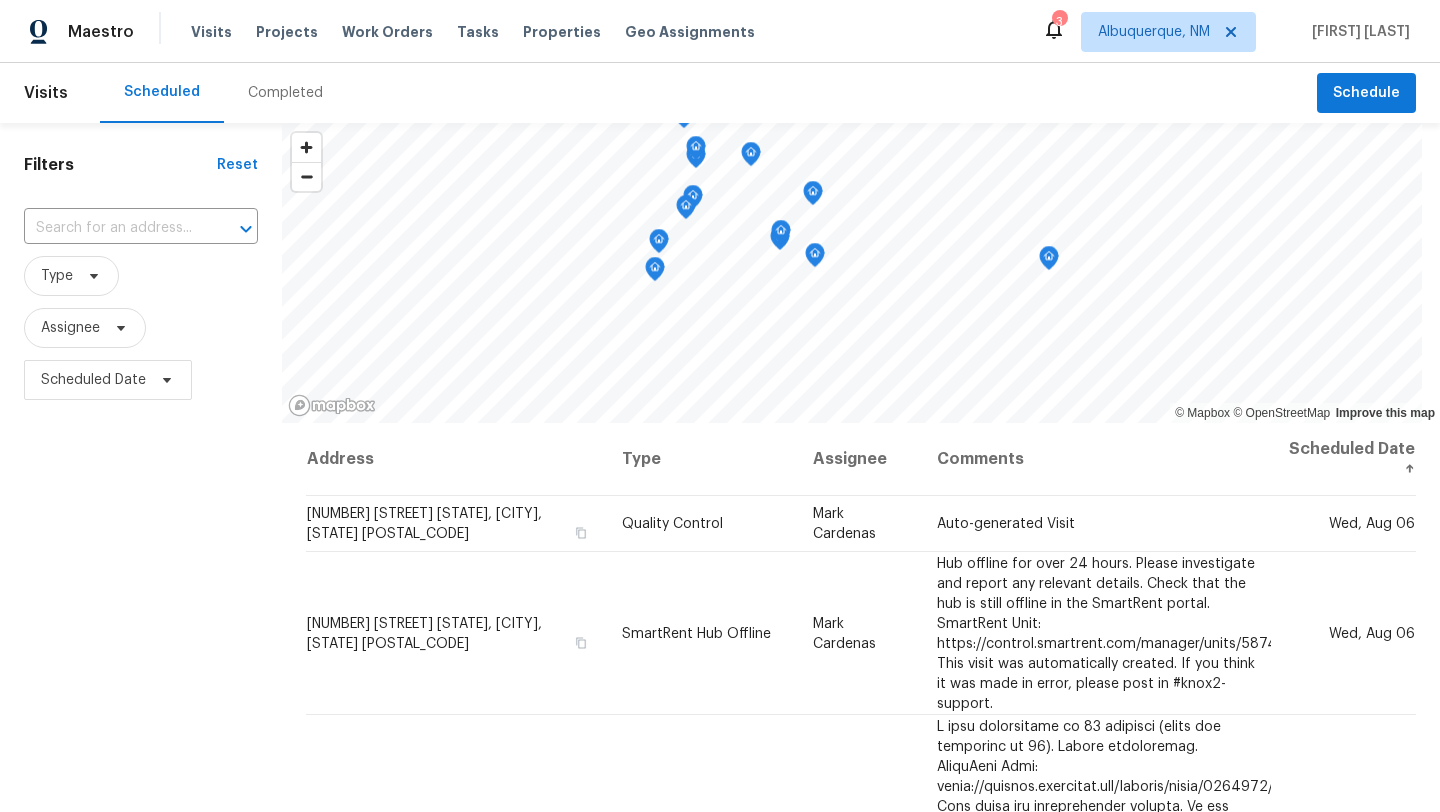 scroll, scrollTop: 0, scrollLeft: 0, axis: both 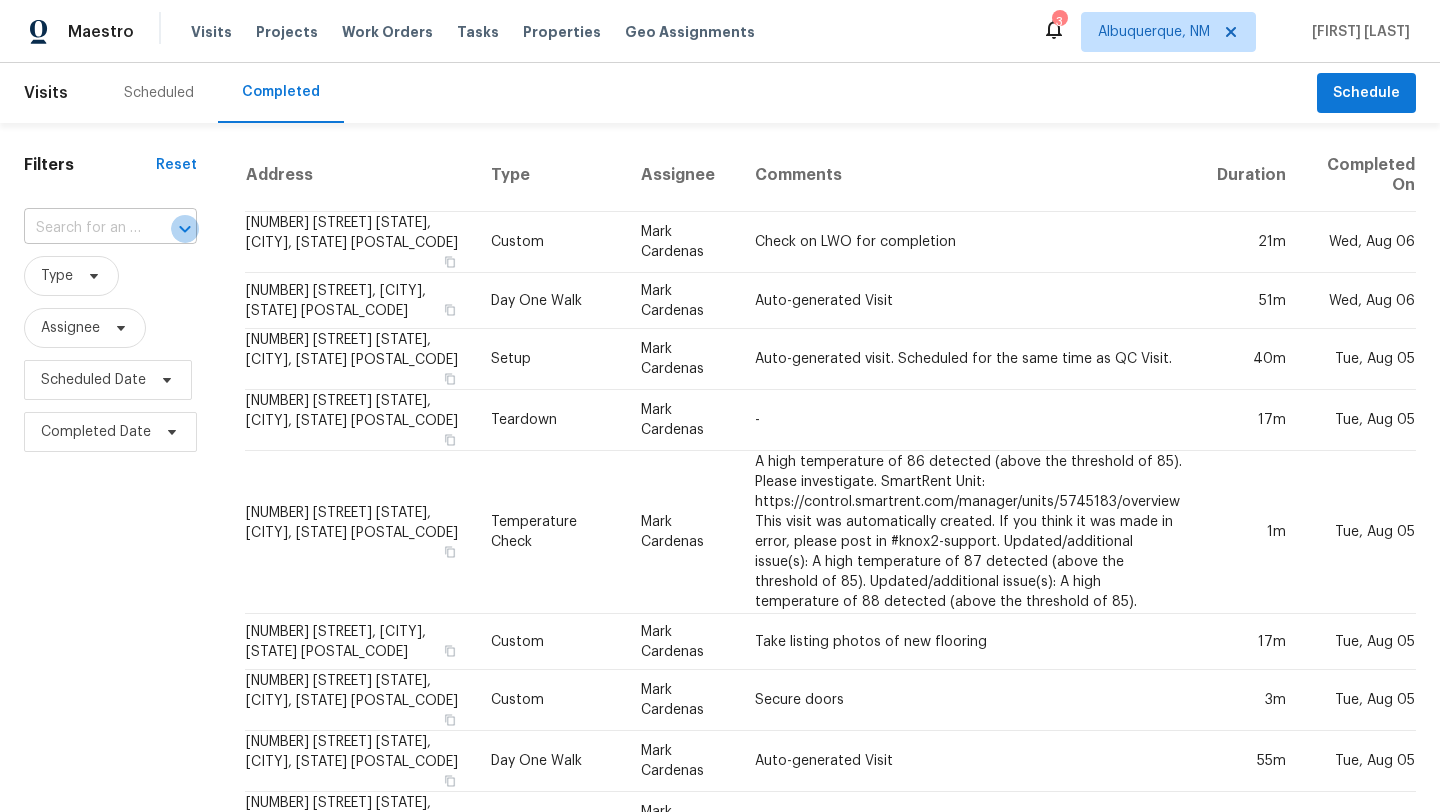 click 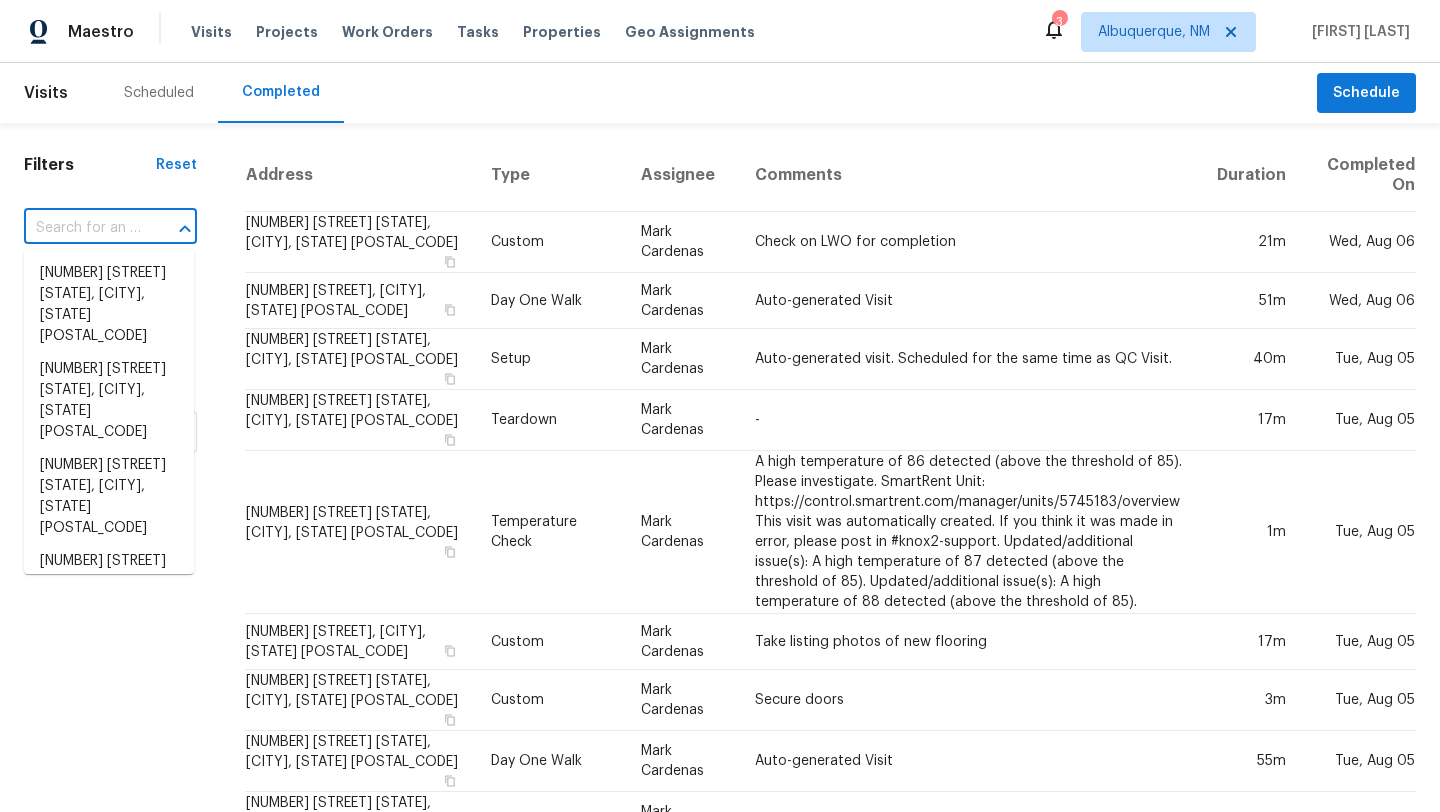 paste on "[NUMBER] [STREET], [CITY], [STATE] [POSTAL_CODE]" 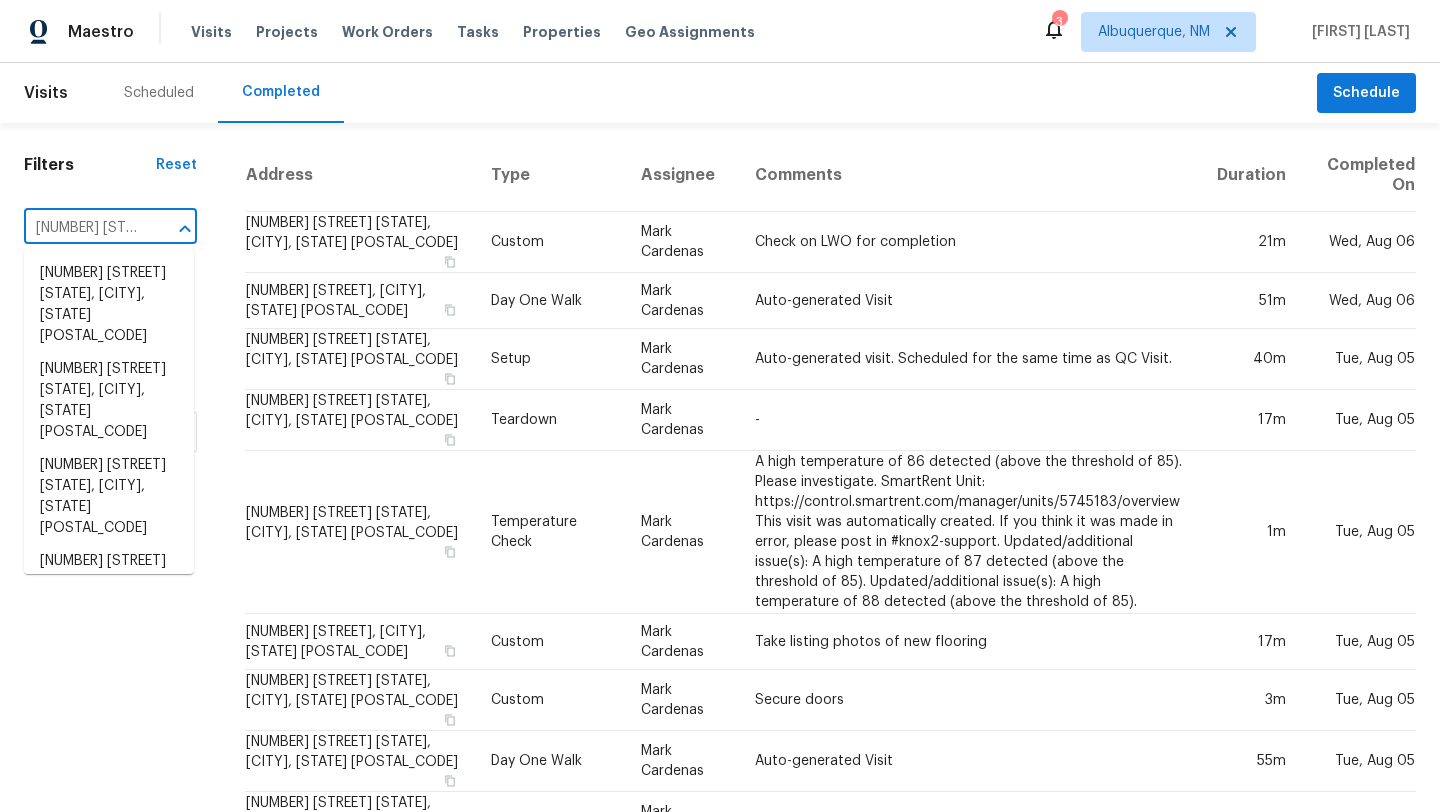 scroll, scrollTop: 0, scrollLeft: 189, axis: horizontal 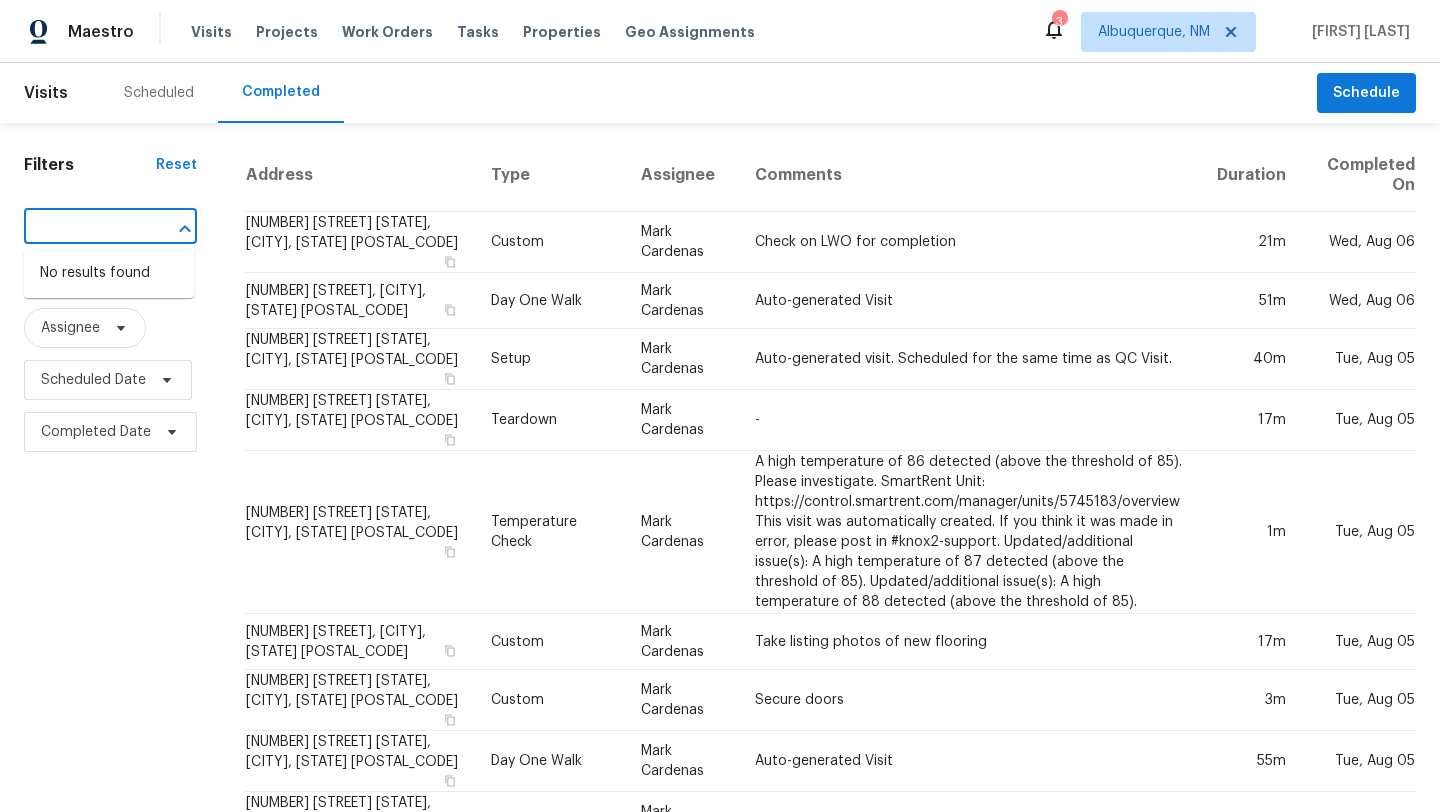 type on "[NUMBER] [STREET], [CITY], [STATE] [POSTAL_CODE]" 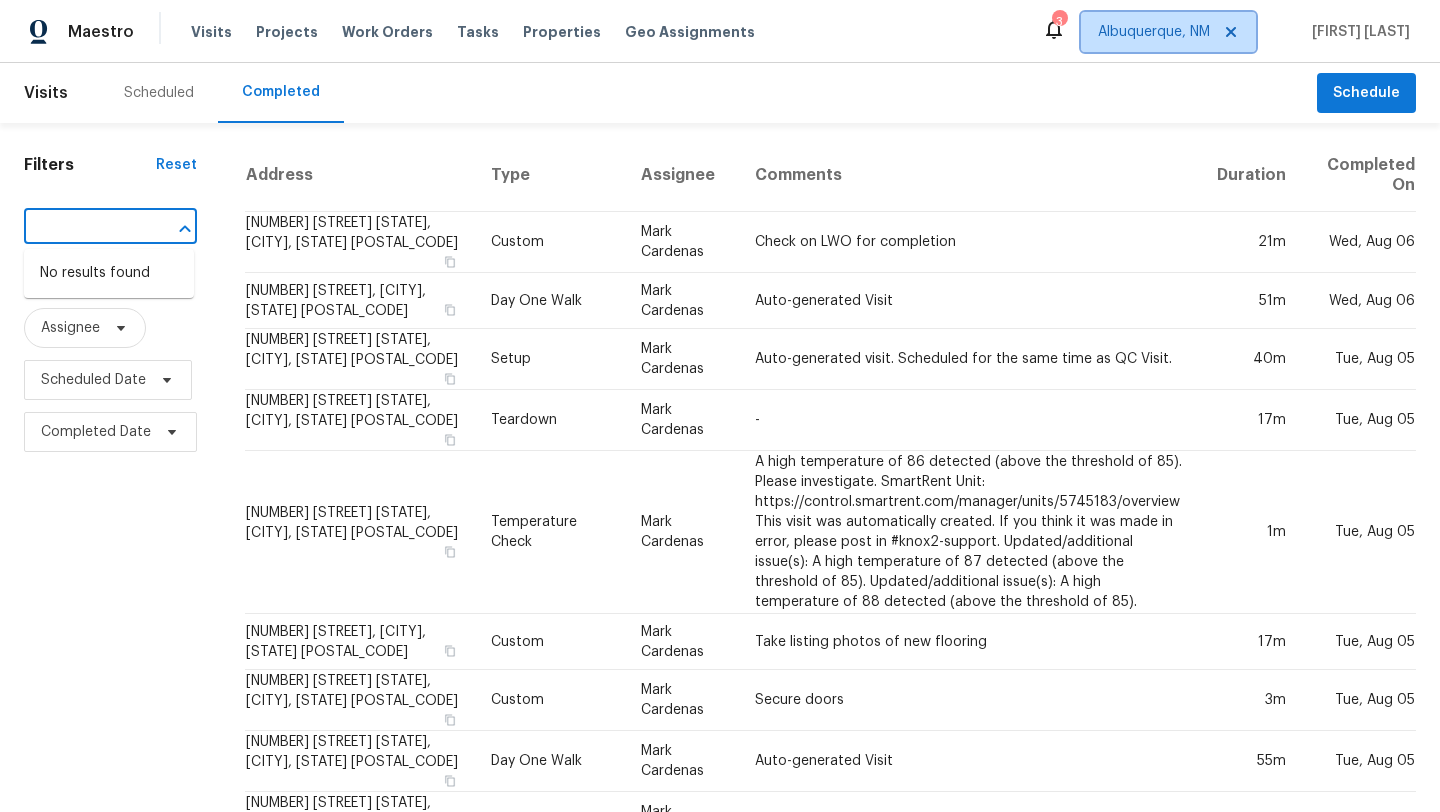 type 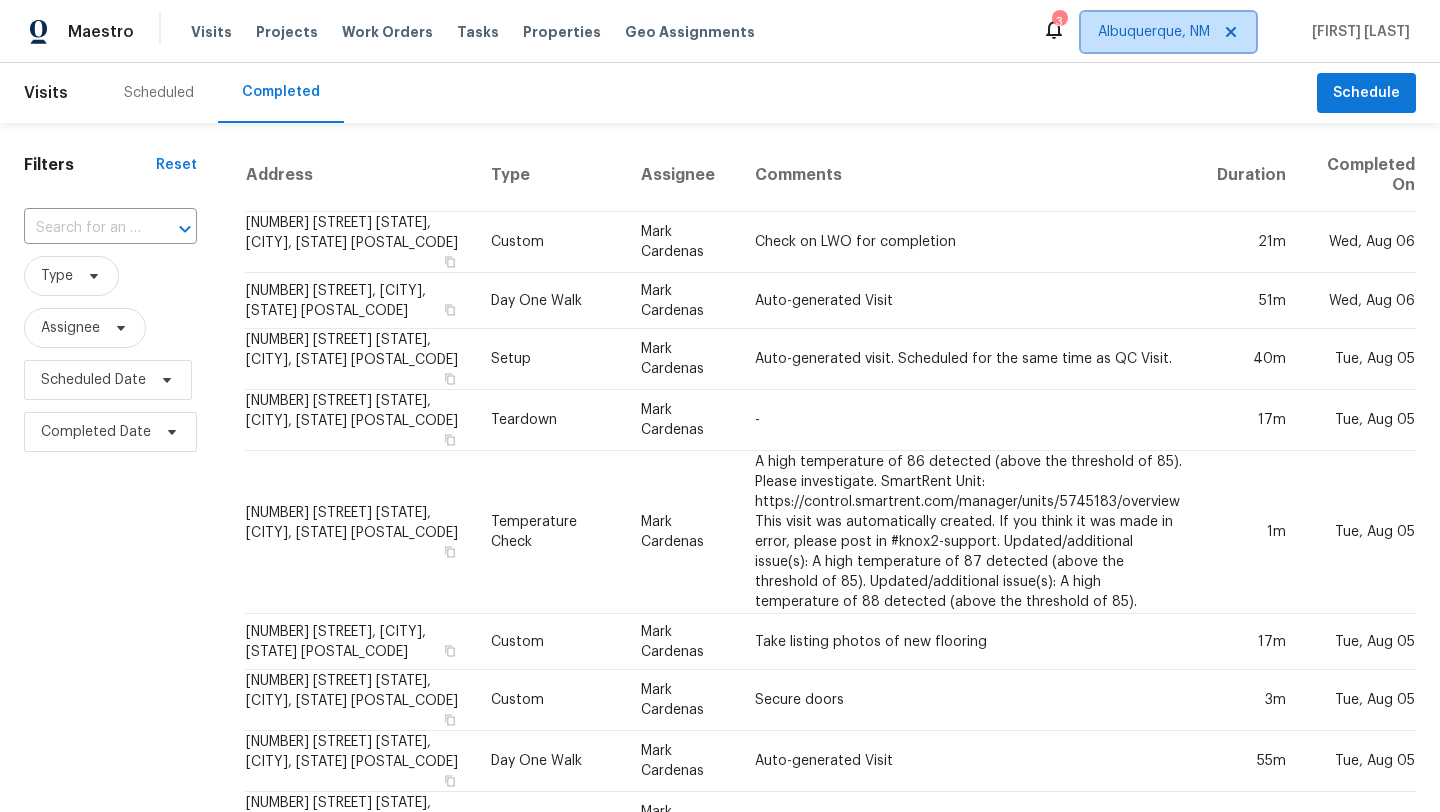 scroll, scrollTop: 0, scrollLeft: 0, axis: both 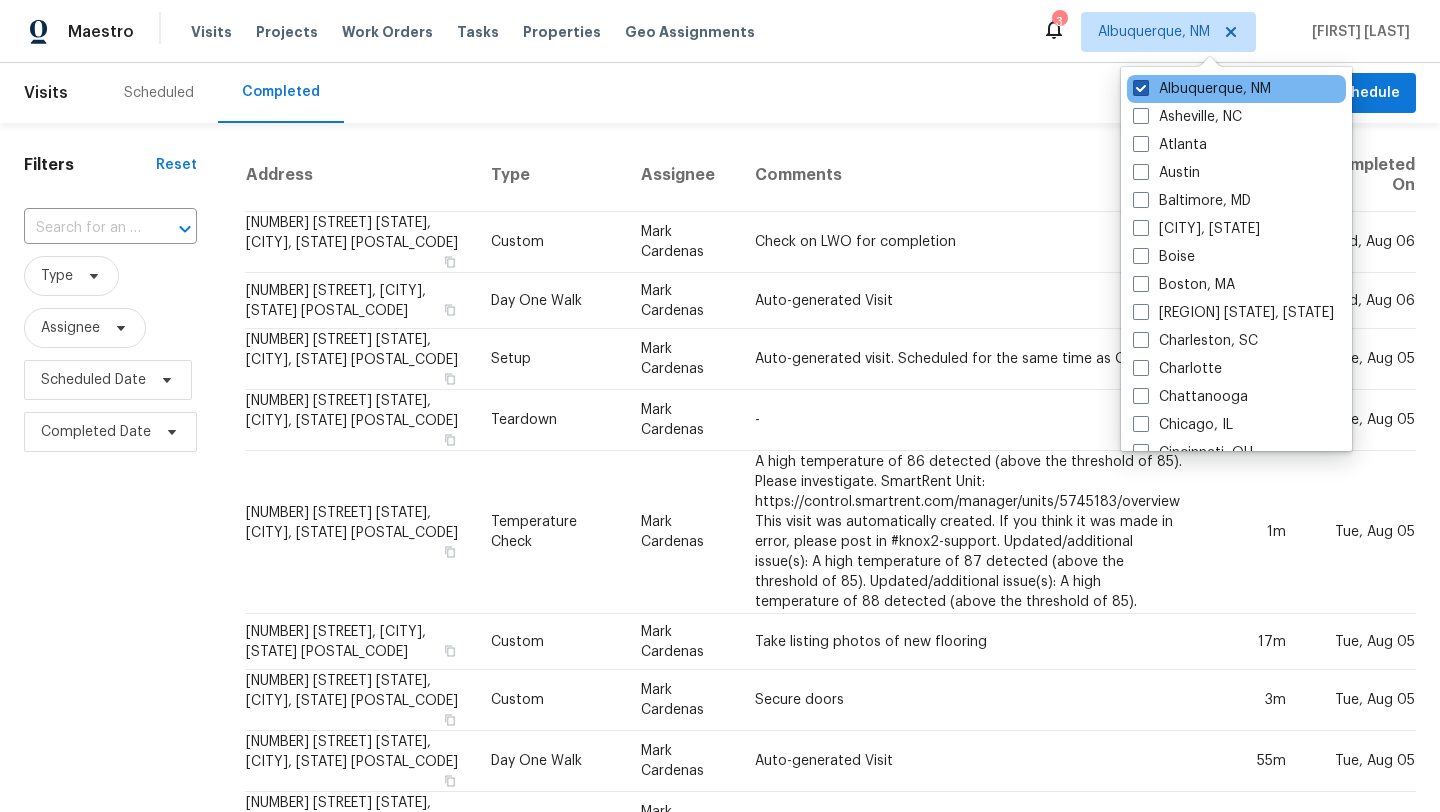 click at bounding box center [1141, 88] 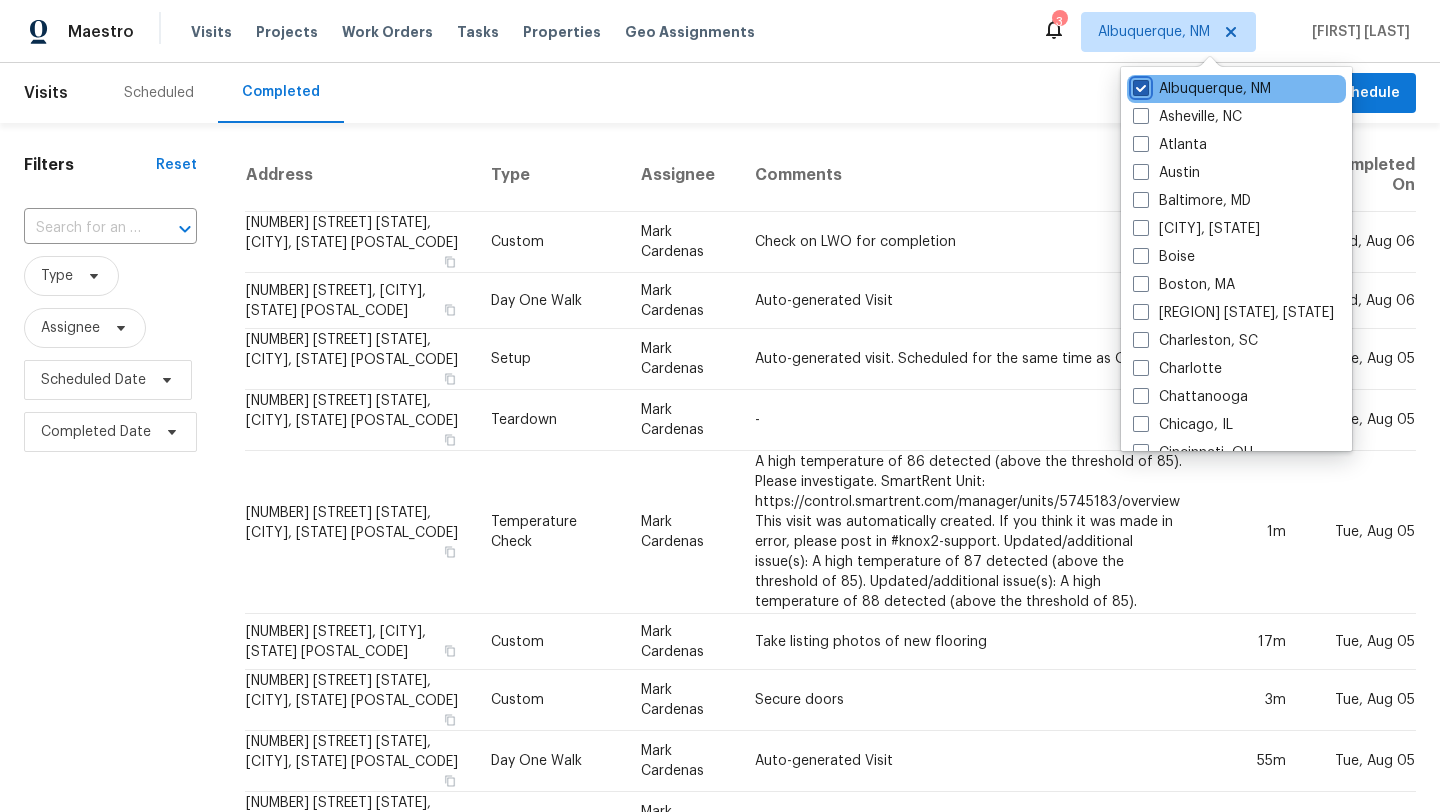 click on "Albuquerque, NM" at bounding box center (1139, 85) 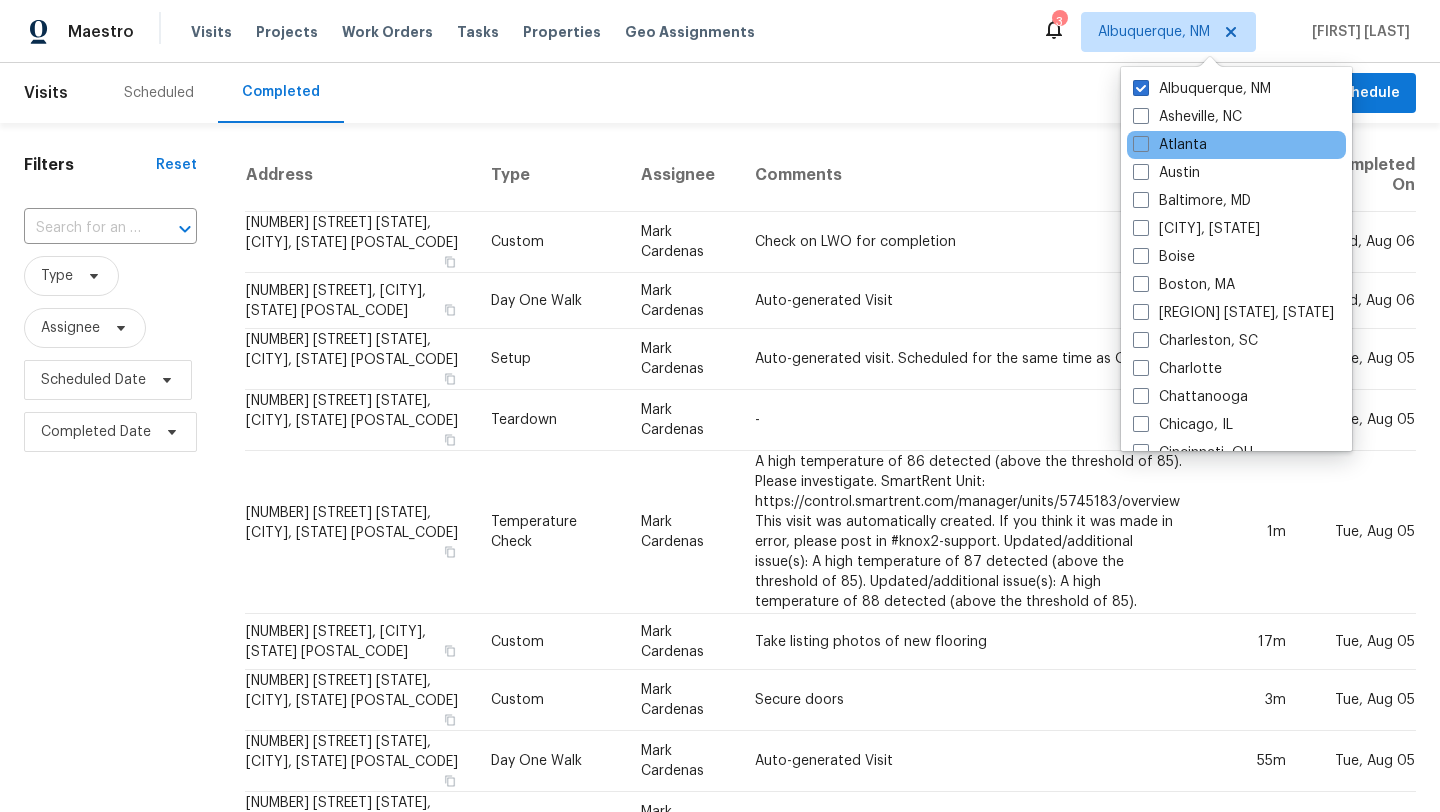 click on "Atlanta" at bounding box center [1236, 145] 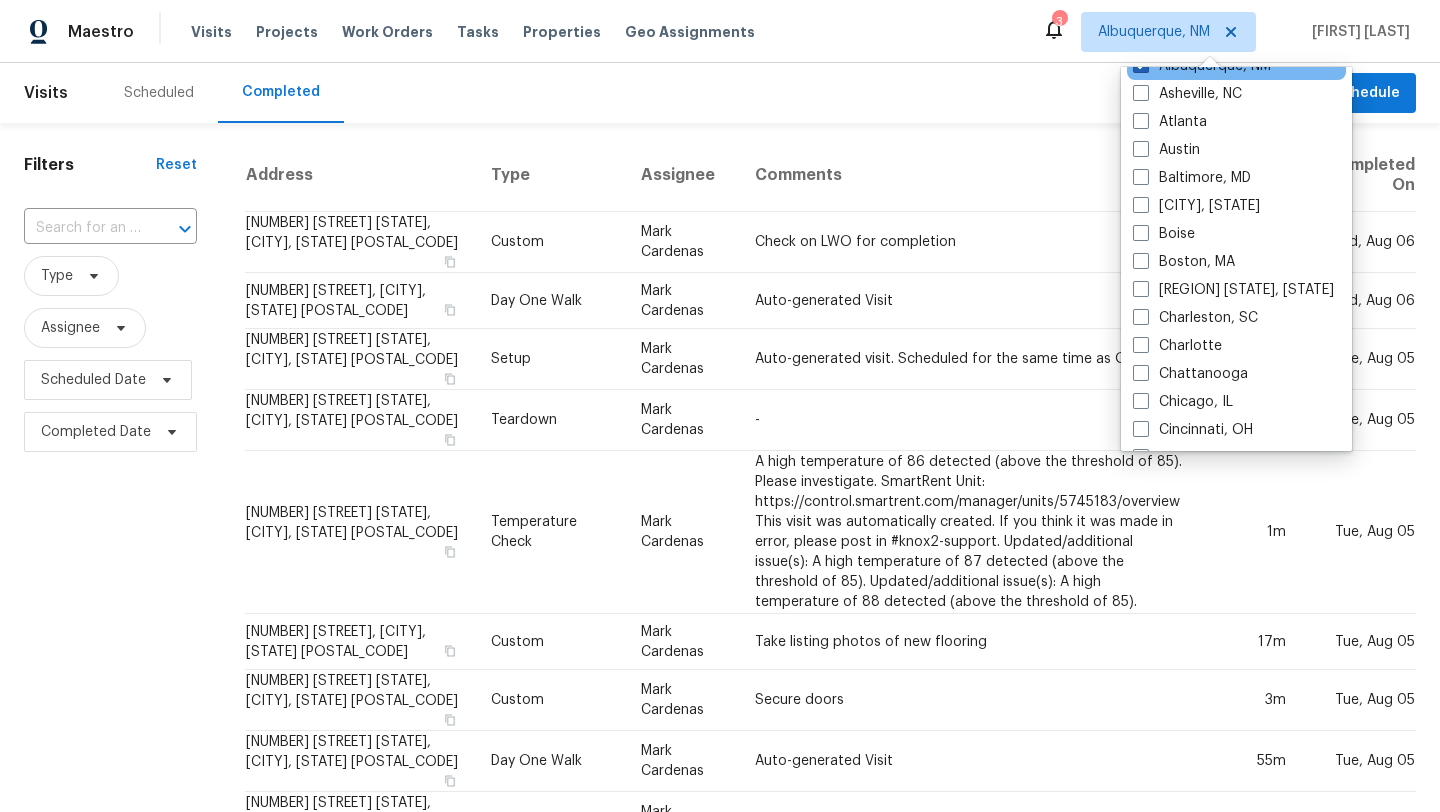 click on "Albuquerque, NM" at bounding box center (1202, 66) 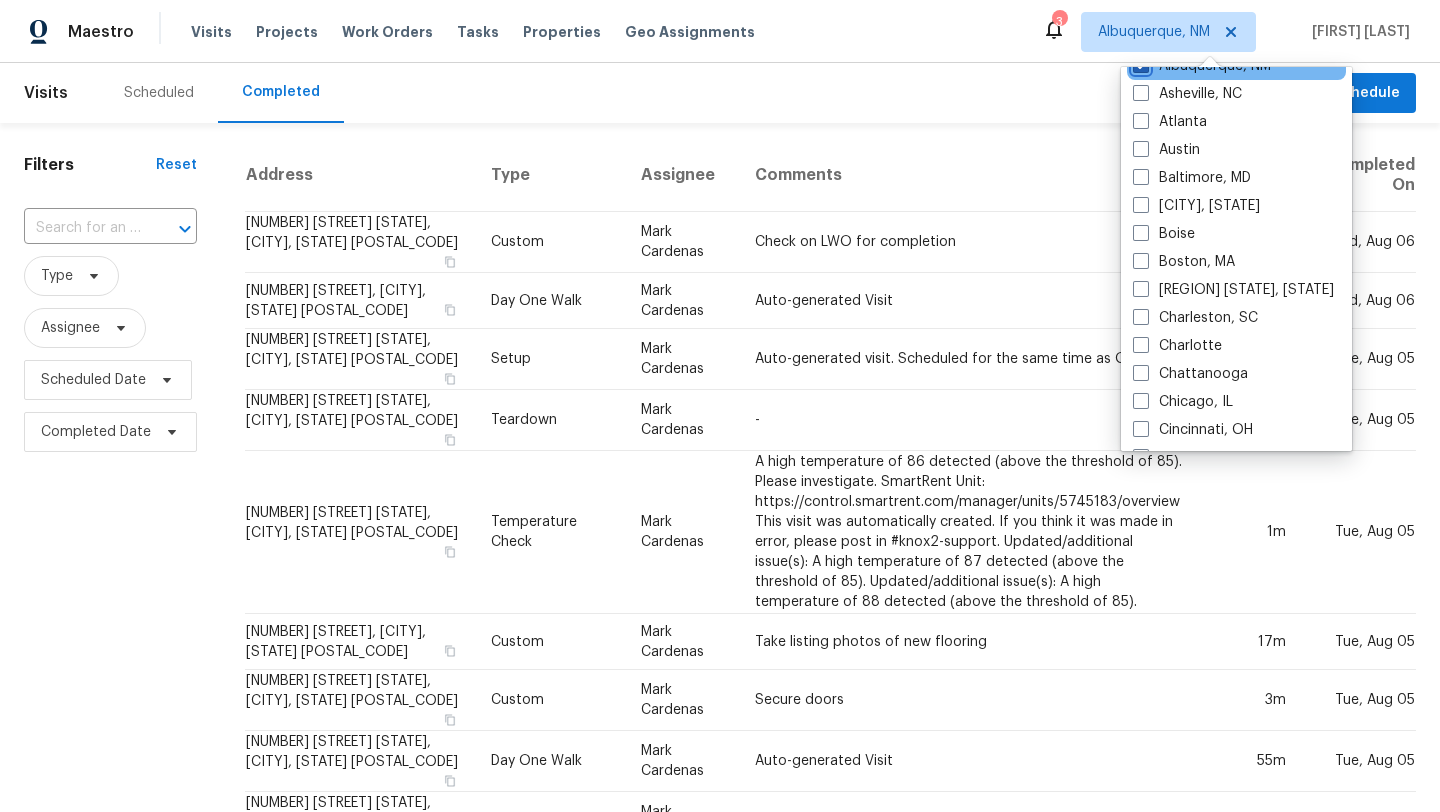 click on "Albuquerque, NM" at bounding box center (1139, 62) 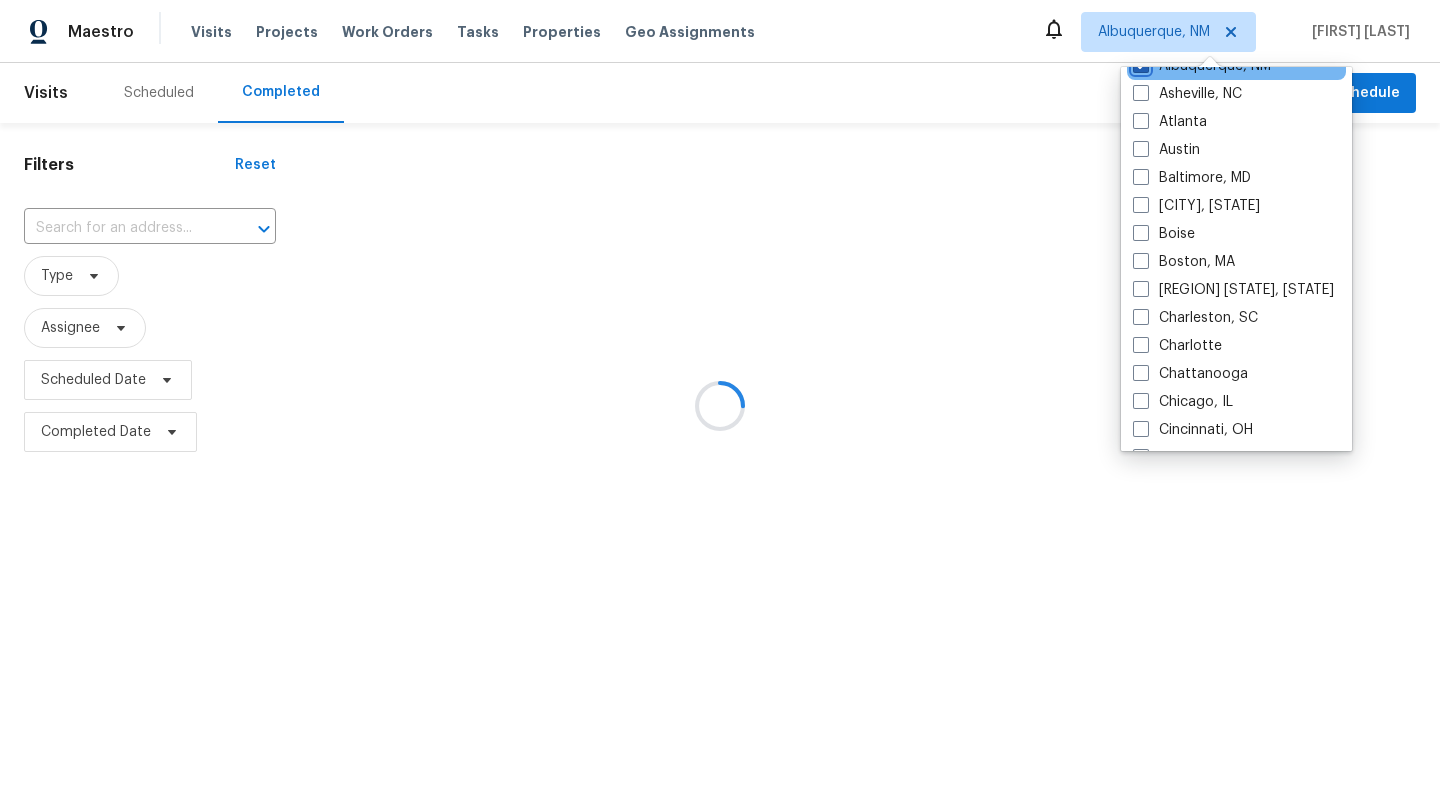scroll, scrollTop: 12, scrollLeft: 0, axis: vertical 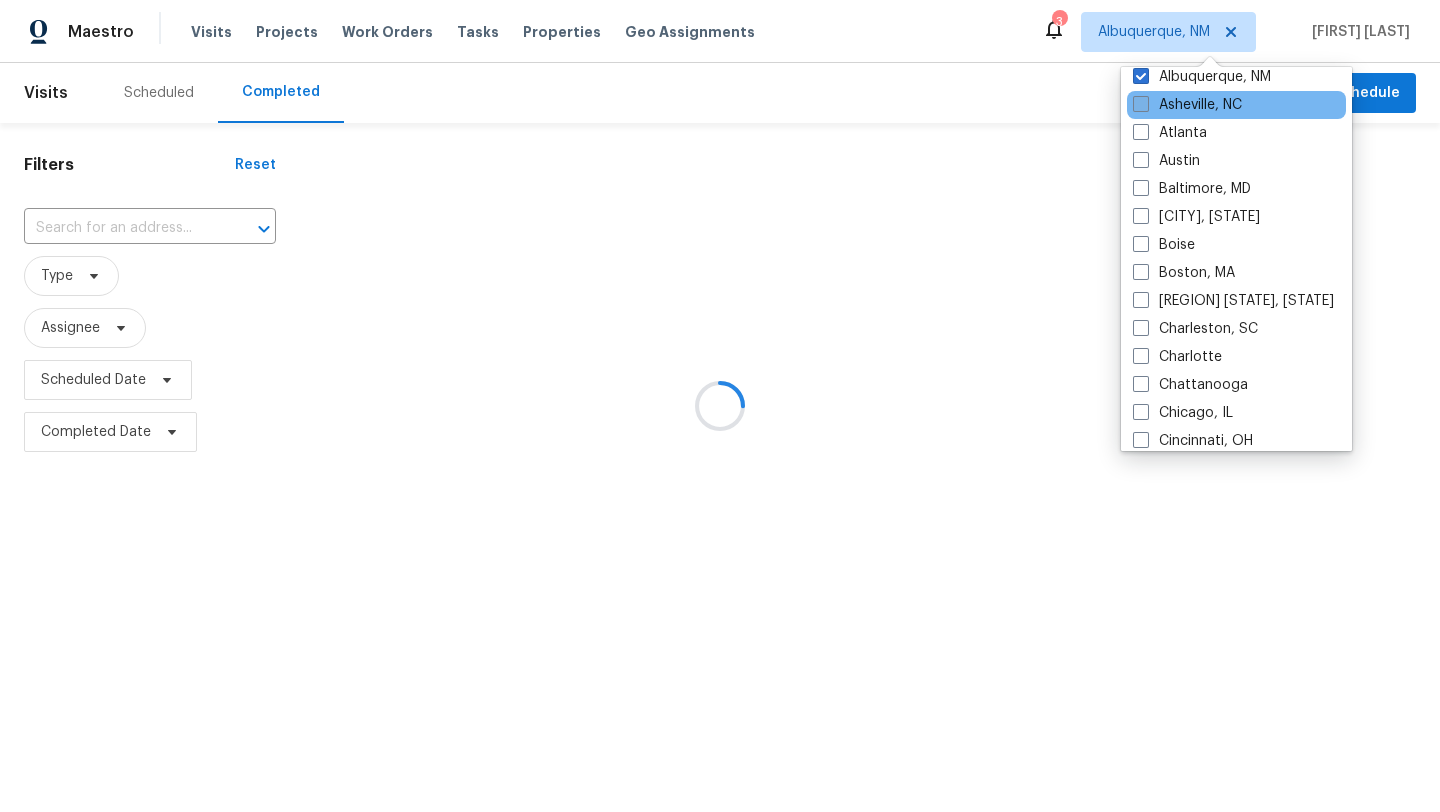 click at bounding box center [1141, 104] 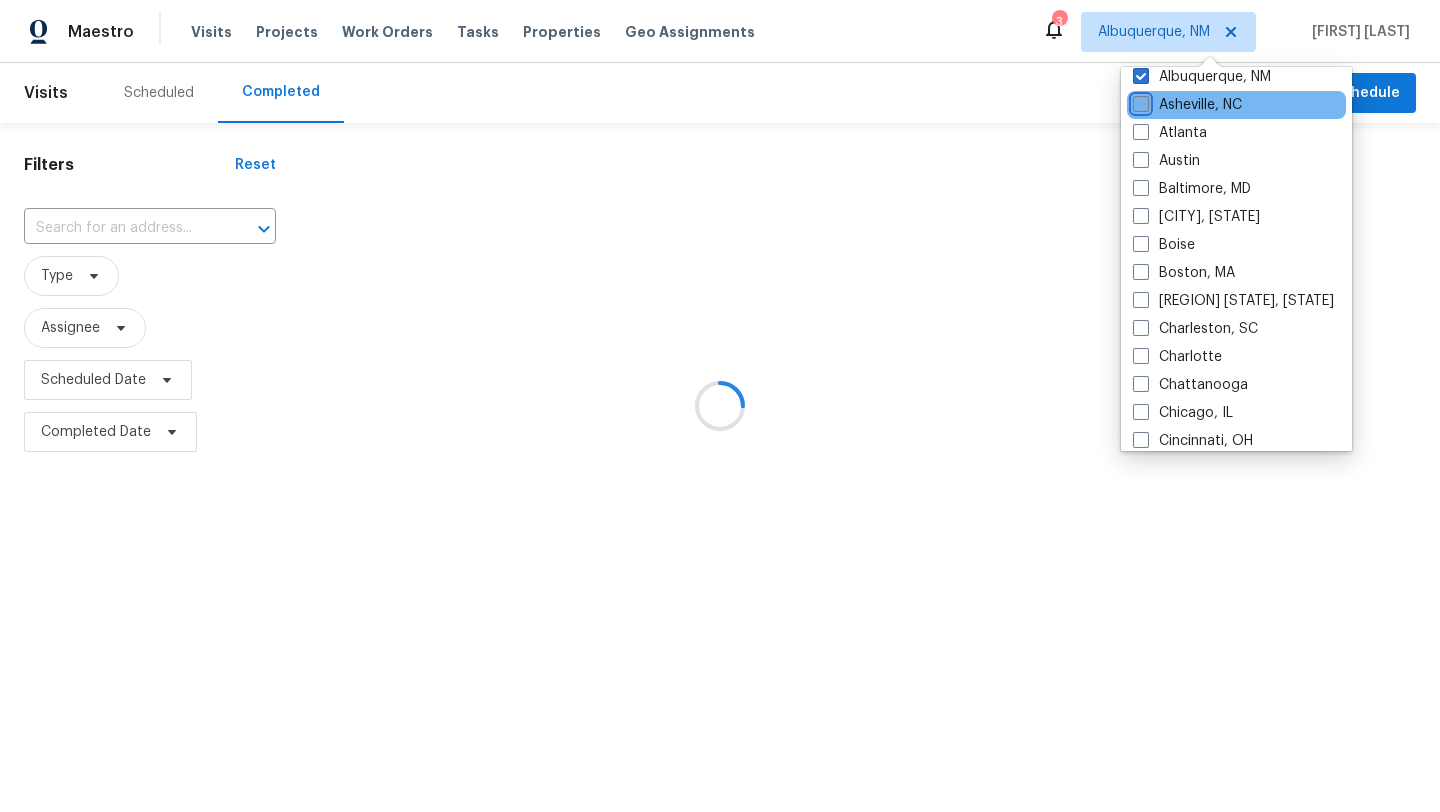 click on "Asheville, NC" at bounding box center [1139, 101] 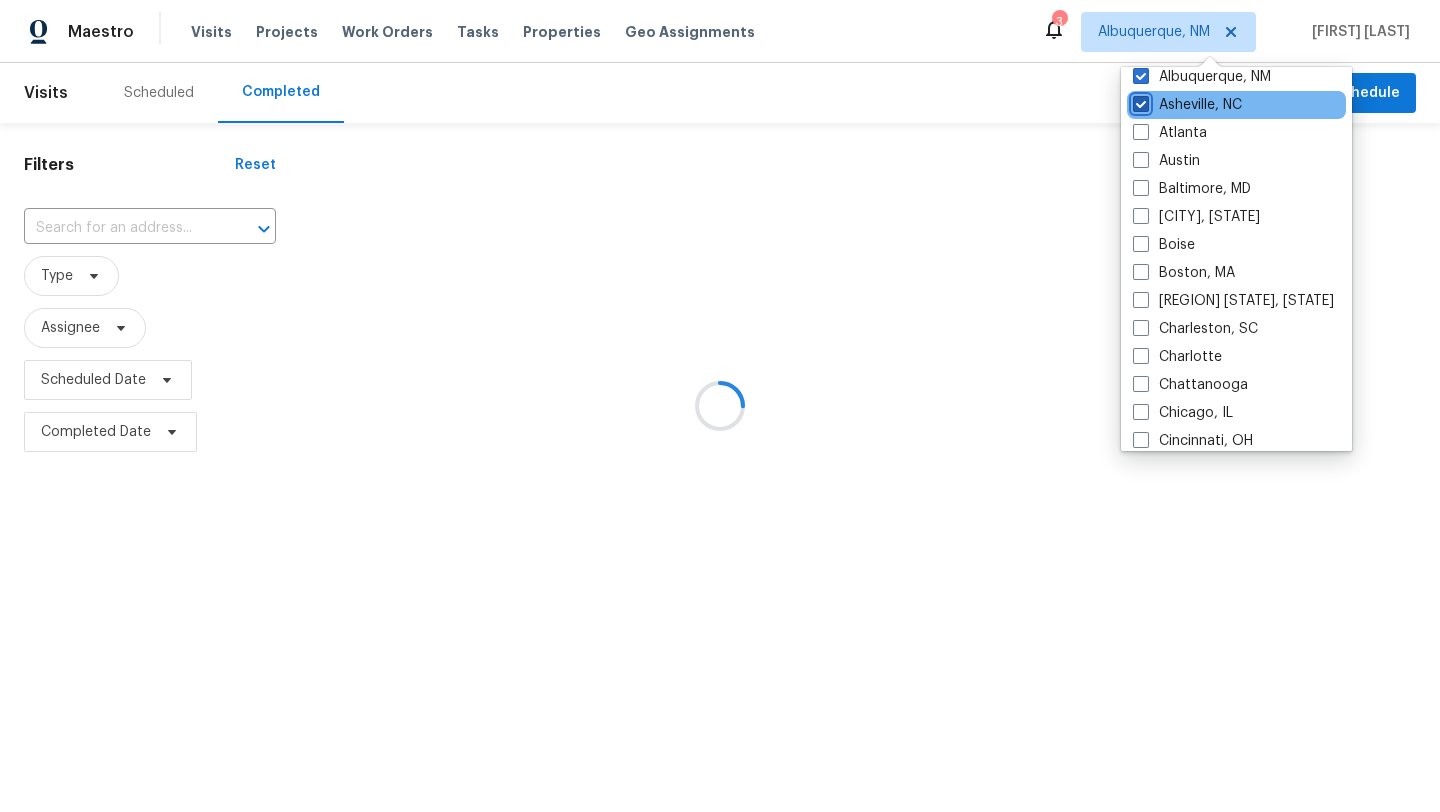 checkbox on "true" 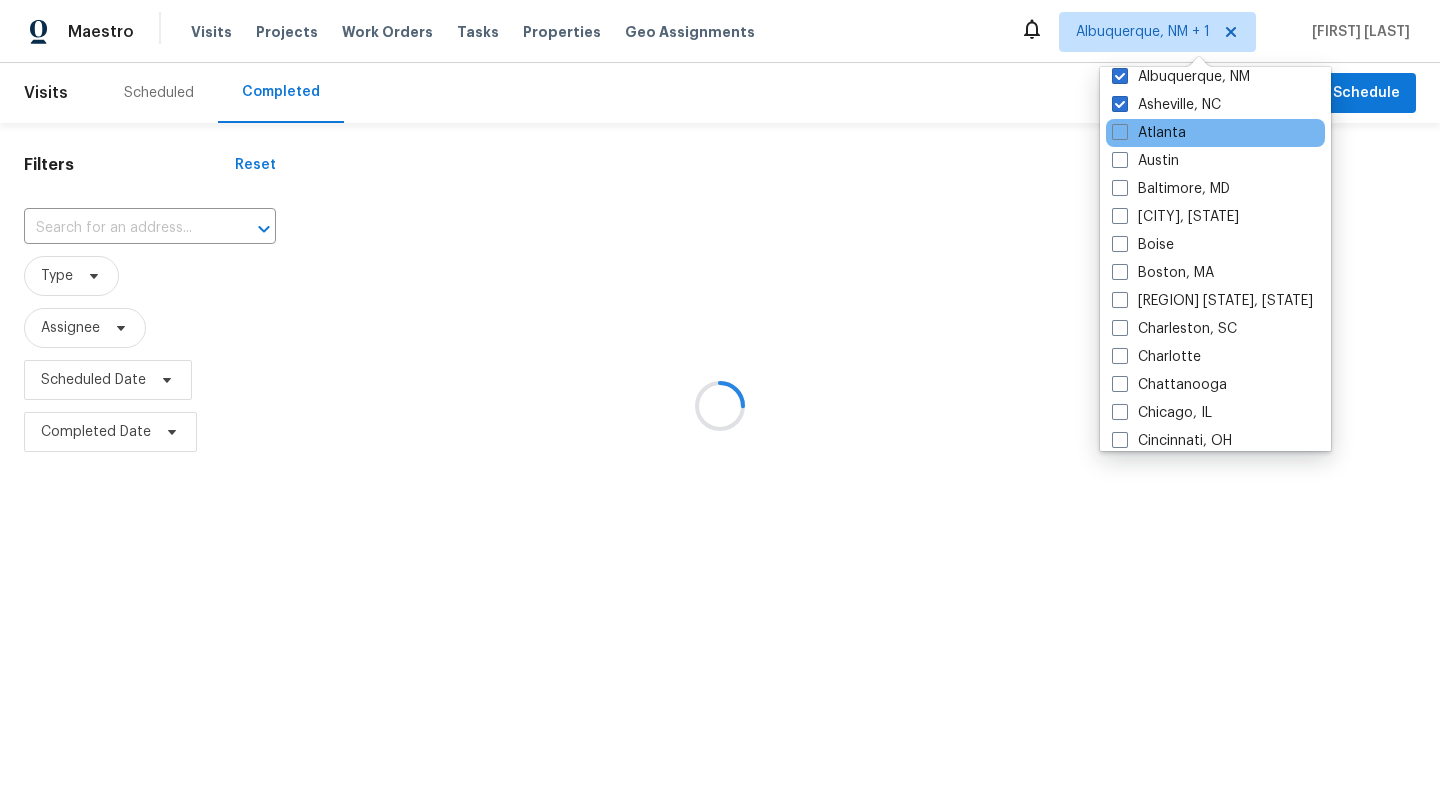 click on "Atlanta" at bounding box center [1215, 133] 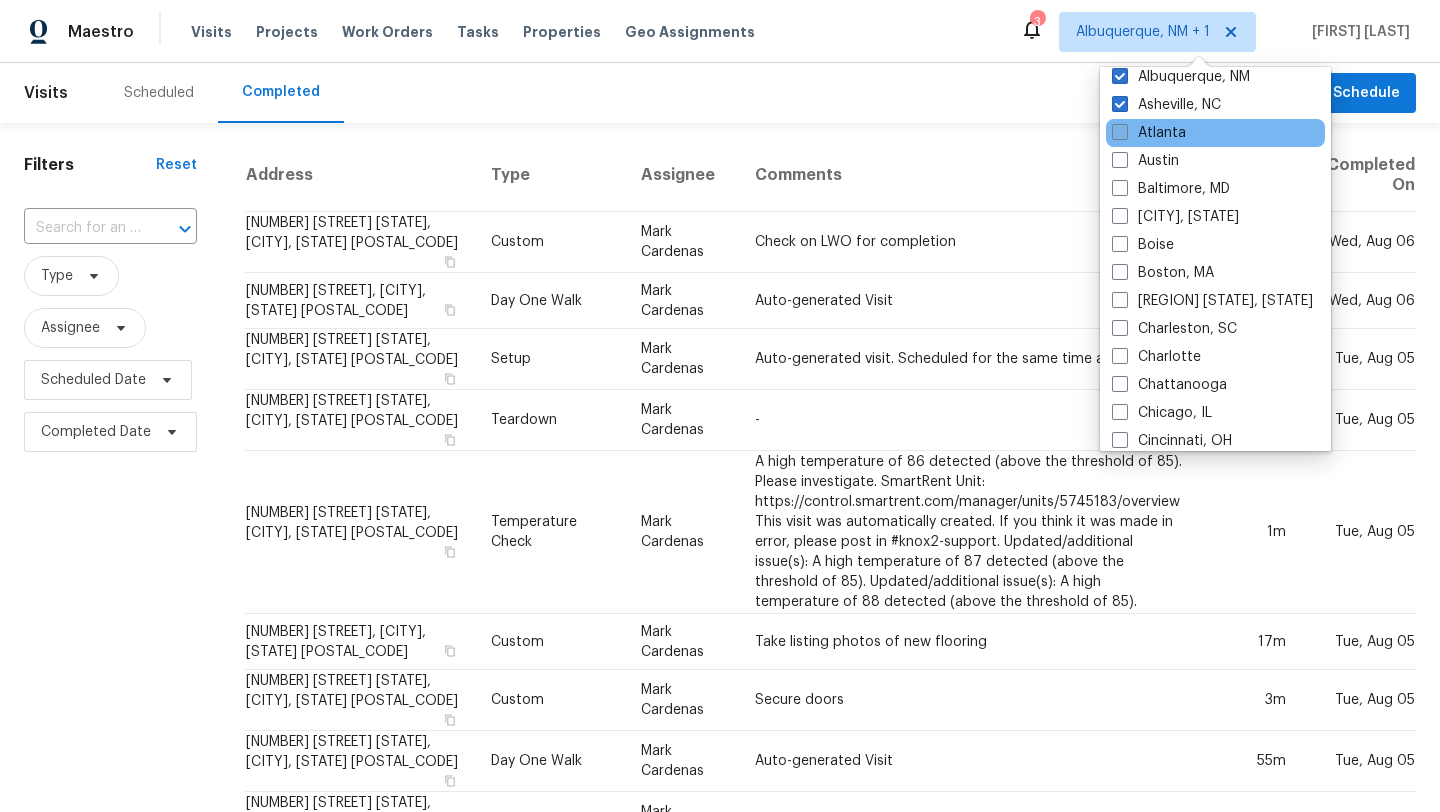 click on "Atlanta" at bounding box center [1149, 133] 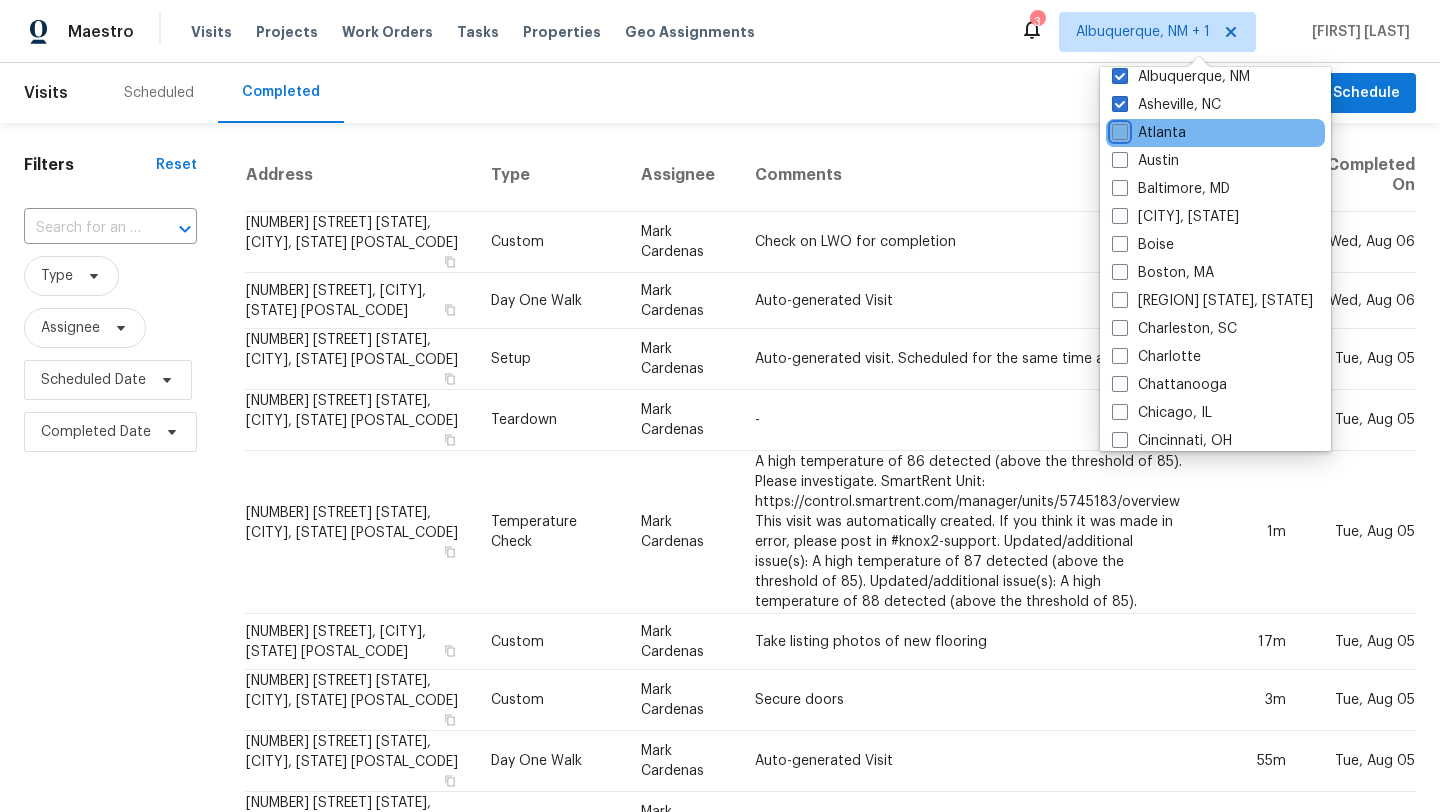 click on "Atlanta" at bounding box center (1118, 129) 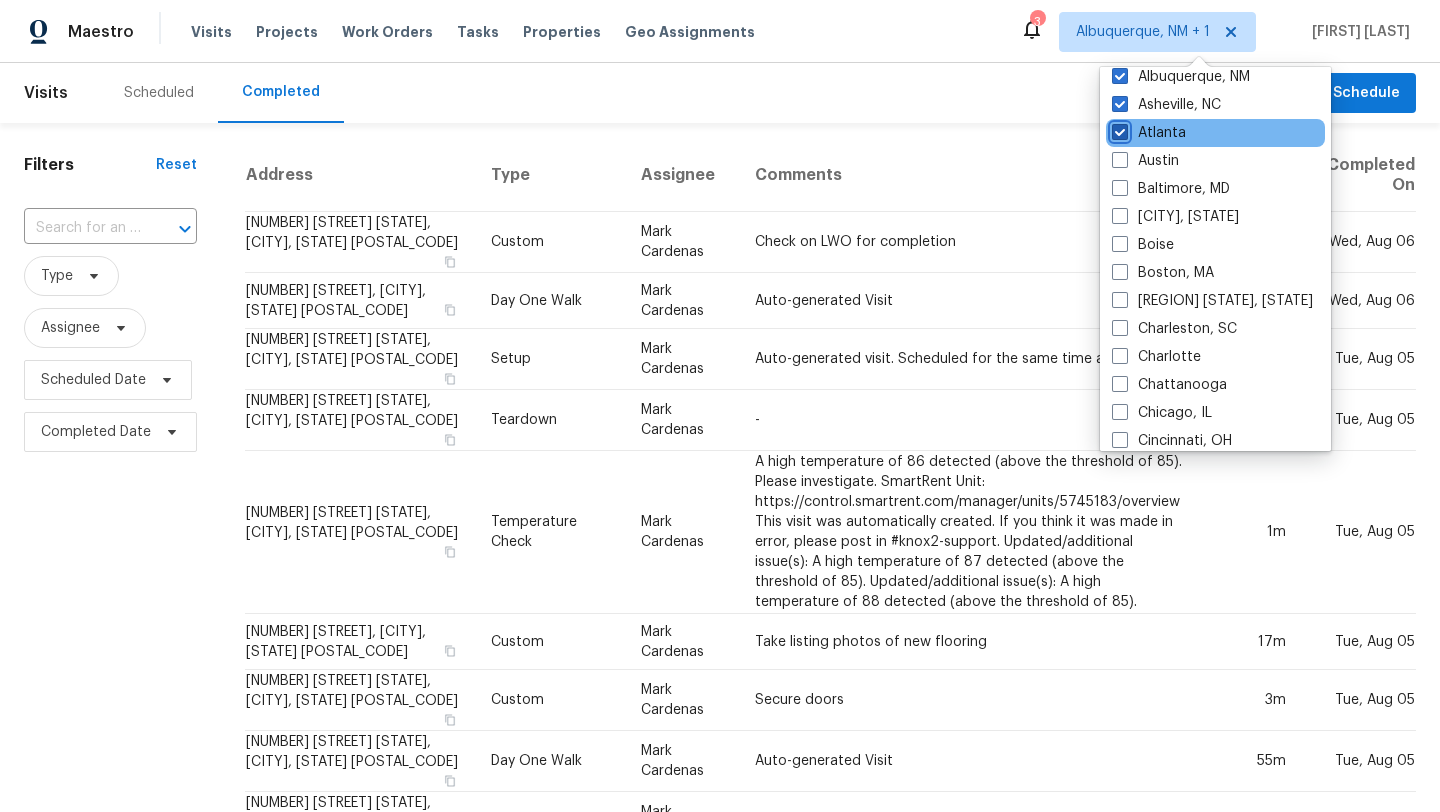 checkbox on "true" 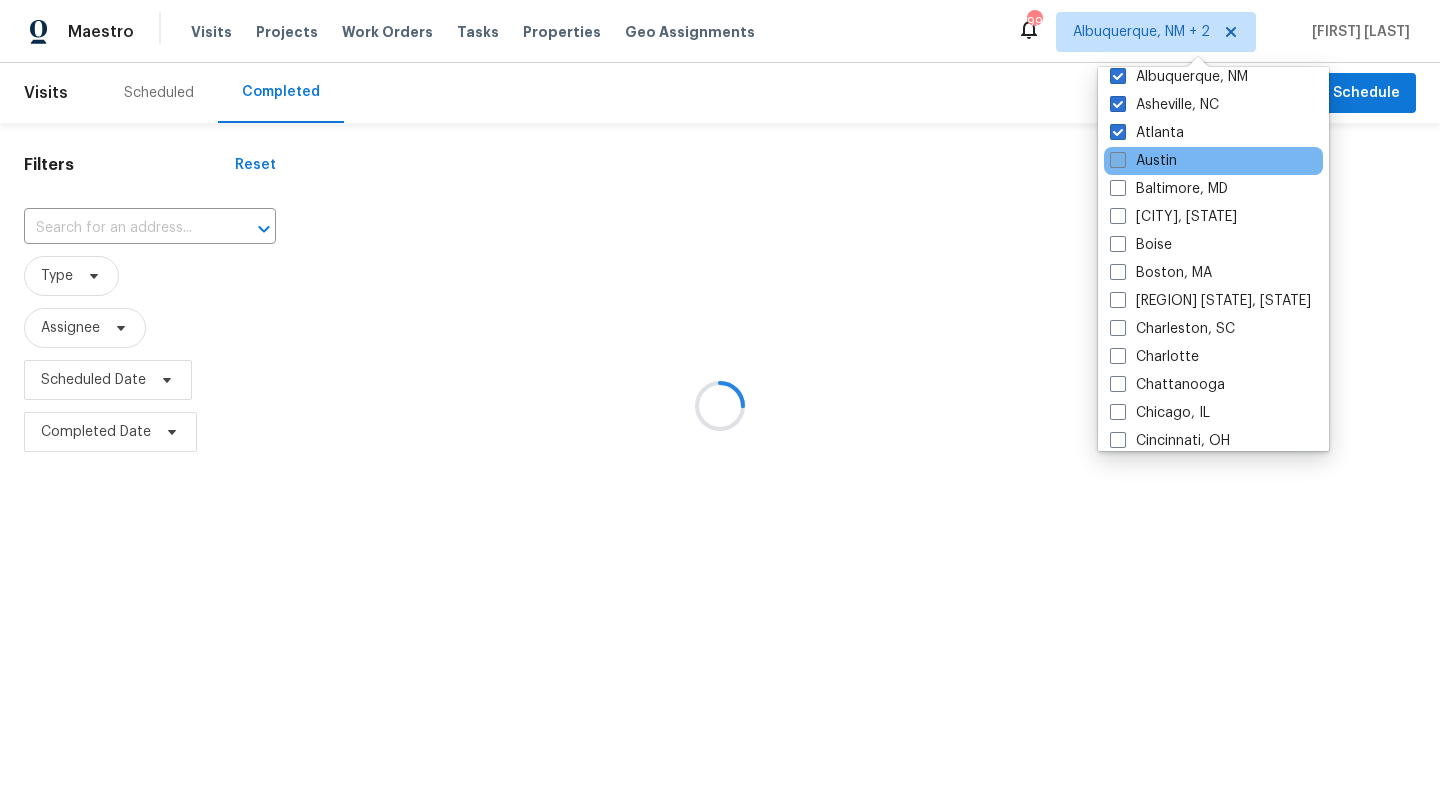 click on "Austin" at bounding box center [1143, 161] 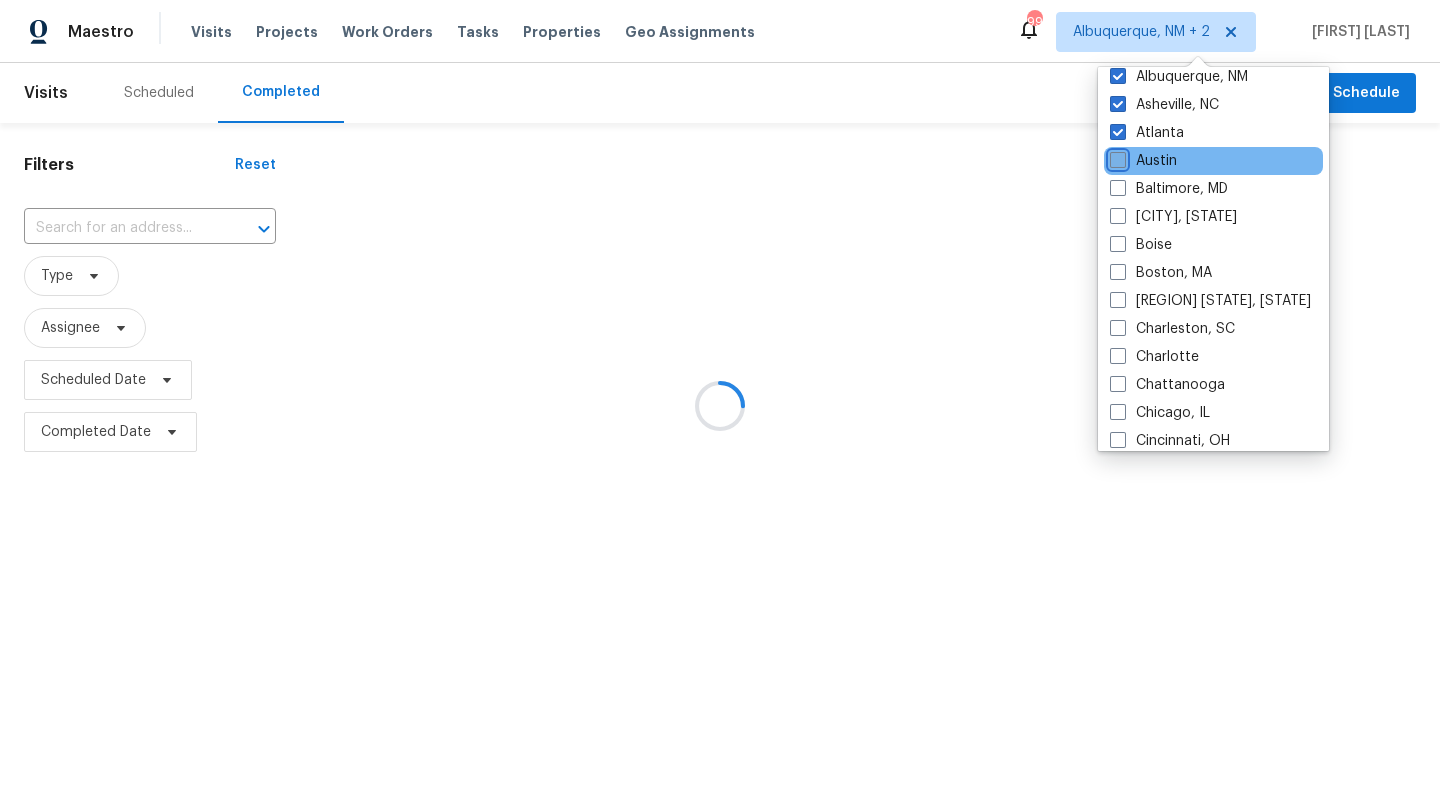 click on "Austin" at bounding box center (1116, 157) 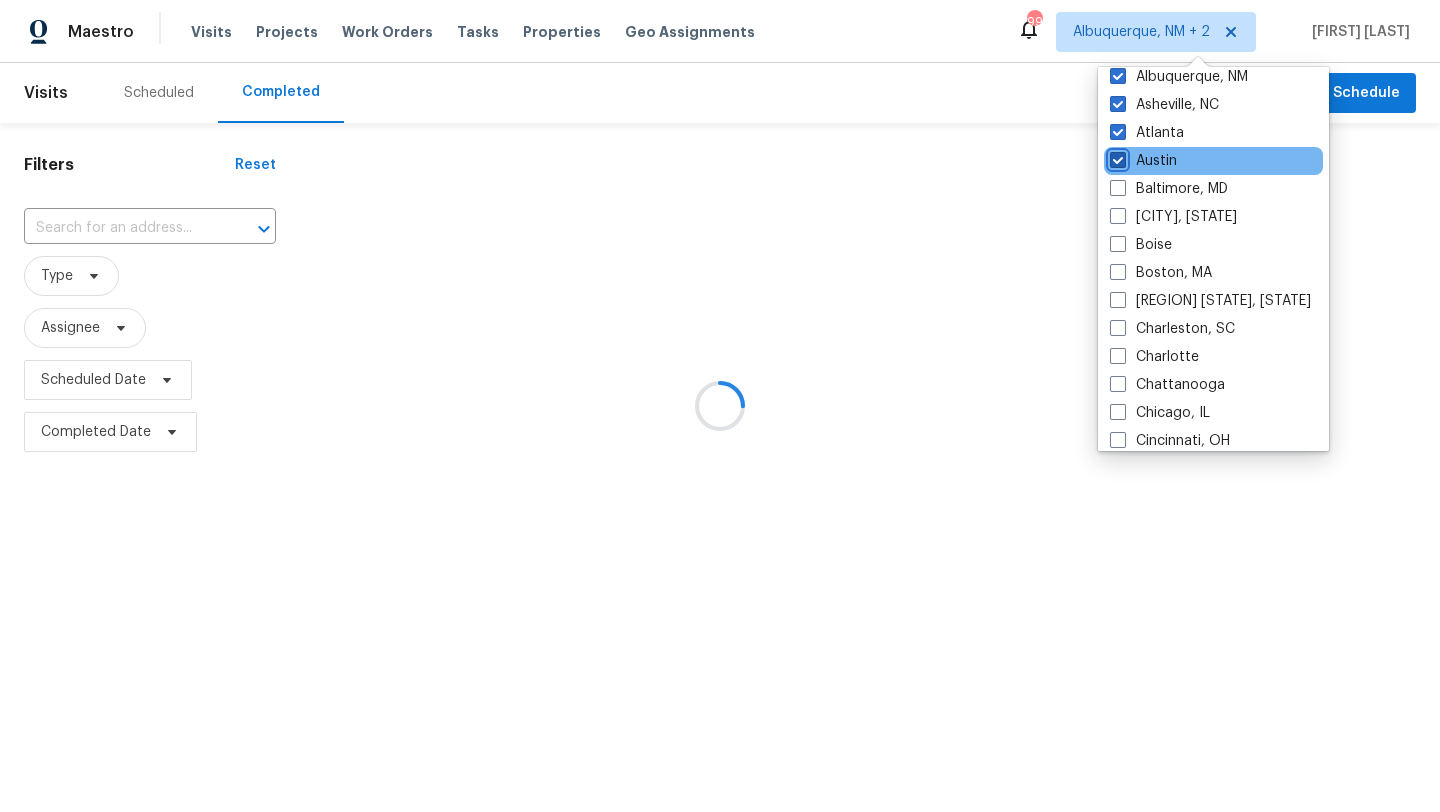 checkbox on "true" 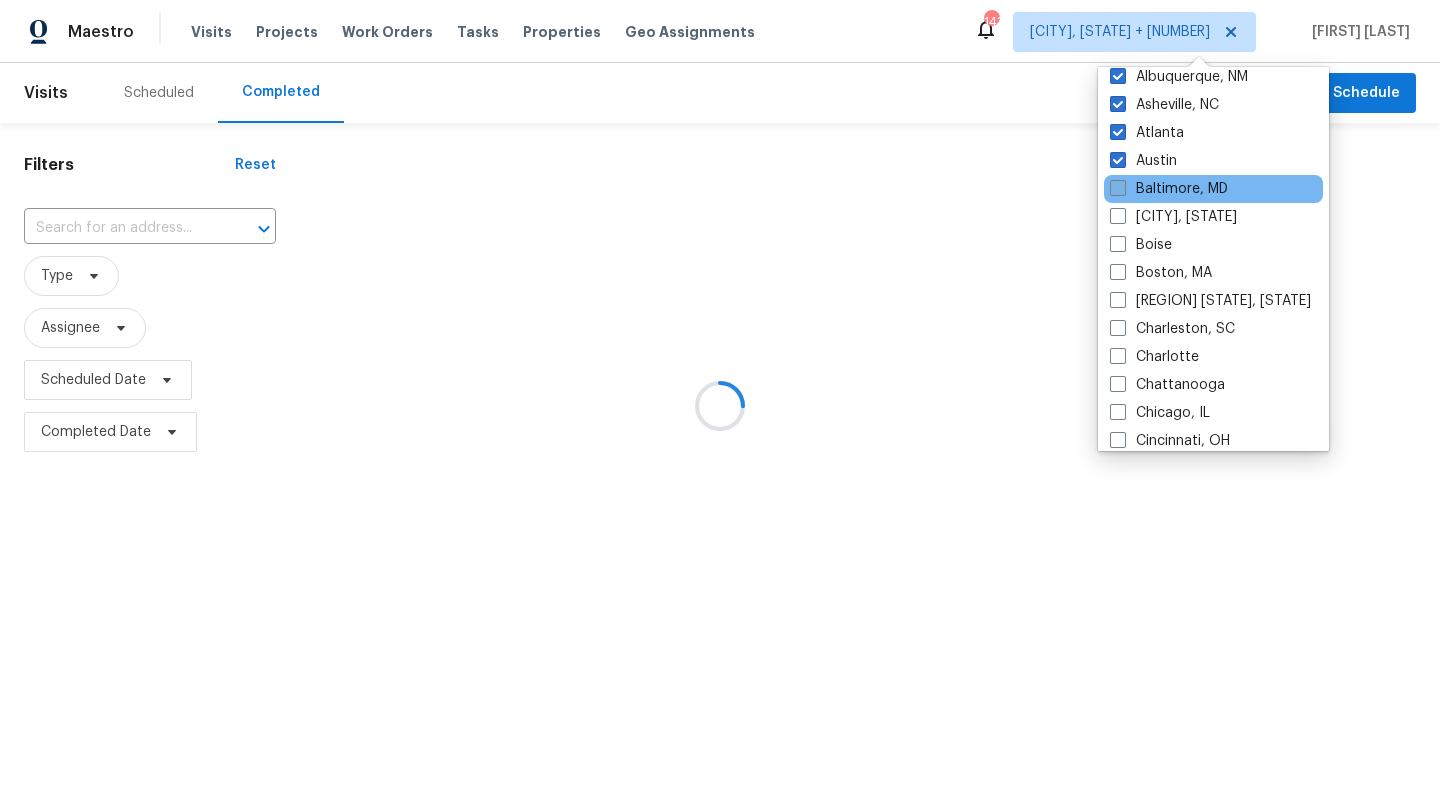 click on "Baltimore, MD" at bounding box center (1169, 189) 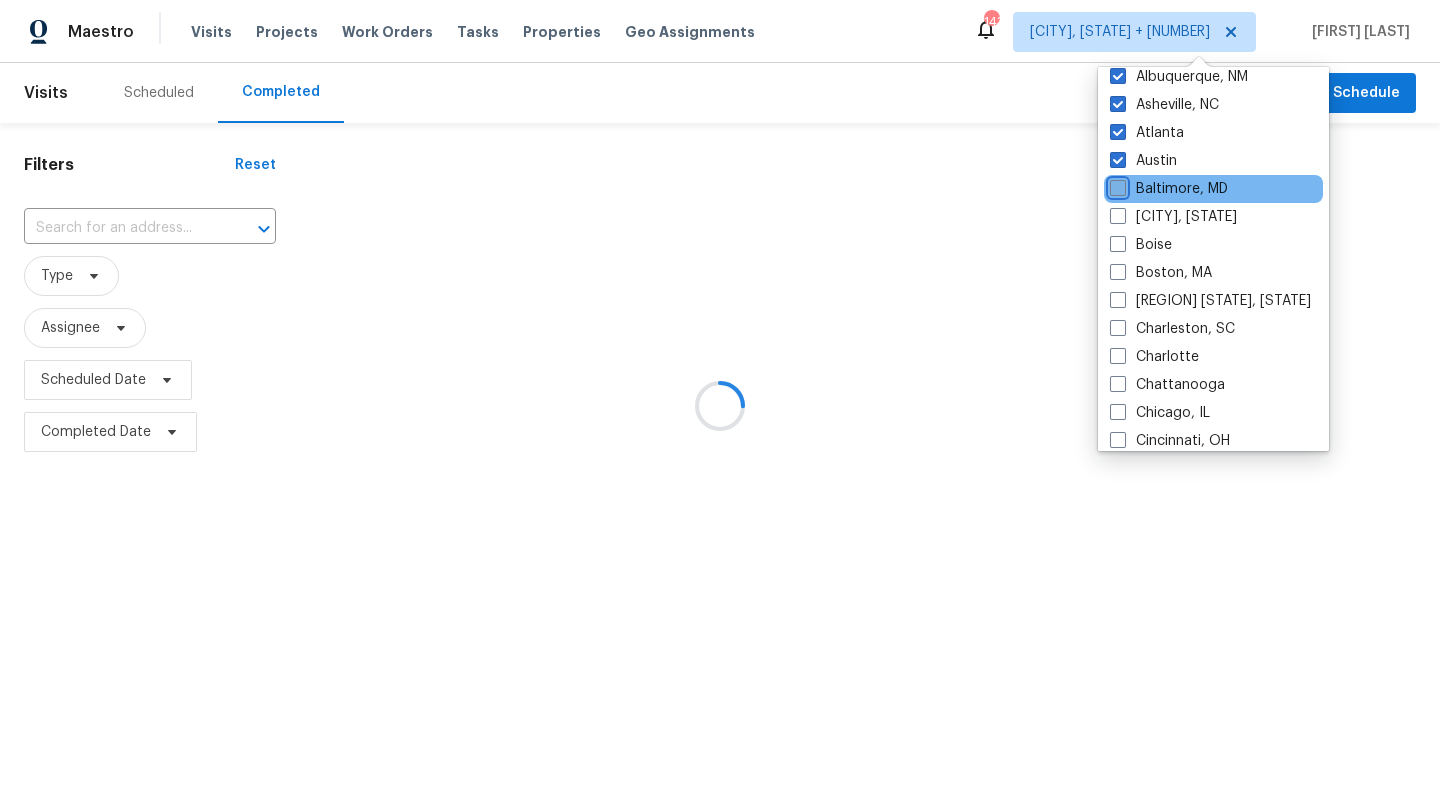 click on "Baltimore, MD" at bounding box center [1116, 185] 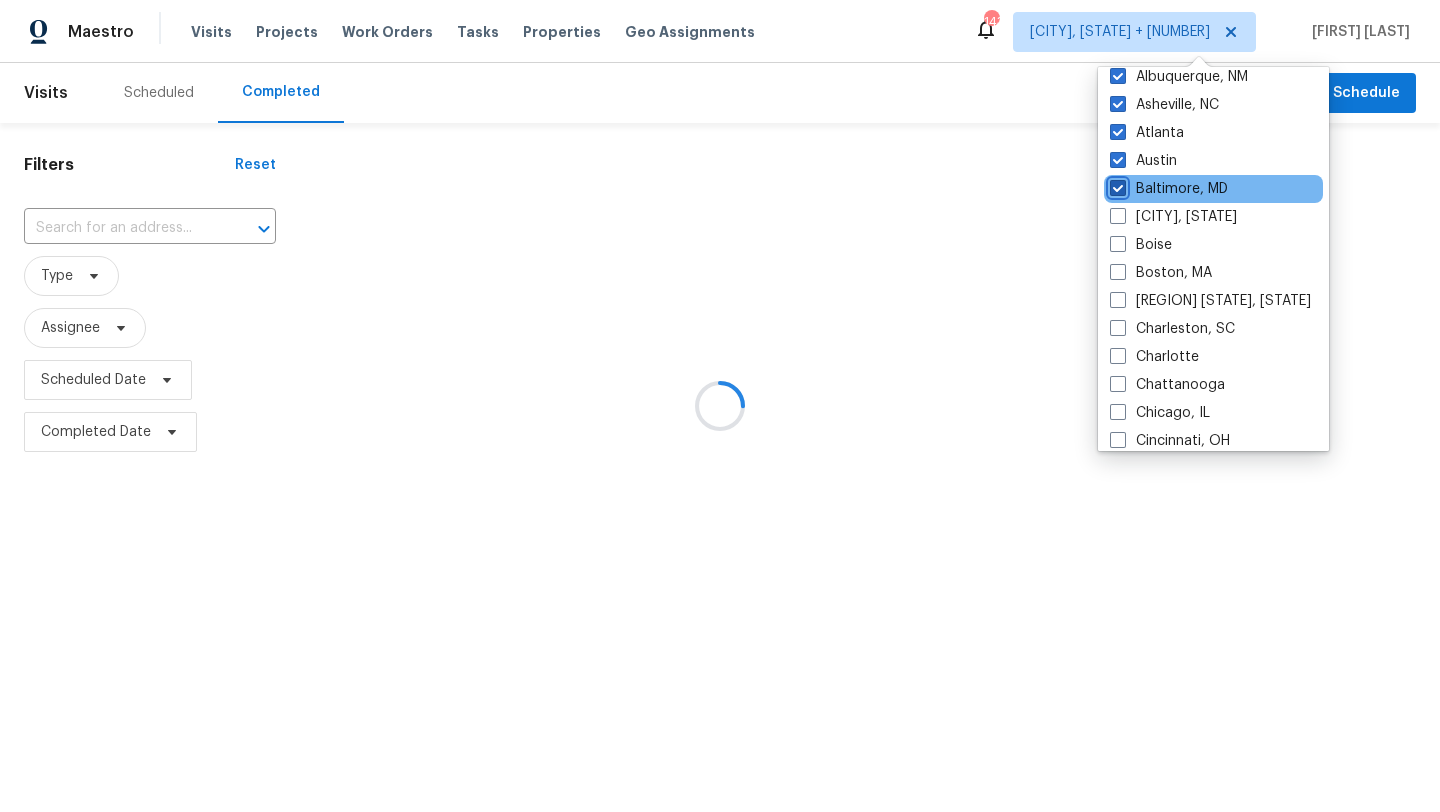 checkbox on "true" 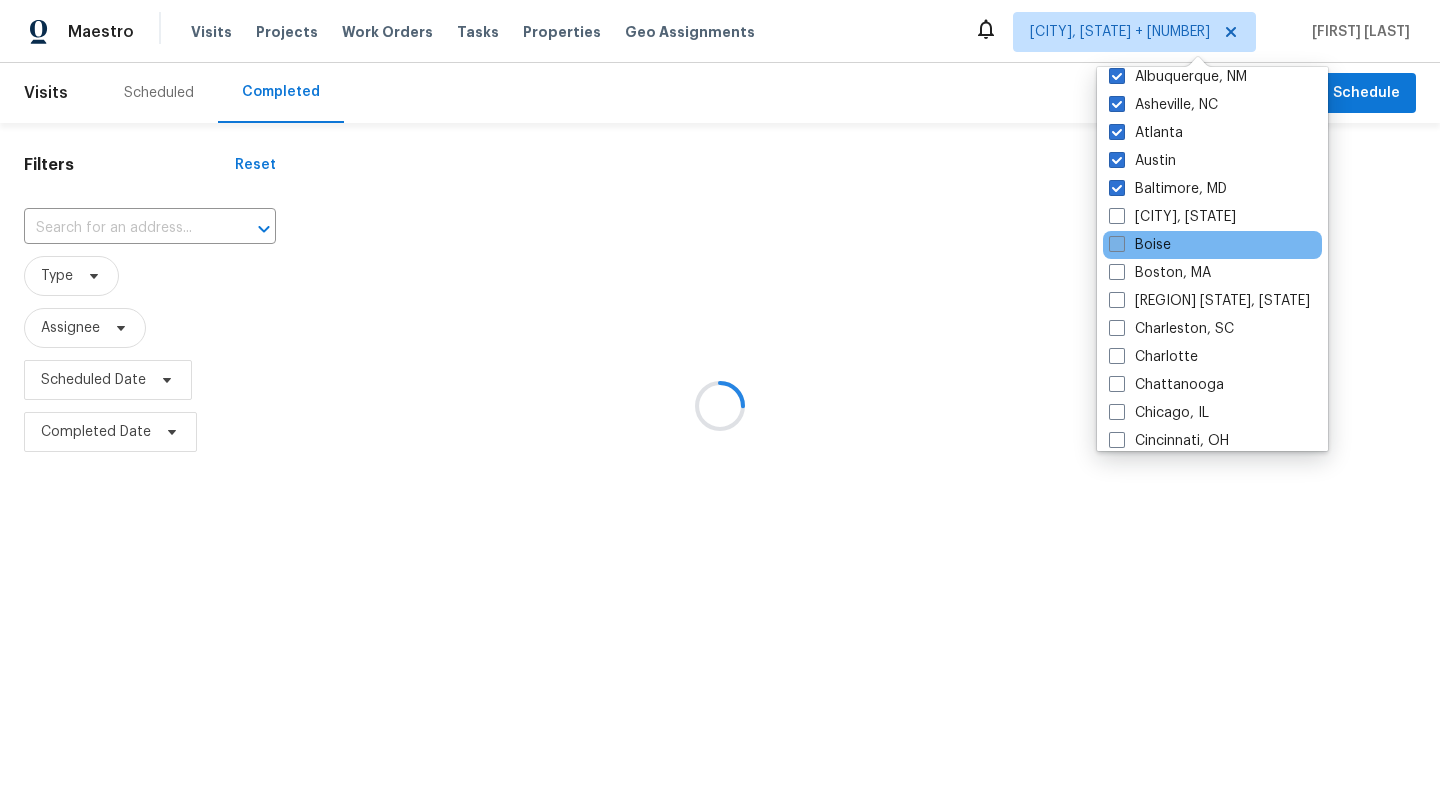click on "Boise" at bounding box center [1140, 245] 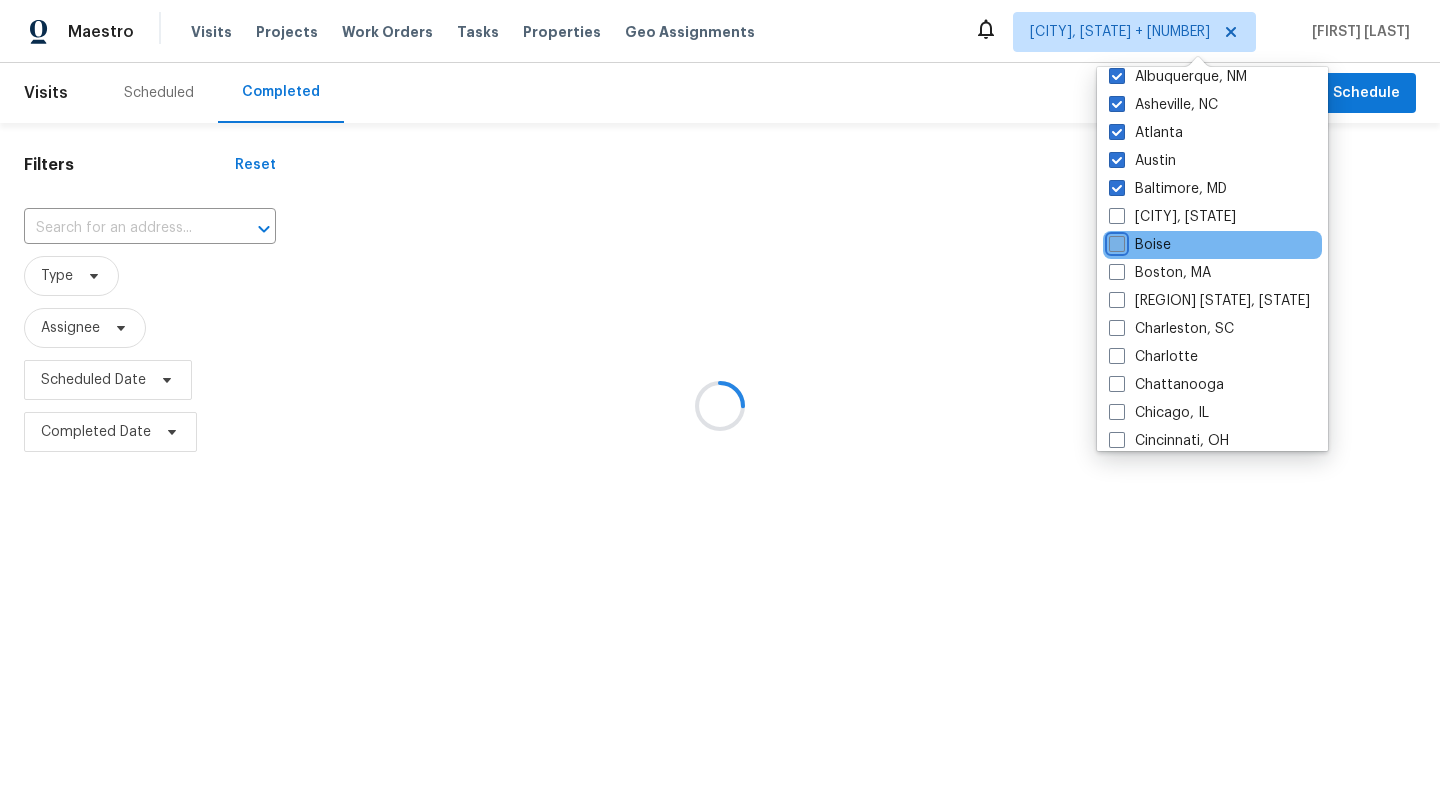 click on "Boise" at bounding box center [1115, 241] 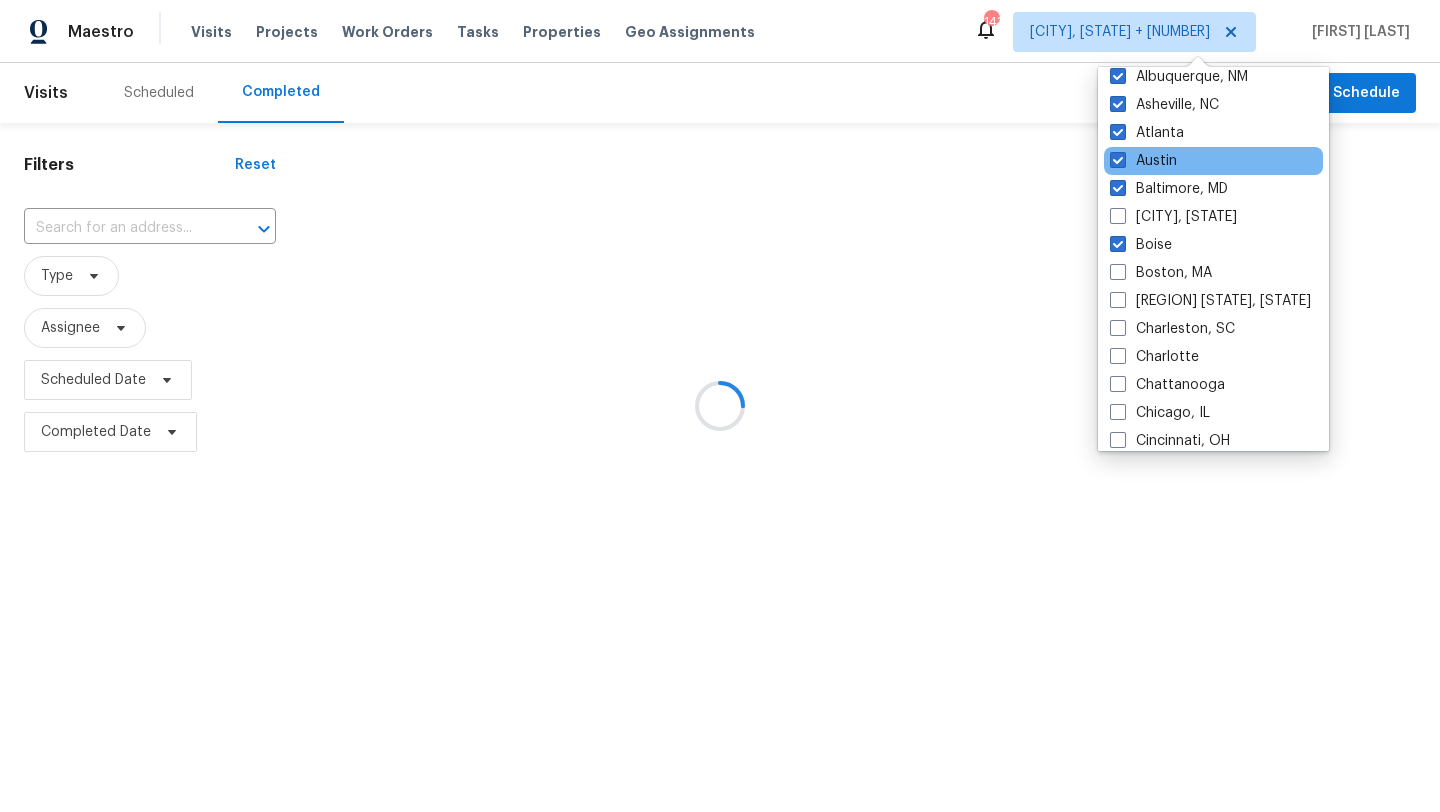 click on "Austin" at bounding box center [1213, 161] 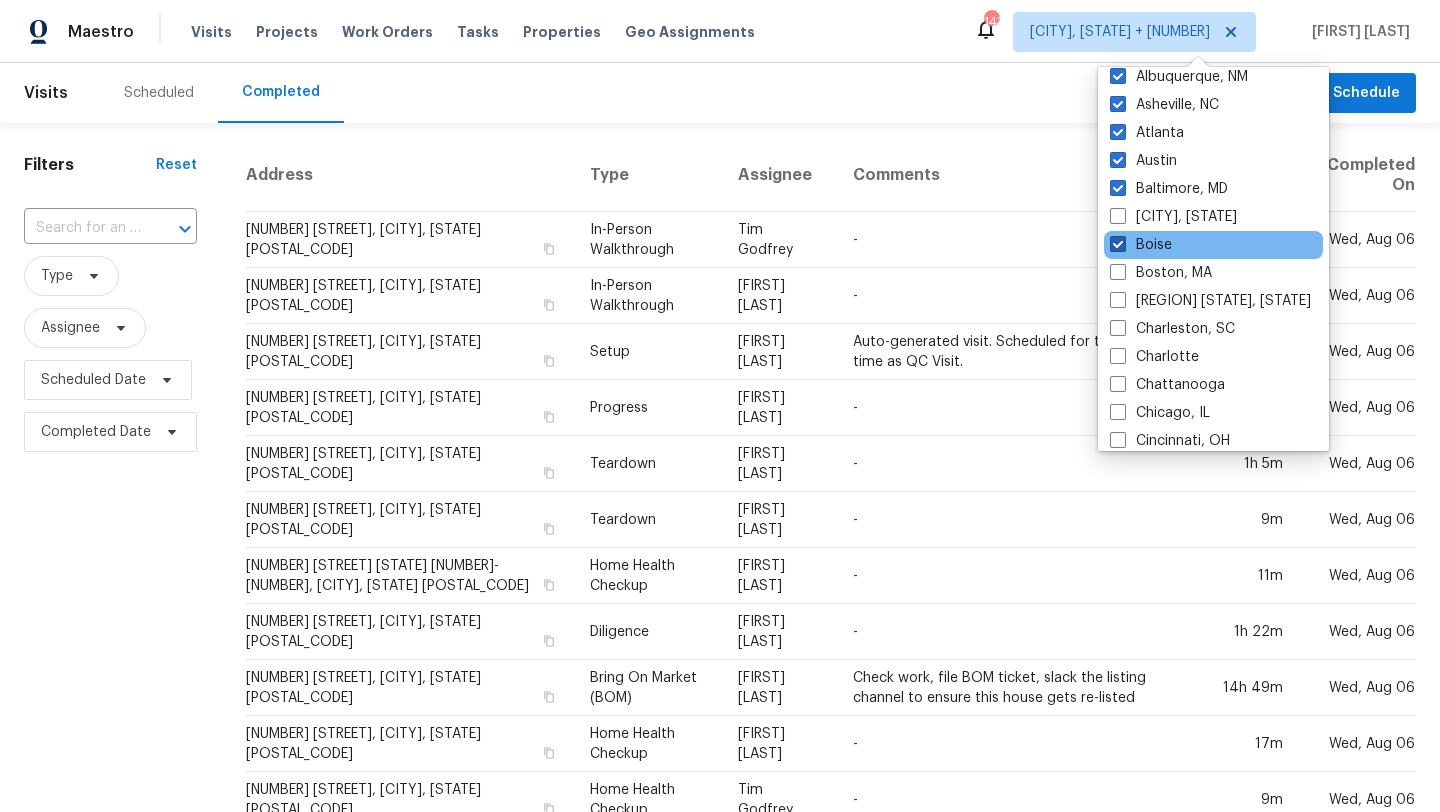 click at bounding box center [1118, 244] 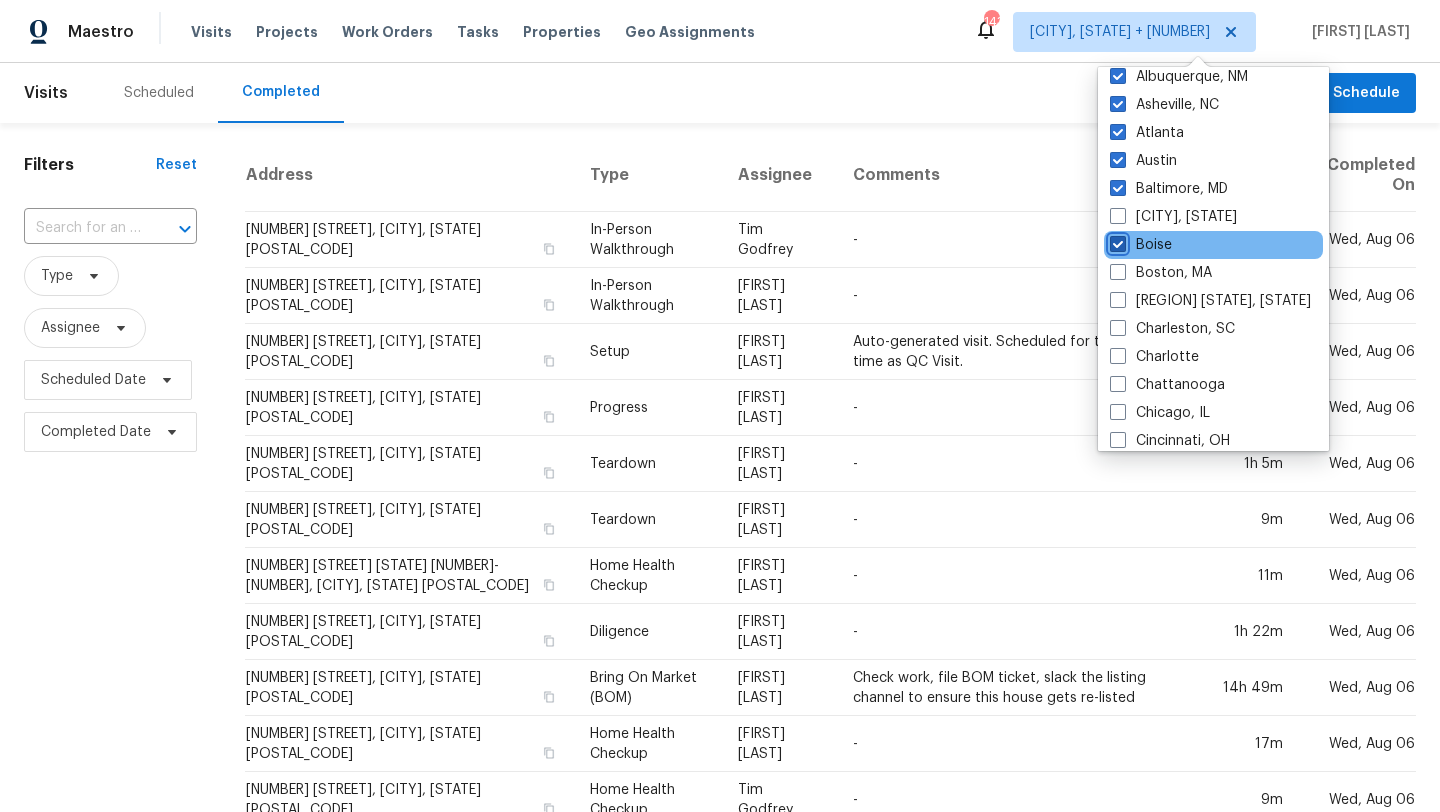 click on "Boise" at bounding box center (1116, 241) 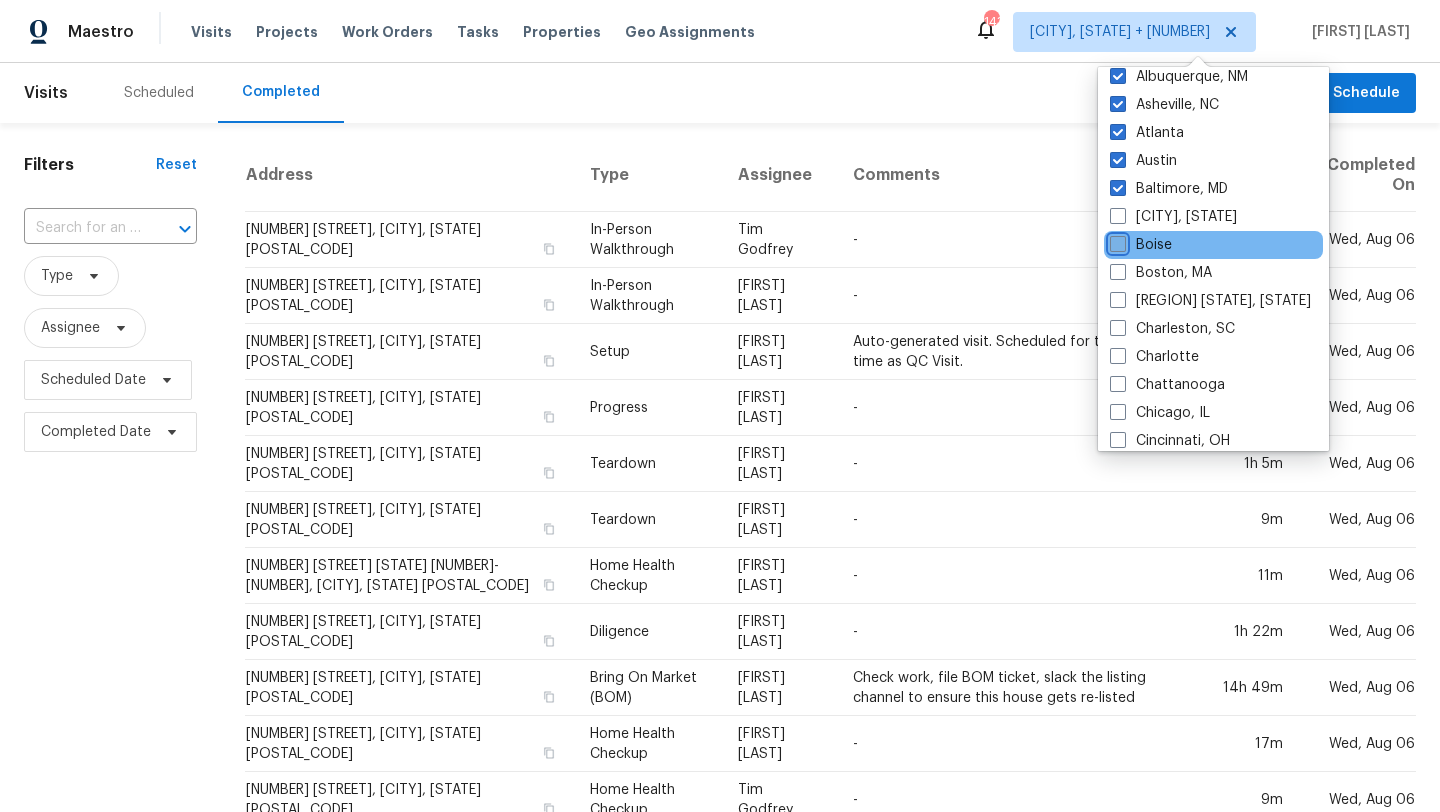 checkbox on "false" 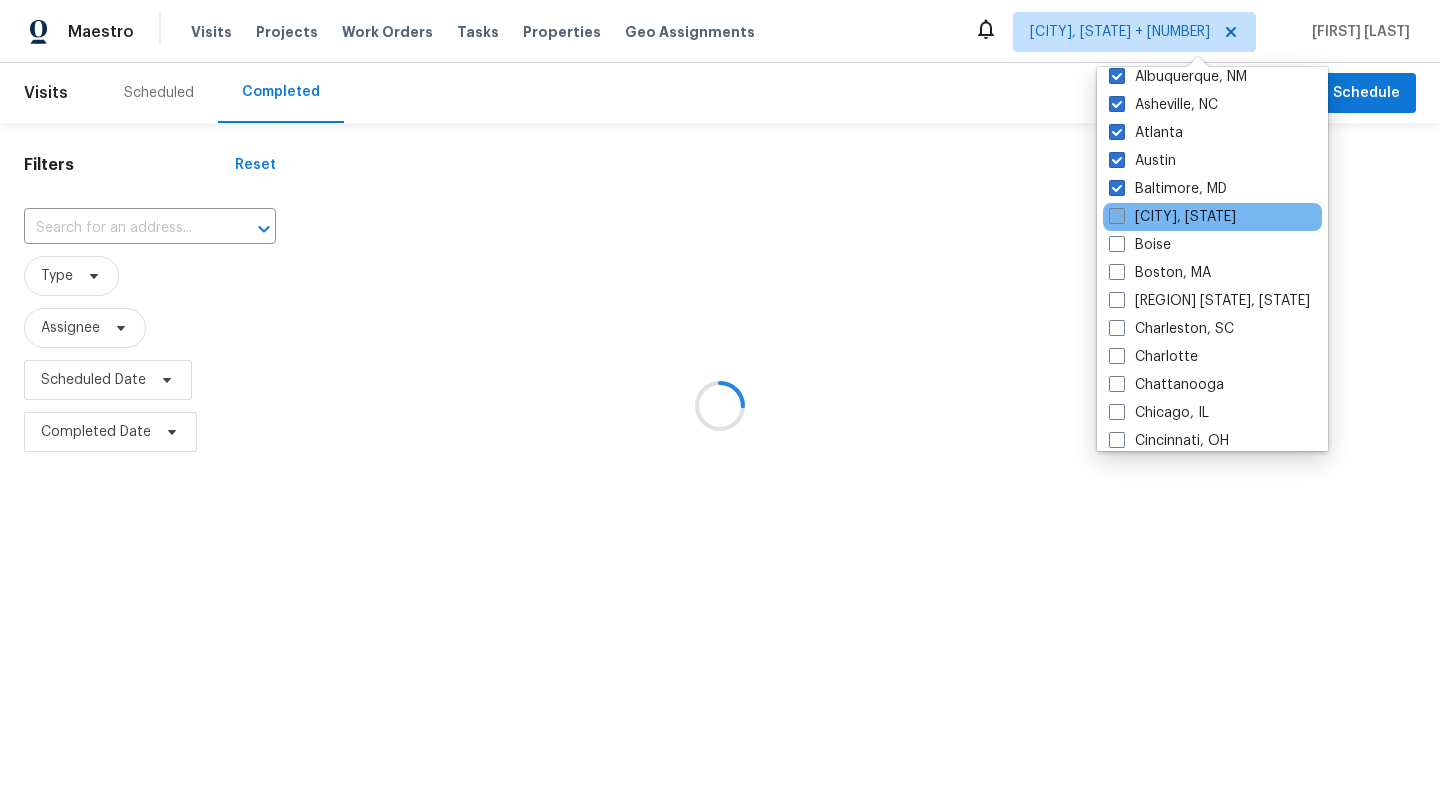 click on "[CITY], [STATE]" at bounding box center (1172, 217) 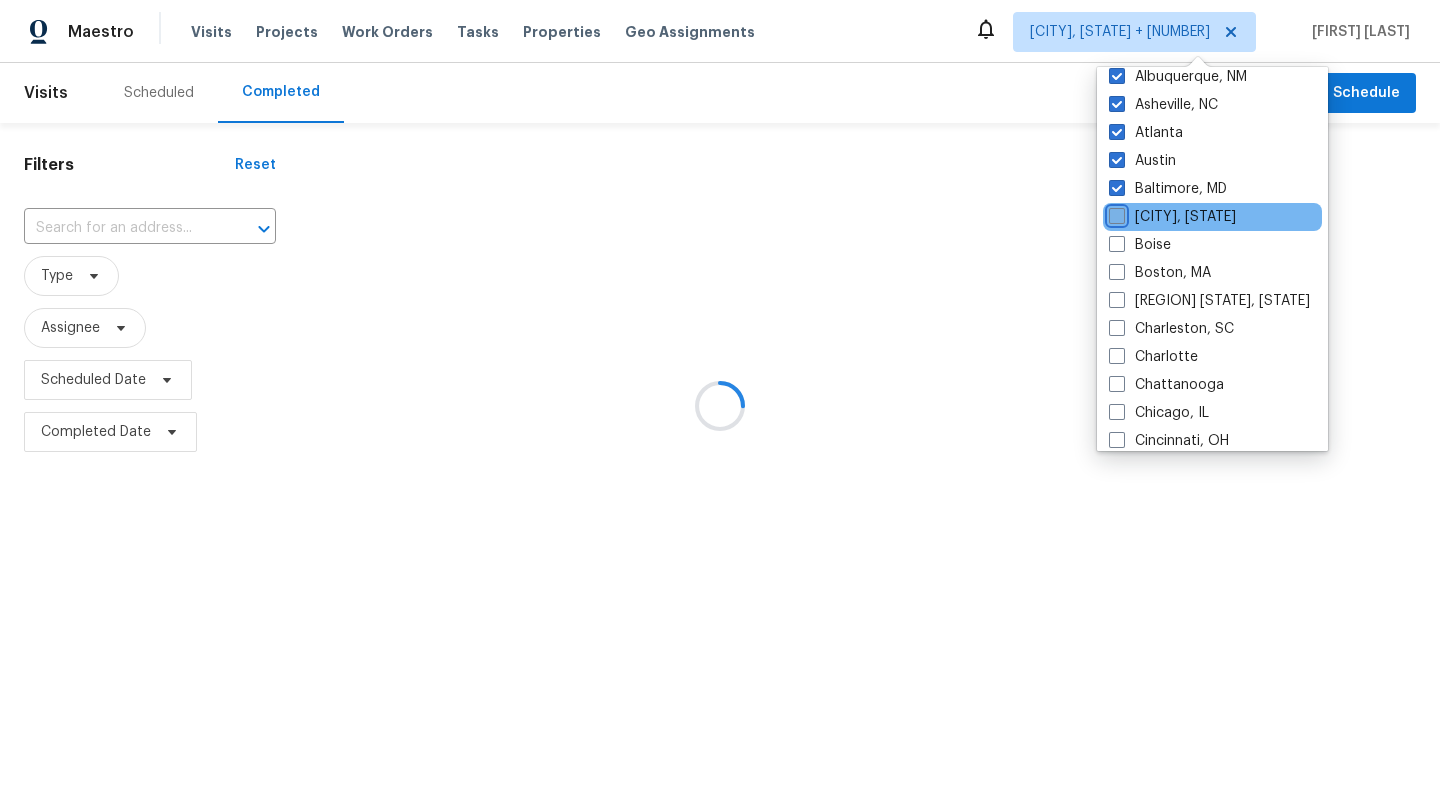 click on "[CITY], [STATE]" at bounding box center (1115, 213) 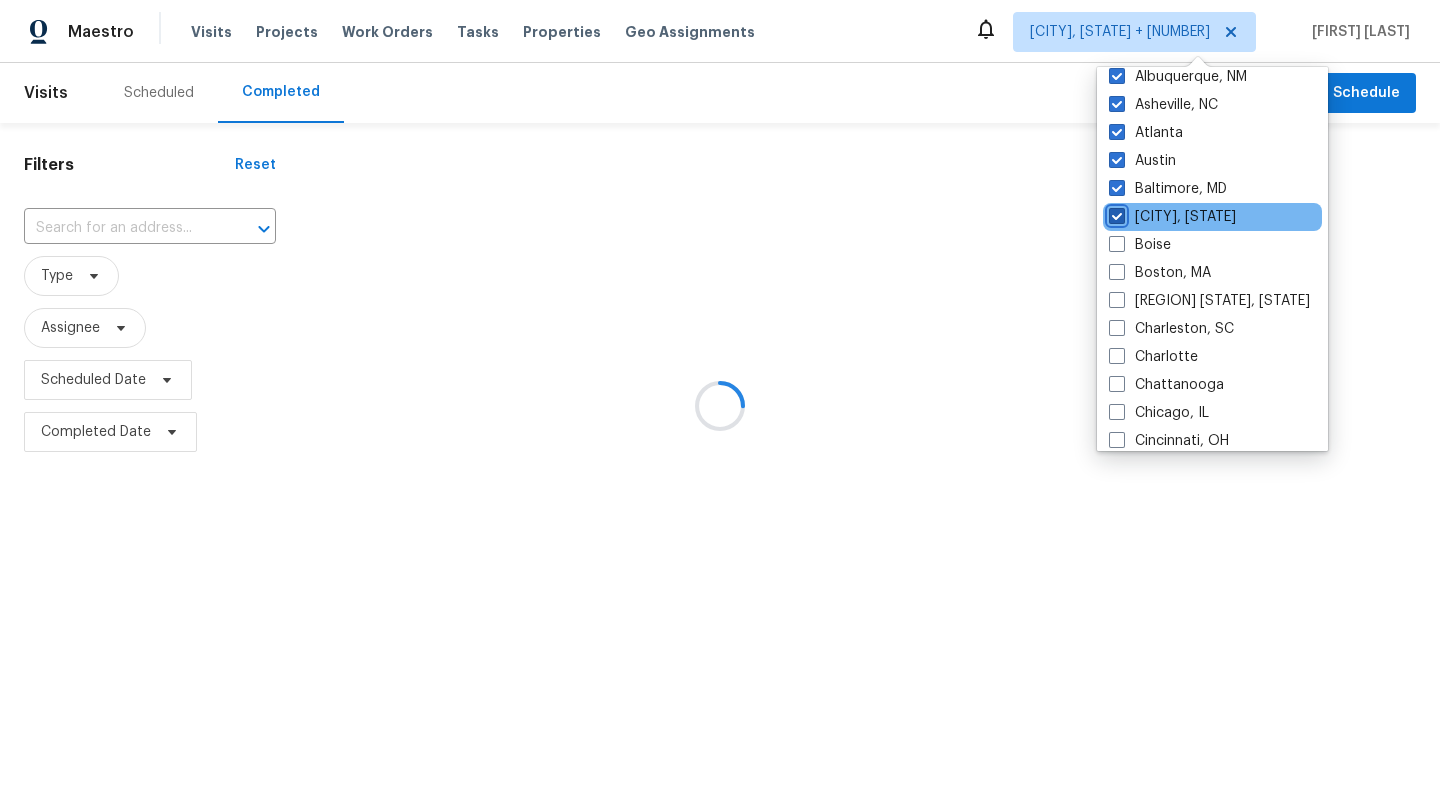 checkbox on "true" 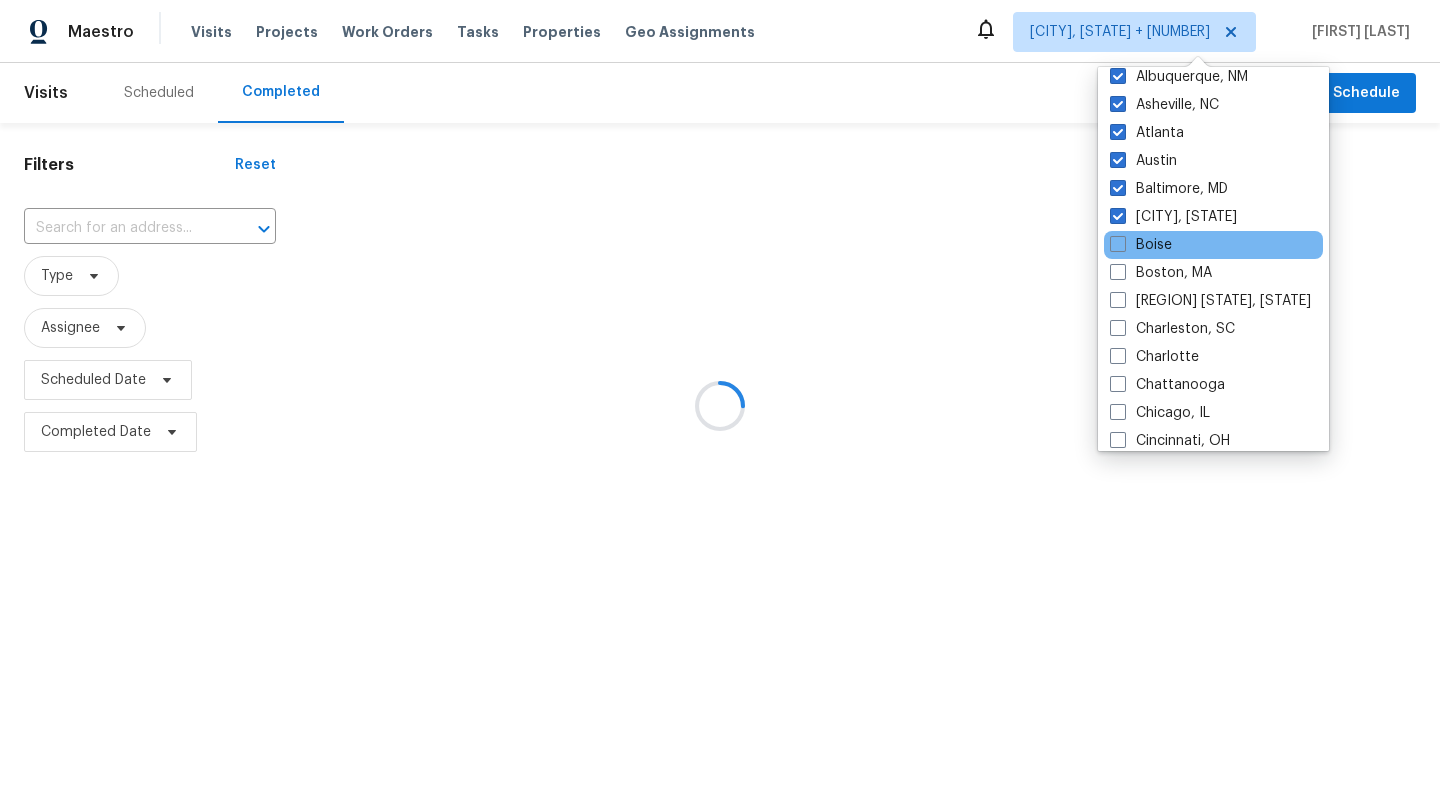 click on "Boise" at bounding box center [1213, 245] 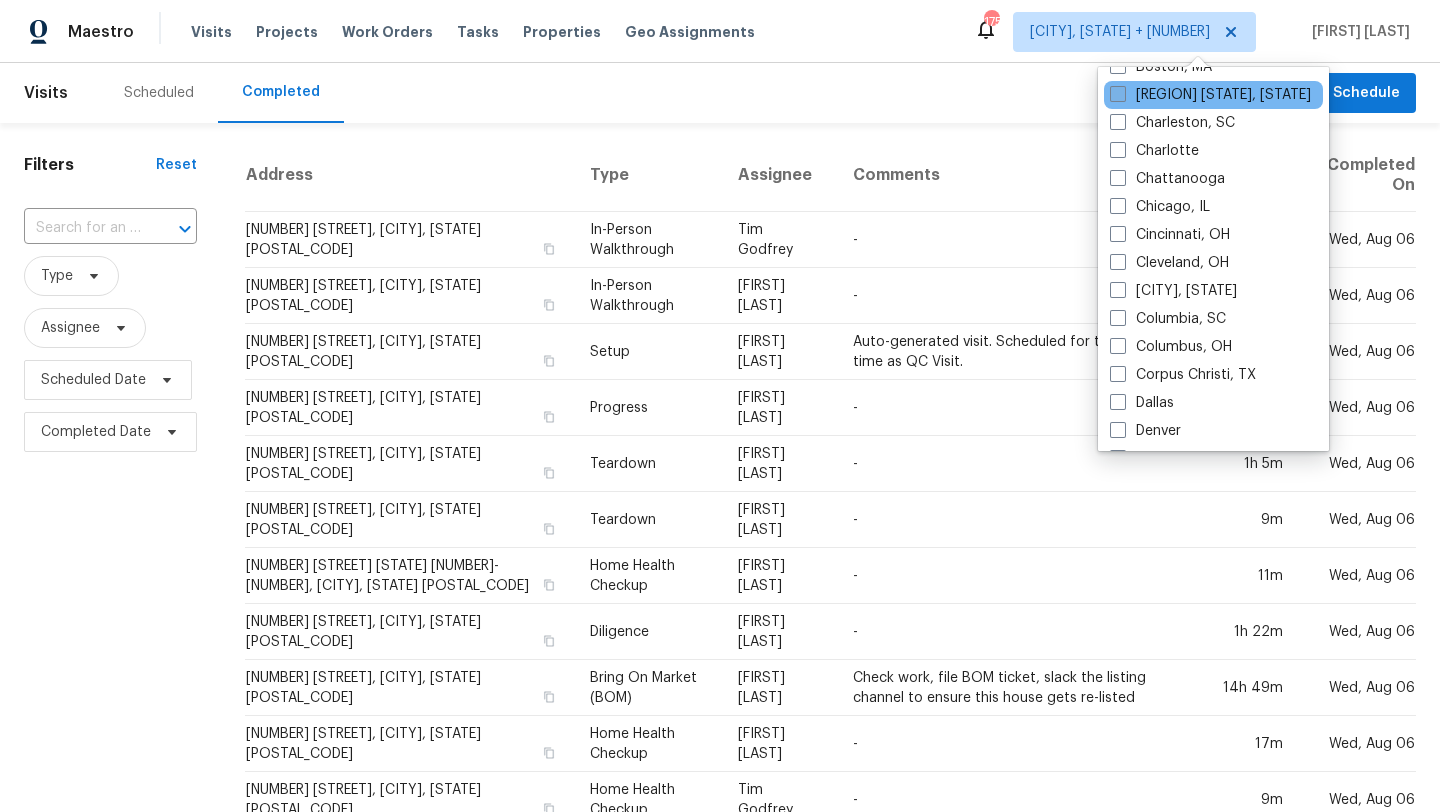 scroll, scrollTop: 201, scrollLeft: 0, axis: vertical 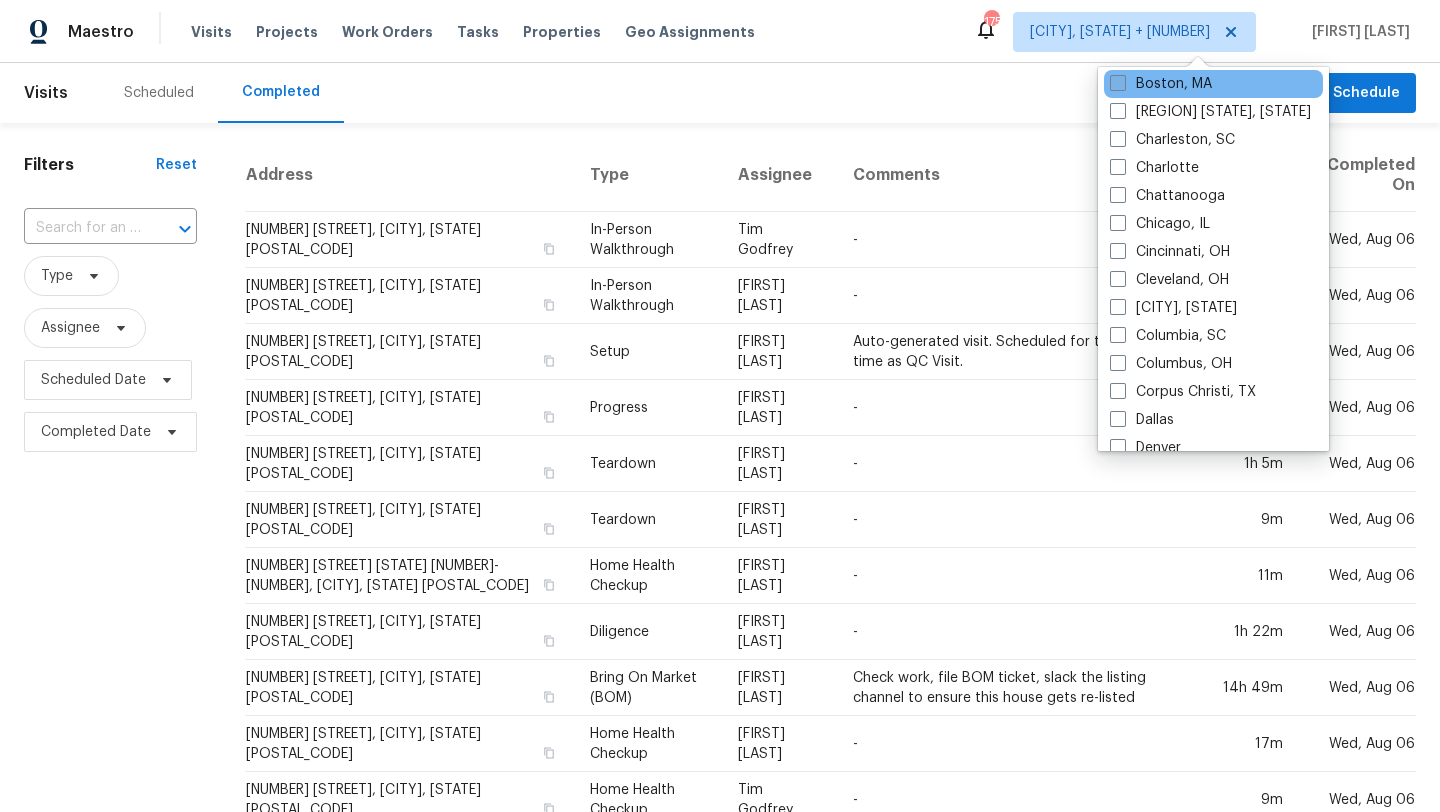 click on "Boston, MA" at bounding box center (1161, 84) 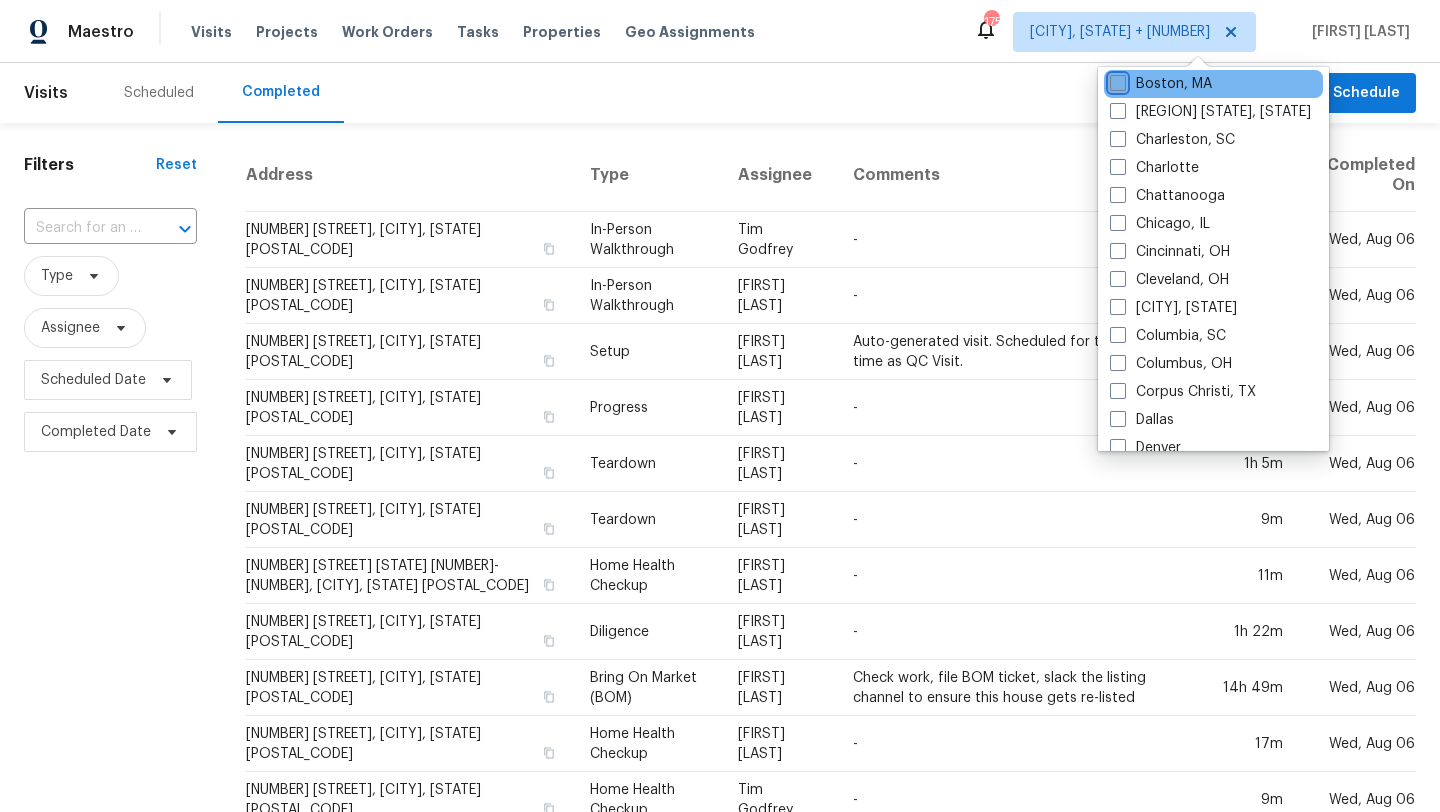 click on "Boston, MA" at bounding box center [1116, 80] 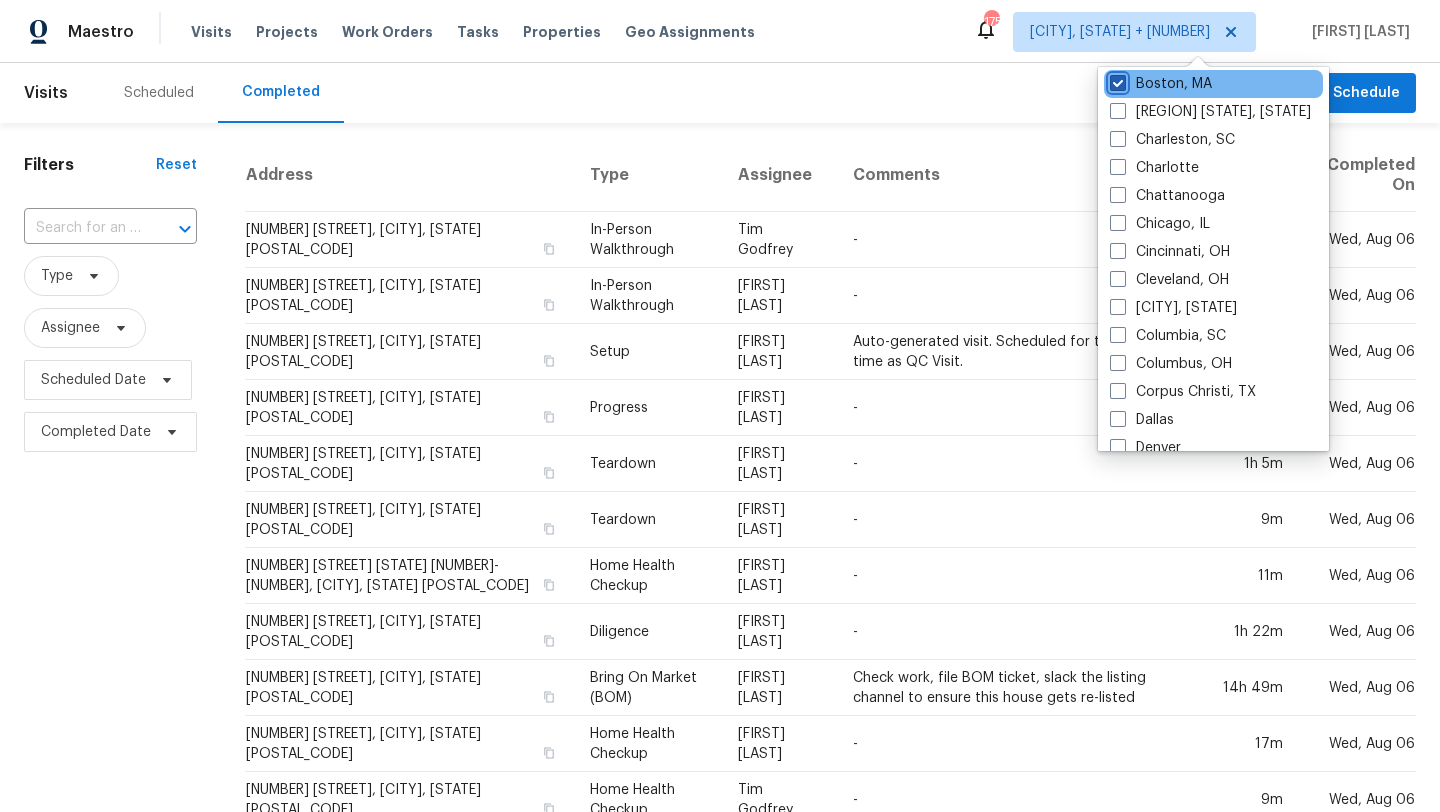 checkbox on "true" 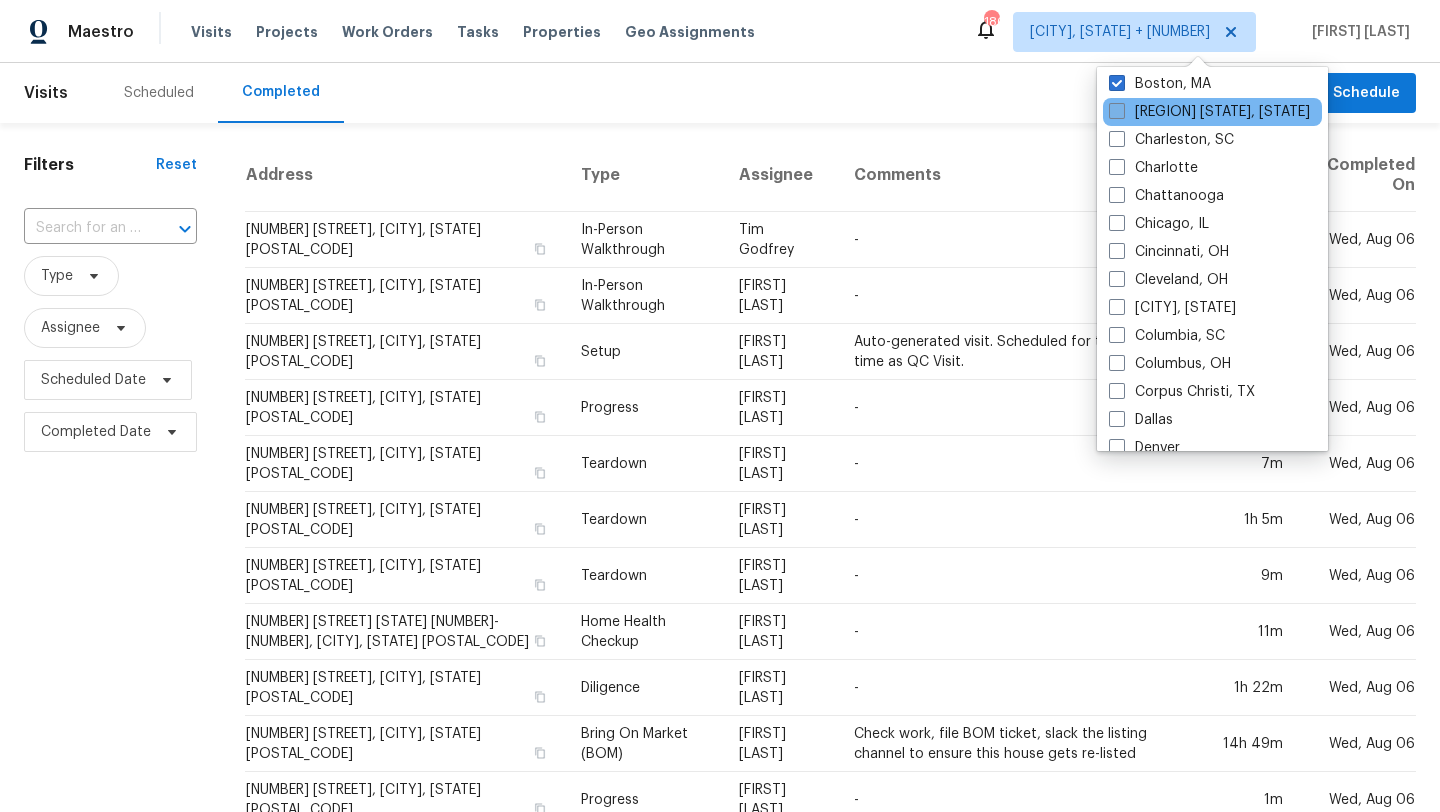 click on "[CITY], [STATE]" at bounding box center (1209, 112) 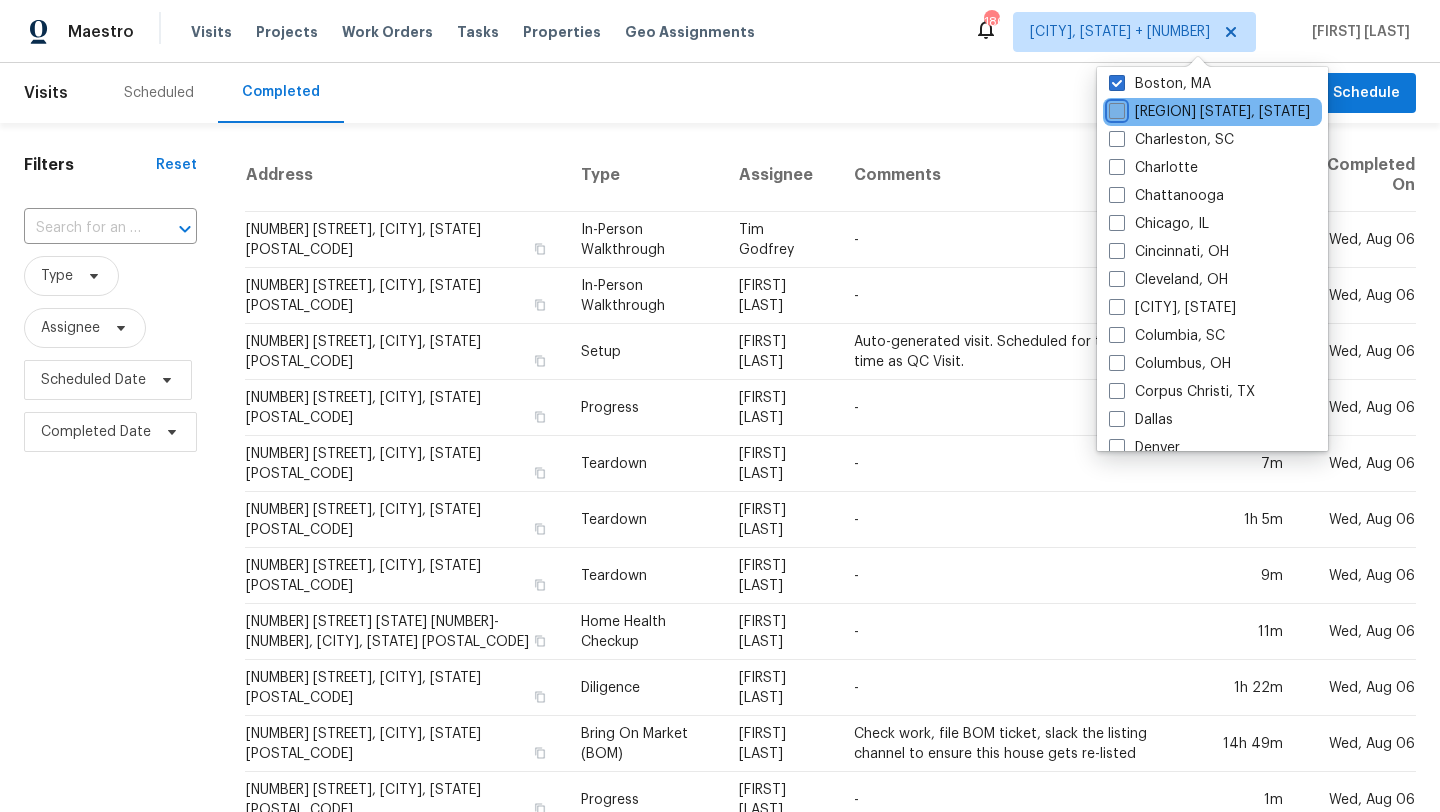 click on "[CITY], [STATE]" at bounding box center (1115, 108) 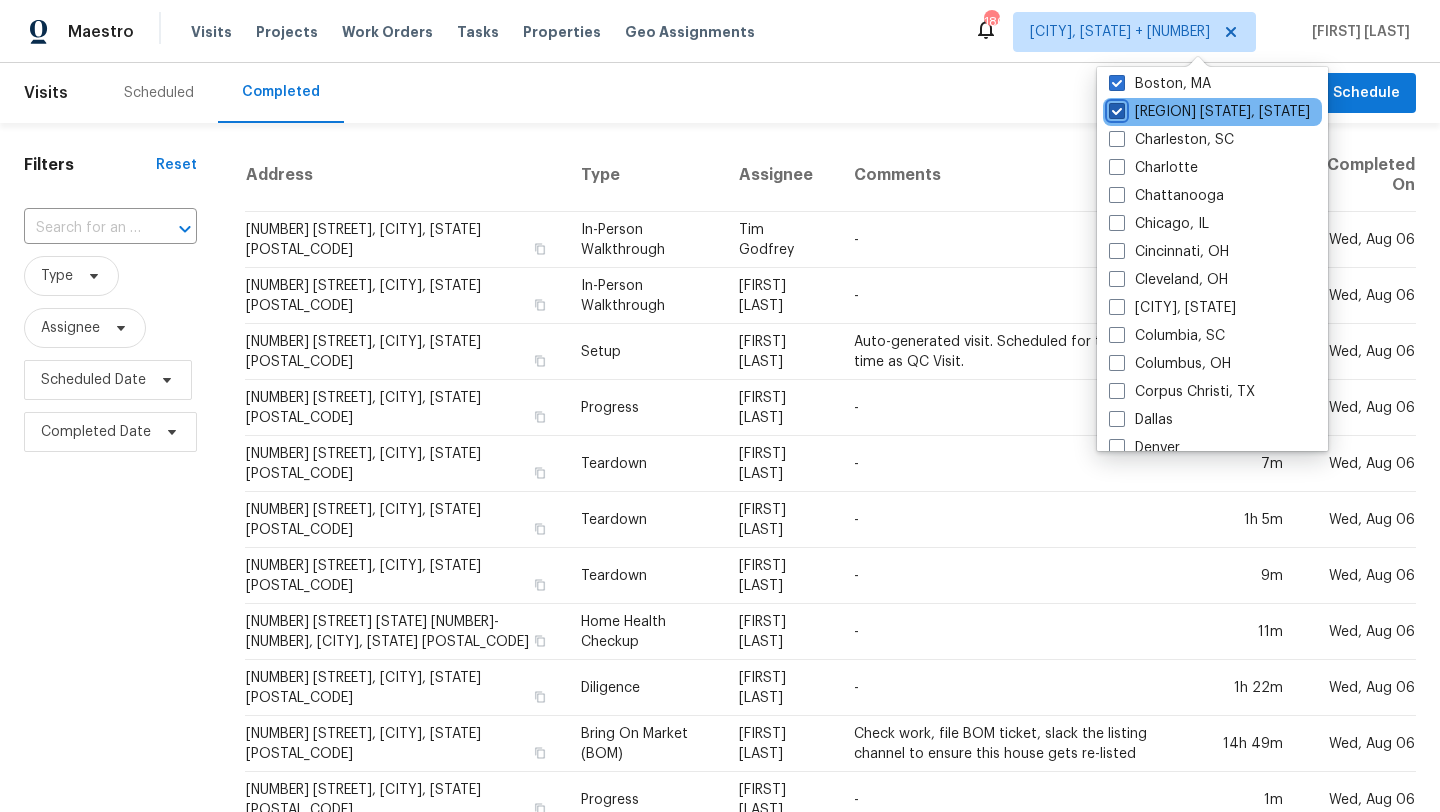 checkbox on "true" 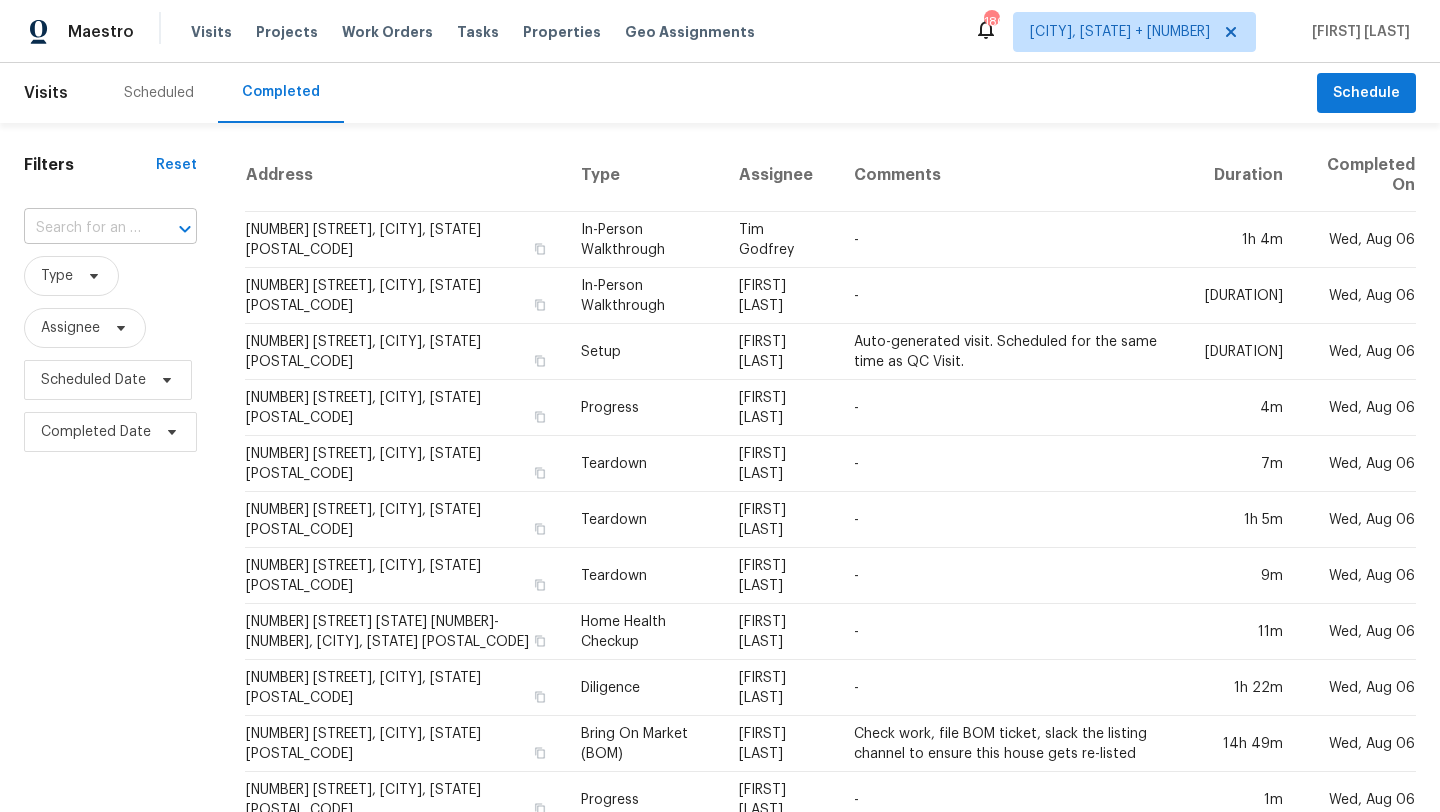 click at bounding box center [171, 229] 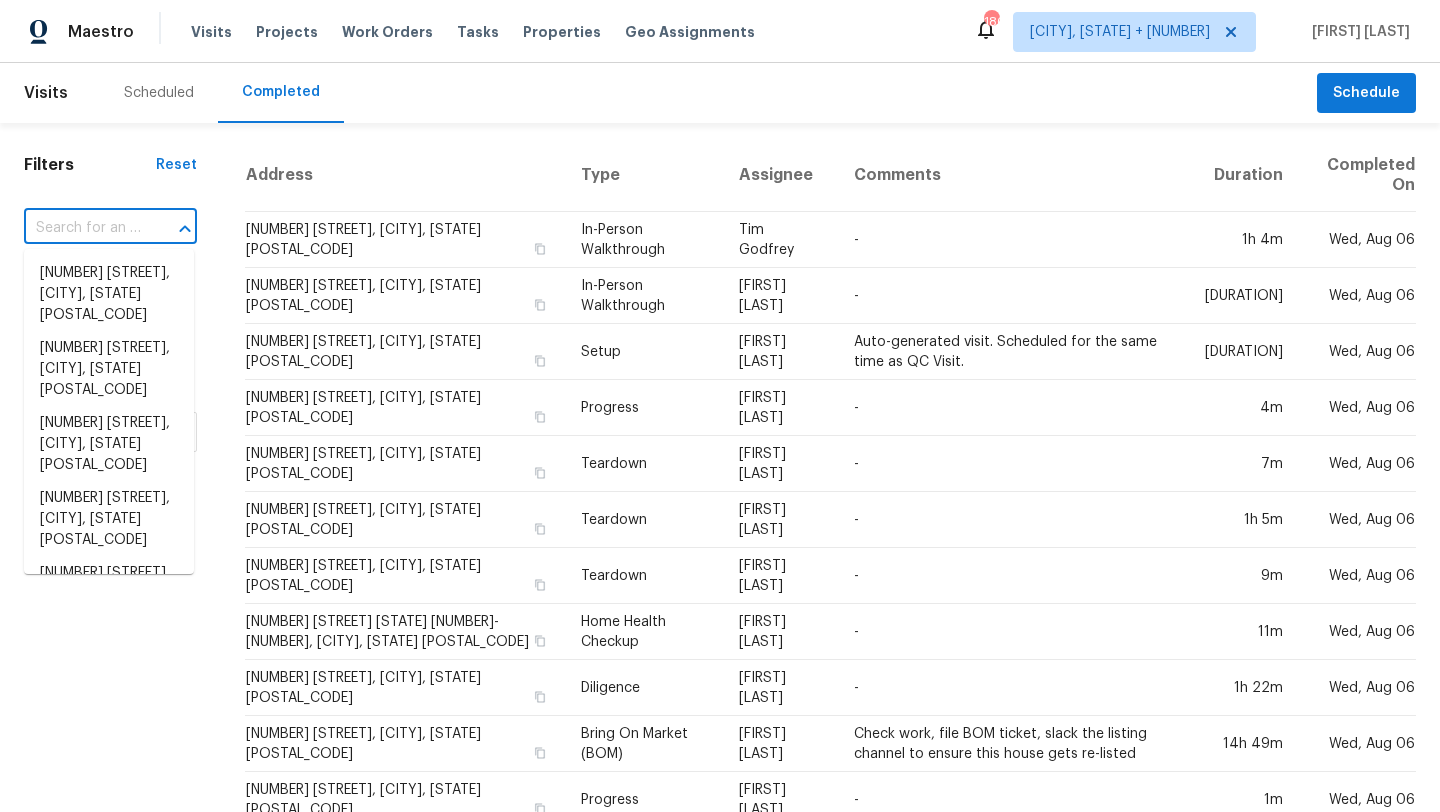 paste on "[NUMBER] [STREET], [CITY] [BOOLEAN] [NUMBER], [STATE] [ZIP]" 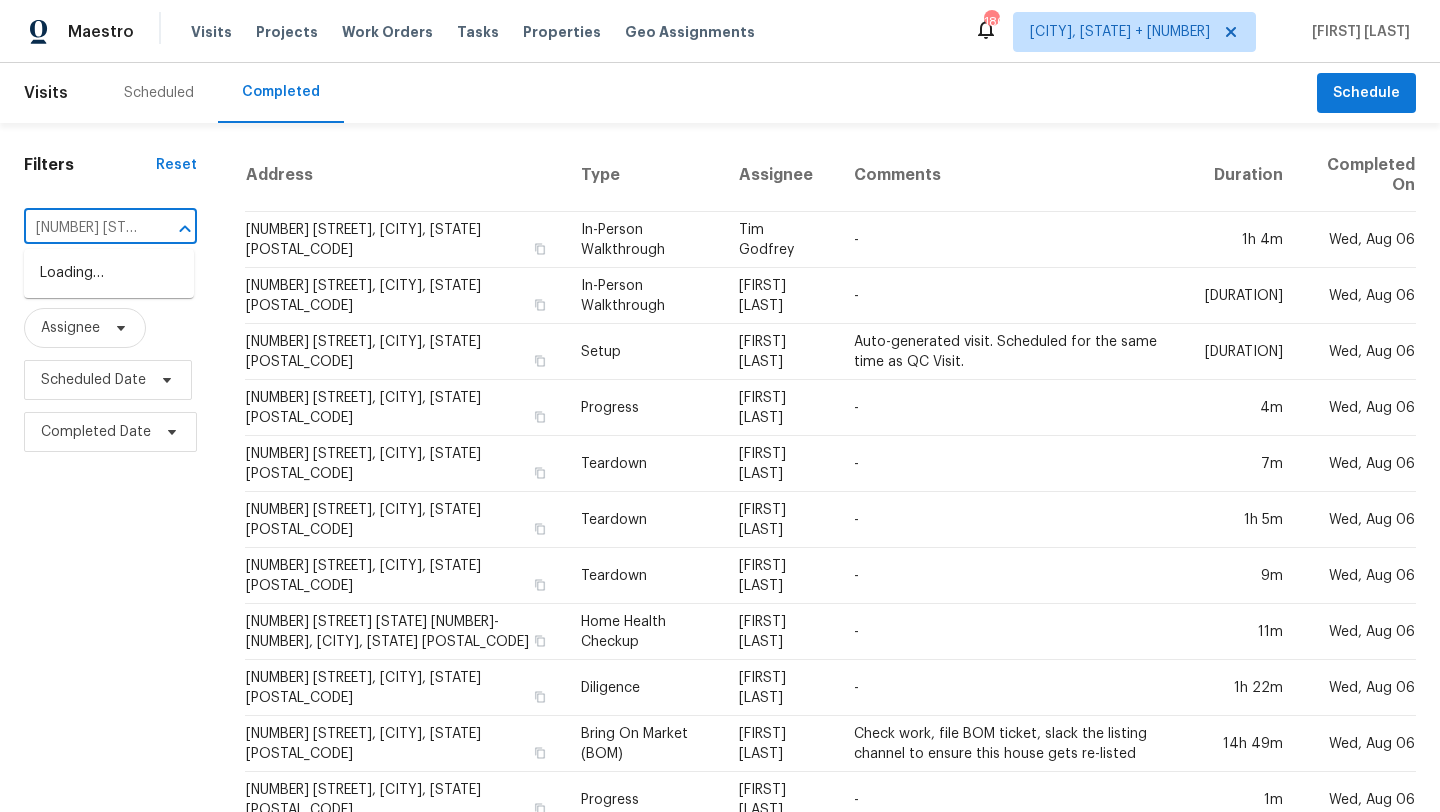 scroll, scrollTop: 0, scrollLeft: 189, axis: horizontal 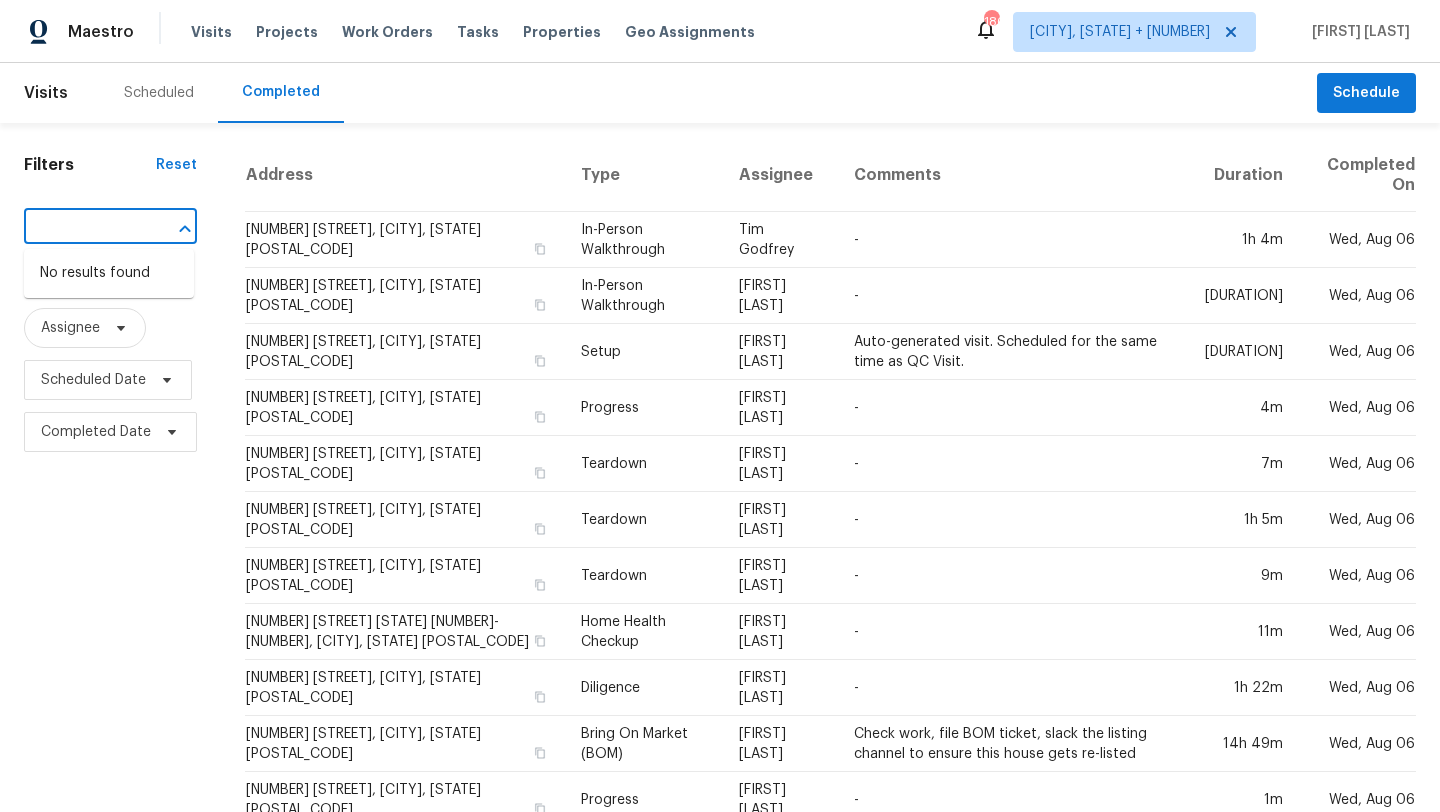 type on "[NUMBER] [STREET], [CITY] [BOOLEAN] [NUMBER], [STATE] [ZIP]" 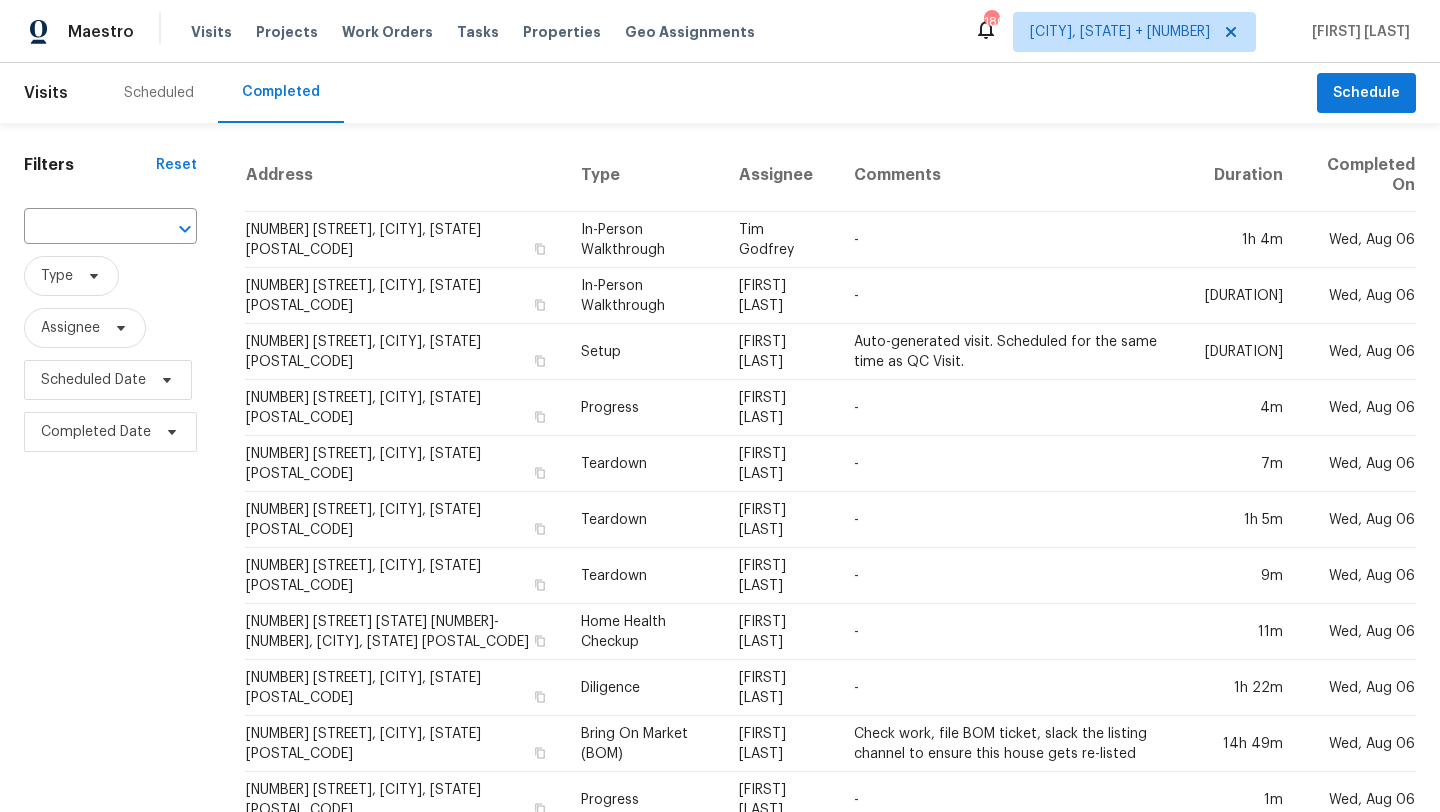 type 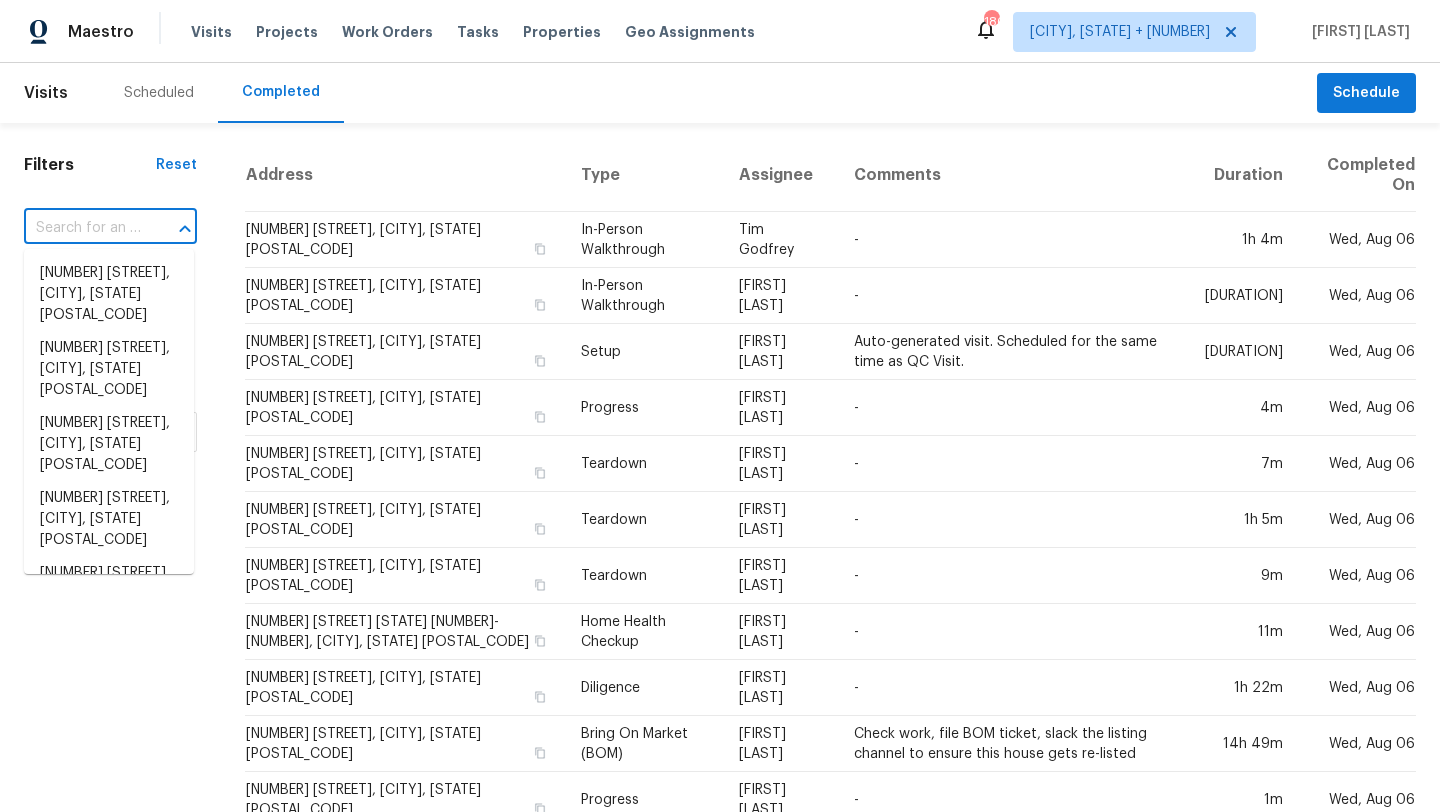 scroll, scrollTop: 0, scrollLeft: 0, axis: both 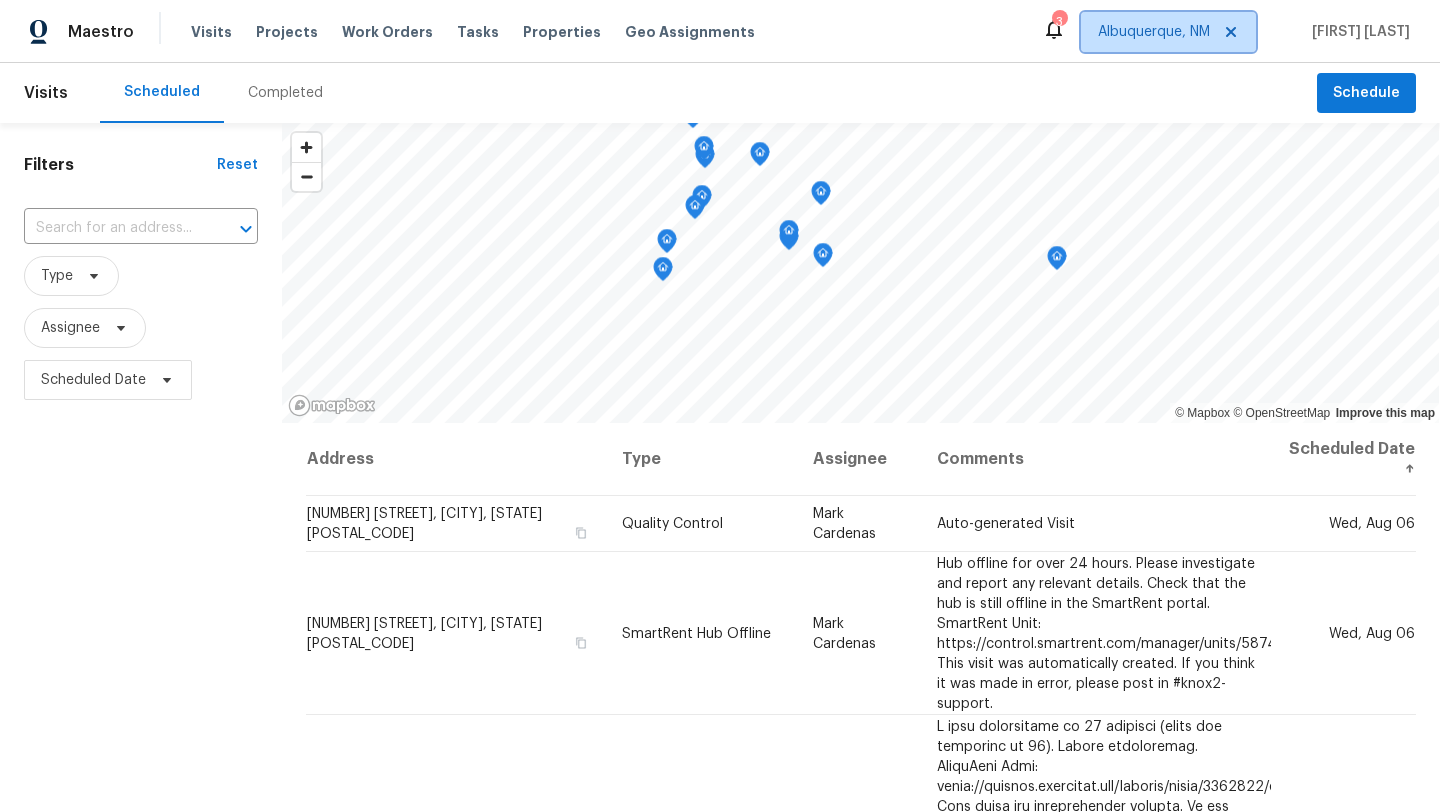 click on "Albuquerque, NM" at bounding box center [1168, 32] 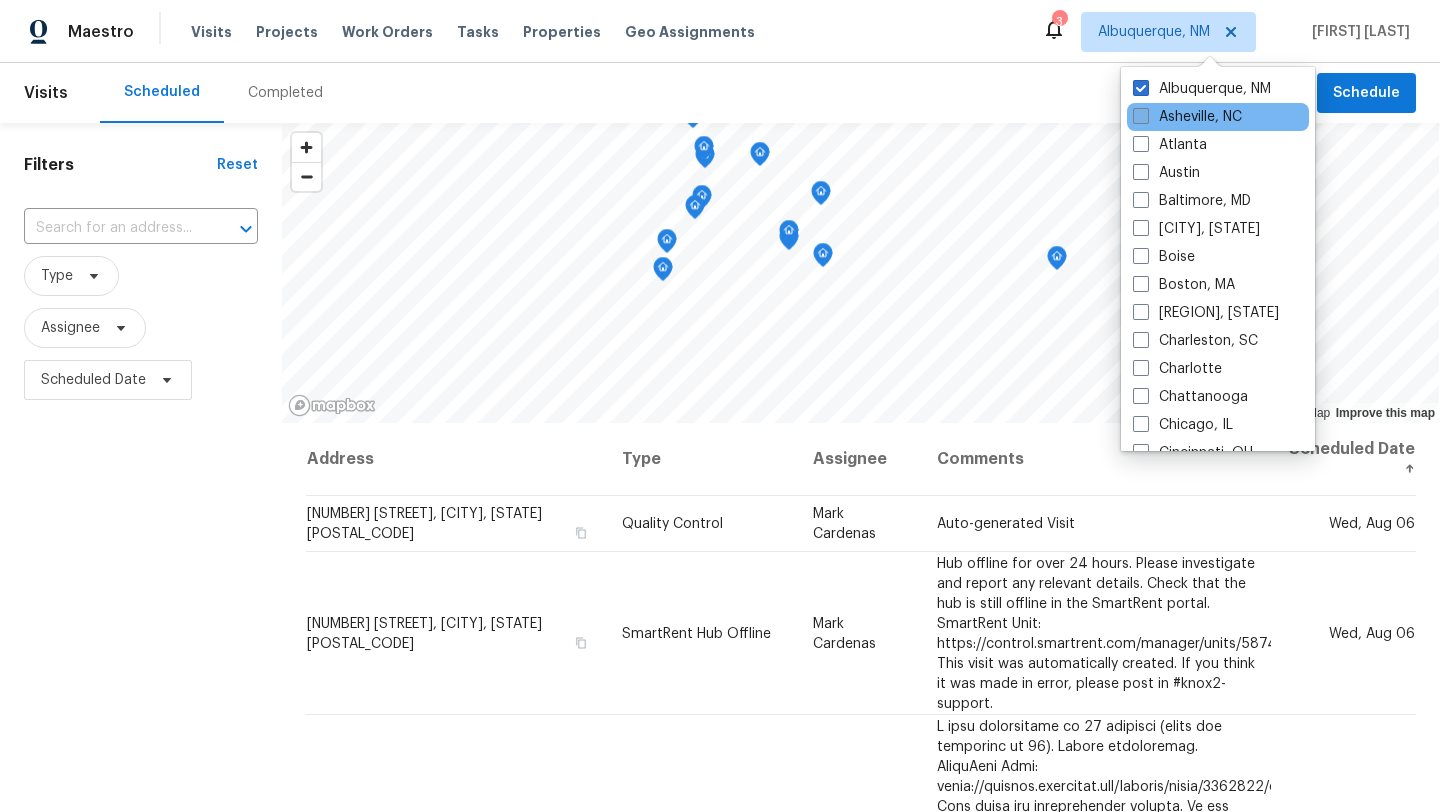 click on "Asheville, NC" at bounding box center (1187, 117) 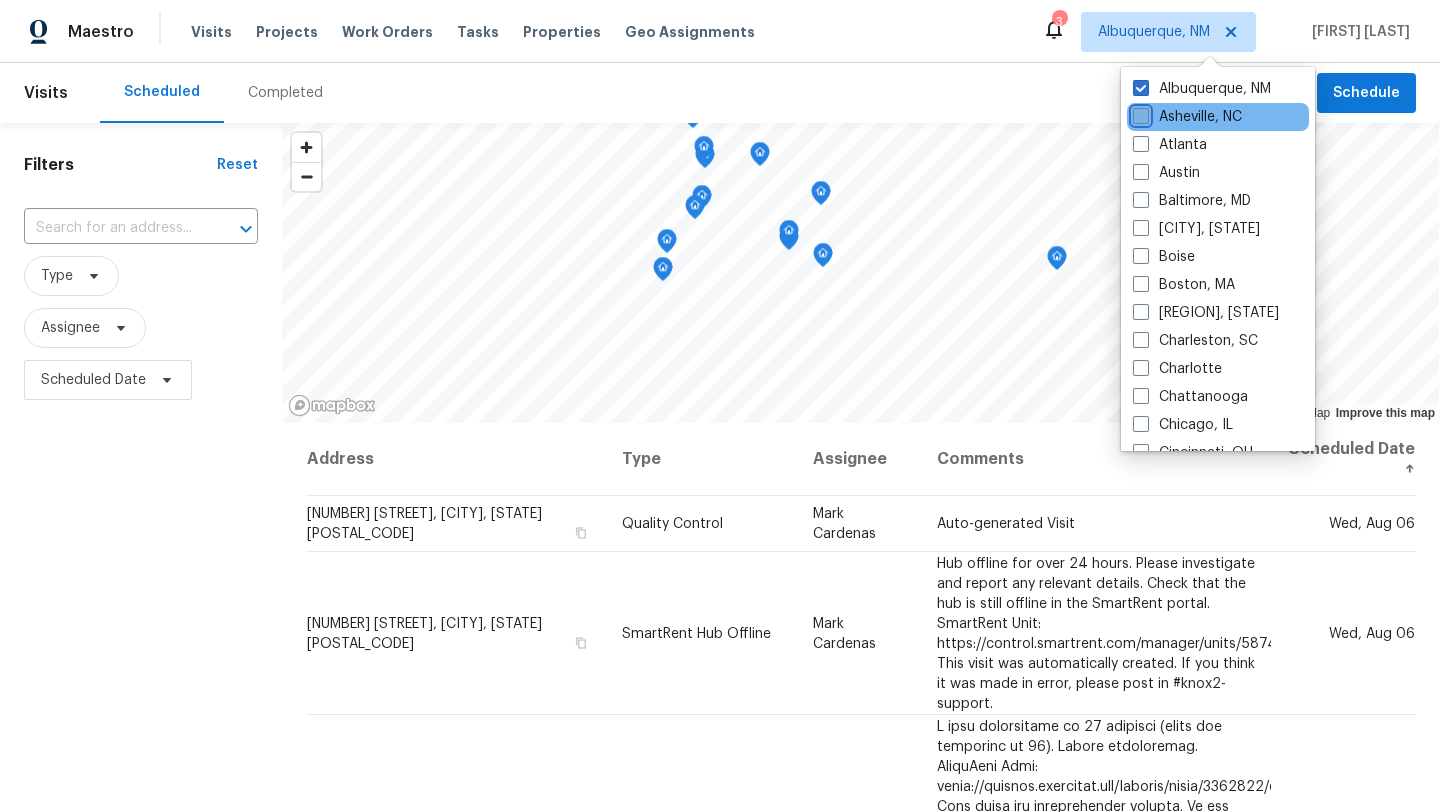 click on "Asheville, NC" at bounding box center (1139, 113) 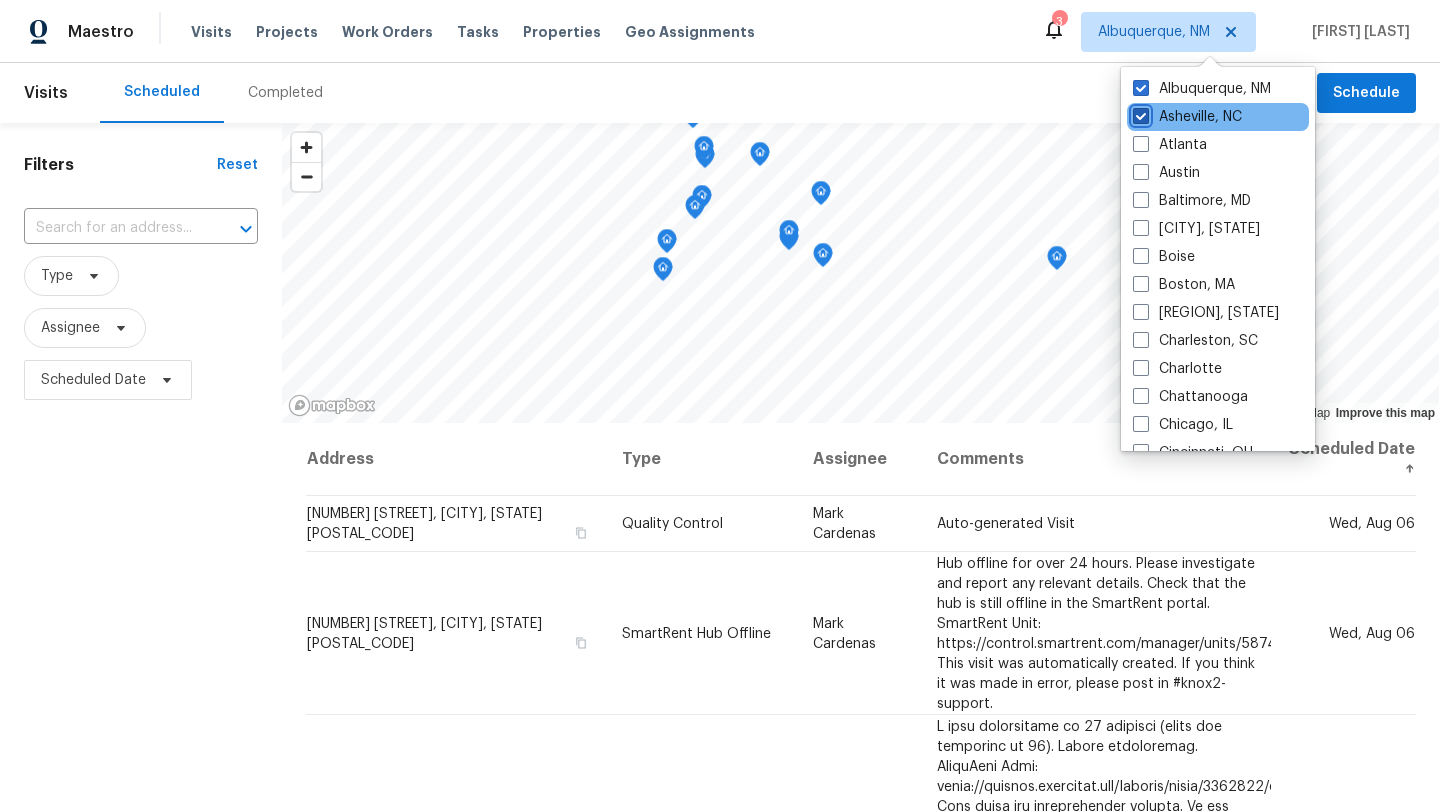 checkbox on "true" 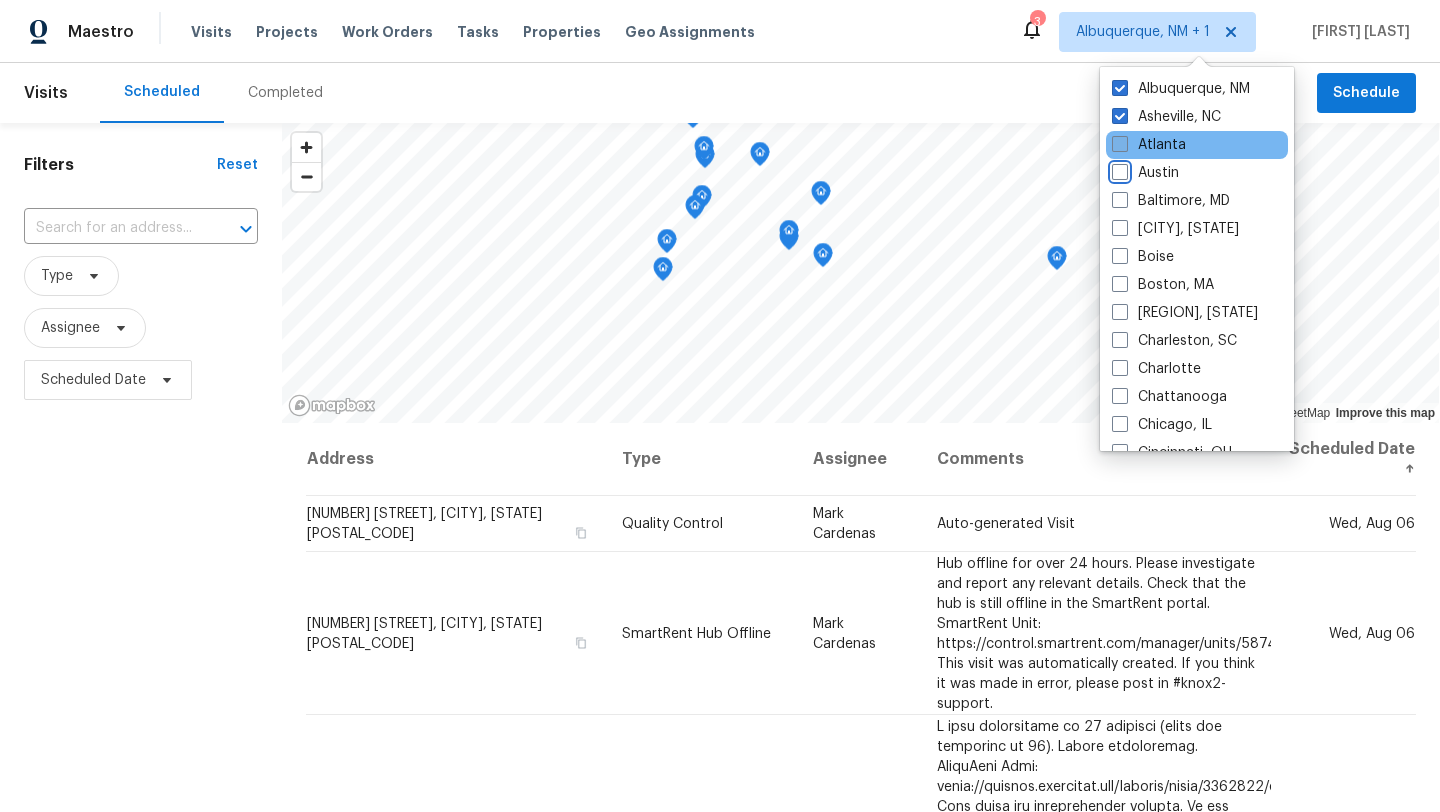 click on "Austin" at bounding box center (1118, 169) 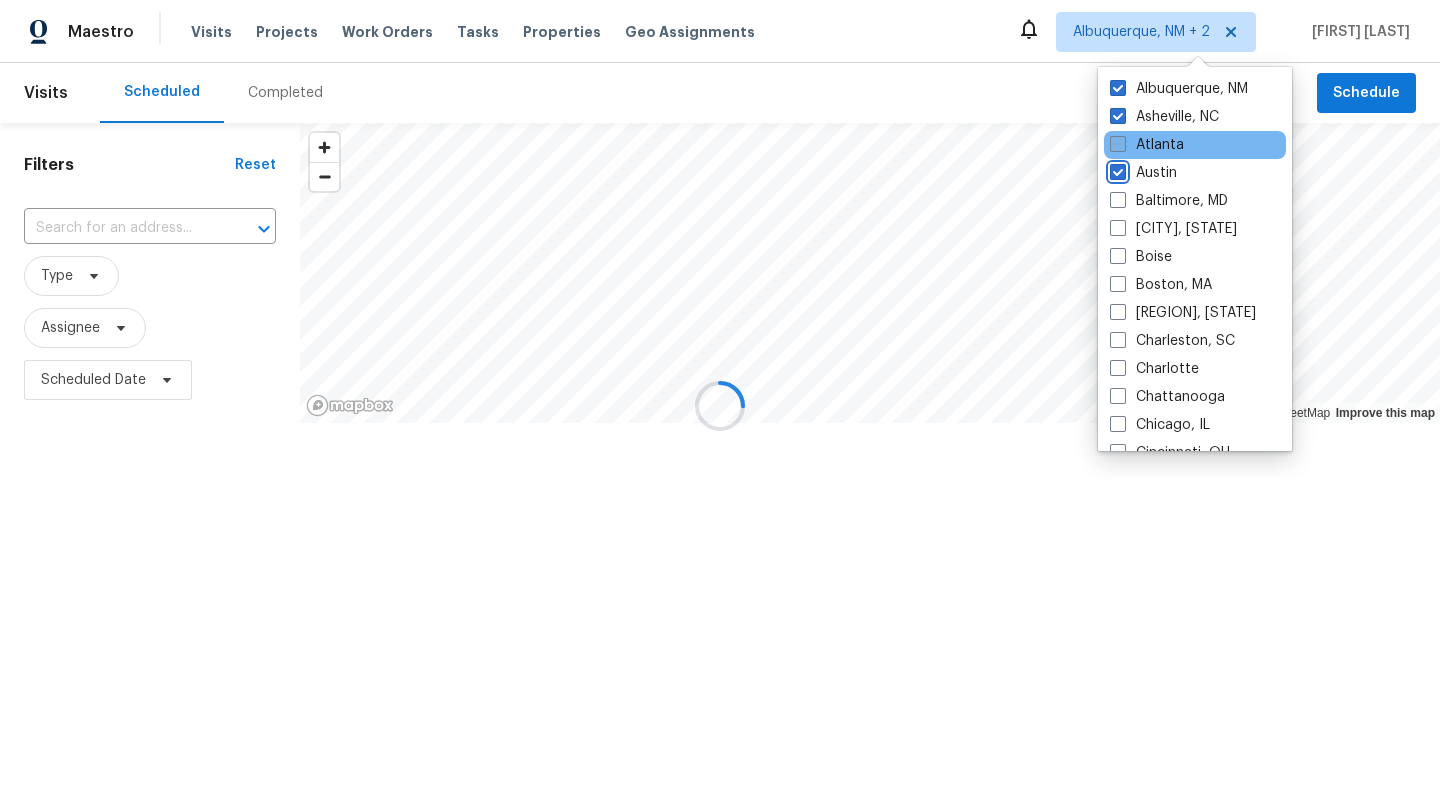 click on "Austin" at bounding box center (1116, 169) 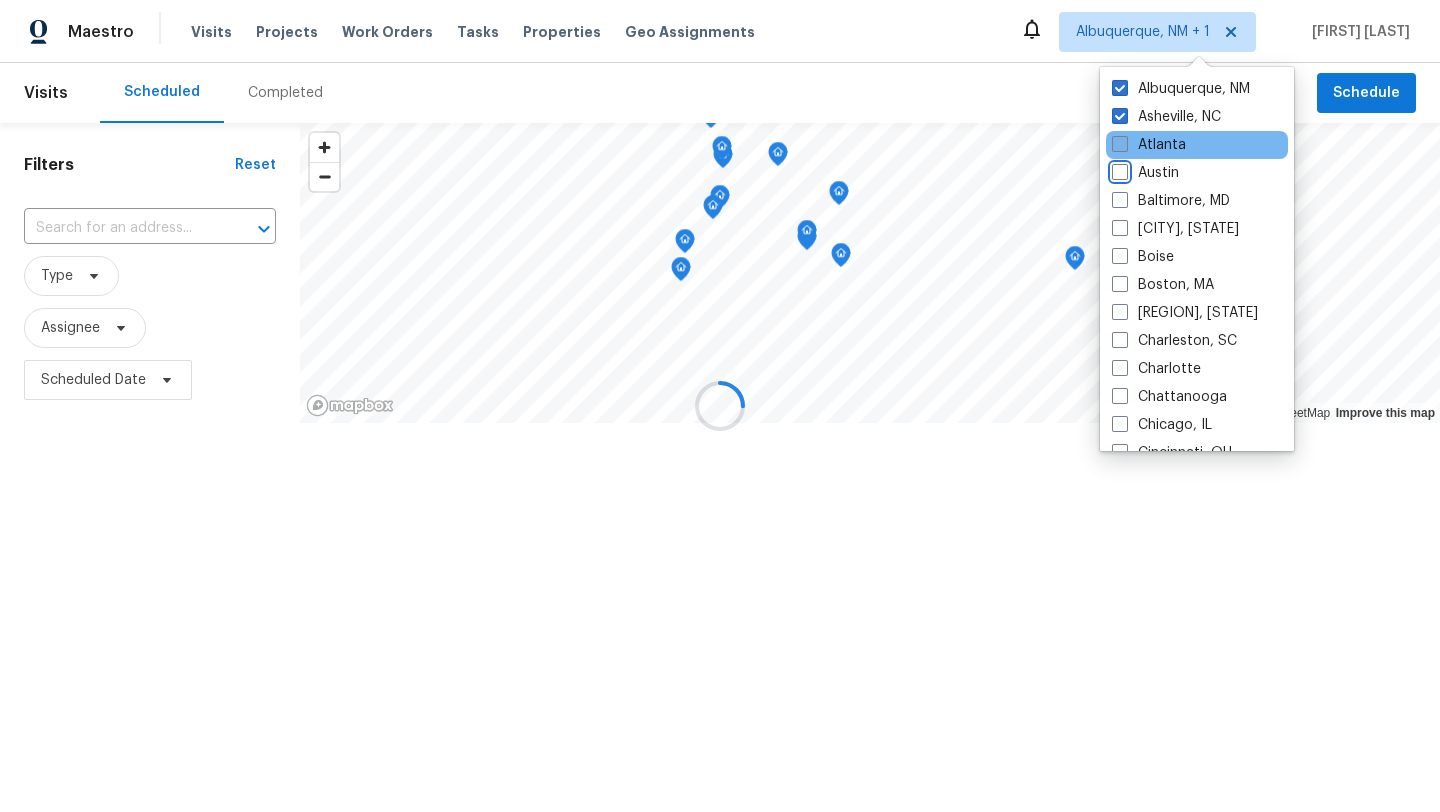 click on "Austin" at bounding box center (1118, 169) 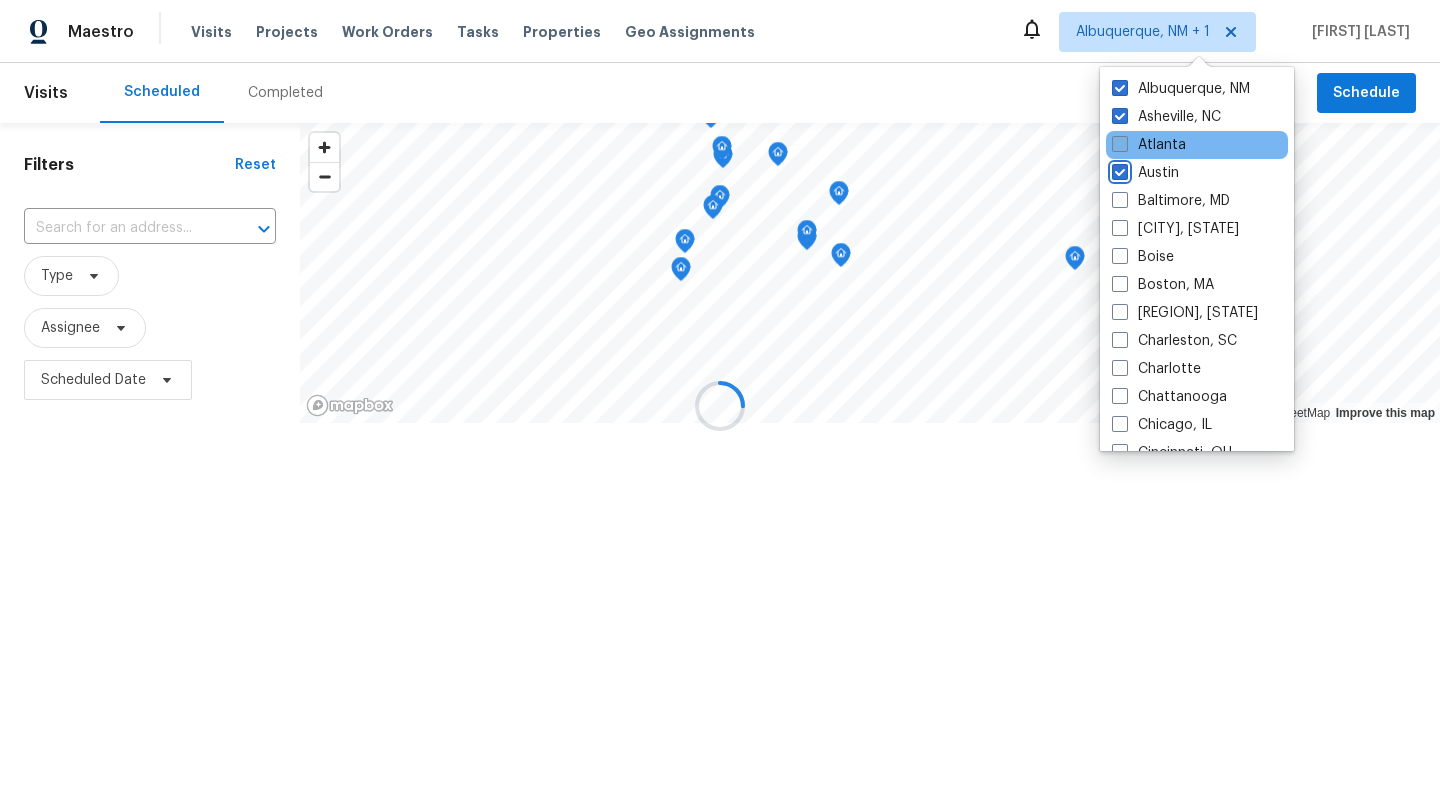 checkbox on "true" 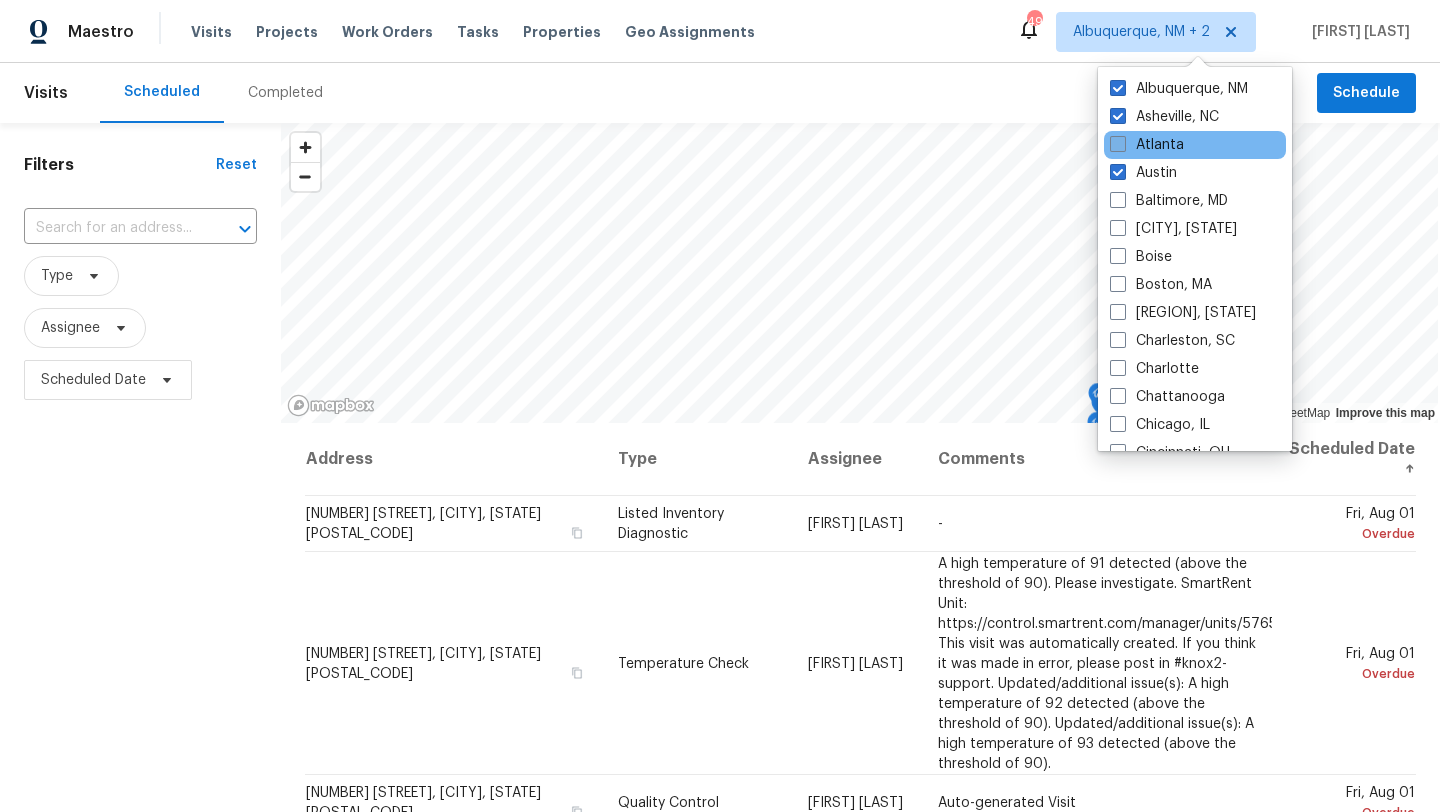 click on "Atlanta" at bounding box center (1147, 145) 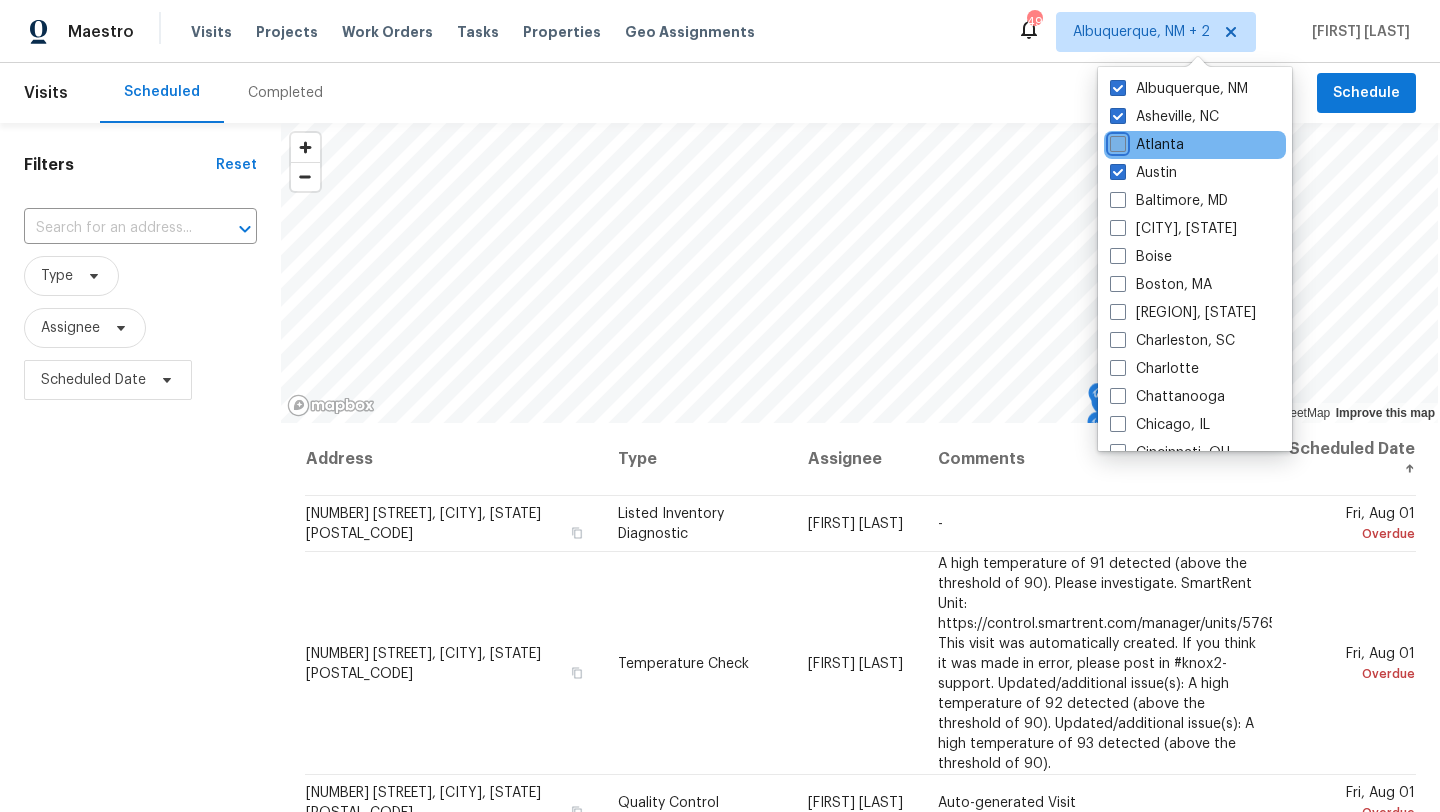 click on "Atlanta" at bounding box center (1116, 141) 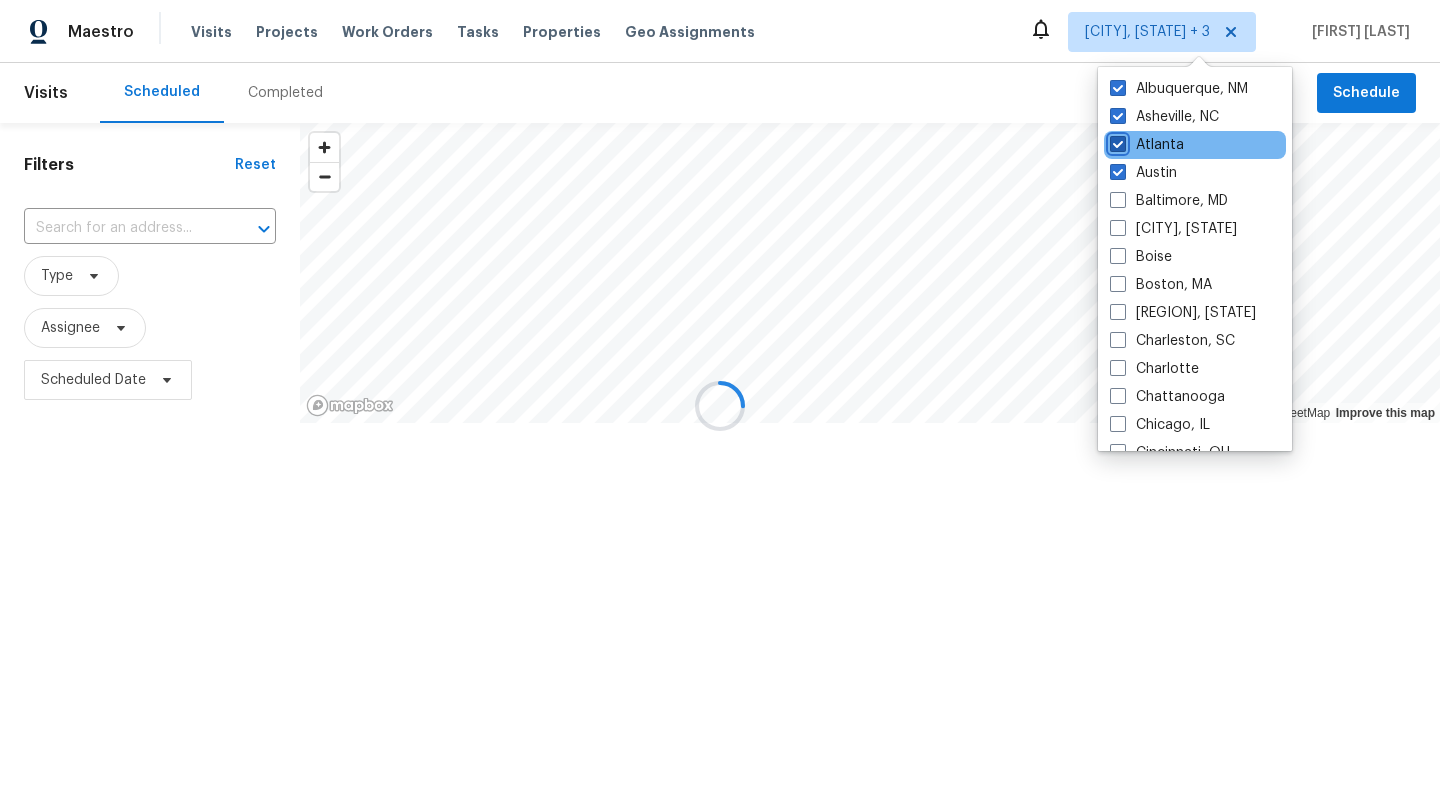 click on "Atlanta" at bounding box center [1116, 141] 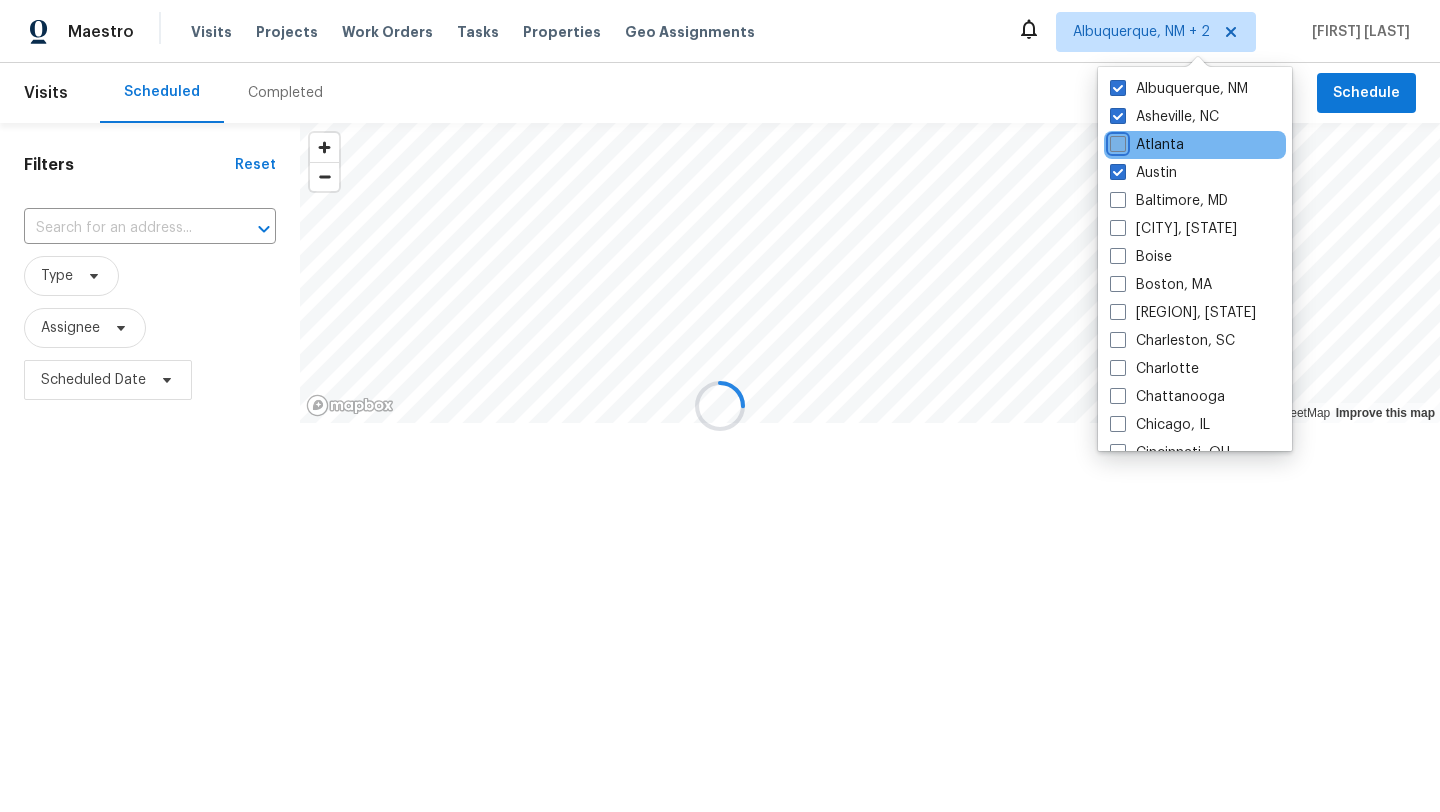 click on "Atlanta" at bounding box center (1116, 141) 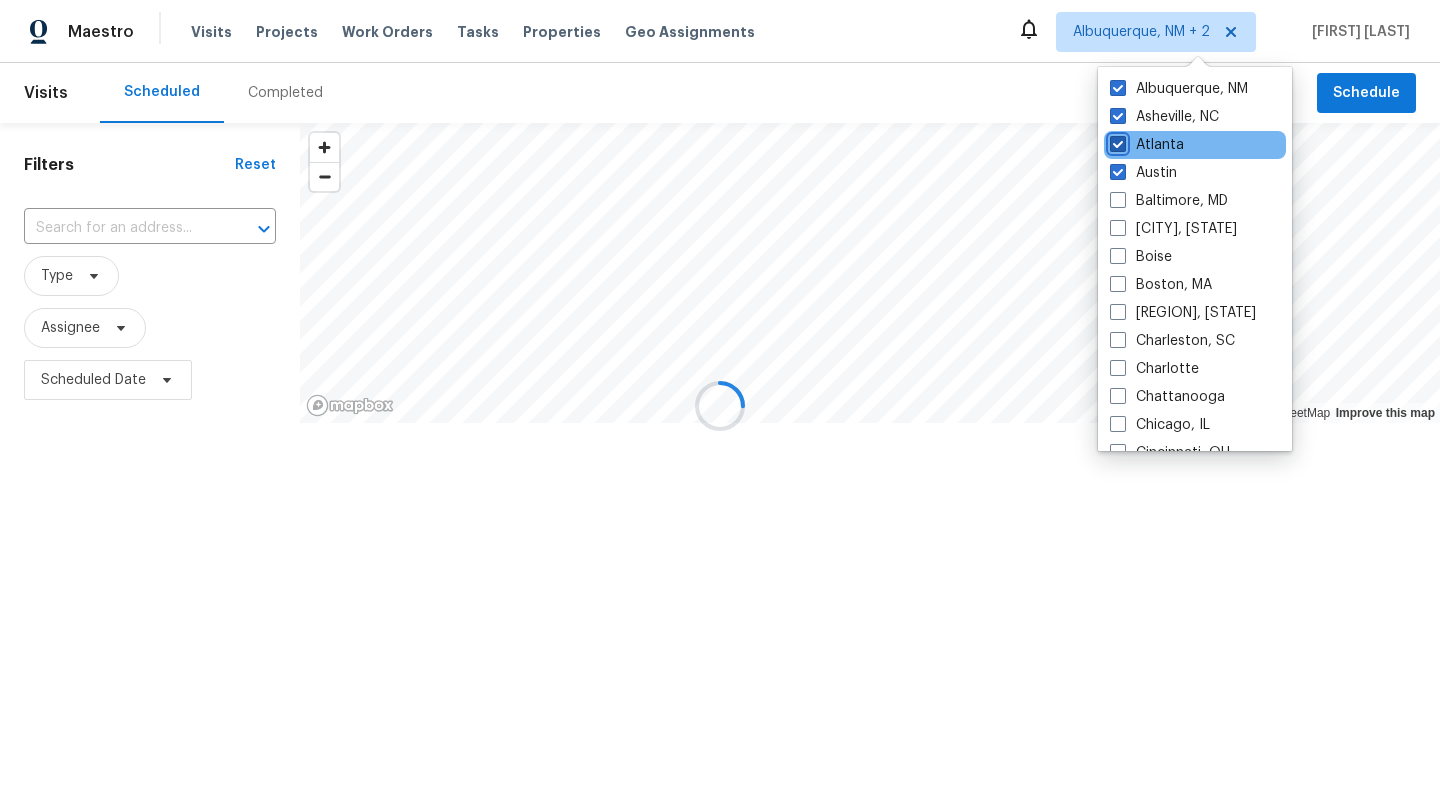 checkbox on "true" 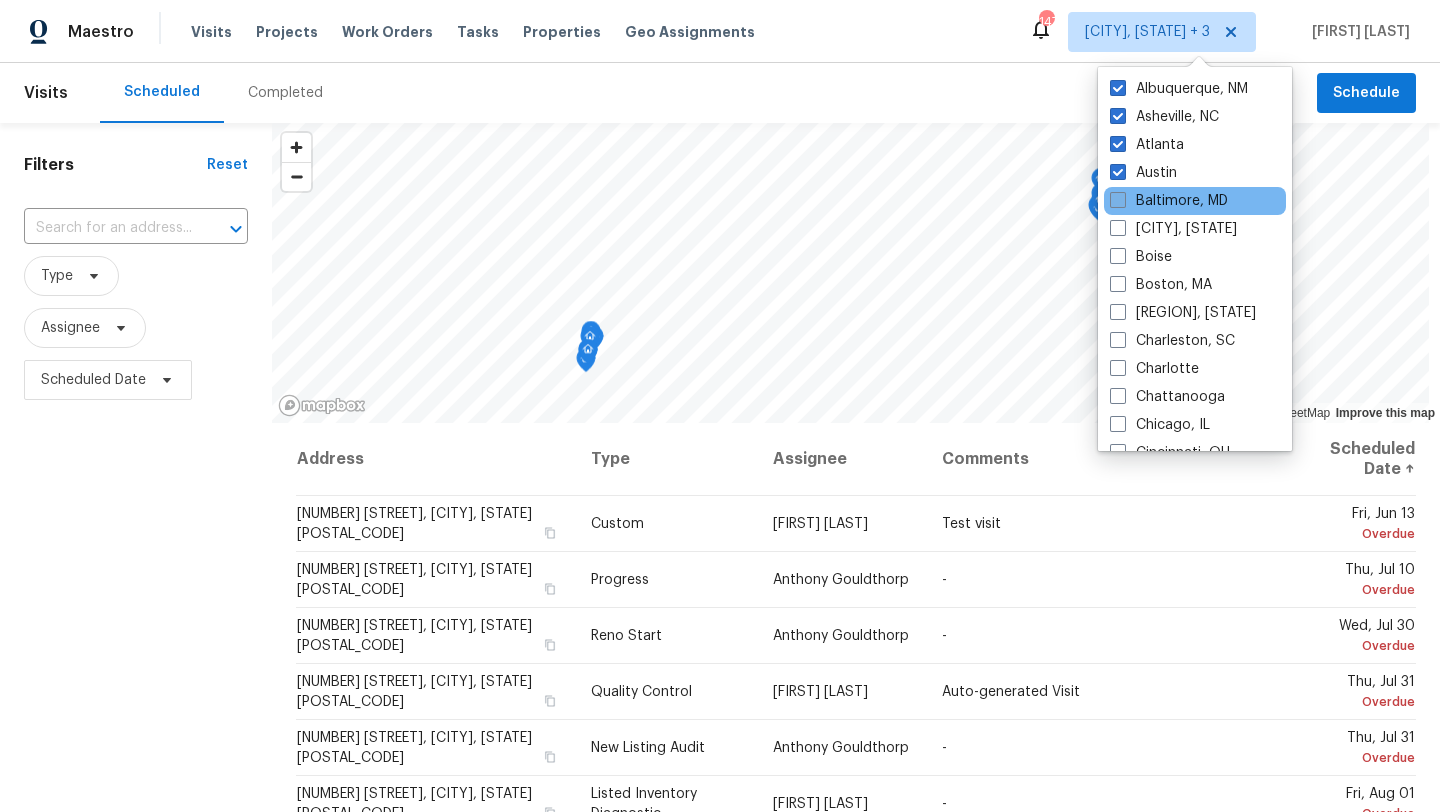 click at bounding box center (1118, 200) 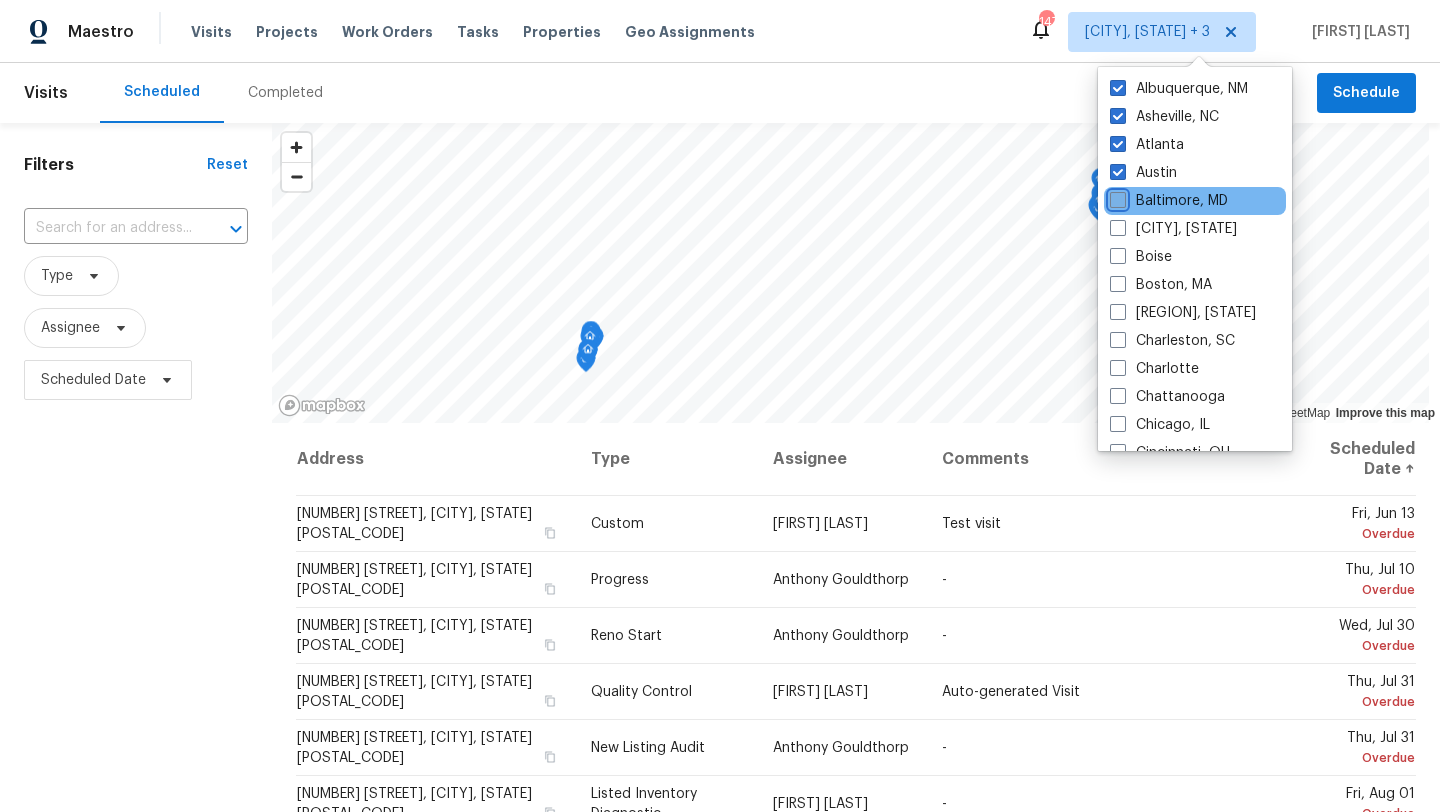 click on "Baltimore, MD" at bounding box center [1116, 197] 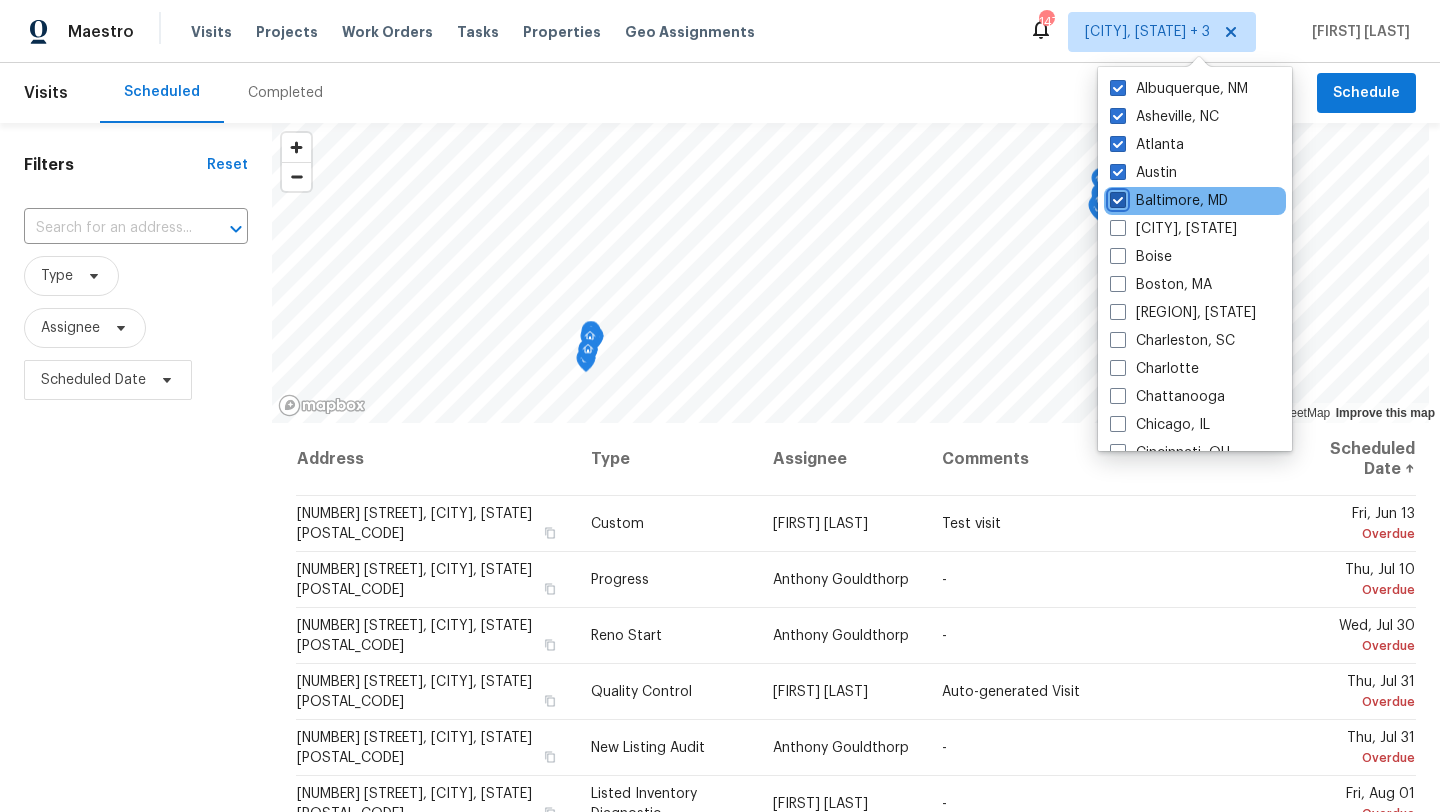 checkbox on "true" 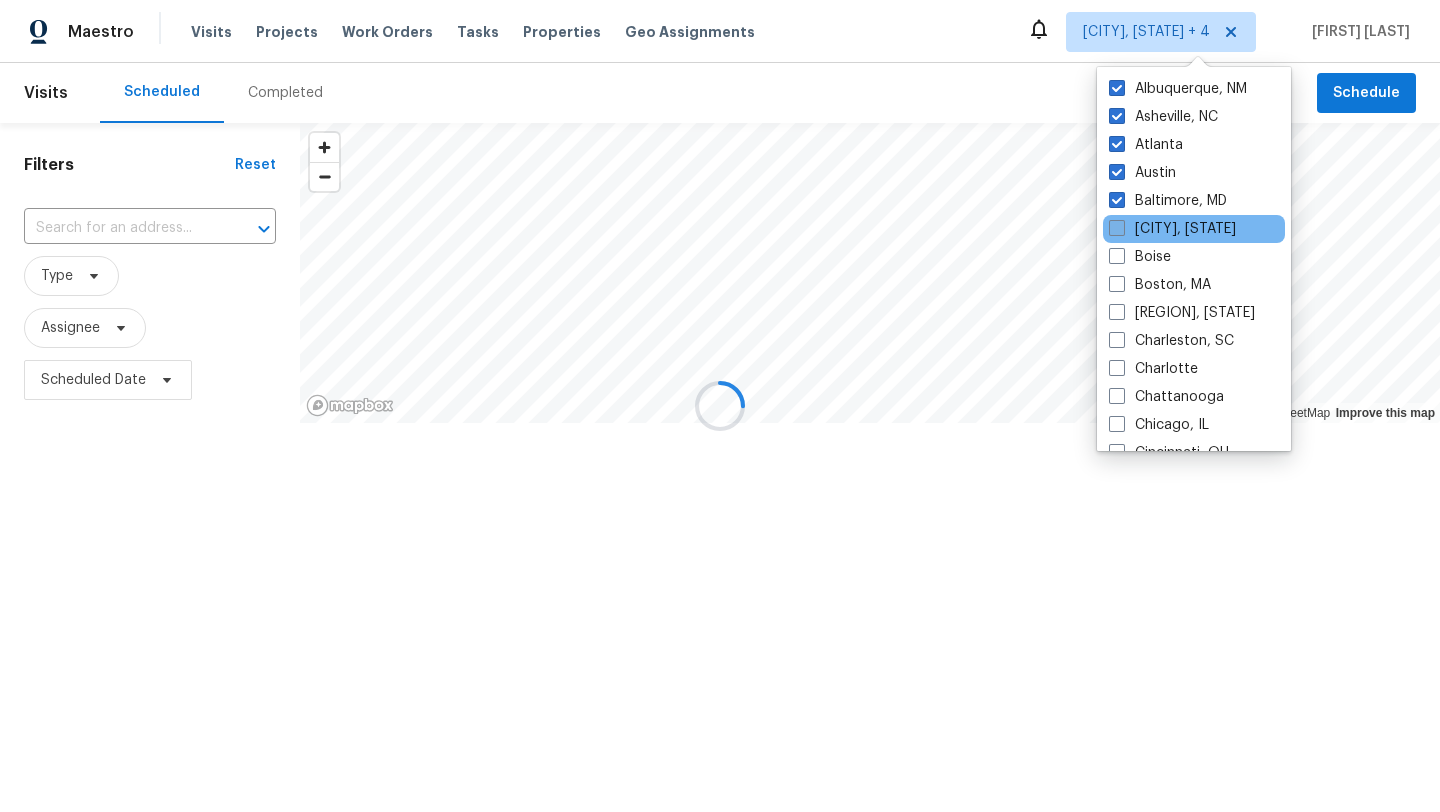 click at bounding box center (1117, 228) 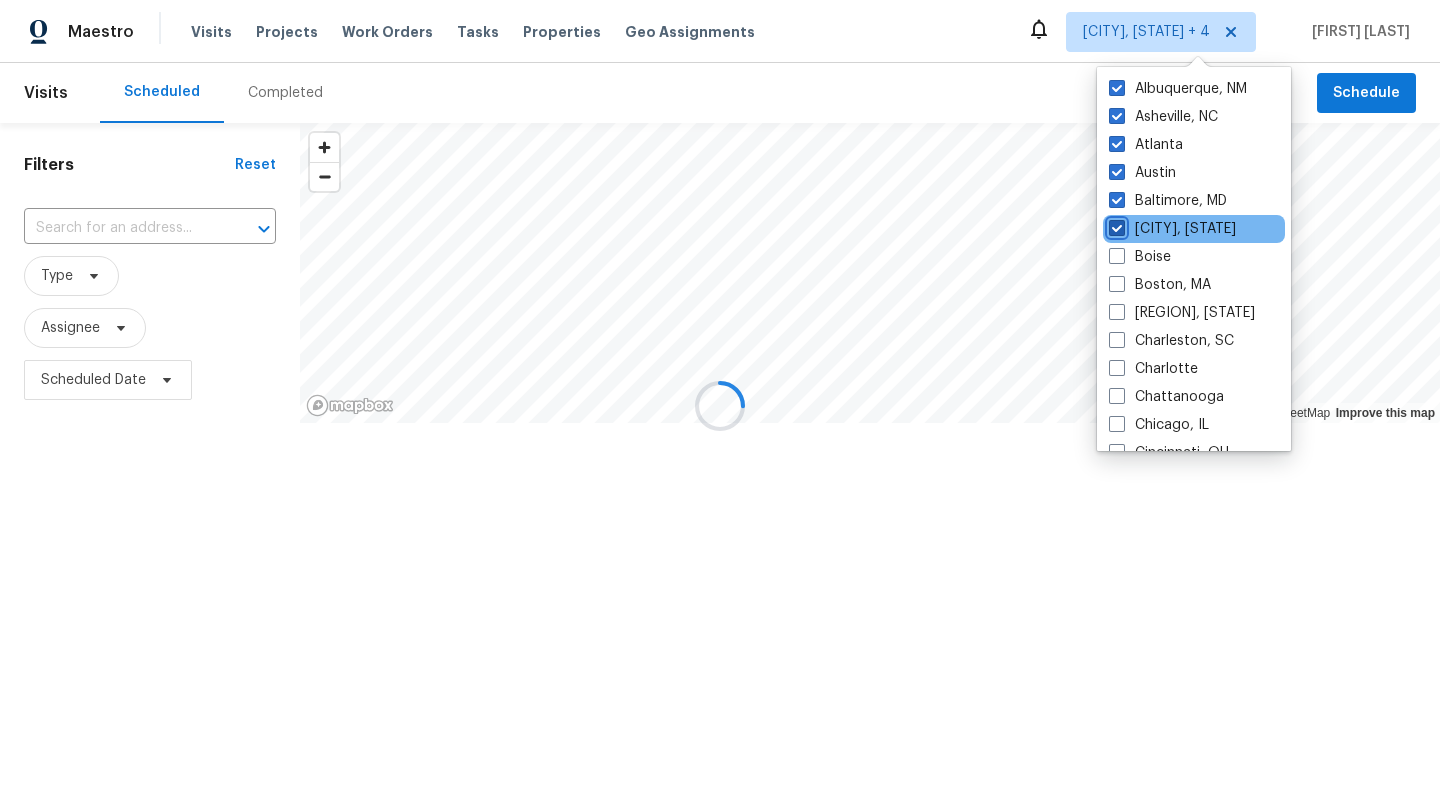 checkbox on "true" 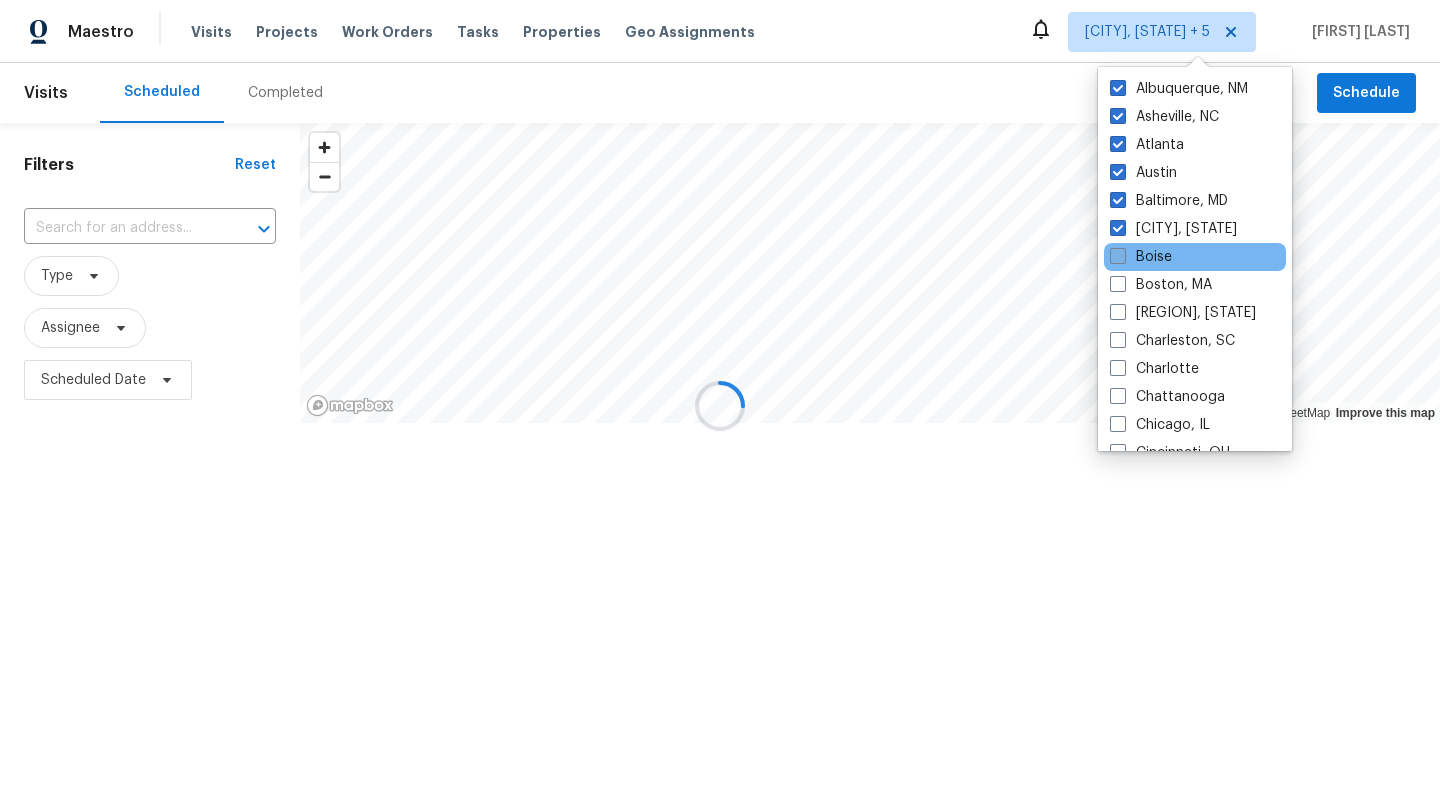 click at bounding box center [1118, 256] 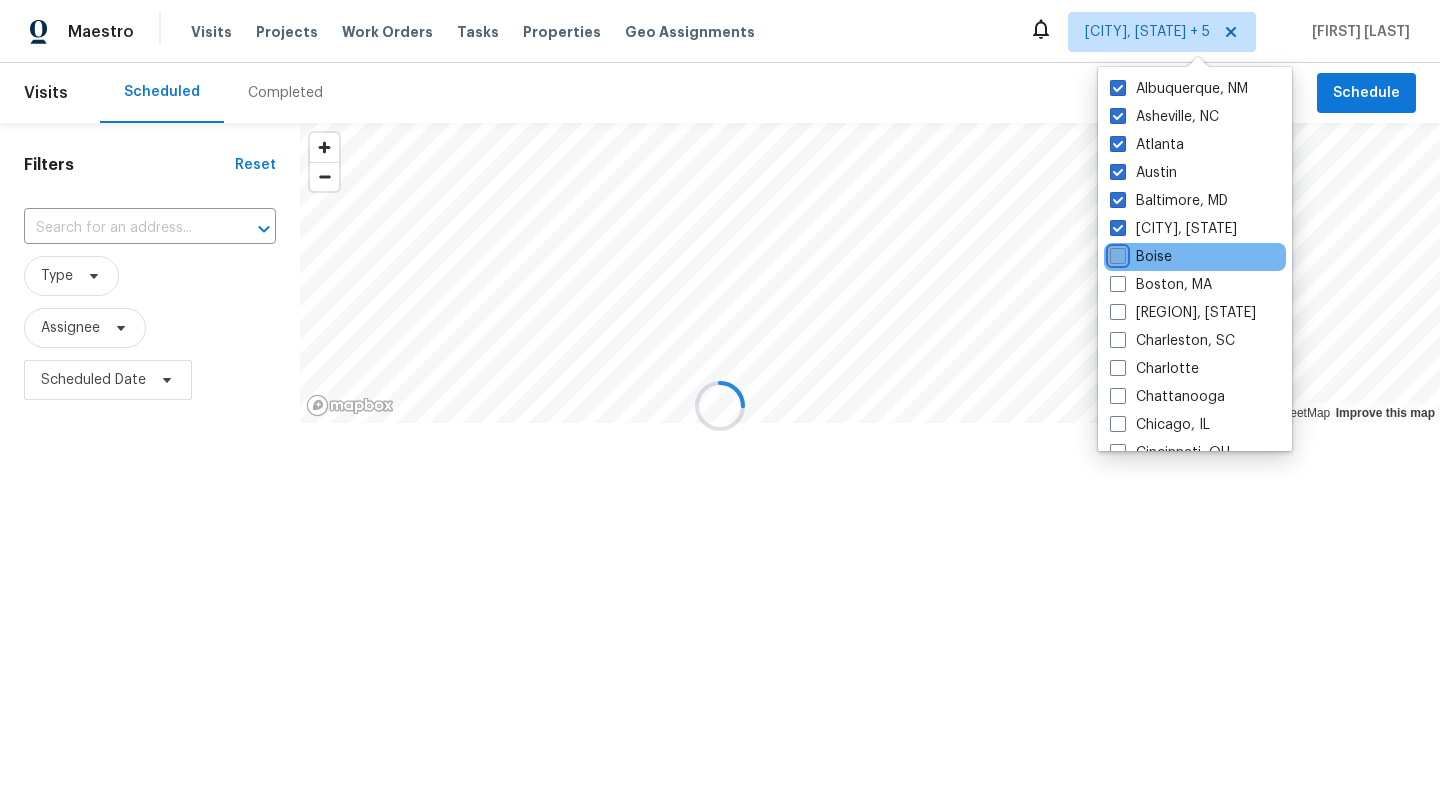 click on "Boise" at bounding box center (1116, 253) 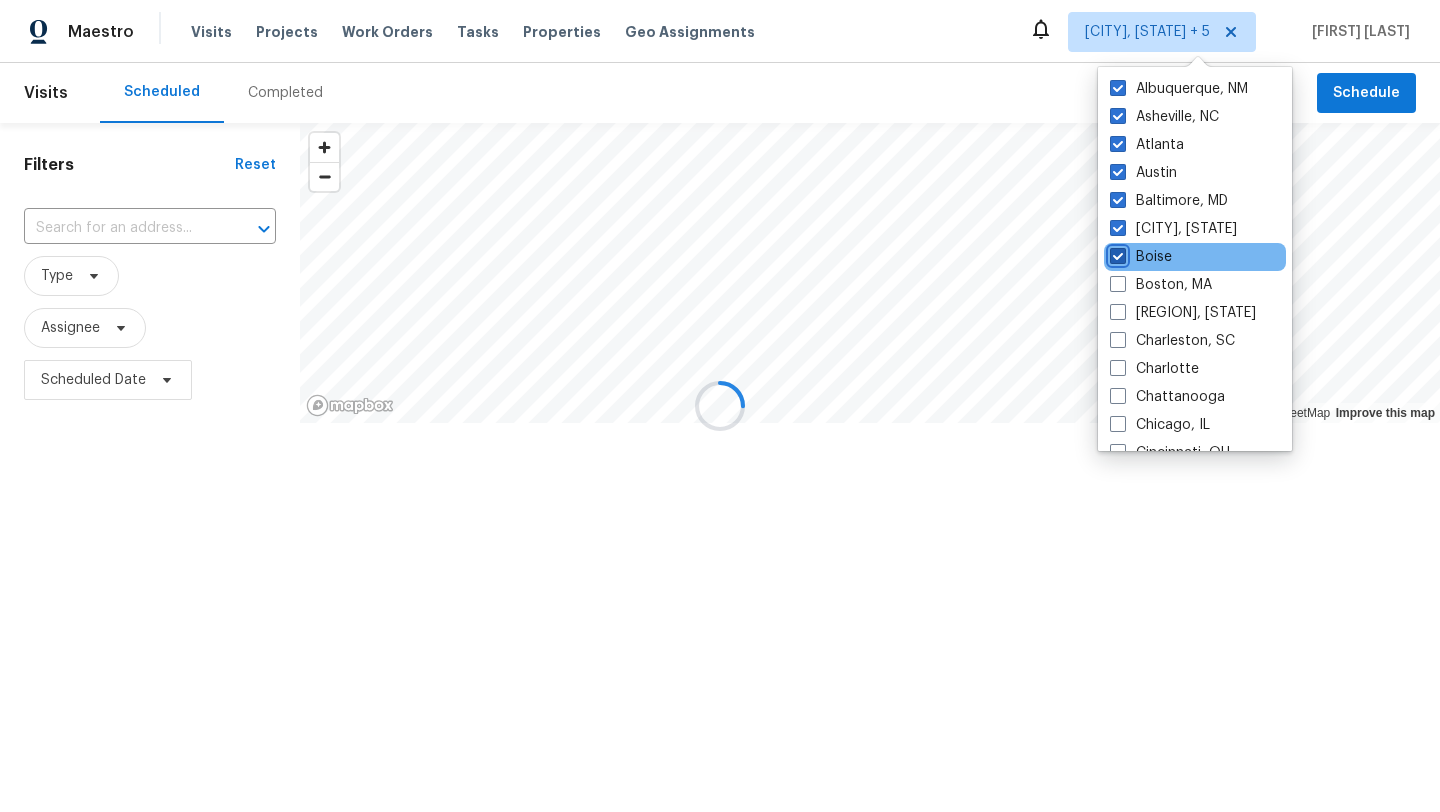 checkbox on "true" 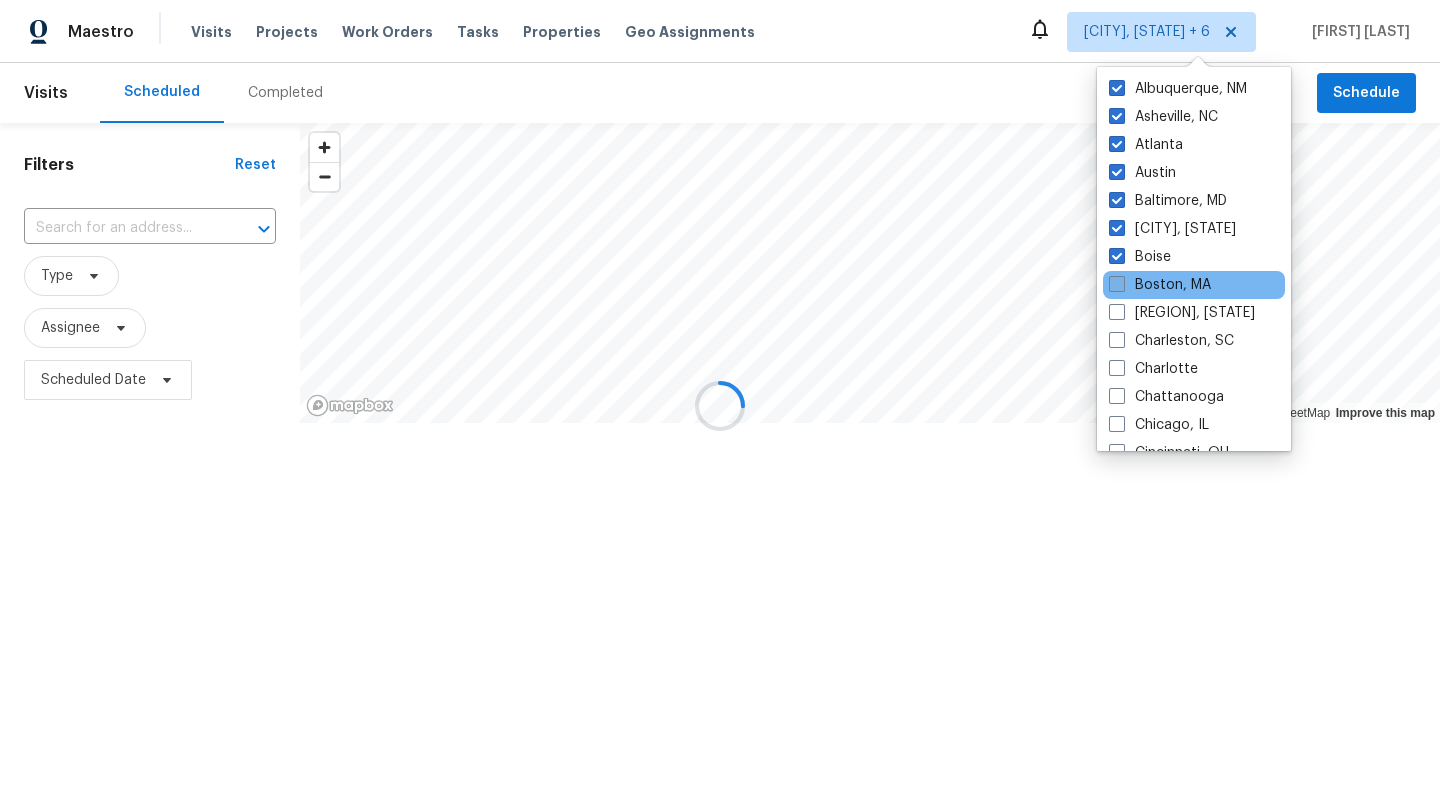 click at bounding box center [1117, 284] 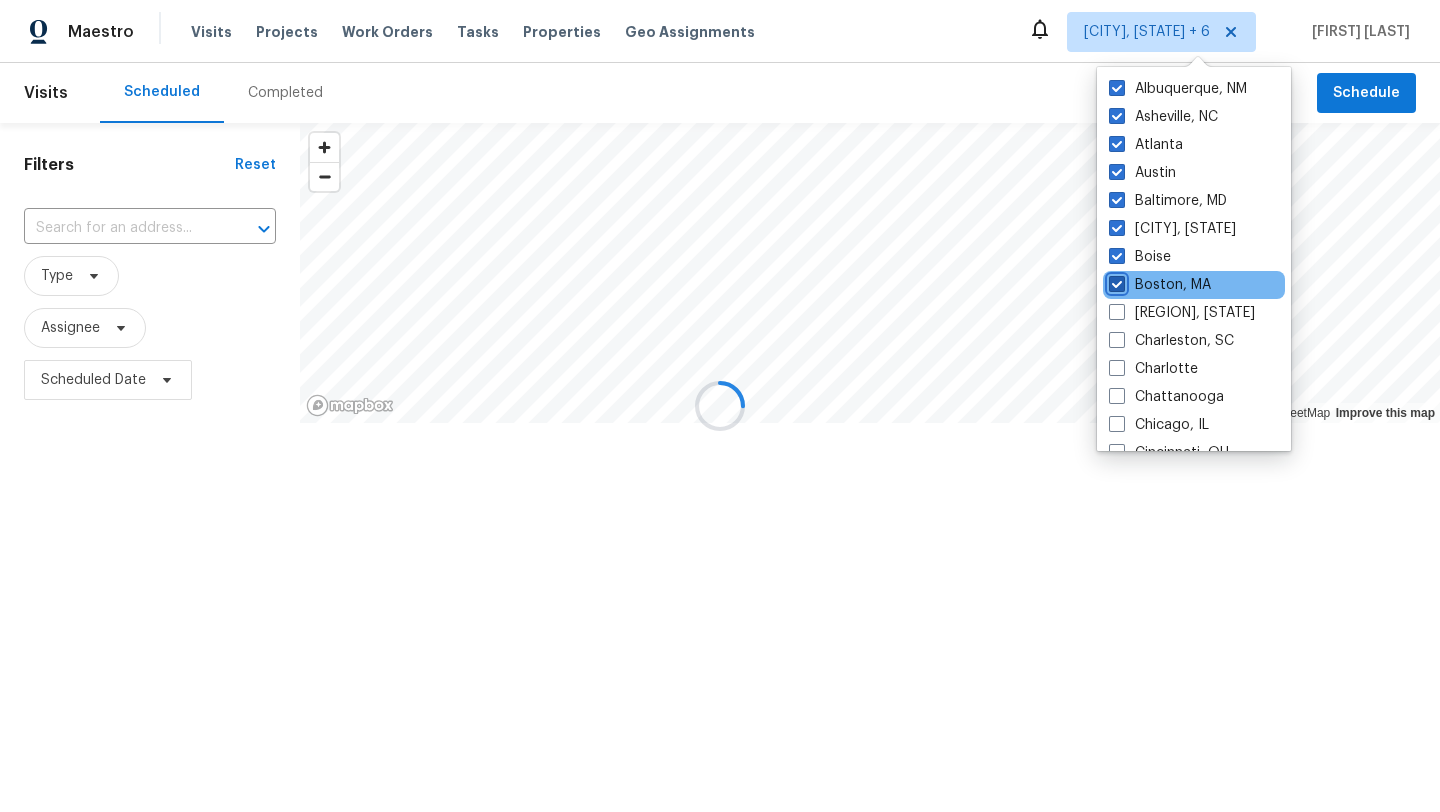 checkbox on "true" 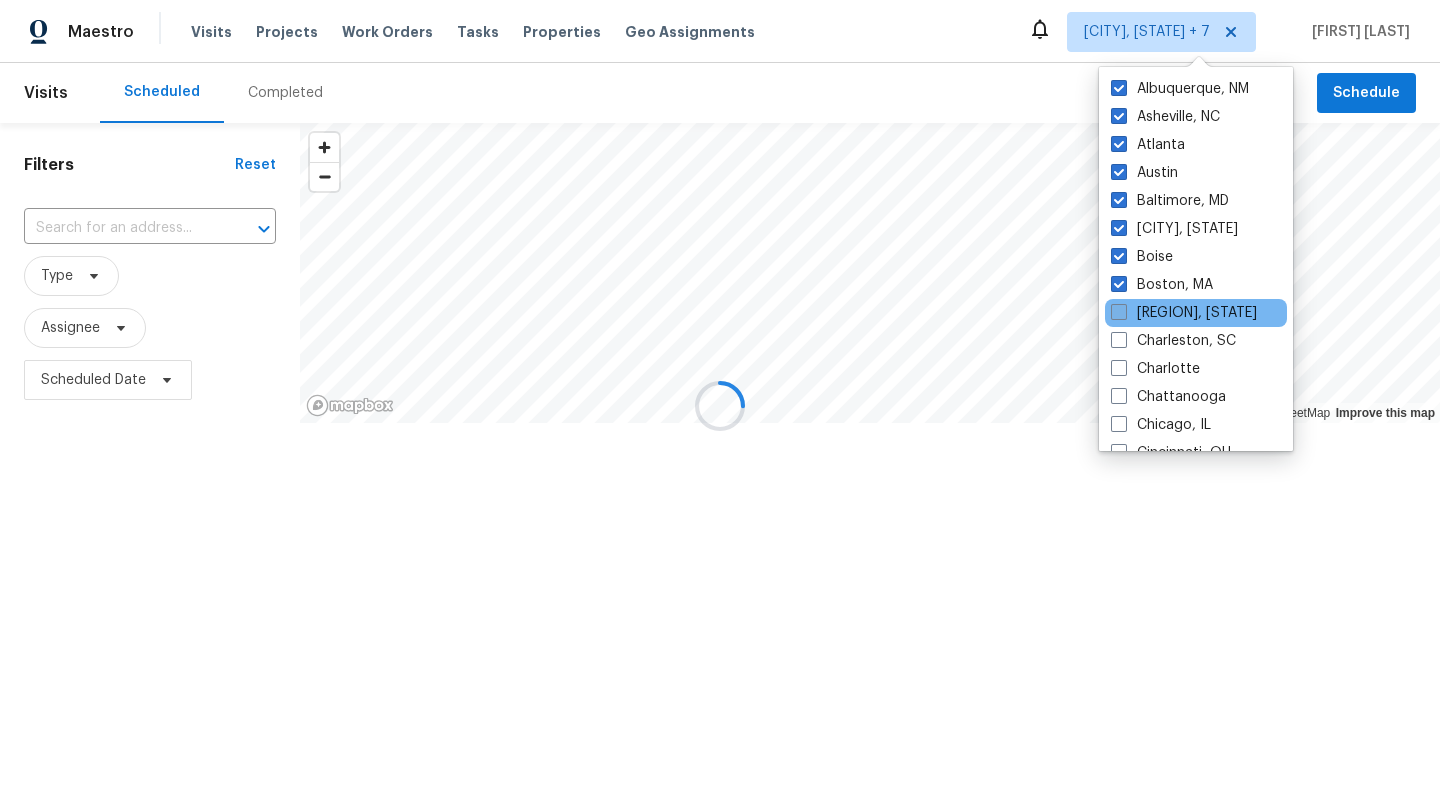 click at bounding box center (1119, 312) 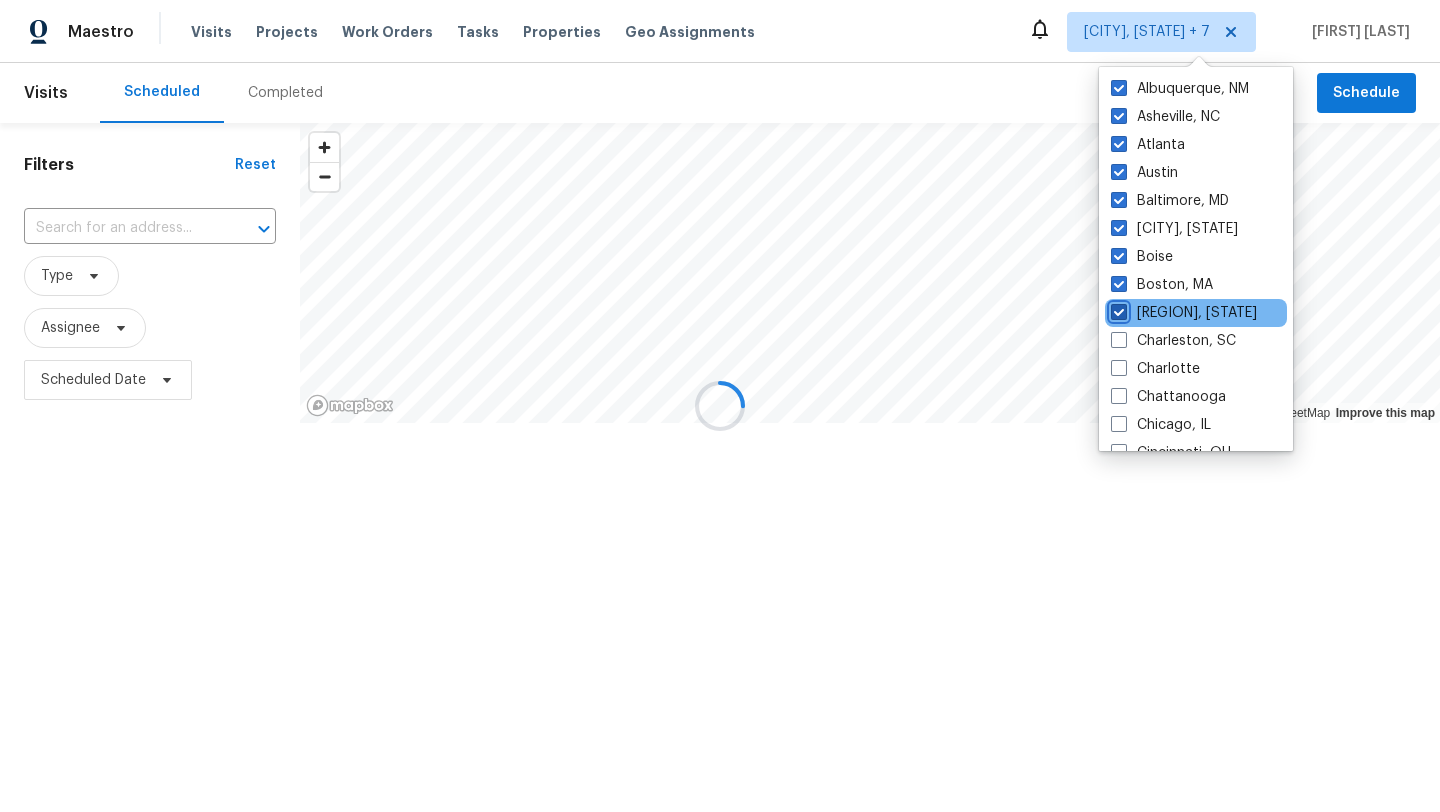 checkbox on "true" 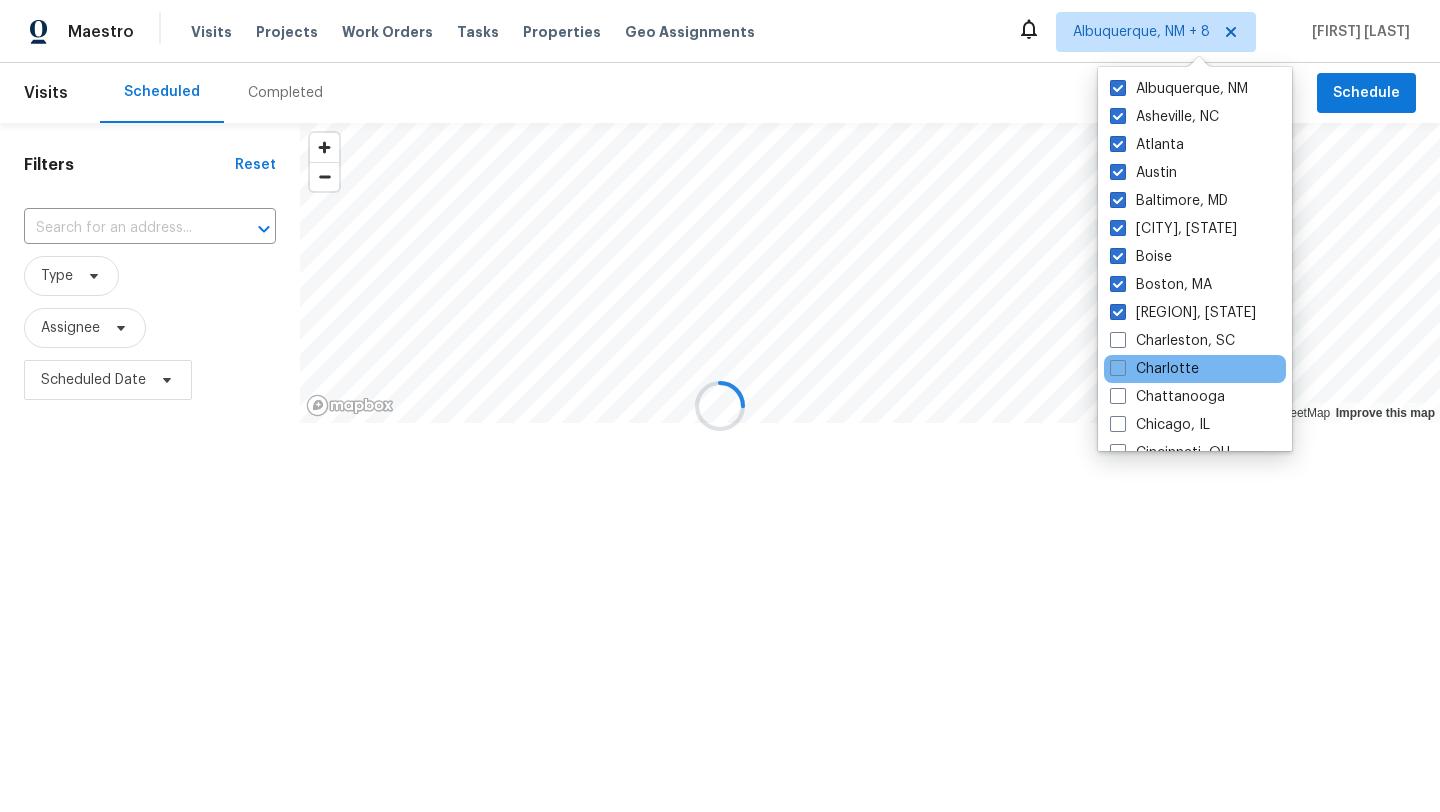 click on "Charlotte" at bounding box center (1195, 369) 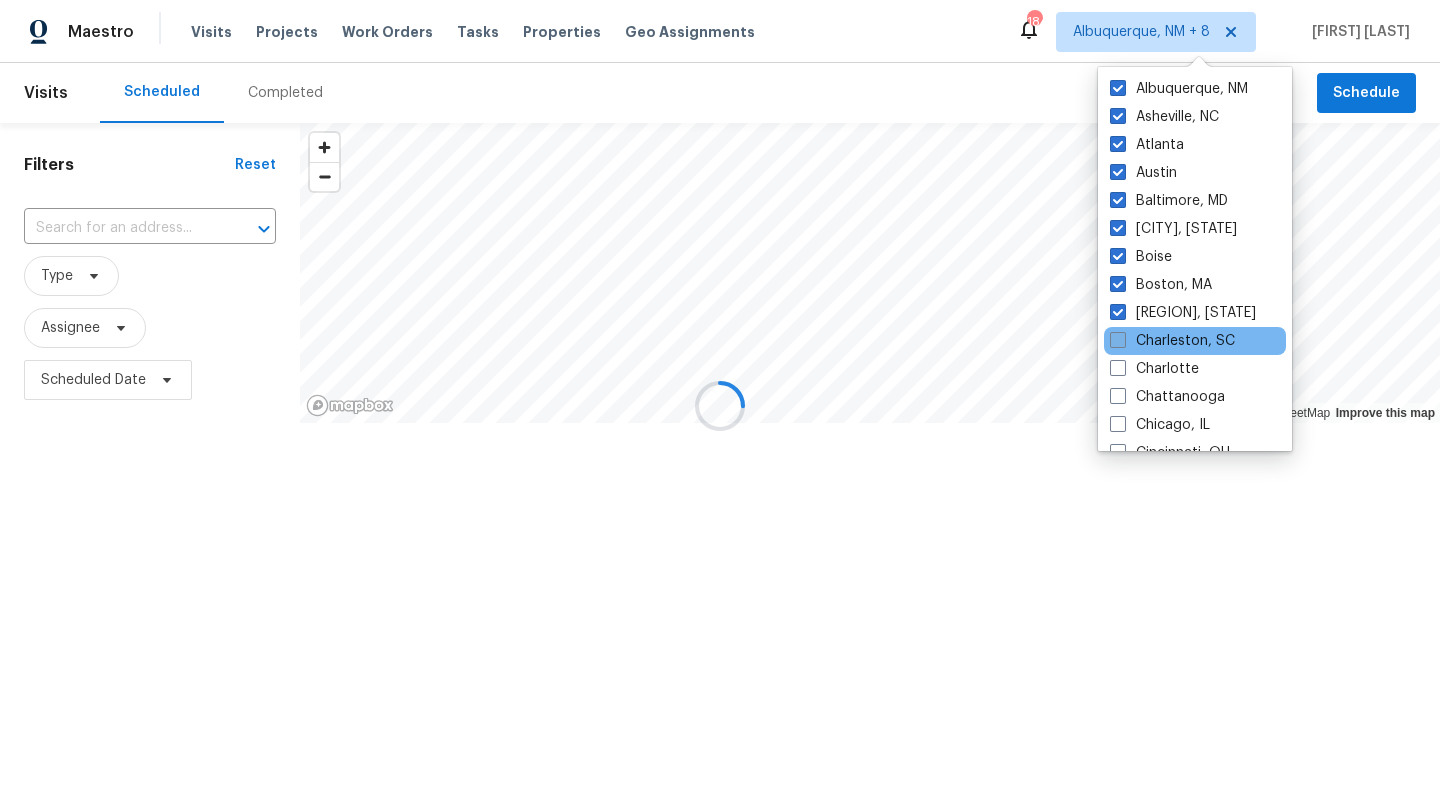 click at bounding box center (1118, 340) 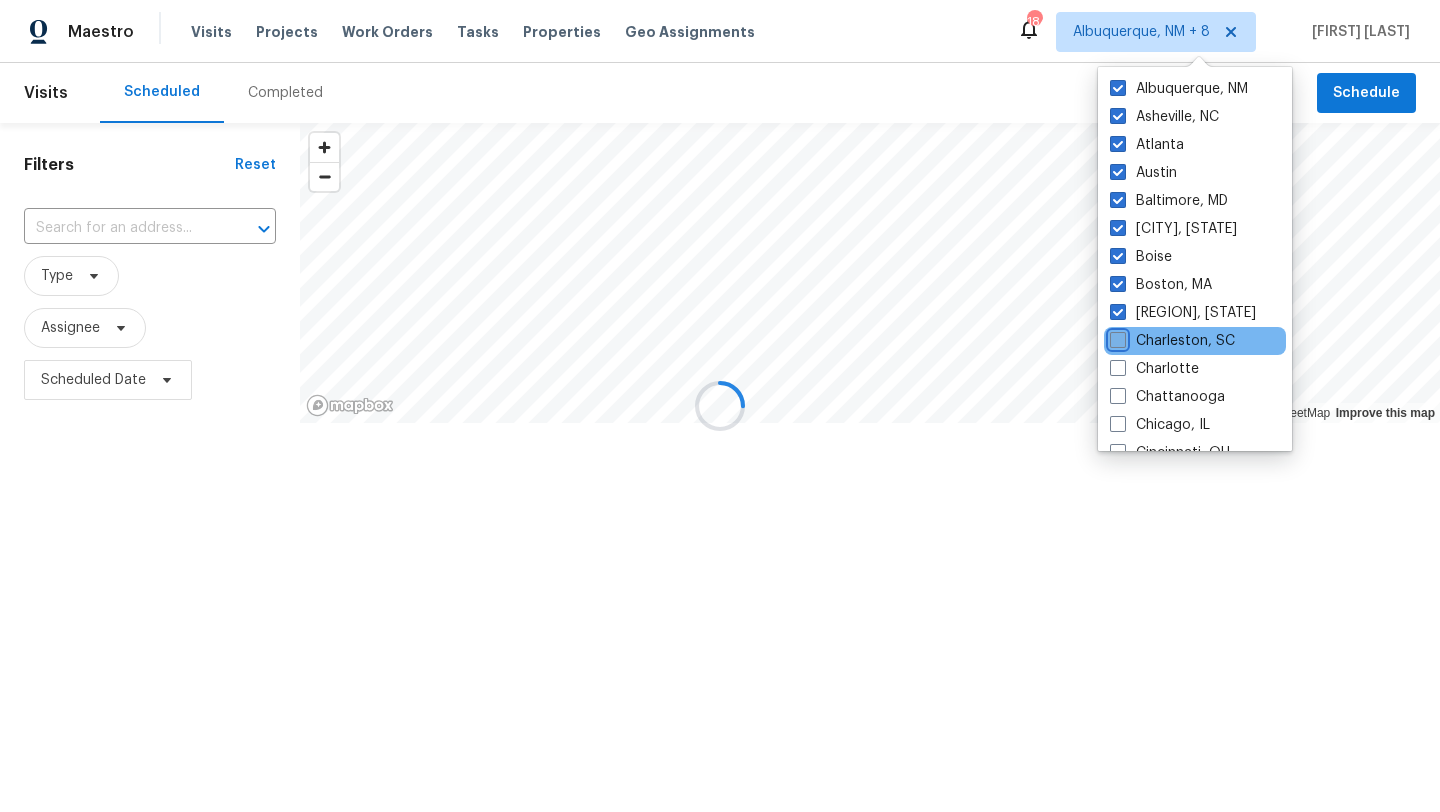 click on "Charleston, SC" at bounding box center [1116, 337] 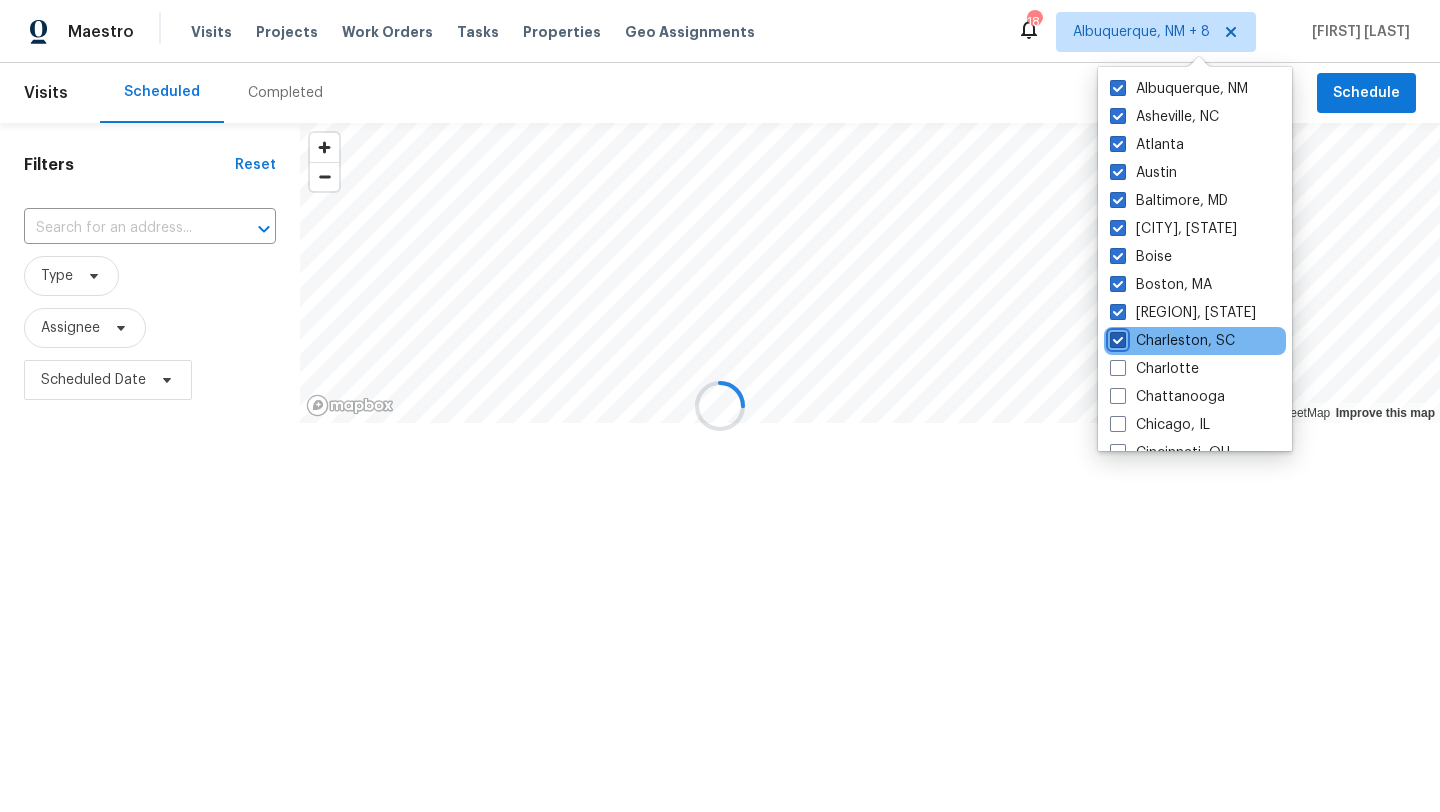 checkbox on "true" 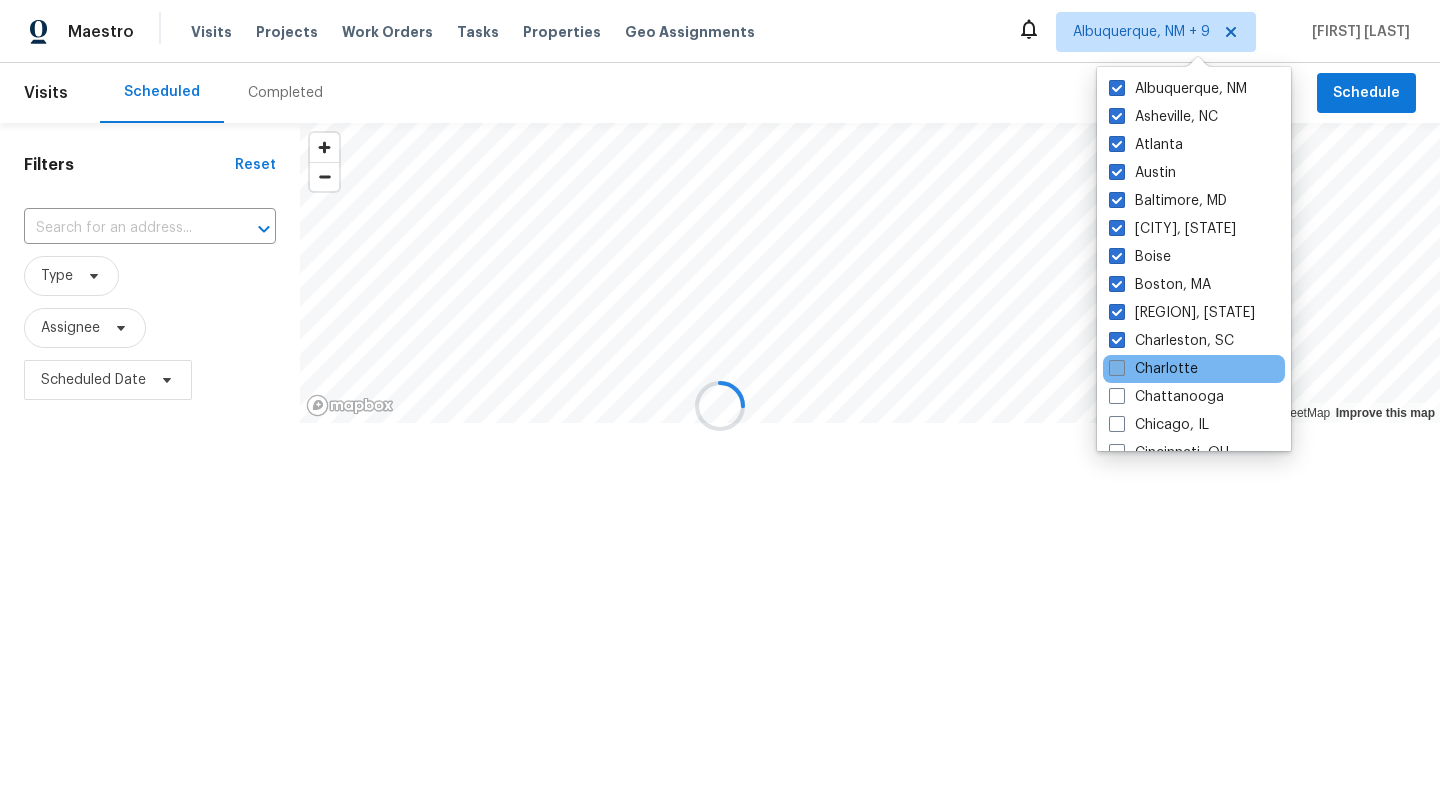 click at bounding box center [1117, 368] 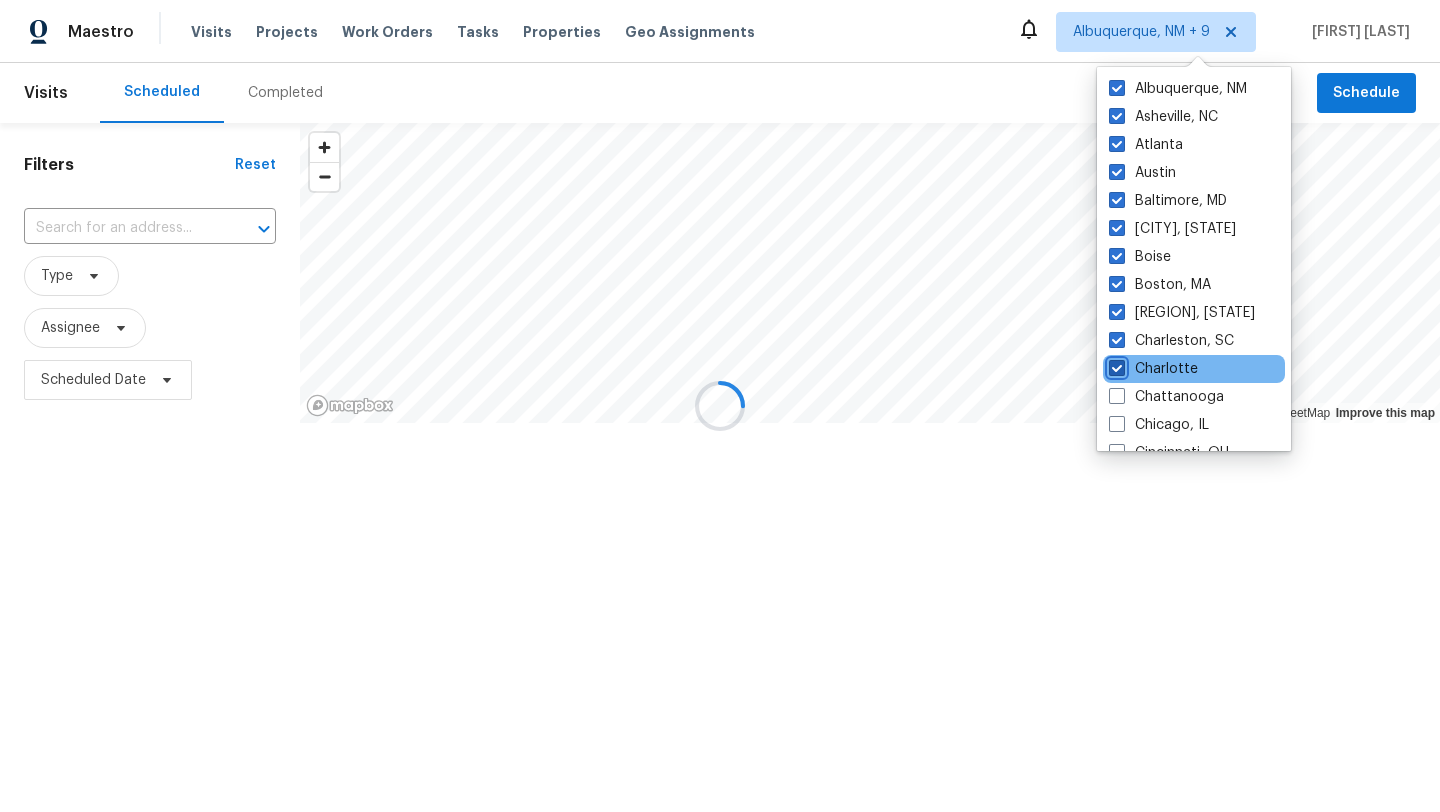 checkbox on "true" 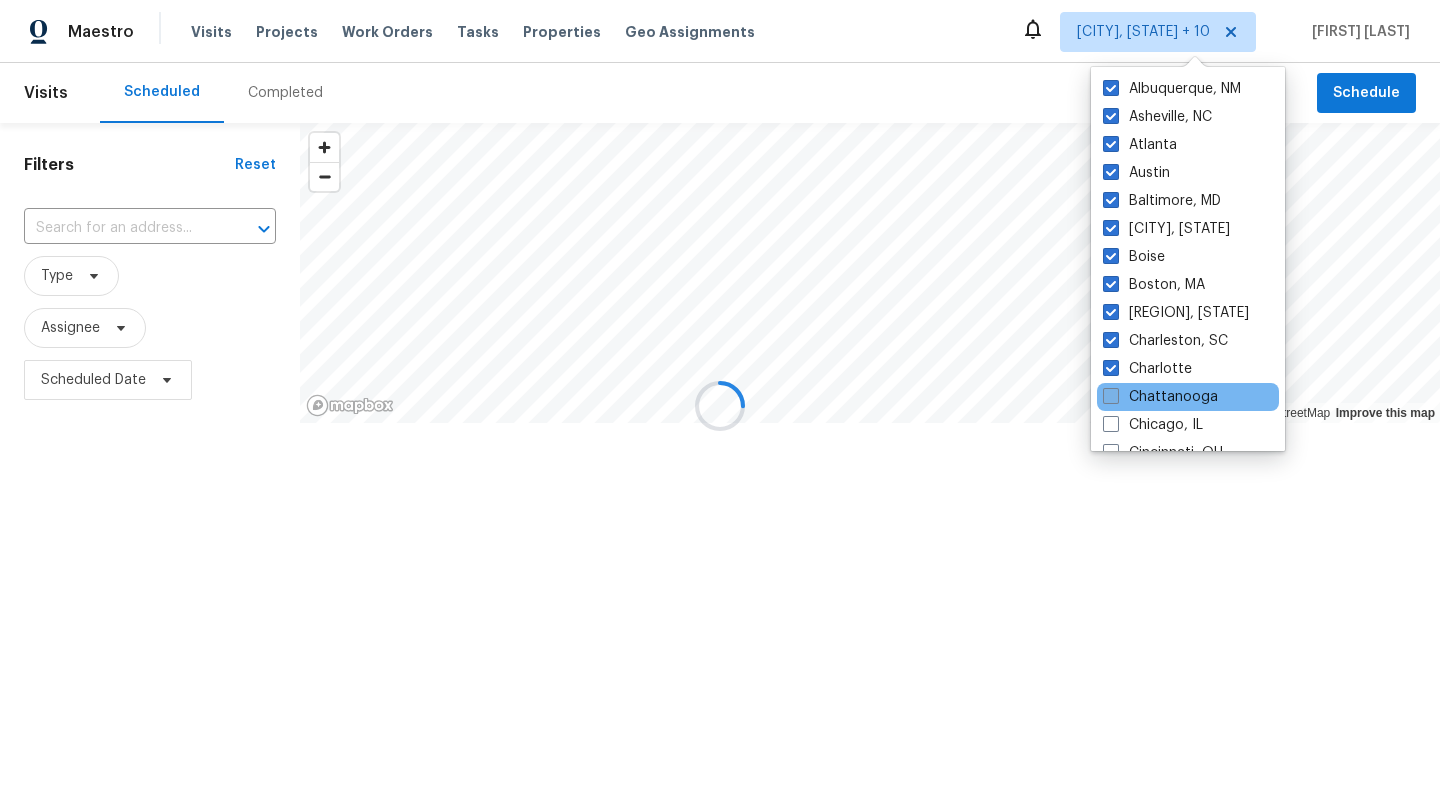 click on "Chattanooga" at bounding box center (1160, 397) 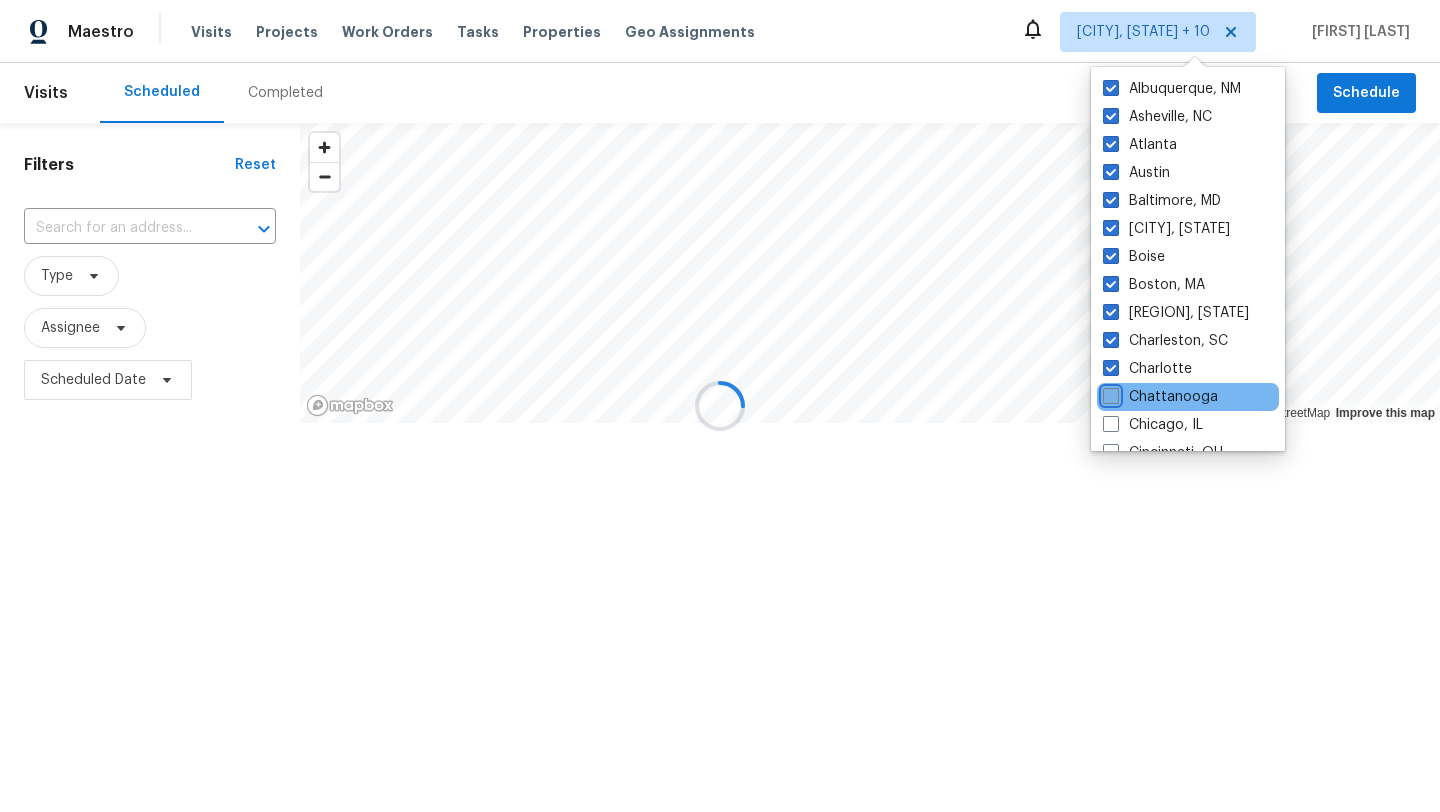 click on "Chattanooga" at bounding box center (1109, 393) 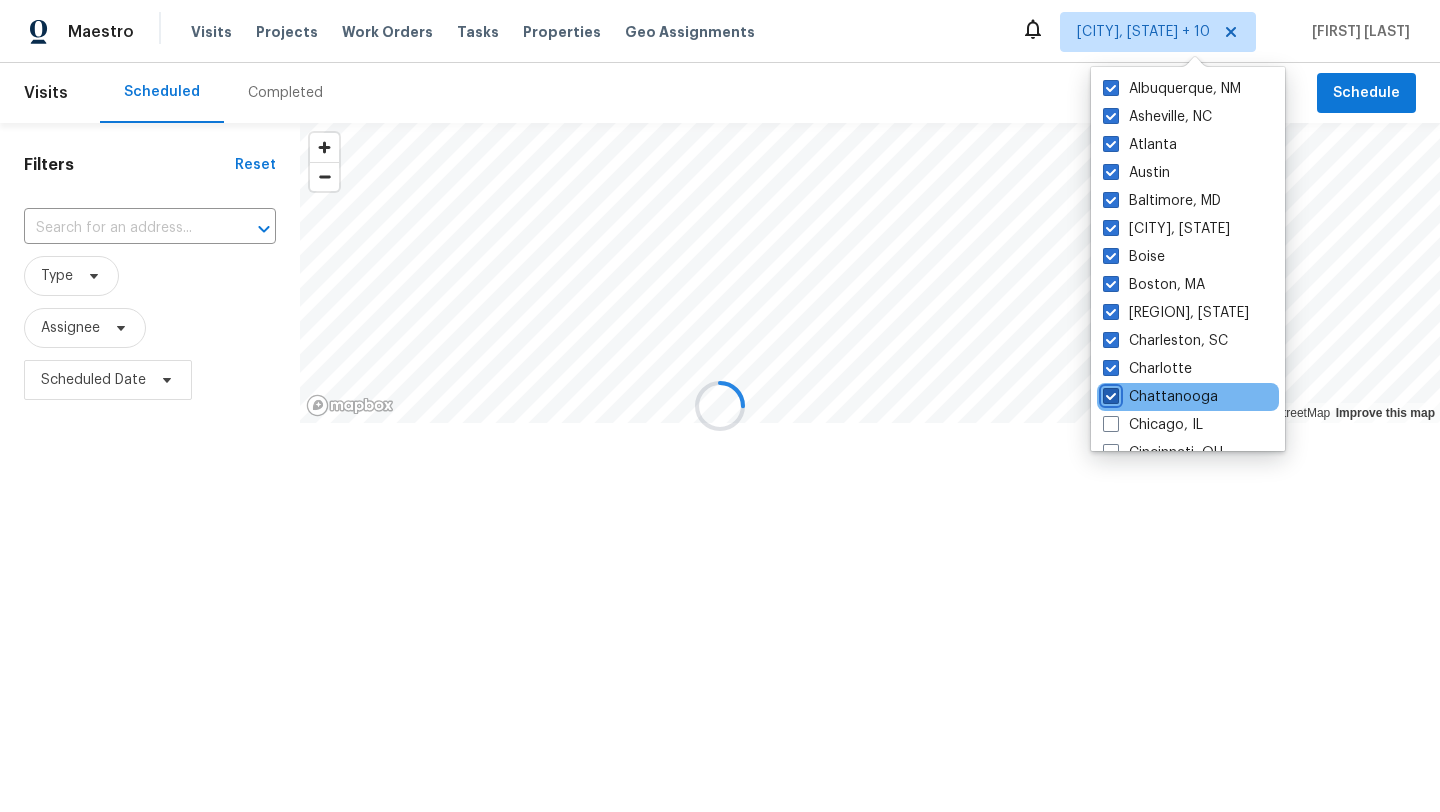 checkbox on "true" 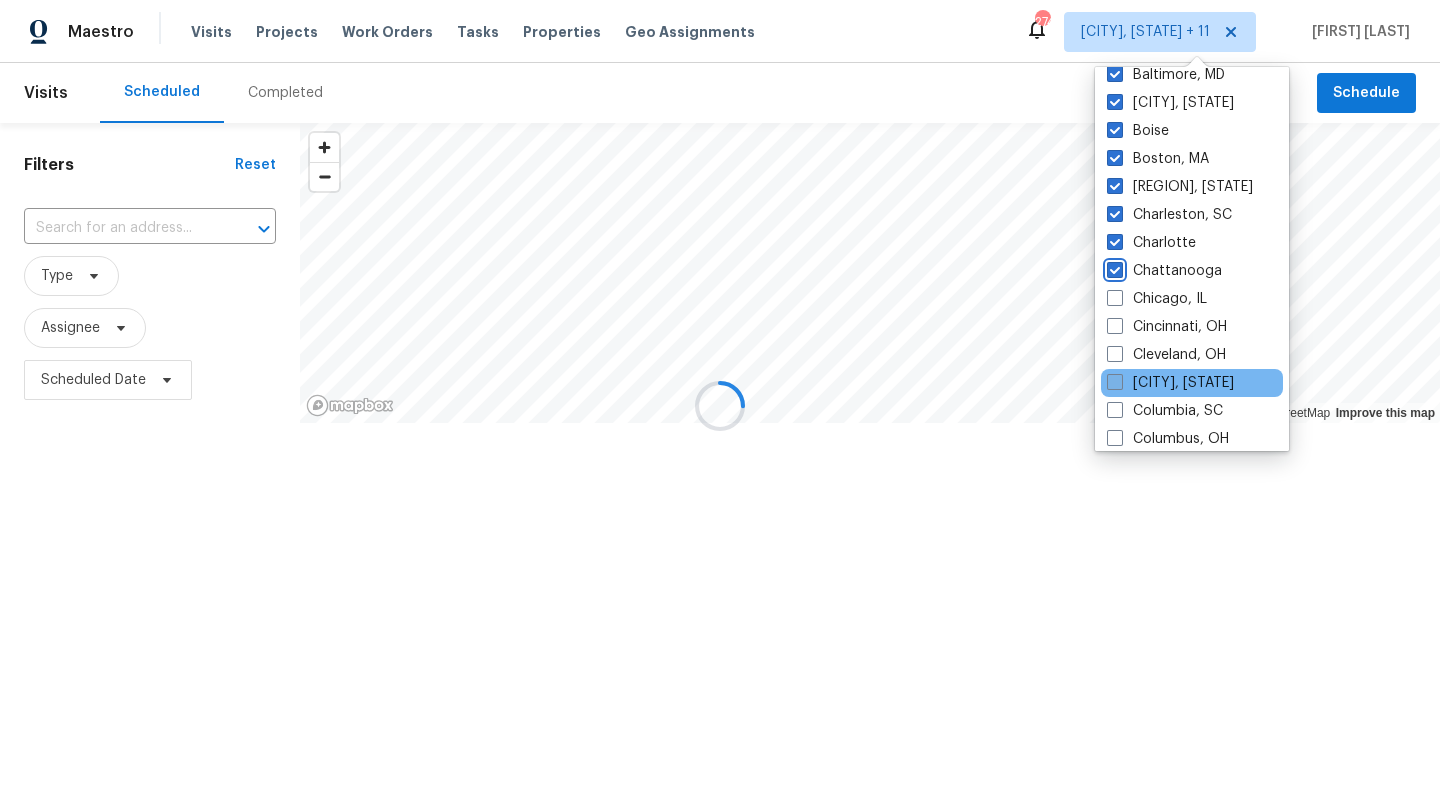 scroll, scrollTop: 137, scrollLeft: 0, axis: vertical 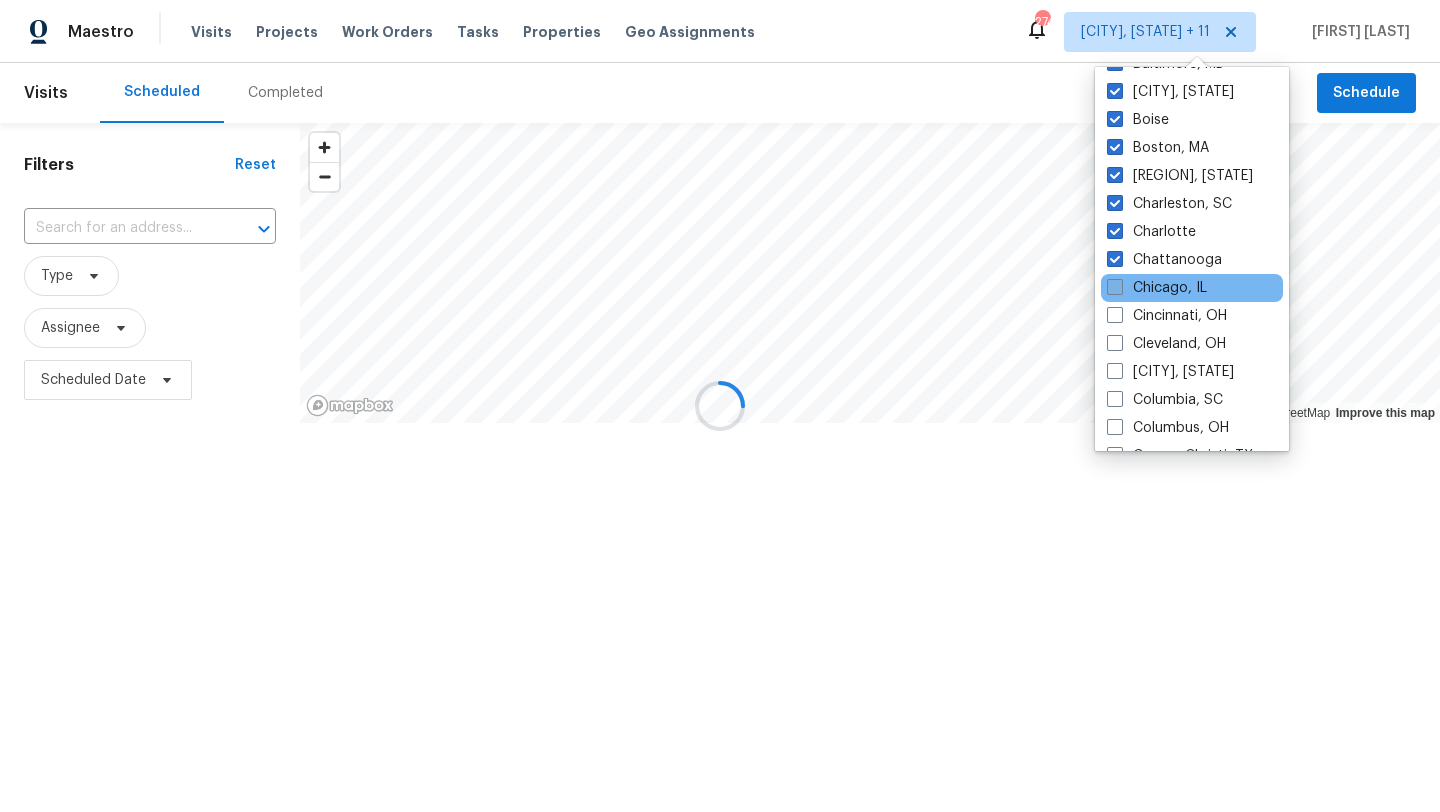 click on "Chicago, IL" at bounding box center (1157, 288) 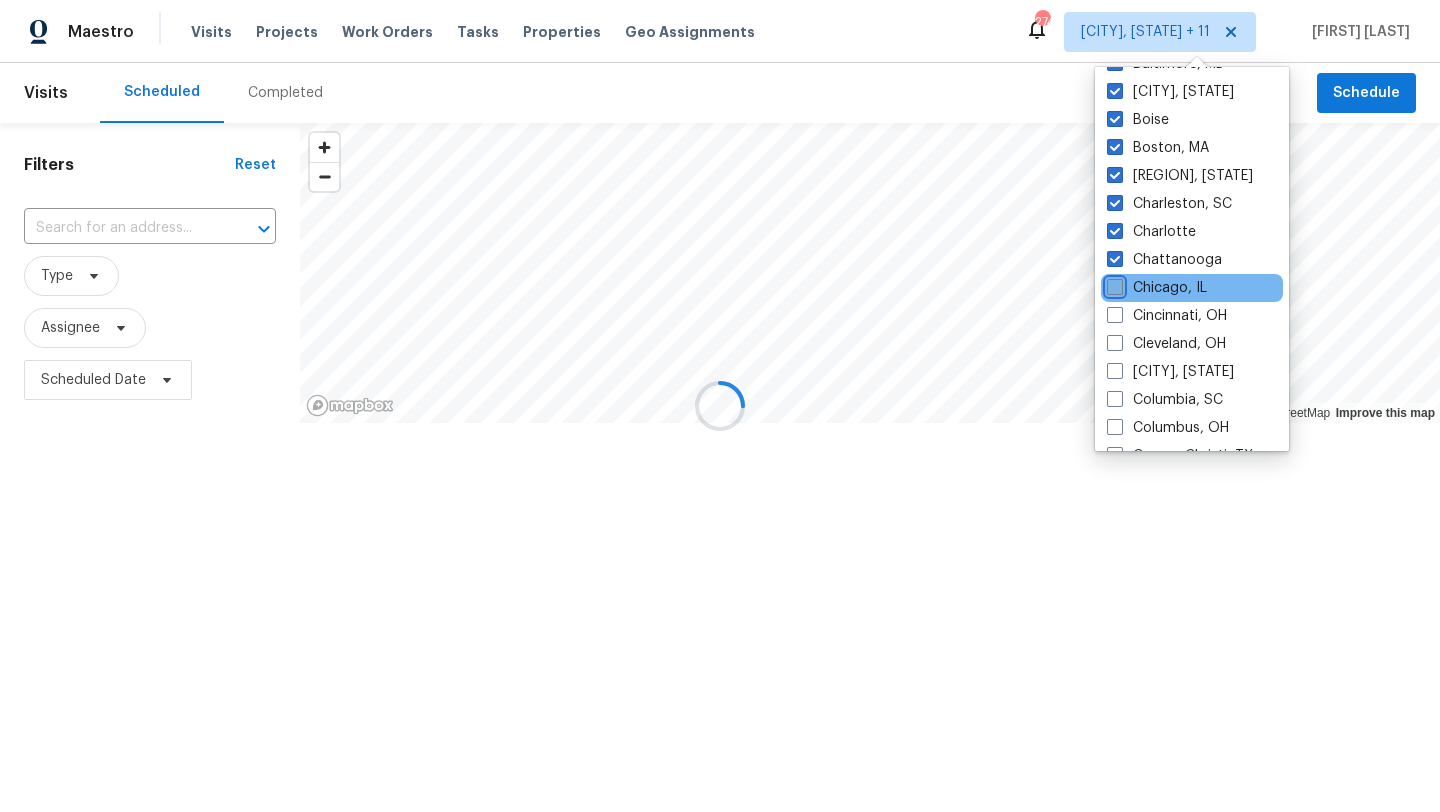 click on "Chicago, IL" at bounding box center [1113, 284] 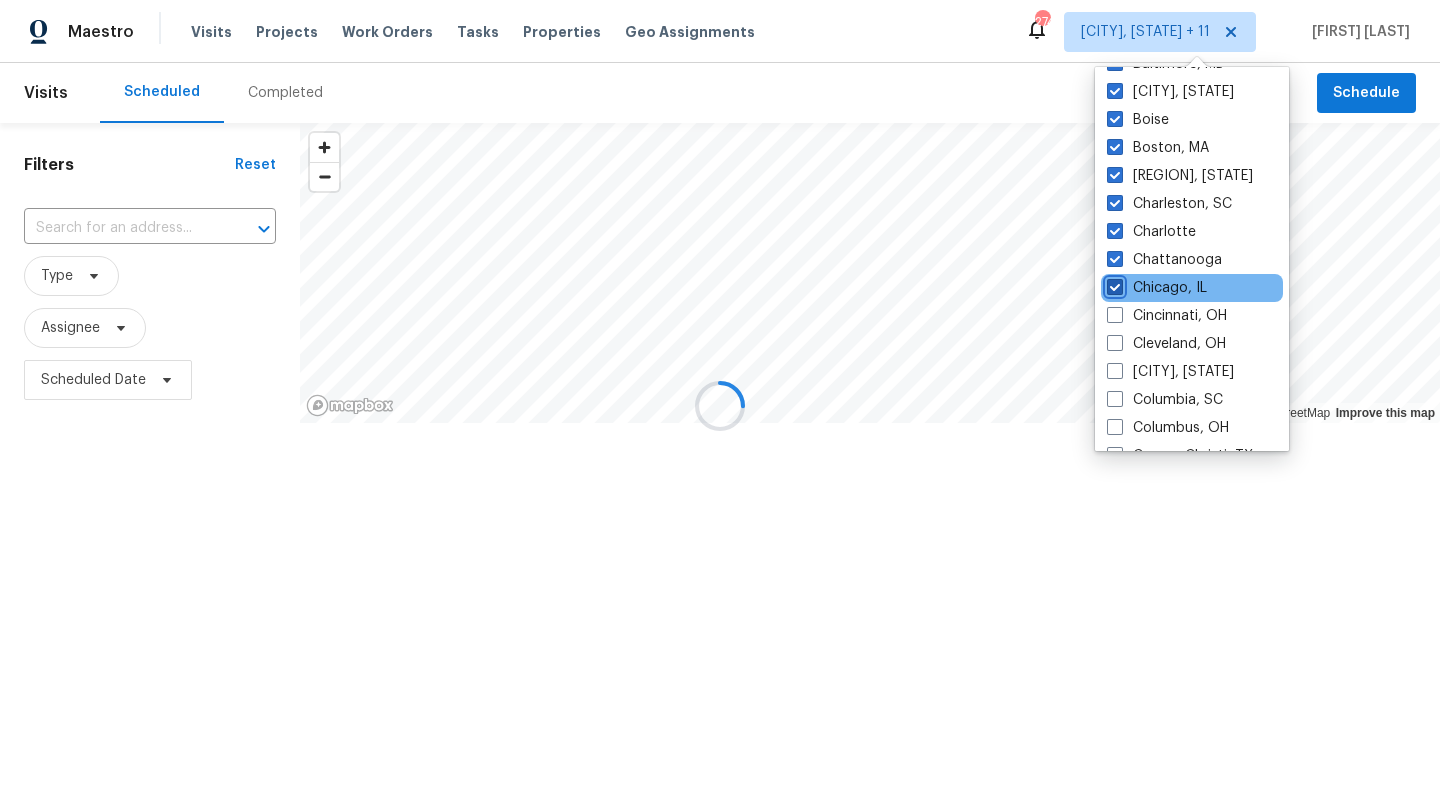 checkbox on "true" 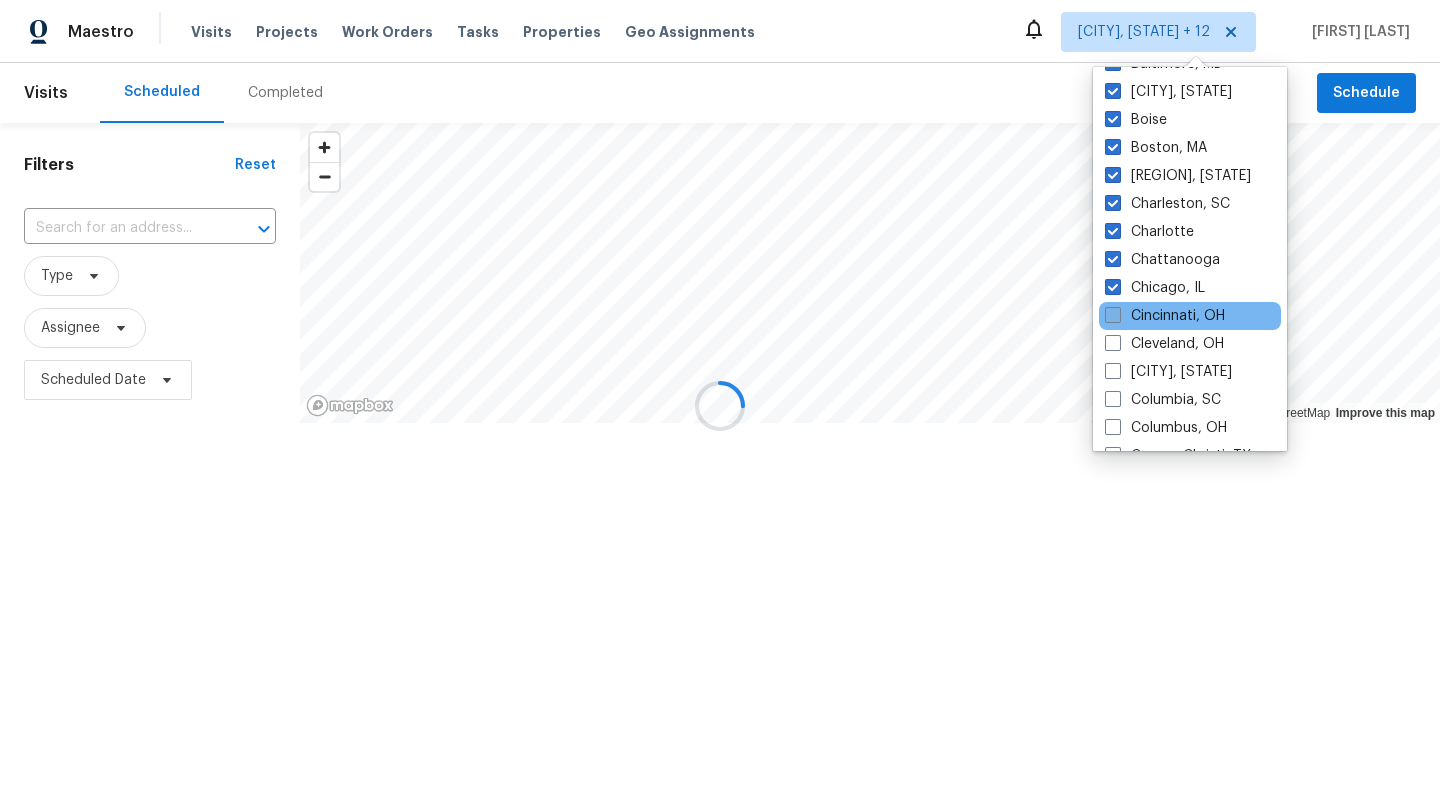 click on "Cincinnati, OH" at bounding box center (1165, 316) 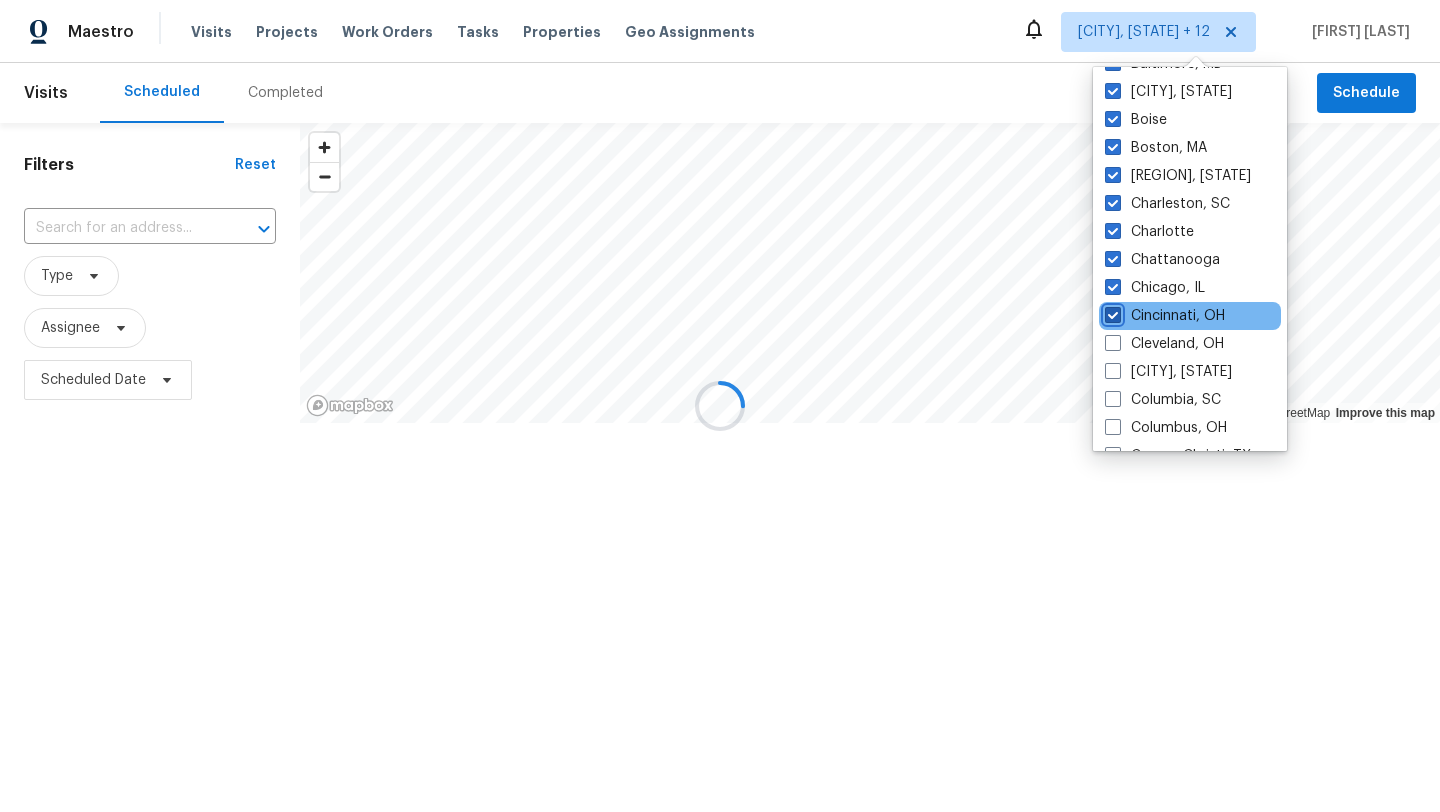 checkbox on "true" 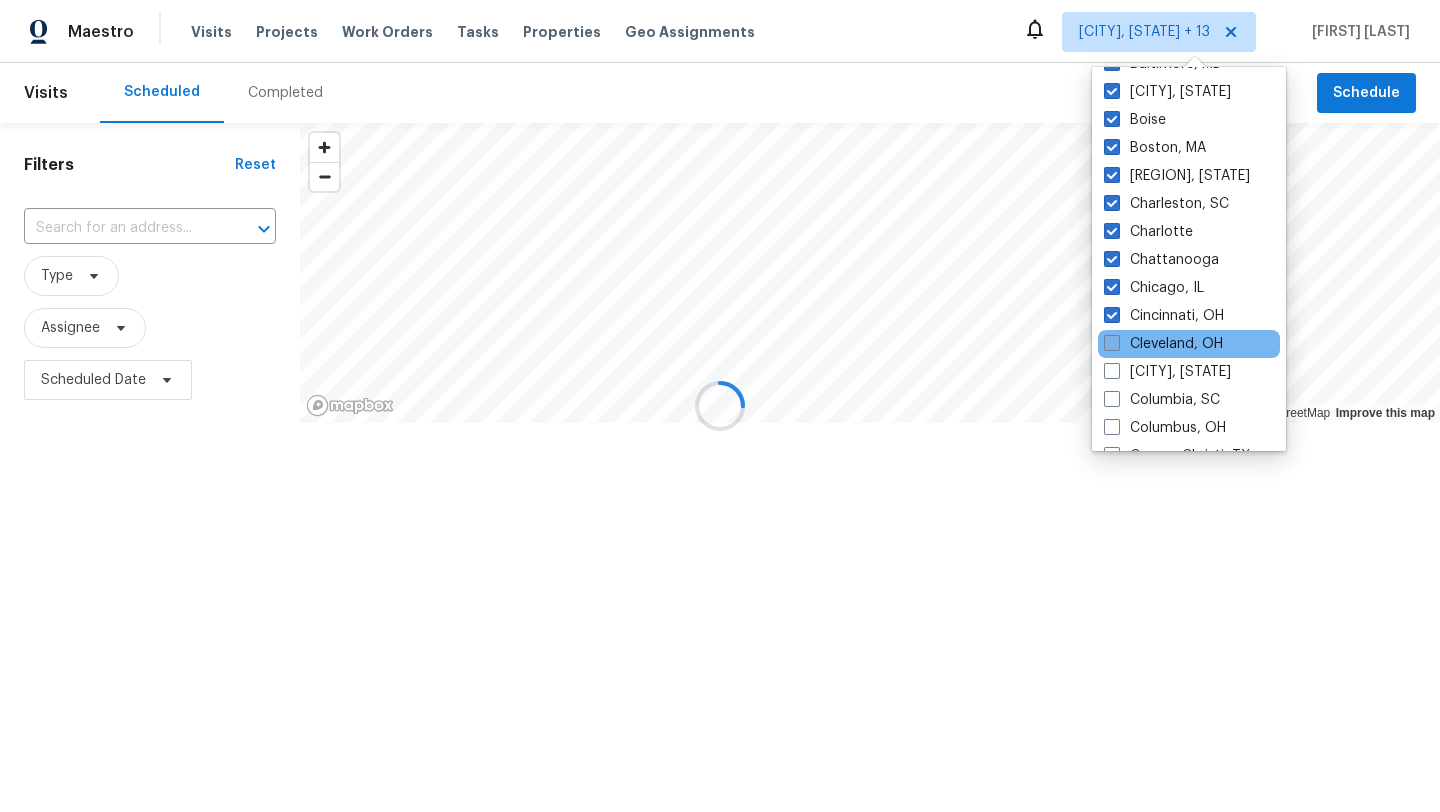 click at bounding box center [1112, 343] 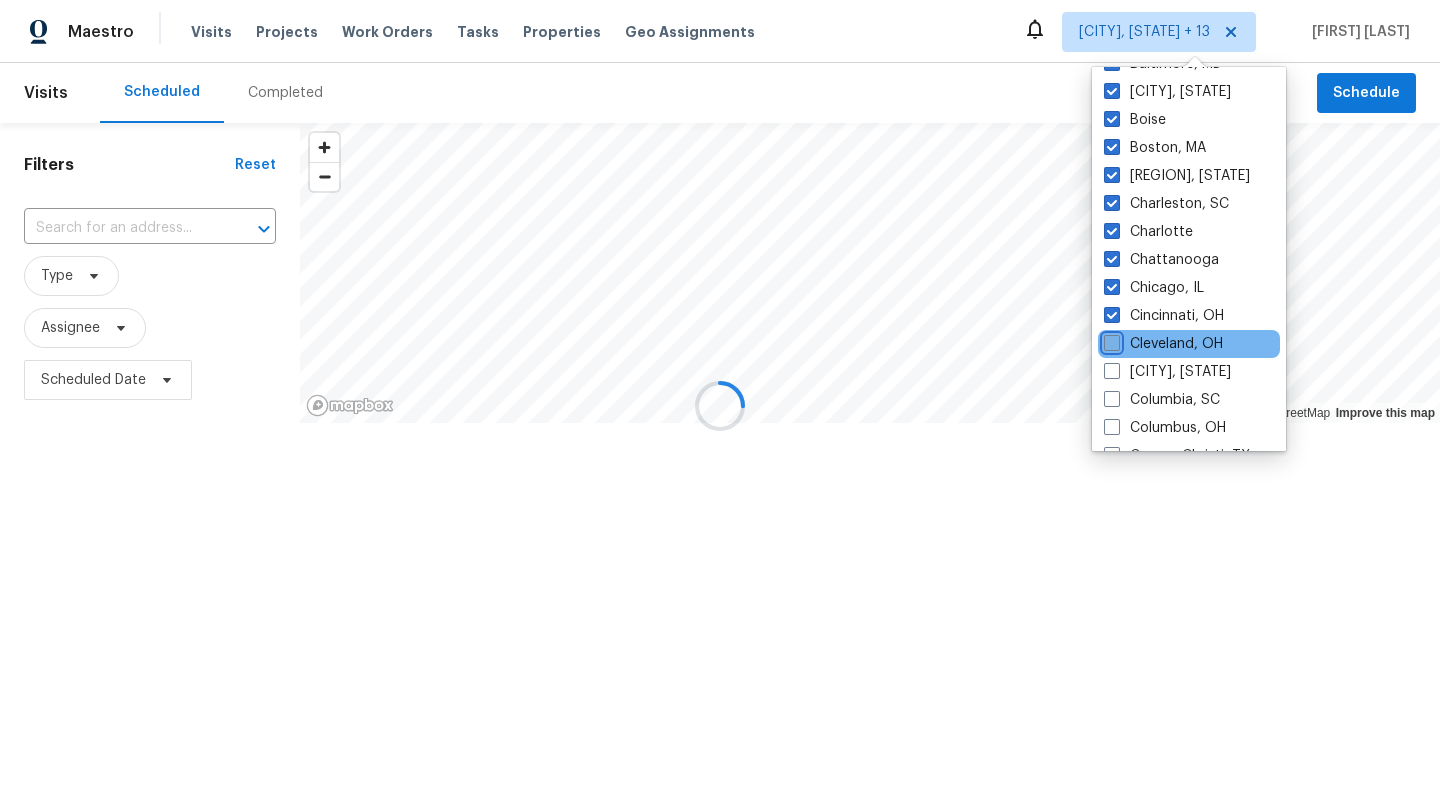 click on "Cleveland, OH" at bounding box center (1110, 340) 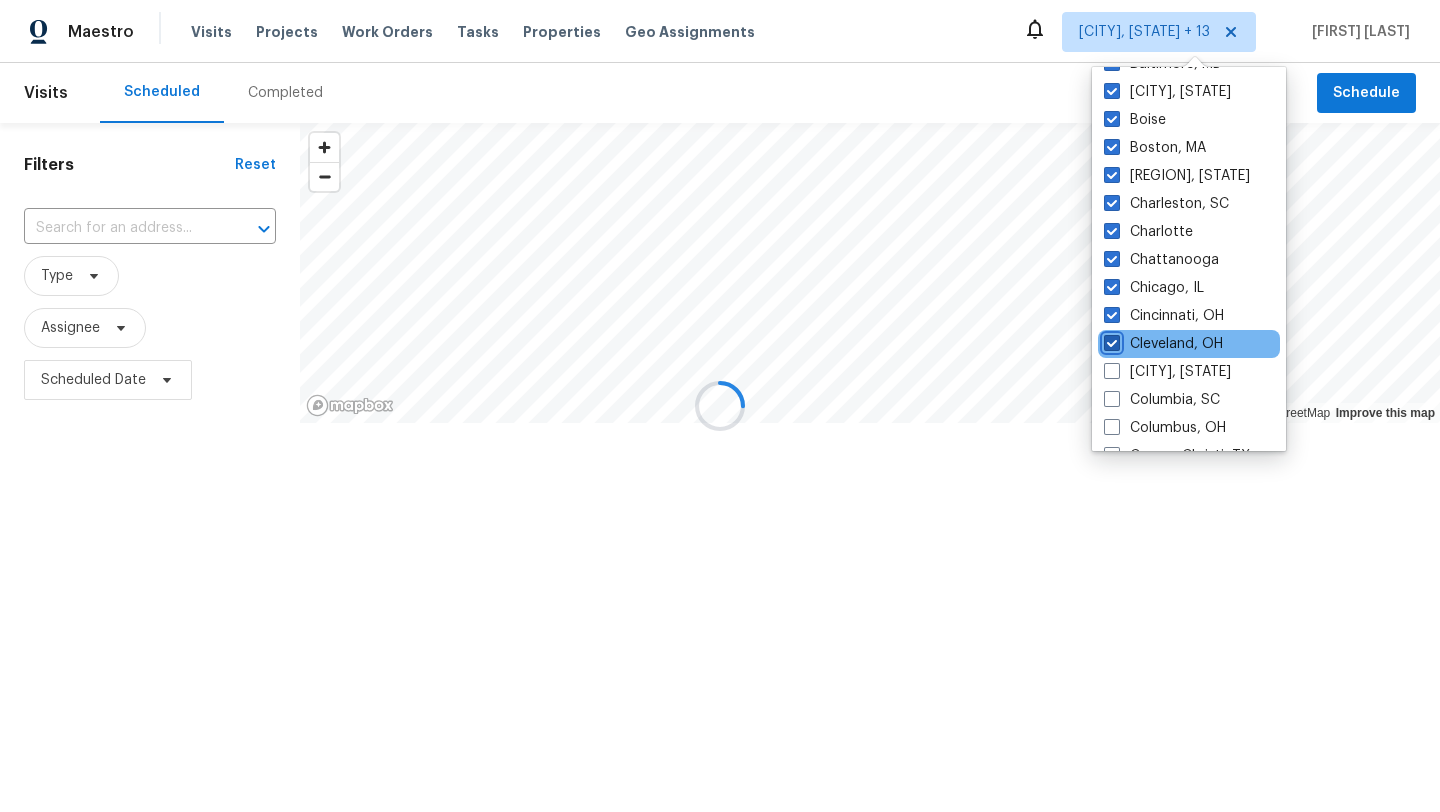 checkbox on "true" 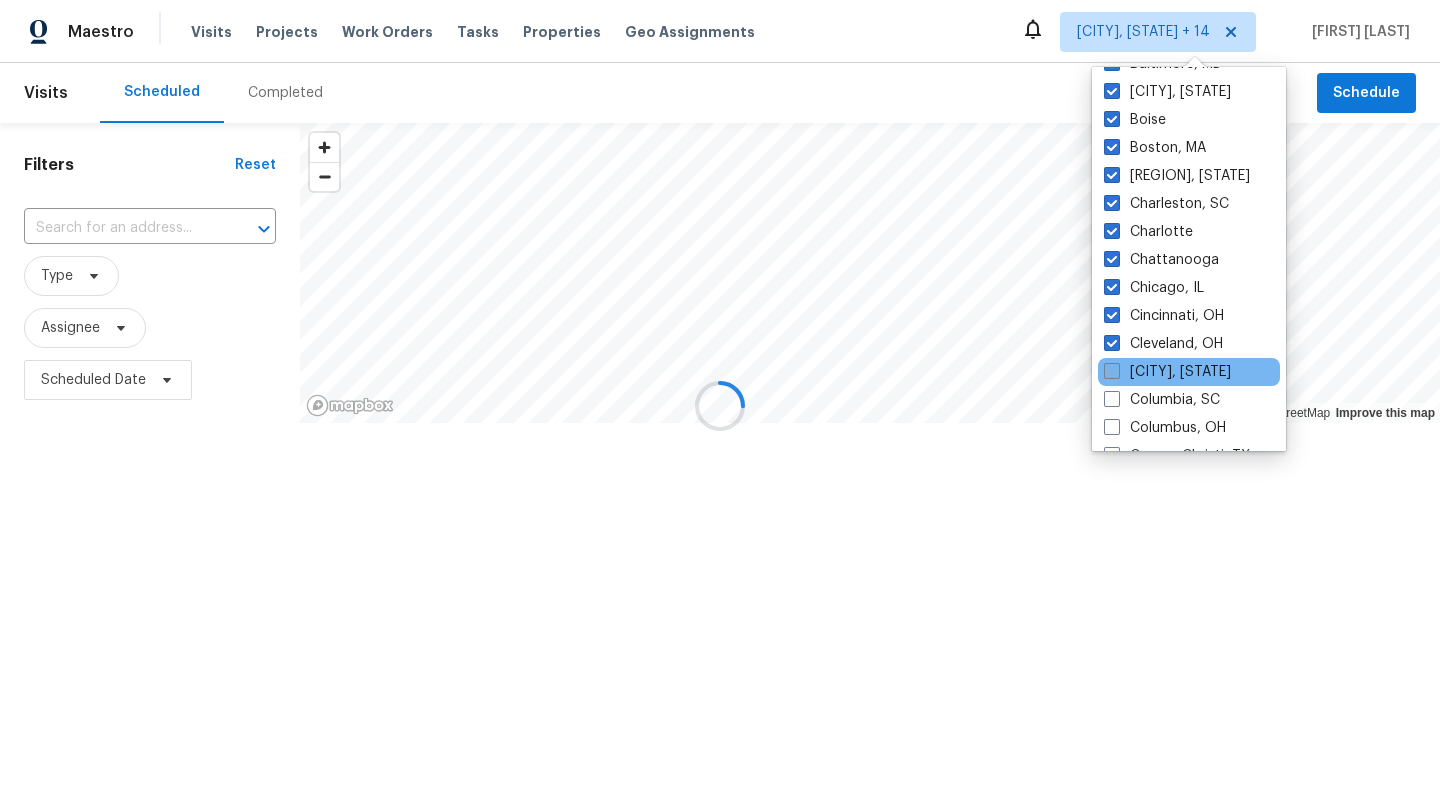 click at bounding box center (1112, 371) 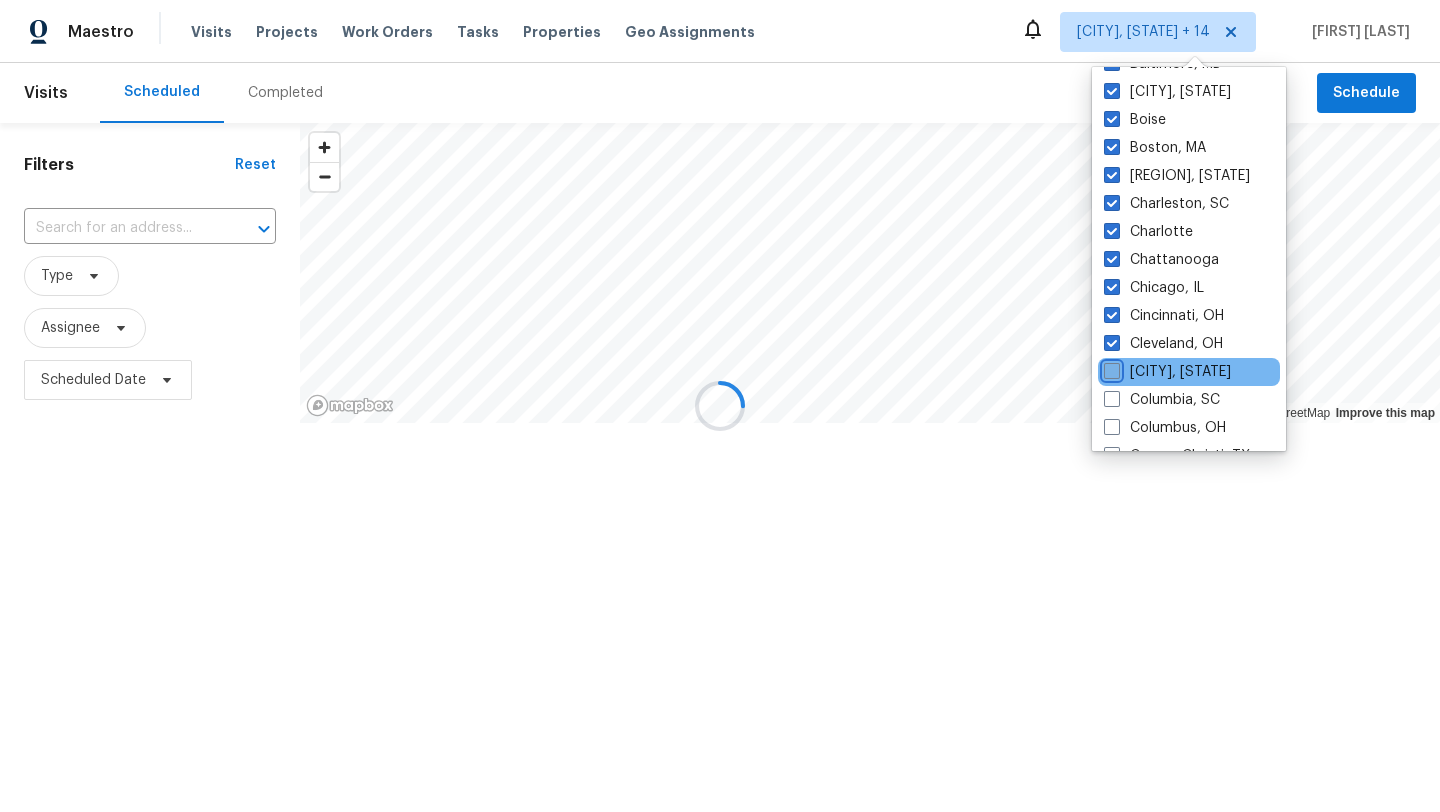 click on "[CITY], [STATE]" at bounding box center (1110, 368) 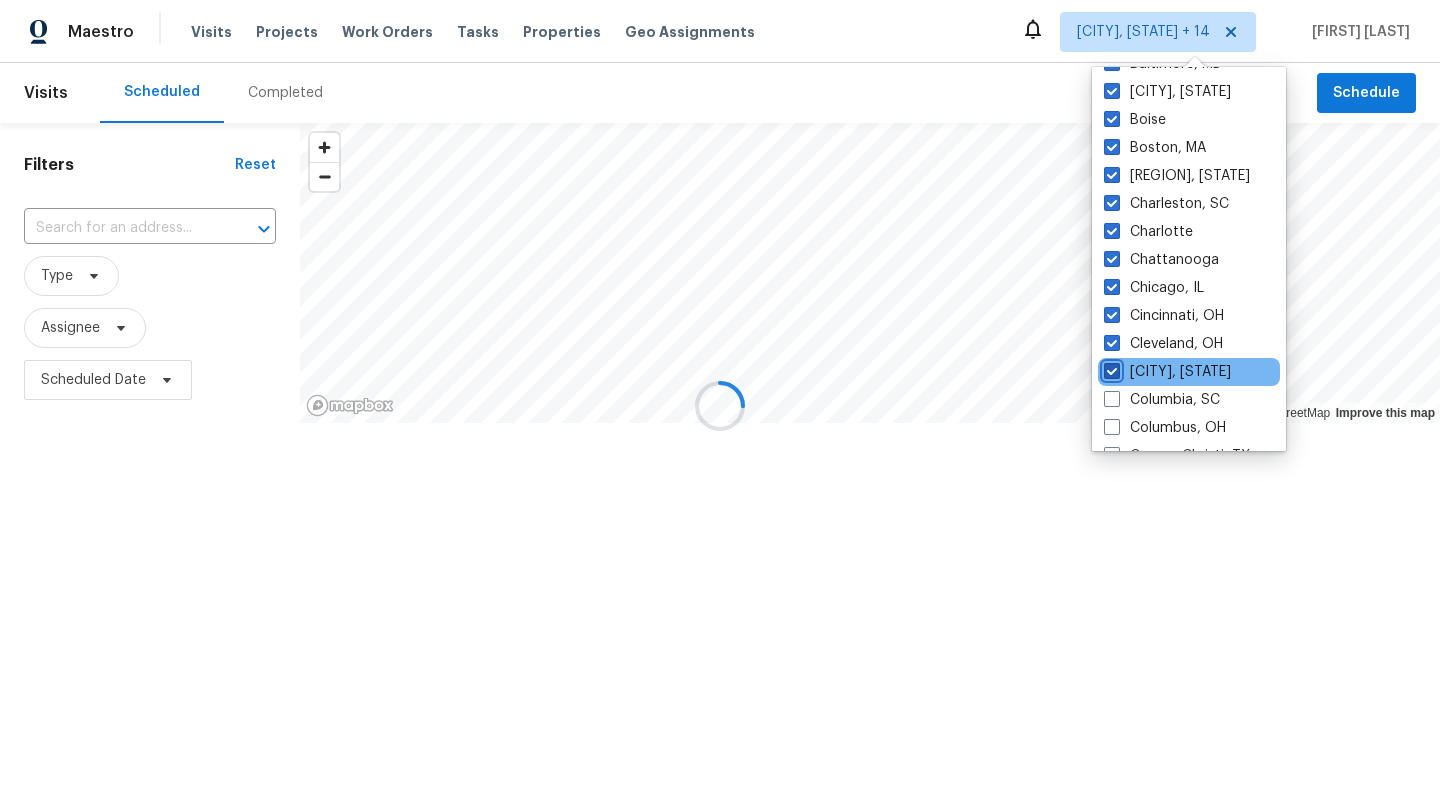 checkbox on "true" 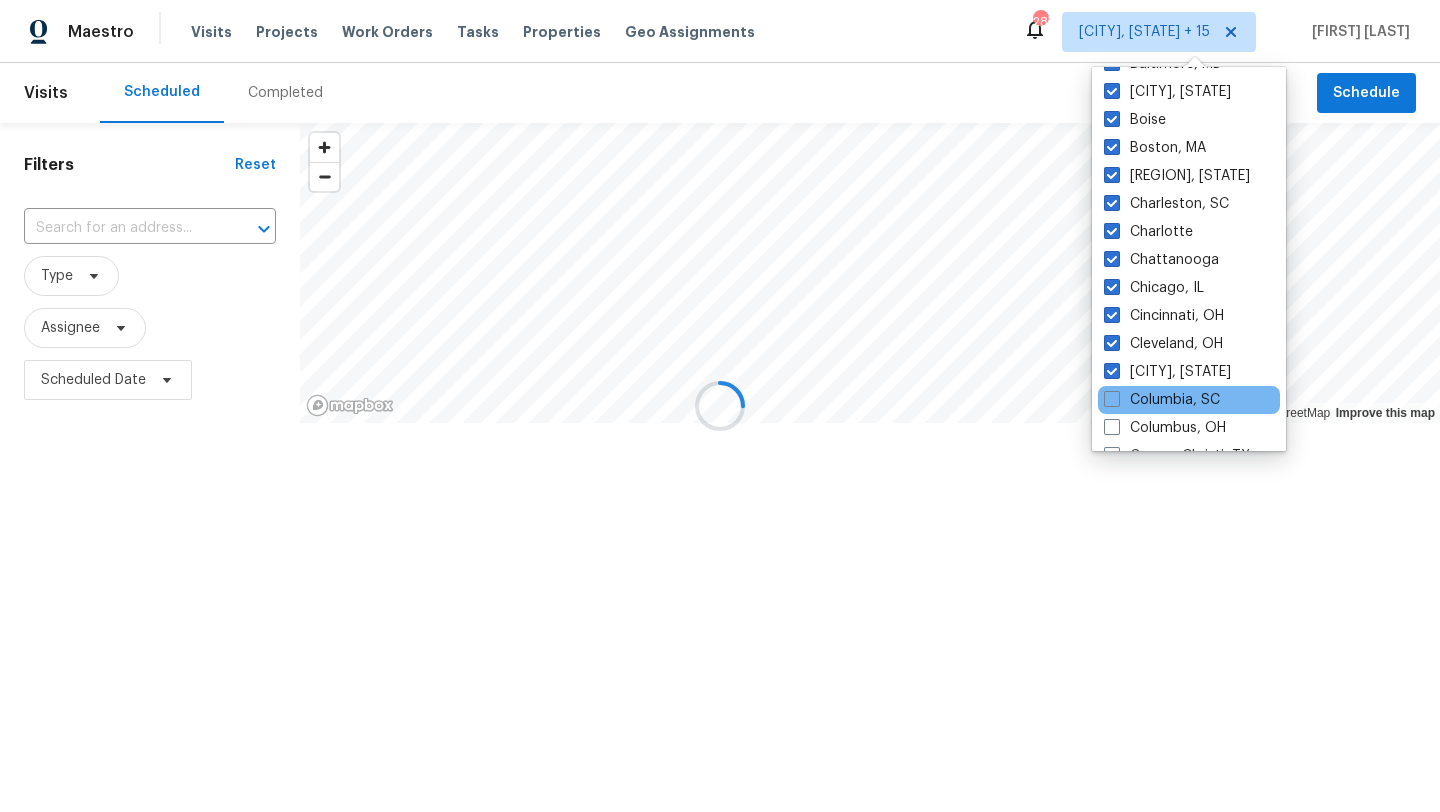 click on "Columbia, SC" at bounding box center [1189, 400] 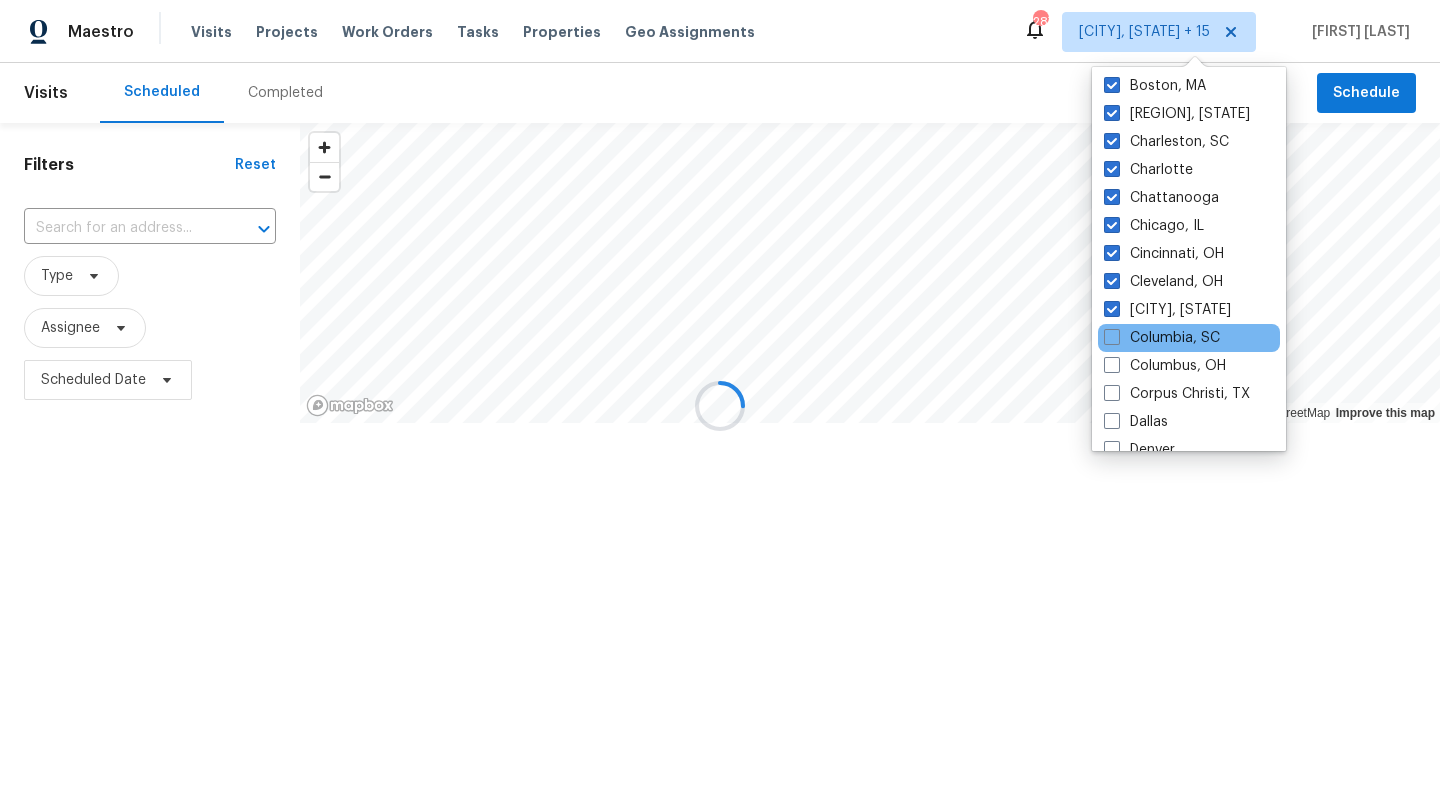 scroll, scrollTop: 241, scrollLeft: 0, axis: vertical 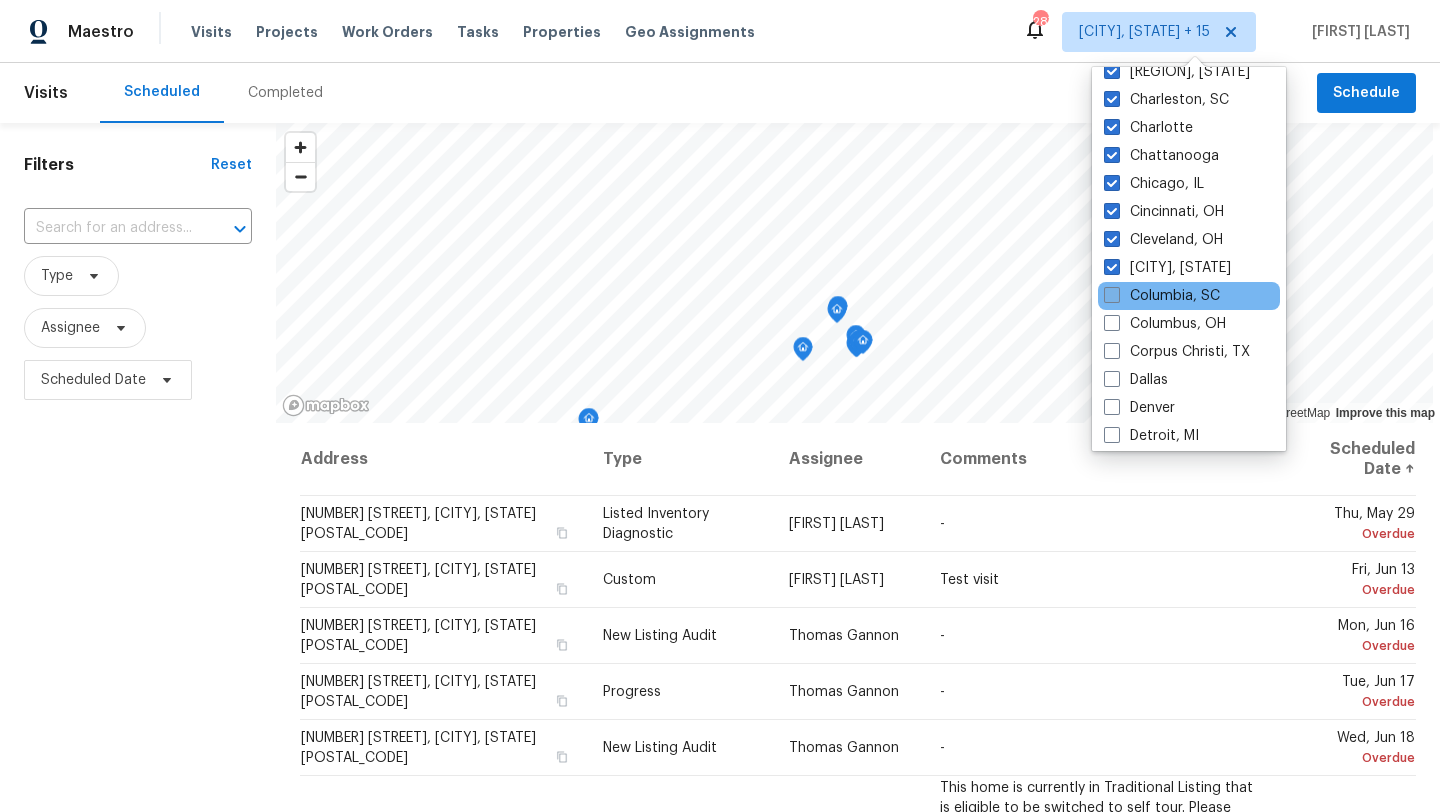 click on "Columbia, SC" at bounding box center (1162, 296) 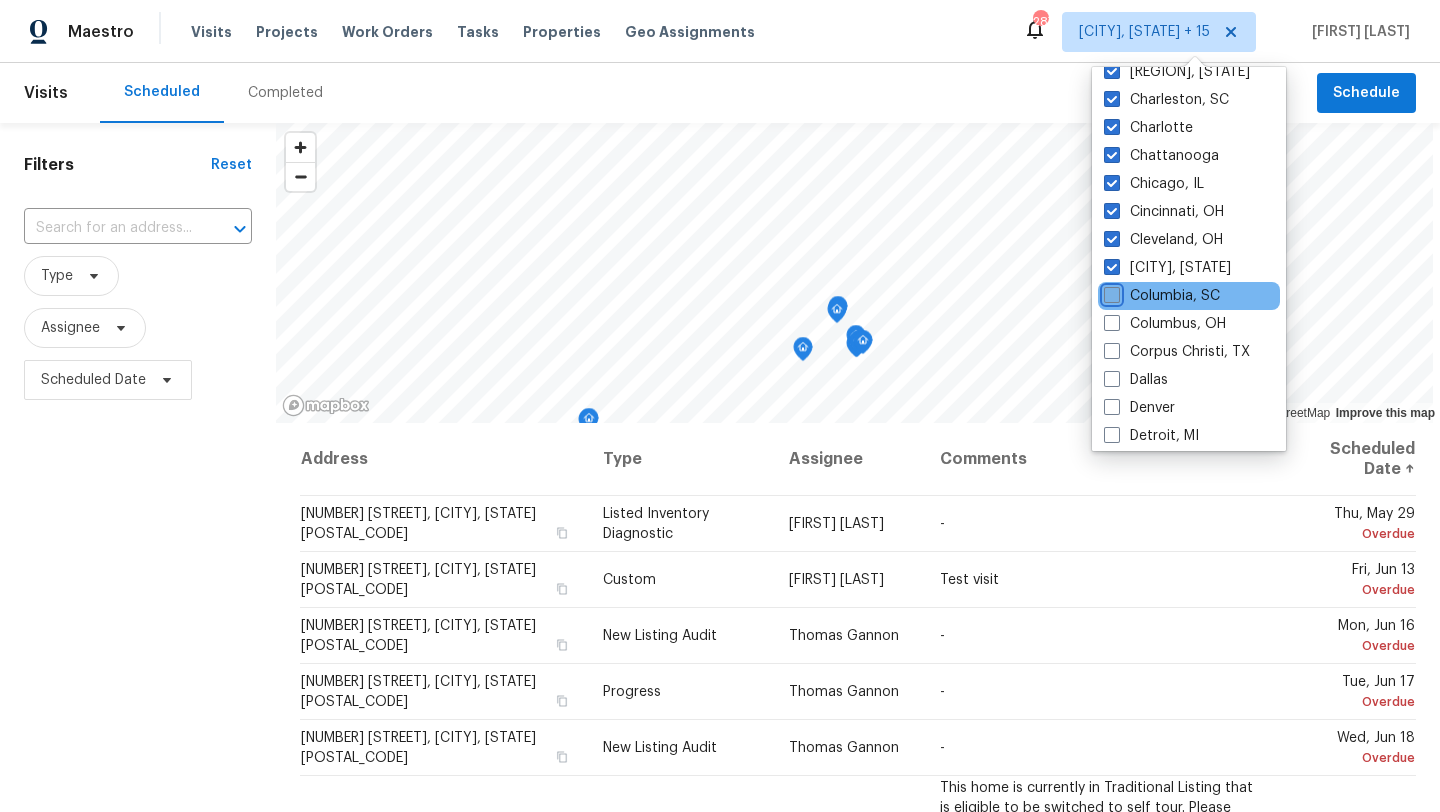 click on "Columbia, SC" at bounding box center [1110, 292] 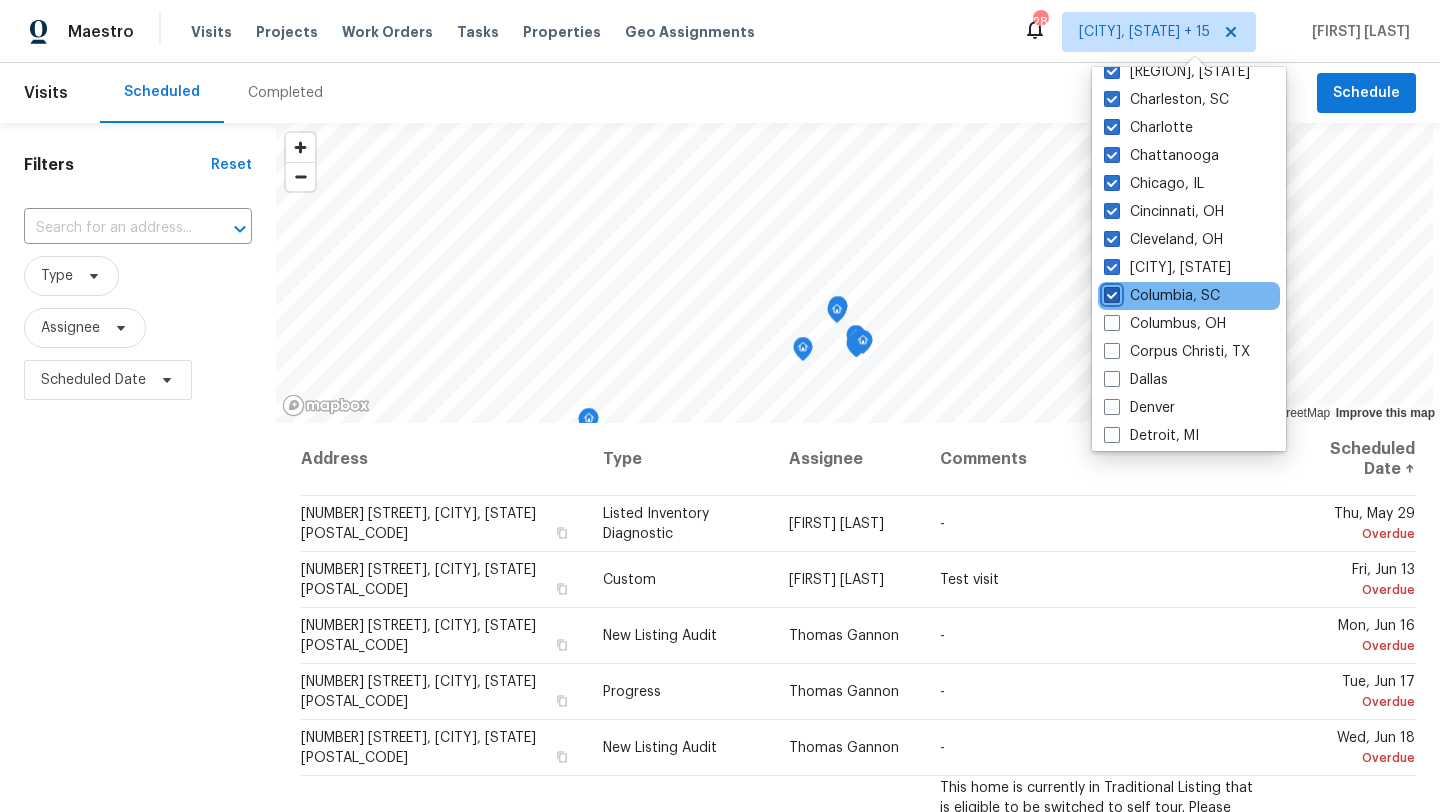 checkbox on "true" 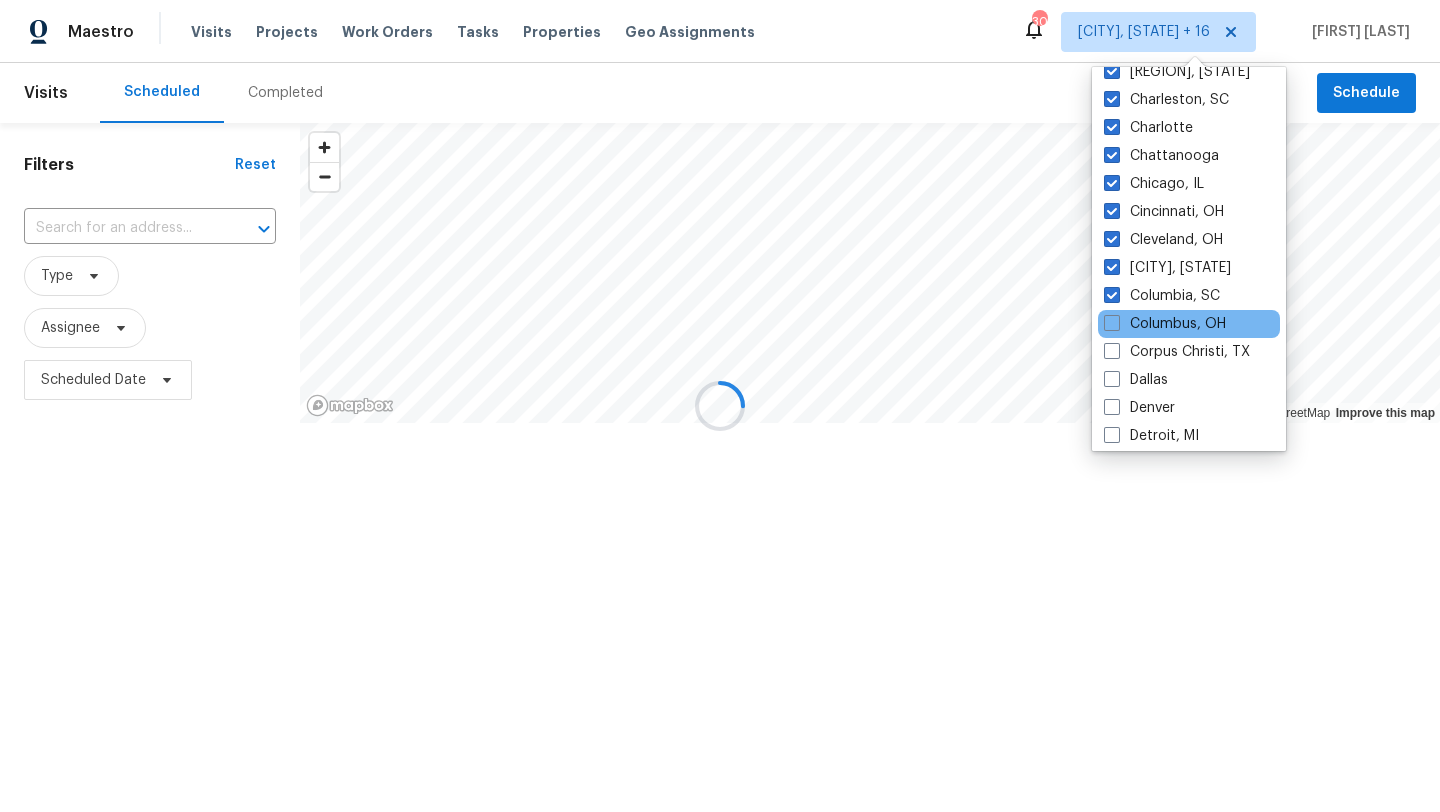 click on "Columbus, OH" at bounding box center (1189, 324) 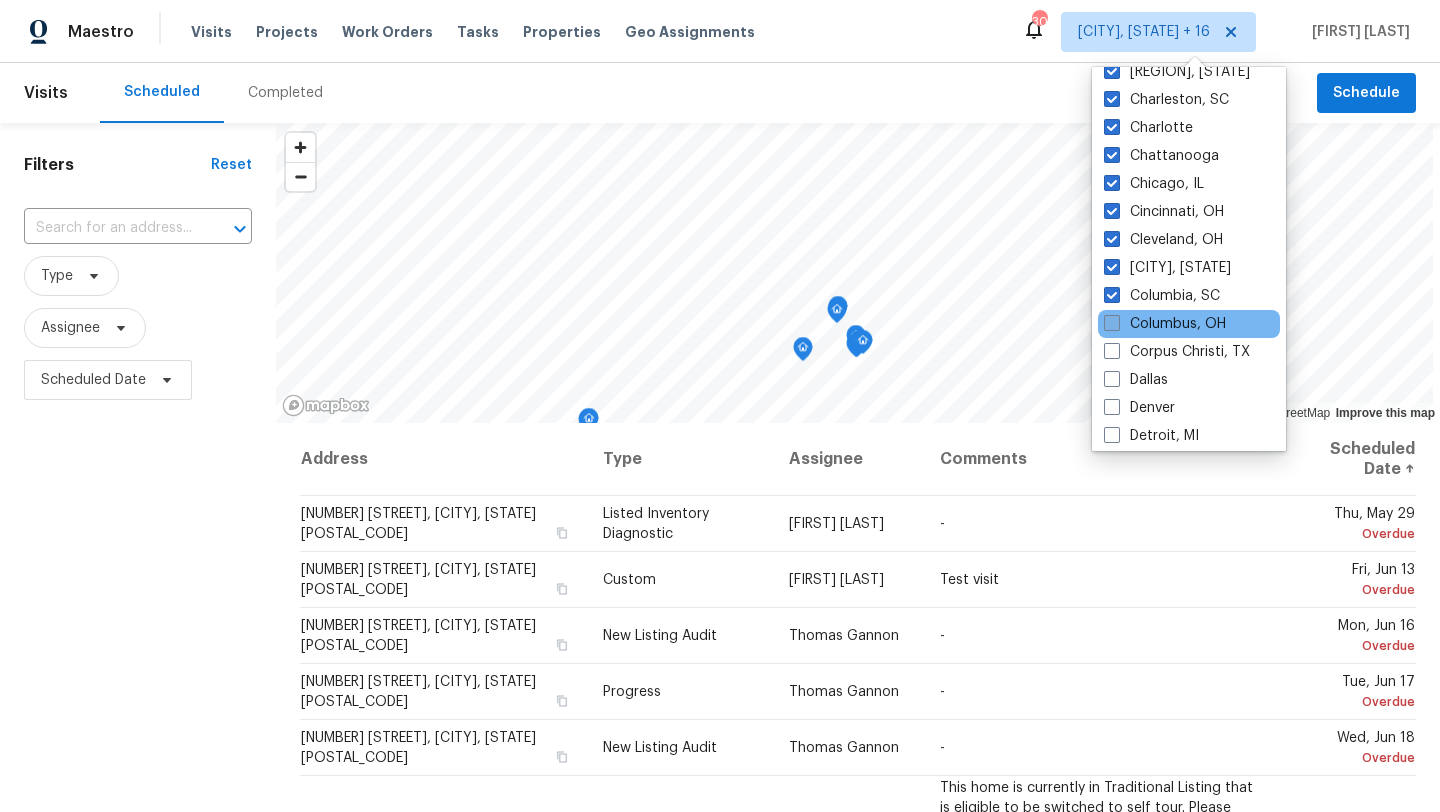 click at bounding box center (1112, 323) 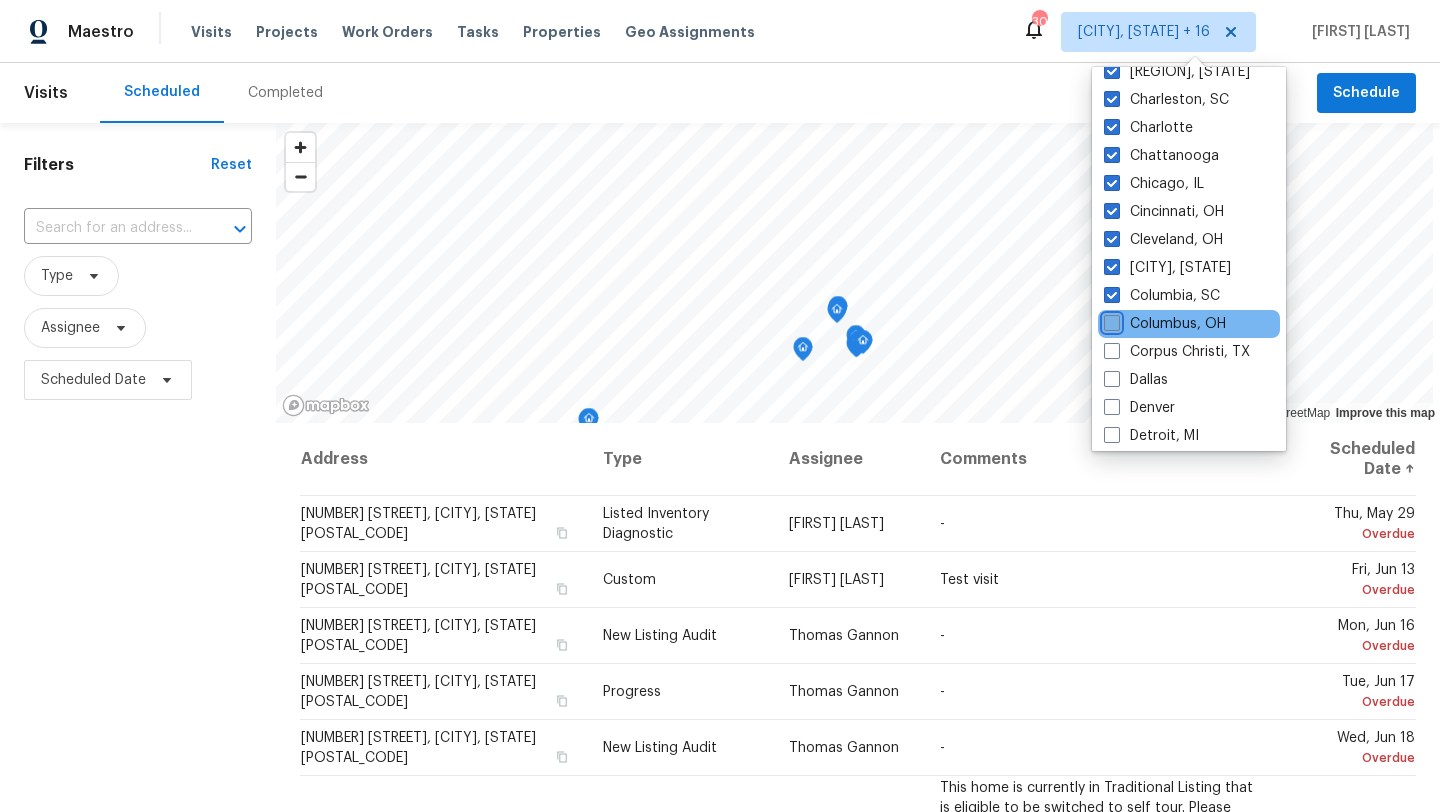 click on "Columbus, OH" at bounding box center (1110, 320) 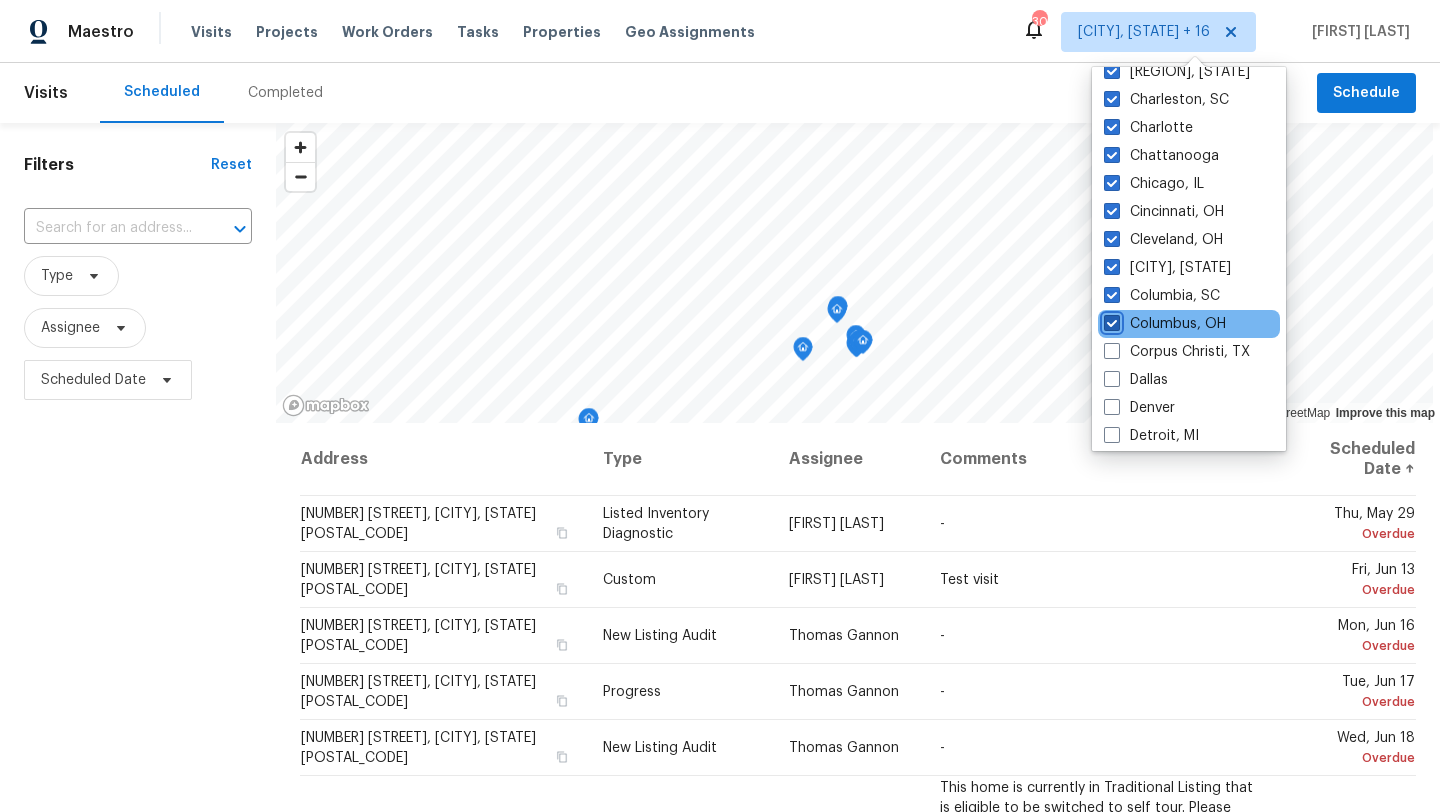 checkbox on "true" 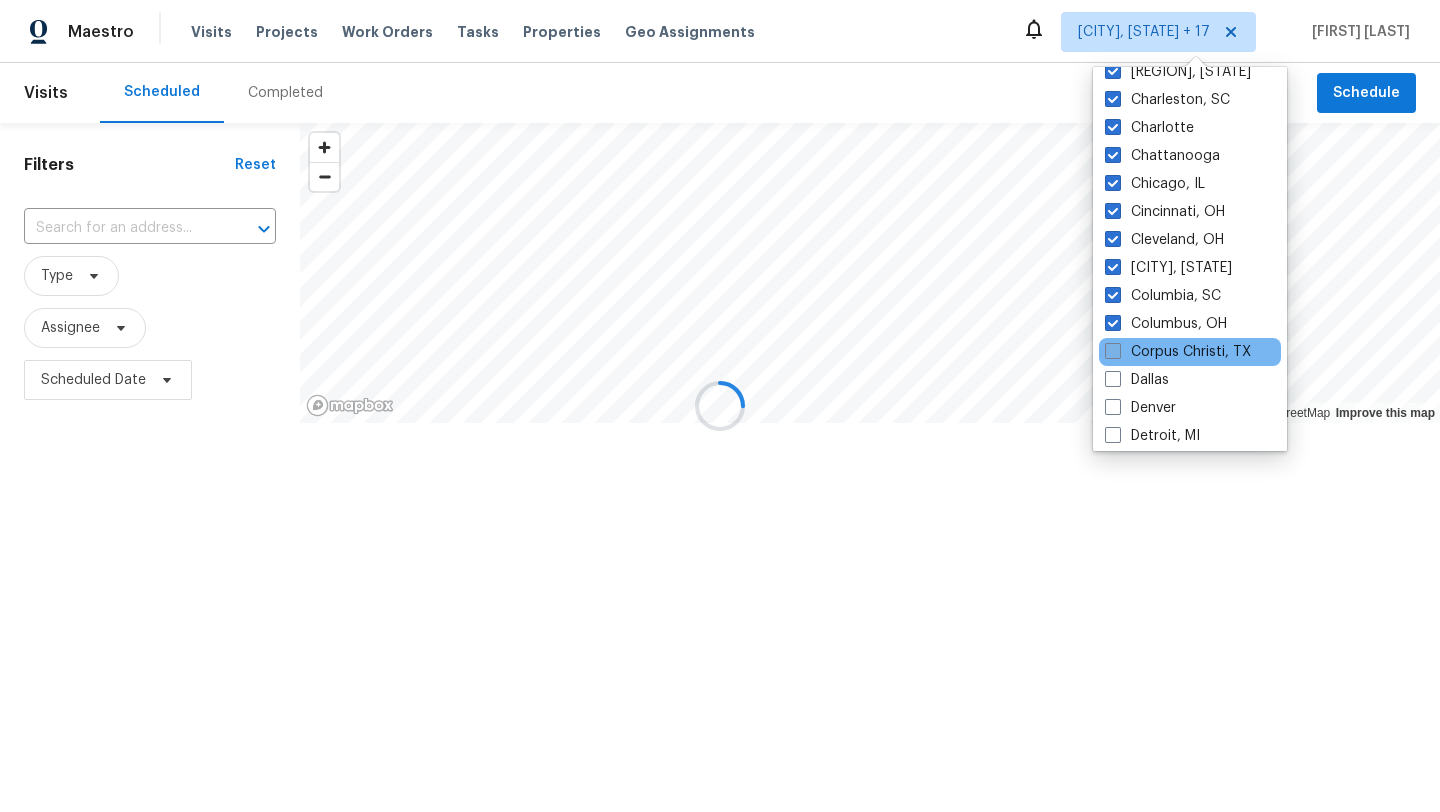 click at bounding box center [1113, 351] 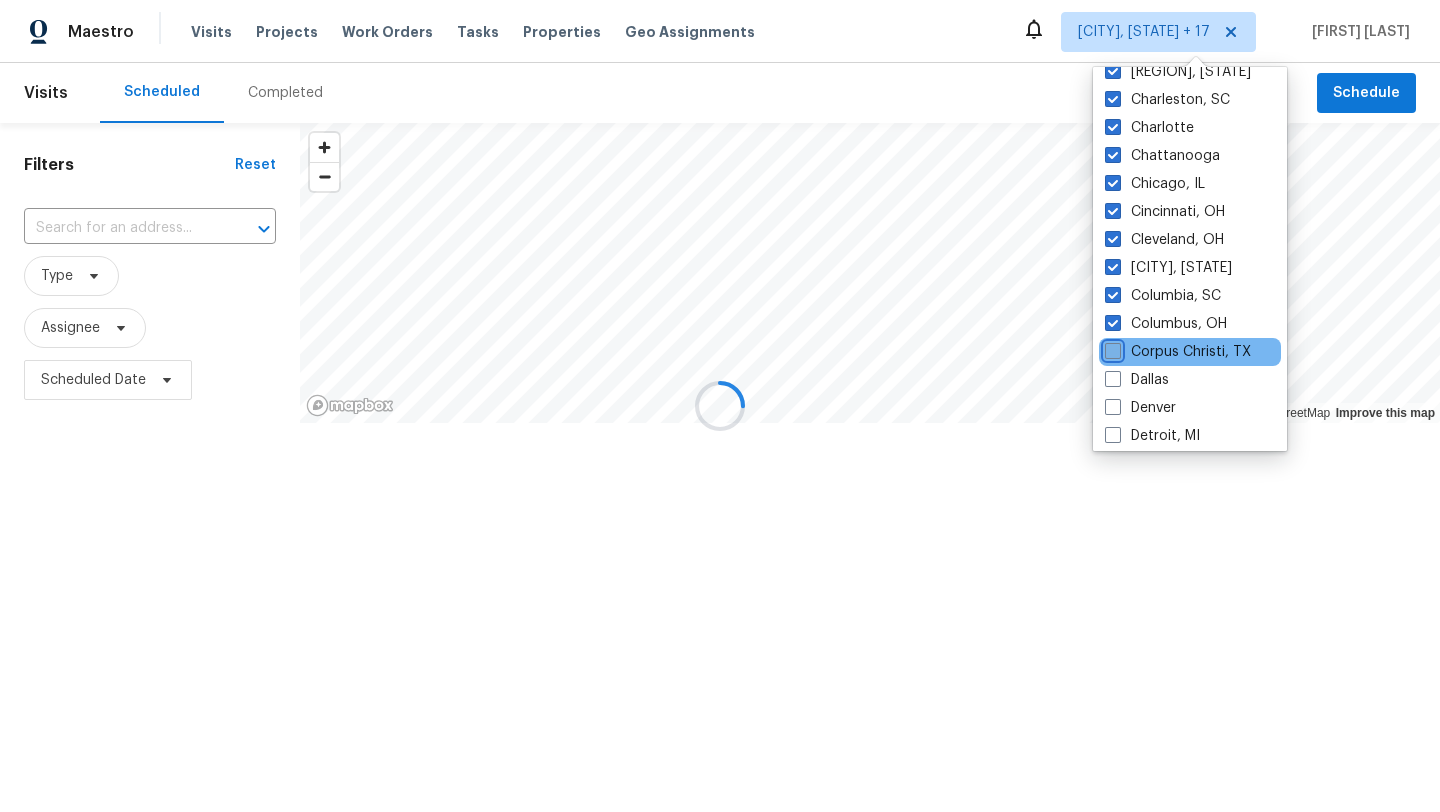 click on "Corpus Christi, TX" at bounding box center (1111, 348) 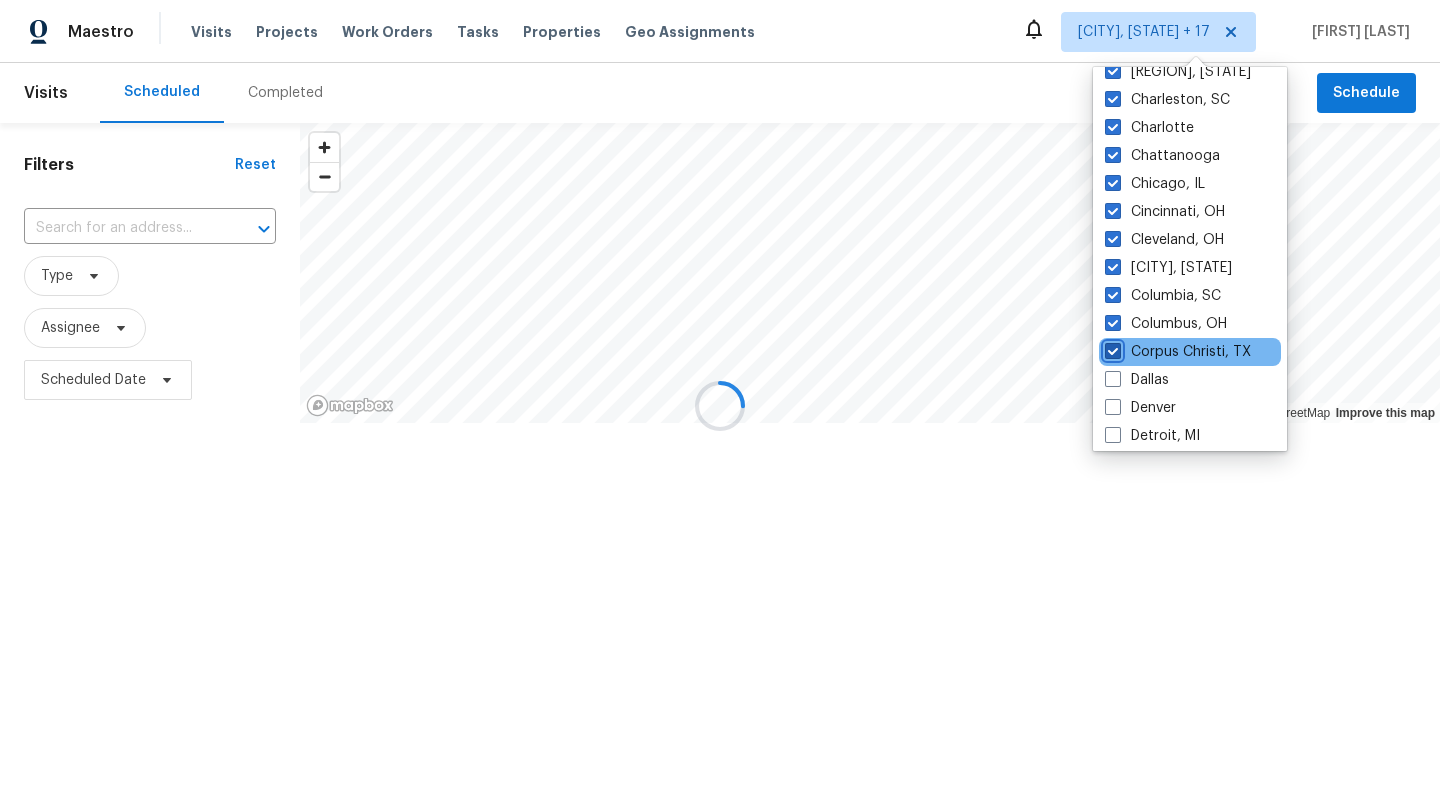 checkbox on "true" 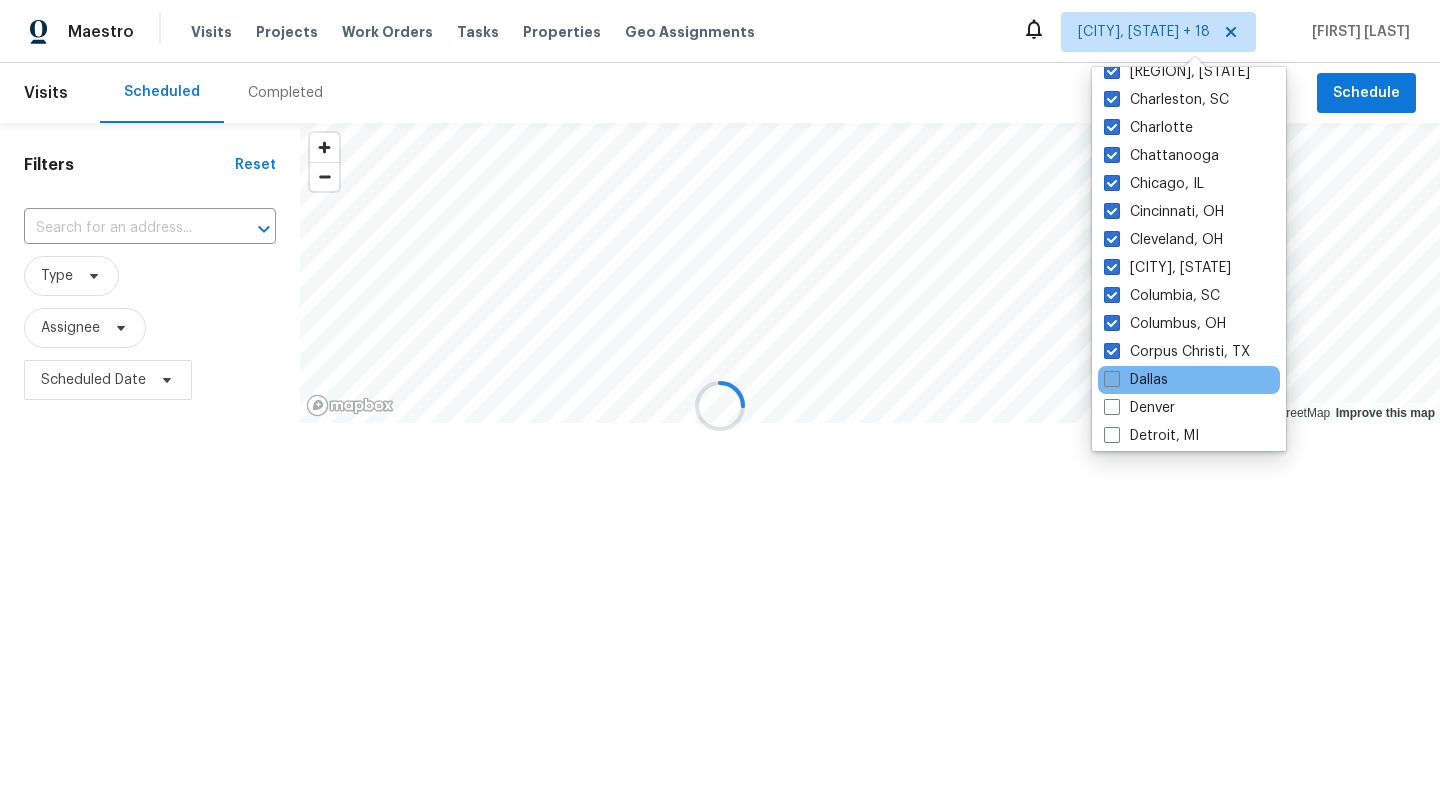 click at bounding box center (1112, 379) 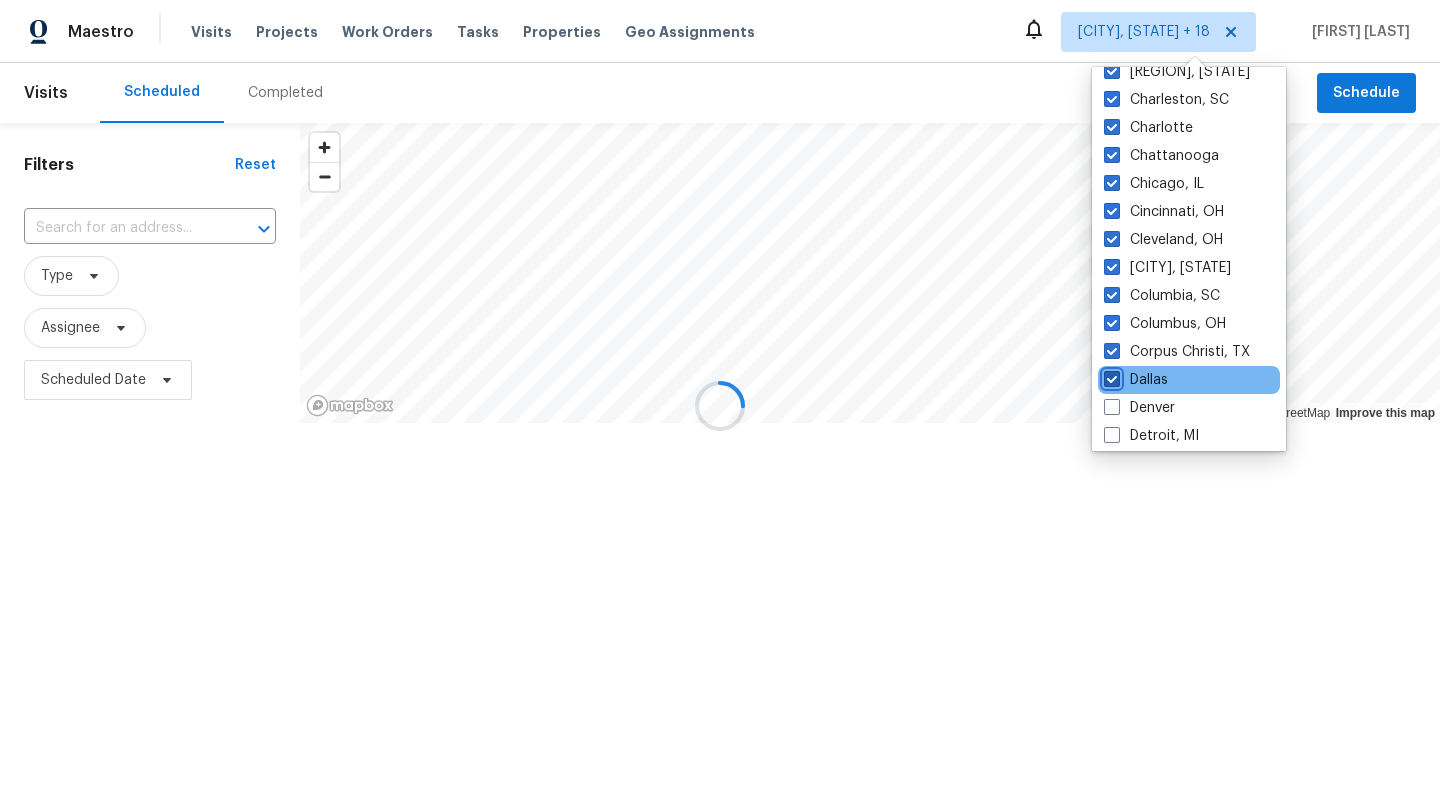 checkbox on "true" 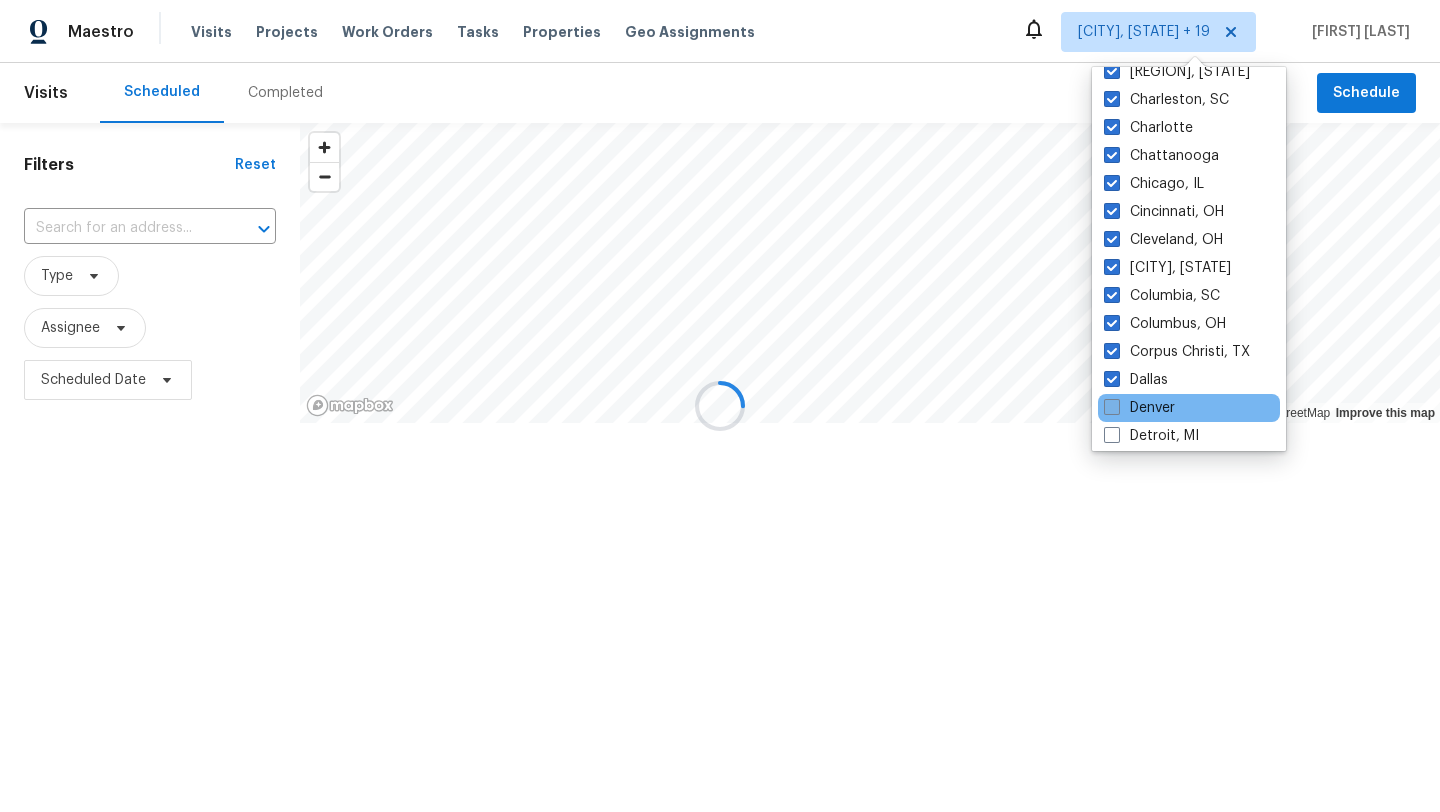 click at bounding box center (1112, 407) 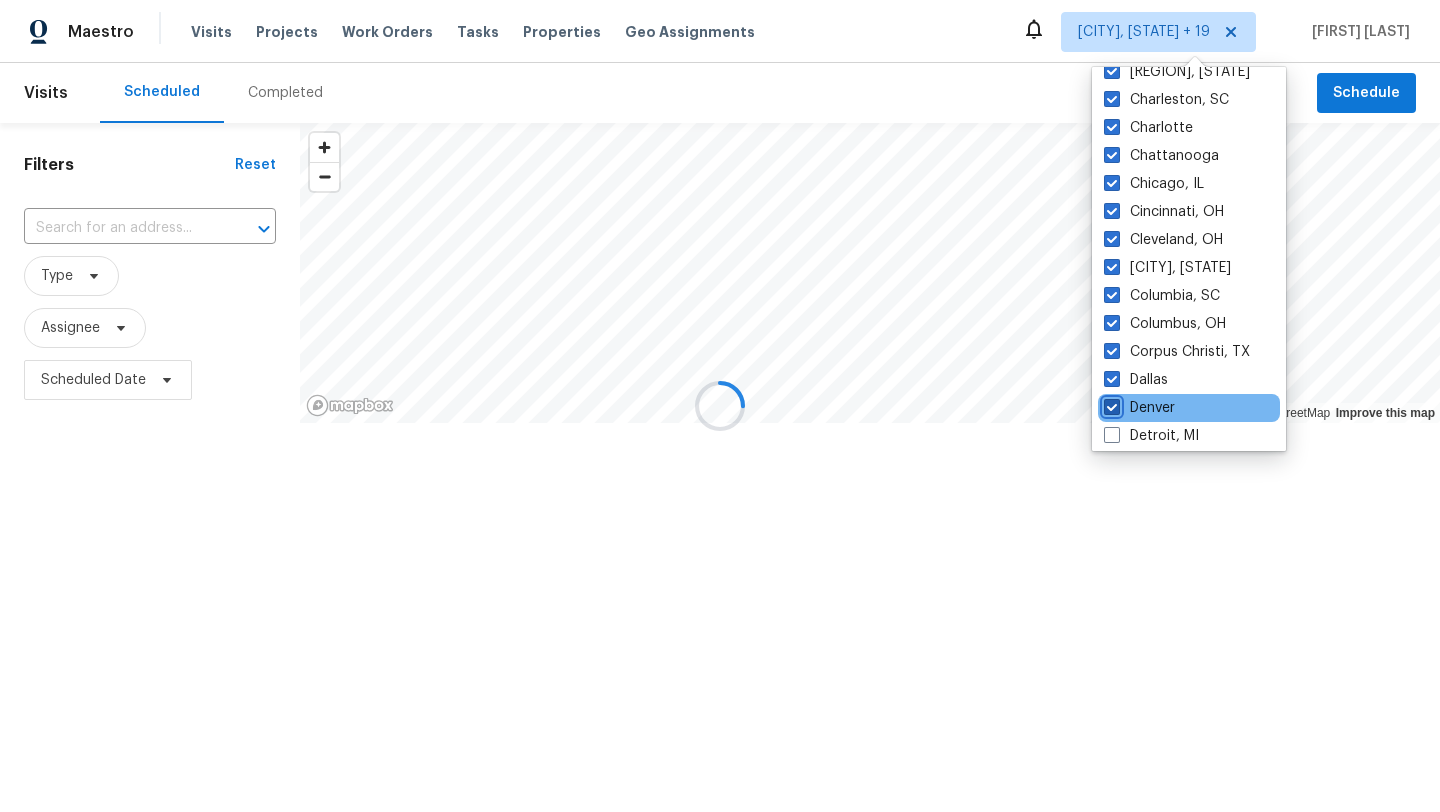 checkbox on "true" 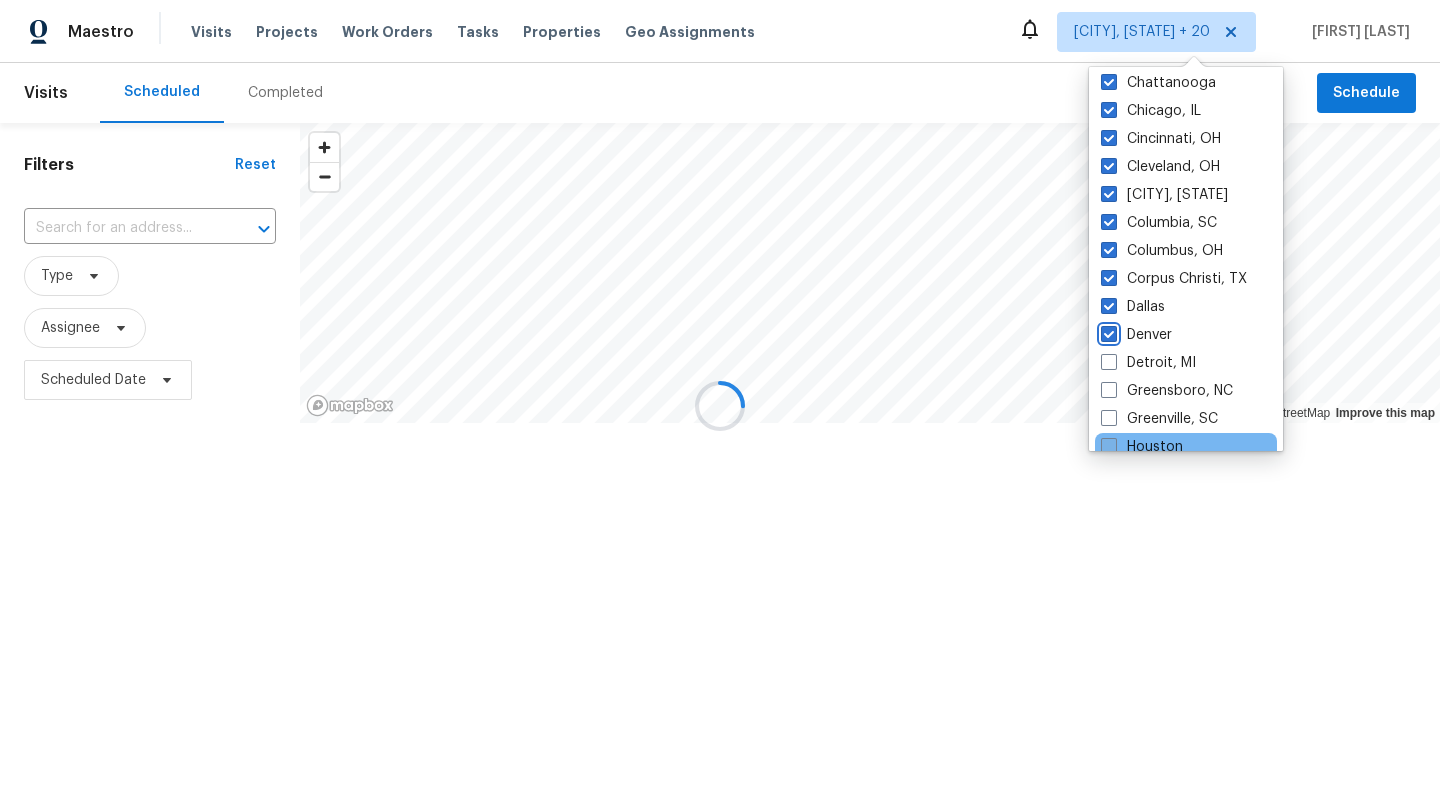 scroll, scrollTop: 350, scrollLeft: 0, axis: vertical 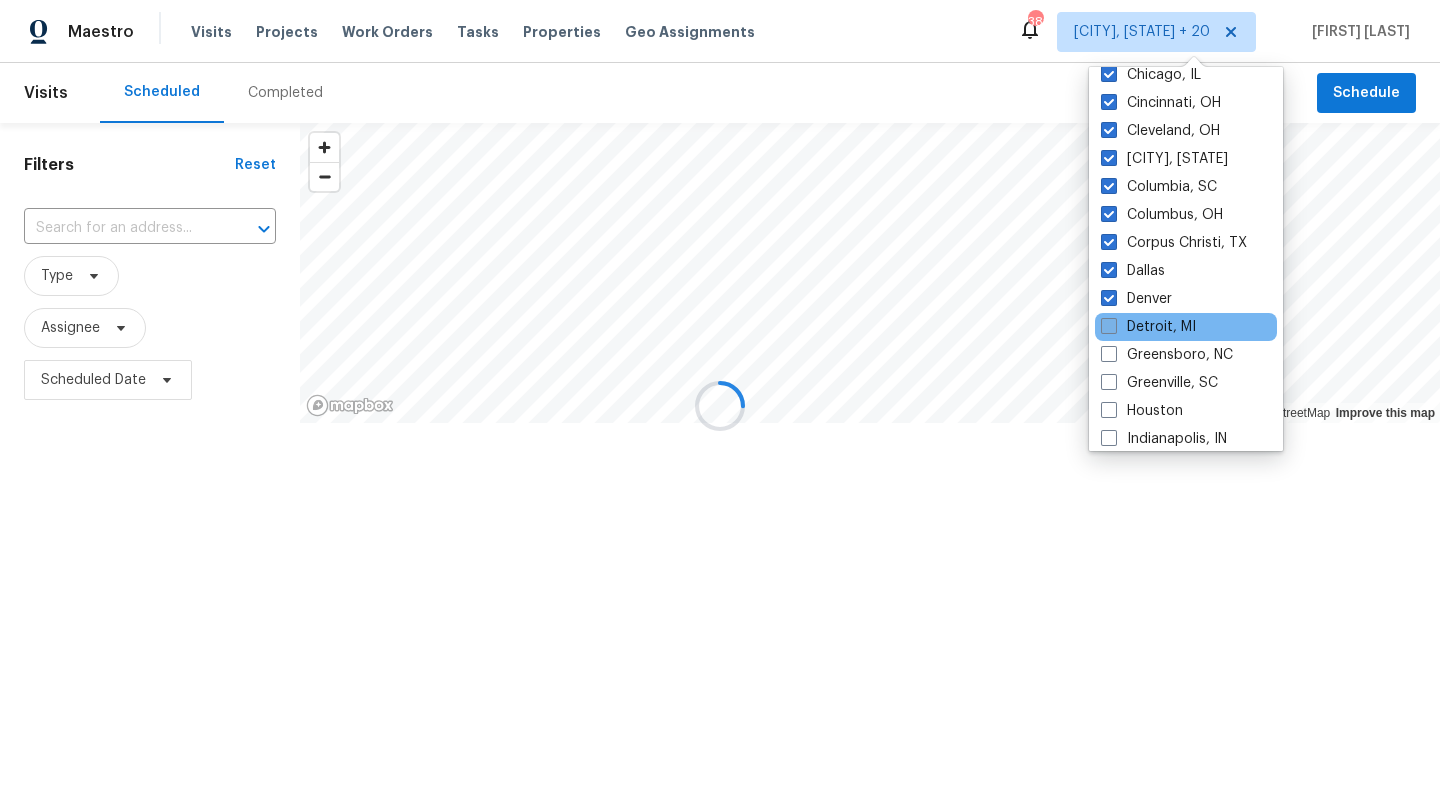 click on "Detroit, MI" at bounding box center [1148, 327] 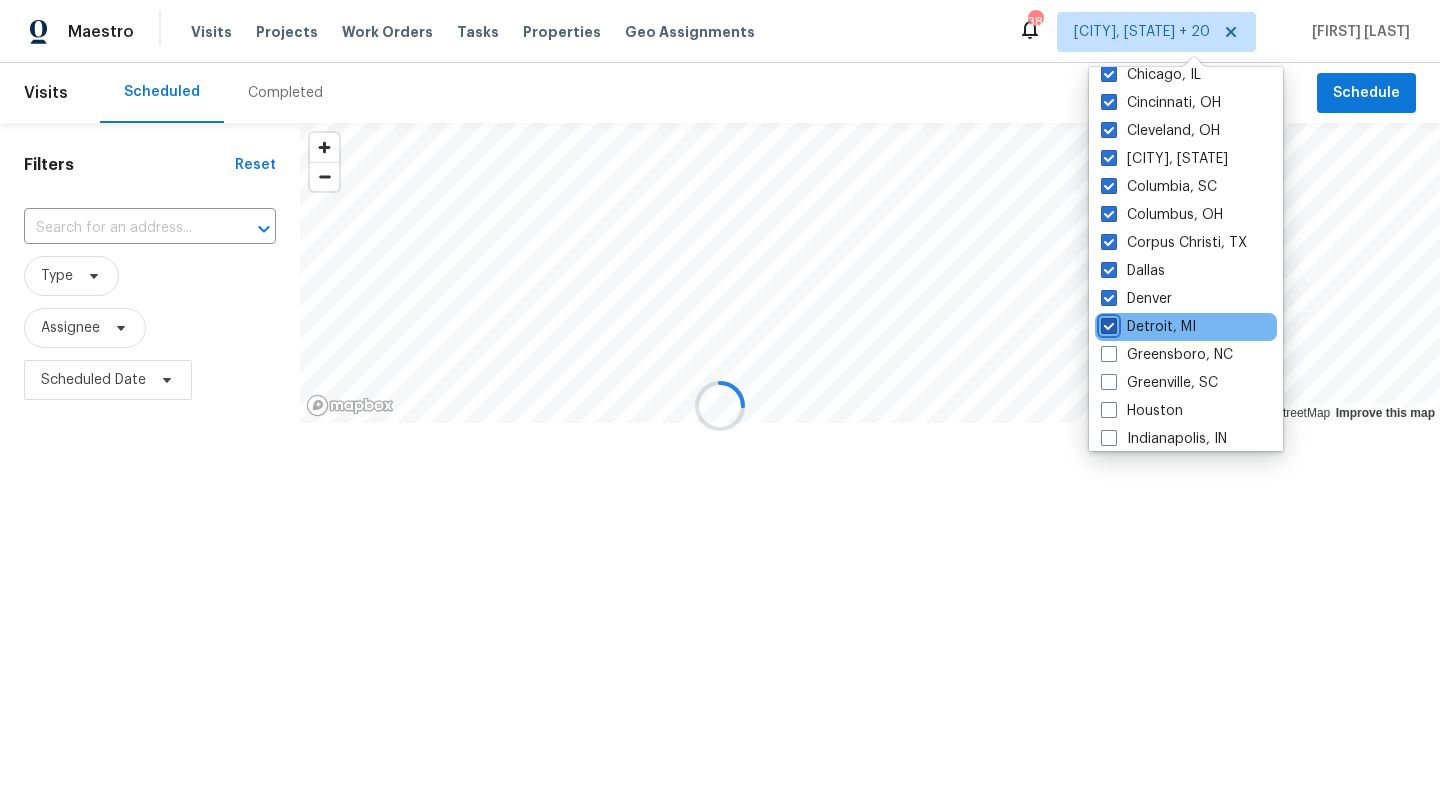 checkbox on "true" 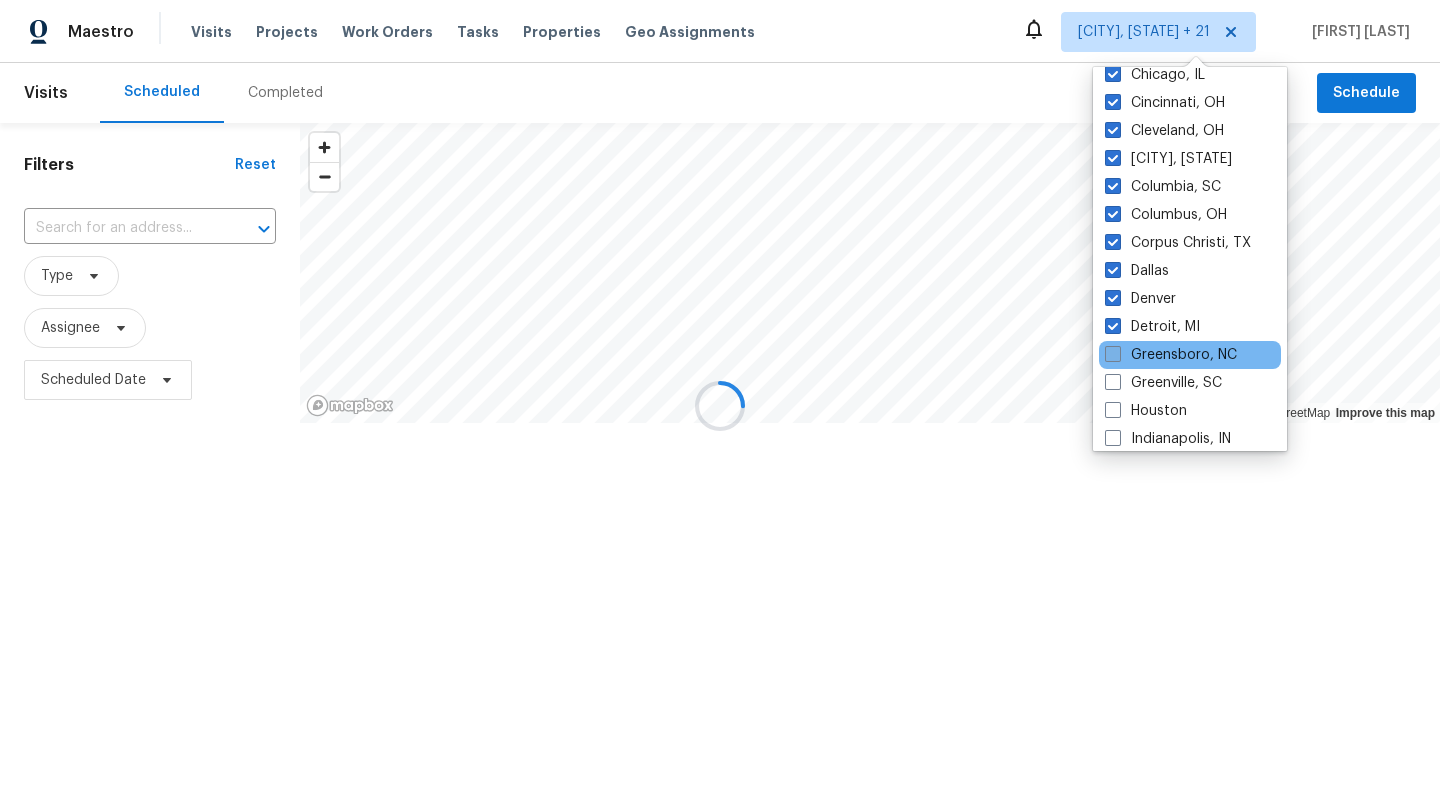 click at bounding box center (1113, 354) 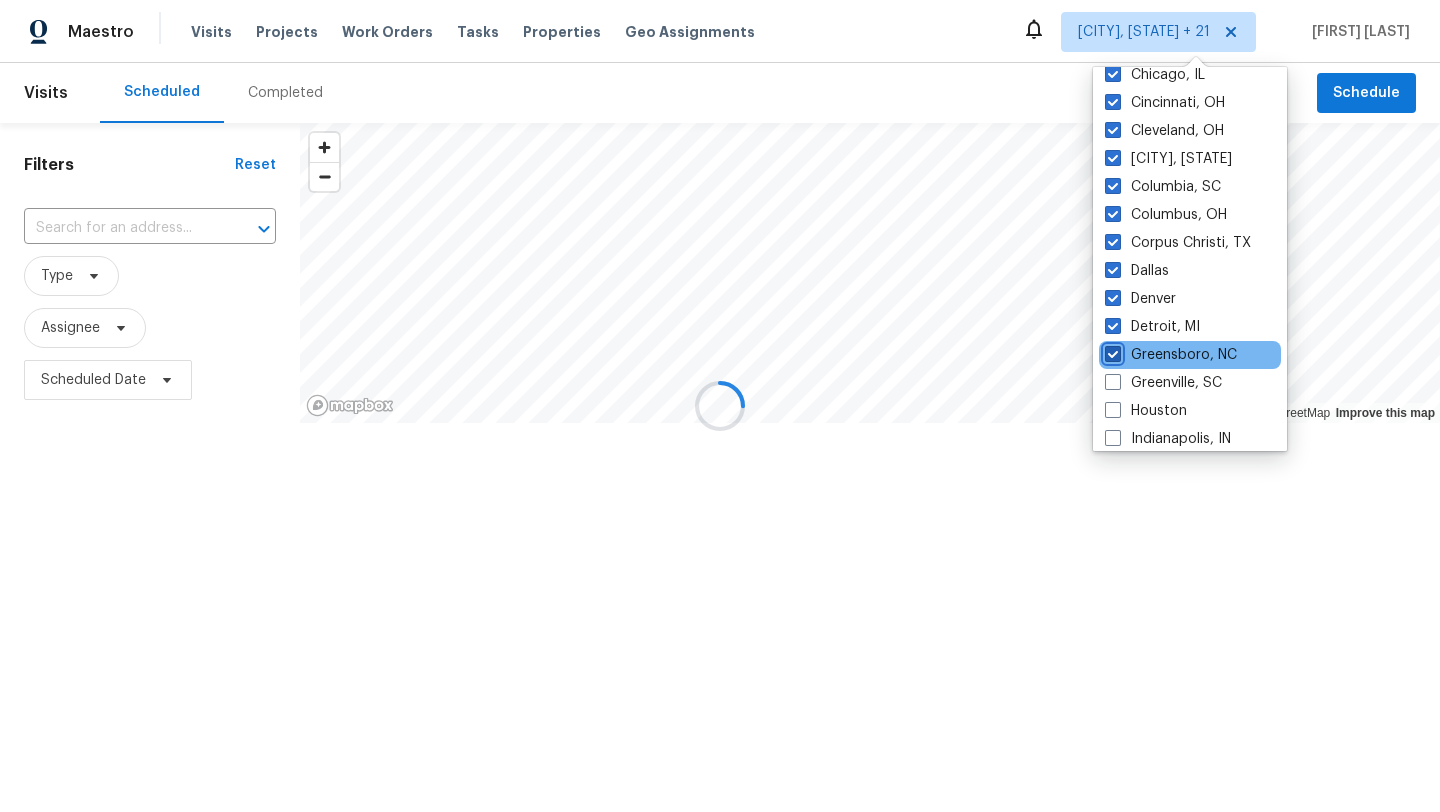 checkbox on "true" 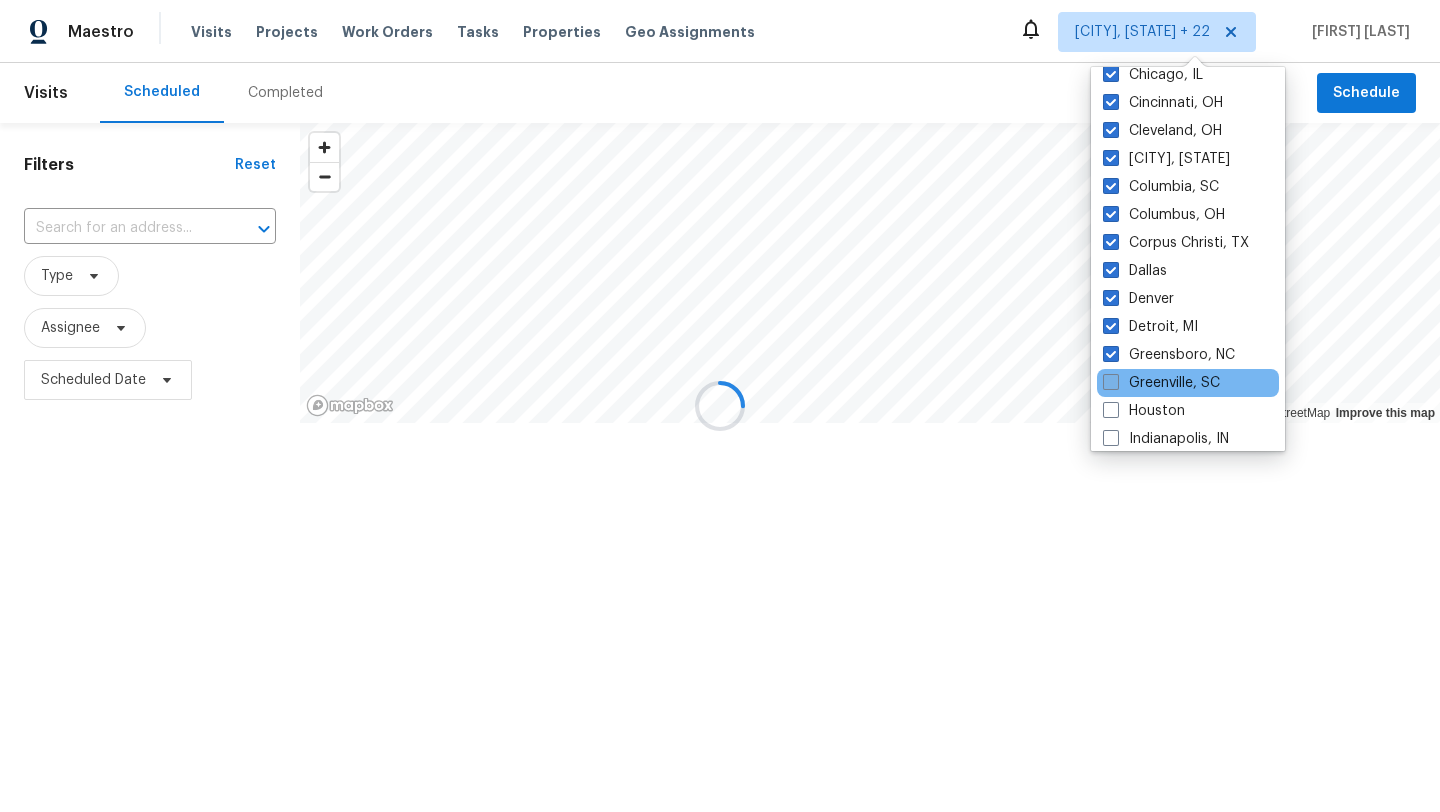 click at bounding box center (1111, 382) 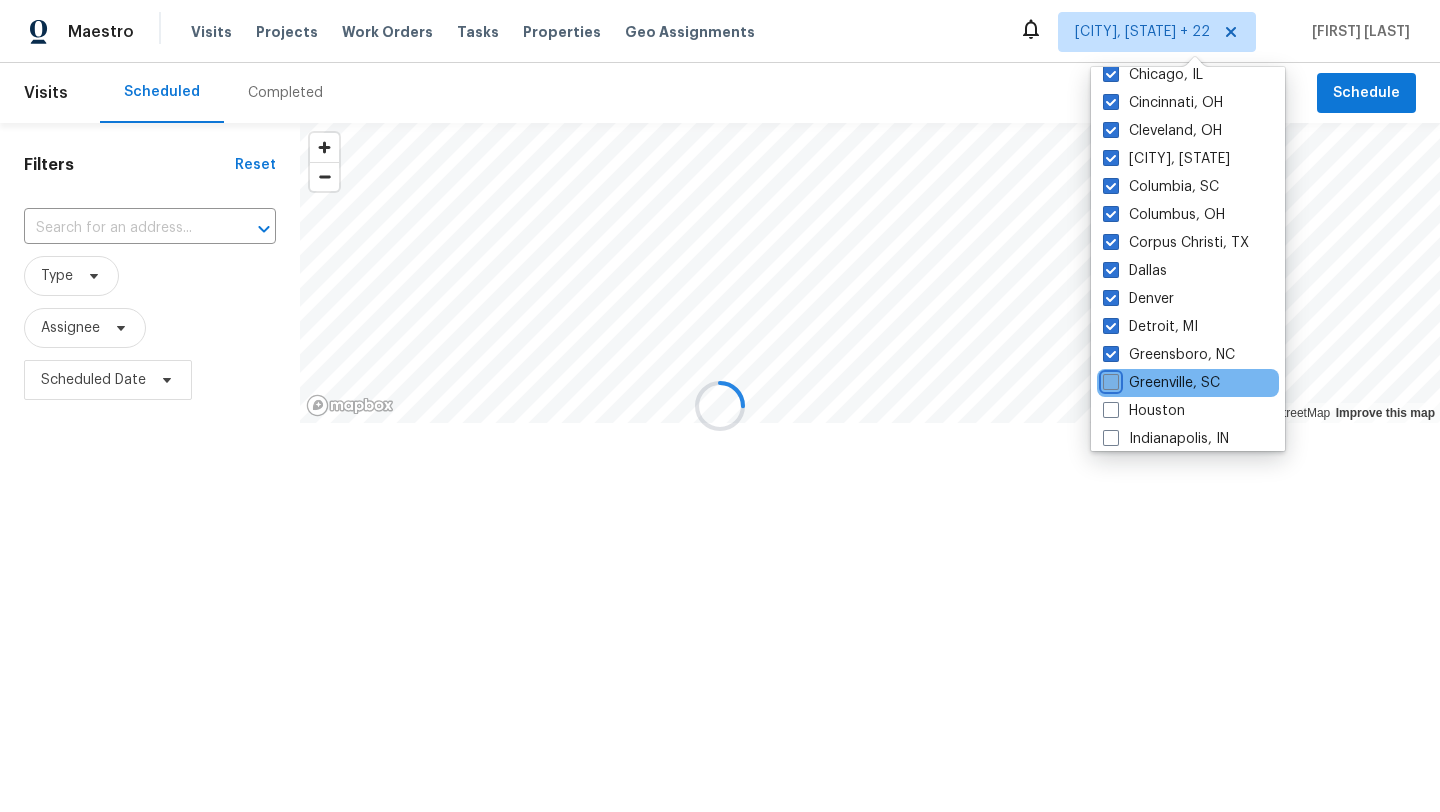 click on "Greenville, SC" at bounding box center (1109, 379) 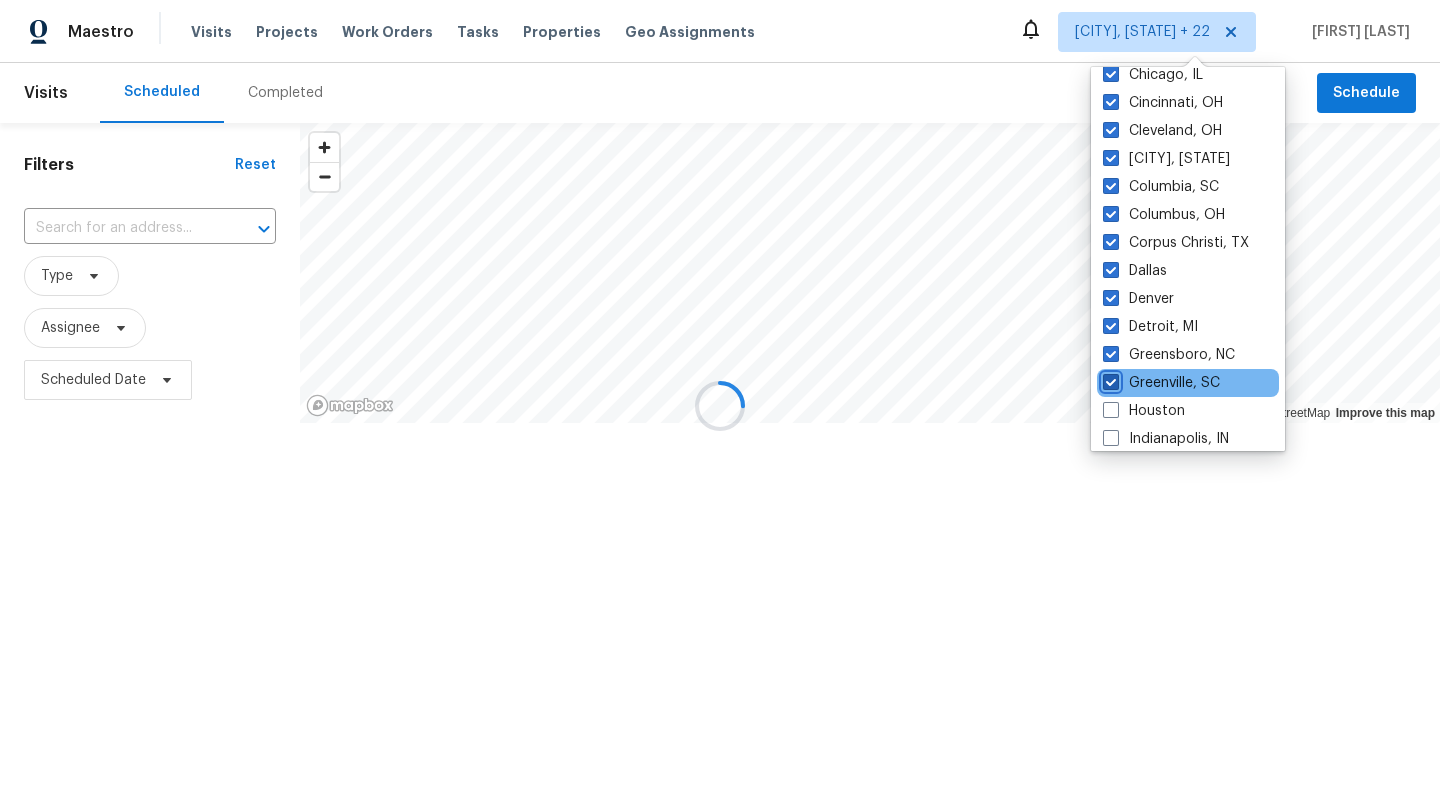 checkbox on "true" 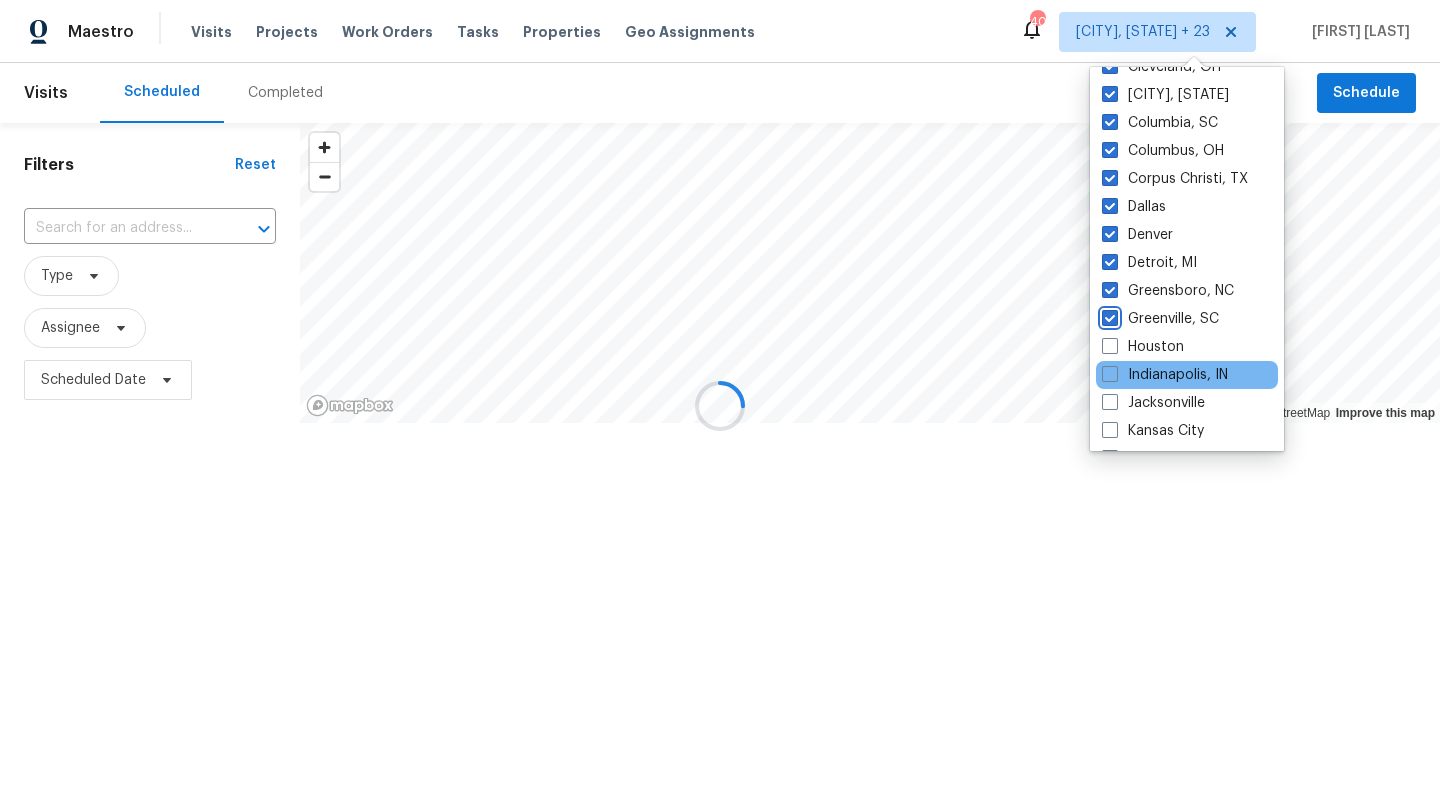 scroll, scrollTop: 432, scrollLeft: 0, axis: vertical 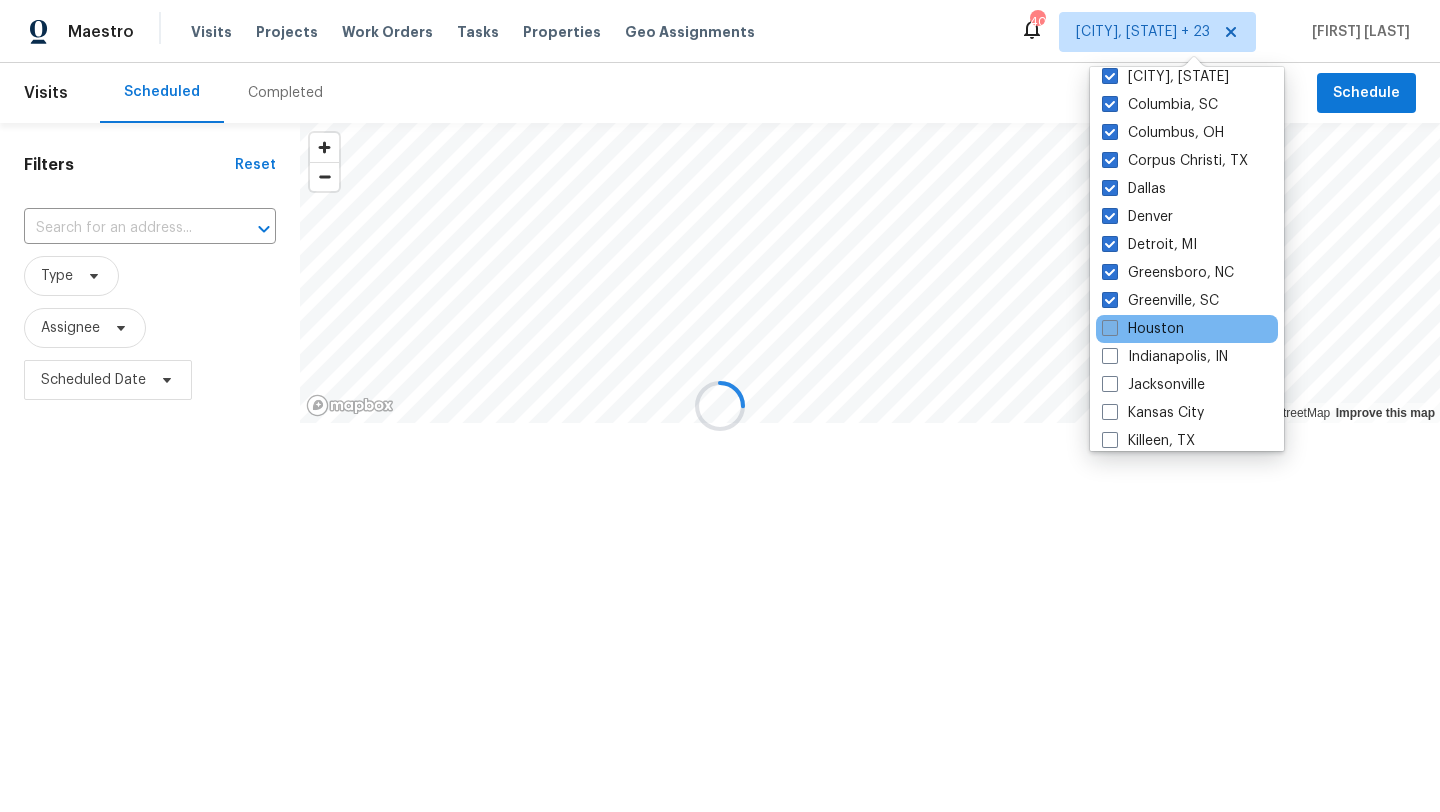 click at bounding box center [1110, 328] 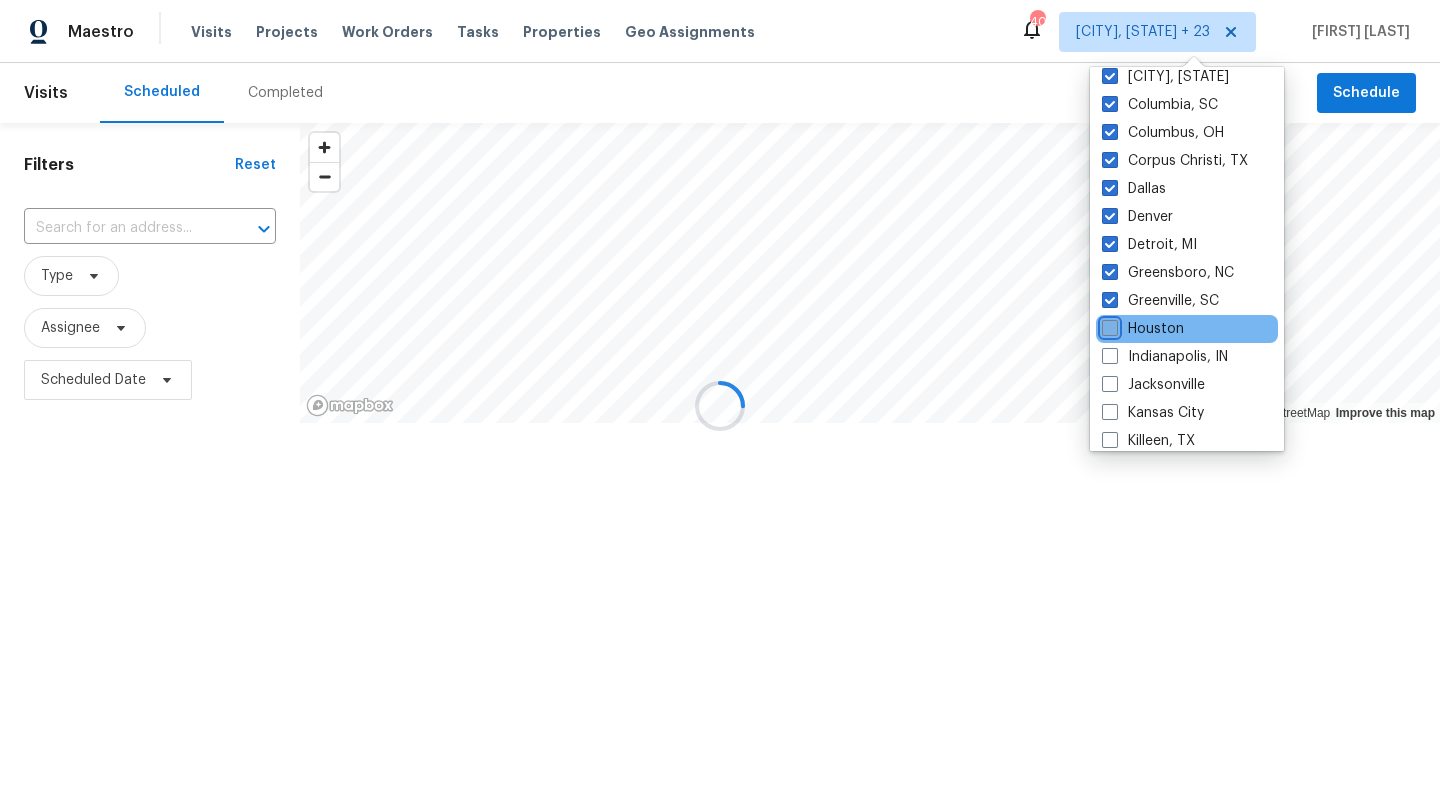 click on "Houston" at bounding box center [1108, 325] 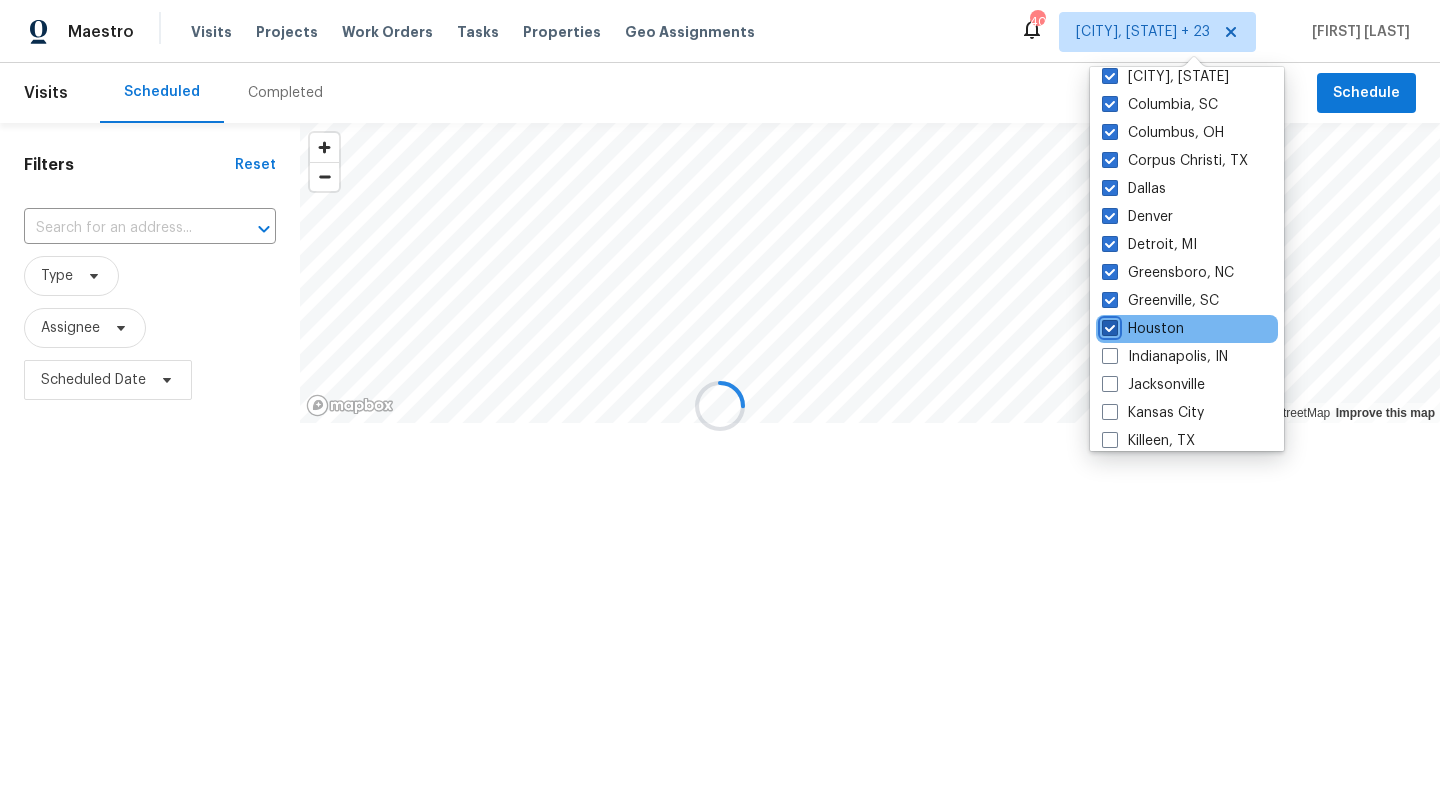 checkbox on "true" 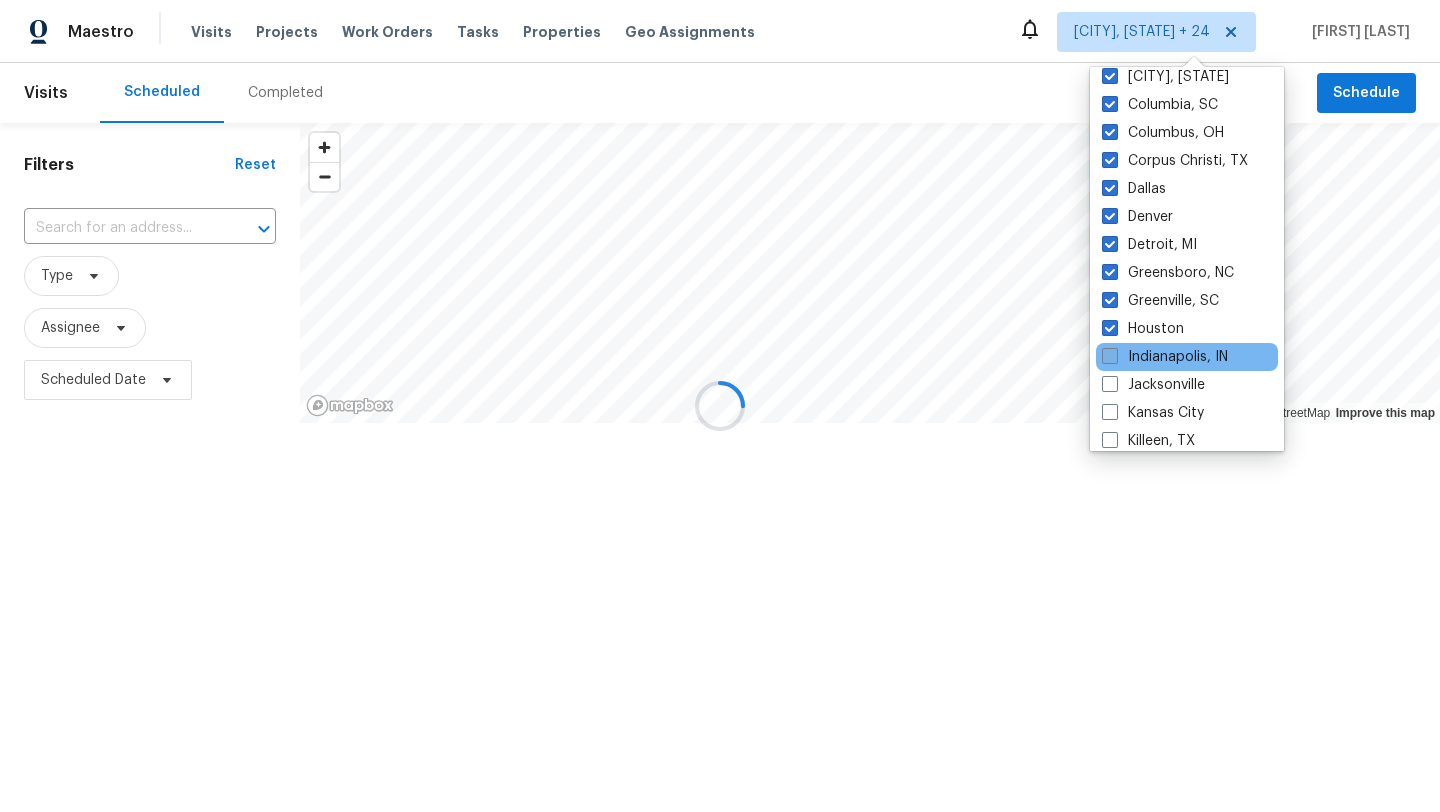 click at bounding box center [1110, 356] 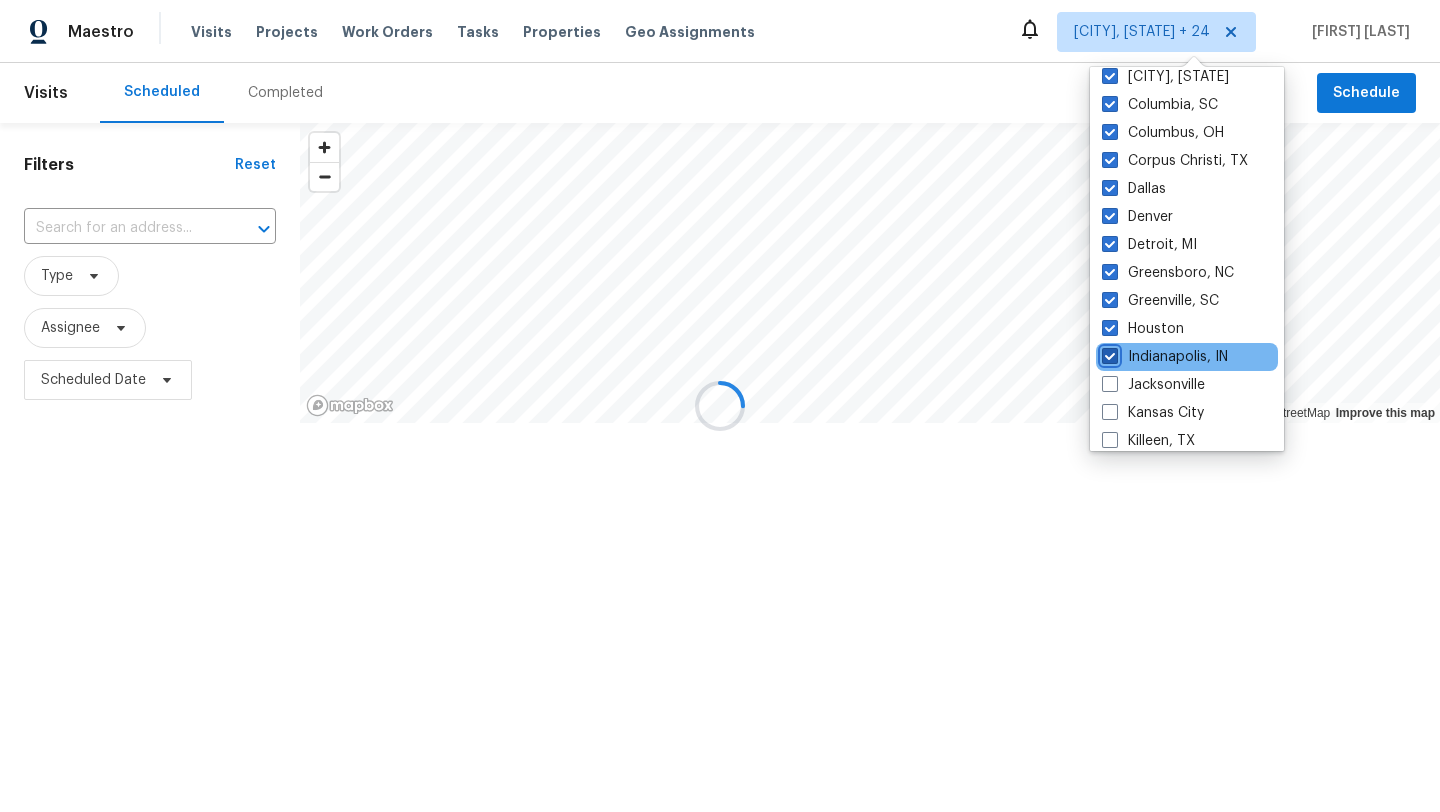 checkbox on "true" 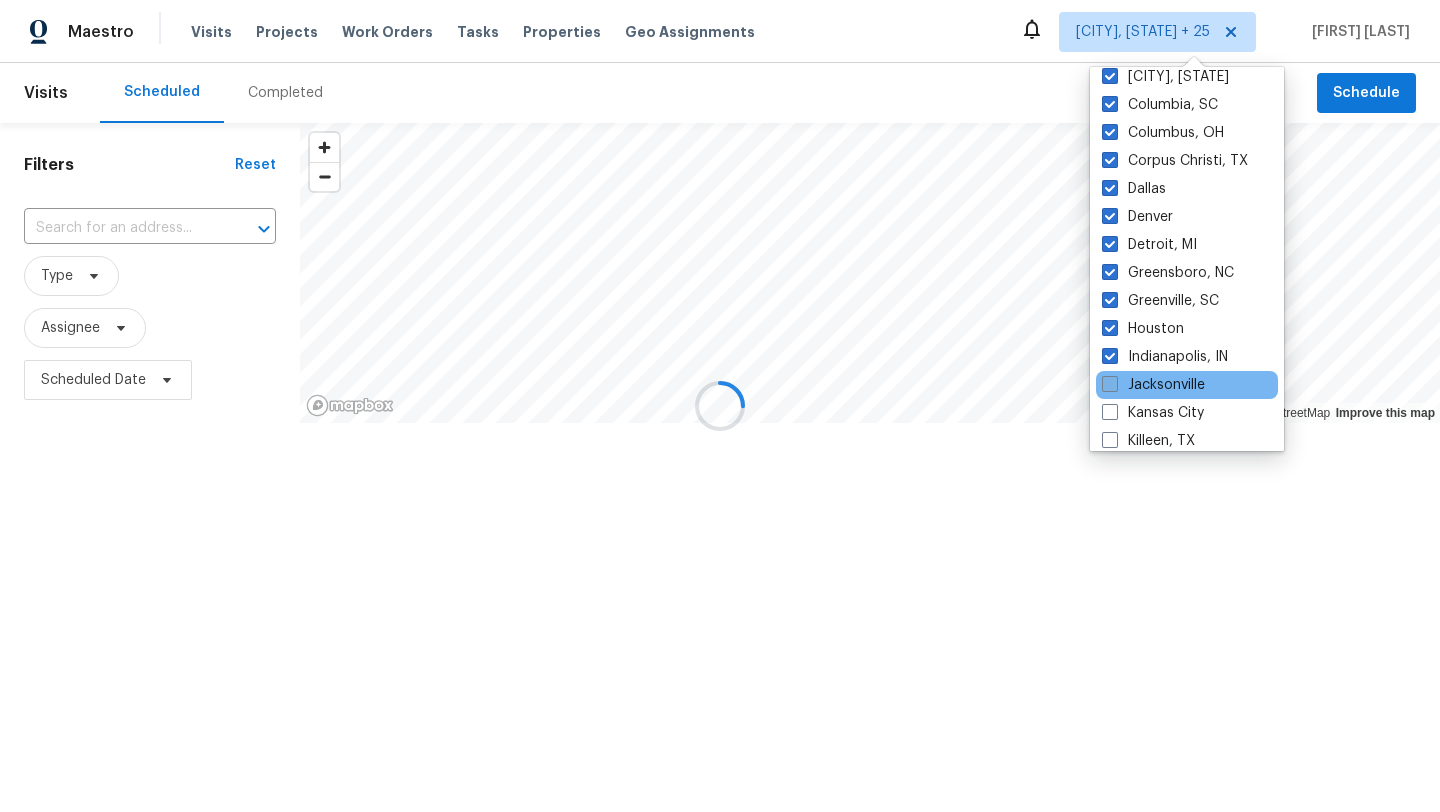 click at bounding box center [1110, 384] 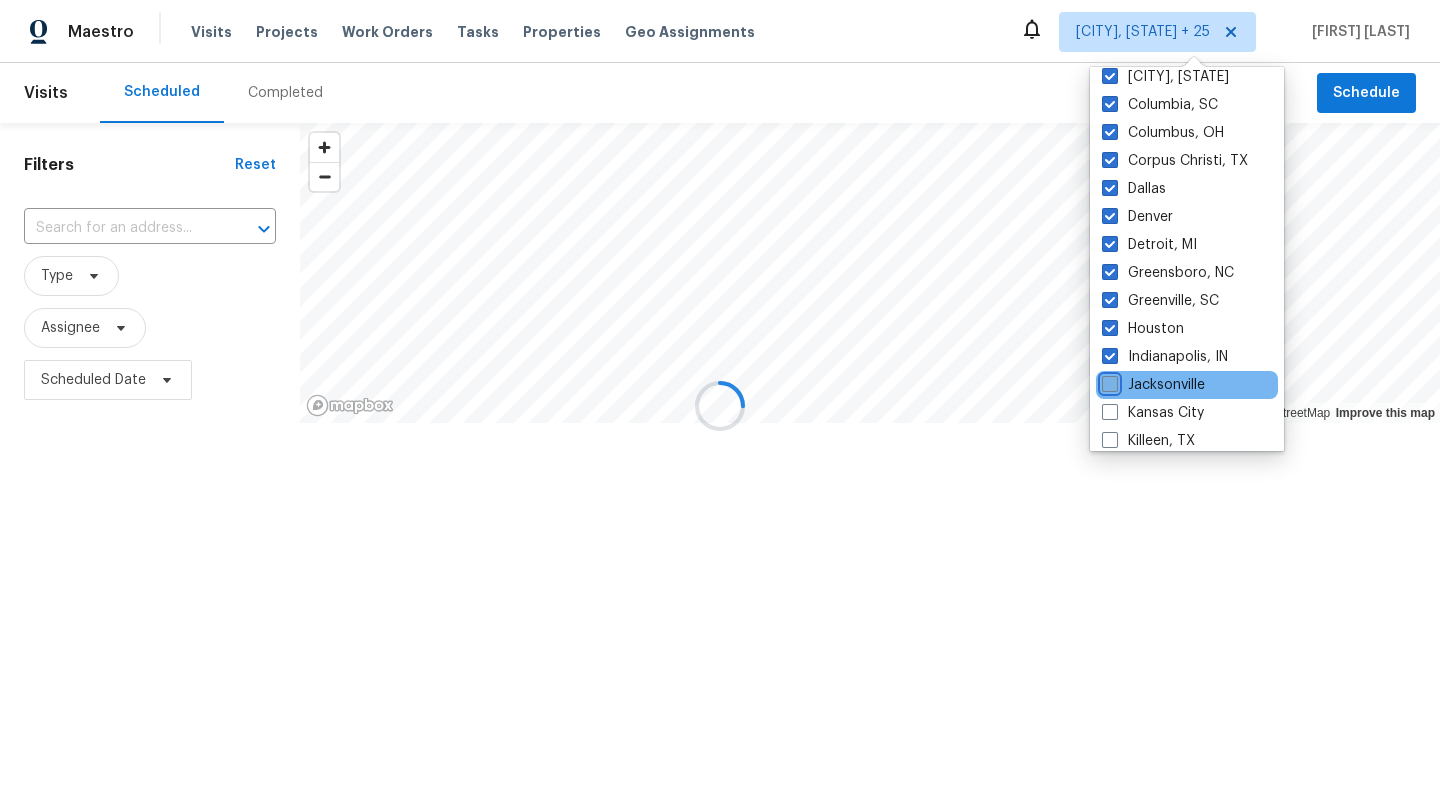 click on "Jacksonville" at bounding box center (1108, 381) 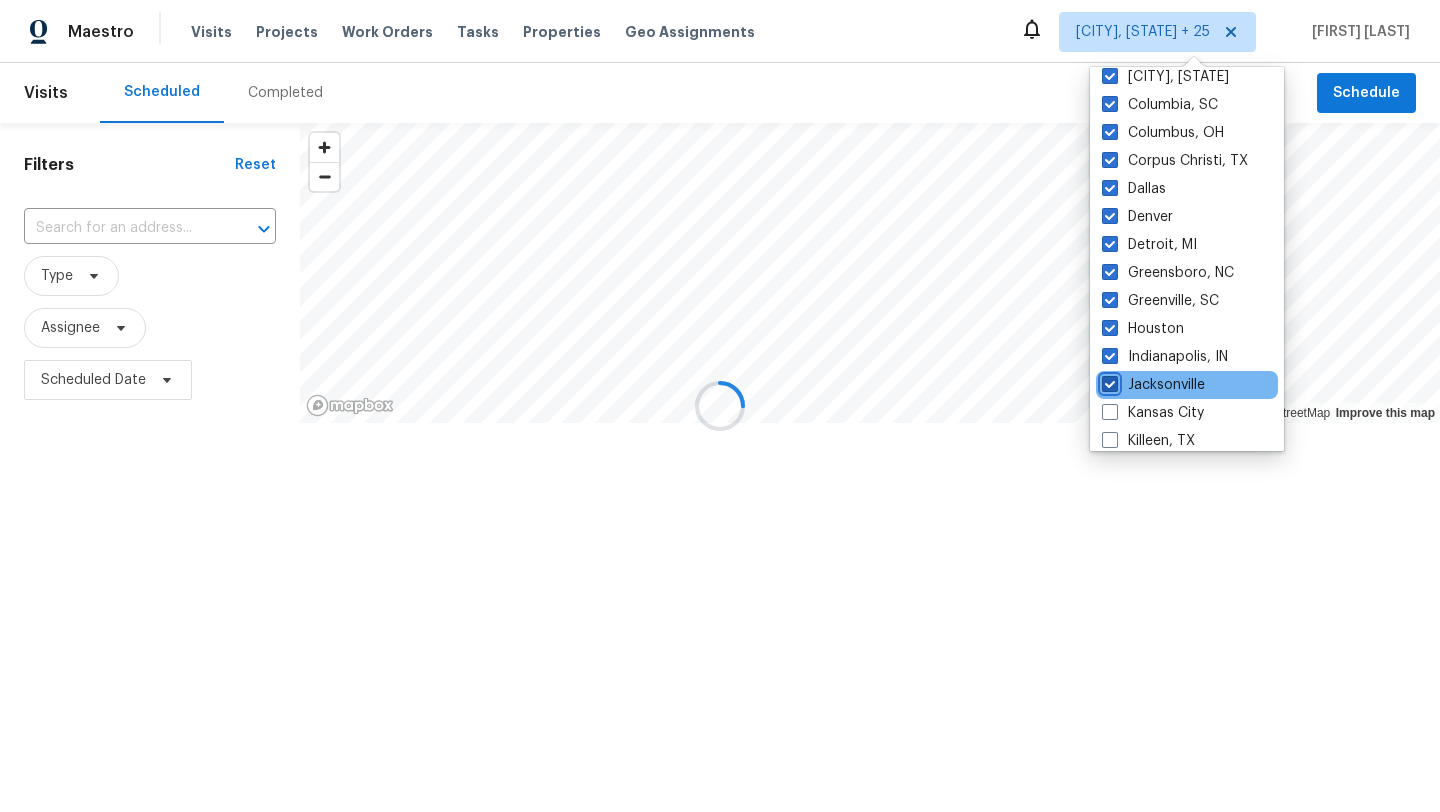 checkbox on "true" 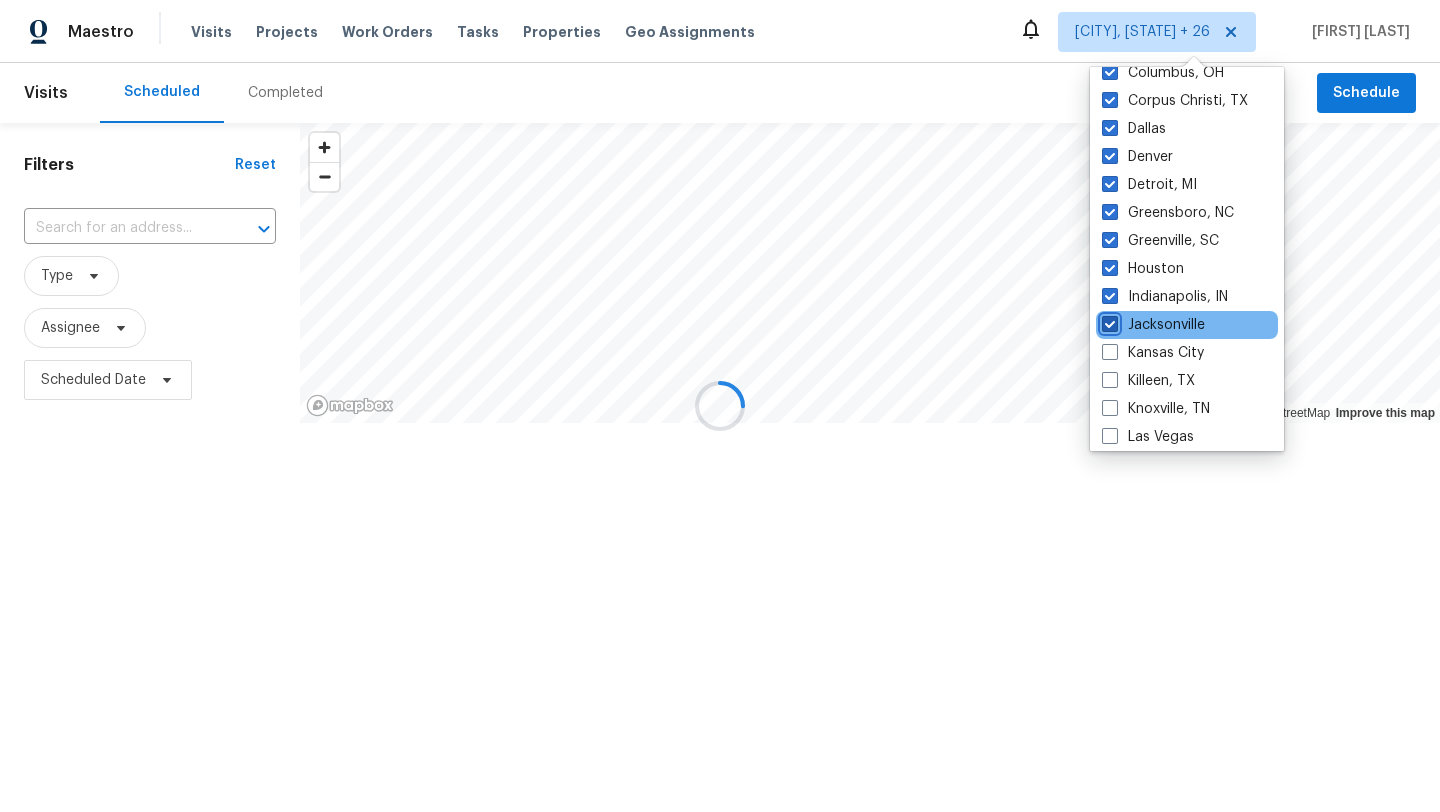 scroll, scrollTop: 528, scrollLeft: 0, axis: vertical 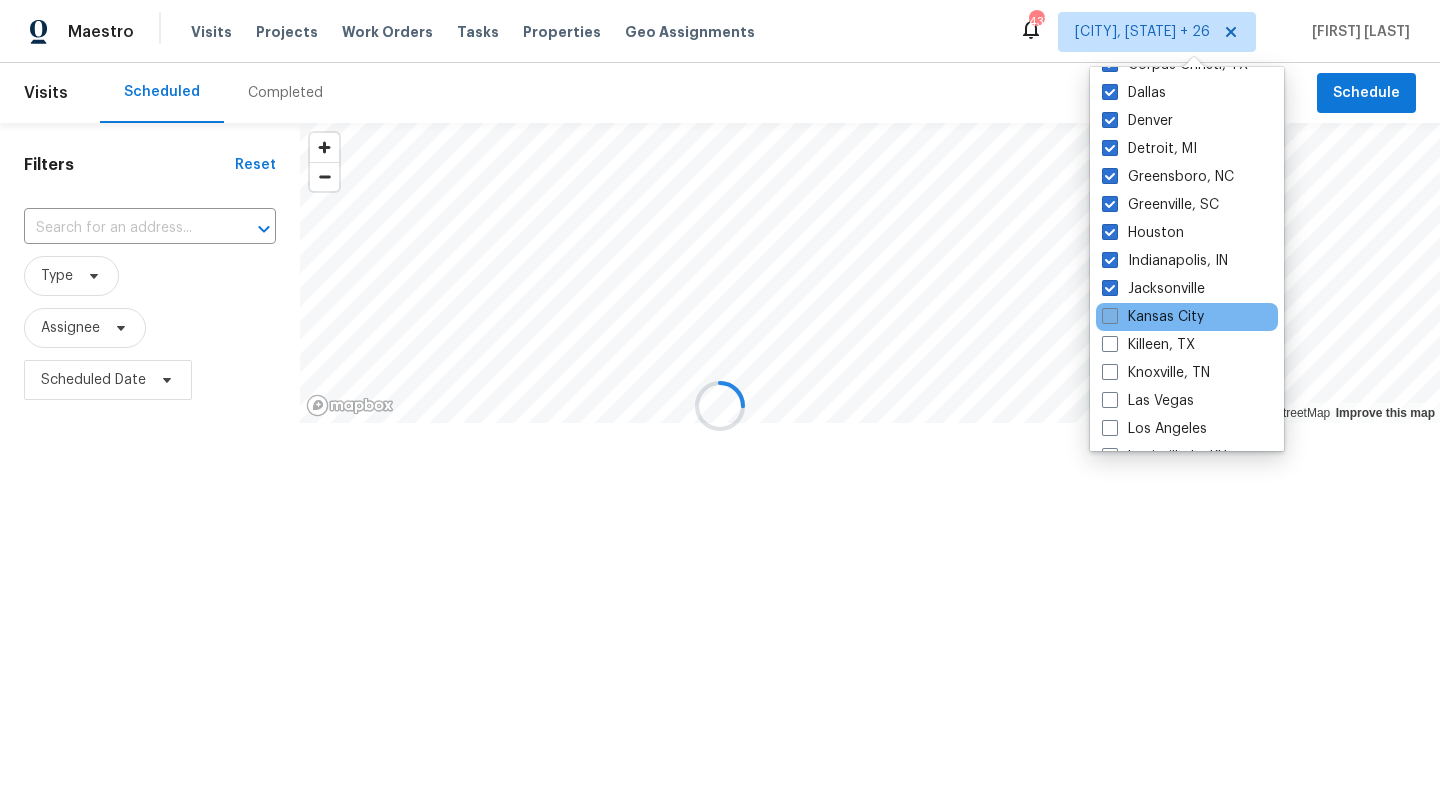 click at bounding box center [1110, 316] 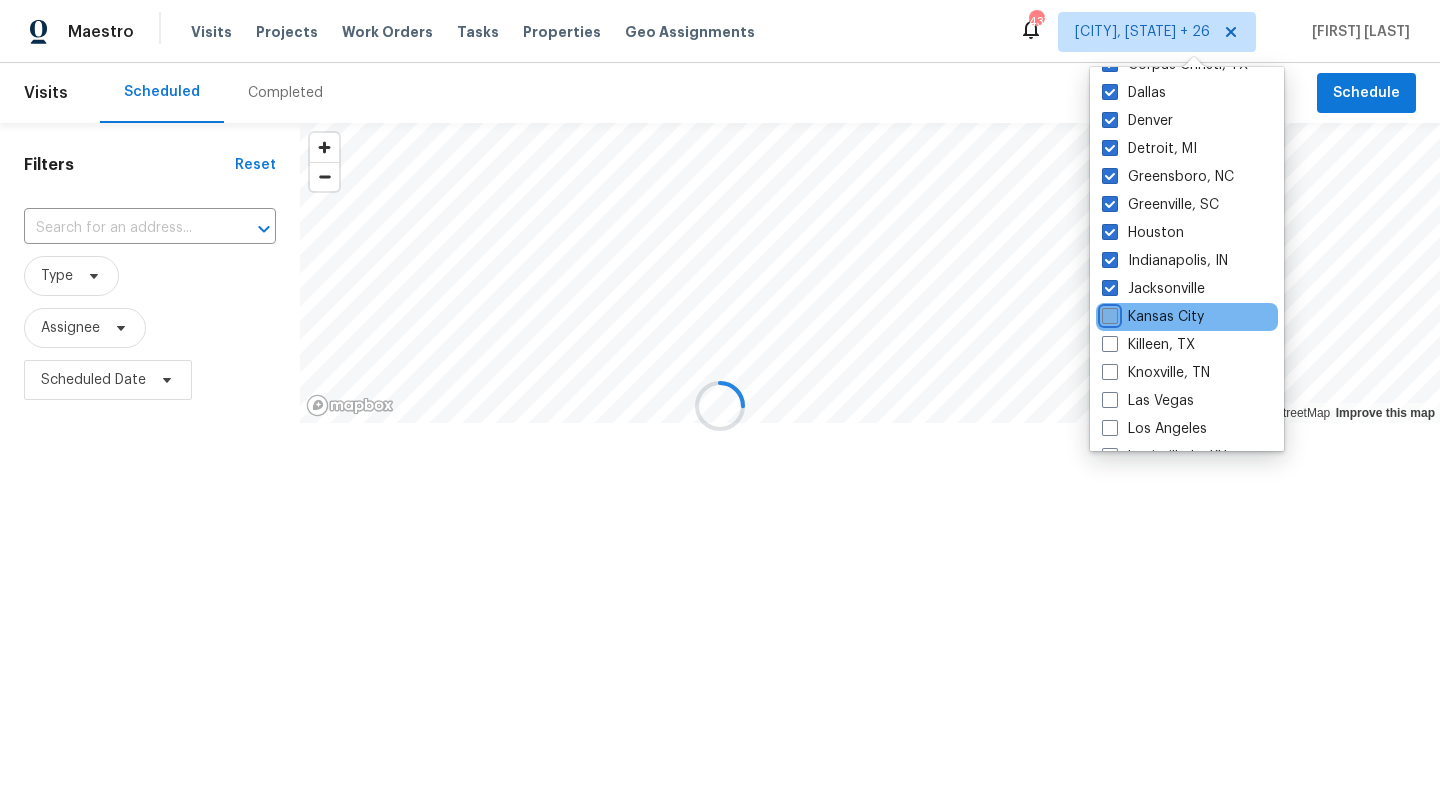 click on "Kansas City" at bounding box center (1108, 313) 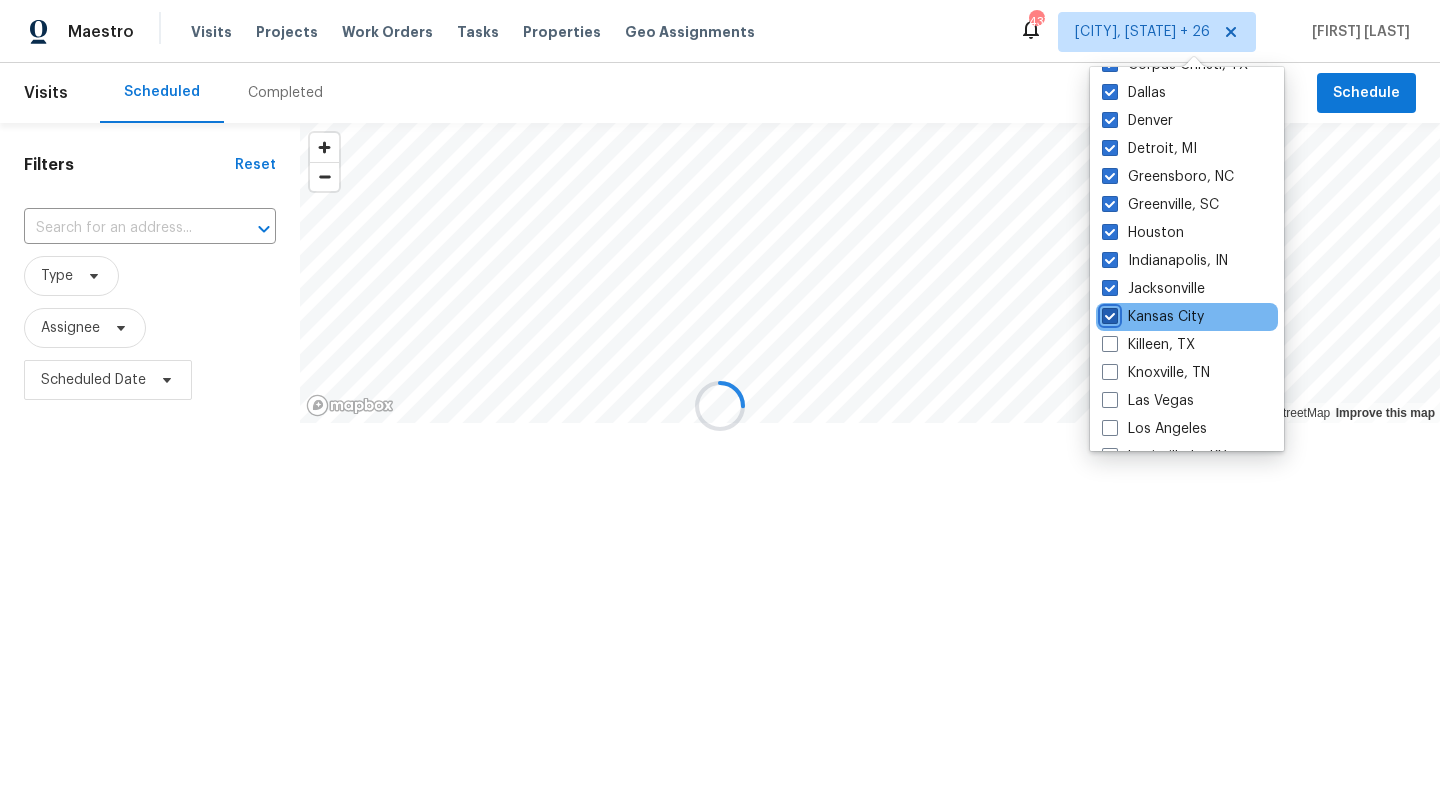 checkbox on "true" 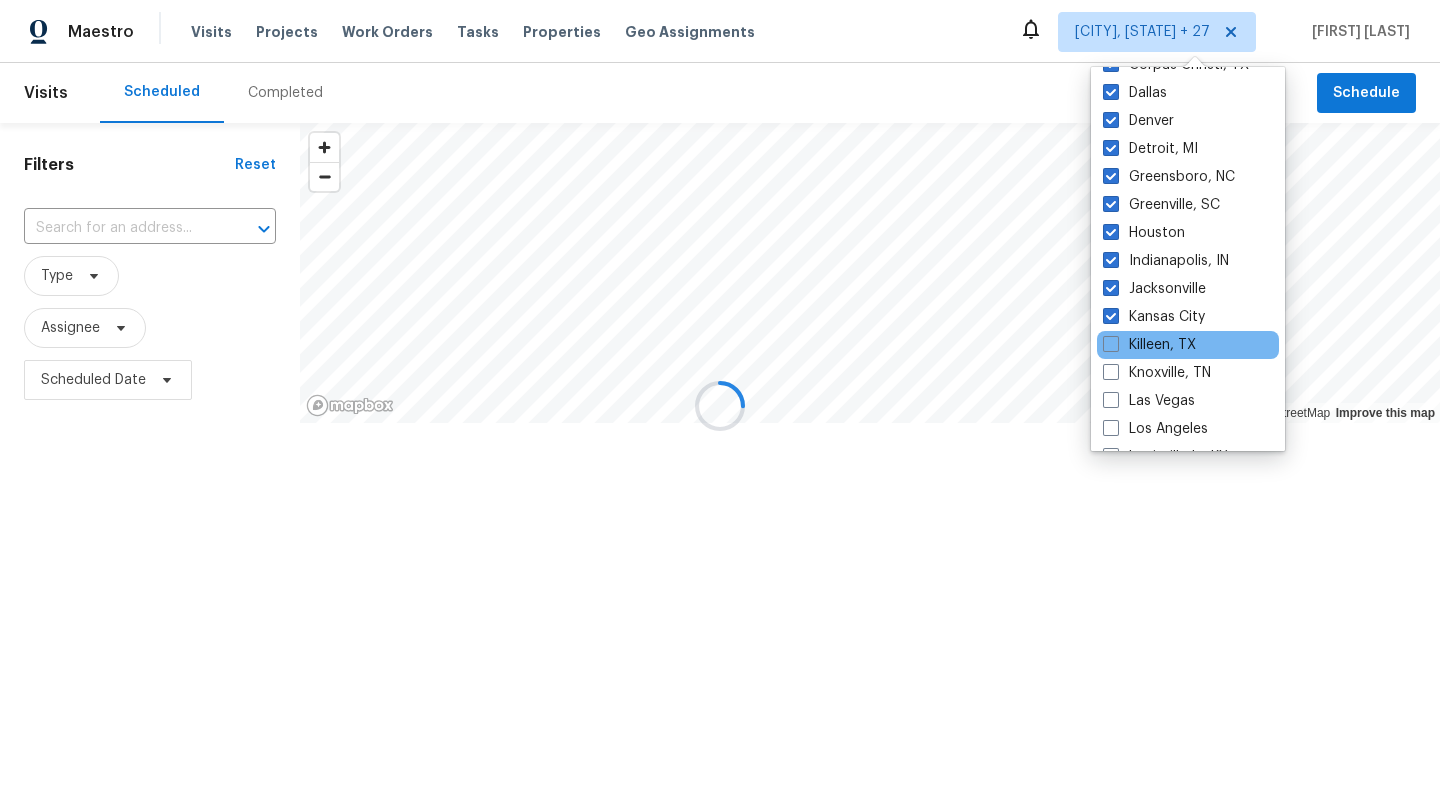 click on "Killeen, TX" at bounding box center (1188, 345) 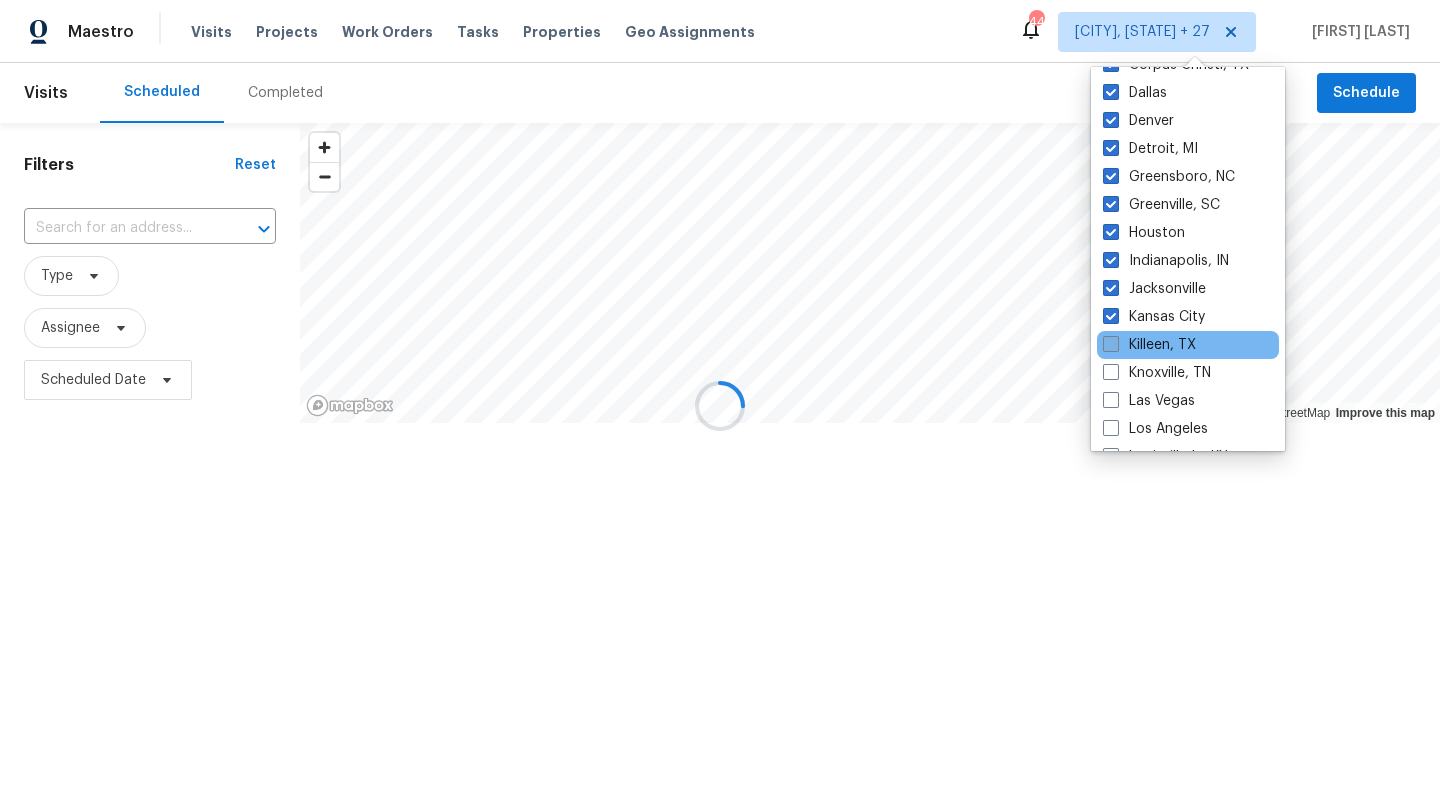 click at bounding box center [1111, 344] 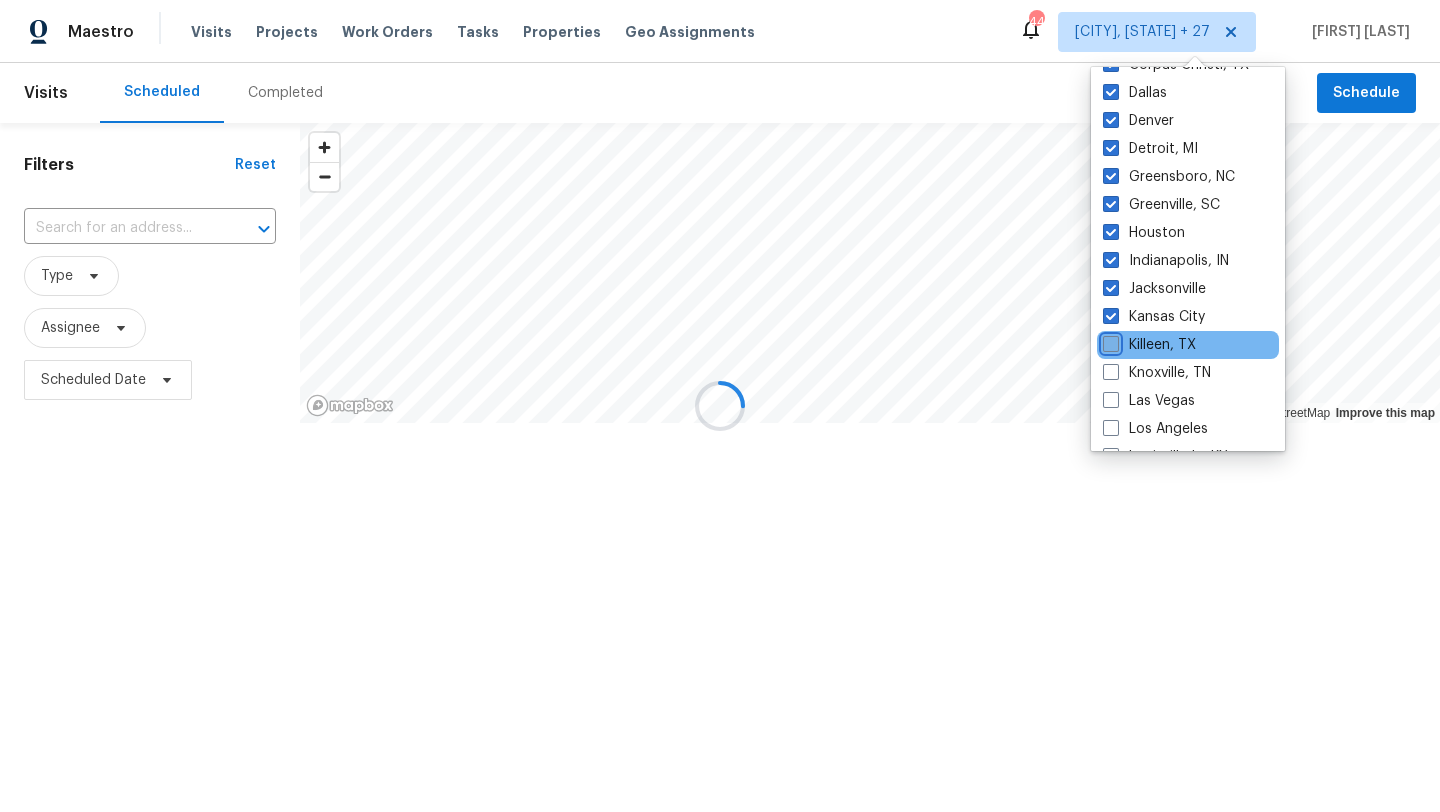 click on "Killeen, TX" at bounding box center [1109, 341] 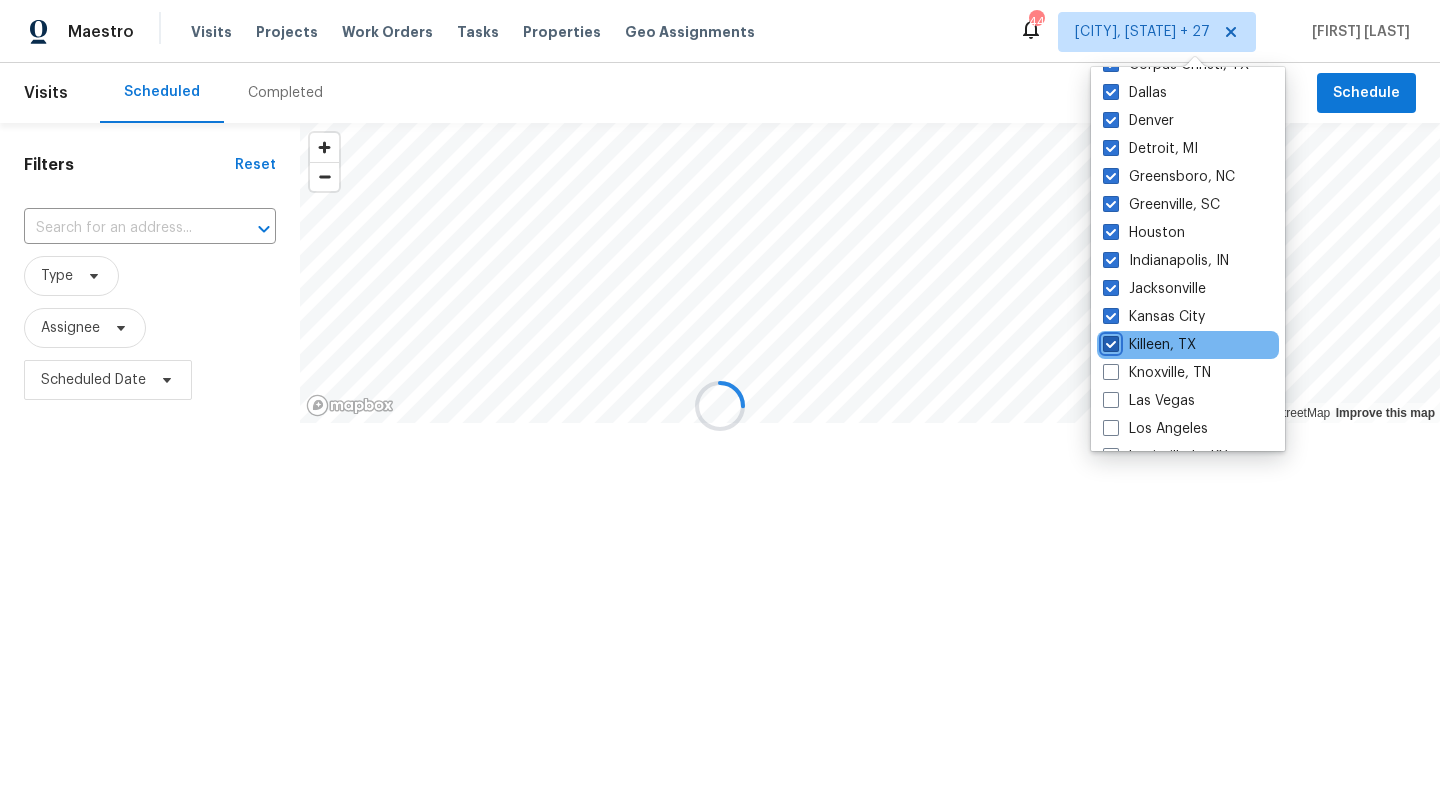 checkbox on "true" 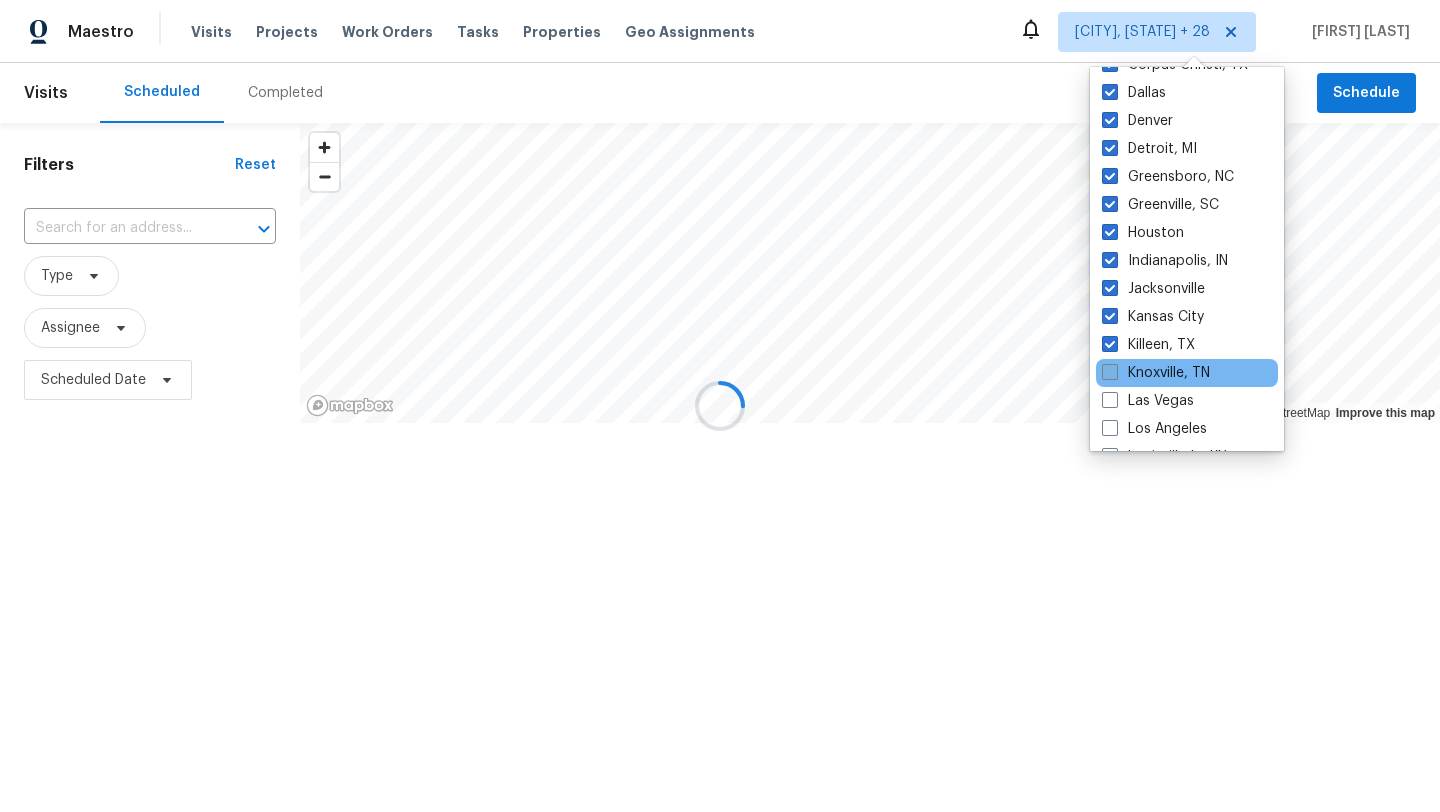 click at bounding box center (1110, 372) 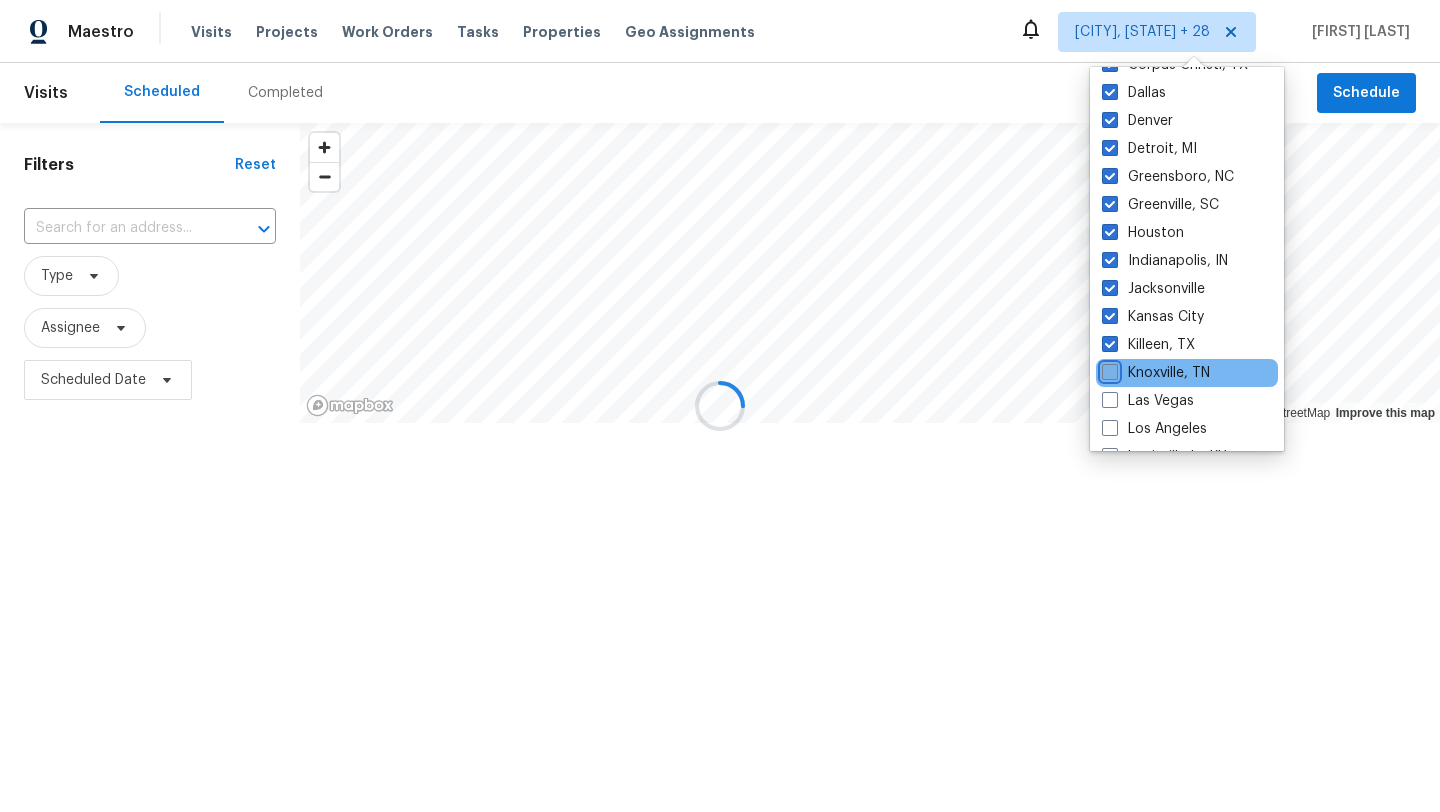 click on "Knoxville, TN" at bounding box center [1108, 369] 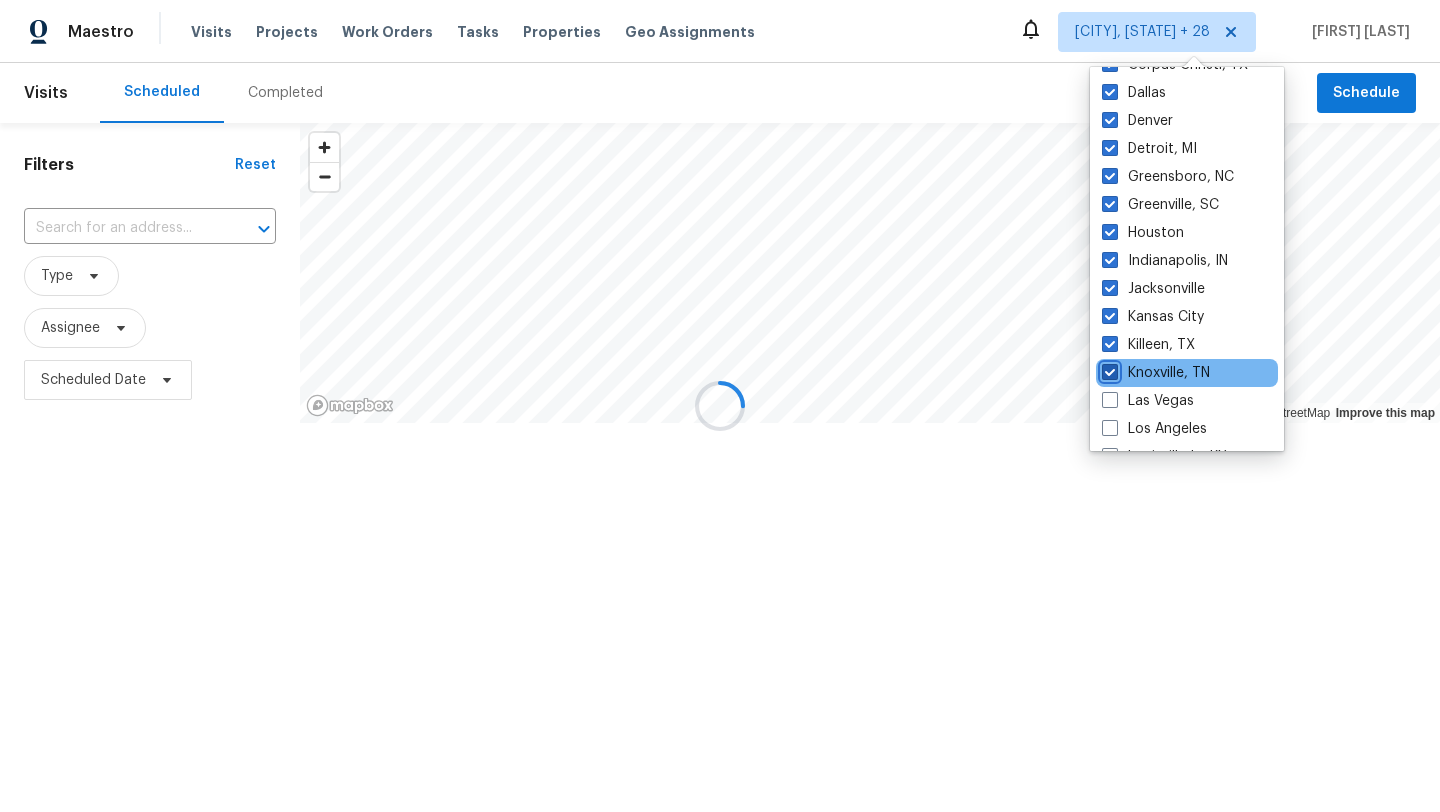 checkbox on "true" 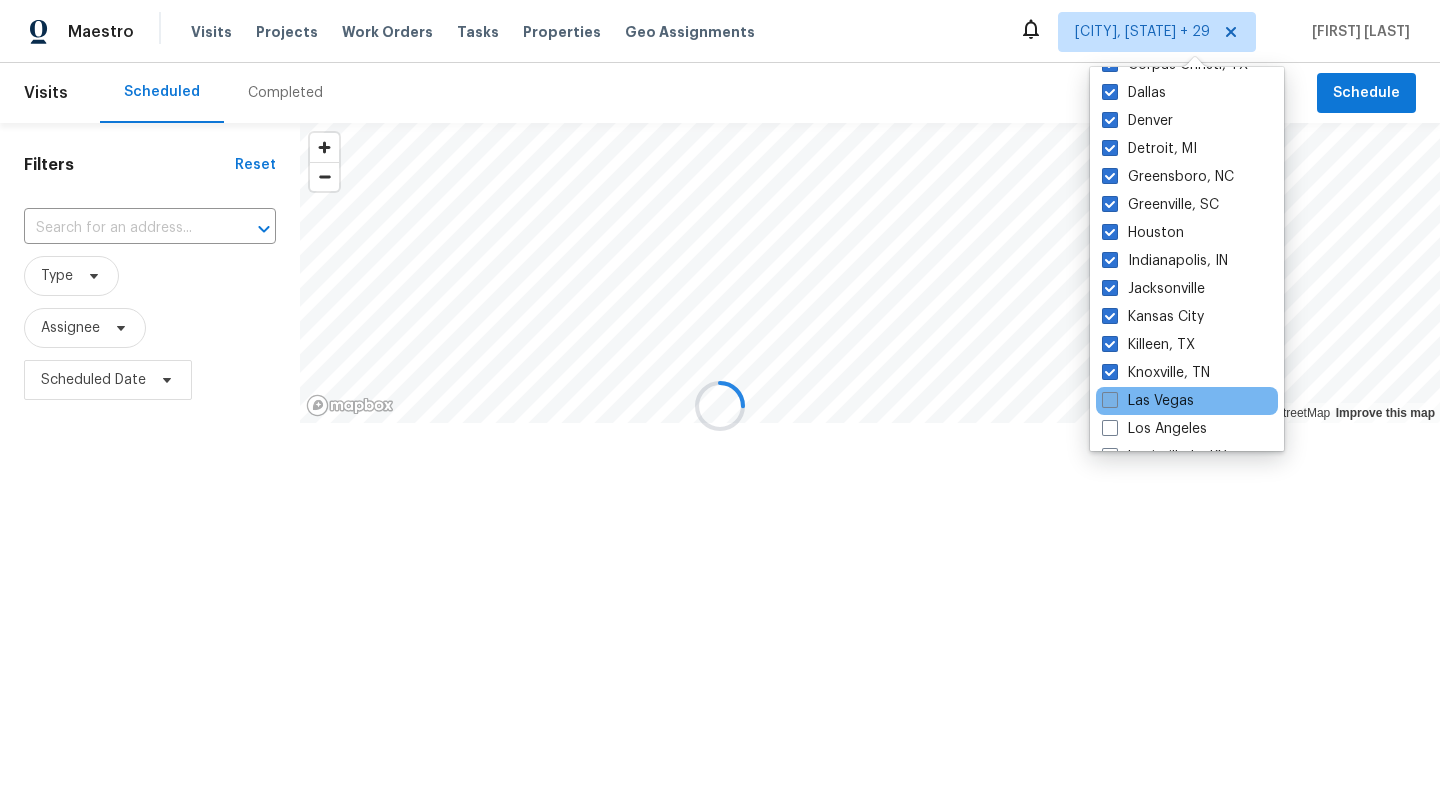 click at bounding box center [1110, 400] 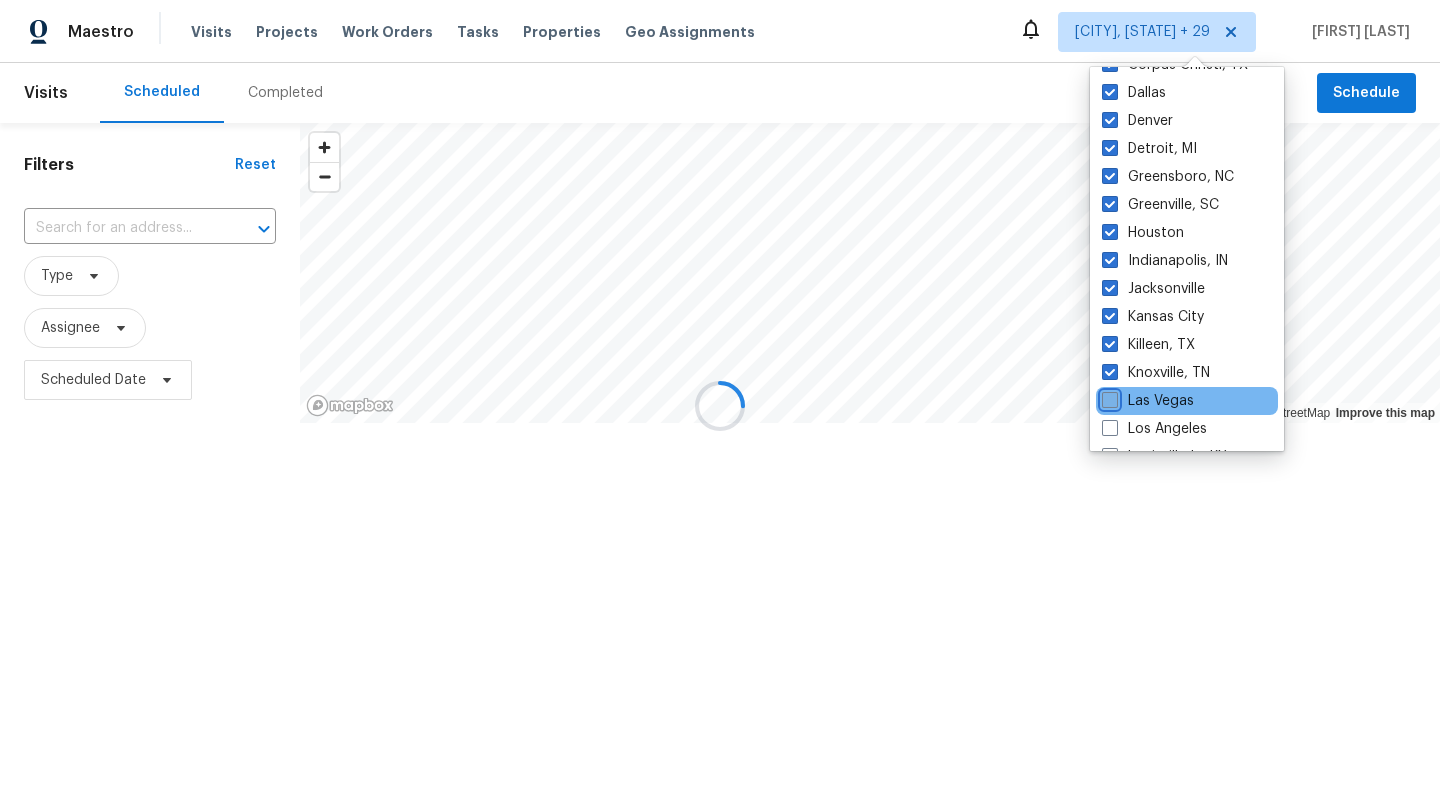 click on "Las Vegas" at bounding box center [1108, 397] 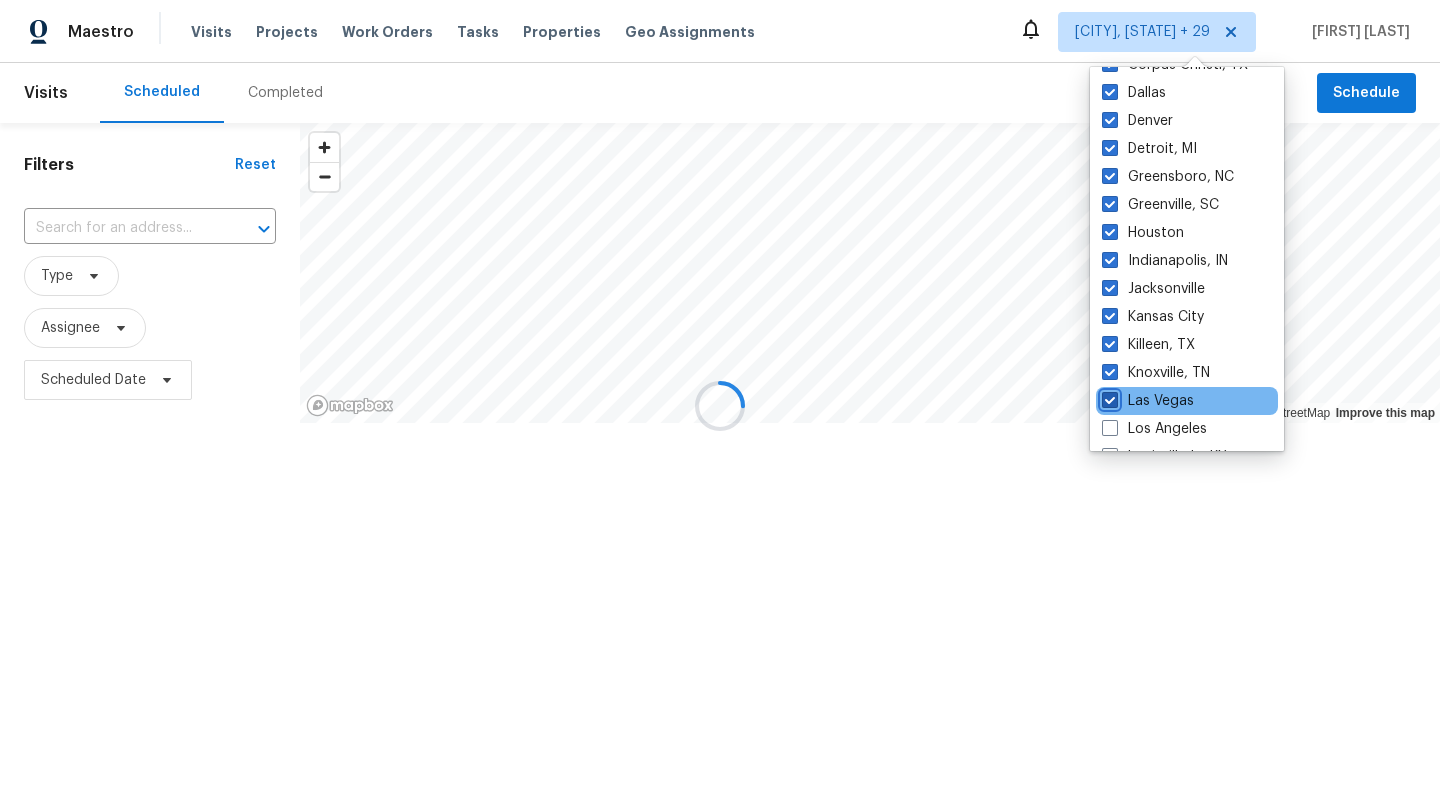 checkbox on "true" 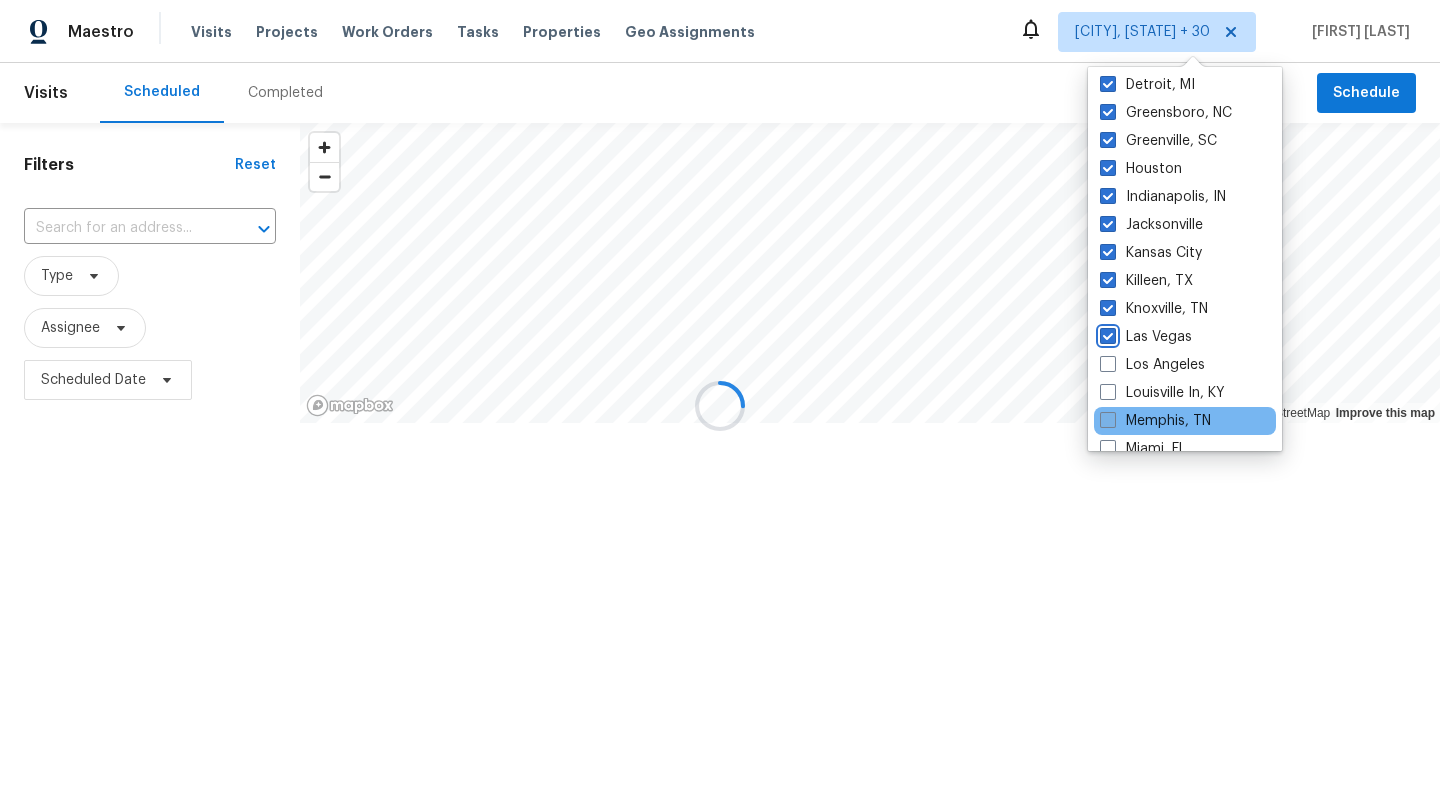 scroll, scrollTop: 641, scrollLeft: 0, axis: vertical 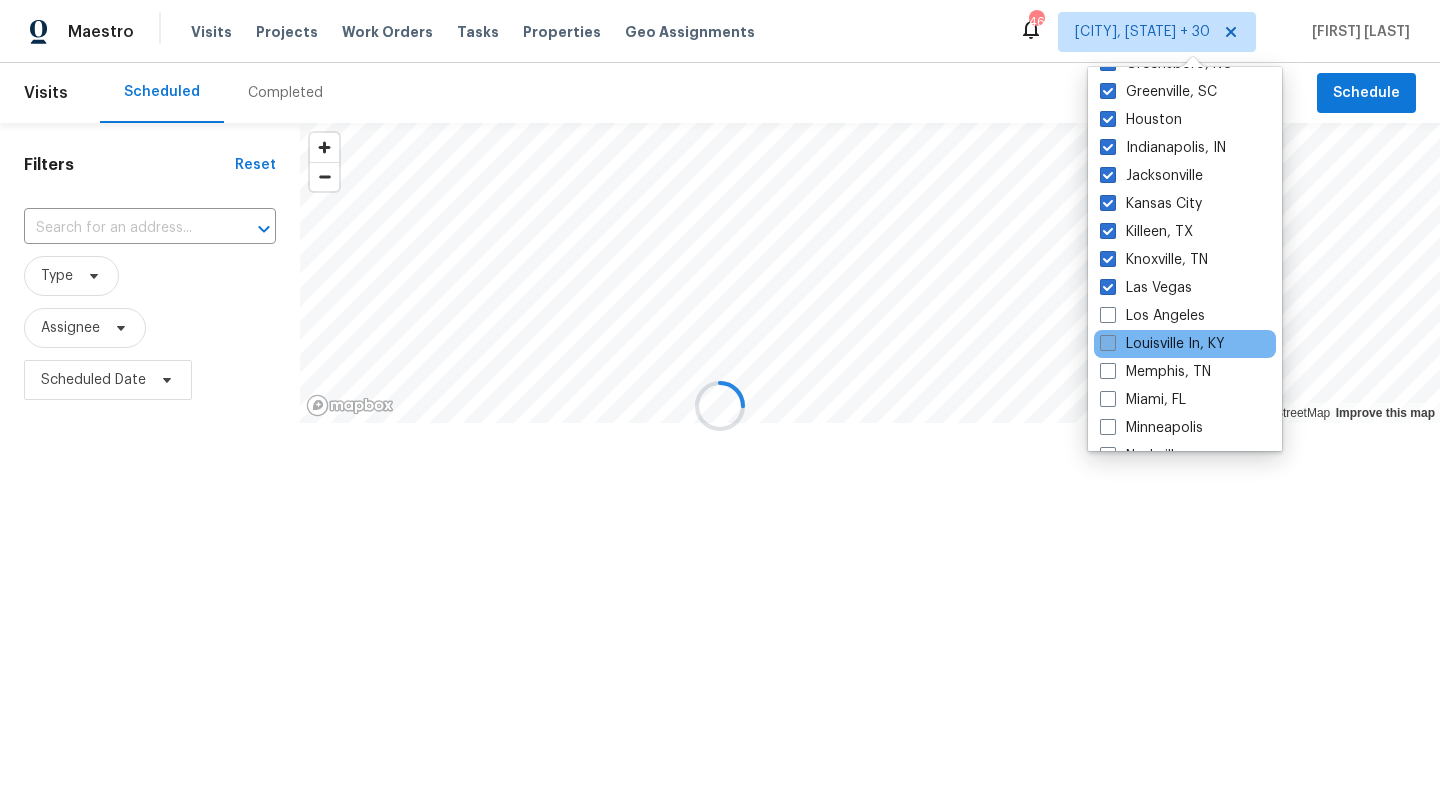 click at bounding box center (1108, 343) 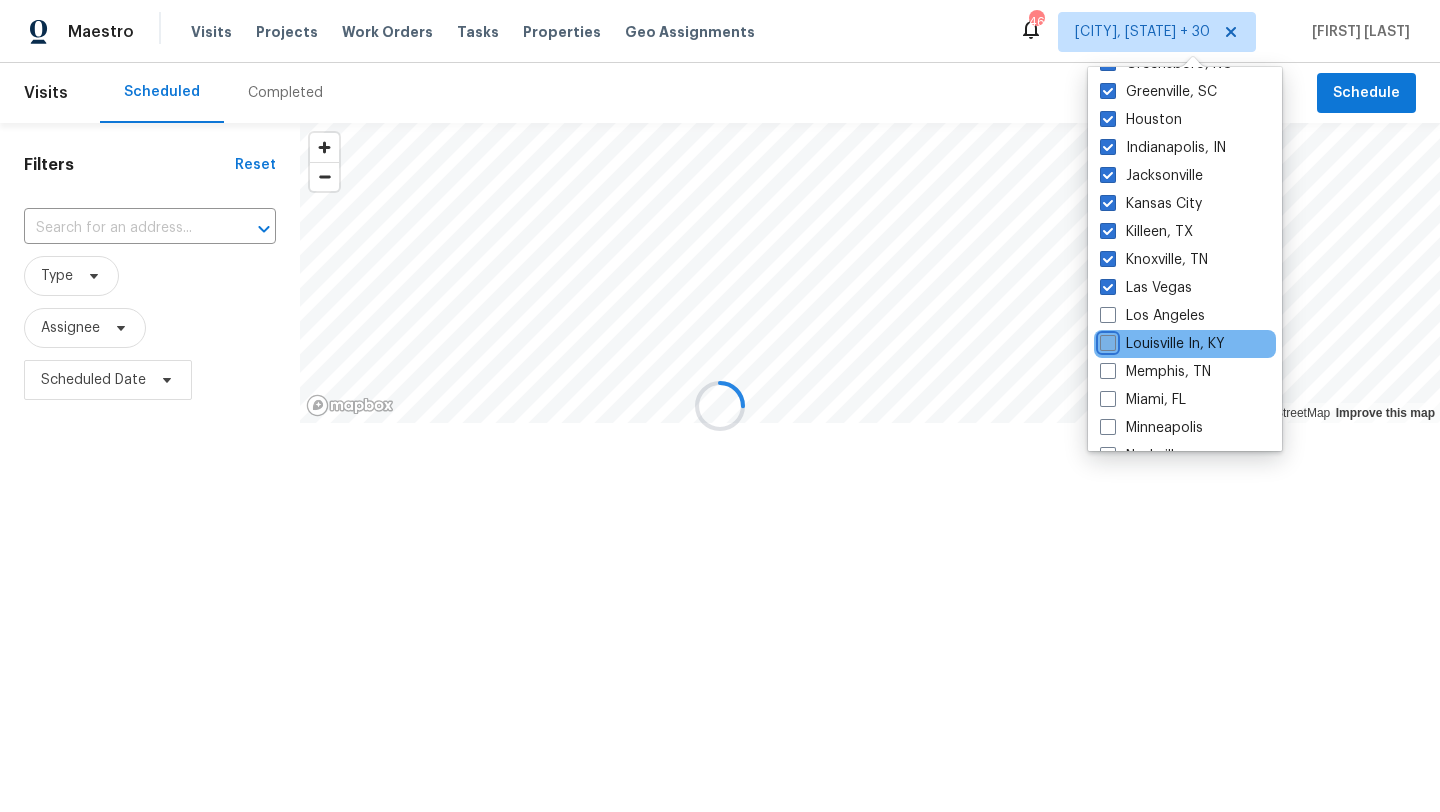 click on "Louisville In, KY" at bounding box center (1106, 340) 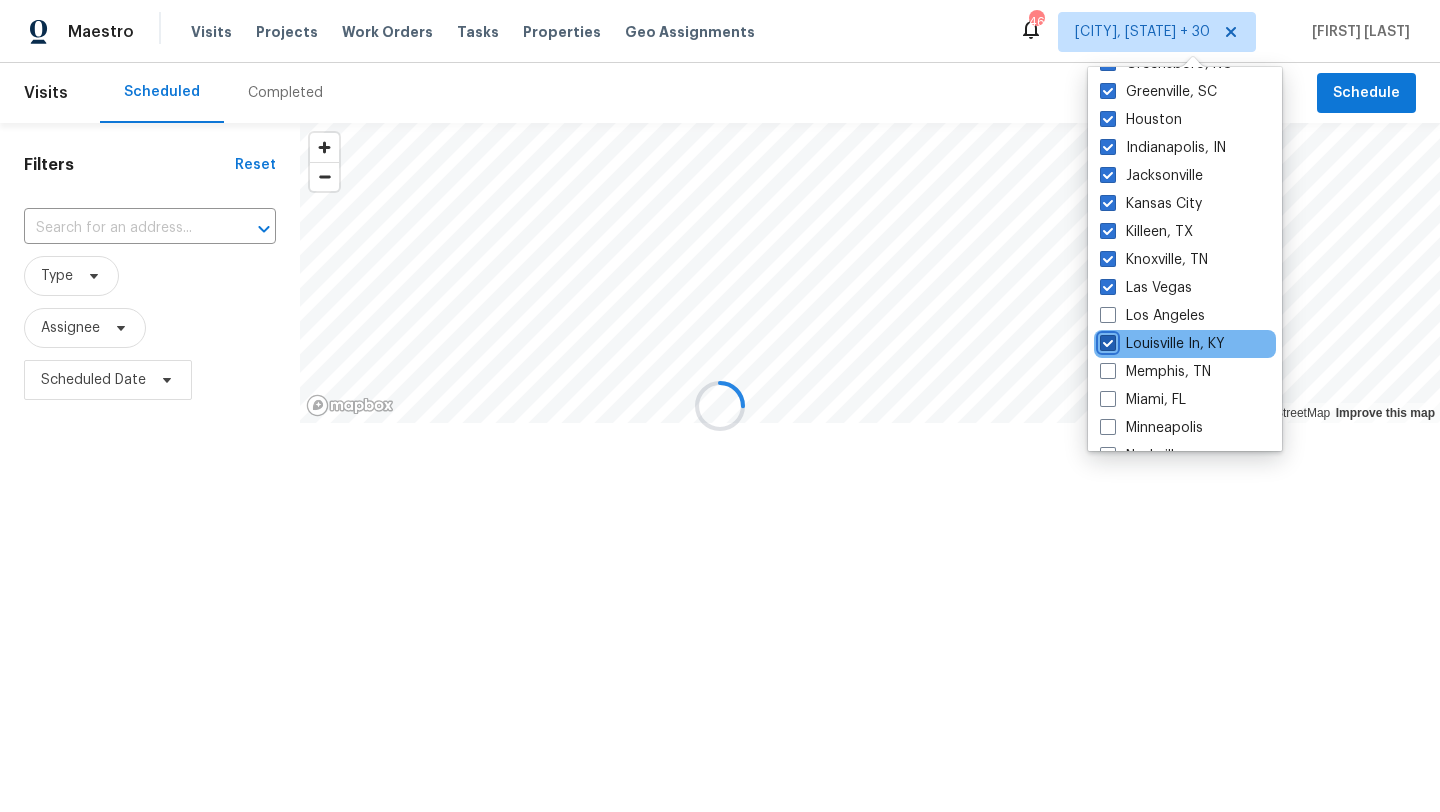 checkbox on "true" 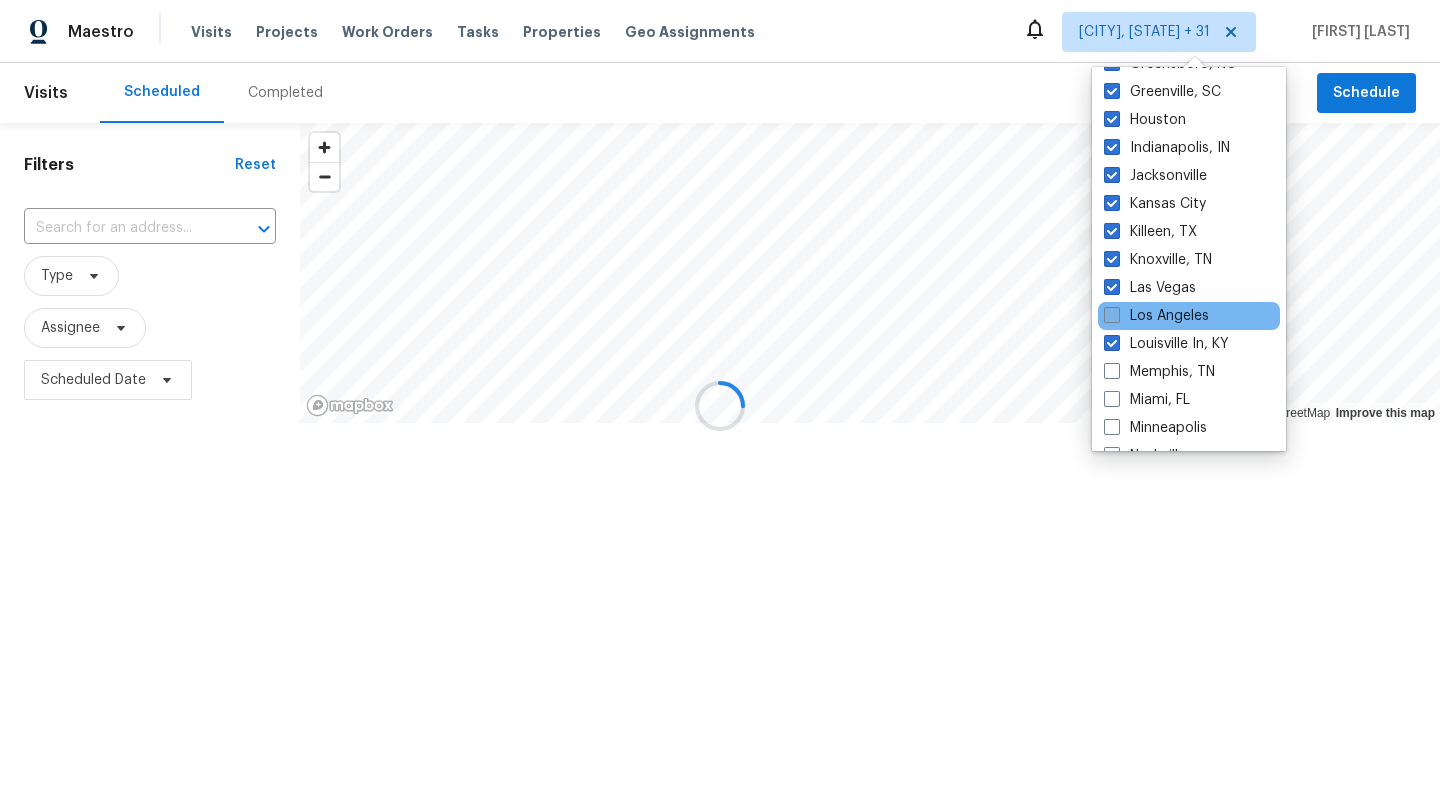 click at bounding box center [1112, 315] 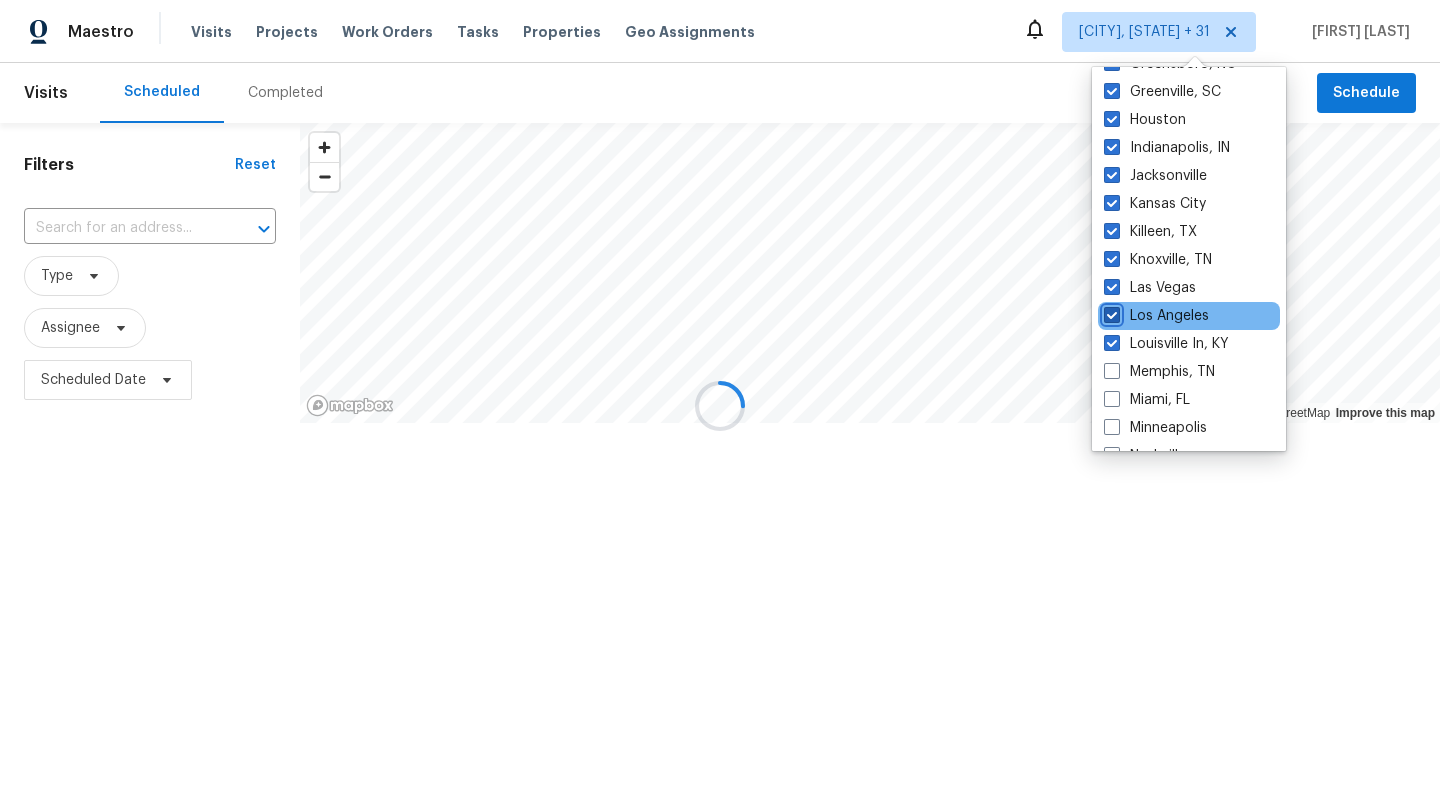 checkbox on "true" 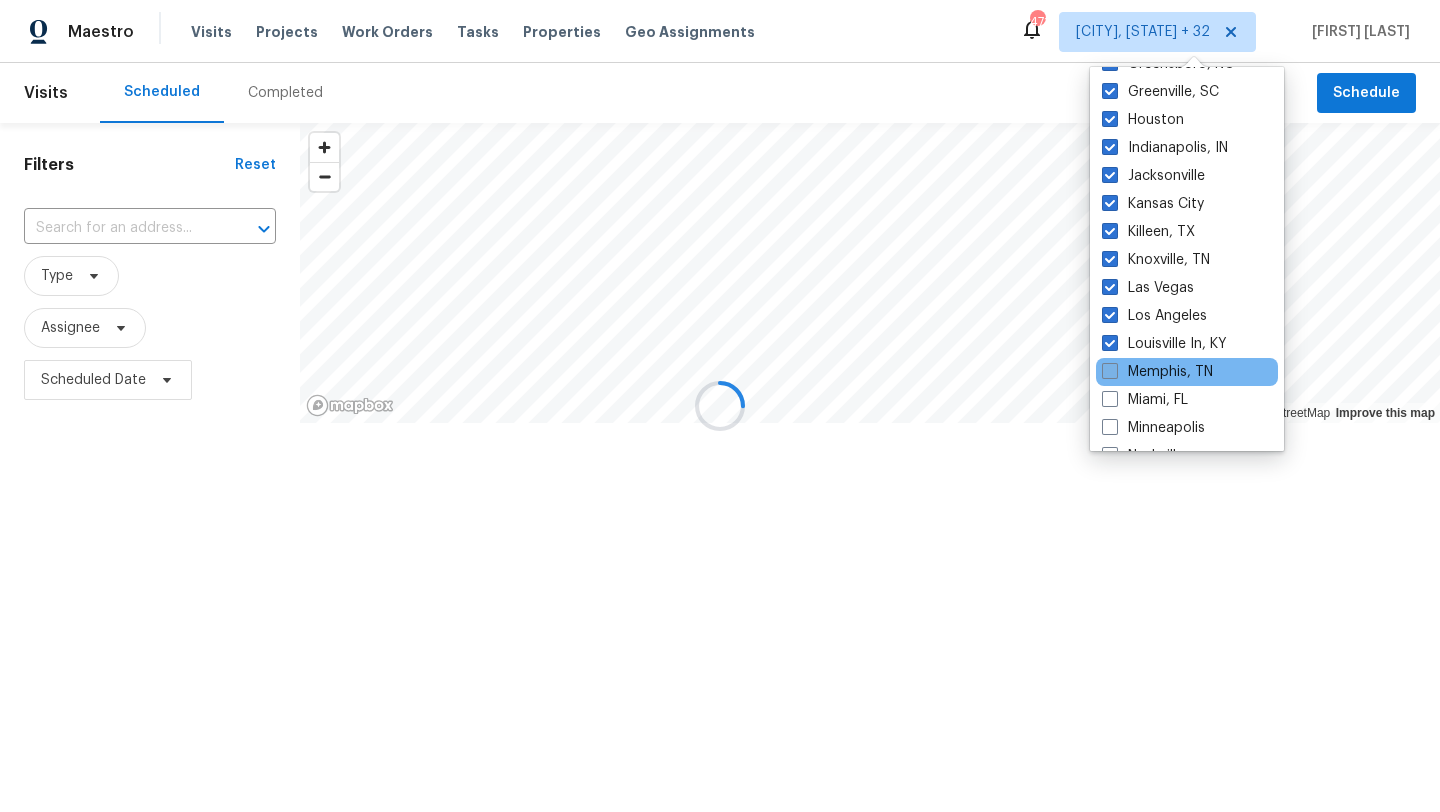 click on "Memphis, TN" at bounding box center (1157, 372) 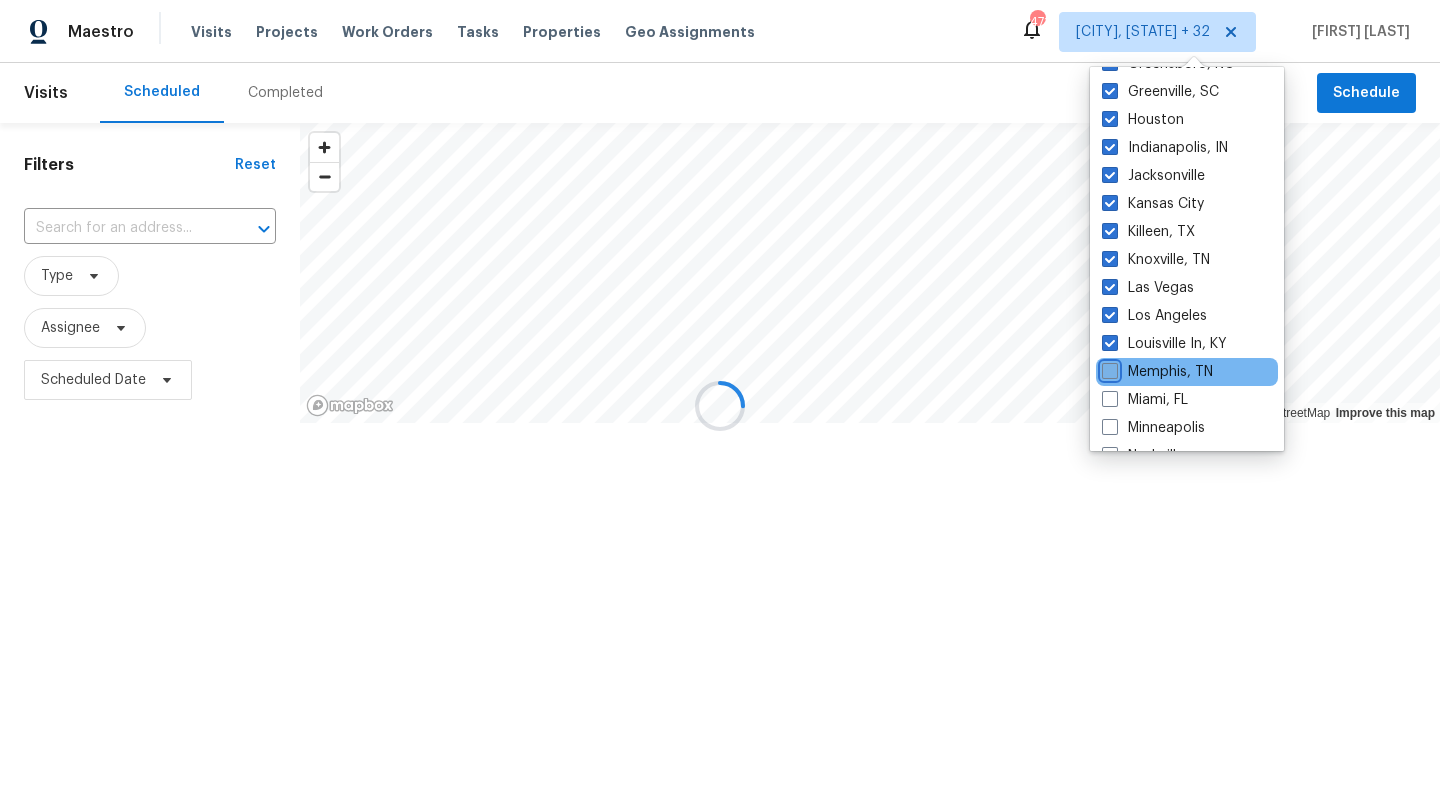 click on "Memphis, TN" at bounding box center (1108, 368) 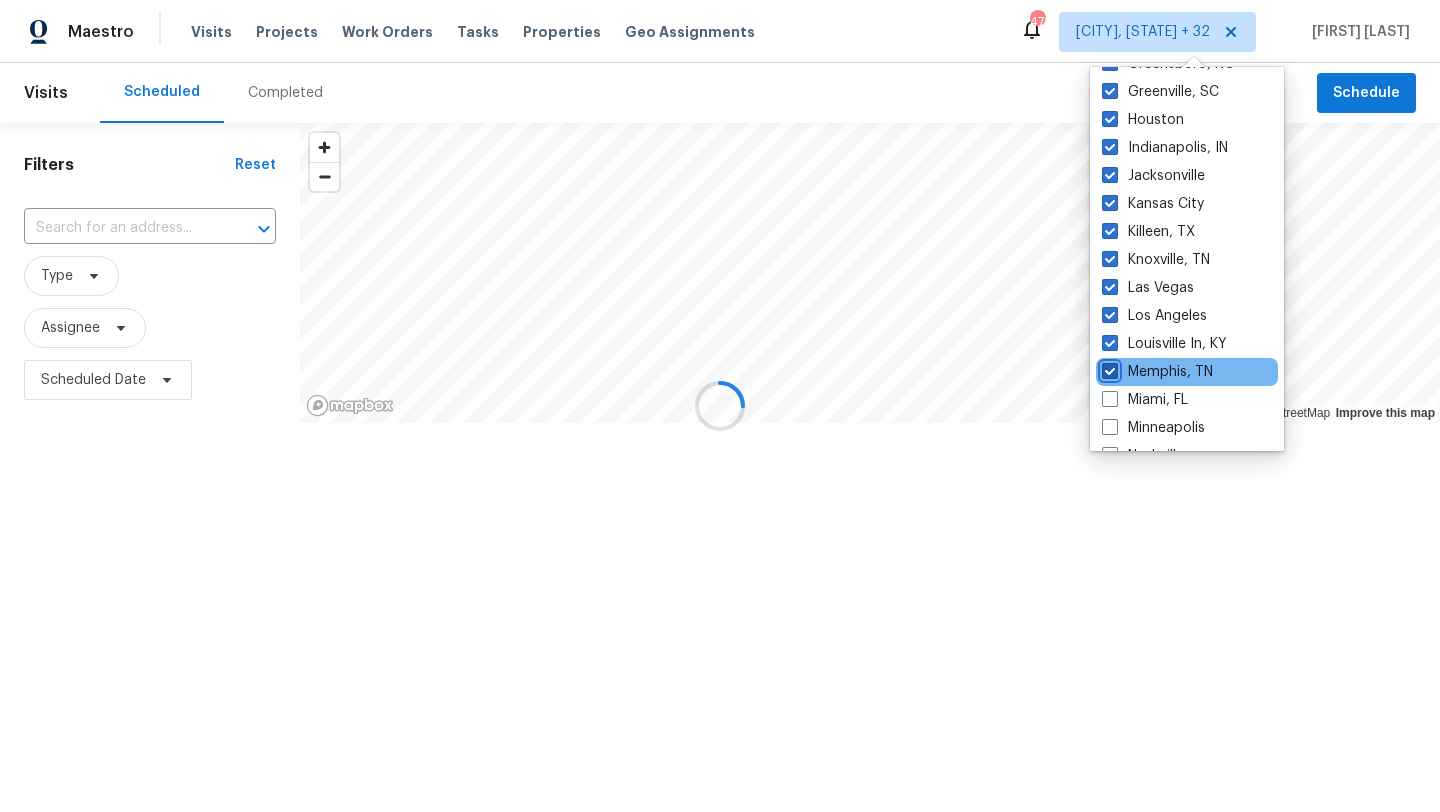 checkbox on "true" 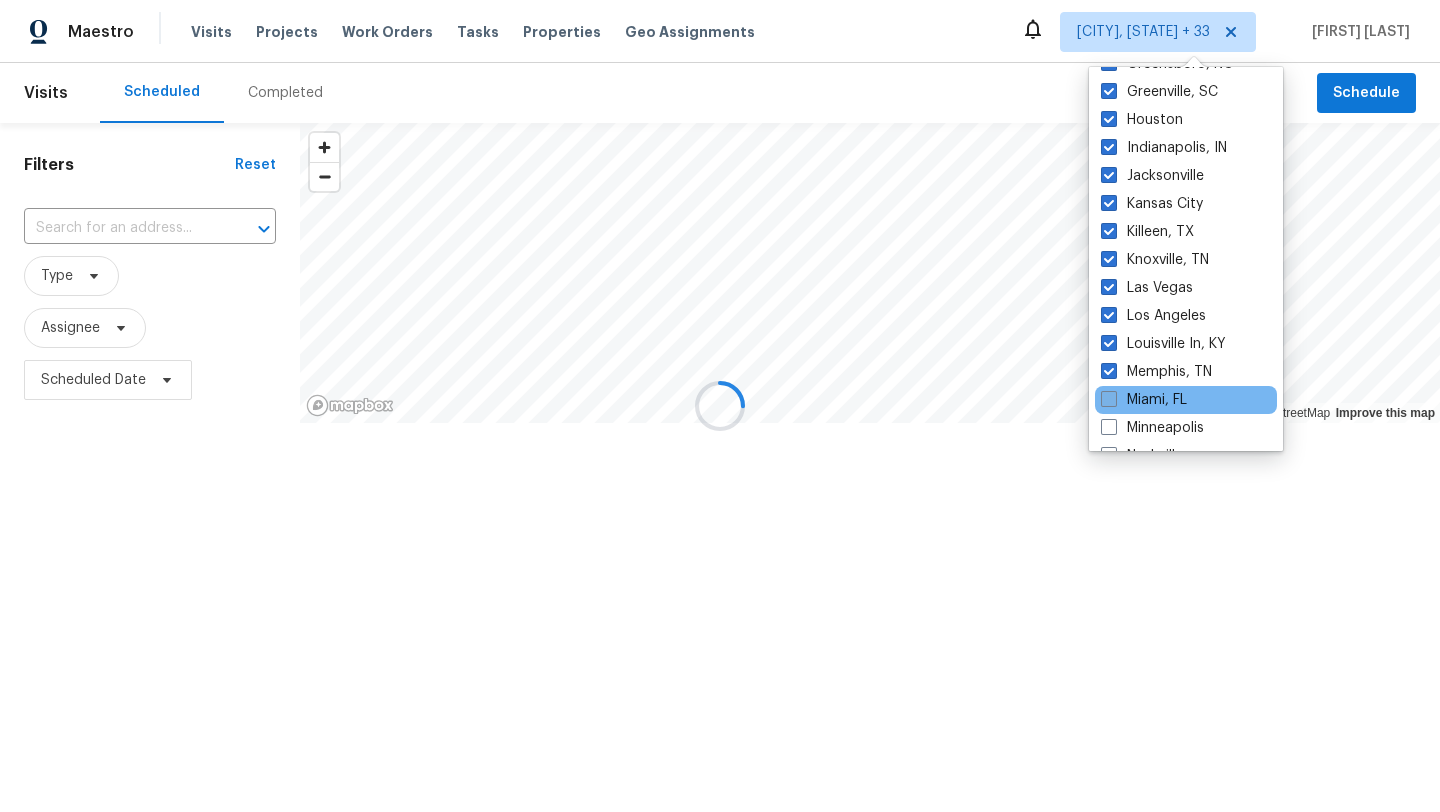 click on "Miami, FL" at bounding box center (1144, 400) 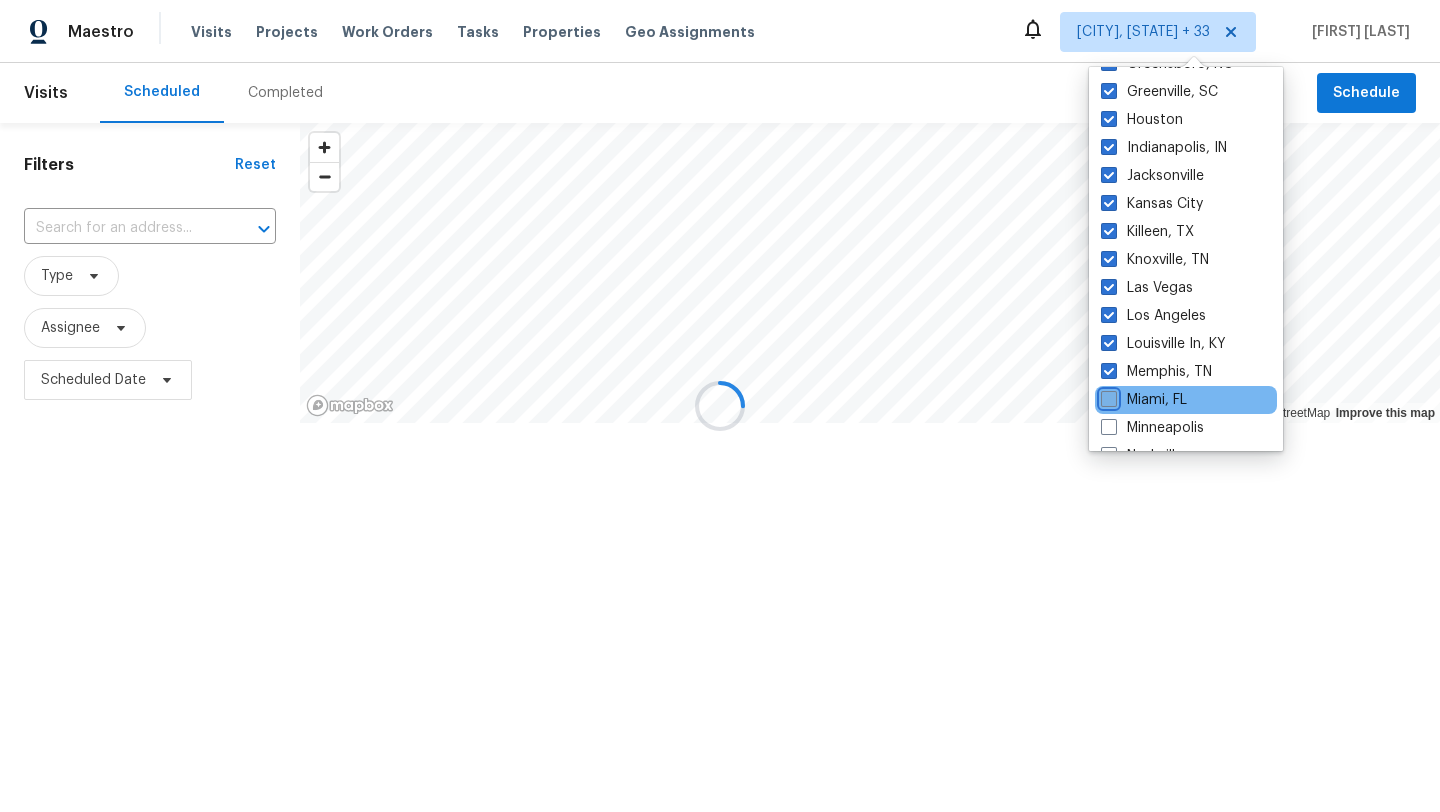 click on "Miami, FL" at bounding box center (1107, 396) 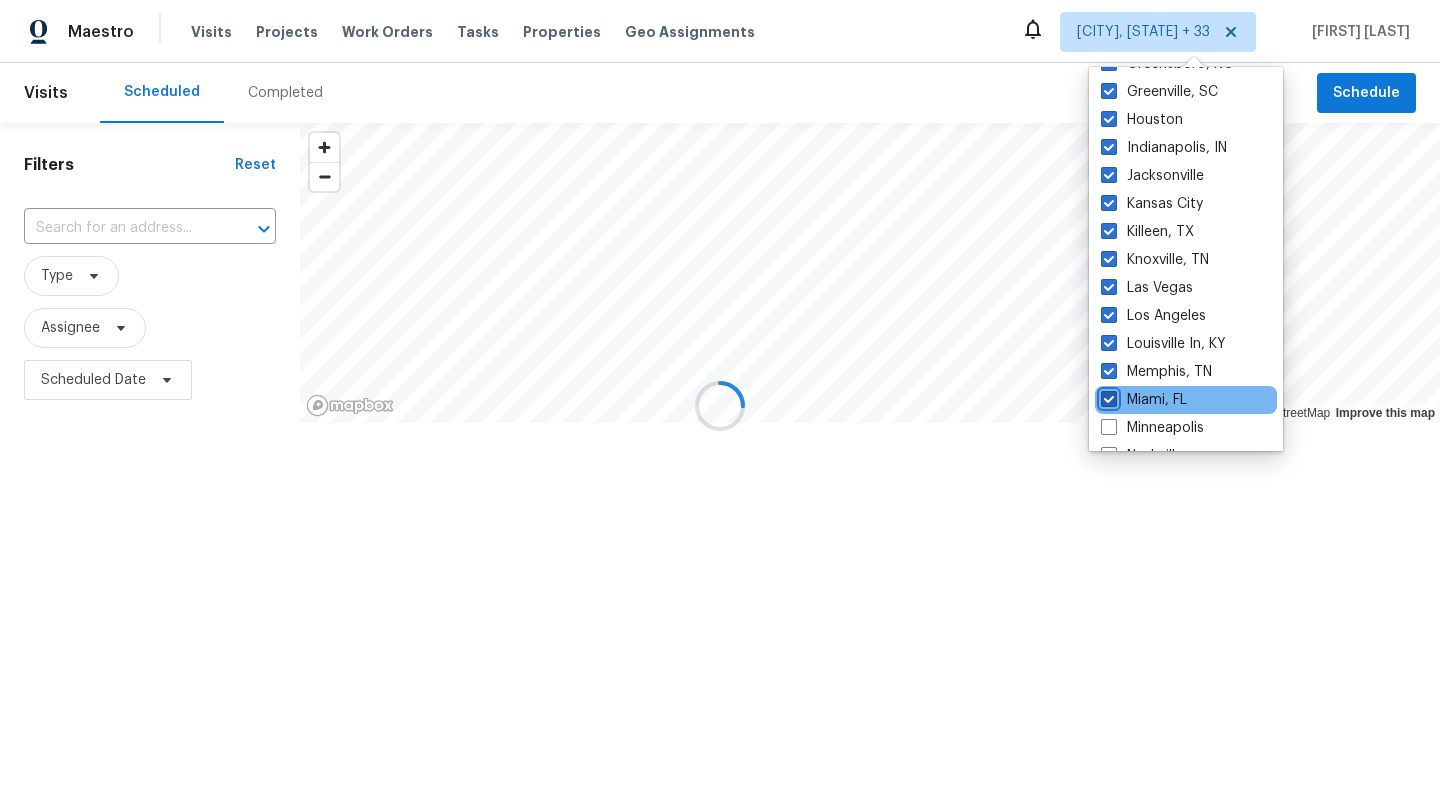 checkbox on "true" 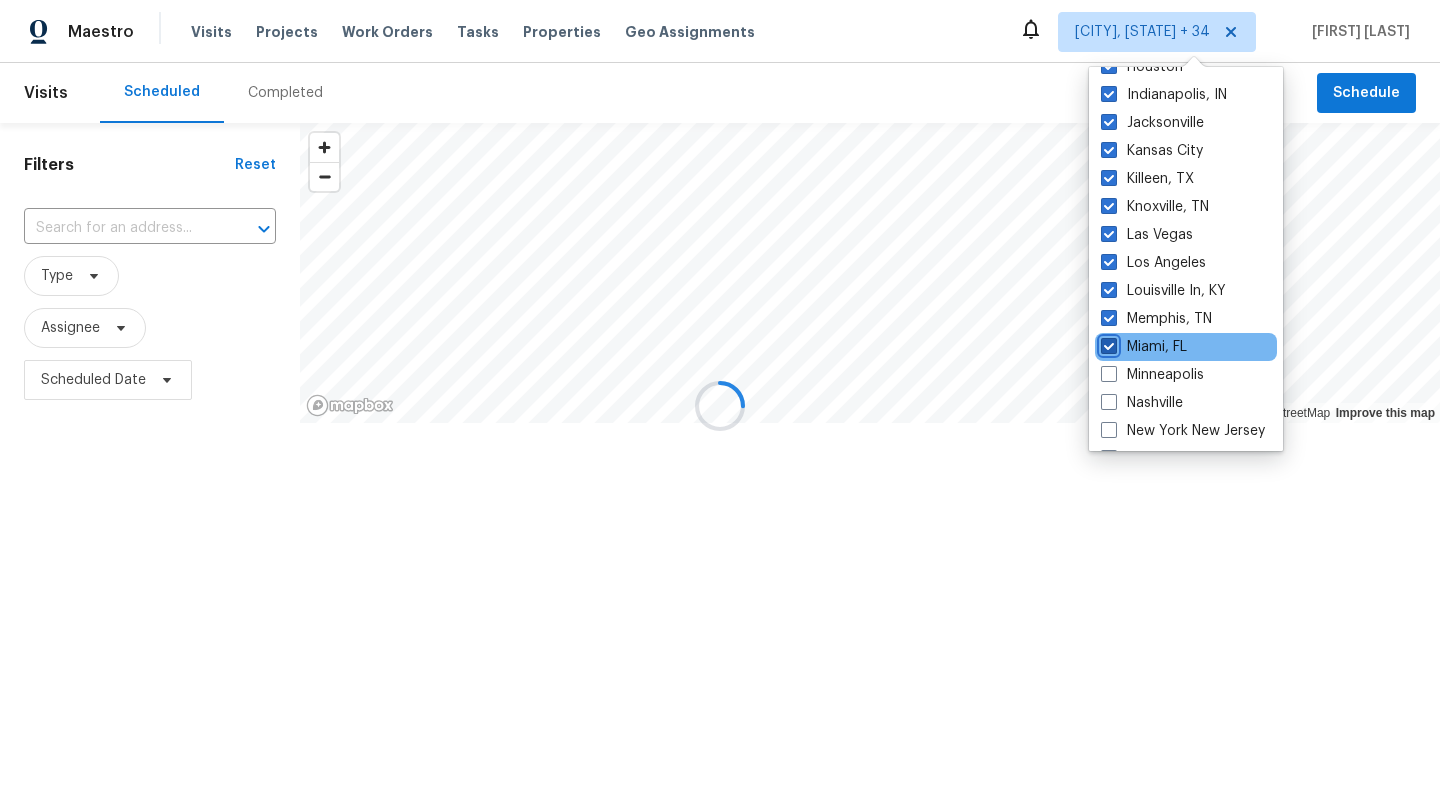 scroll, scrollTop: 772, scrollLeft: 0, axis: vertical 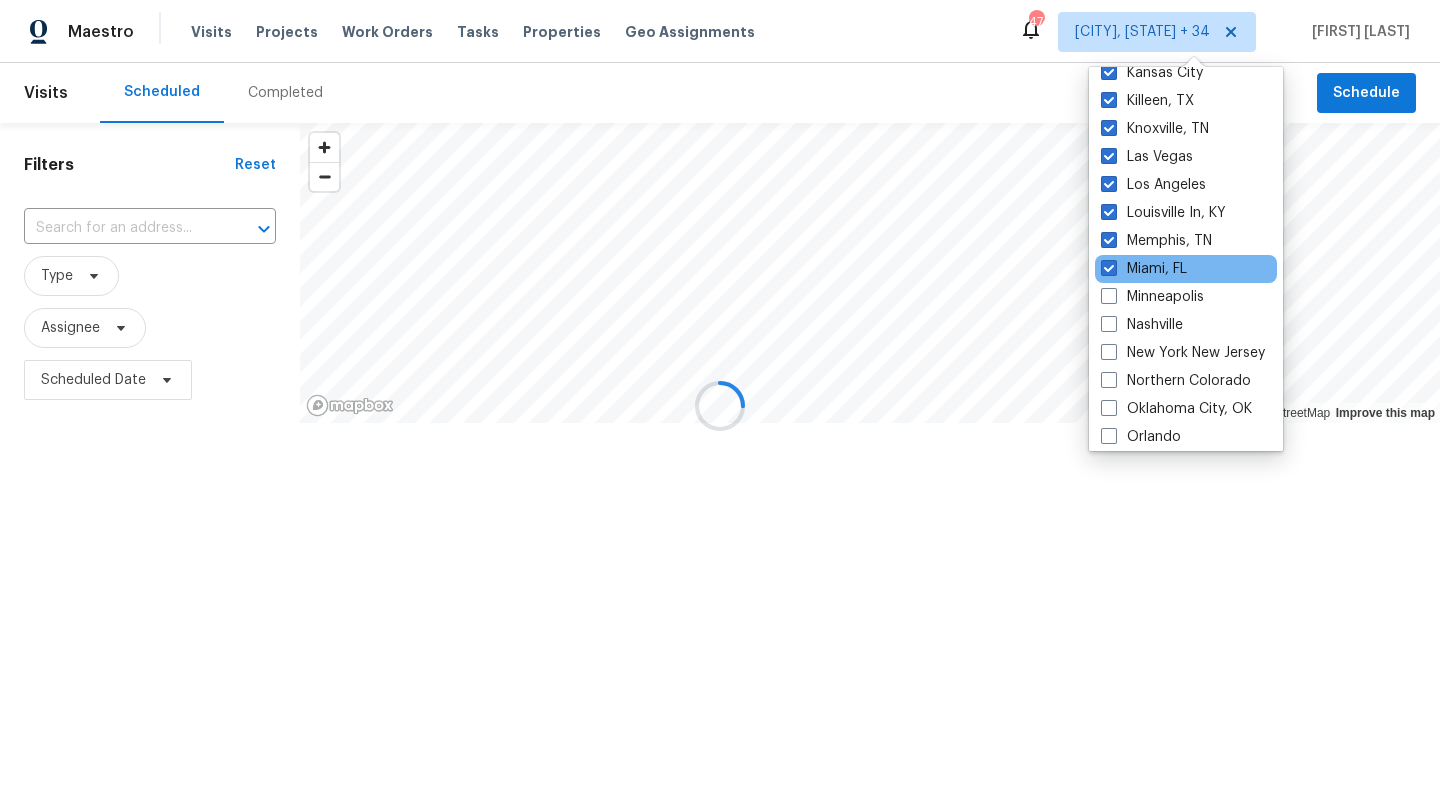 click on "Miami, FL" at bounding box center [1186, 269] 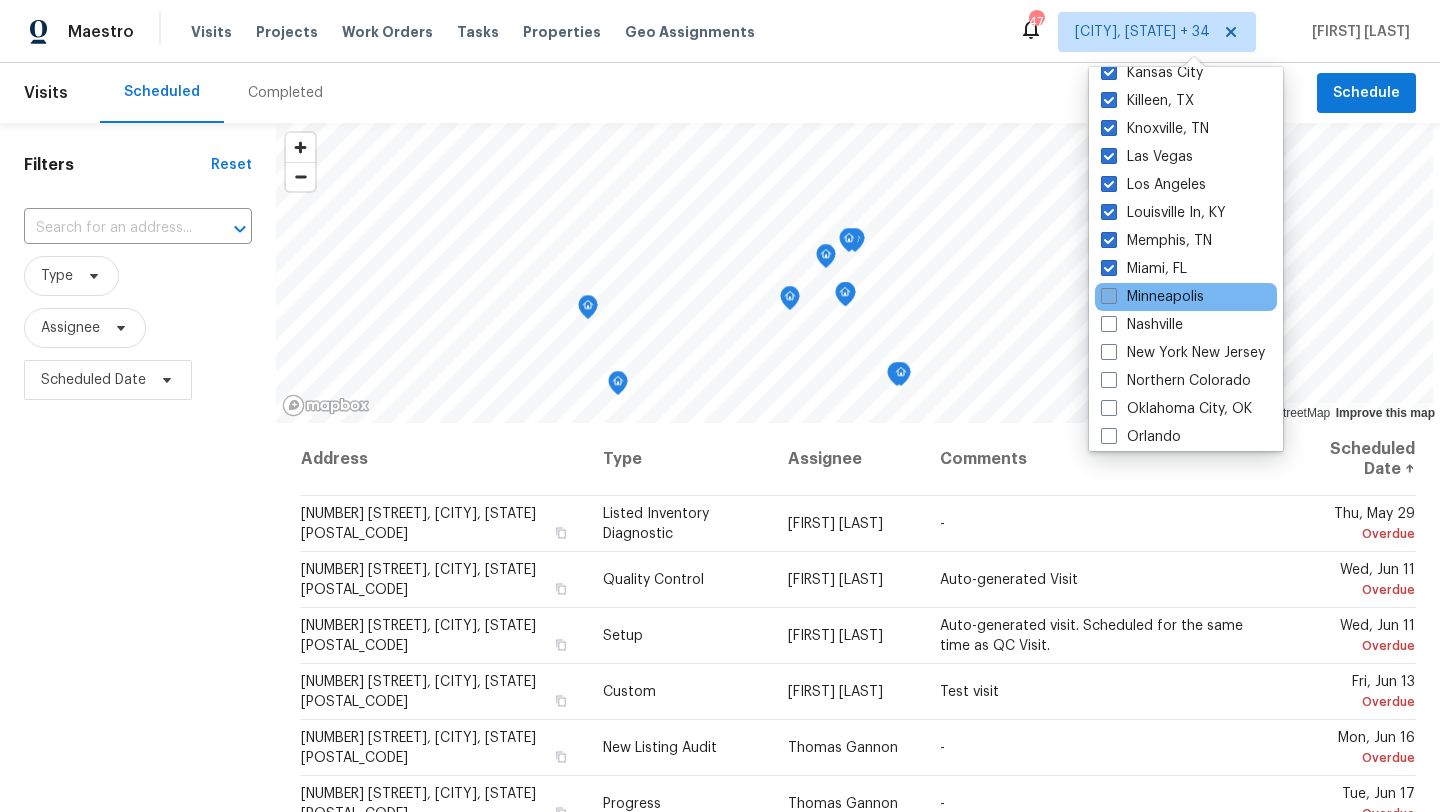 click at bounding box center (1109, 296) 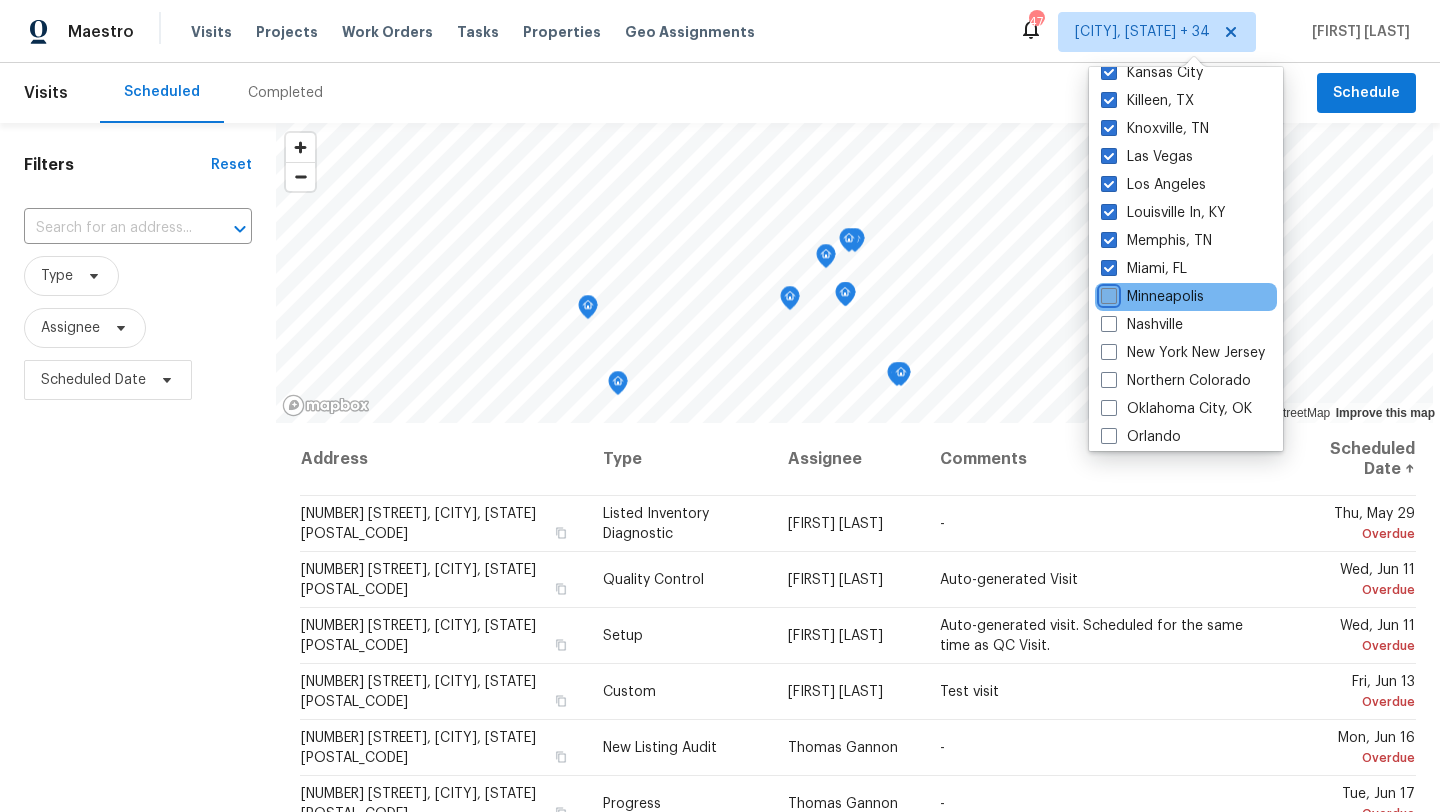 click on "Minneapolis" at bounding box center [1107, 293] 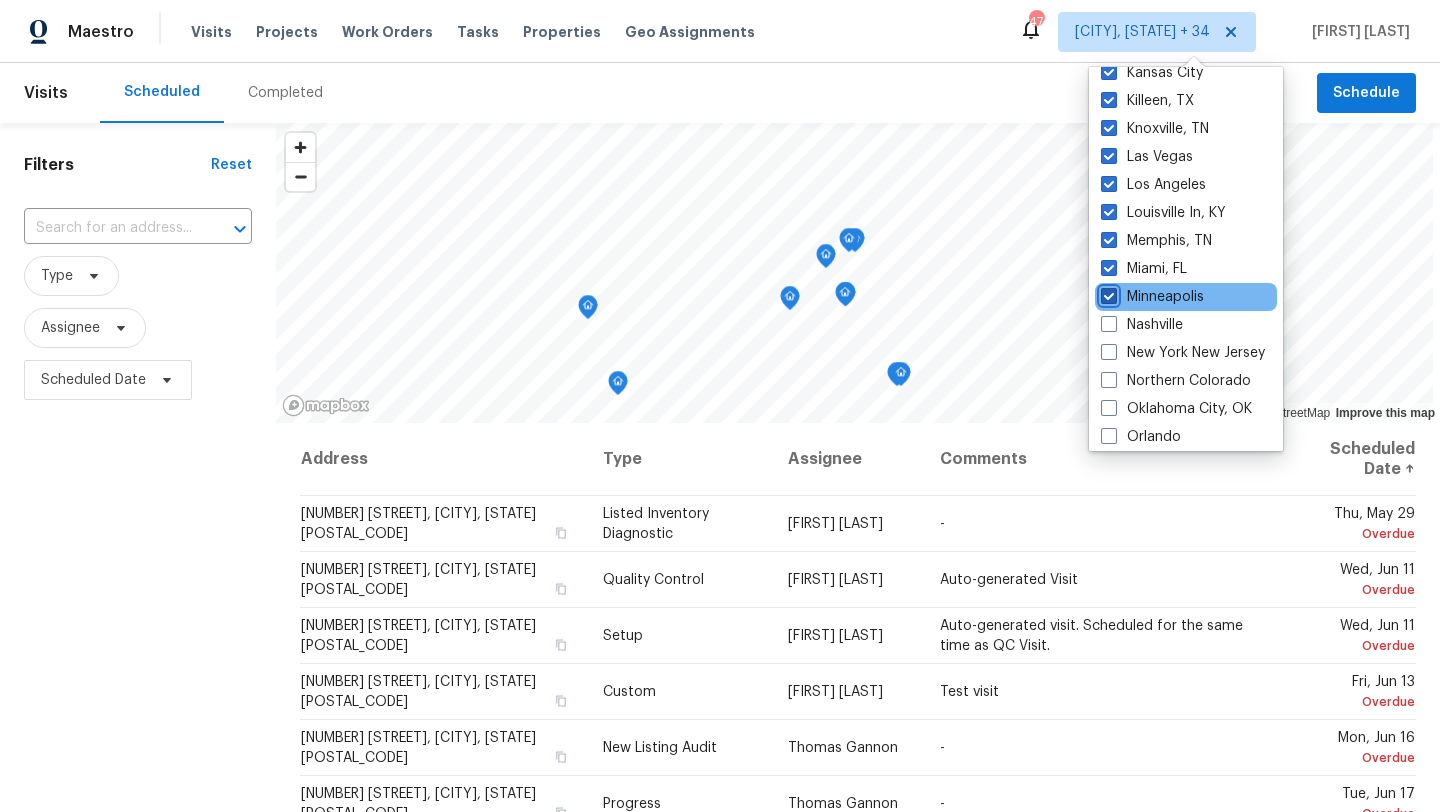 checkbox on "true" 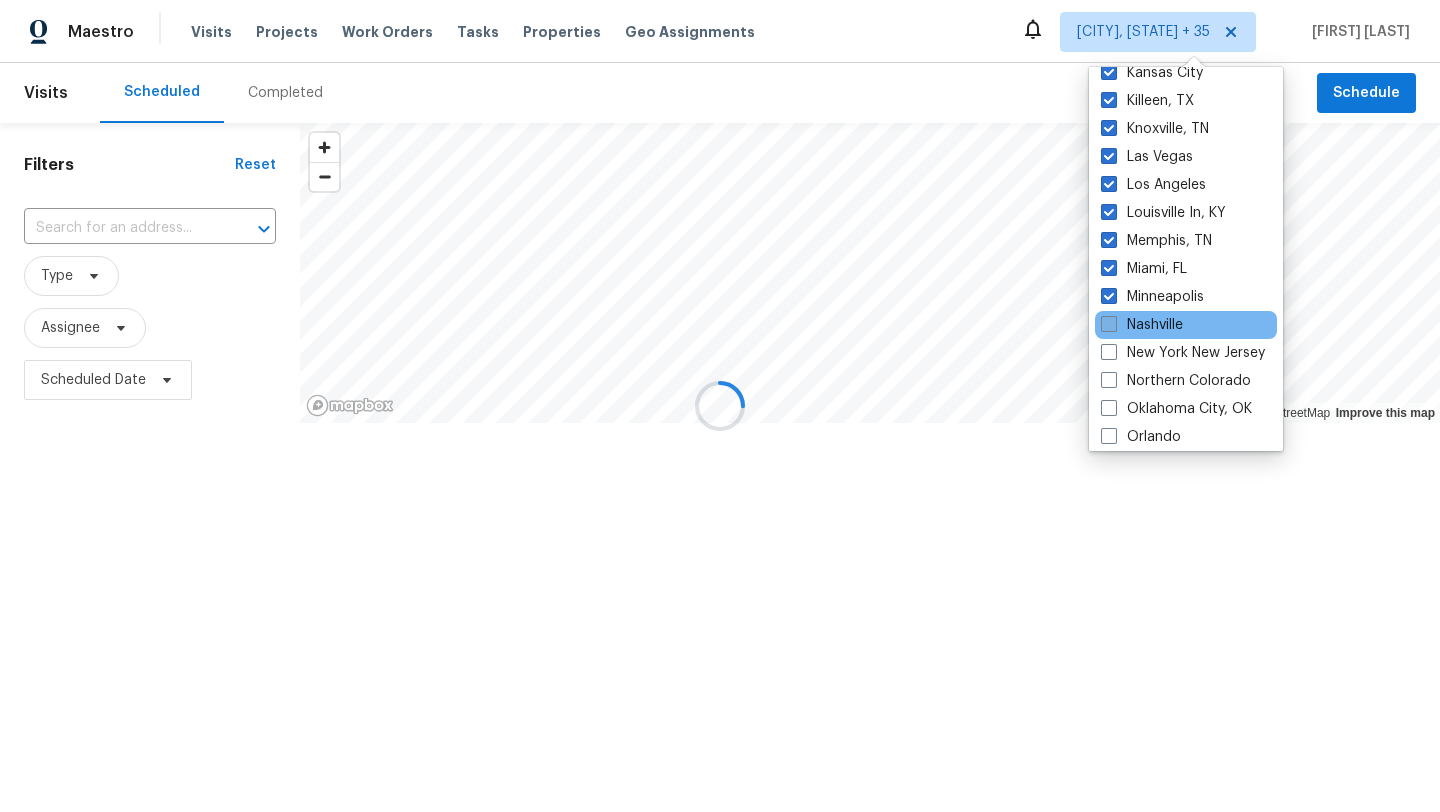 click at bounding box center (1109, 324) 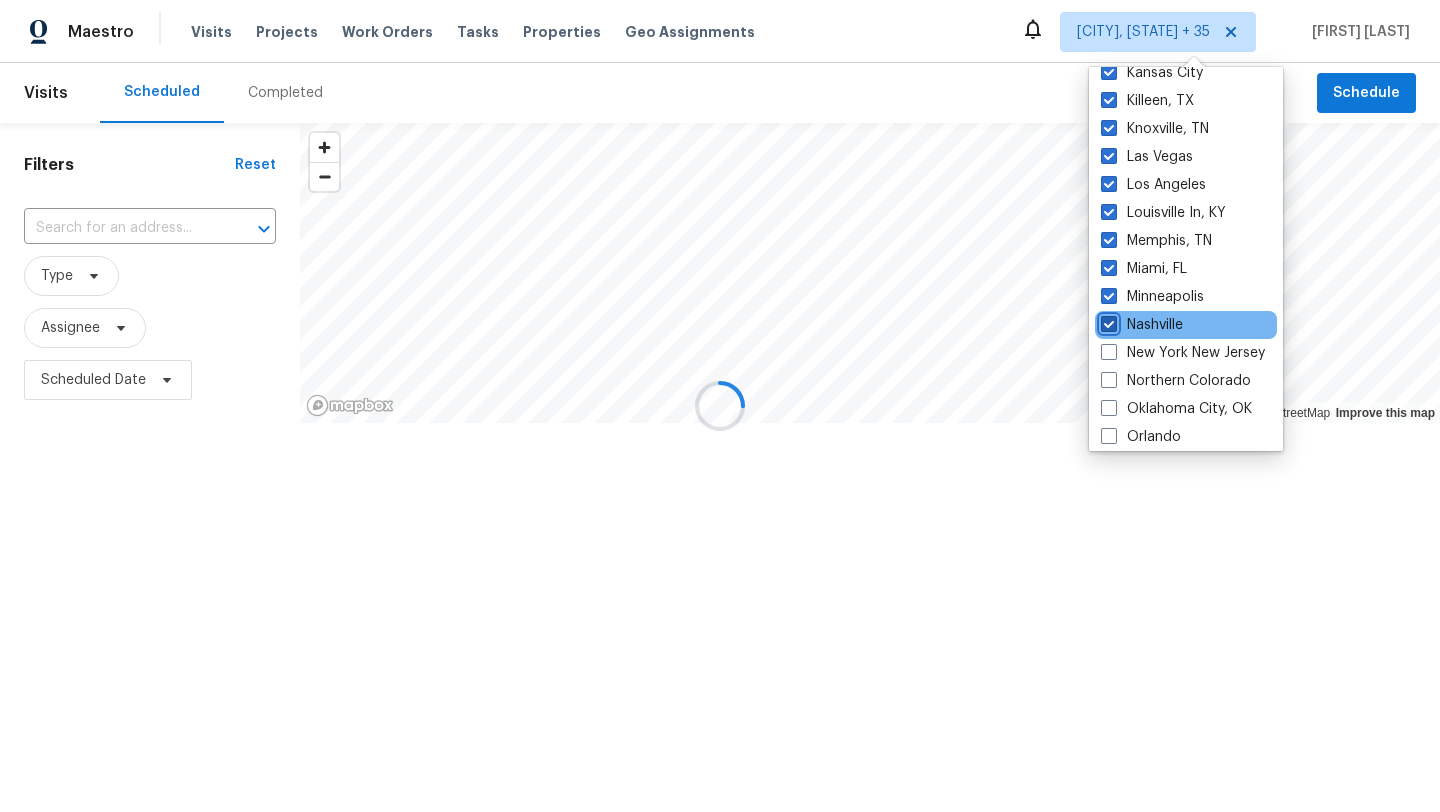 checkbox on "true" 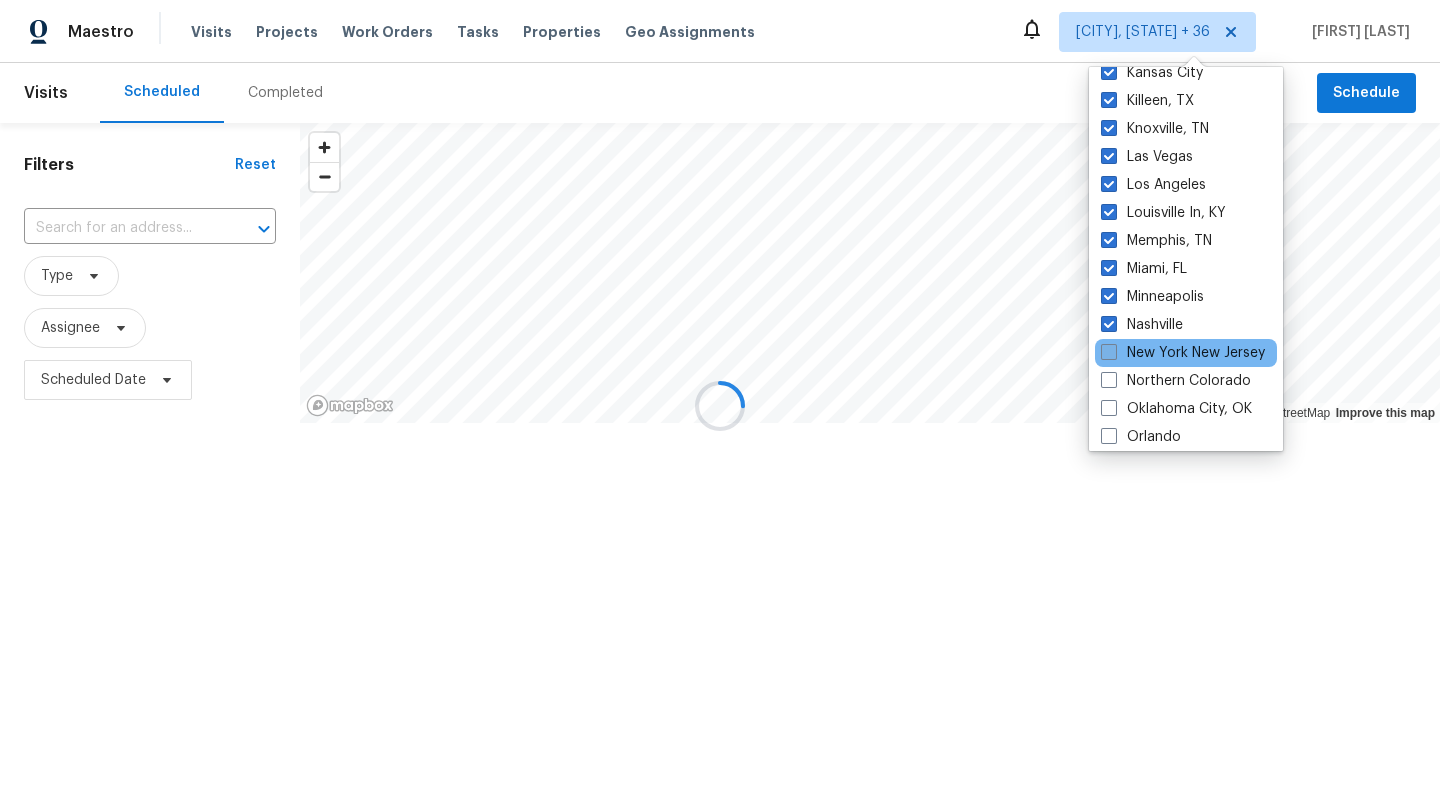 click at bounding box center [1109, 352] 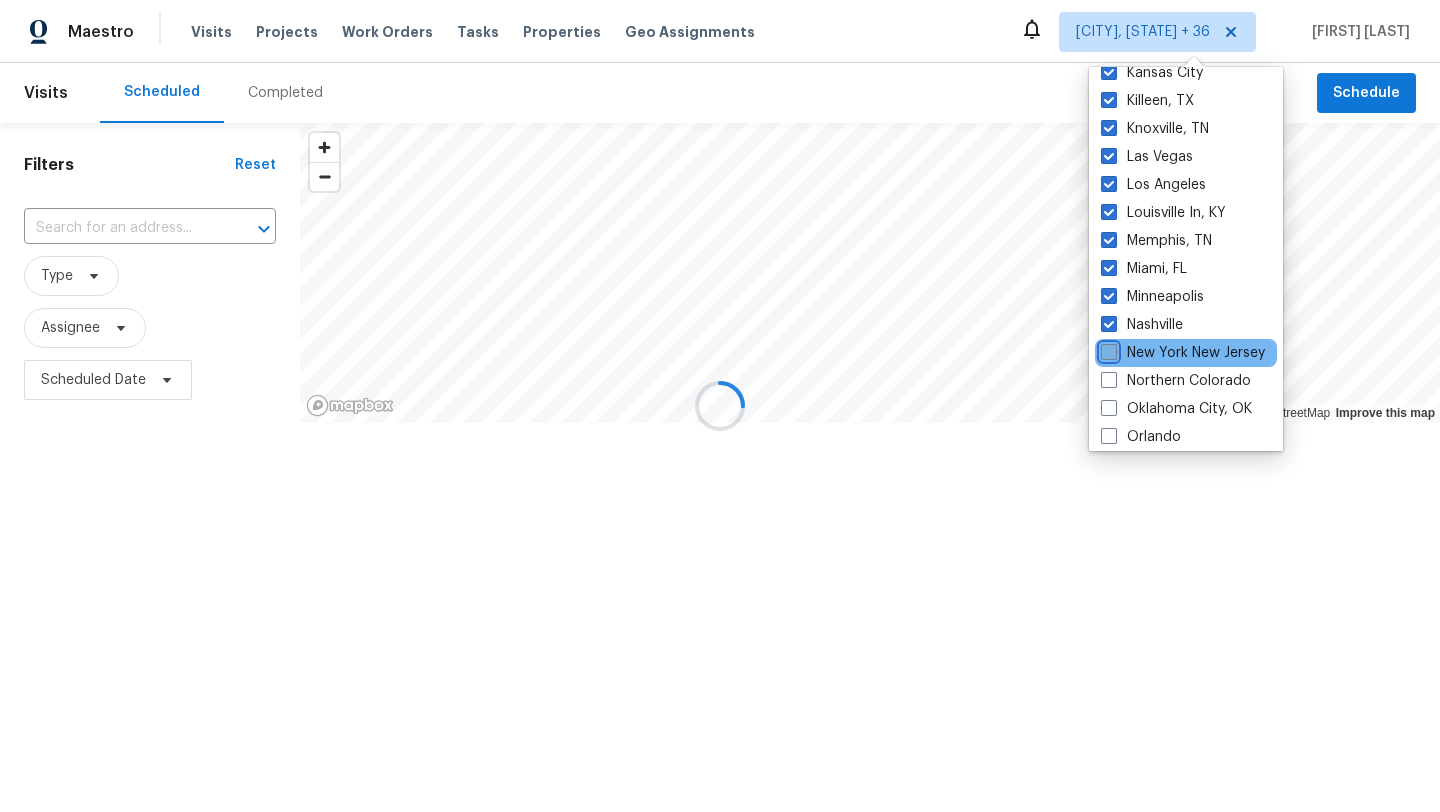 click on "New York New Jersey" at bounding box center (1107, 349) 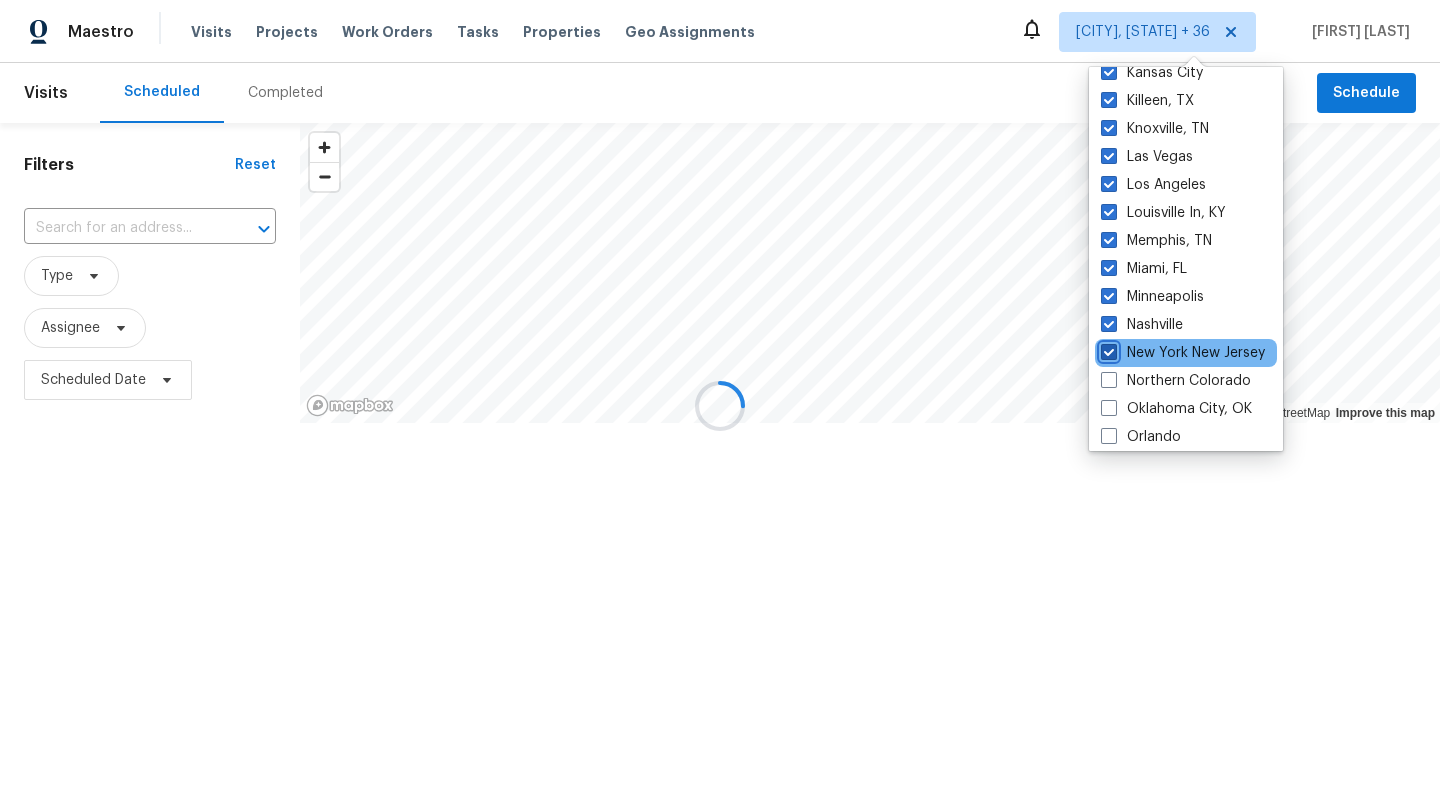 checkbox on "true" 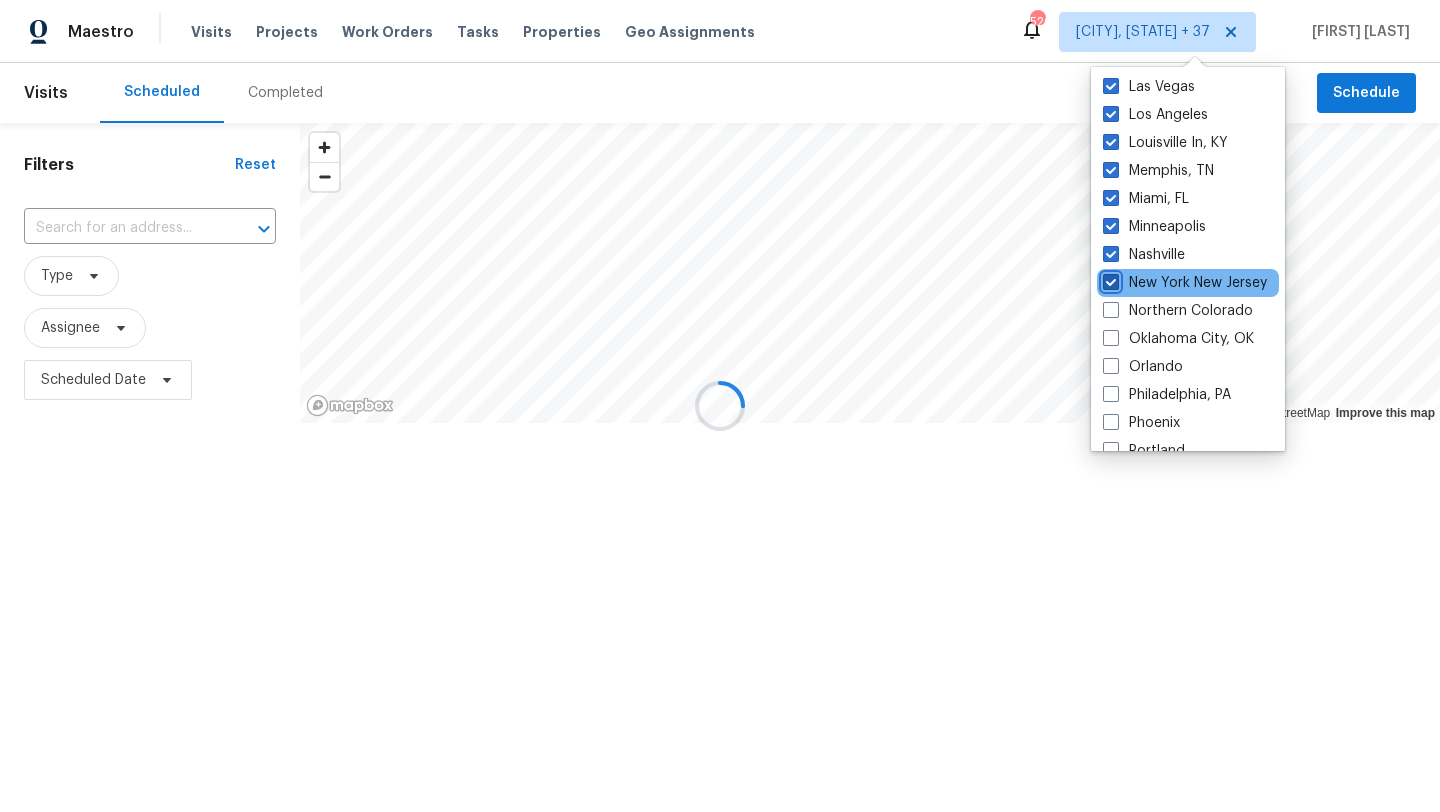 scroll, scrollTop: 882, scrollLeft: 0, axis: vertical 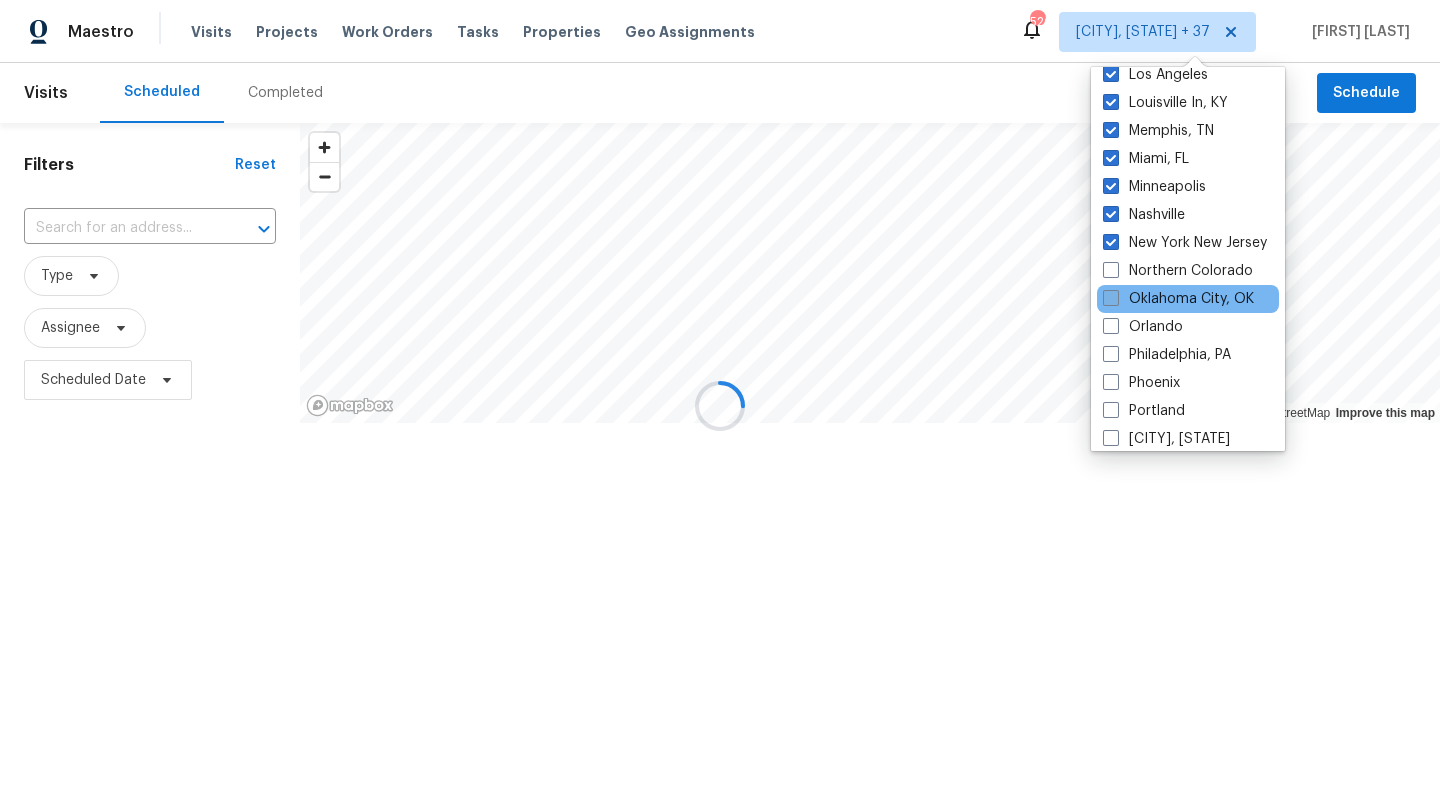 click at bounding box center (1111, 298) 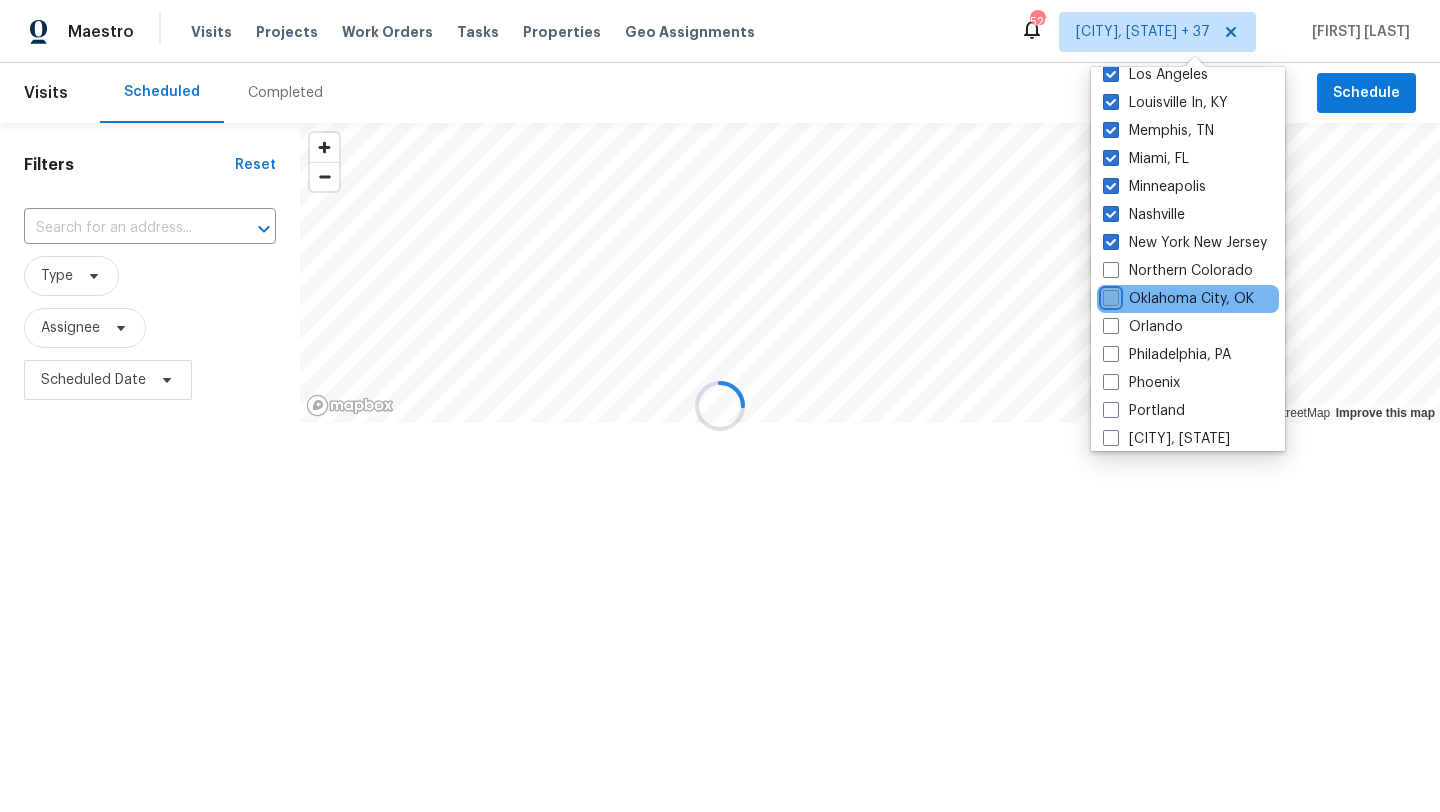 click on "Oklahoma City, OK" at bounding box center (1109, 295) 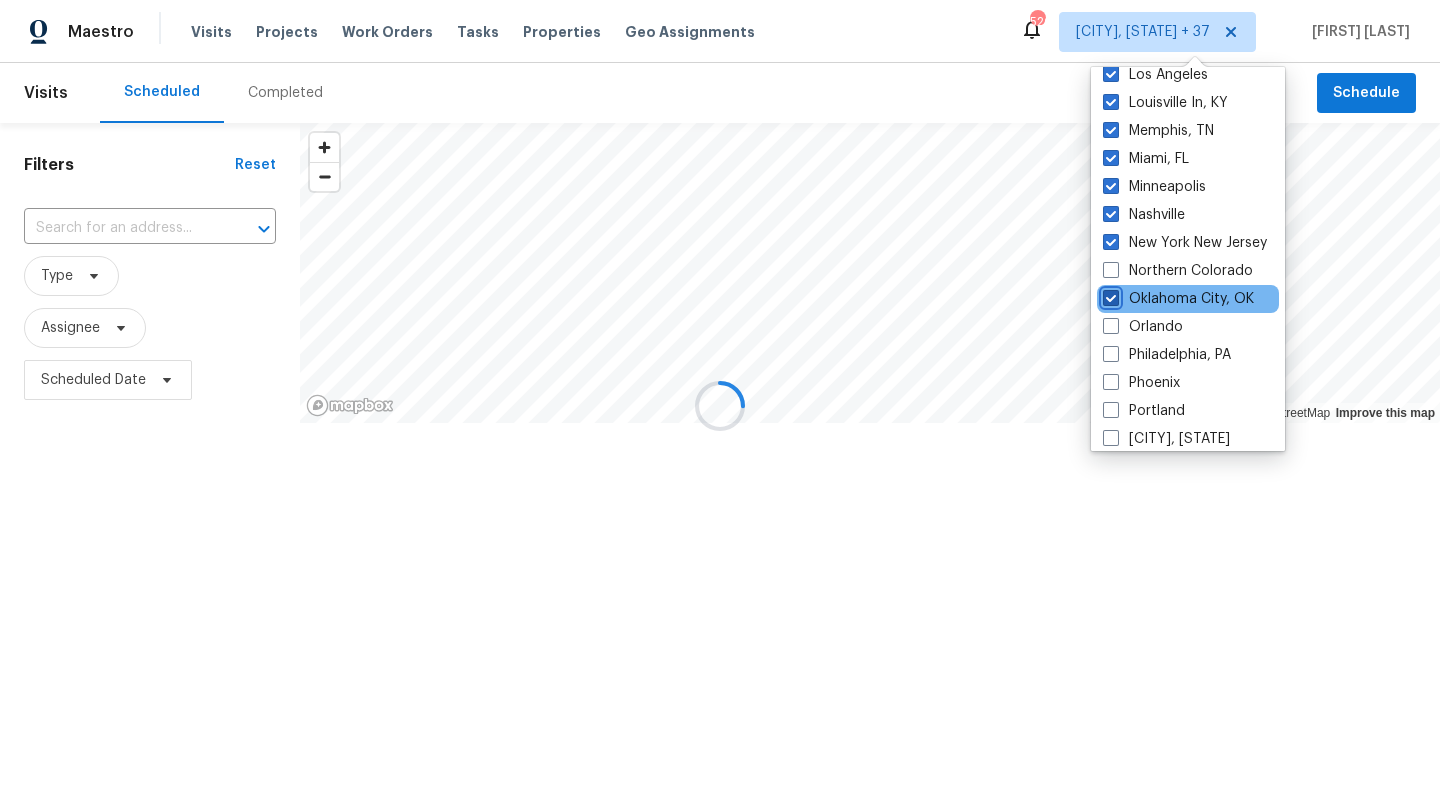 checkbox on "true" 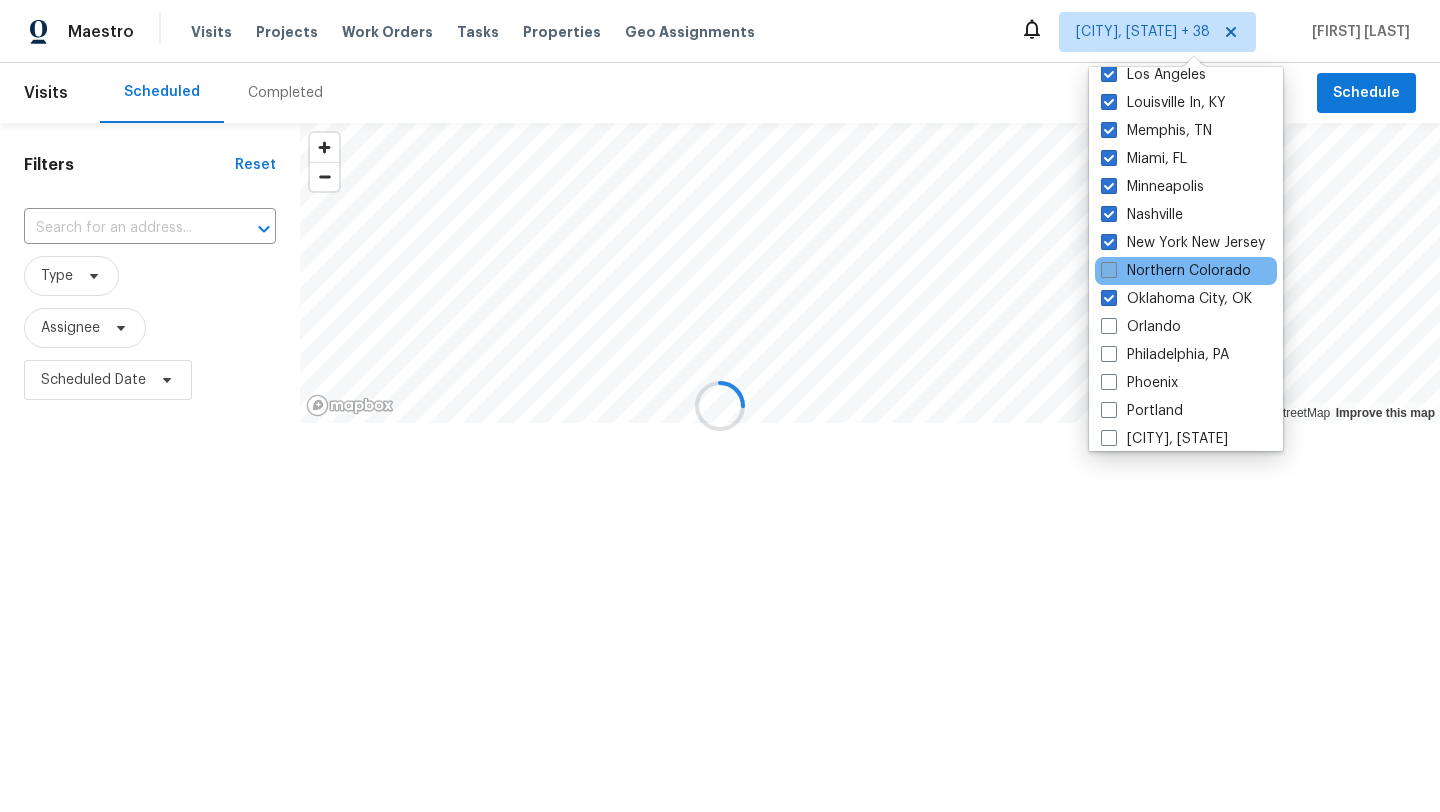 click at bounding box center [1109, 270] 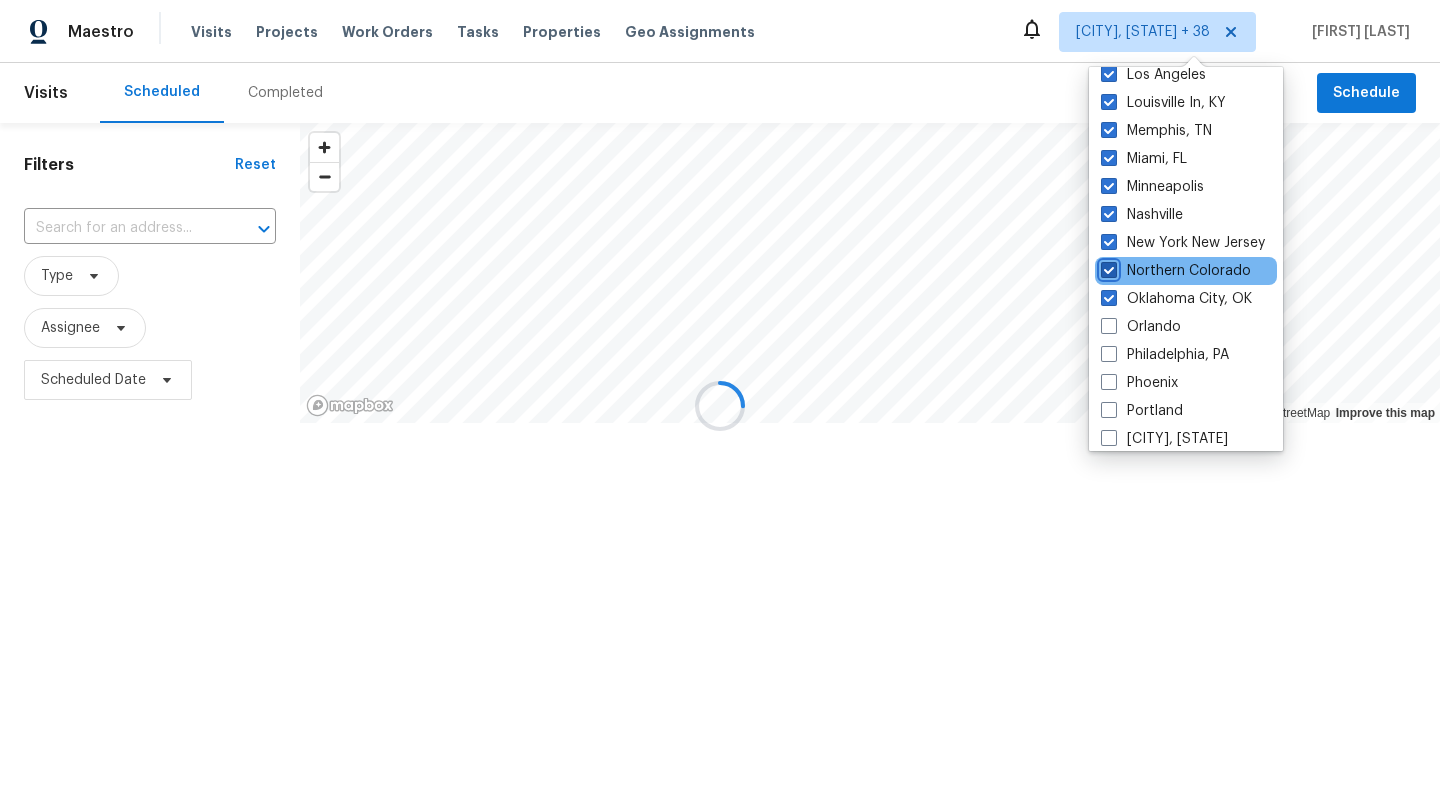 checkbox on "true" 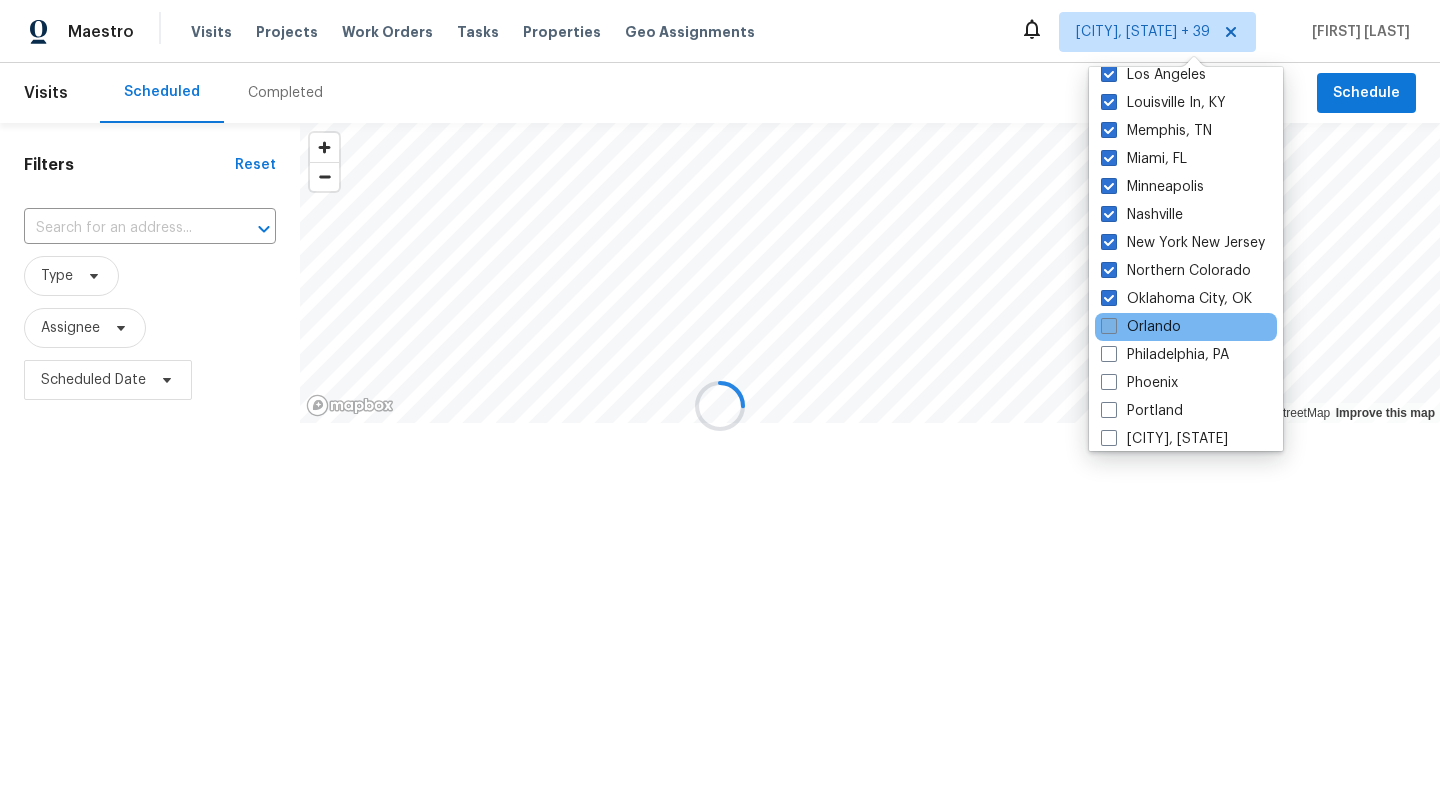 click at bounding box center (1109, 326) 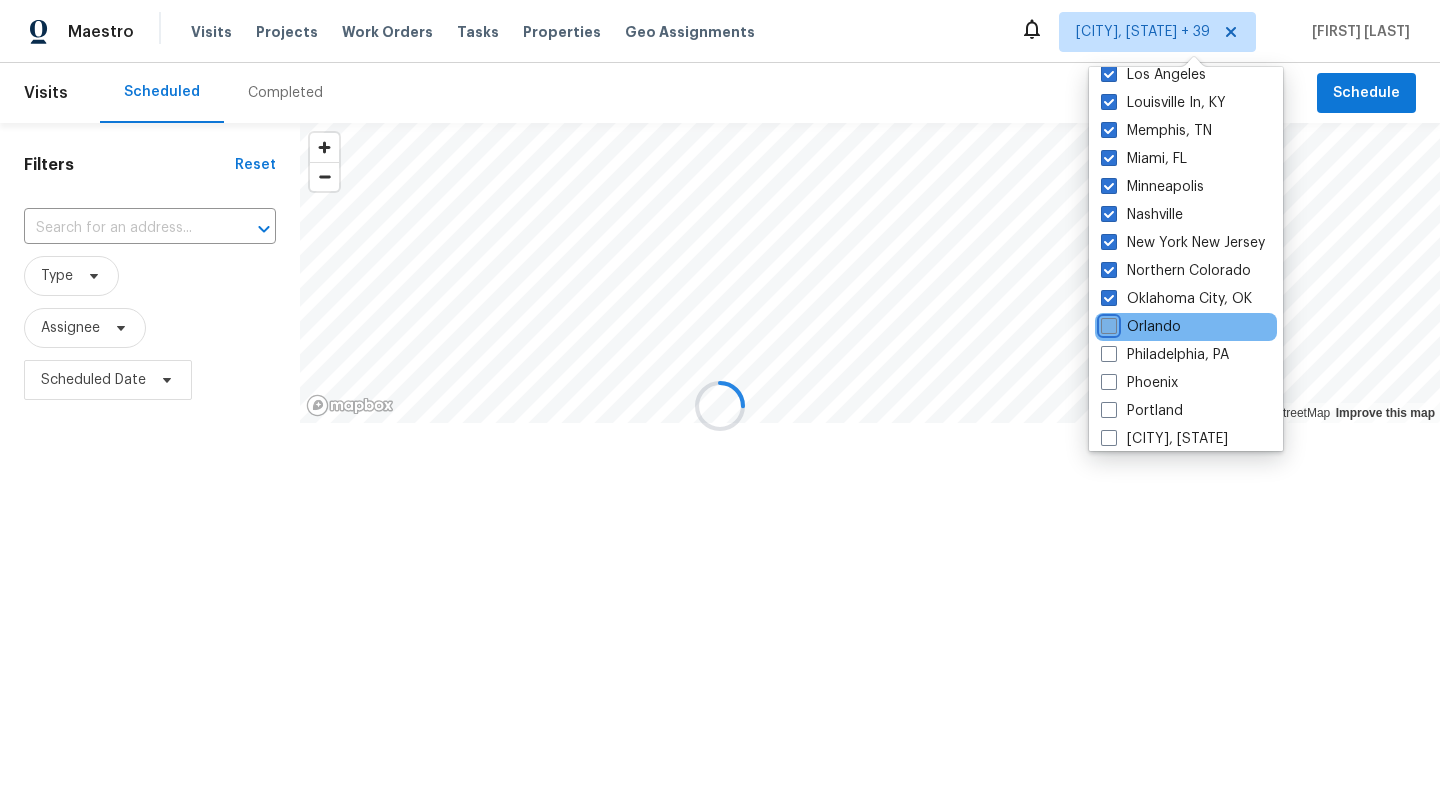 click on "Orlando" at bounding box center (1107, 323) 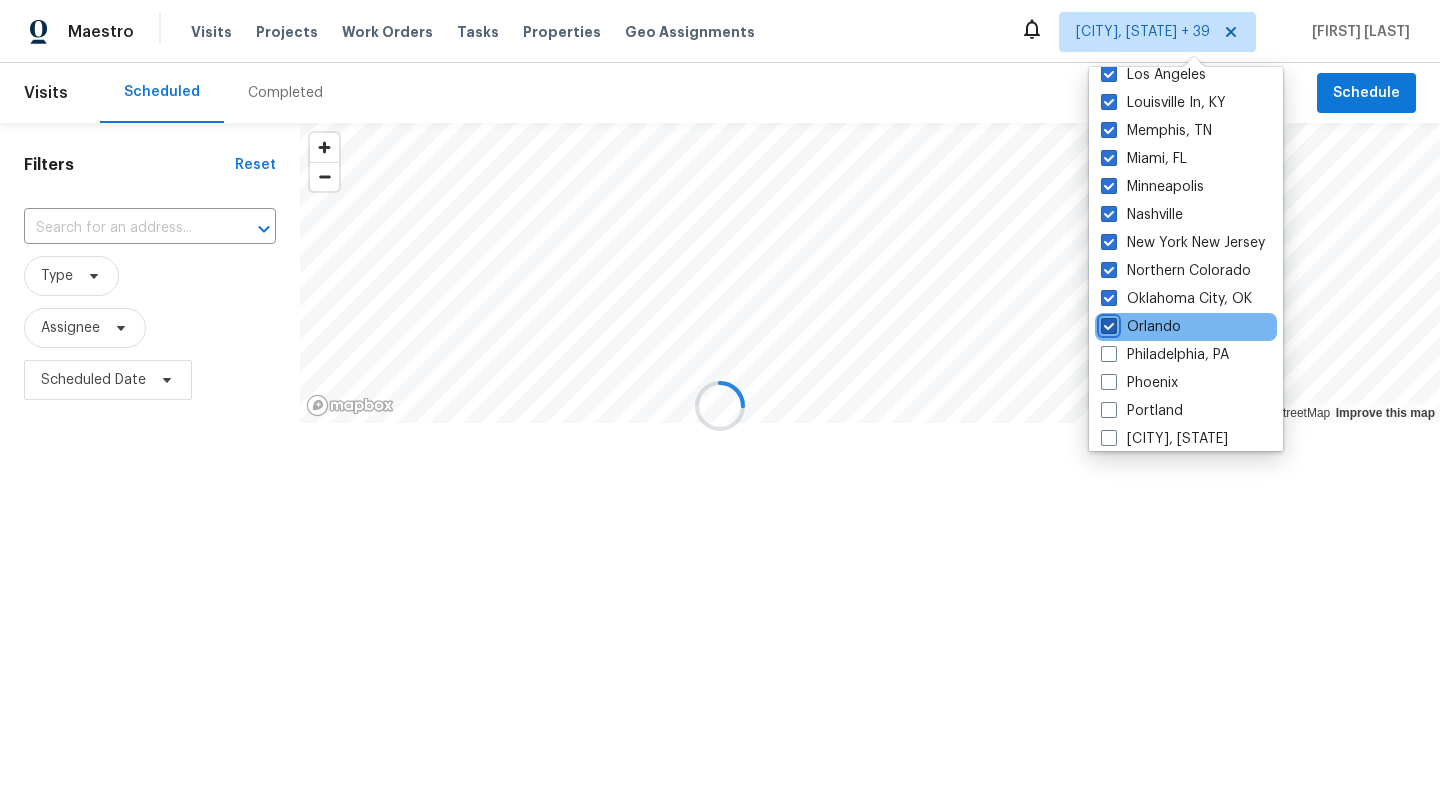 checkbox on "true" 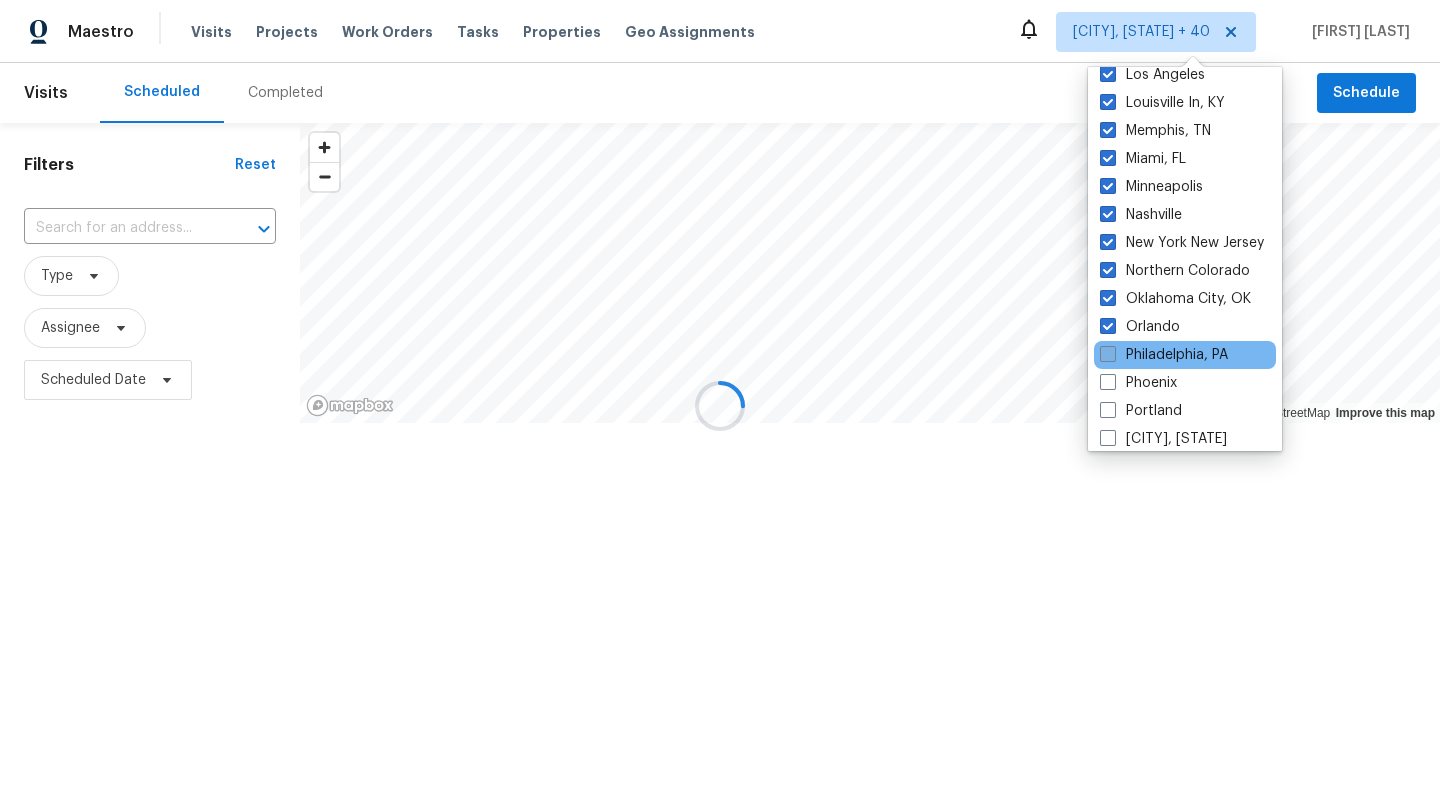 click at bounding box center (1108, 354) 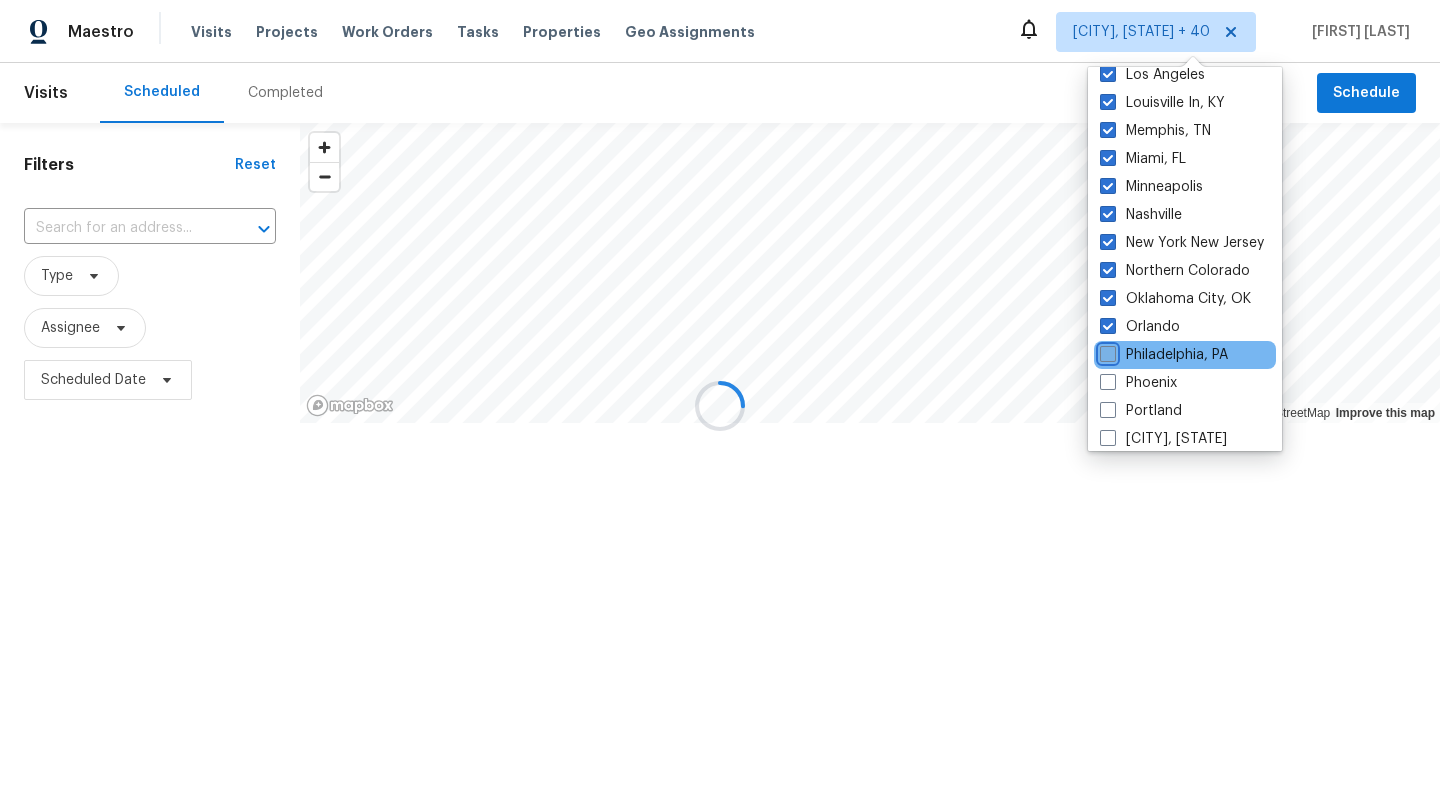 click on "Philadelphia, PA" at bounding box center (1106, 351) 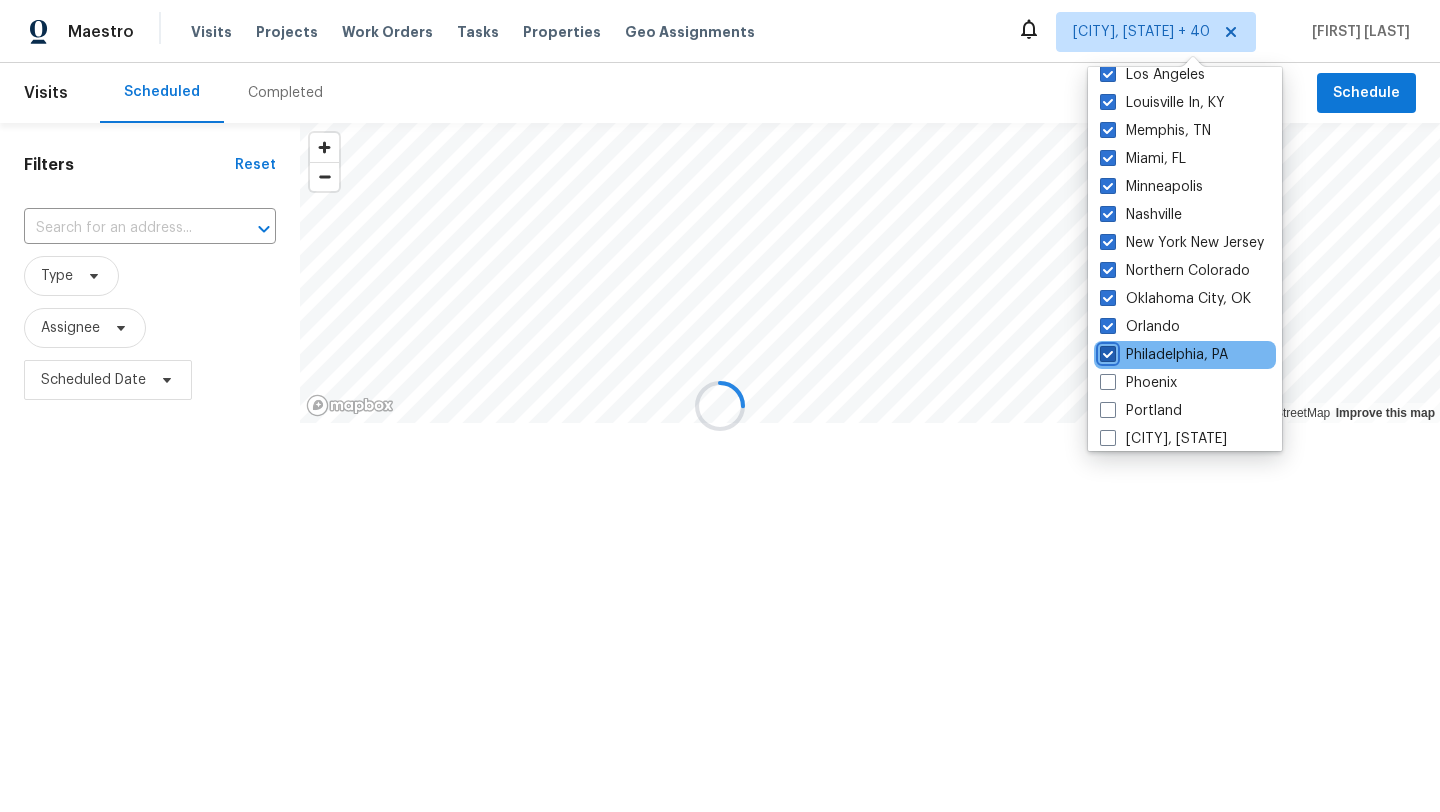 checkbox on "true" 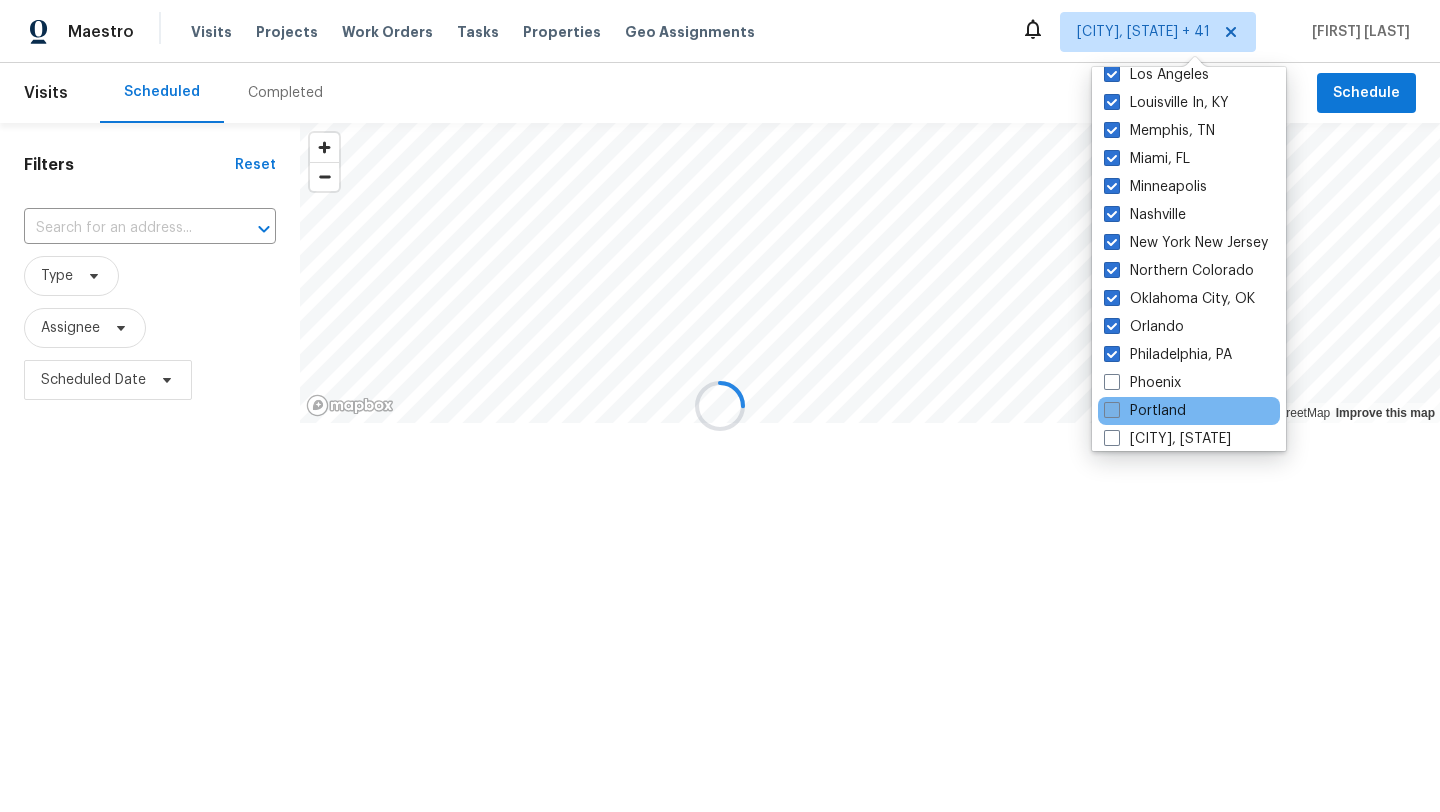 click at bounding box center (1112, 410) 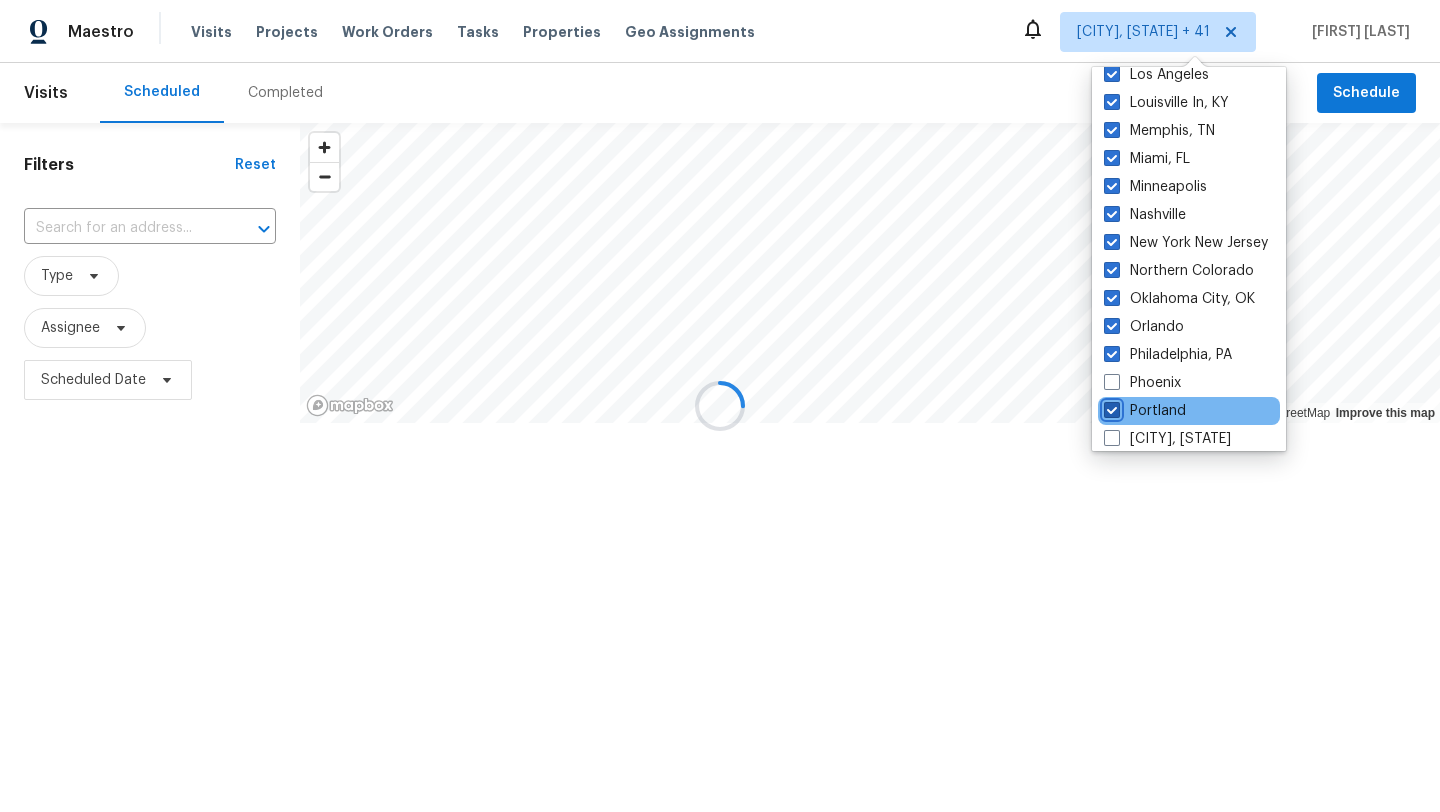 checkbox on "true" 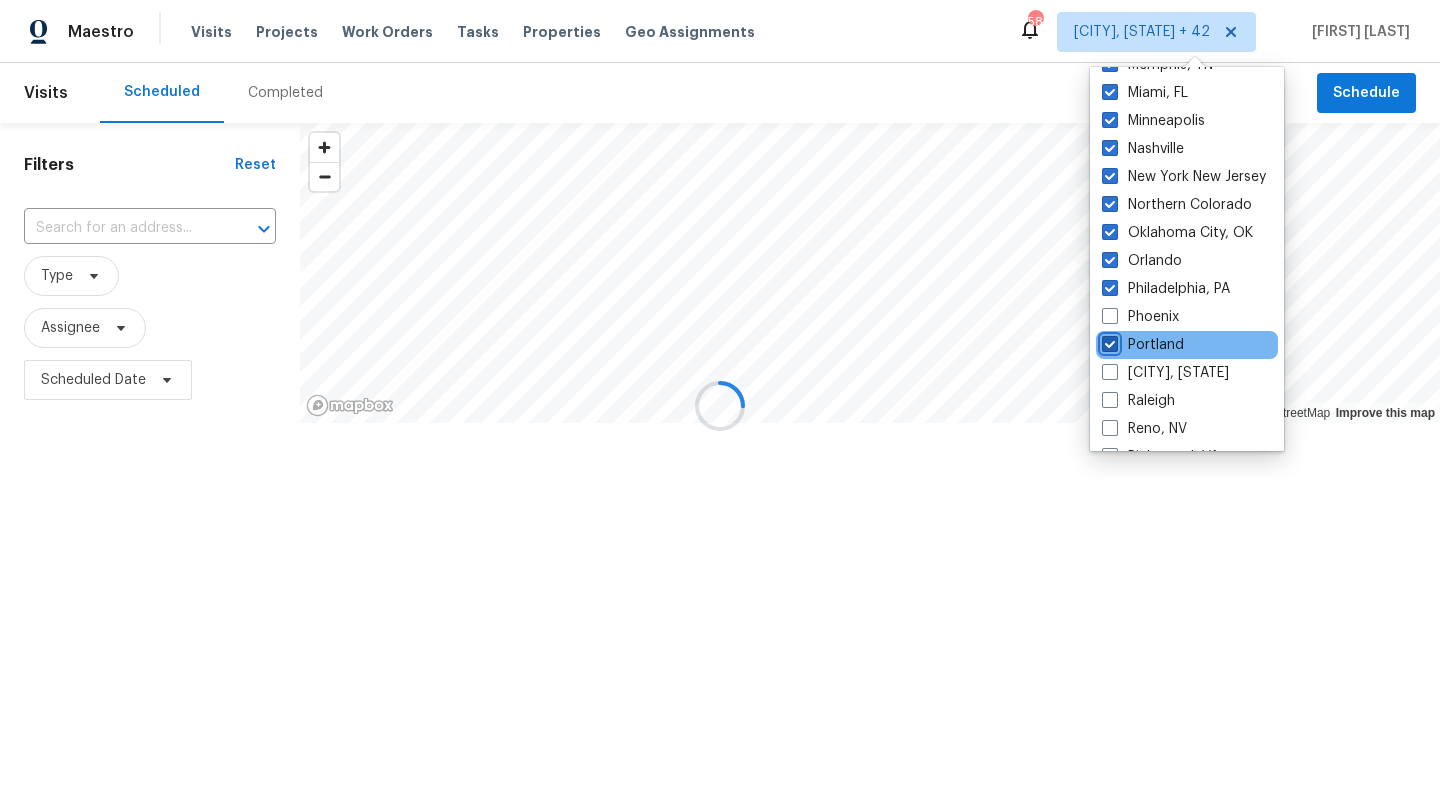 scroll, scrollTop: 977, scrollLeft: 0, axis: vertical 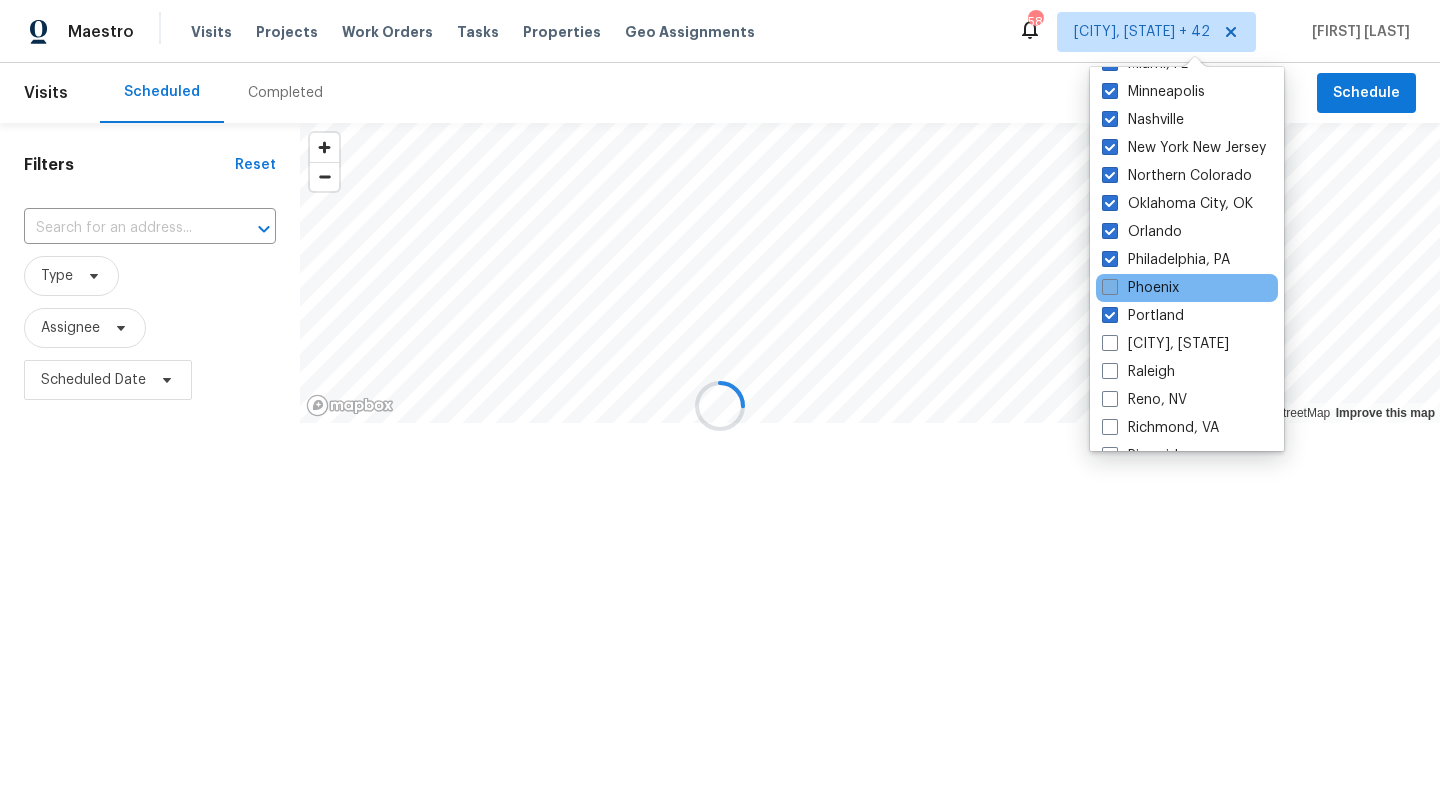 click at bounding box center [1110, 287] 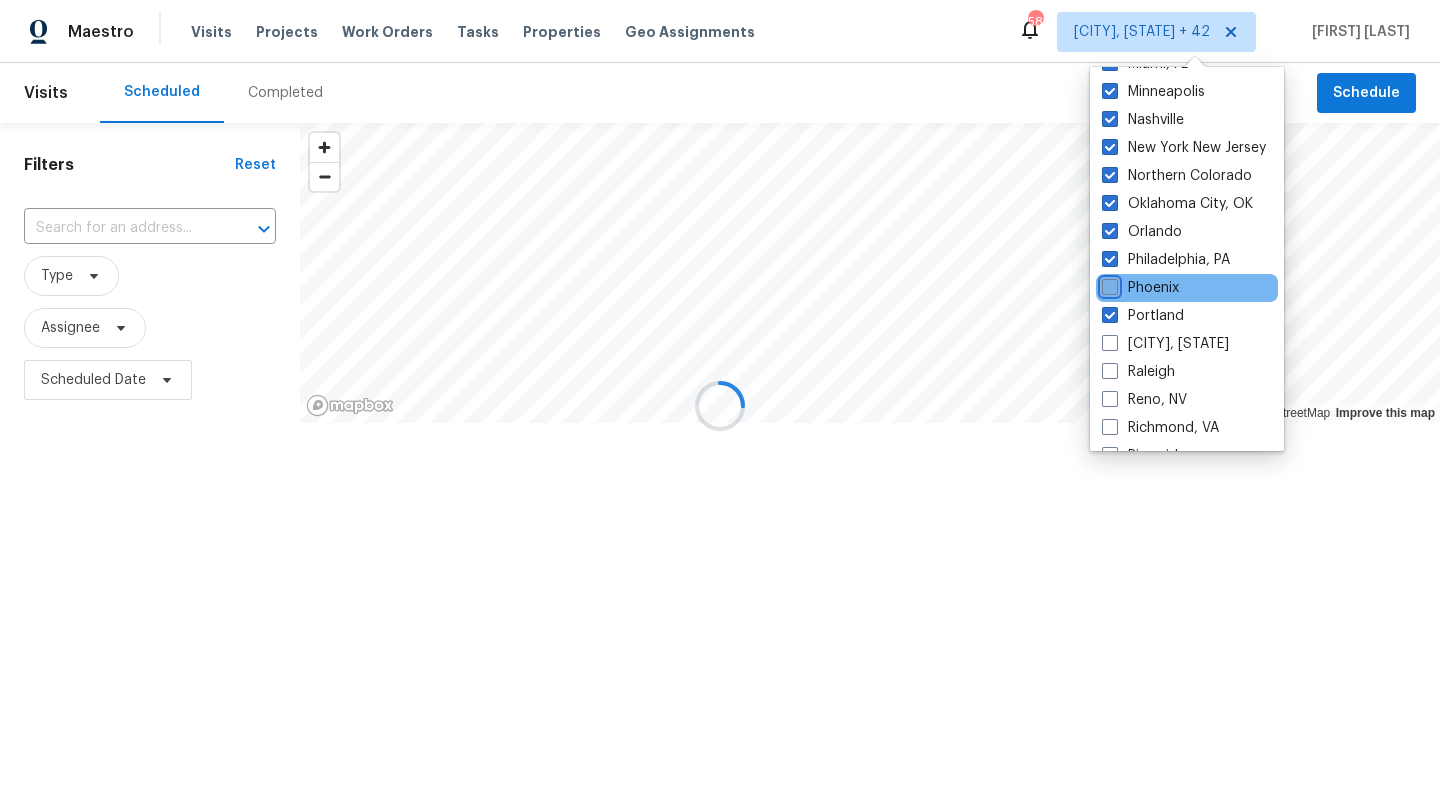 click on "Phoenix" at bounding box center (1108, 284) 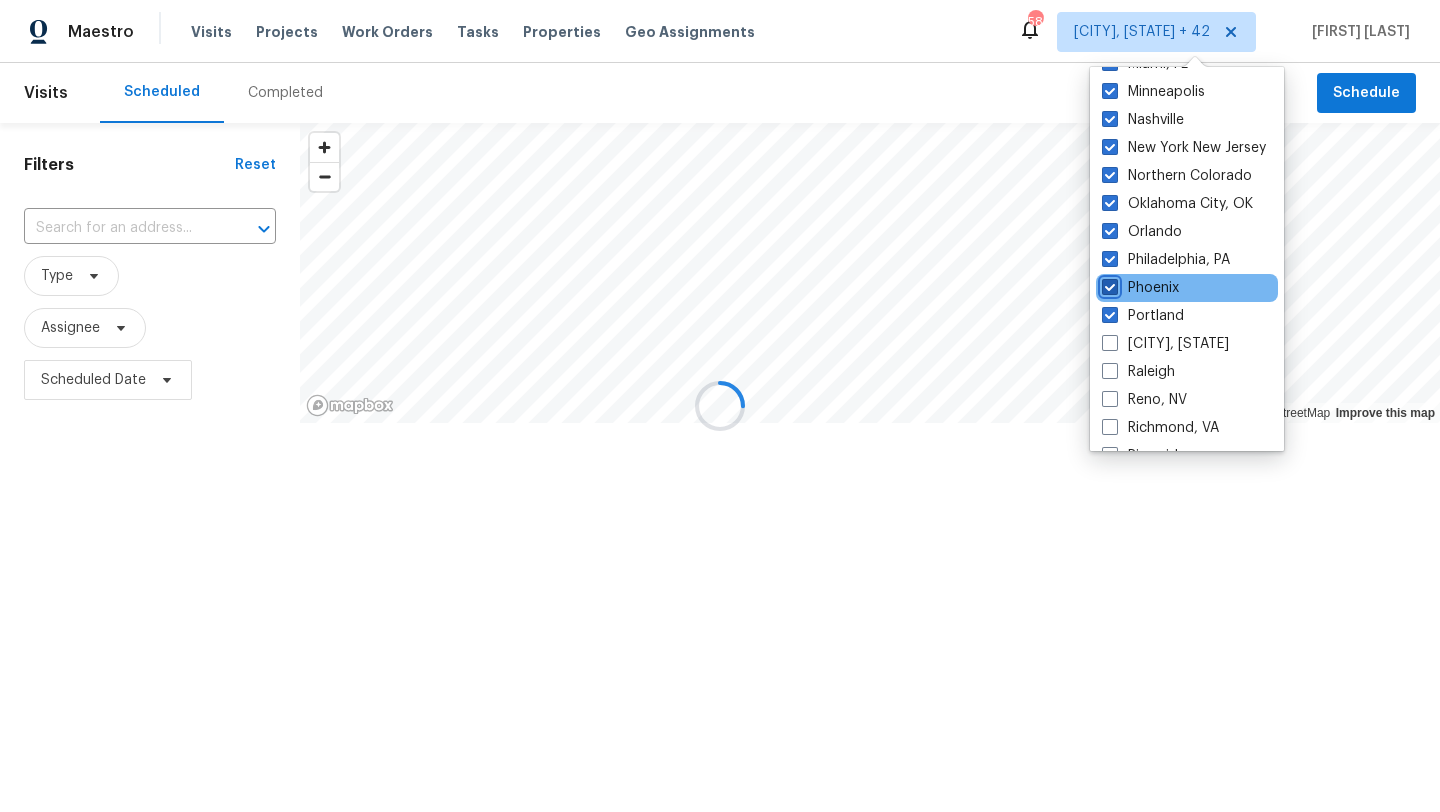 checkbox on "true" 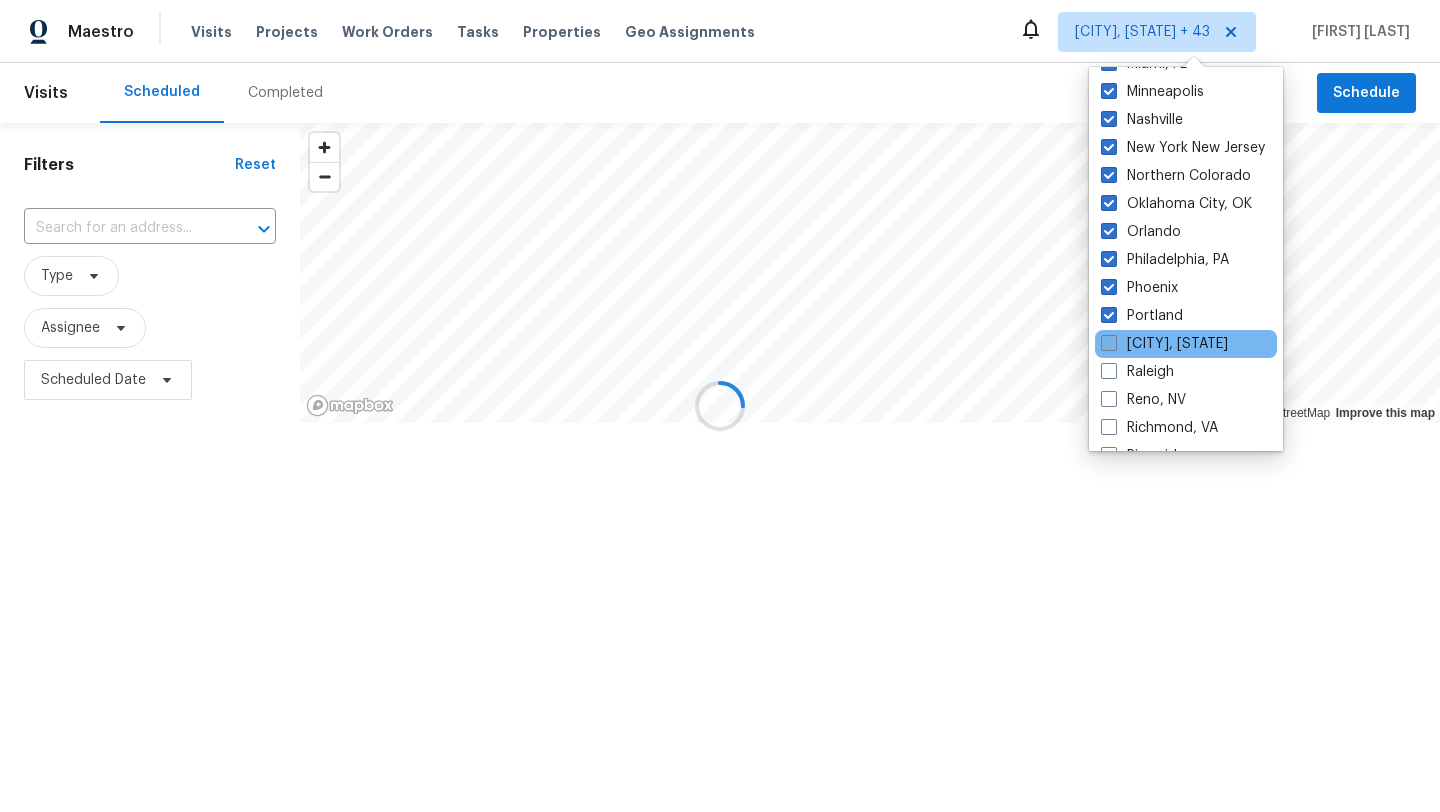 click on "[CITY], [STATE]" at bounding box center (1164, 344) 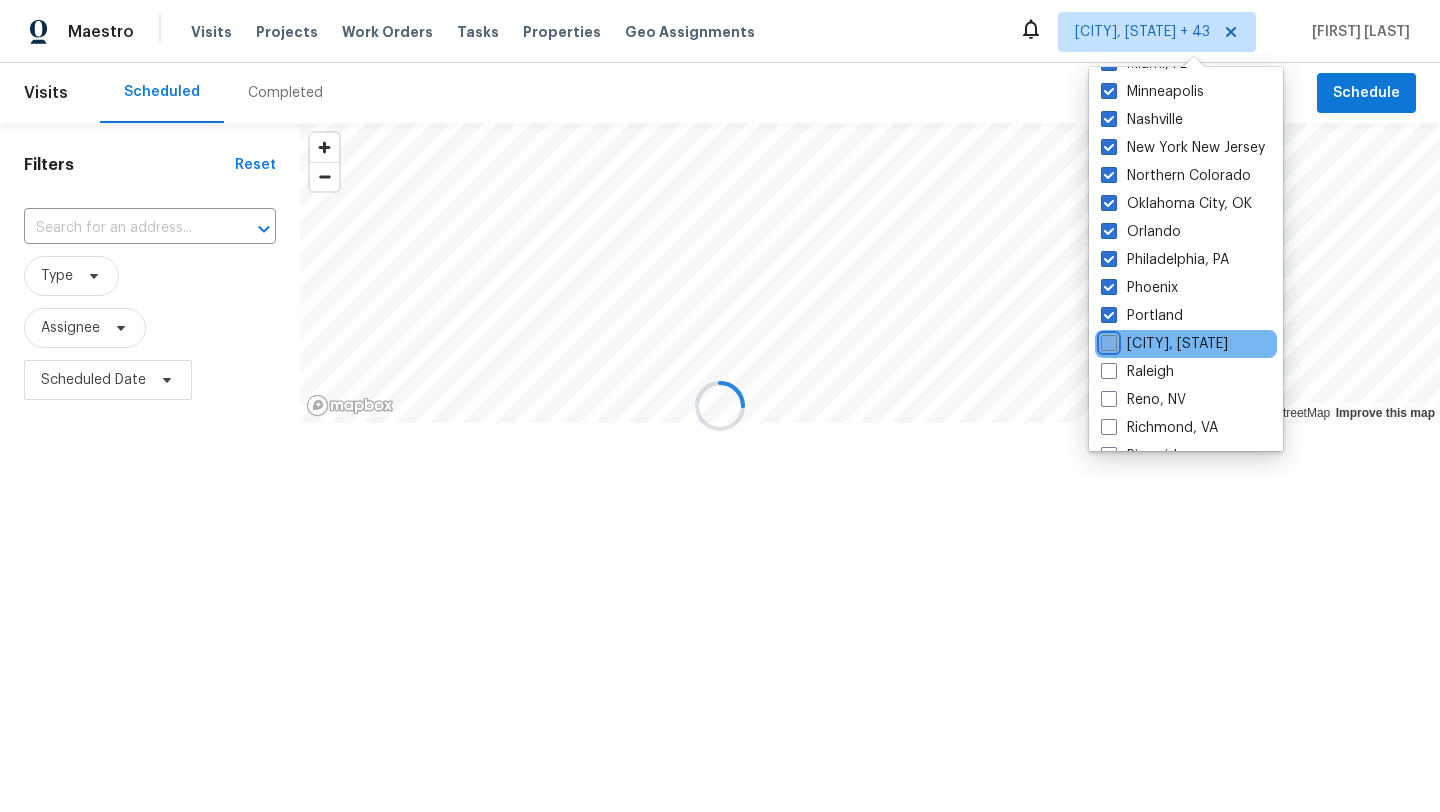 click on "[CITY], [STATE]" at bounding box center (1107, 340) 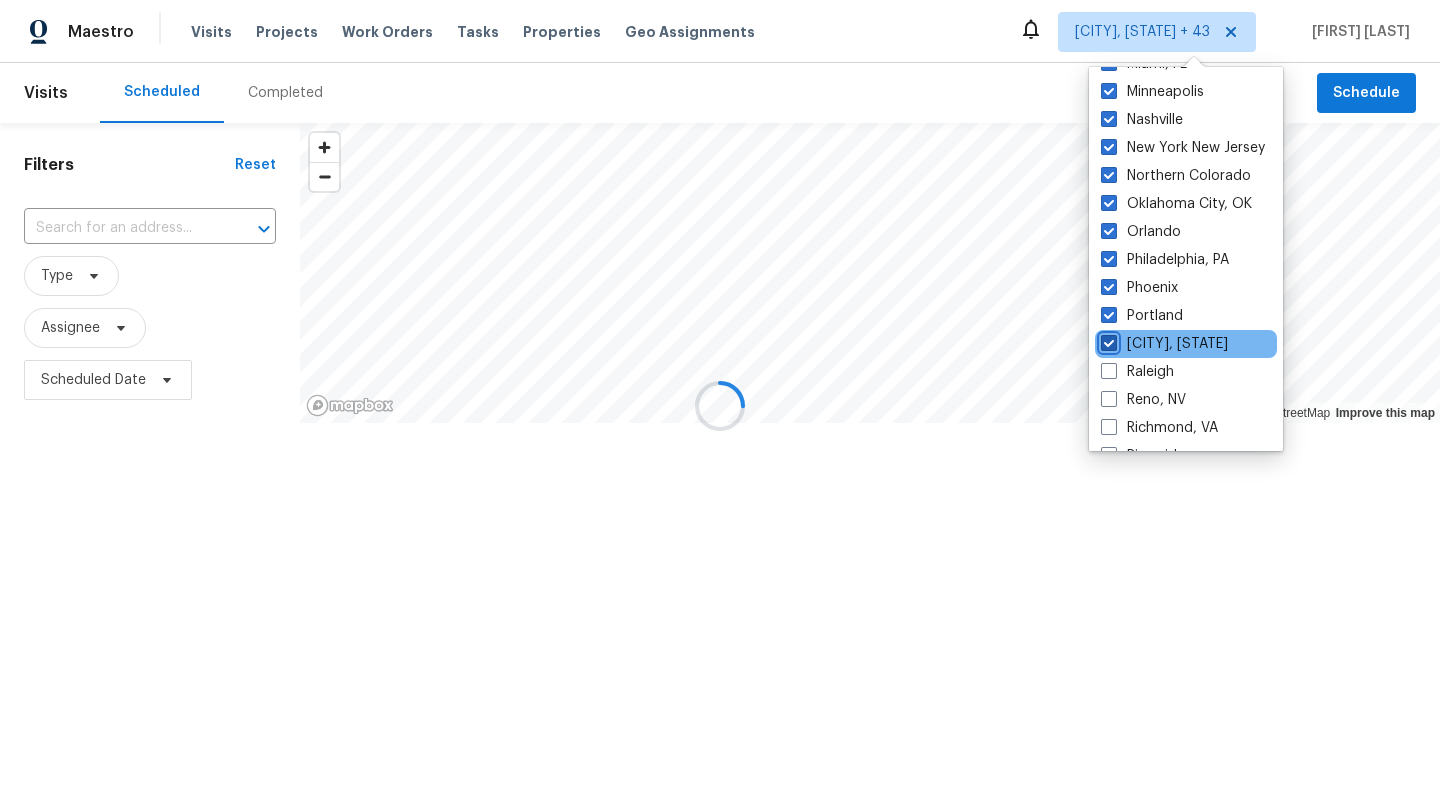 checkbox on "true" 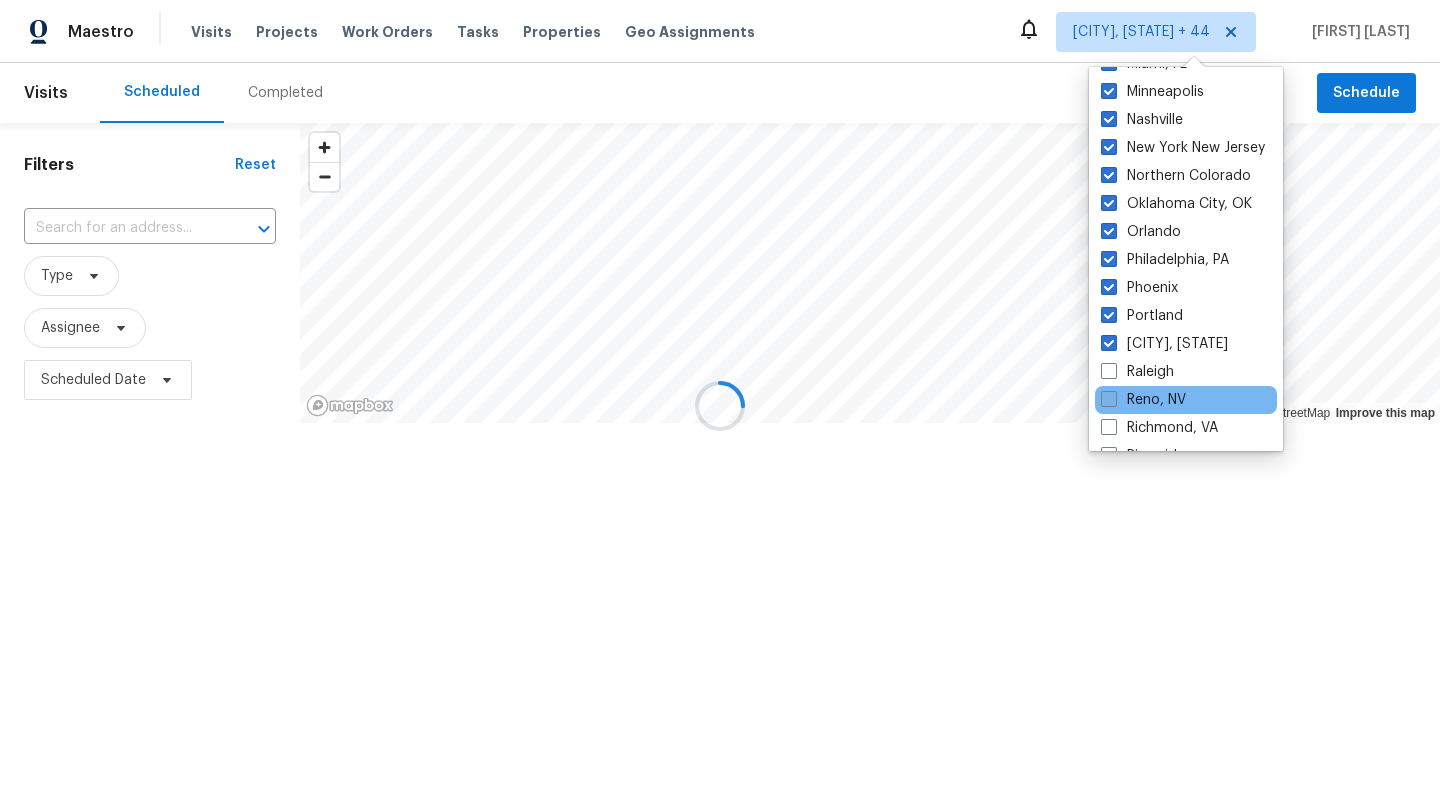 click on "Reno, NV" at bounding box center [1143, 400] 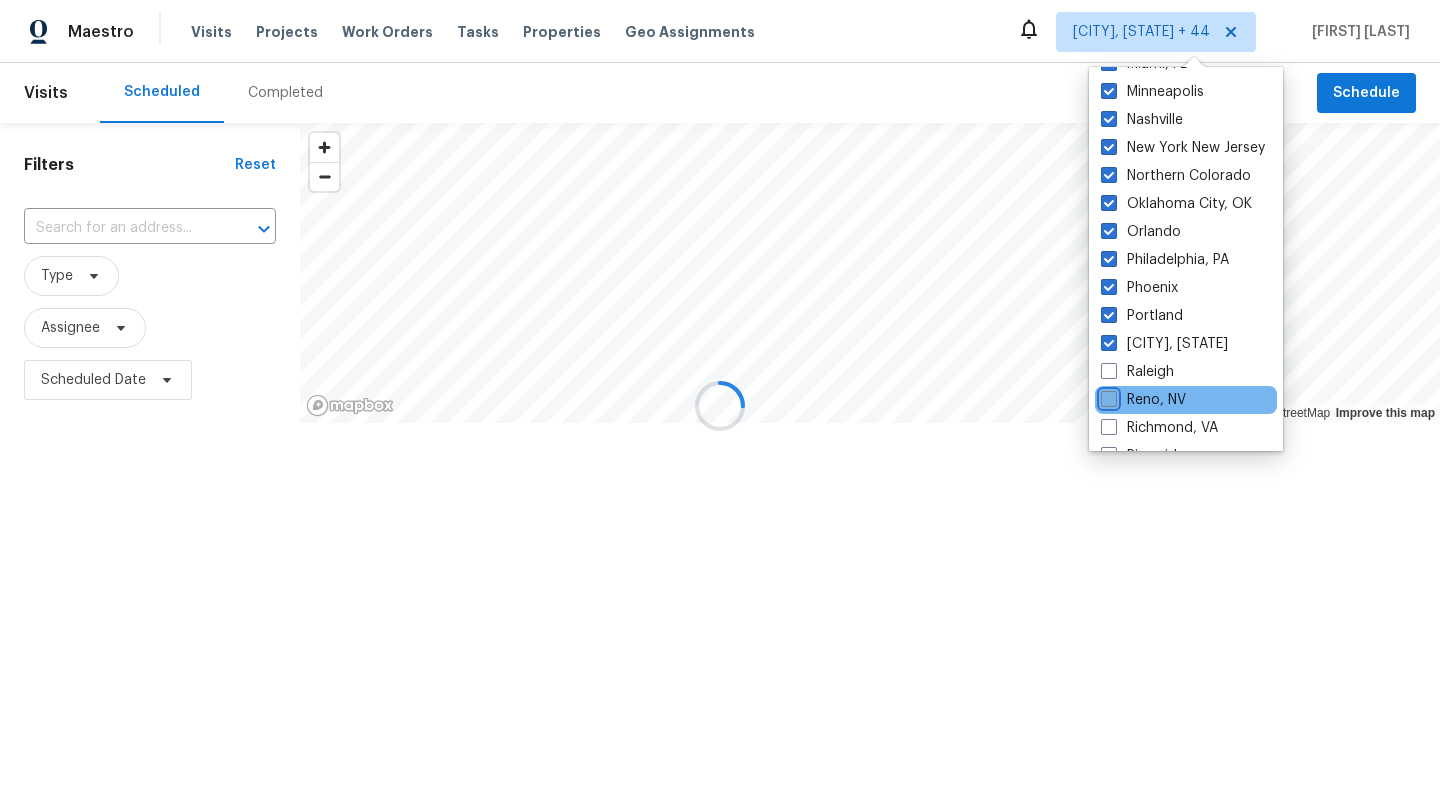 click on "Reno, NV" at bounding box center [1107, 396] 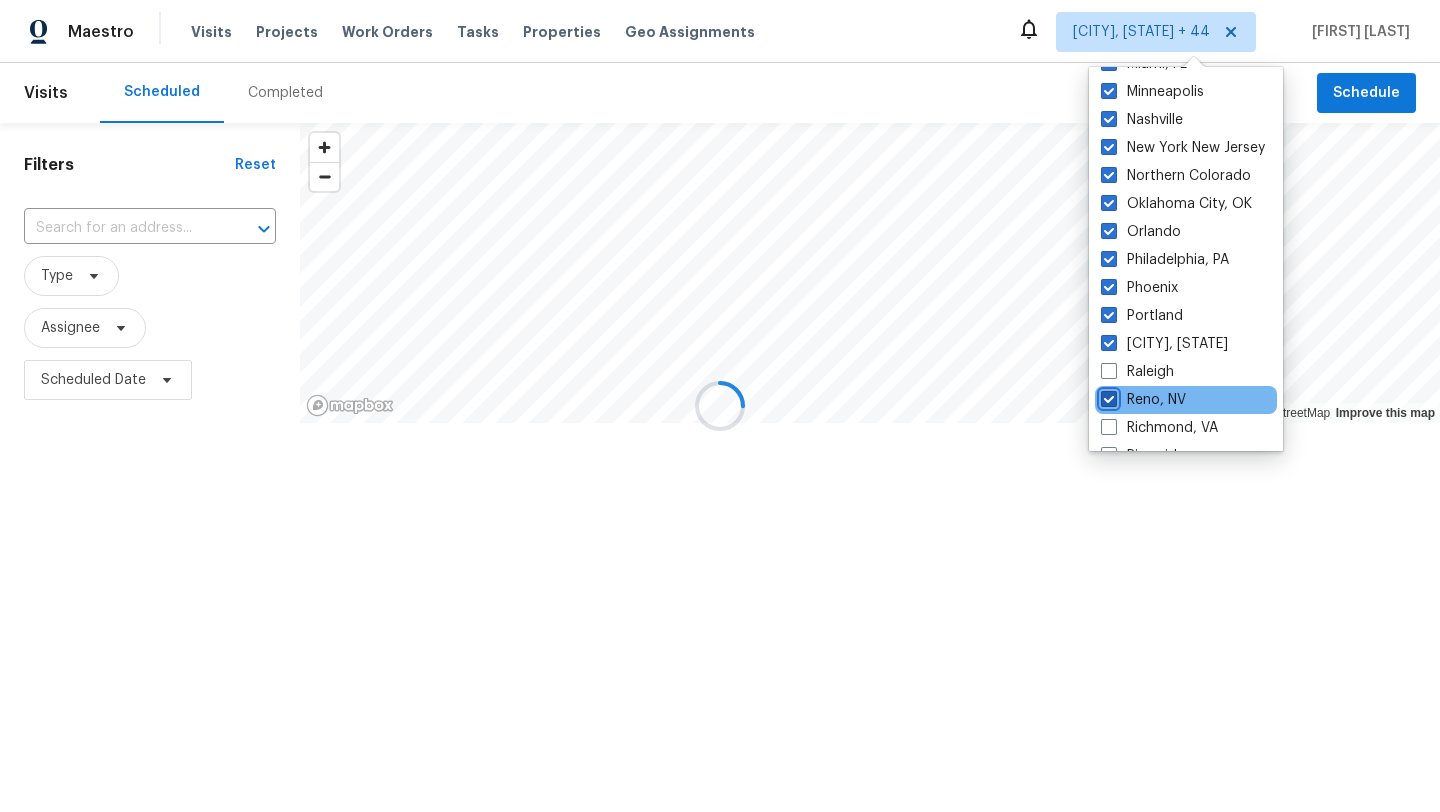 checkbox on "true" 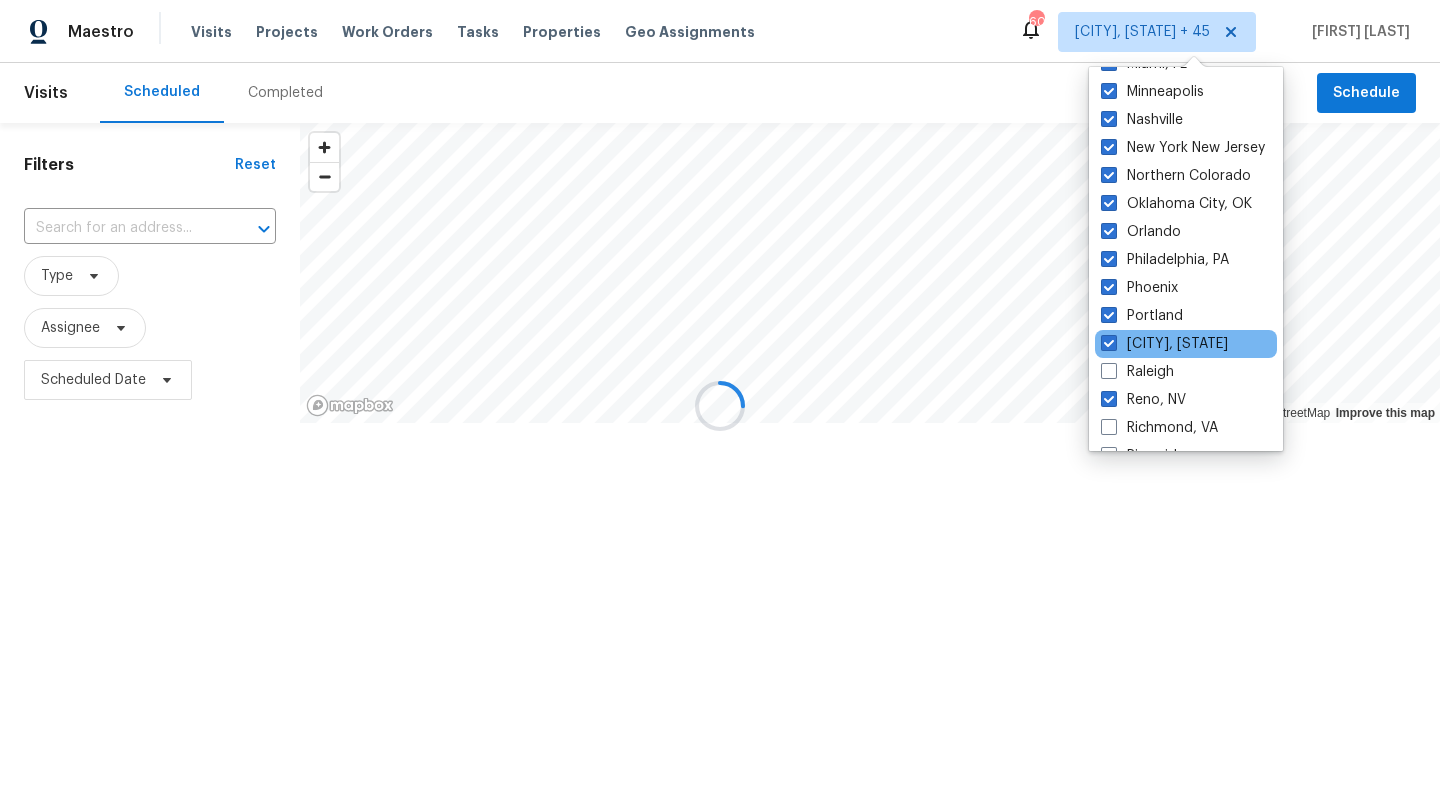 click on "[CITY], [STATE]" at bounding box center [1186, 344] 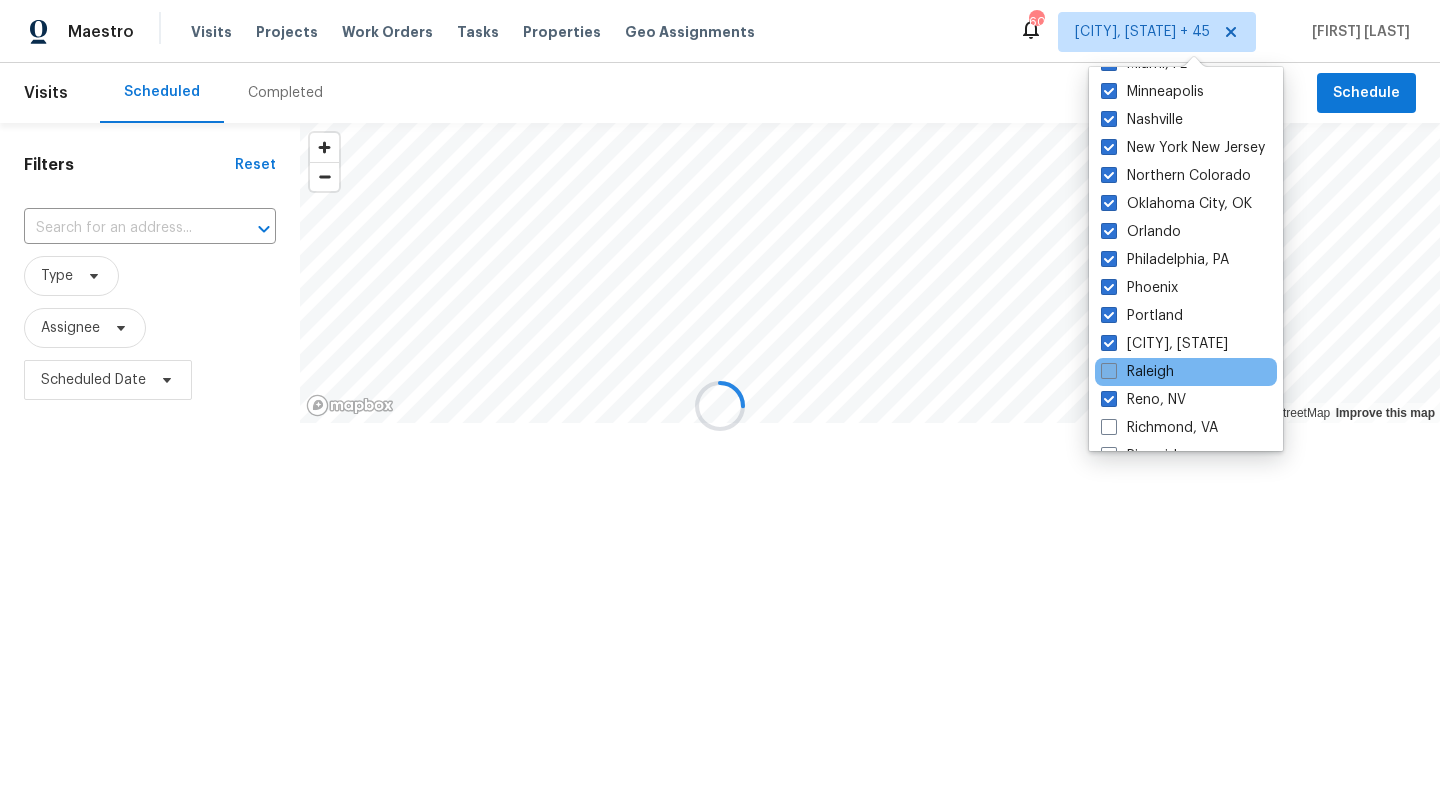 click at bounding box center [1109, 371] 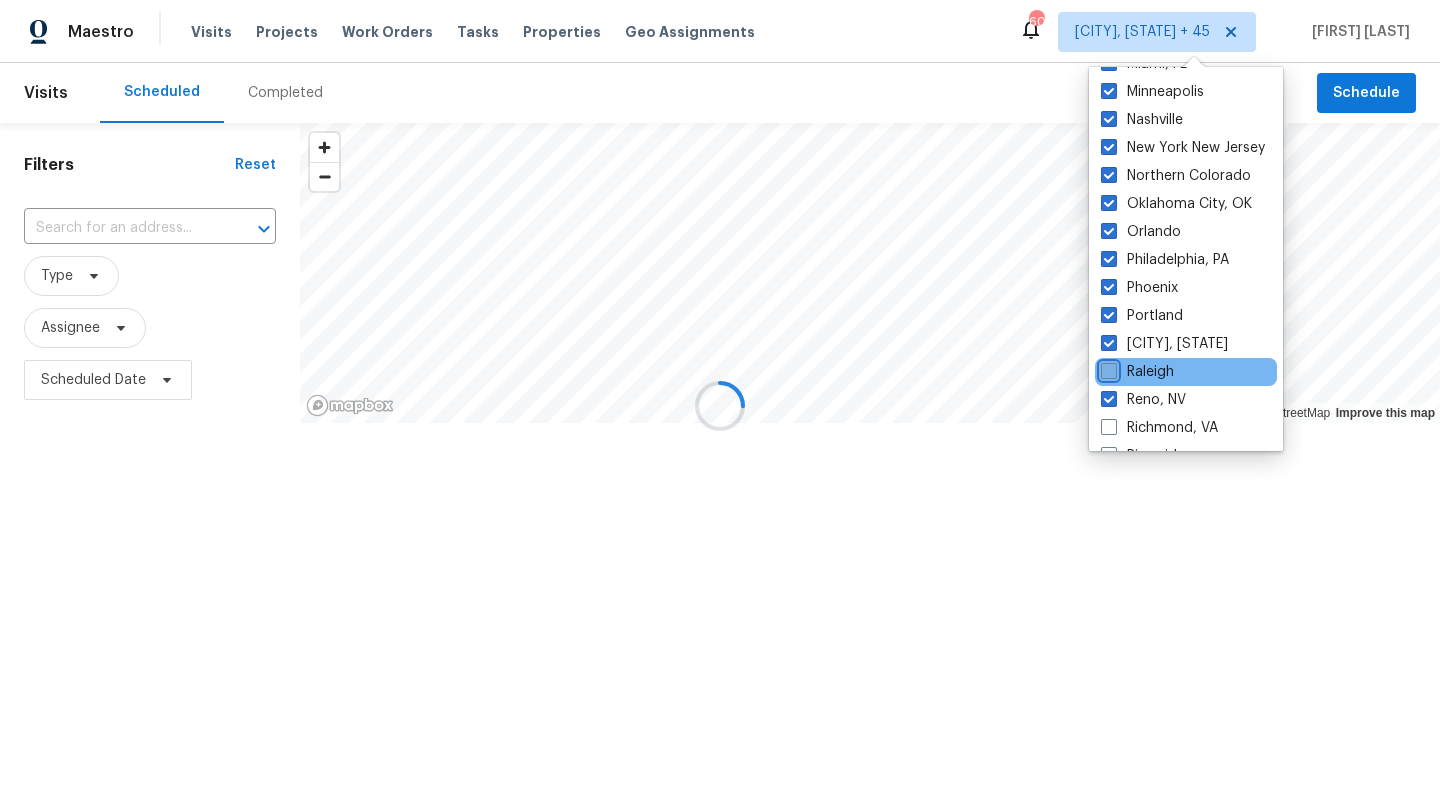 click on "Raleigh" at bounding box center [1107, 368] 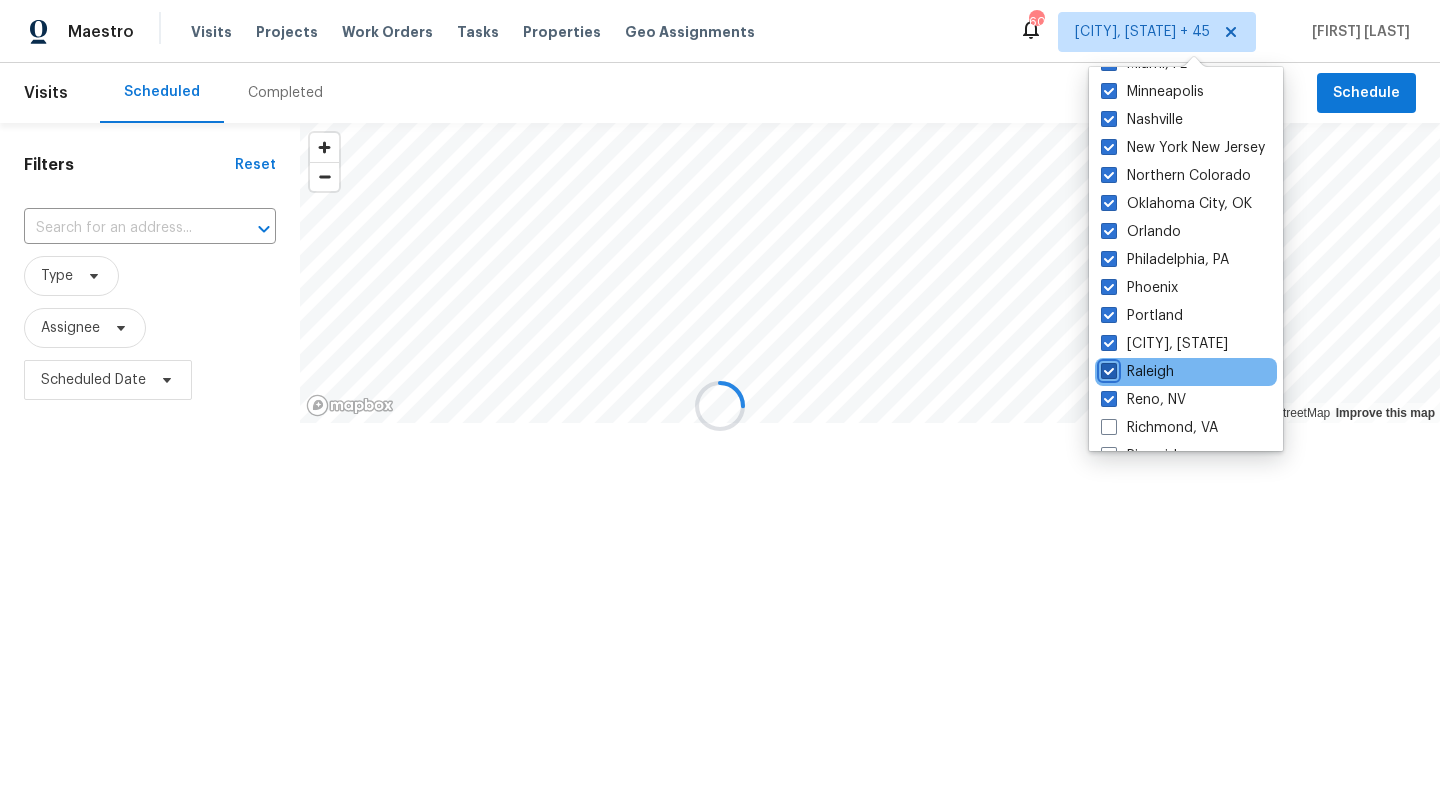 checkbox on "true" 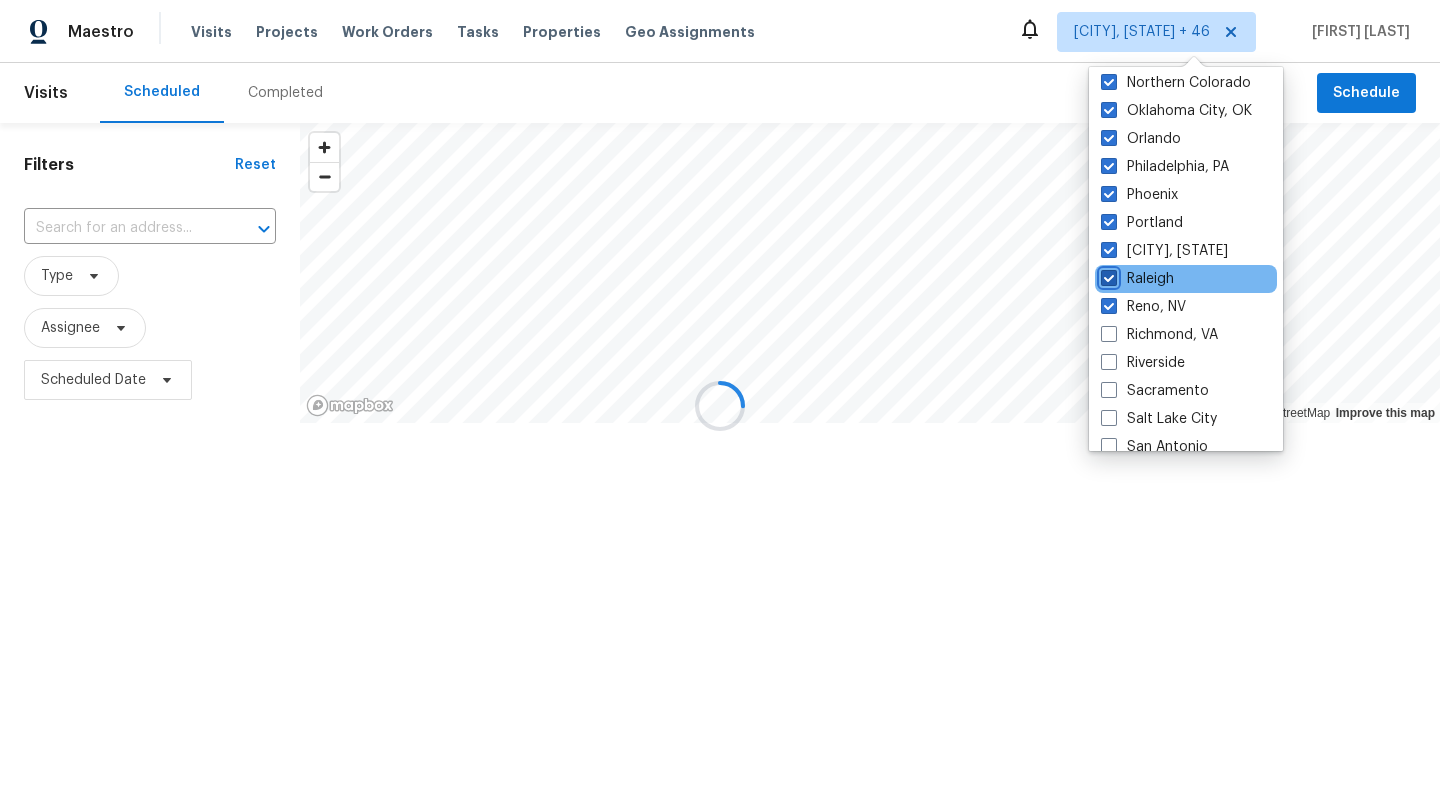scroll, scrollTop: 1105, scrollLeft: 0, axis: vertical 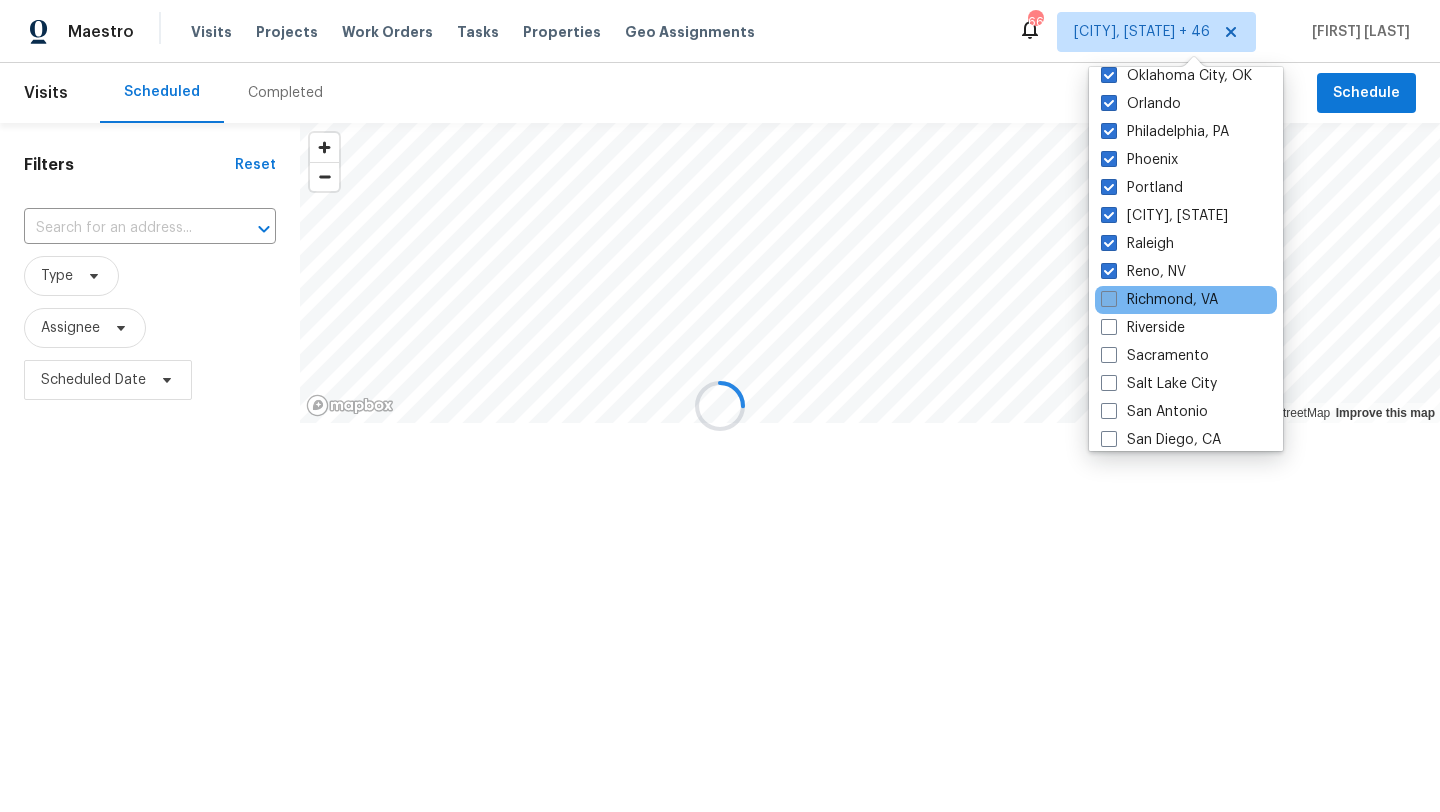click on "Richmond, VA" at bounding box center (1159, 300) 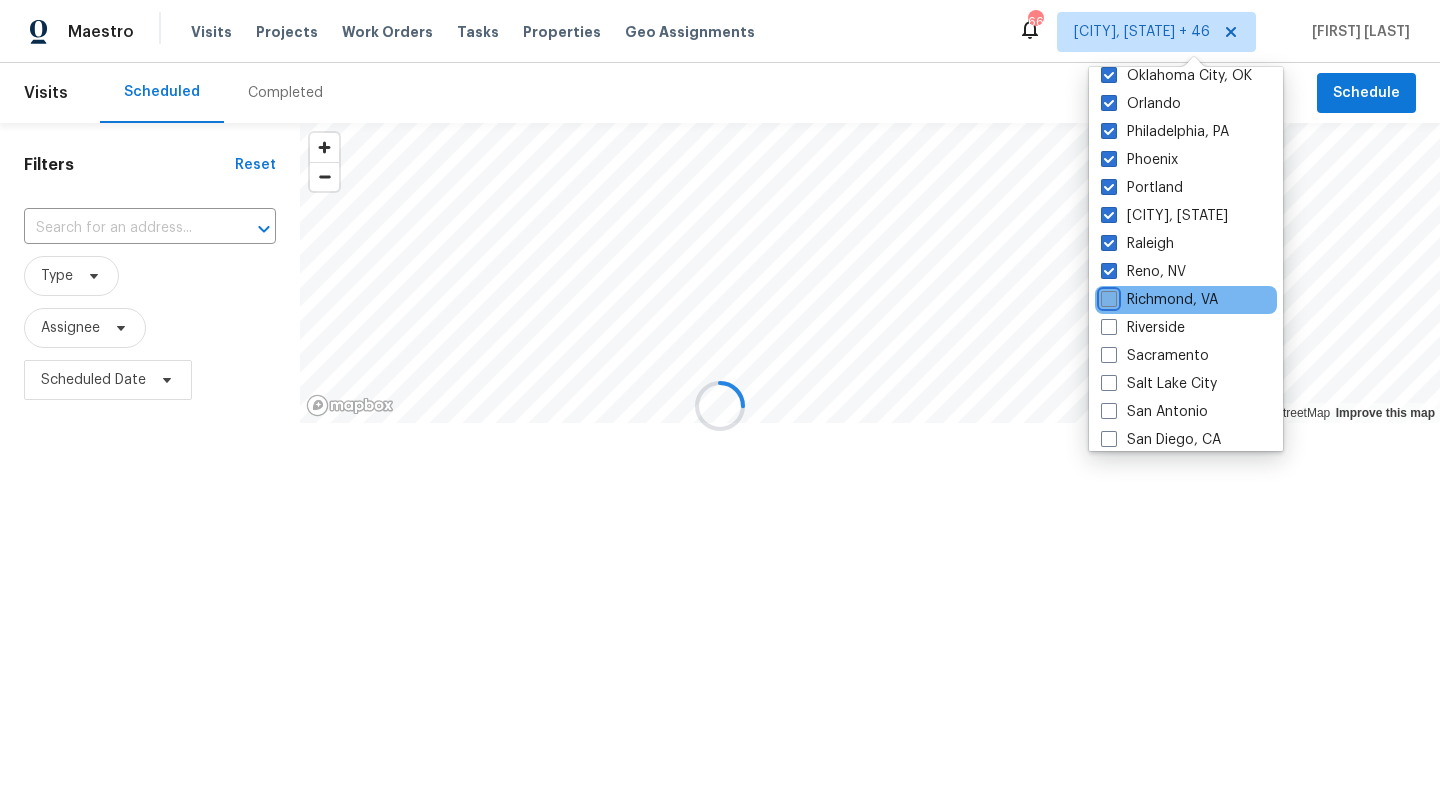 click on "Richmond, VA" at bounding box center [1107, 296] 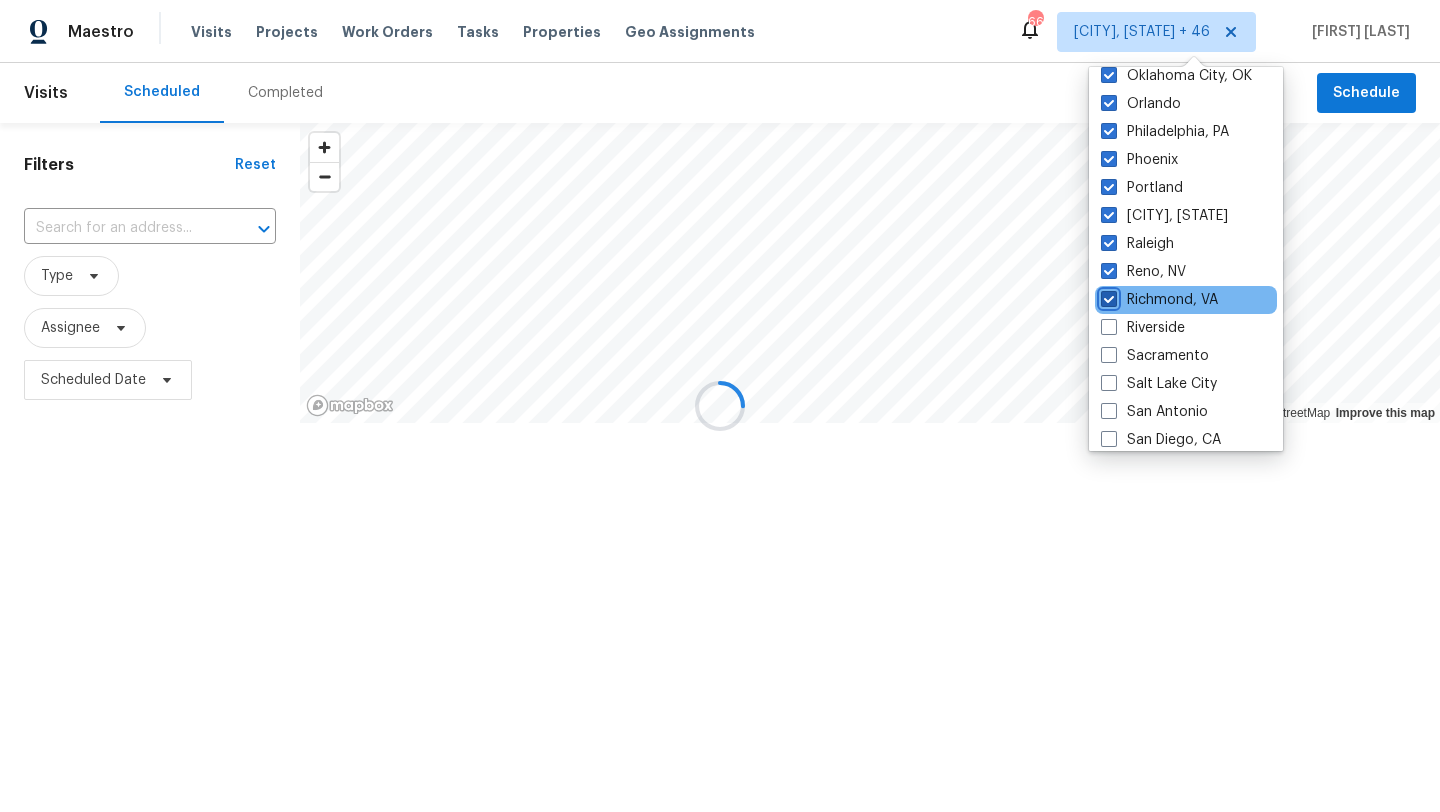 checkbox on "true" 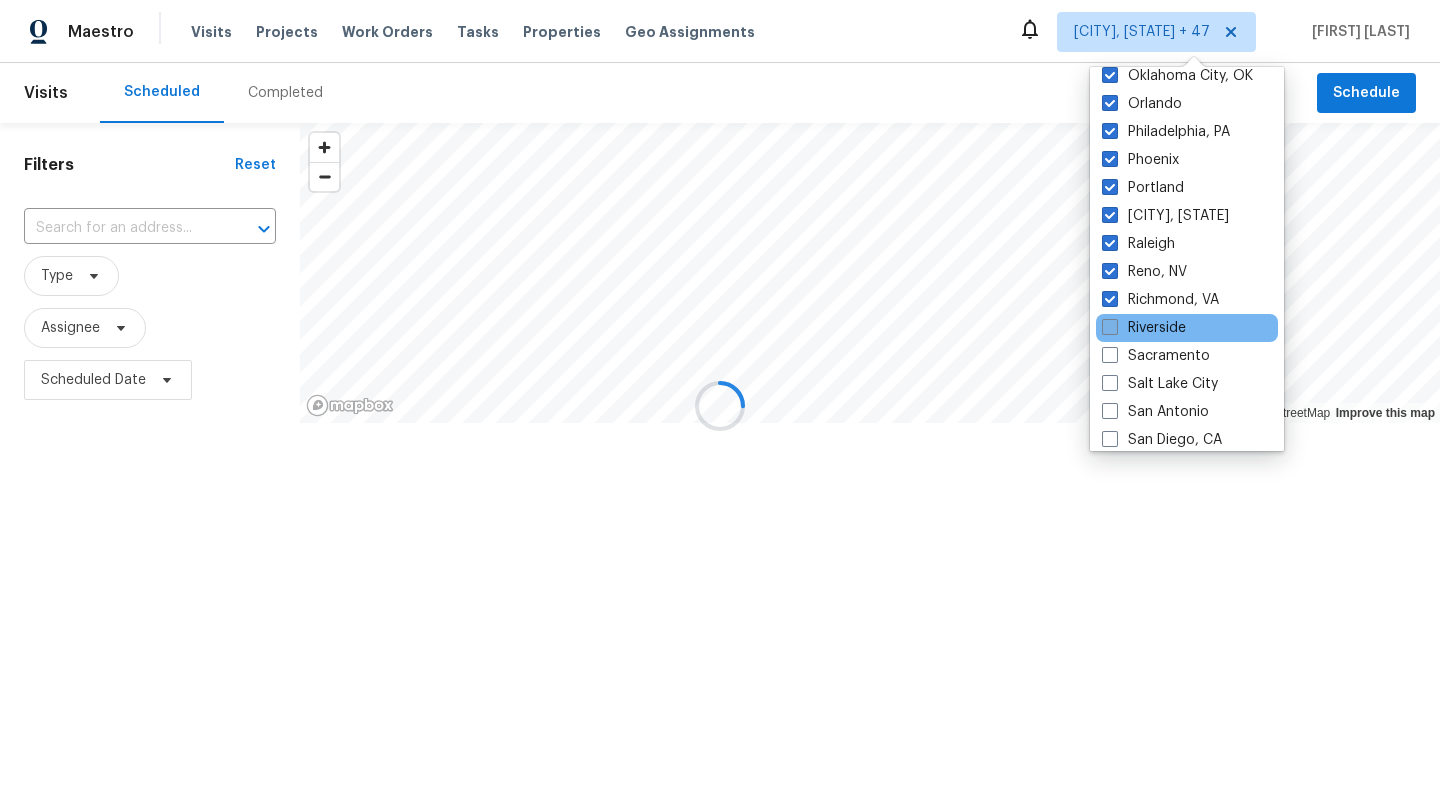 click on "Riverside" at bounding box center (1144, 328) 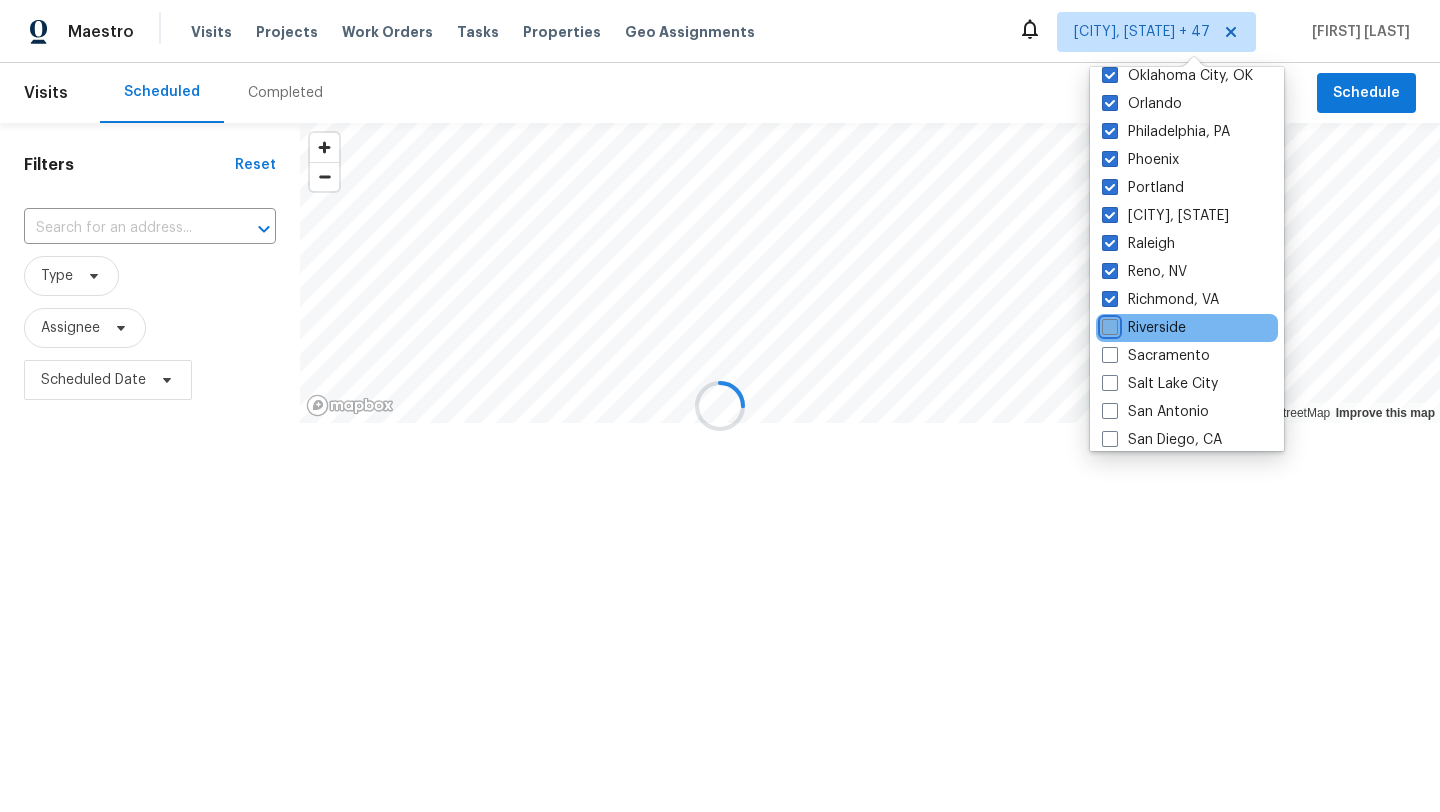 click on "Riverside" at bounding box center (1108, 324) 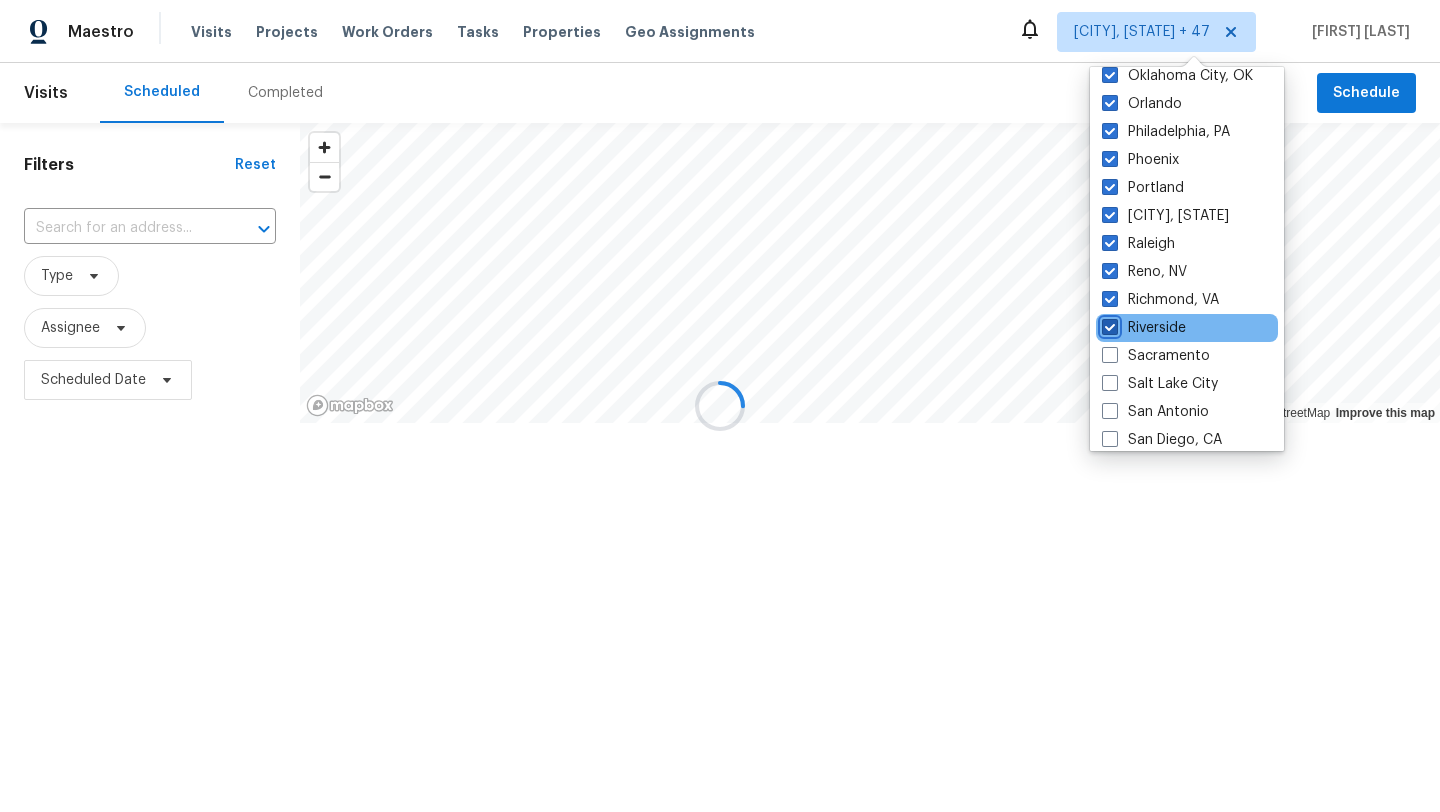 checkbox on "true" 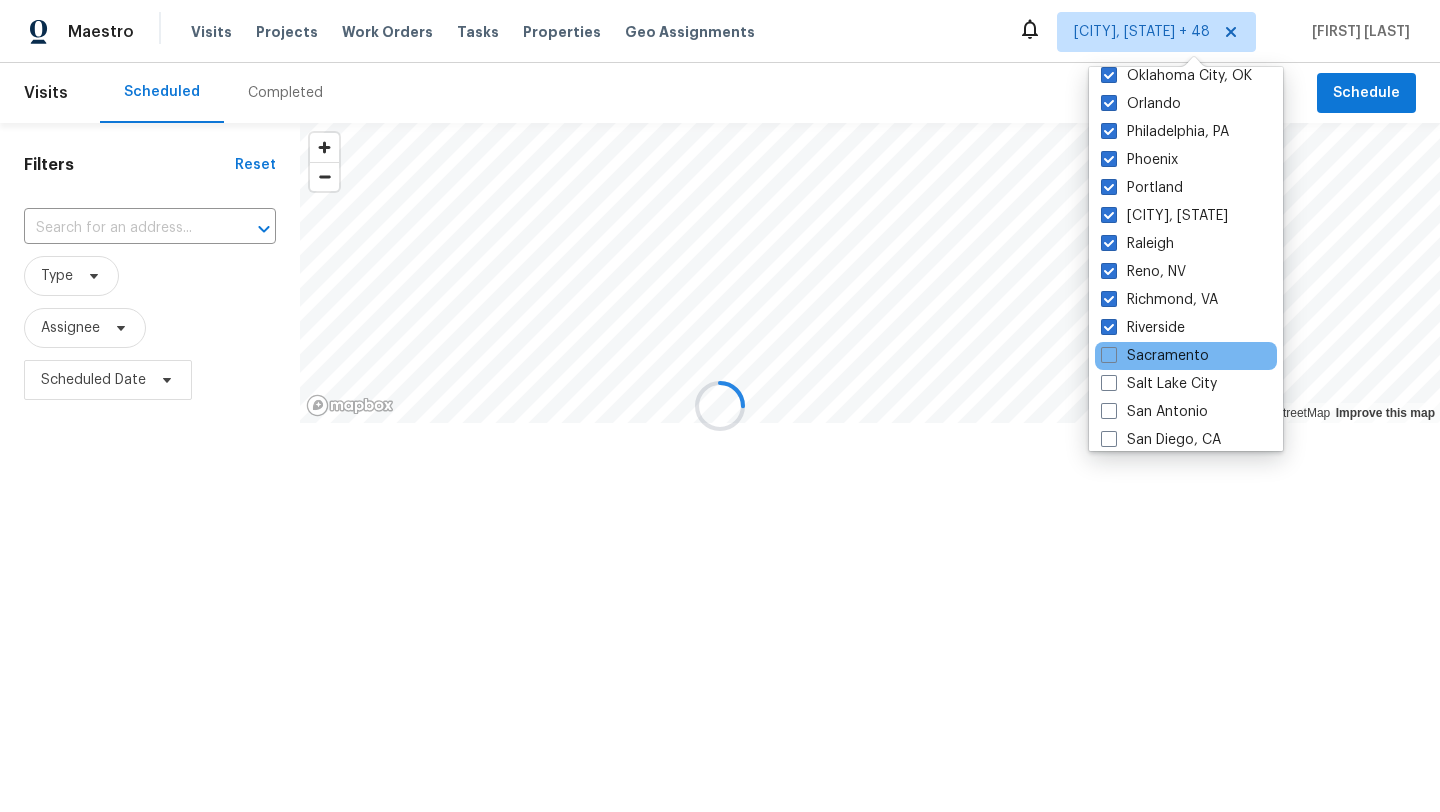 click on "Sacramento" at bounding box center (1186, 356) 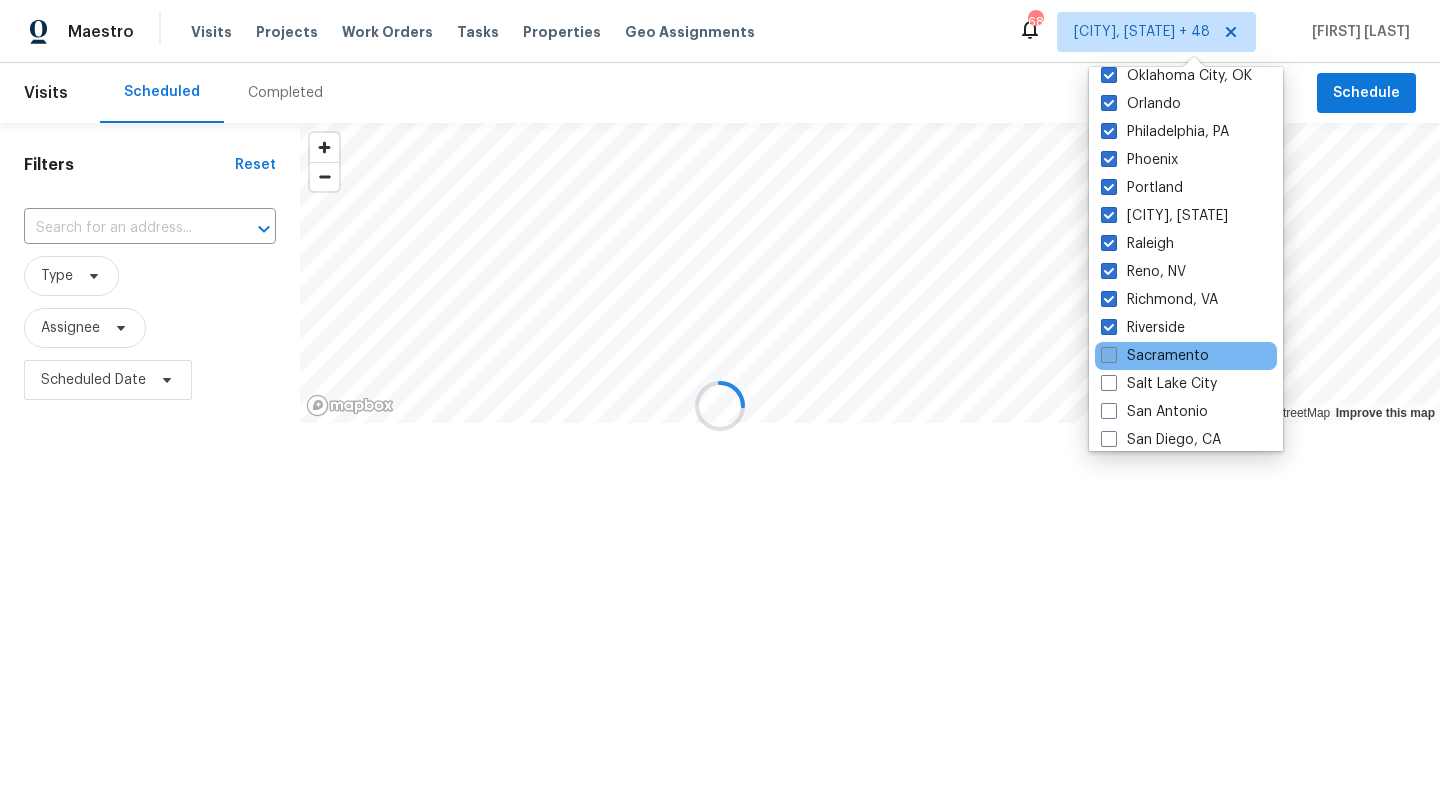 click at bounding box center (1109, 355) 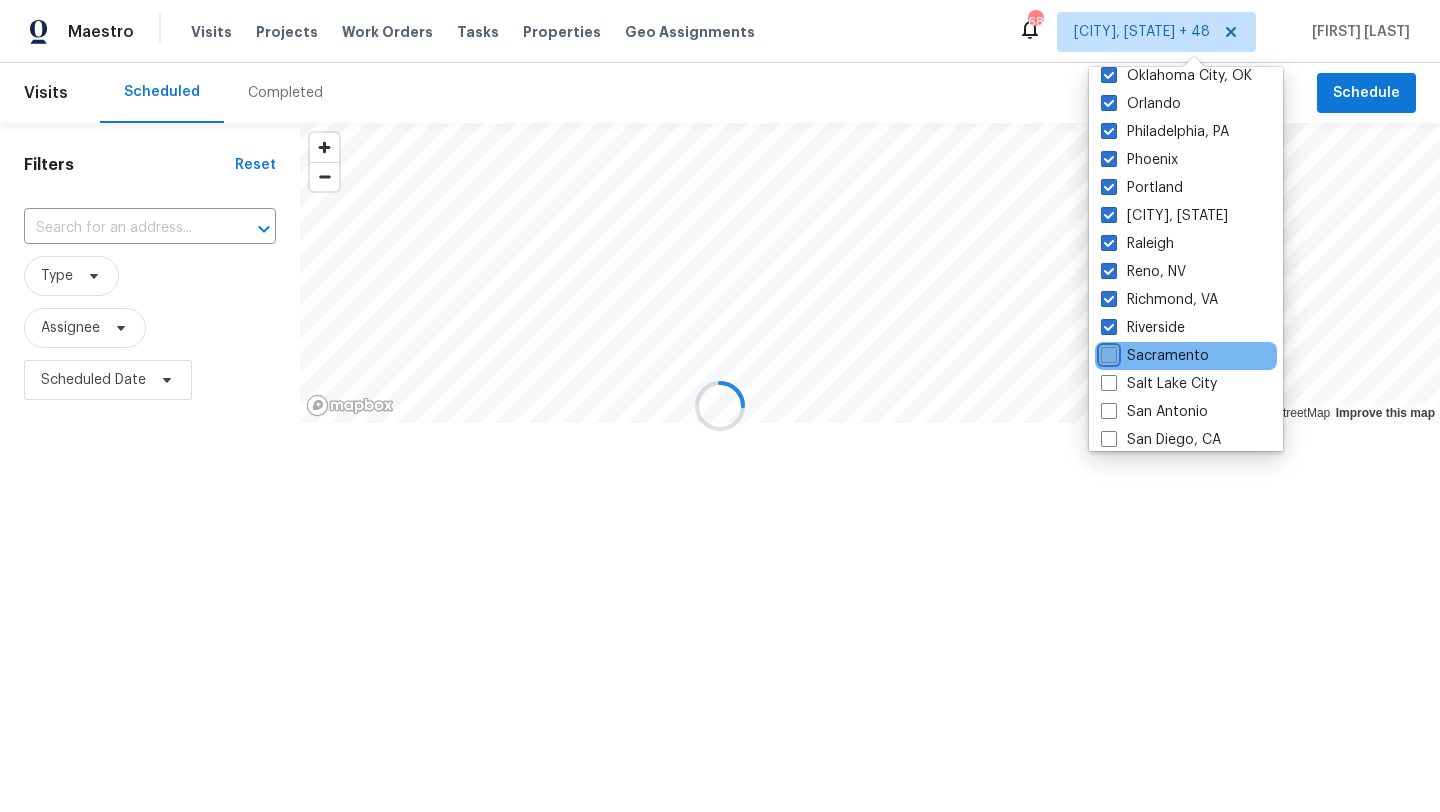 click on "Sacramento" at bounding box center [1107, 352] 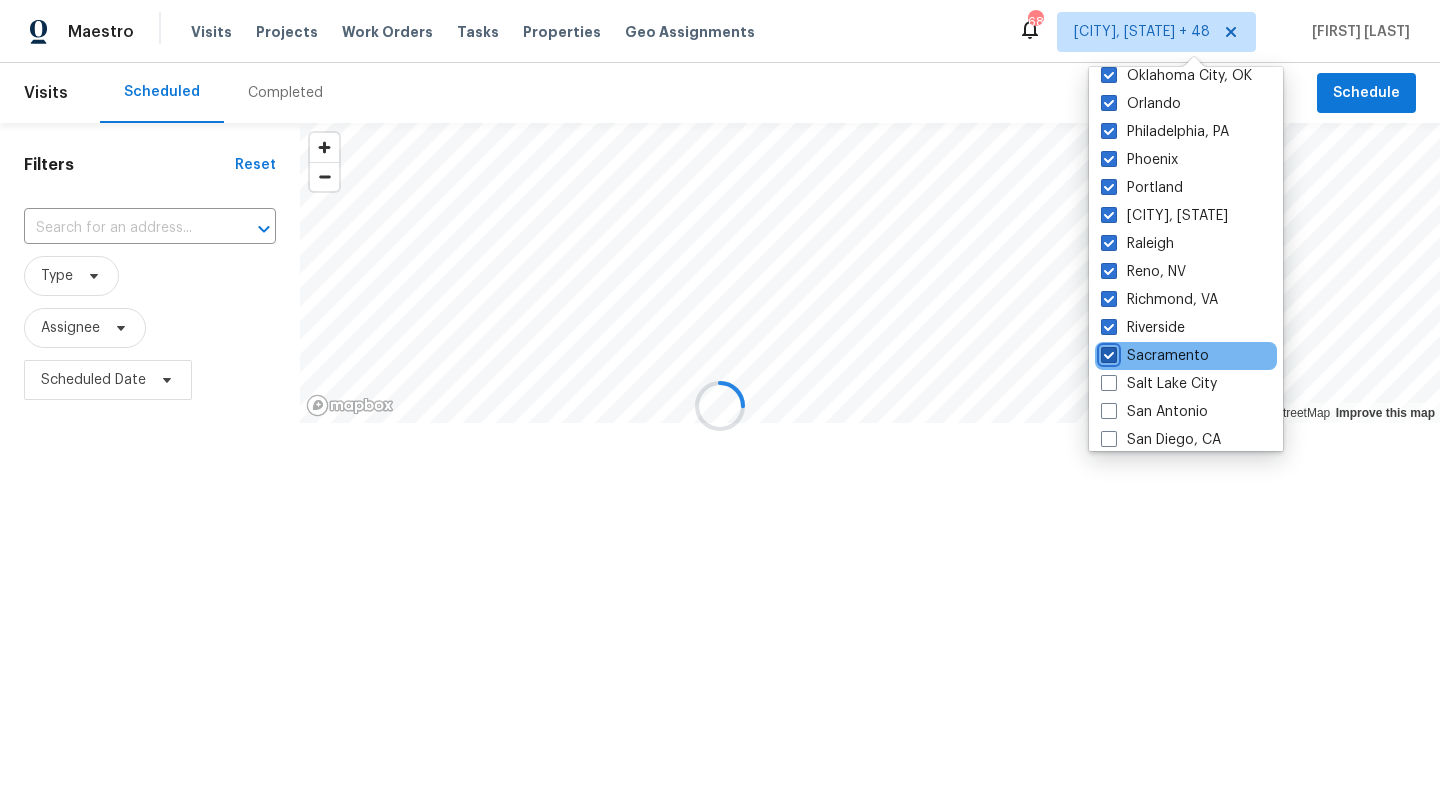 checkbox on "true" 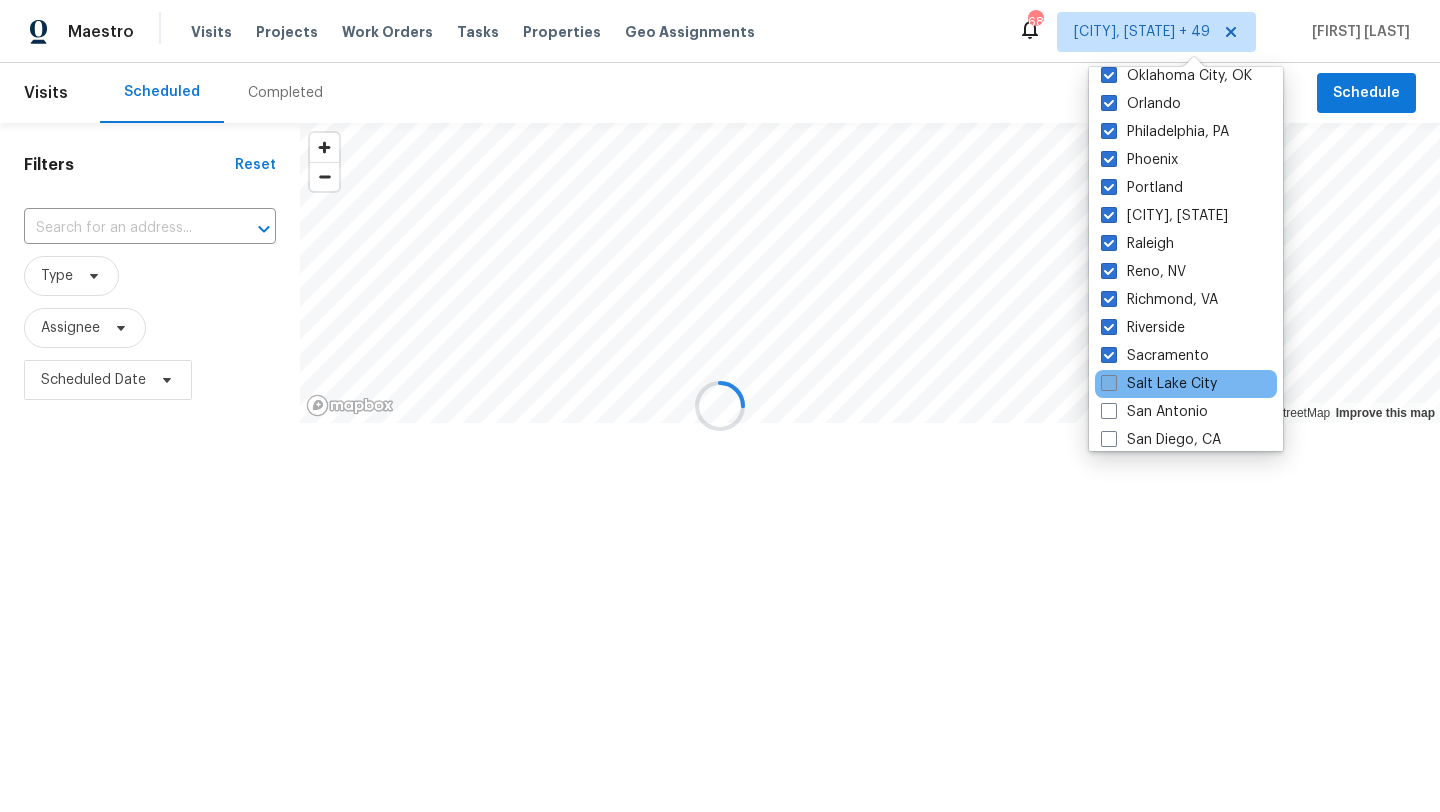 click at bounding box center (1109, 383) 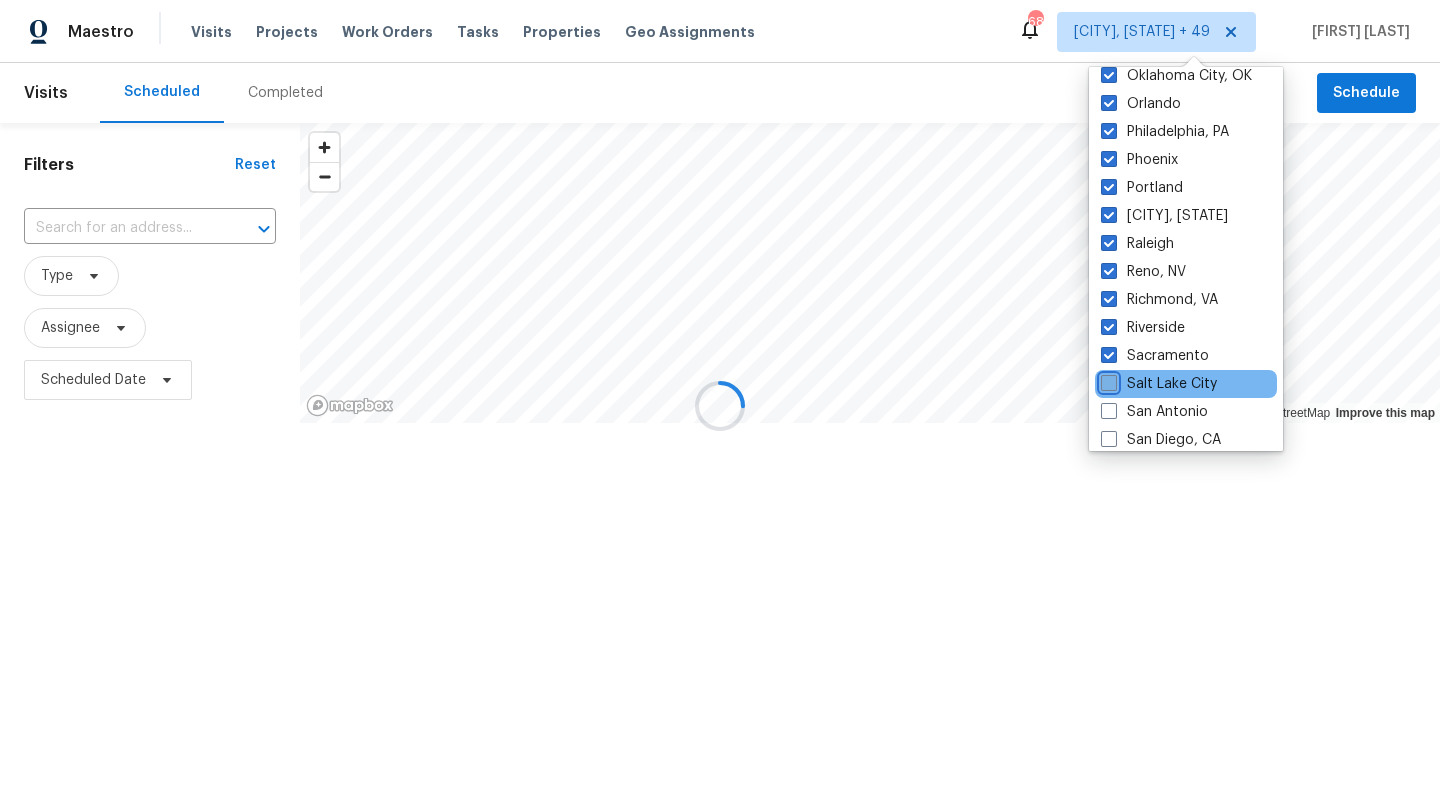 click on "Salt Lake City" at bounding box center [1107, 380] 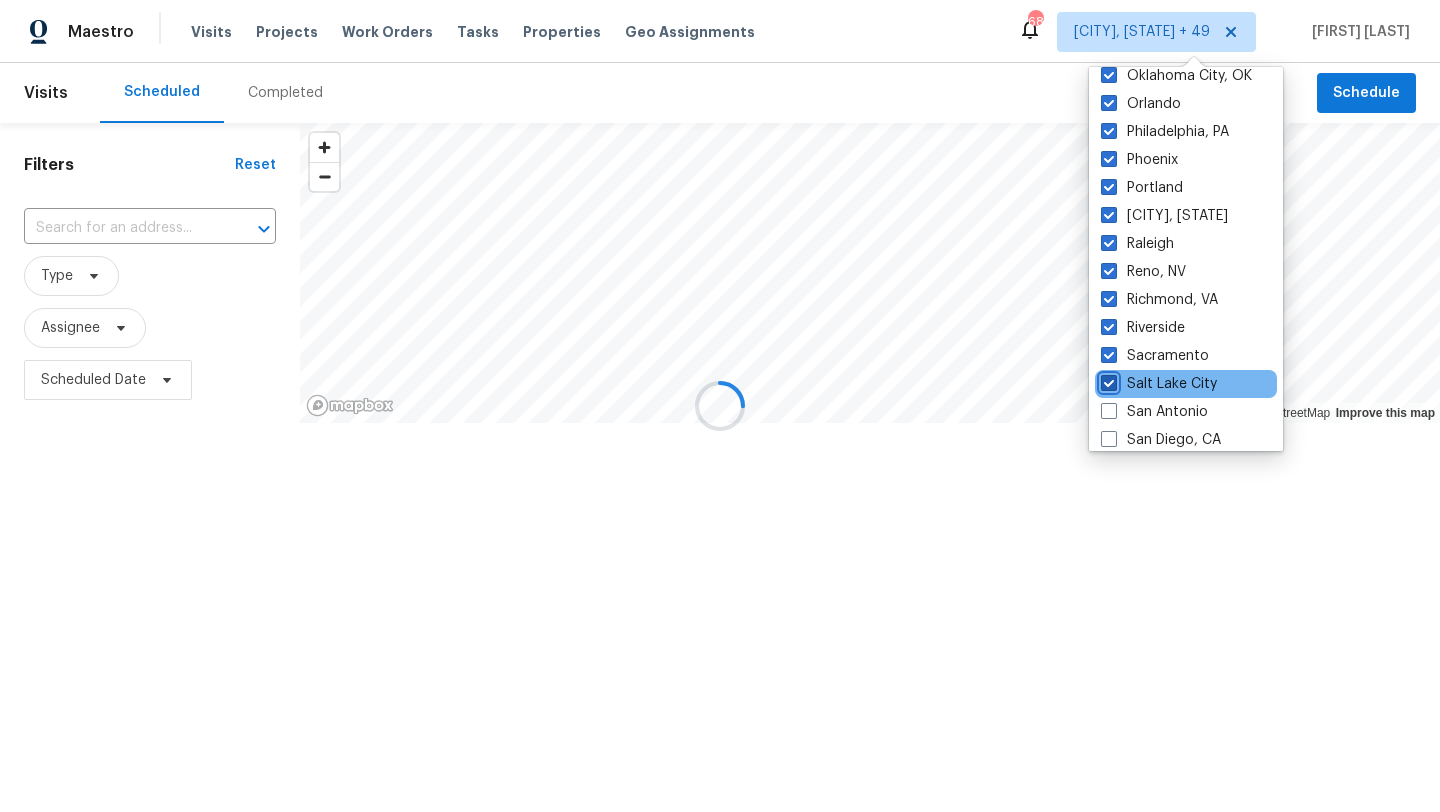 checkbox on "true" 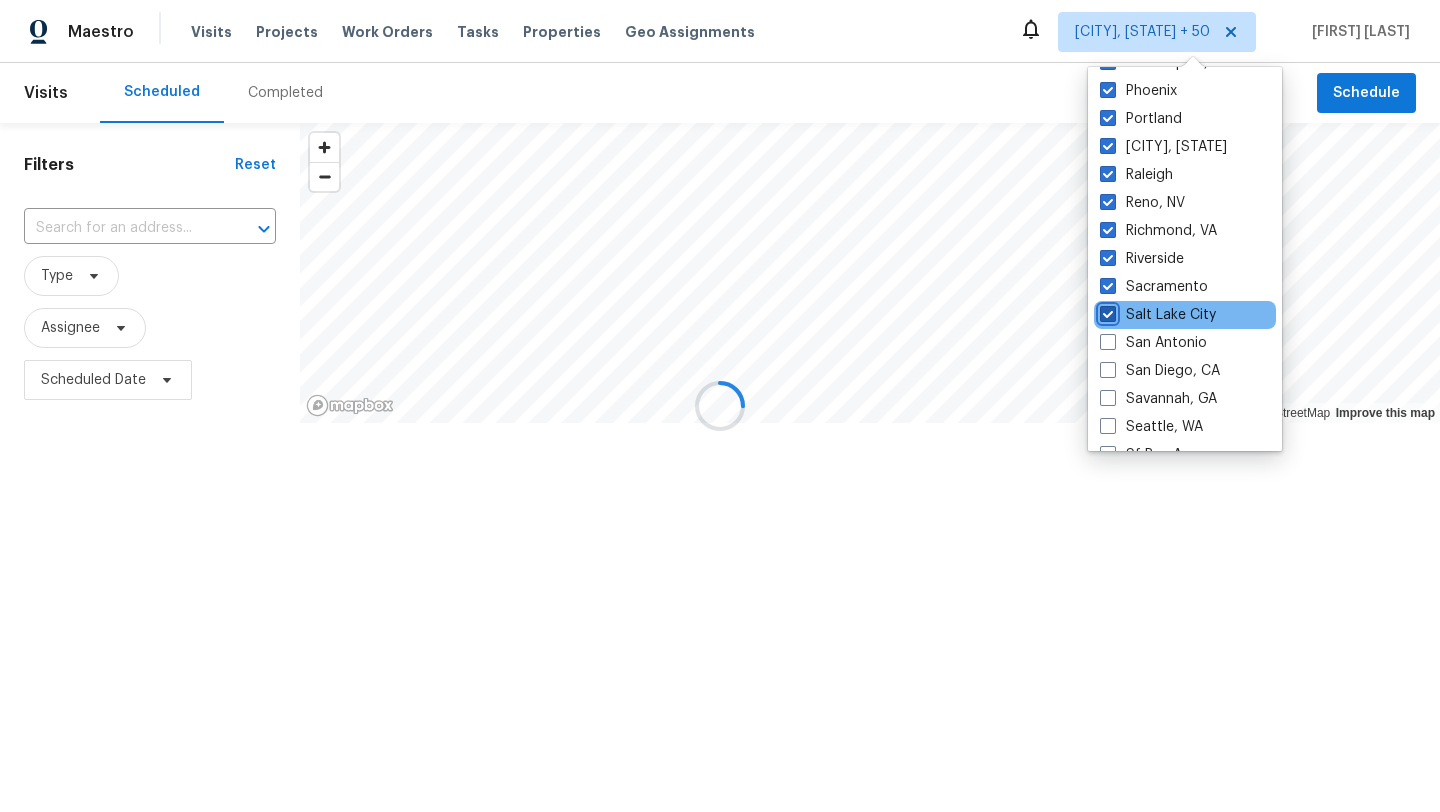 scroll, scrollTop: 1190, scrollLeft: 0, axis: vertical 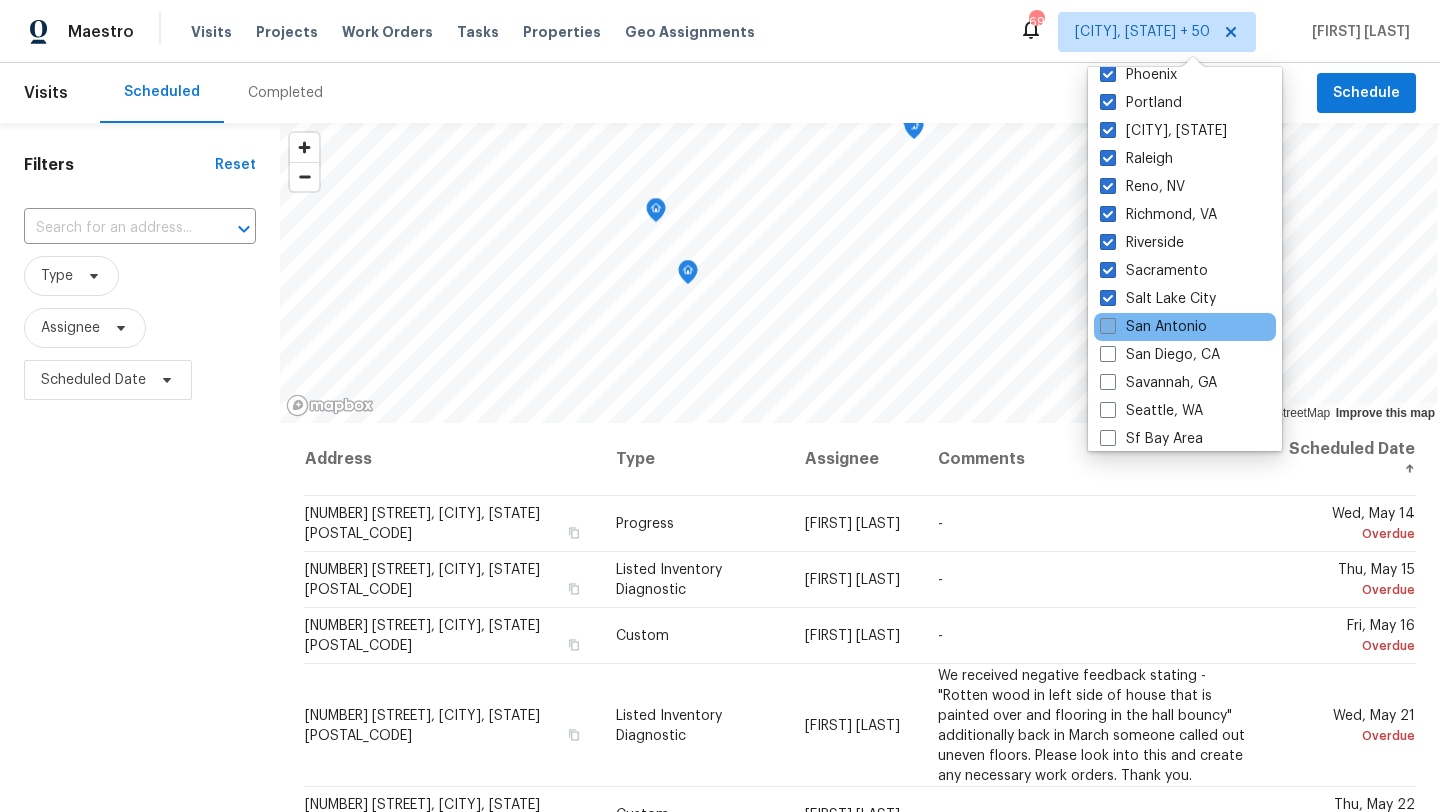 click on "San Antonio" at bounding box center [1153, 327] 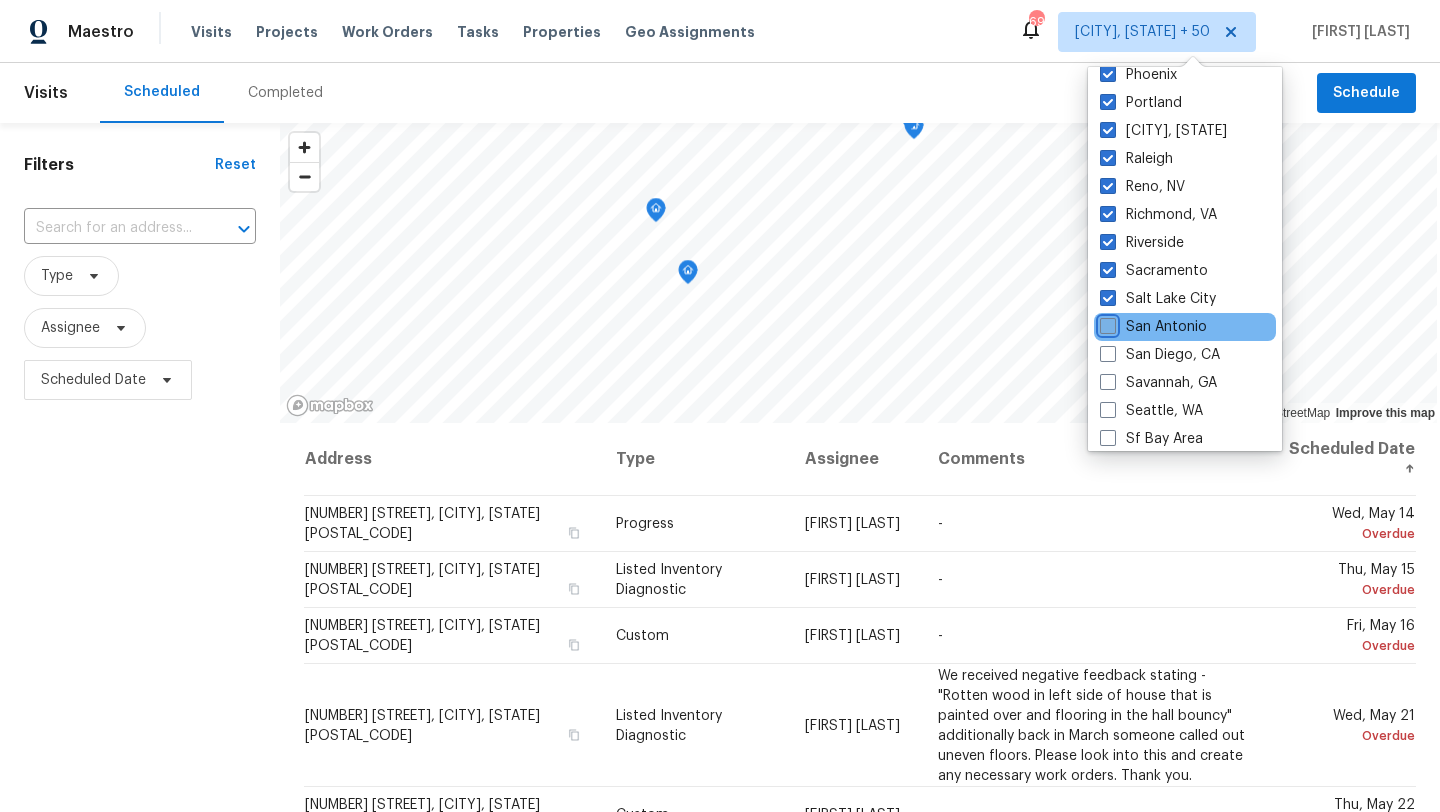 click on "San Antonio" at bounding box center [1106, 323] 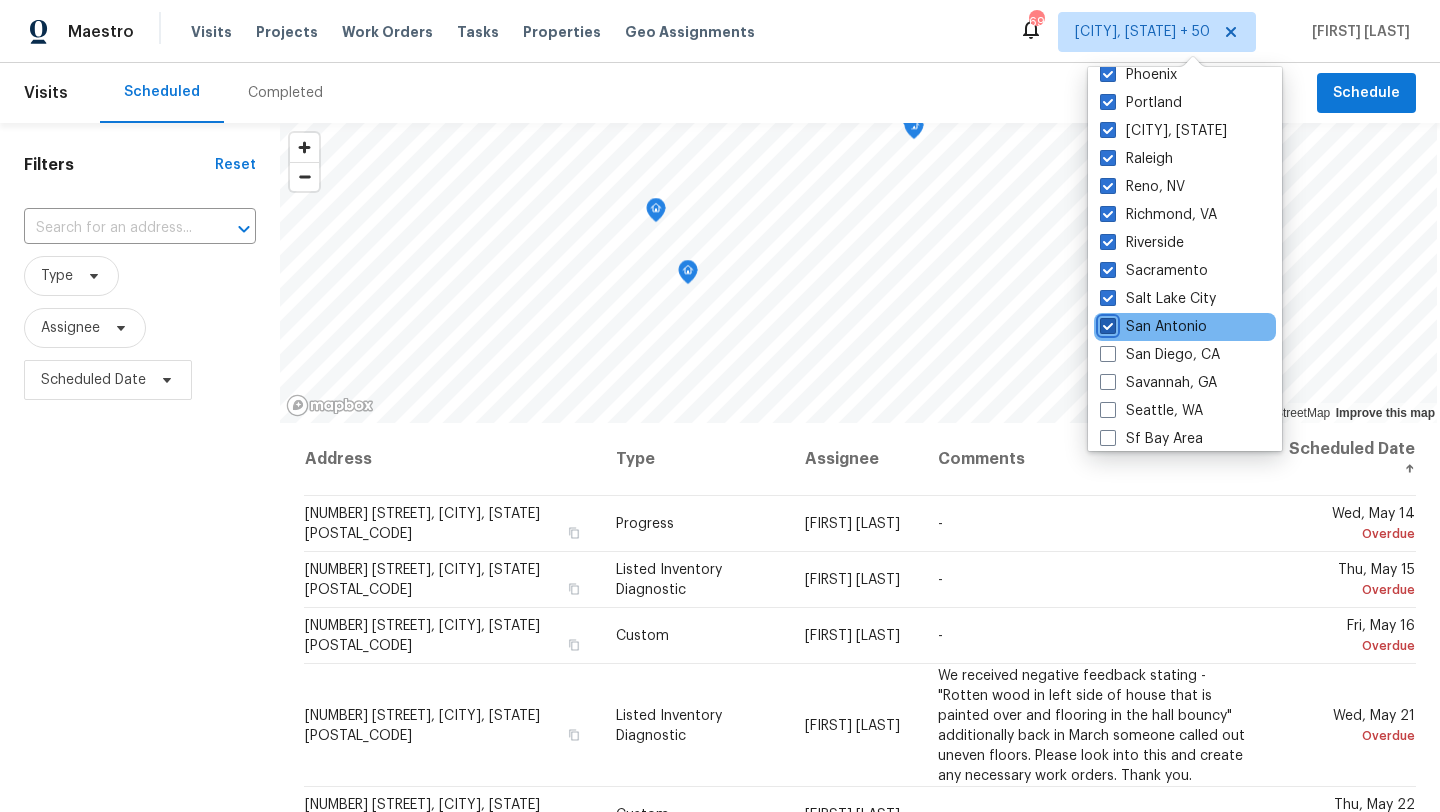 checkbox on "true" 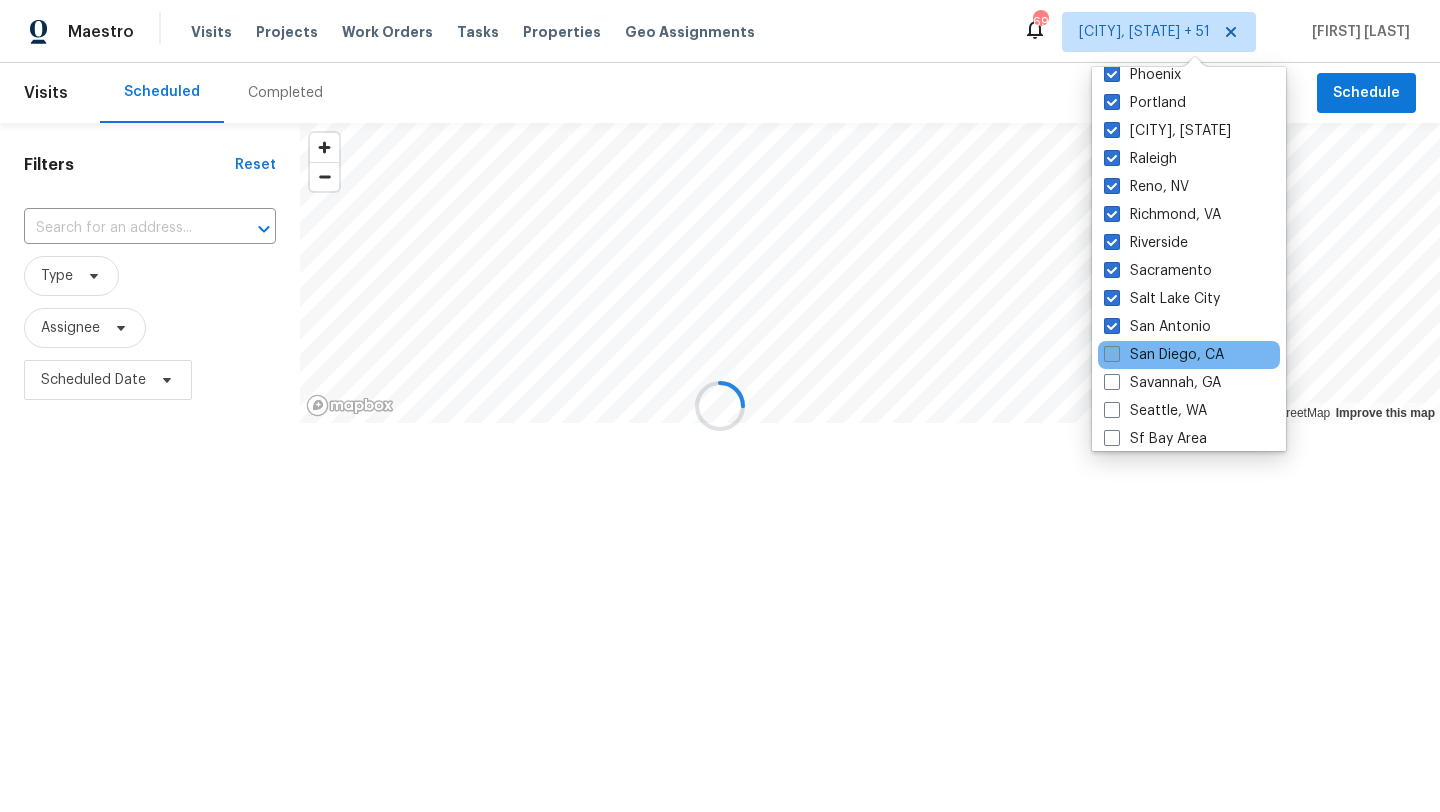 click at bounding box center [1112, 354] 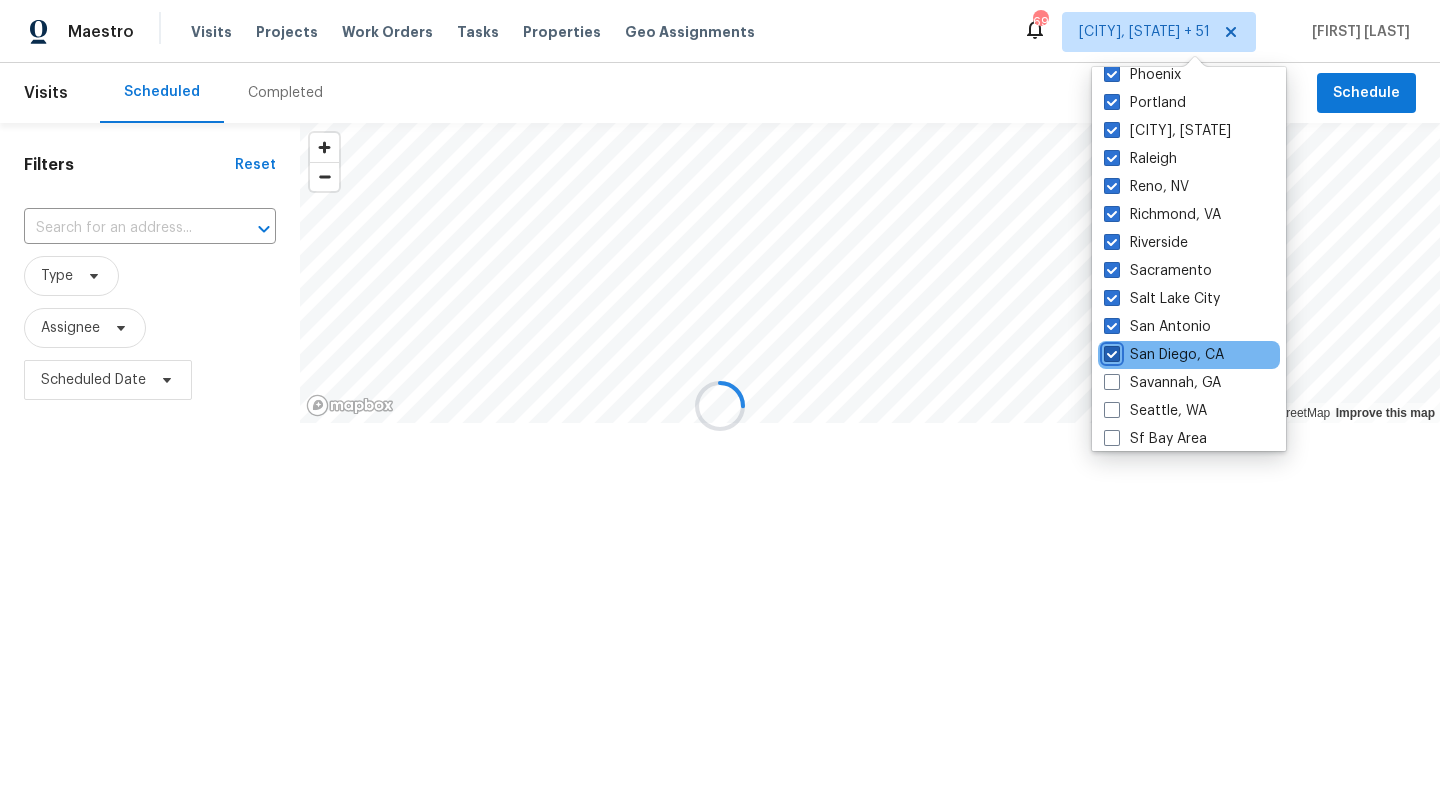 checkbox on "true" 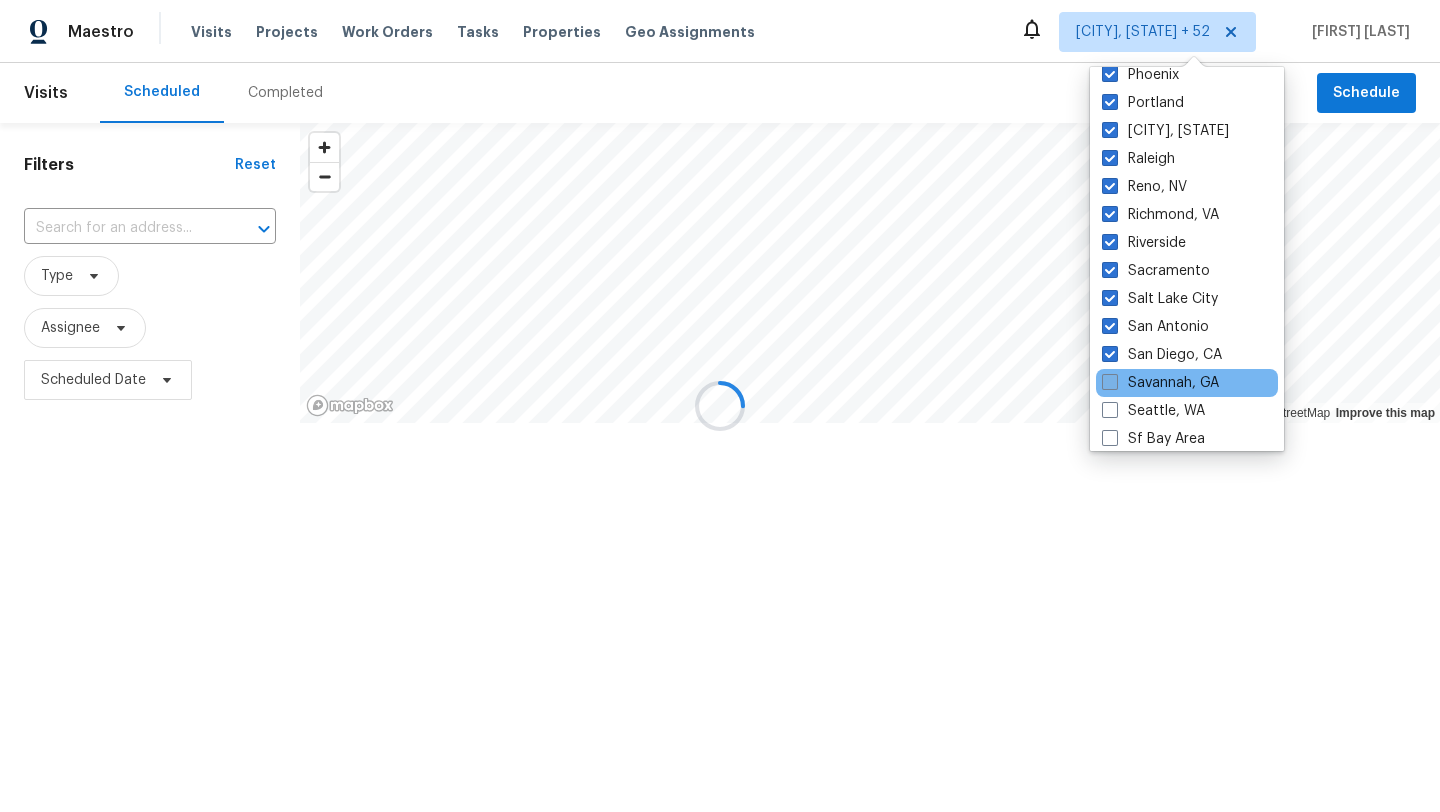 click on "Savannah, GA" at bounding box center (1160, 383) 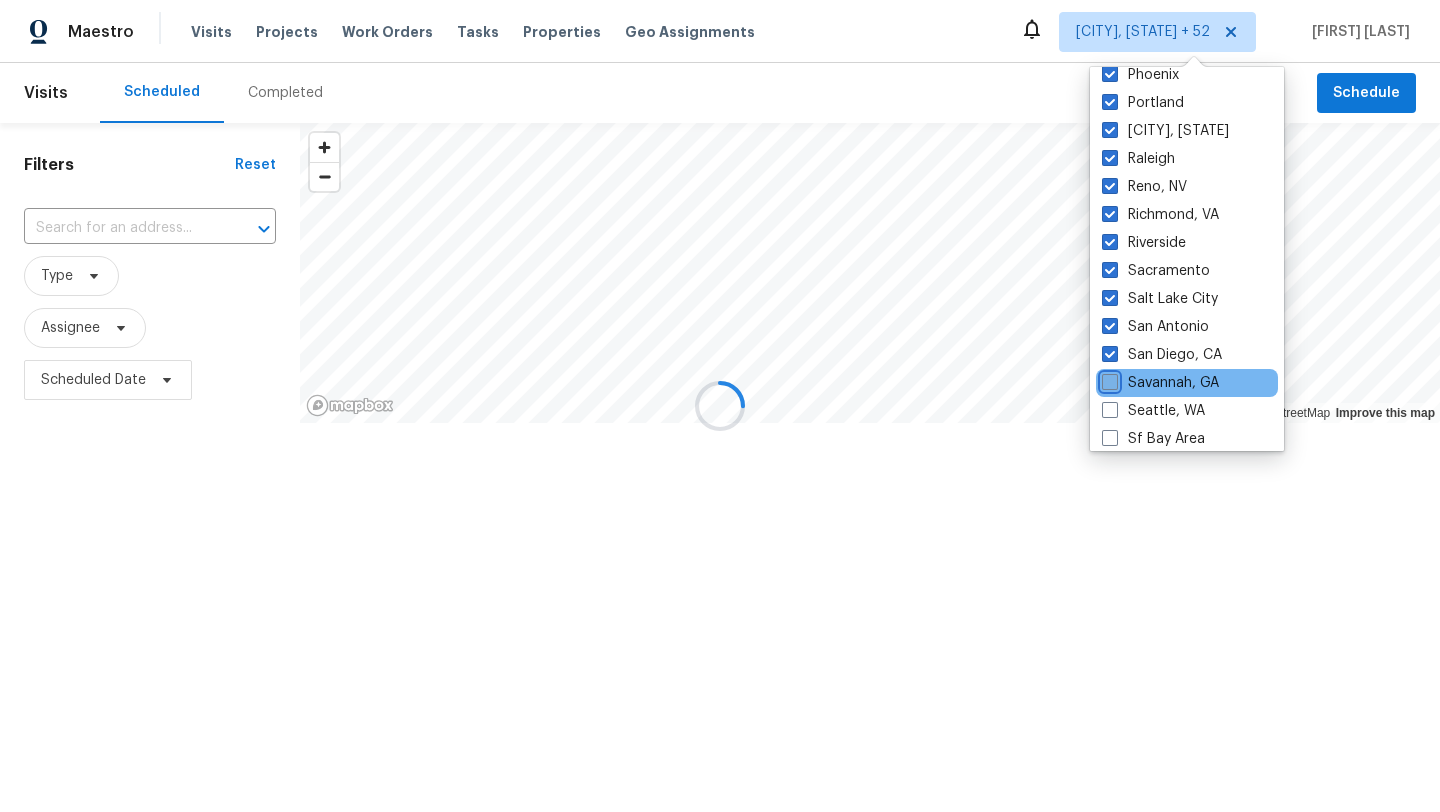 click on "Savannah, GA" at bounding box center (1108, 379) 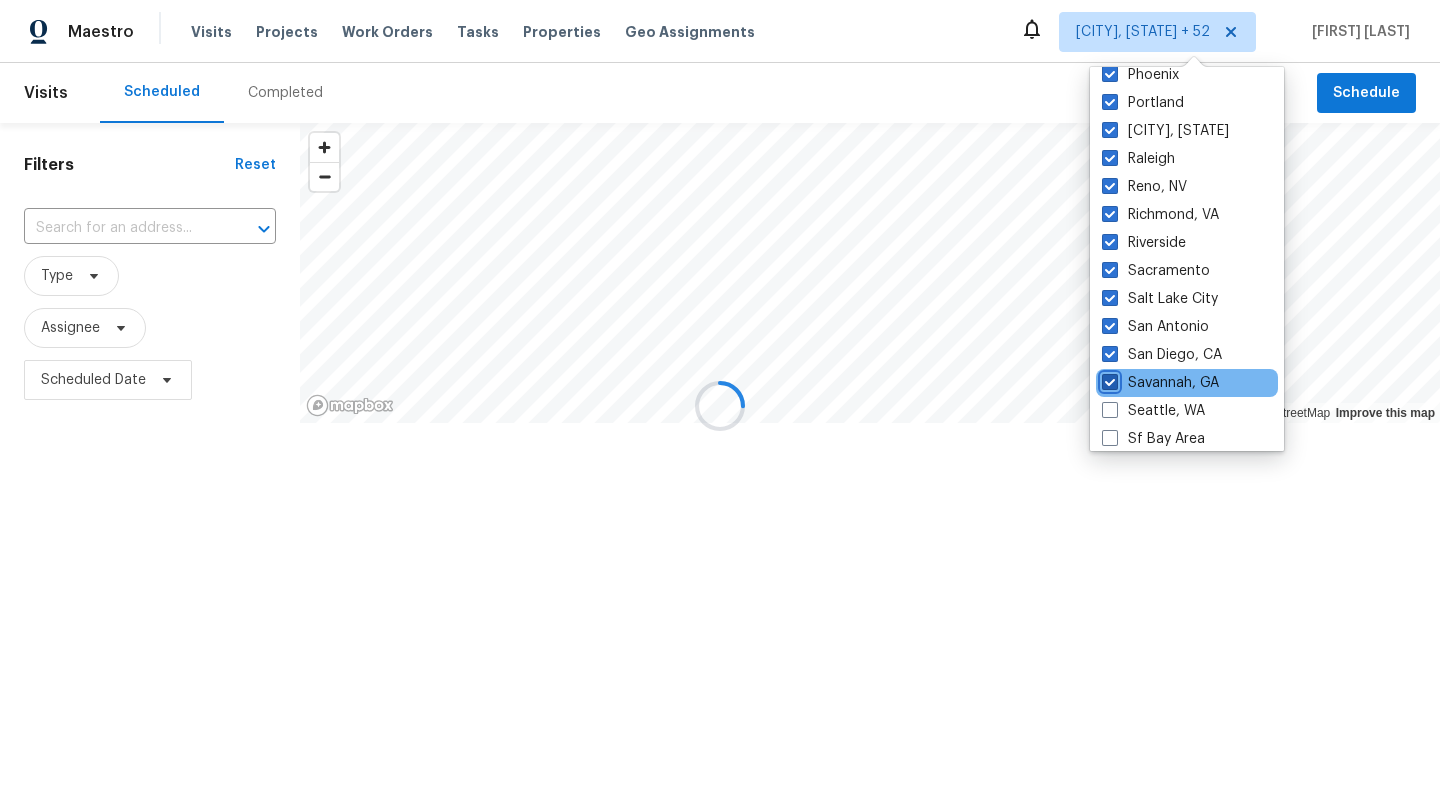 checkbox on "true" 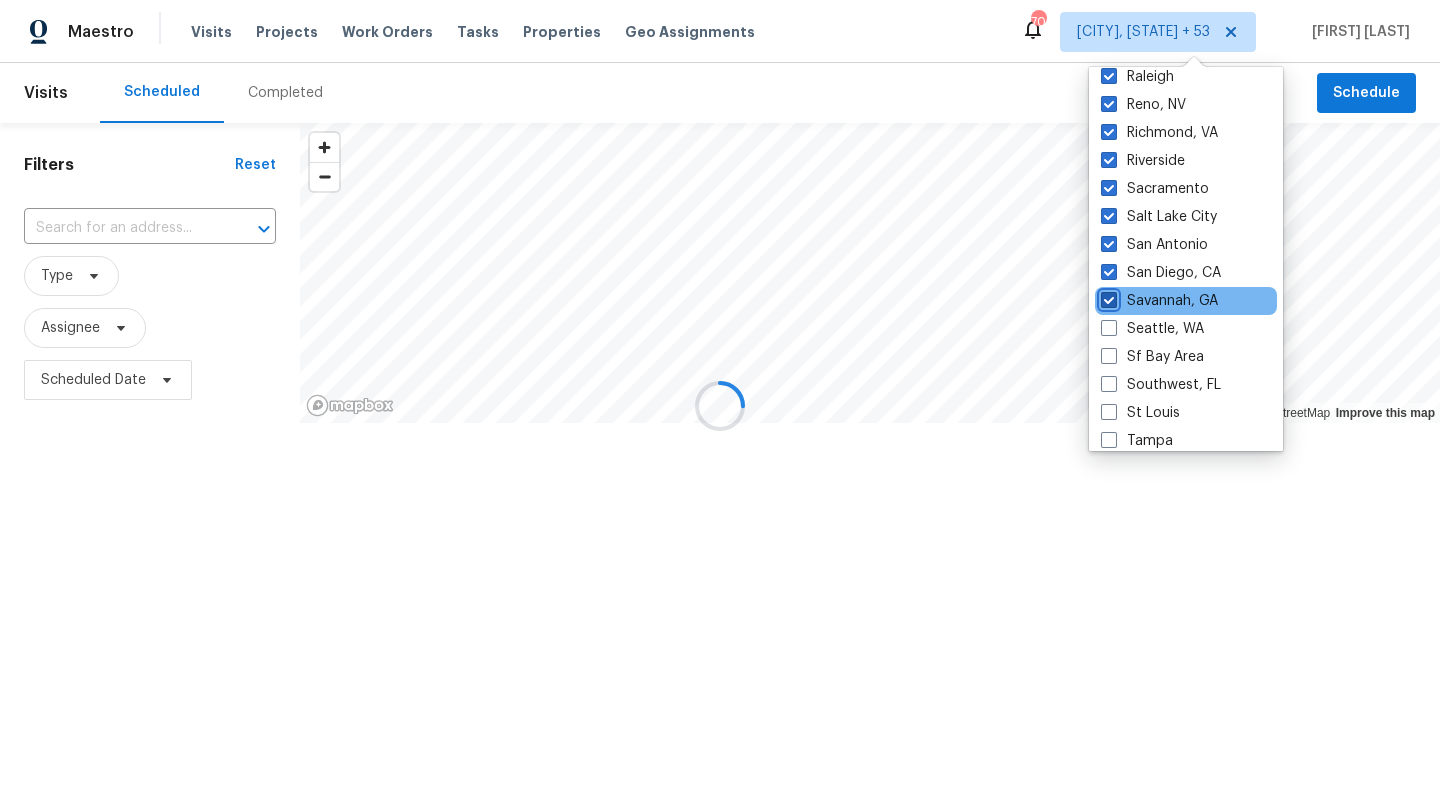 scroll, scrollTop: 1305, scrollLeft: 0, axis: vertical 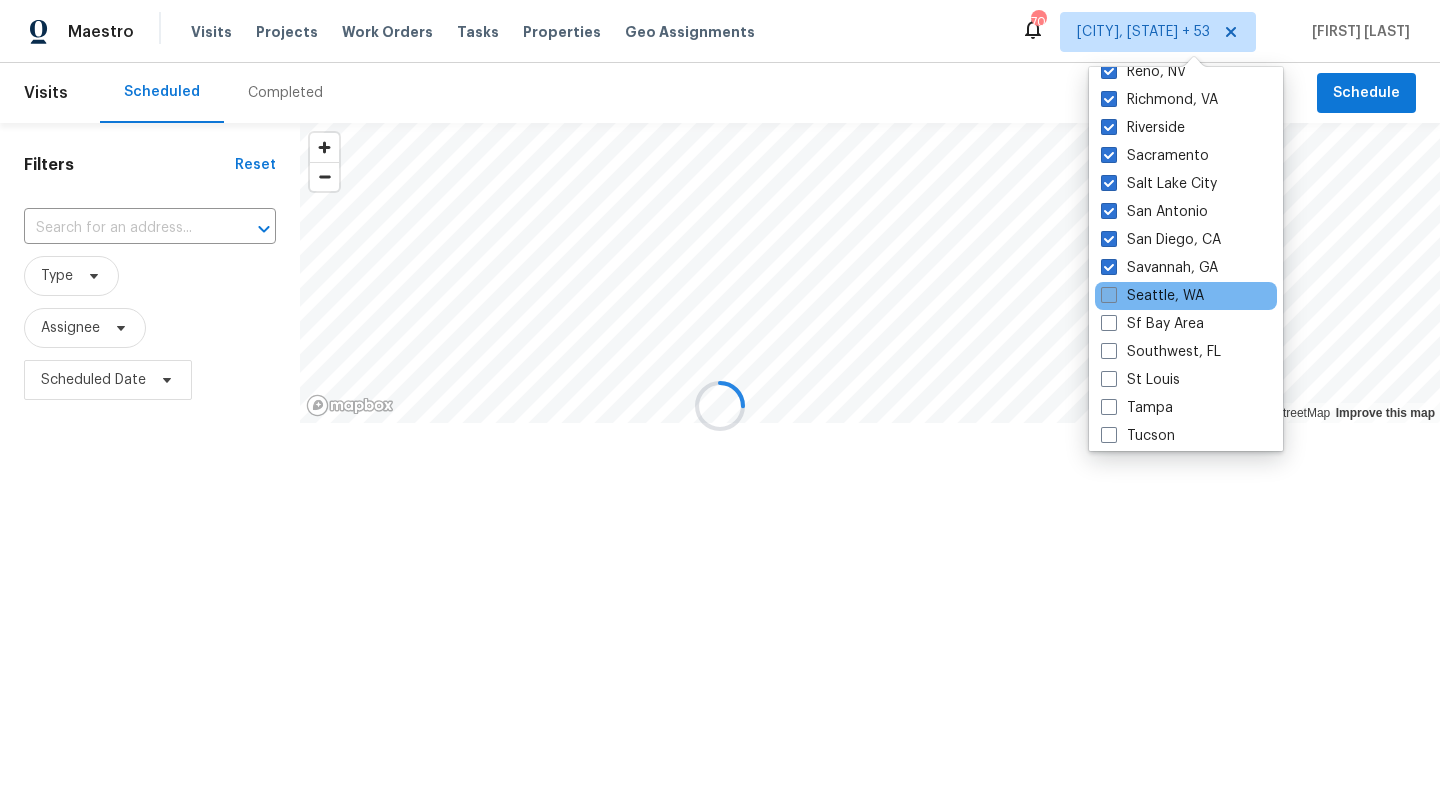 click on "Seattle, WA" at bounding box center (1152, 296) 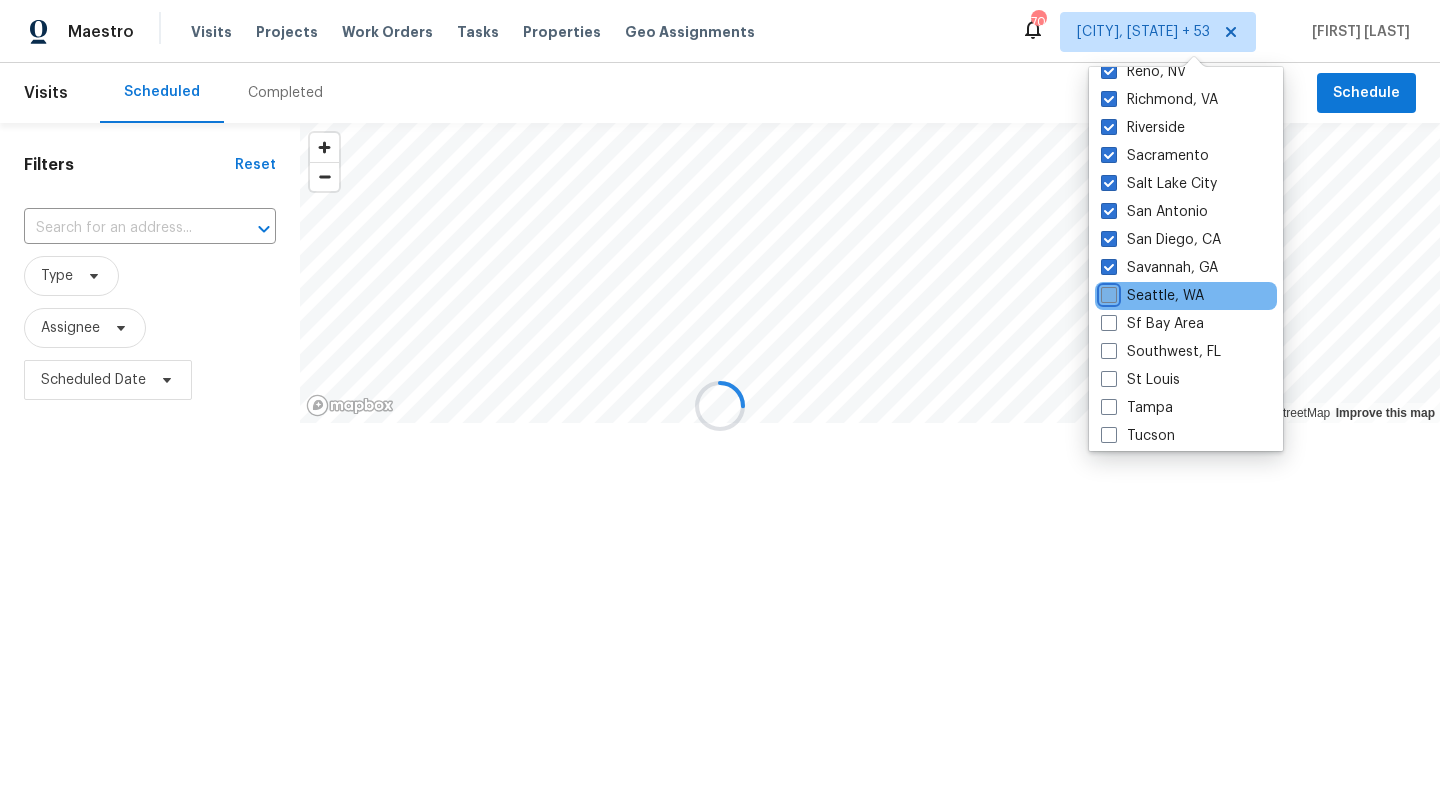 click on "Seattle, WA" at bounding box center (1107, 292) 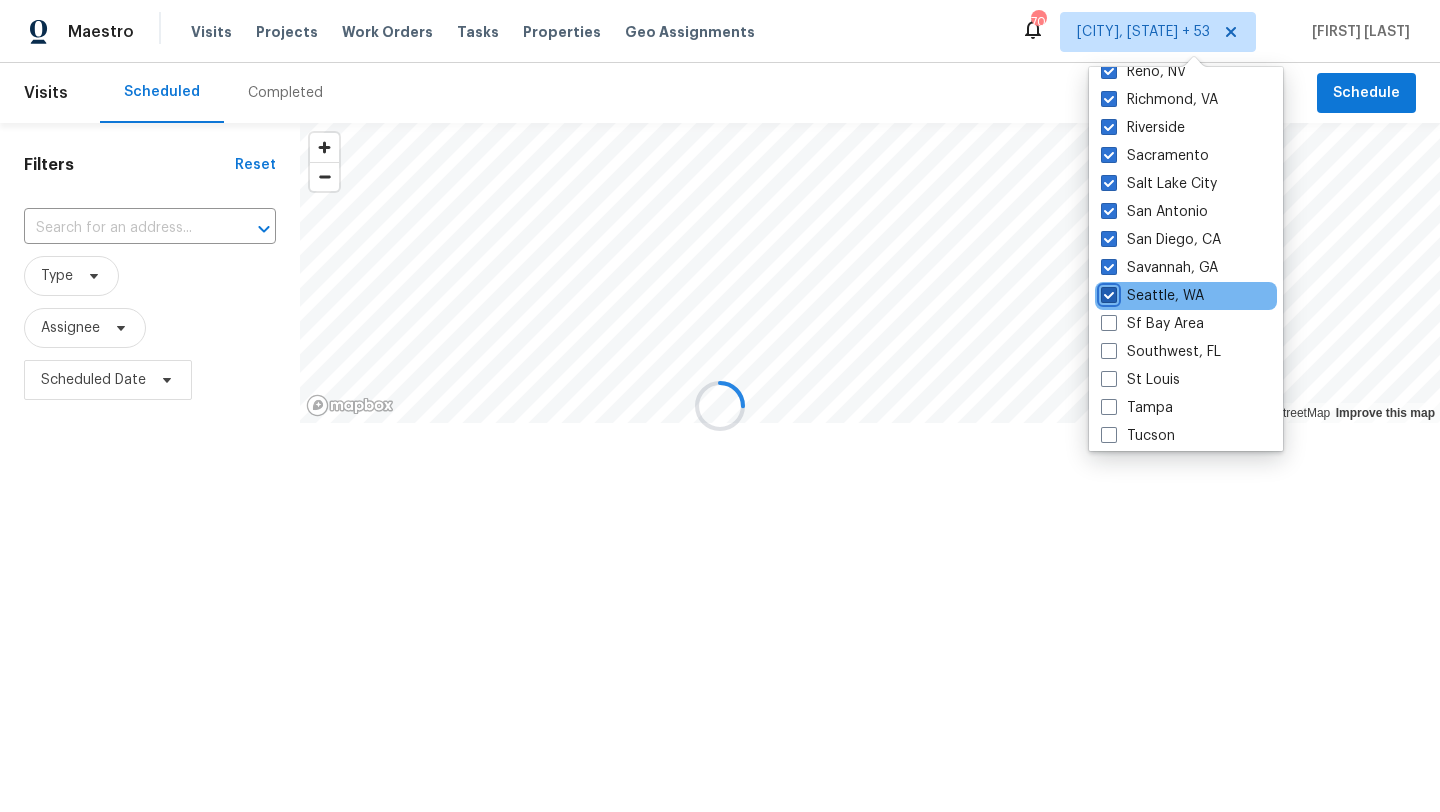 checkbox on "true" 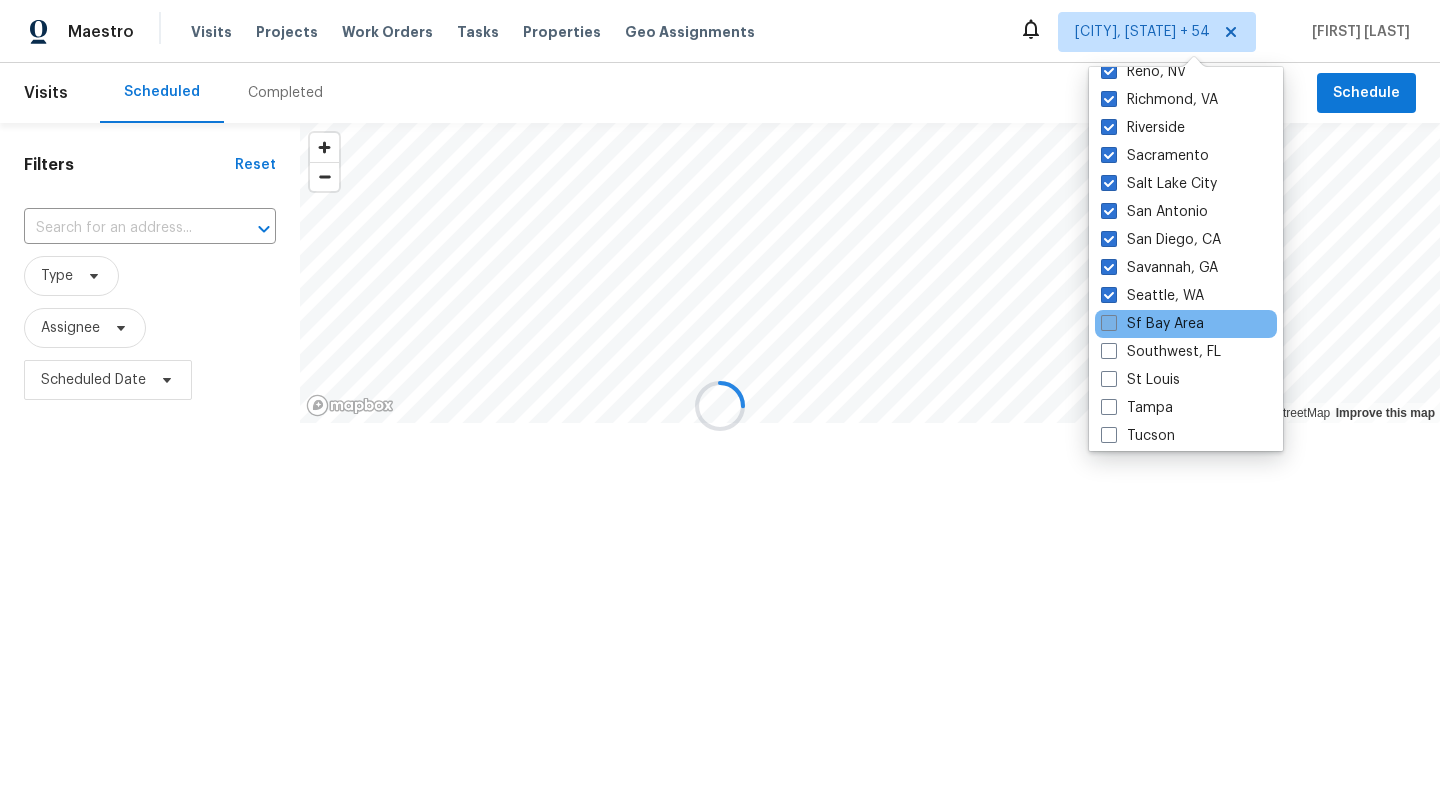 click at bounding box center [1109, 323] 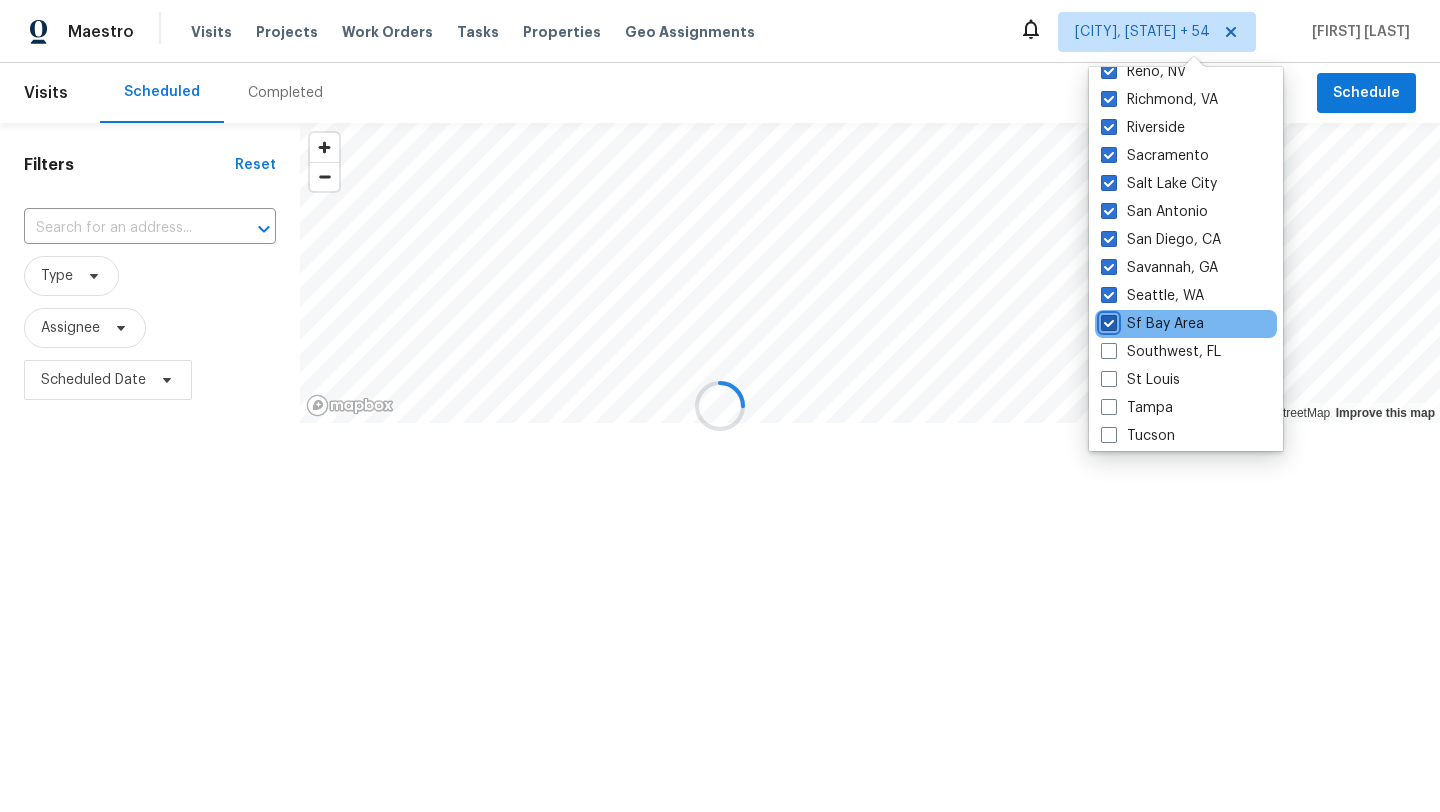 checkbox on "true" 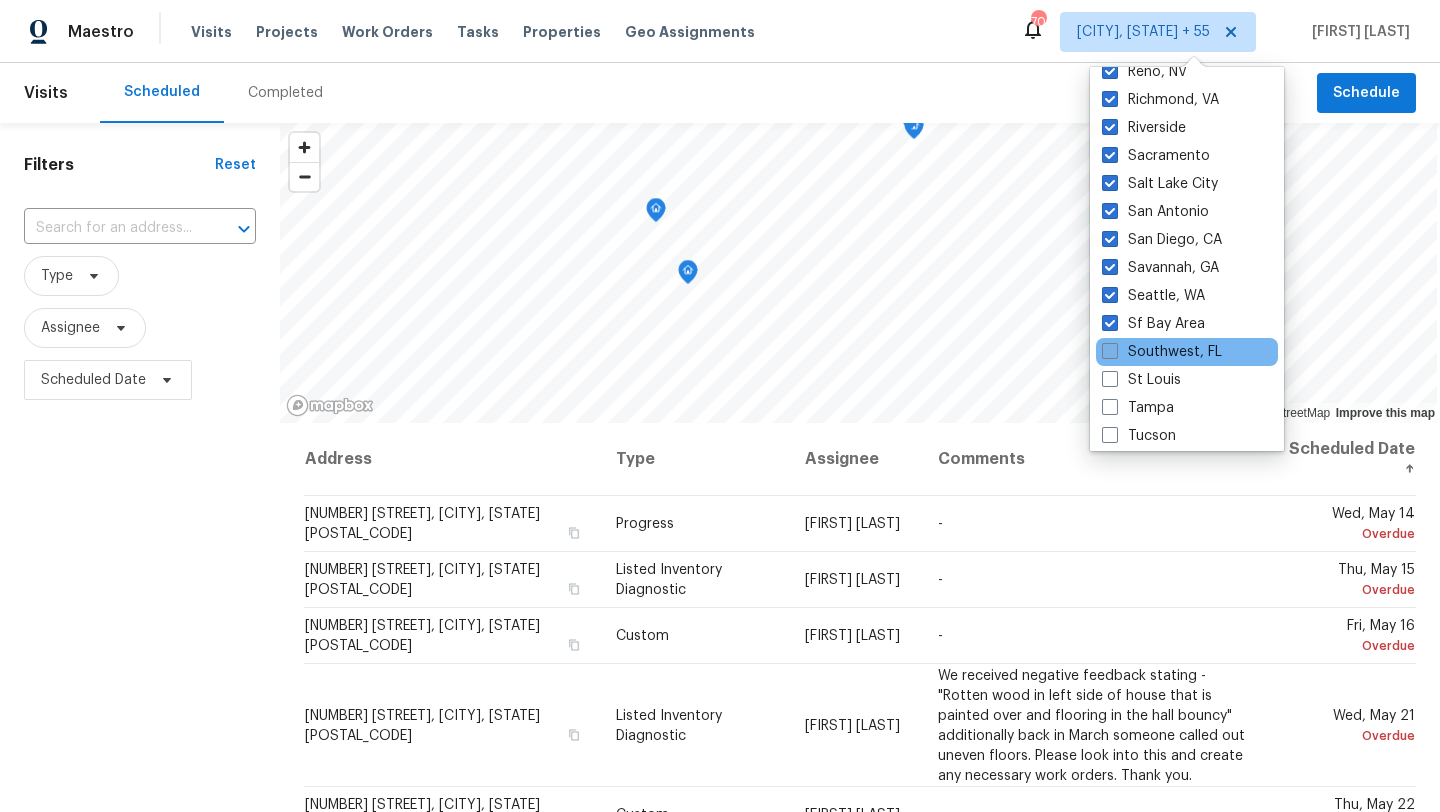 click on "Southwest, FL" at bounding box center [1162, 352] 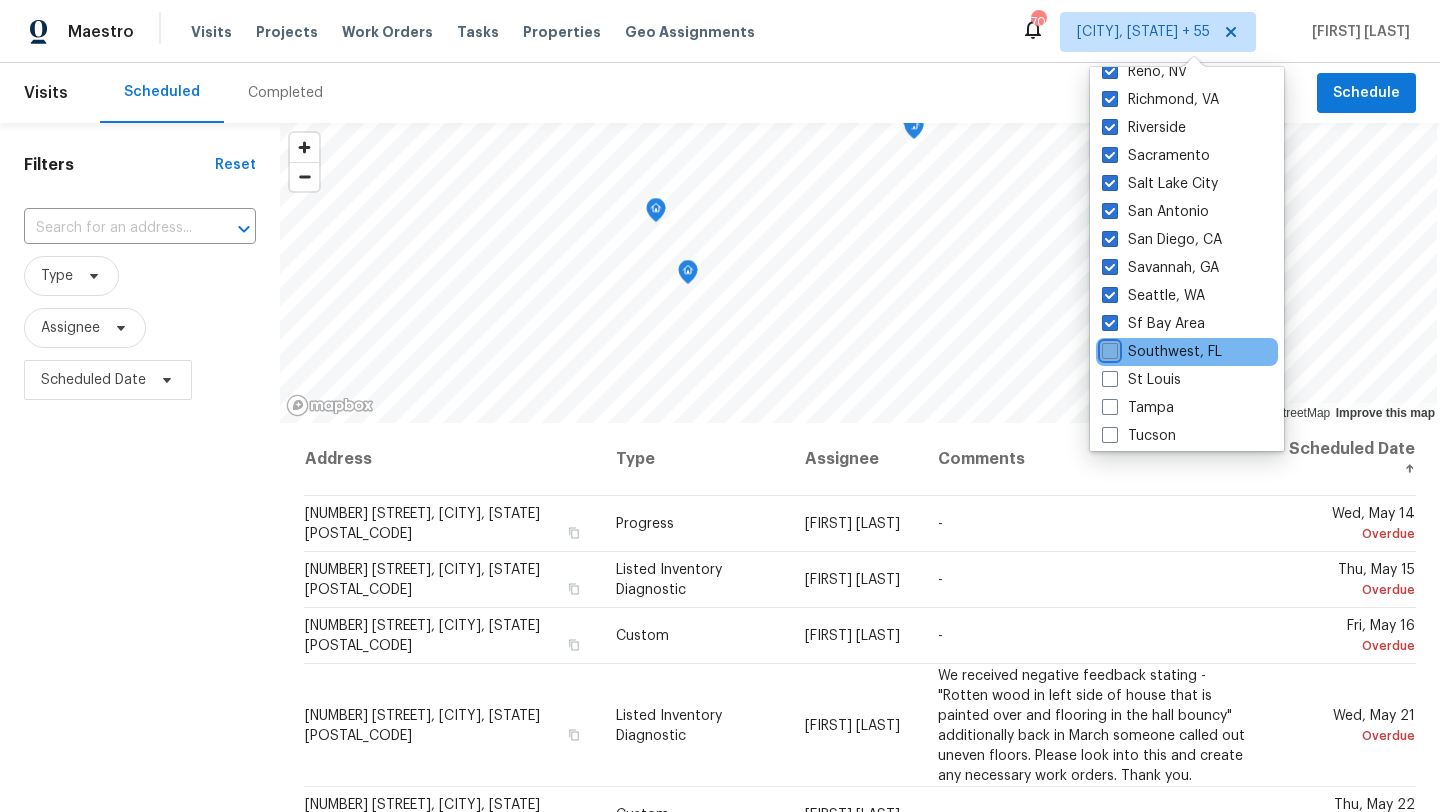 click on "Southwest, FL" at bounding box center (1108, 348) 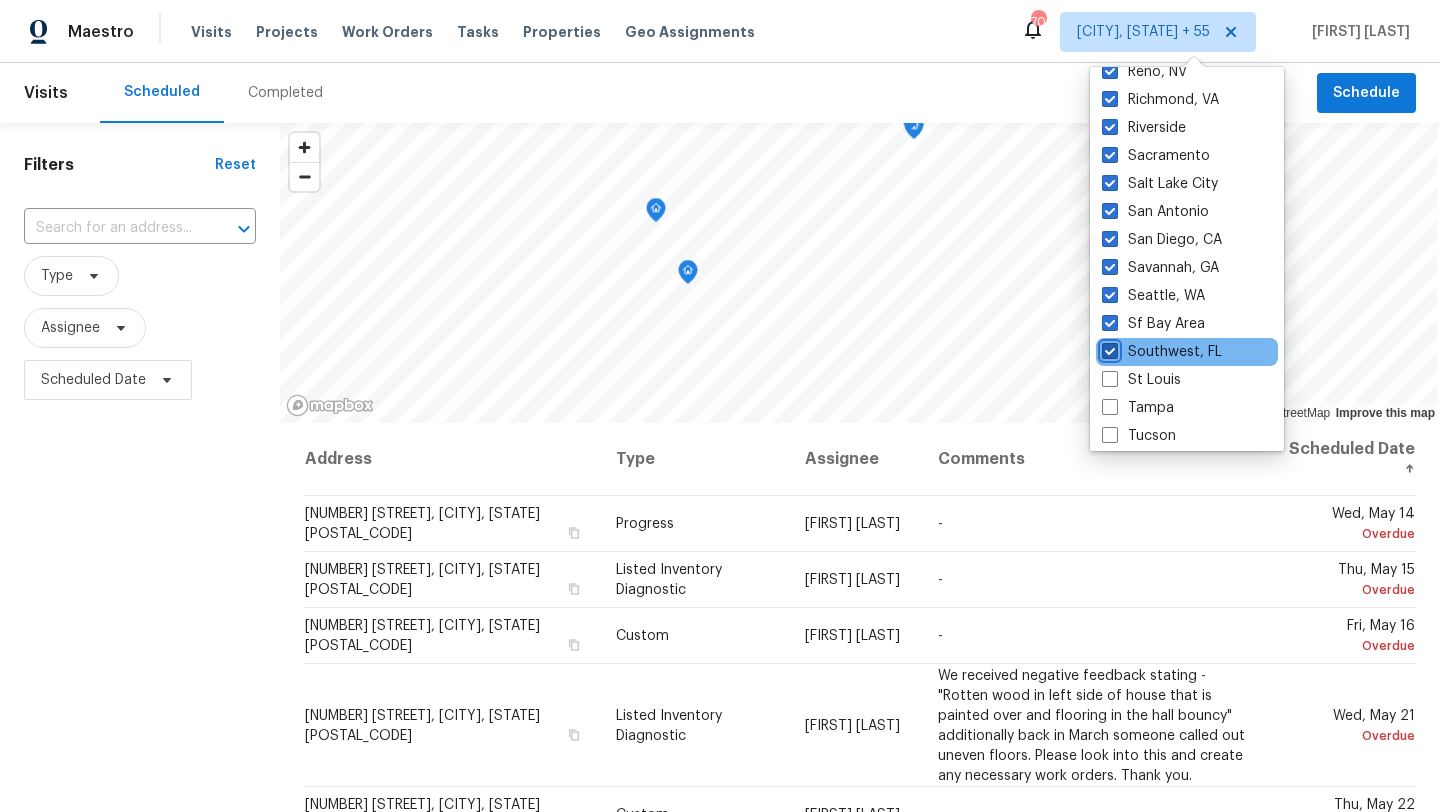 checkbox on "true" 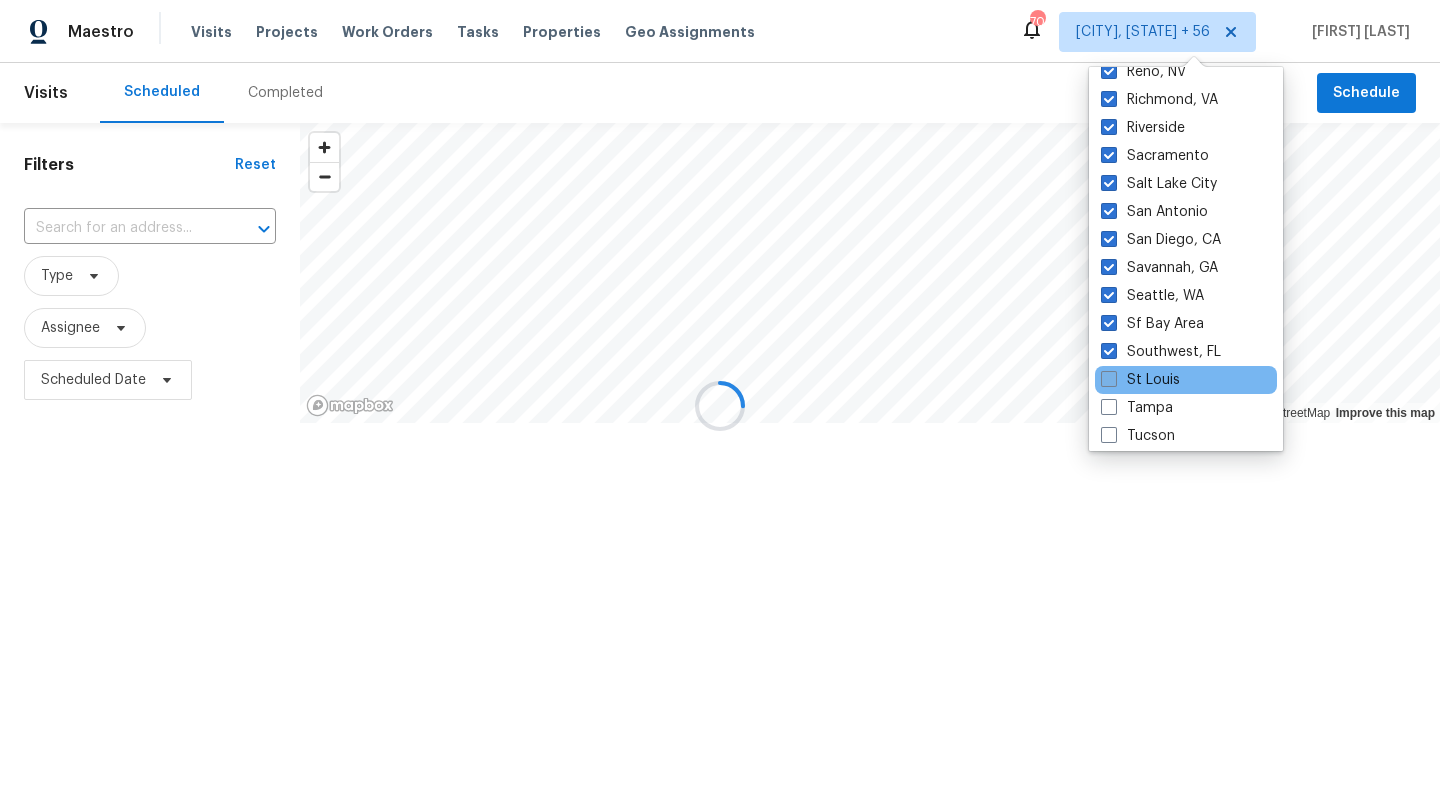 click at bounding box center [1109, 379] 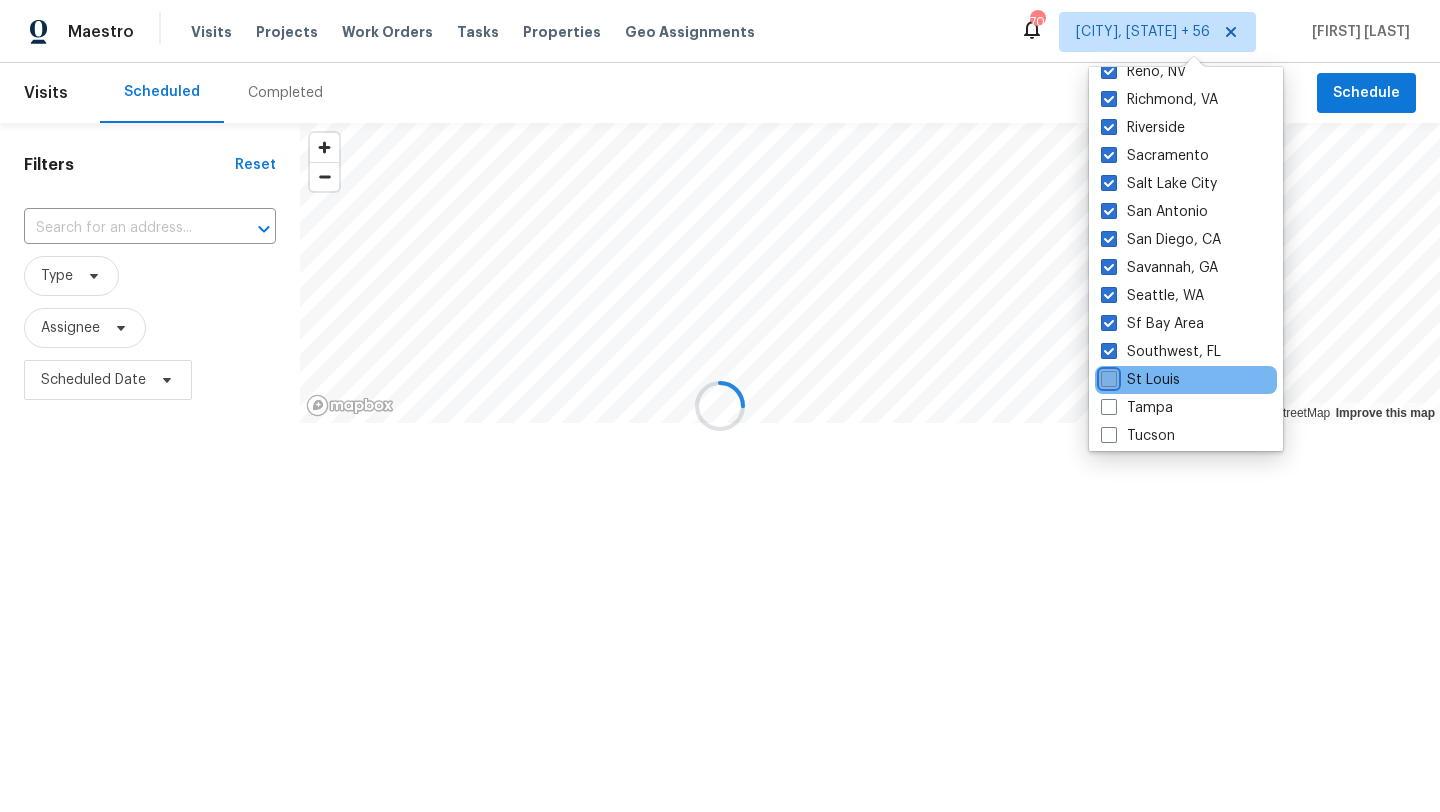 click on "St Louis" at bounding box center (1107, 376) 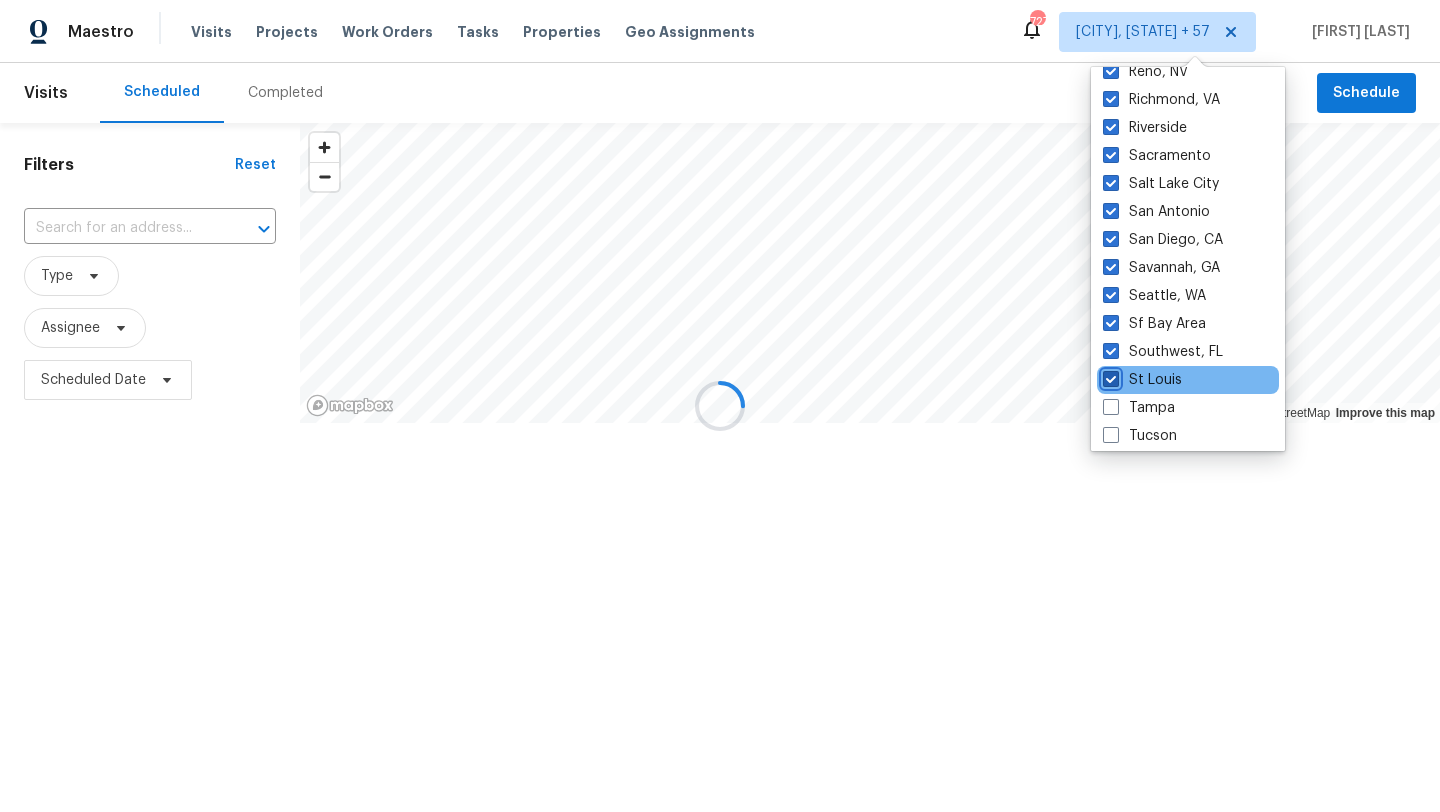 click on "St Louis" at bounding box center [1109, 376] 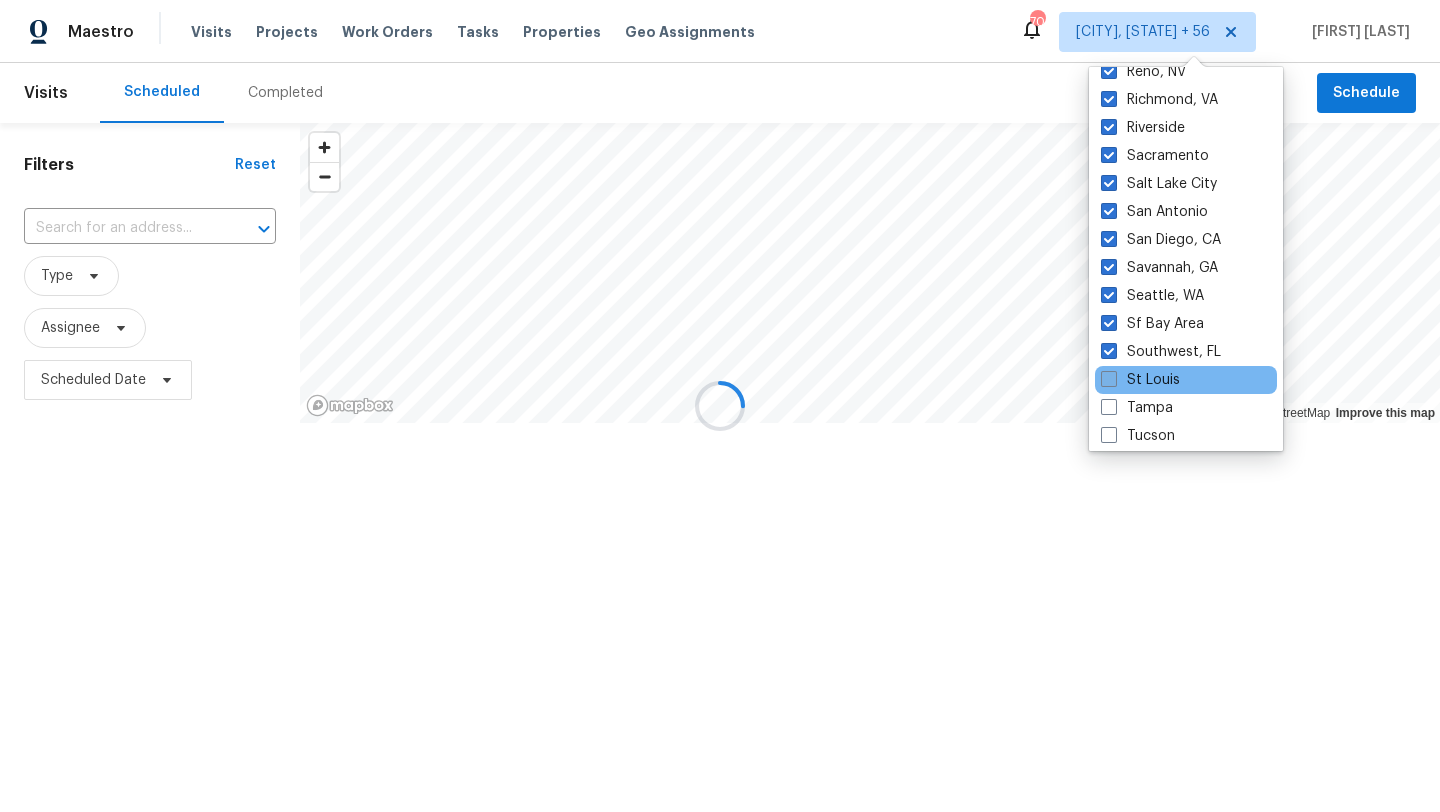 click at bounding box center (1109, 379) 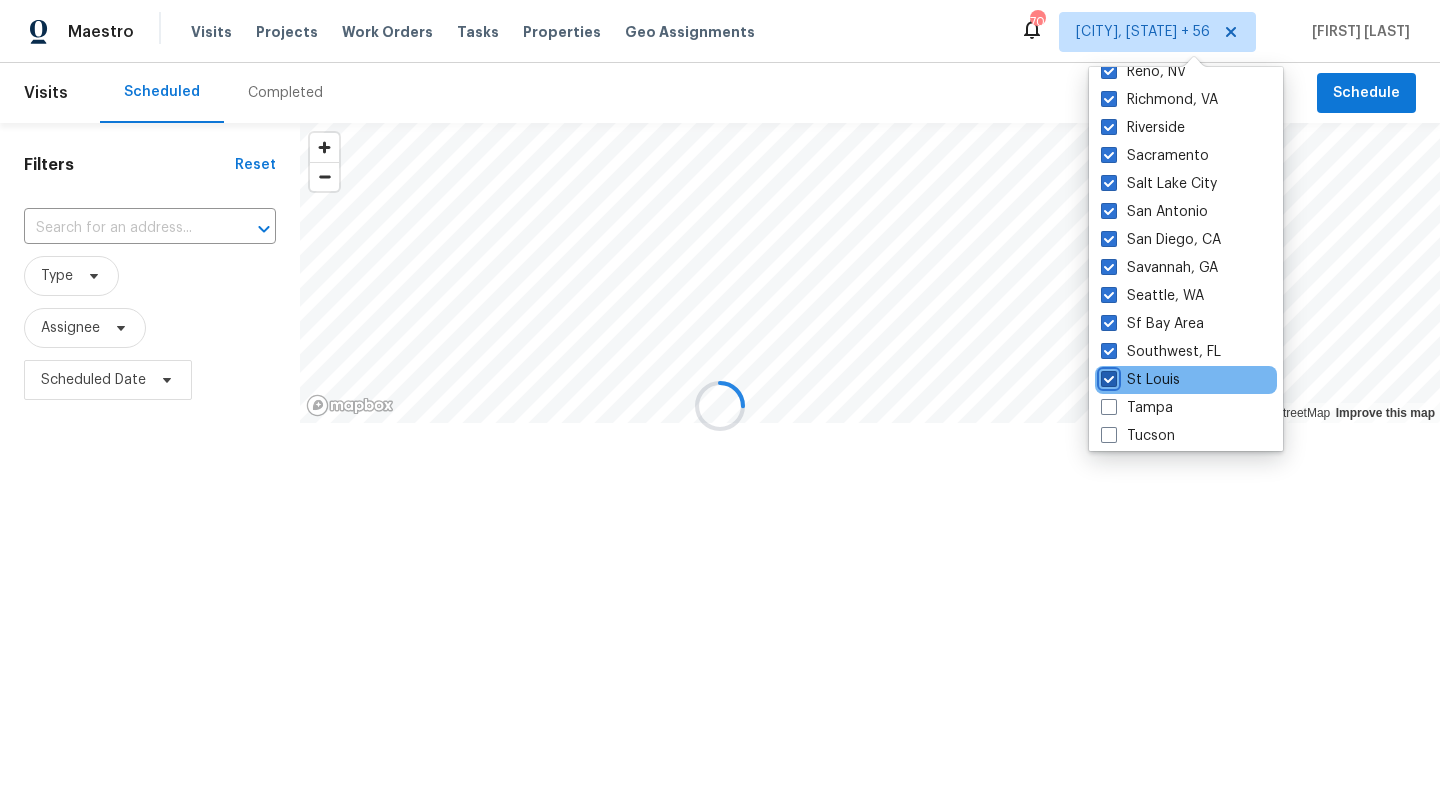 checkbox on "true" 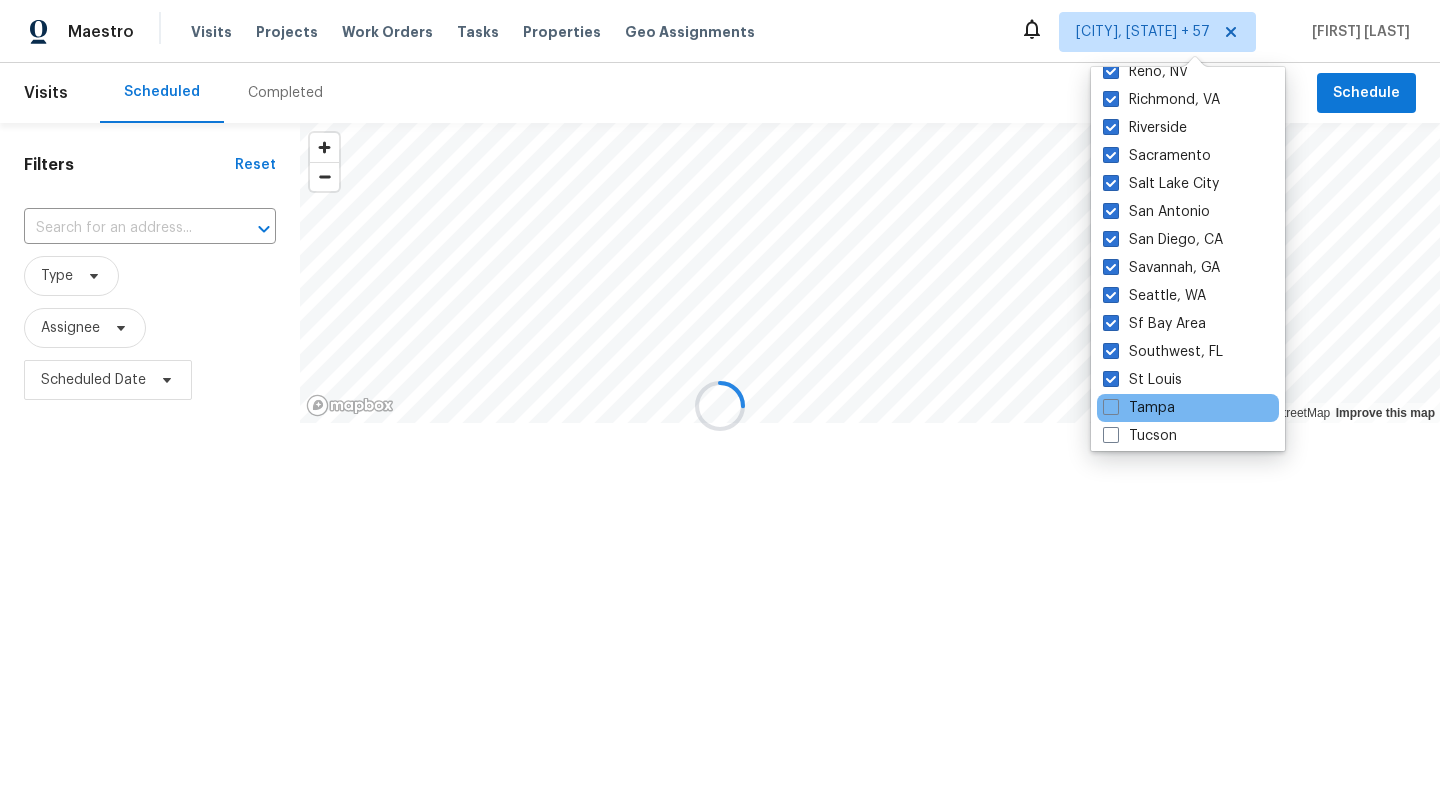 click on "Tampa" at bounding box center (1188, 408) 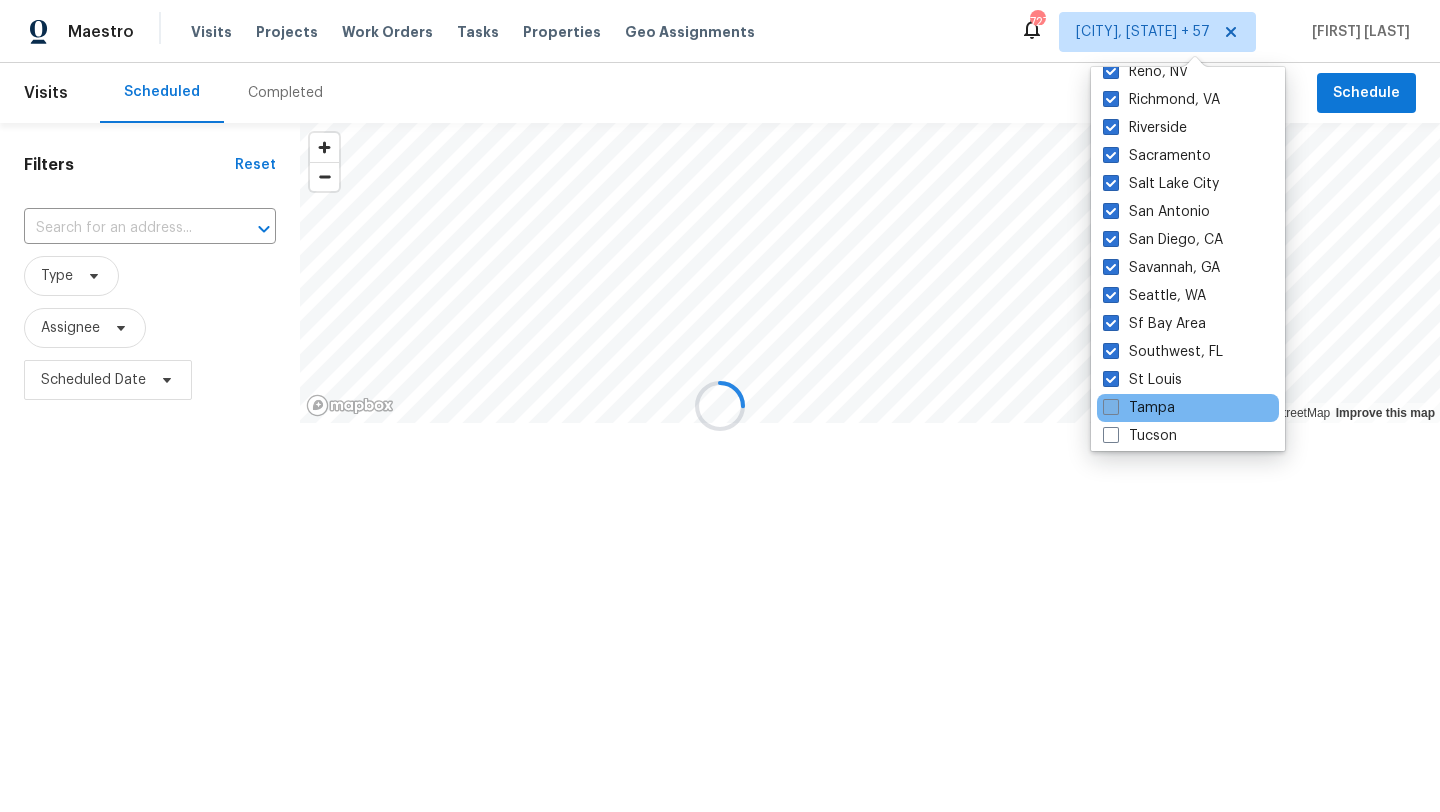click at bounding box center [1111, 407] 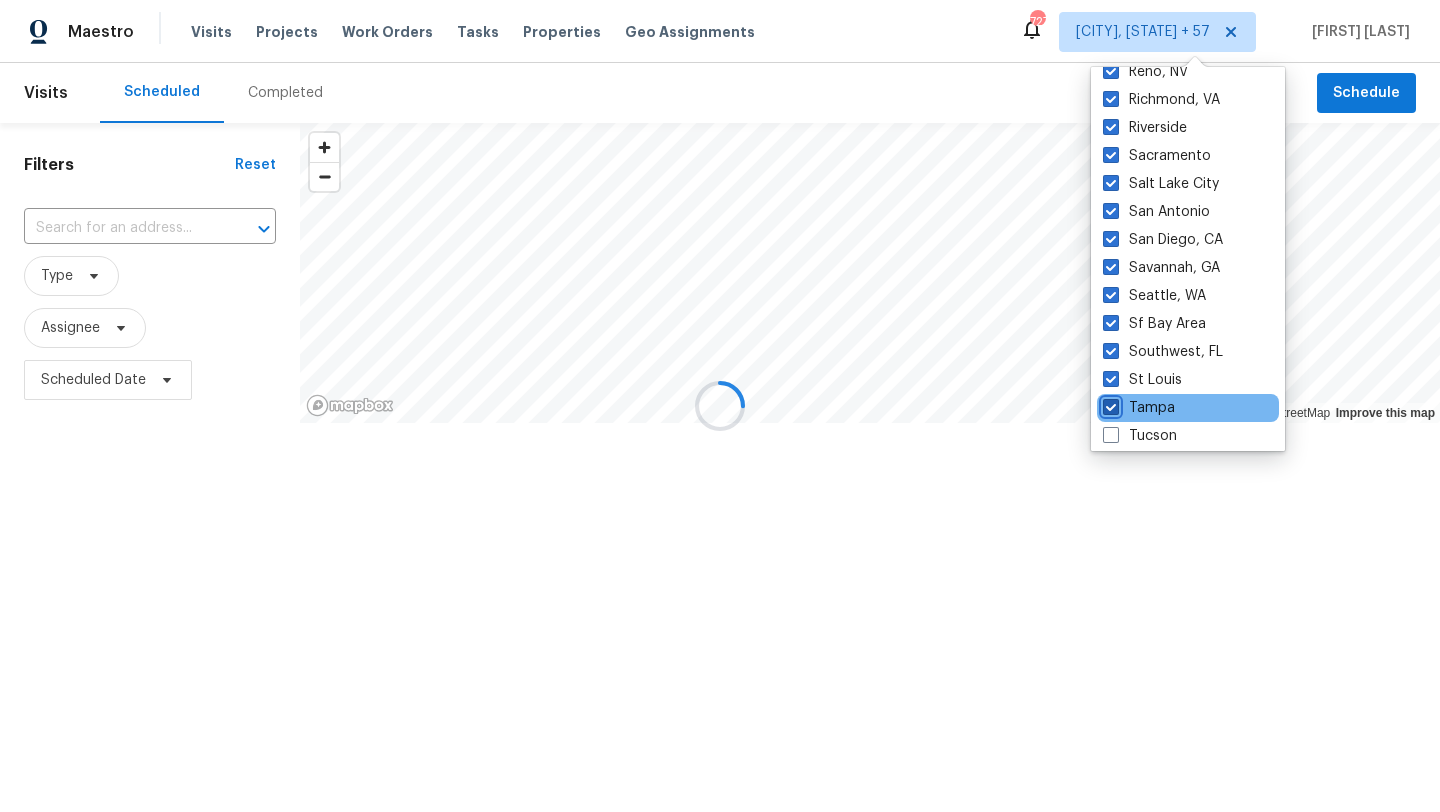 checkbox on "true" 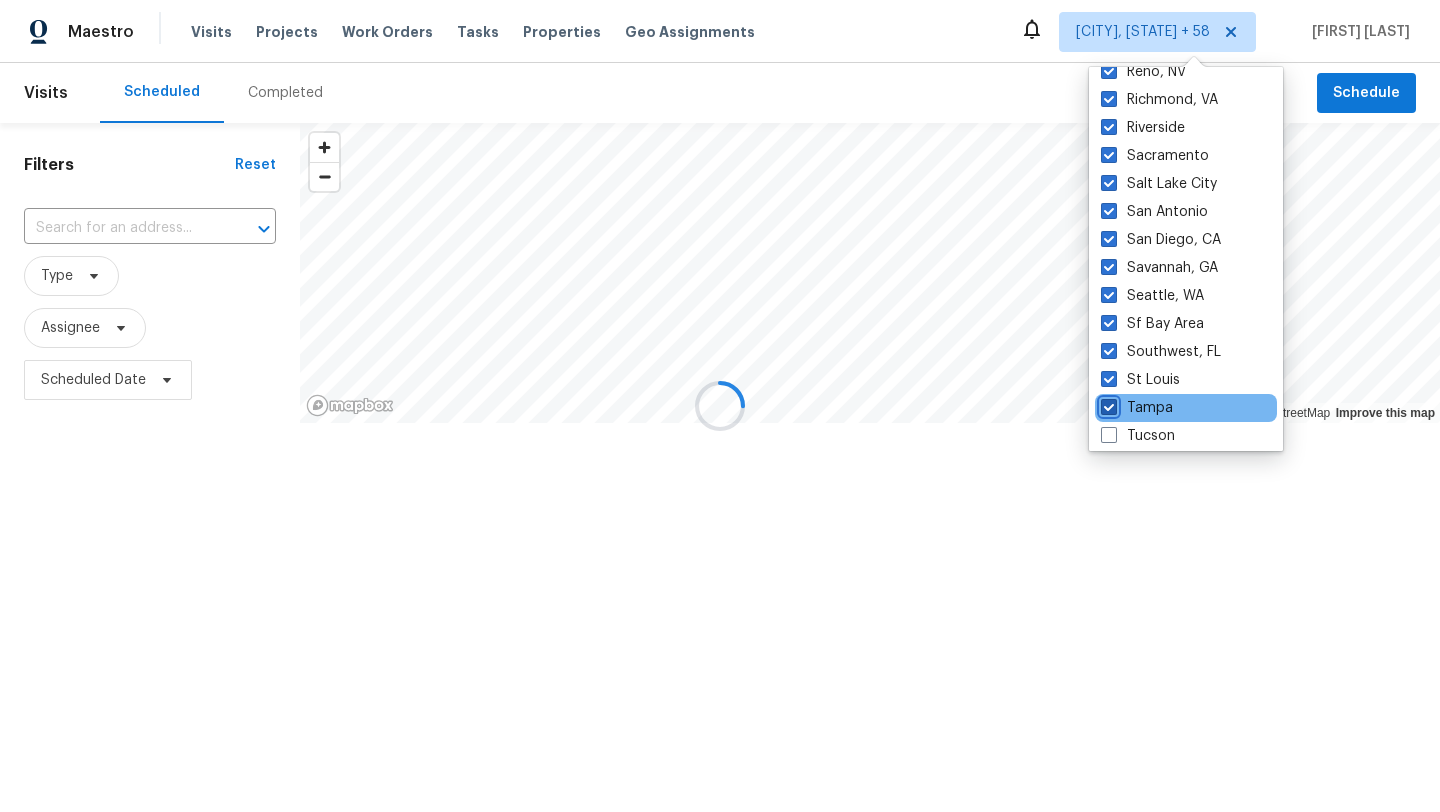 scroll, scrollTop: 1340, scrollLeft: 0, axis: vertical 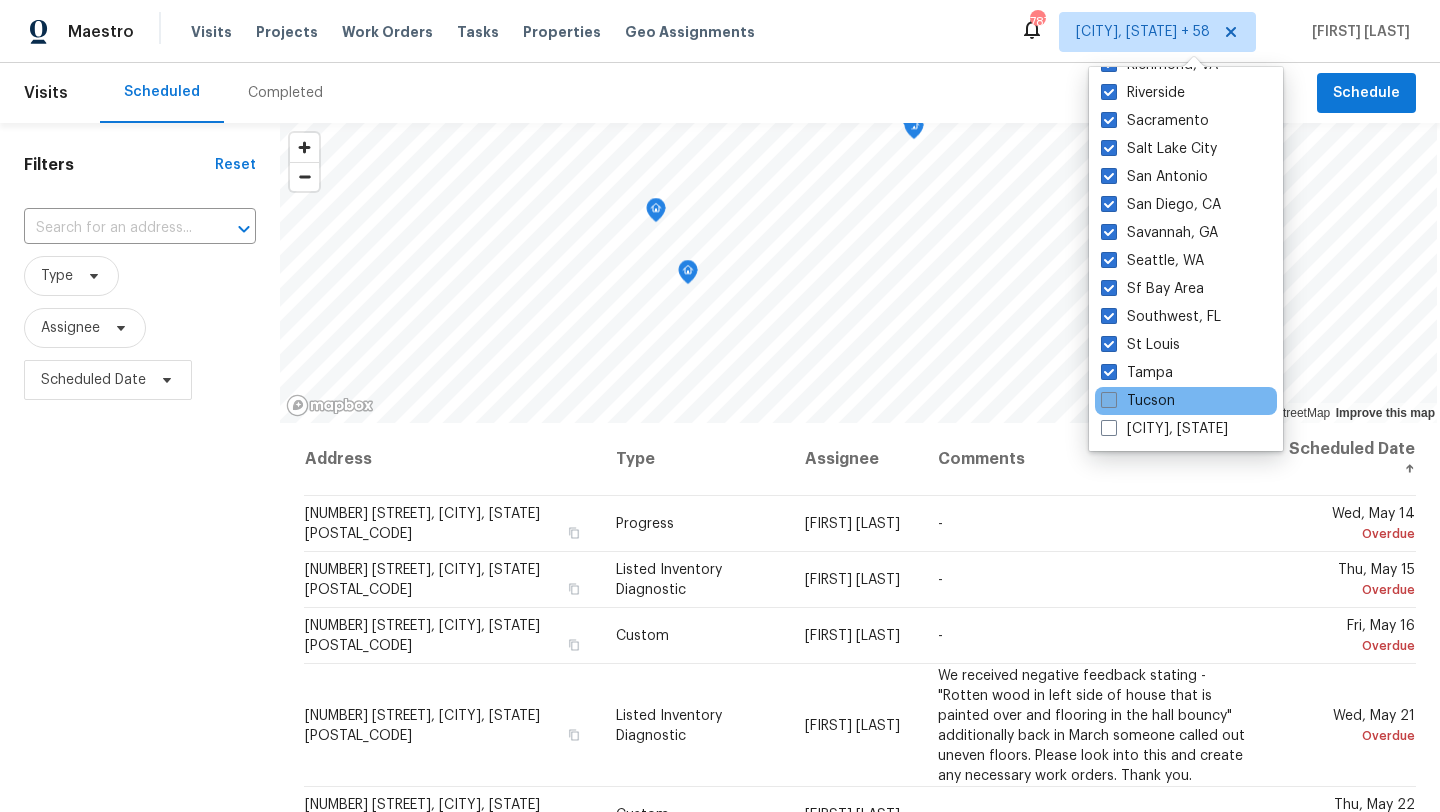click at bounding box center (1109, 400) 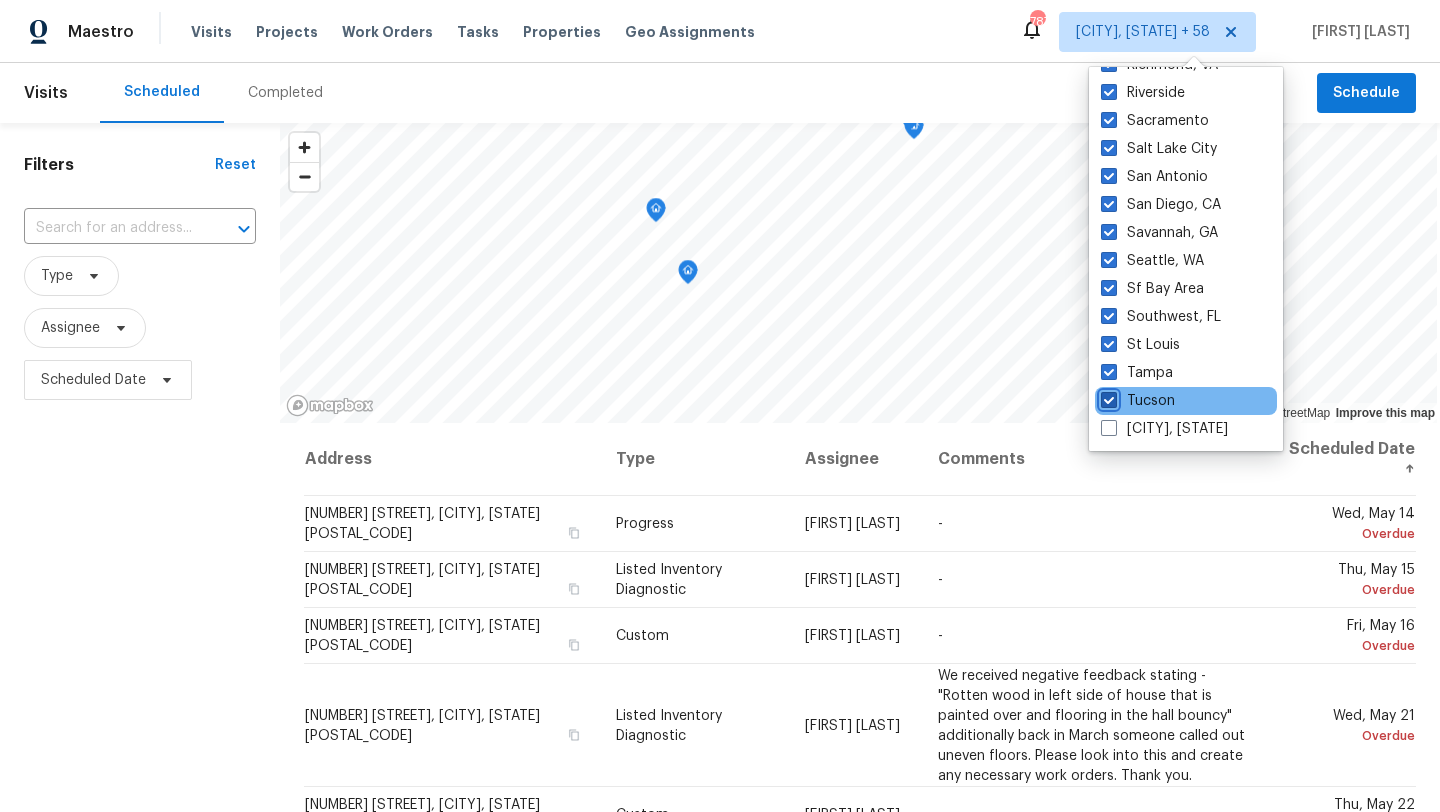 click on "Tucson" at bounding box center (1107, 397) 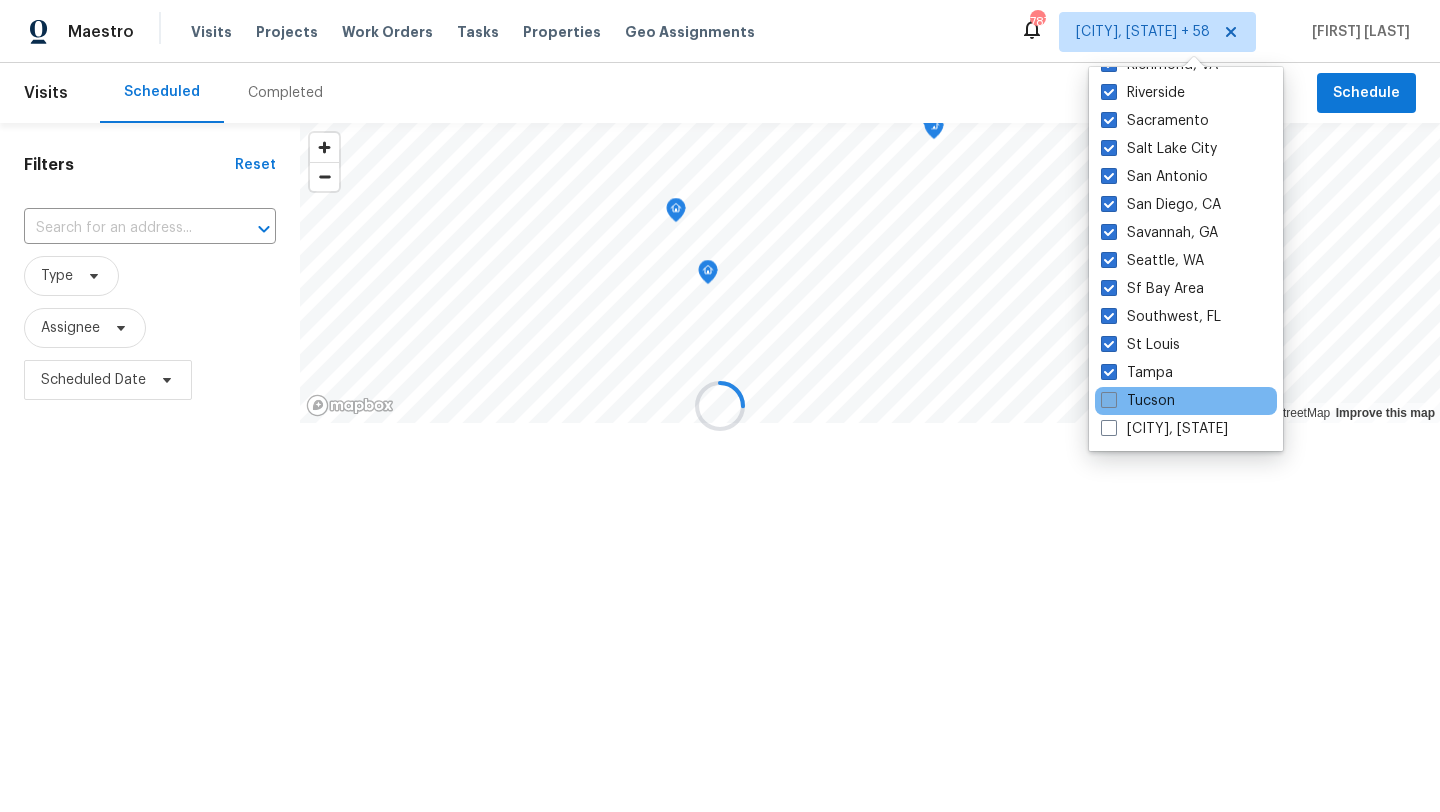 click at bounding box center (1109, 400) 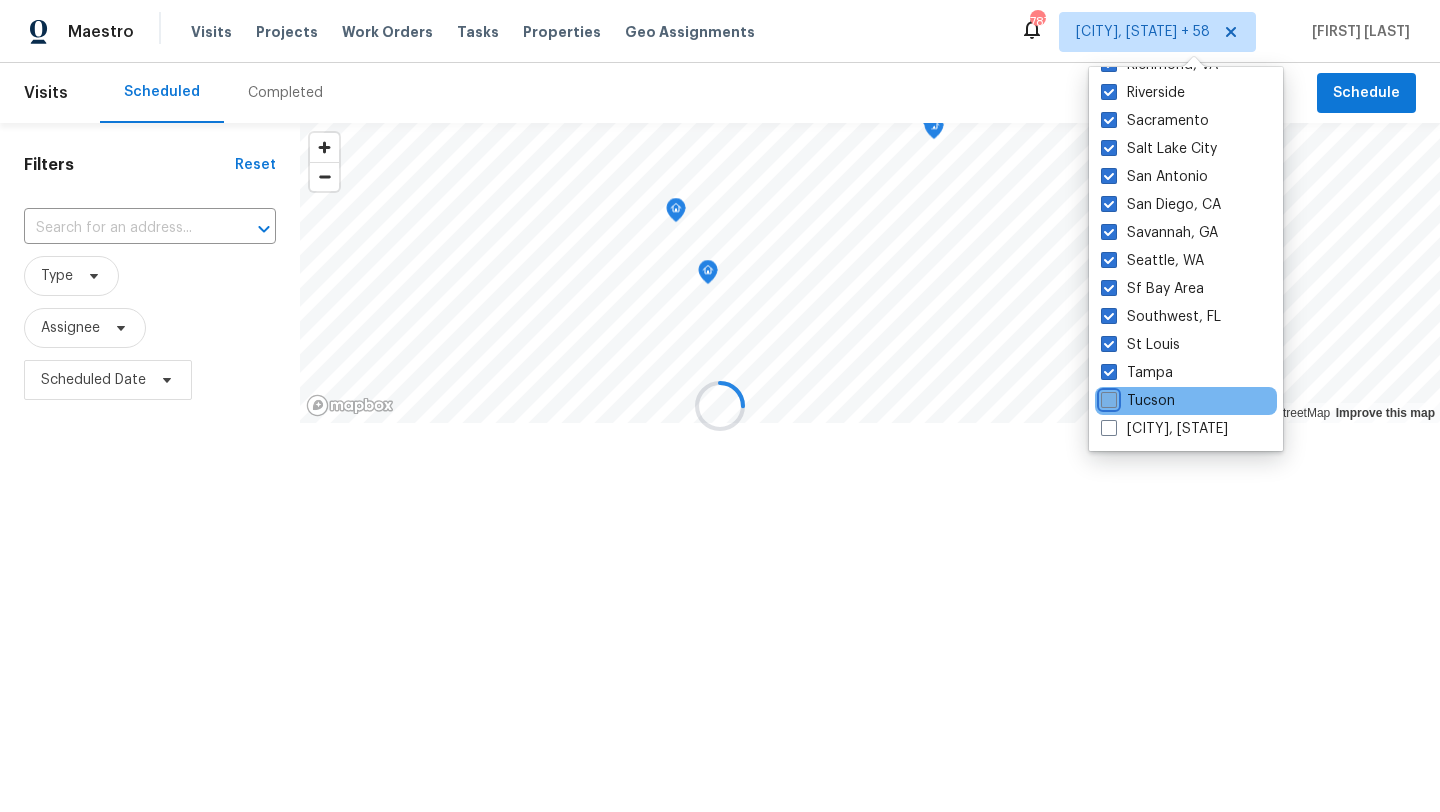 click on "Tucson" at bounding box center (1107, 397) 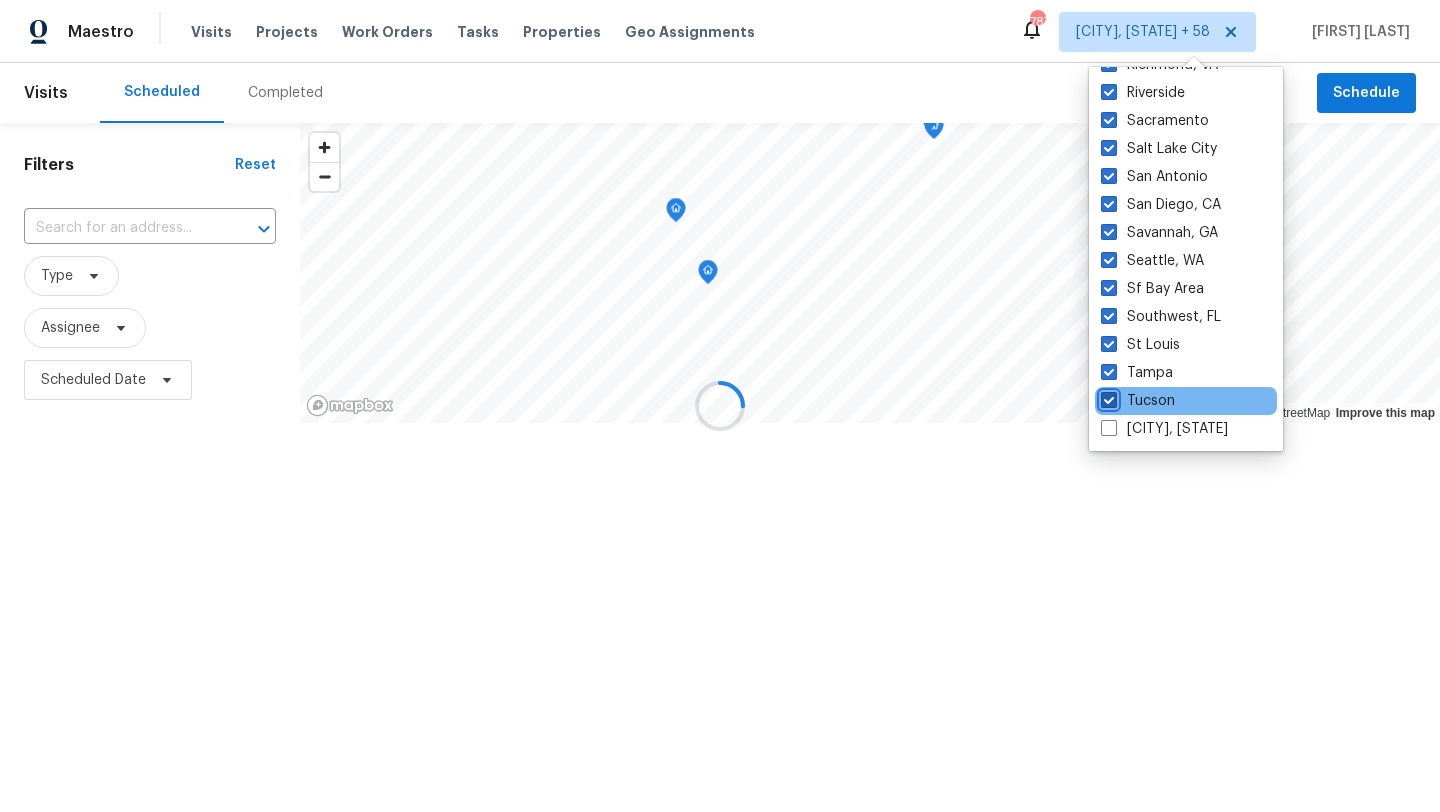 checkbox on "true" 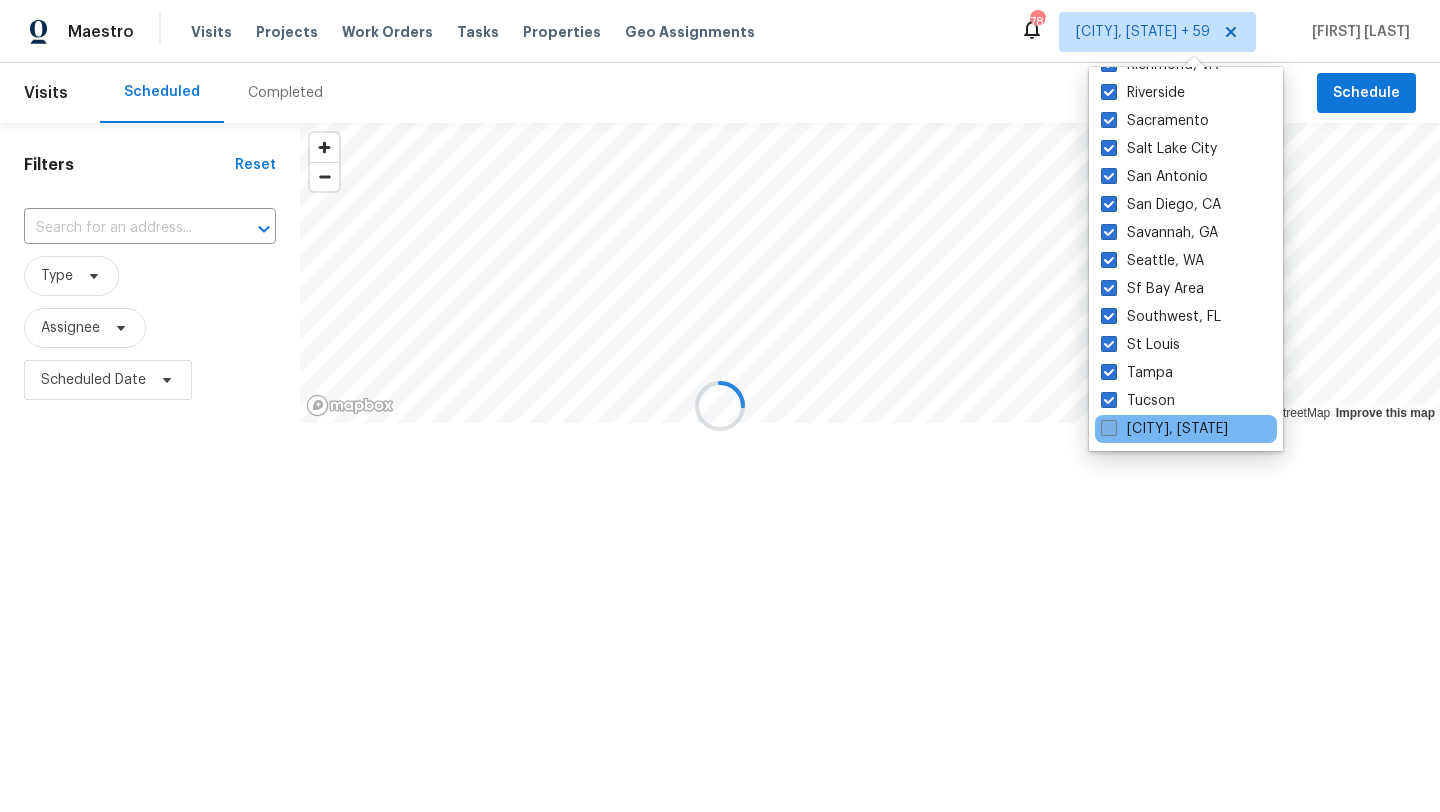 click at bounding box center [1109, 428] 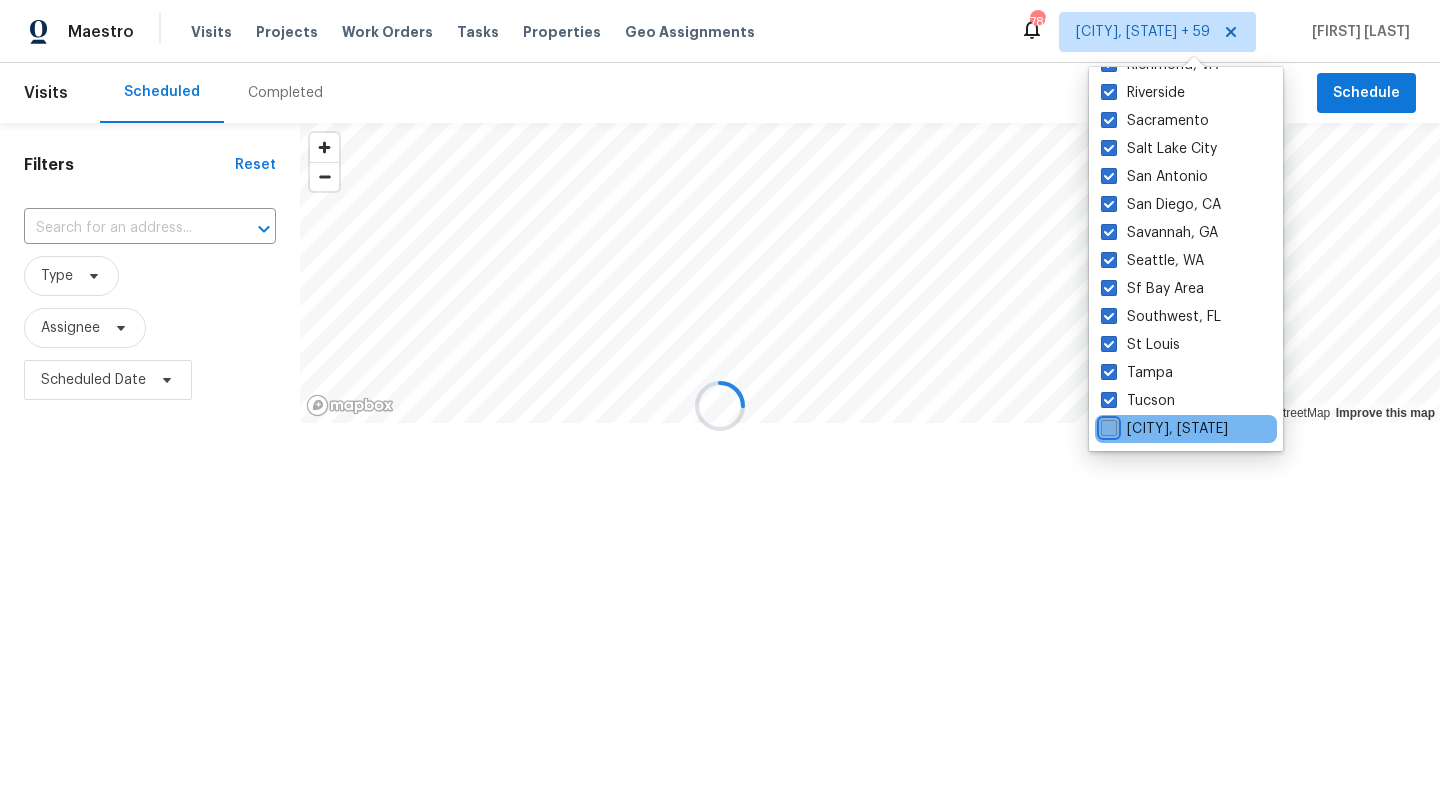 click on "Washington, DC" at bounding box center [1107, 425] 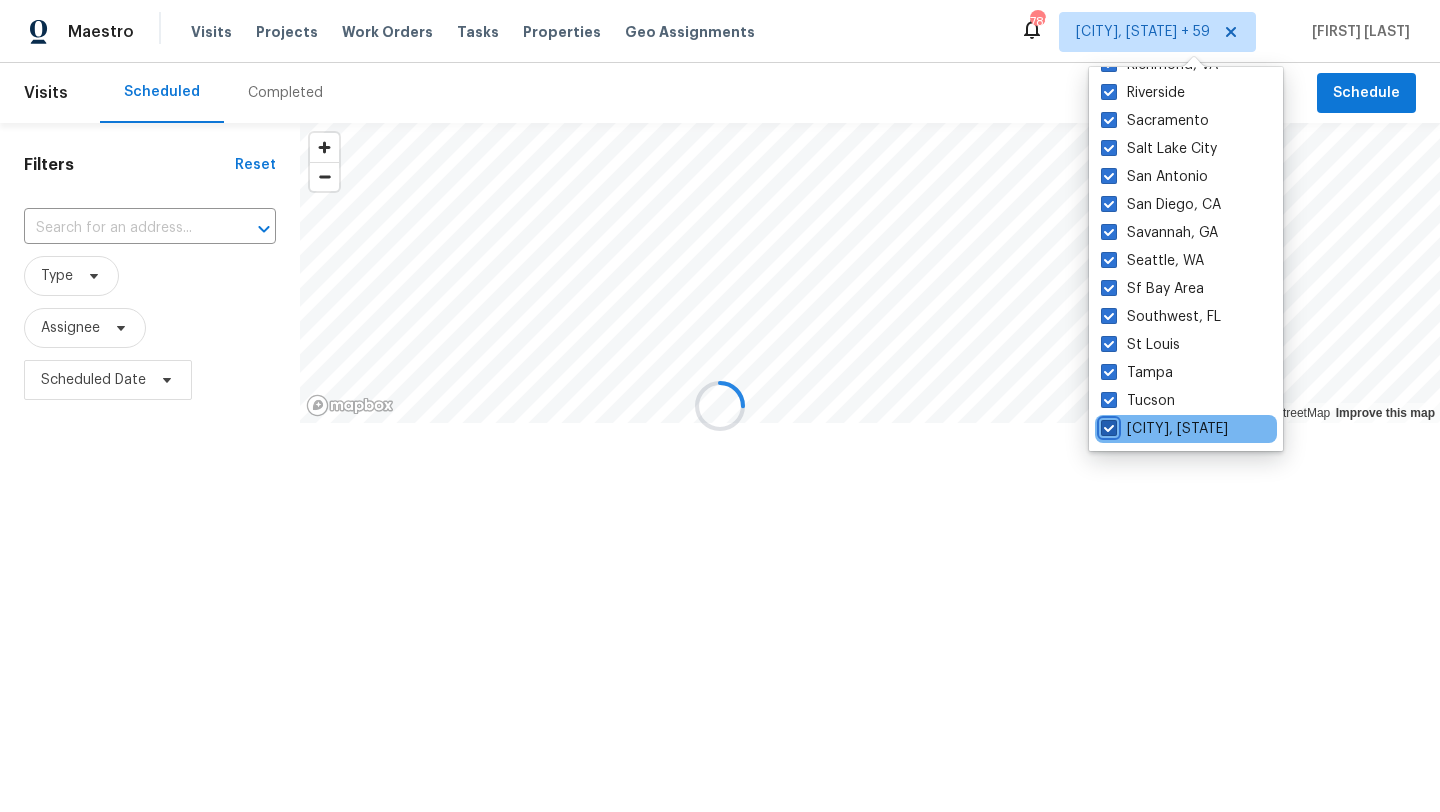 checkbox on "true" 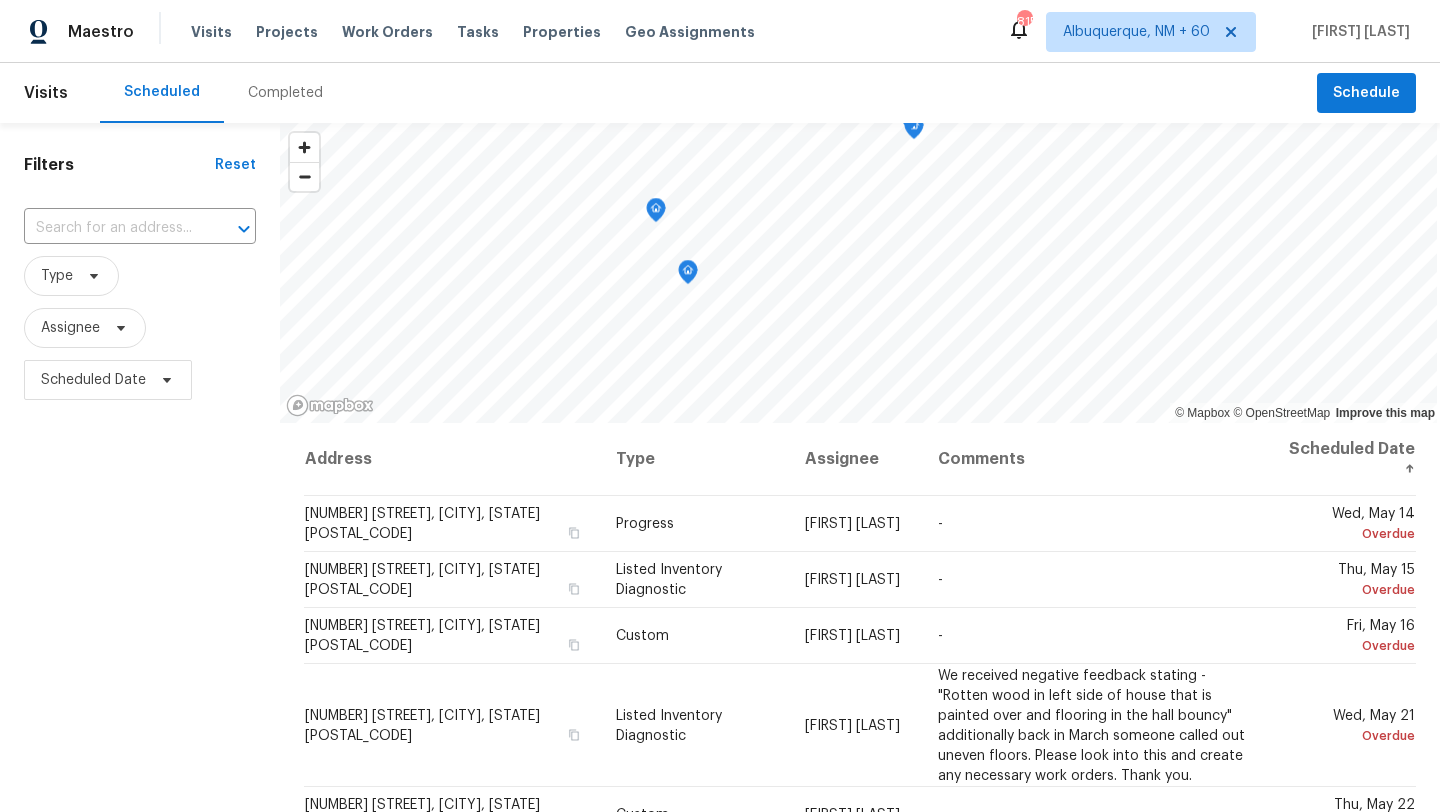 click on "Filters Reset ​ Type Assignee Scheduled Date" at bounding box center (140, 598) 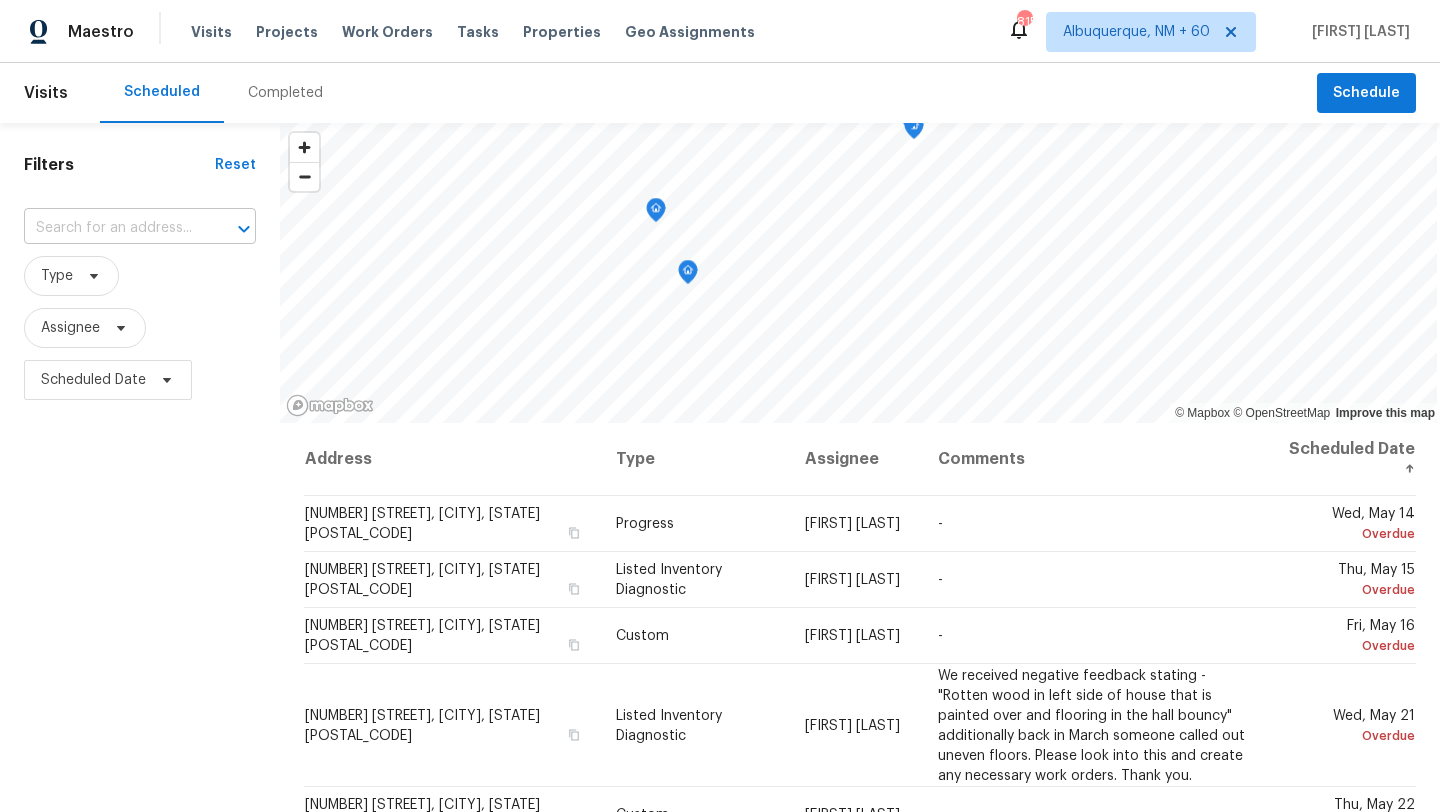 click at bounding box center [112, 228] 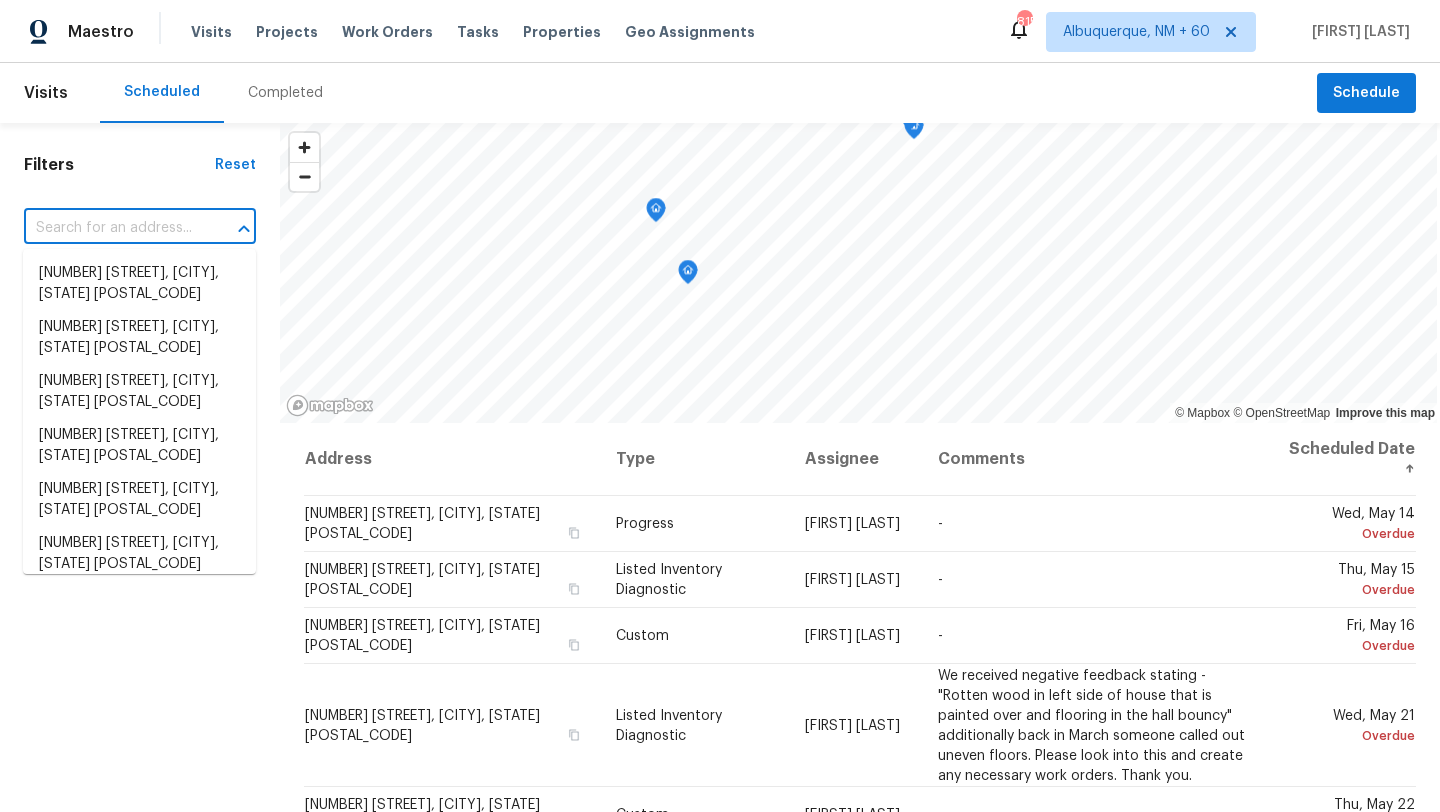 paste on "5021 W St Kateri Dr Laveen, AZ 85339" 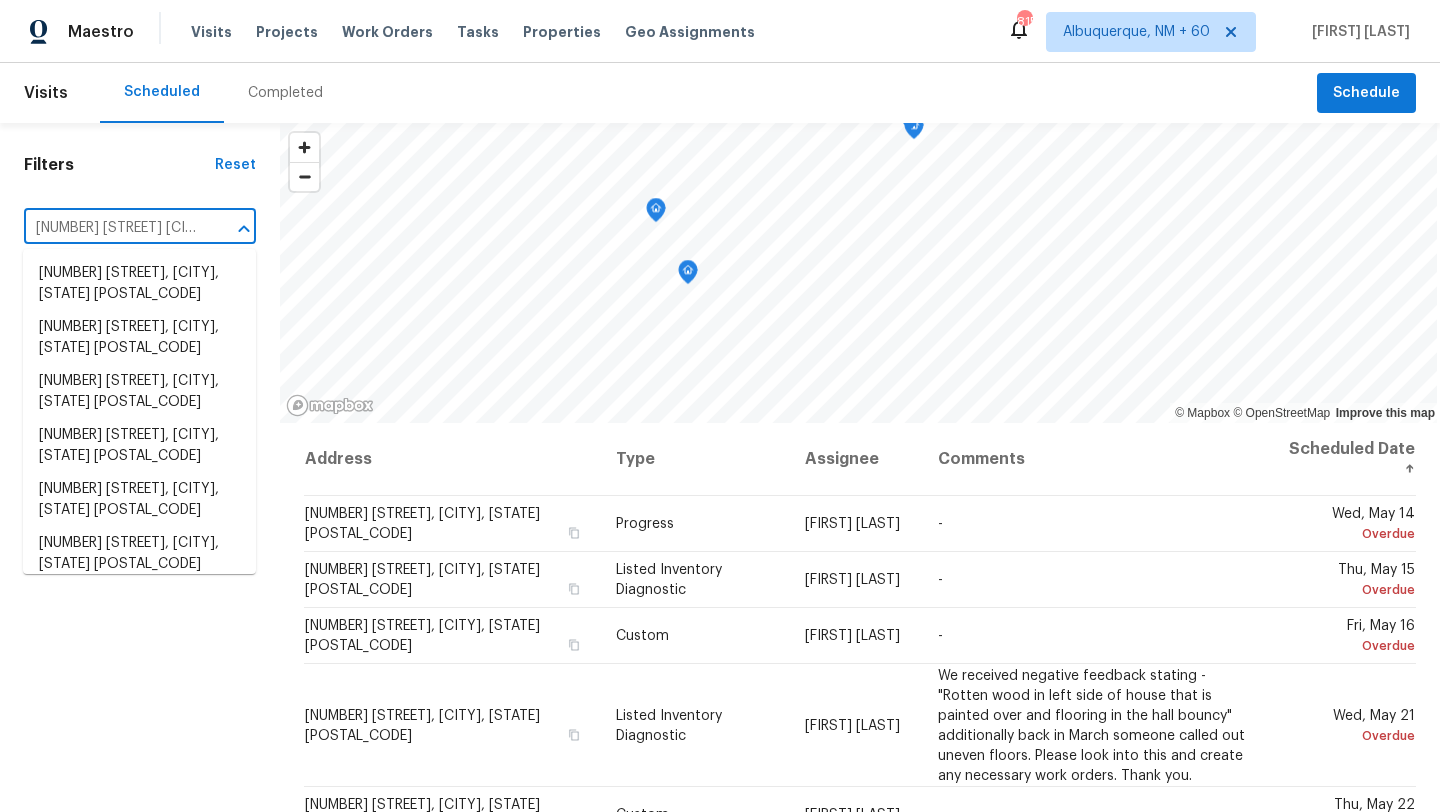 scroll, scrollTop: 0, scrollLeft: 82, axis: horizontal 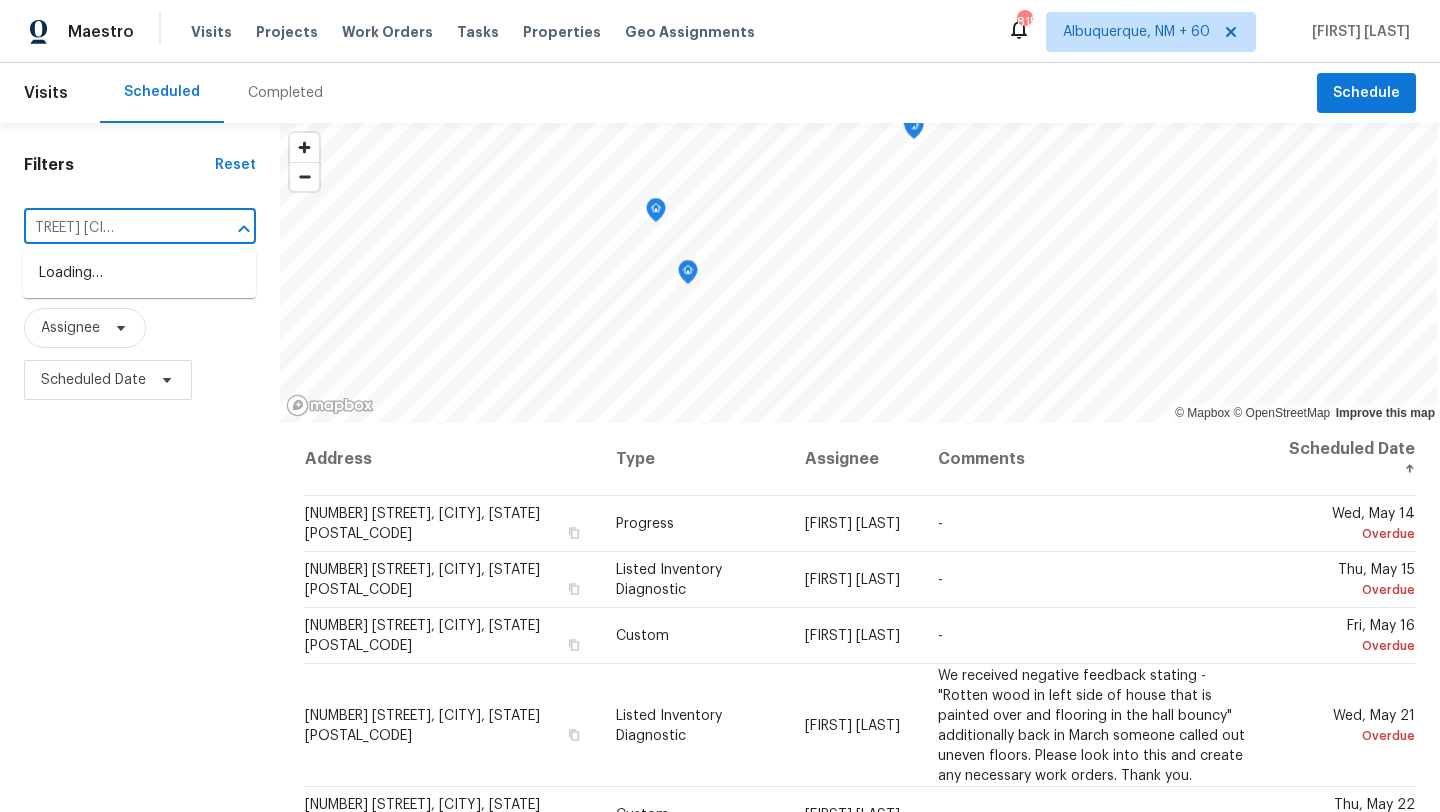 type on "5021 W St Kateri Dr Laveen, AZ 85339" 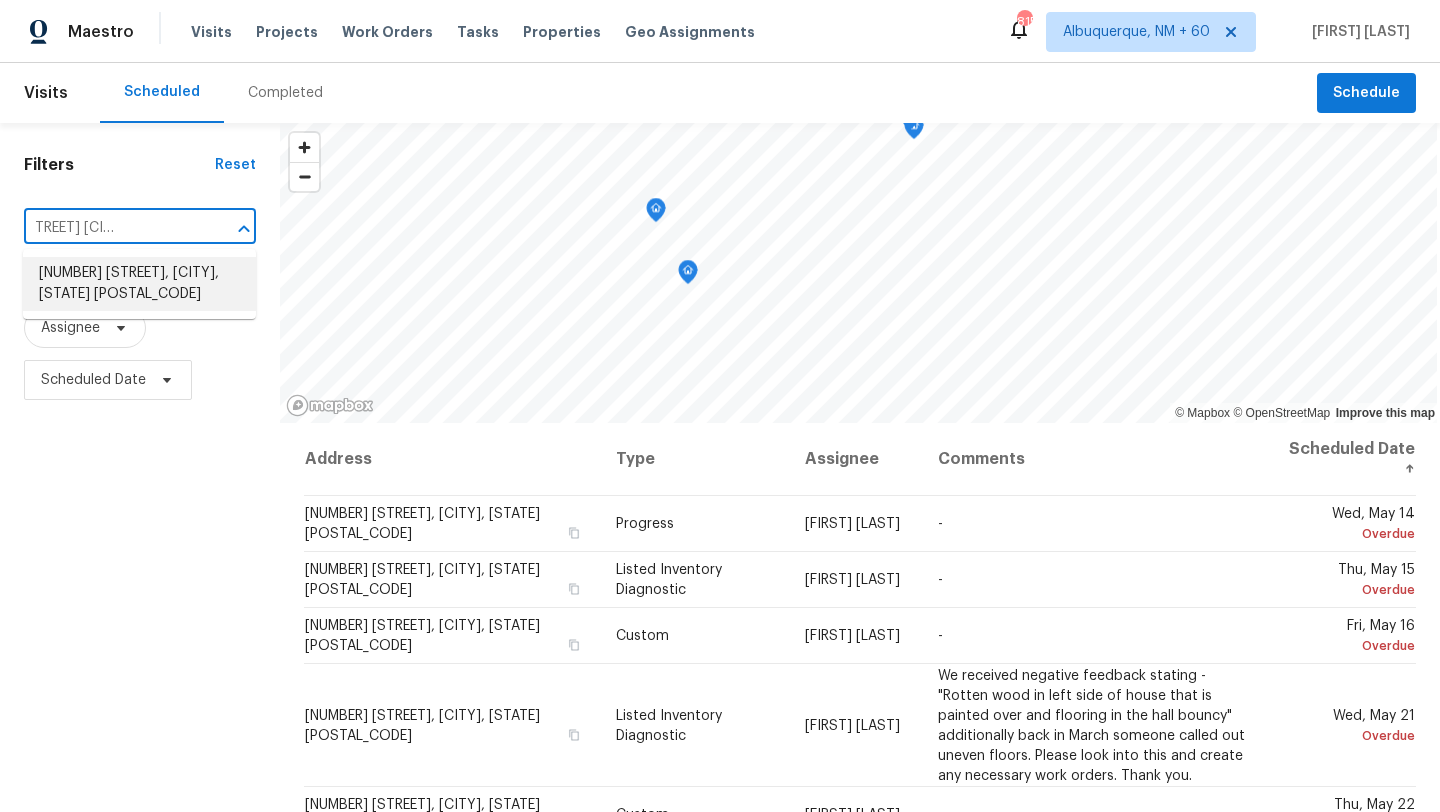 click on "5021 W St Kateri Dr, Laveen, AZ 85339" at bounding box center (139, 284) 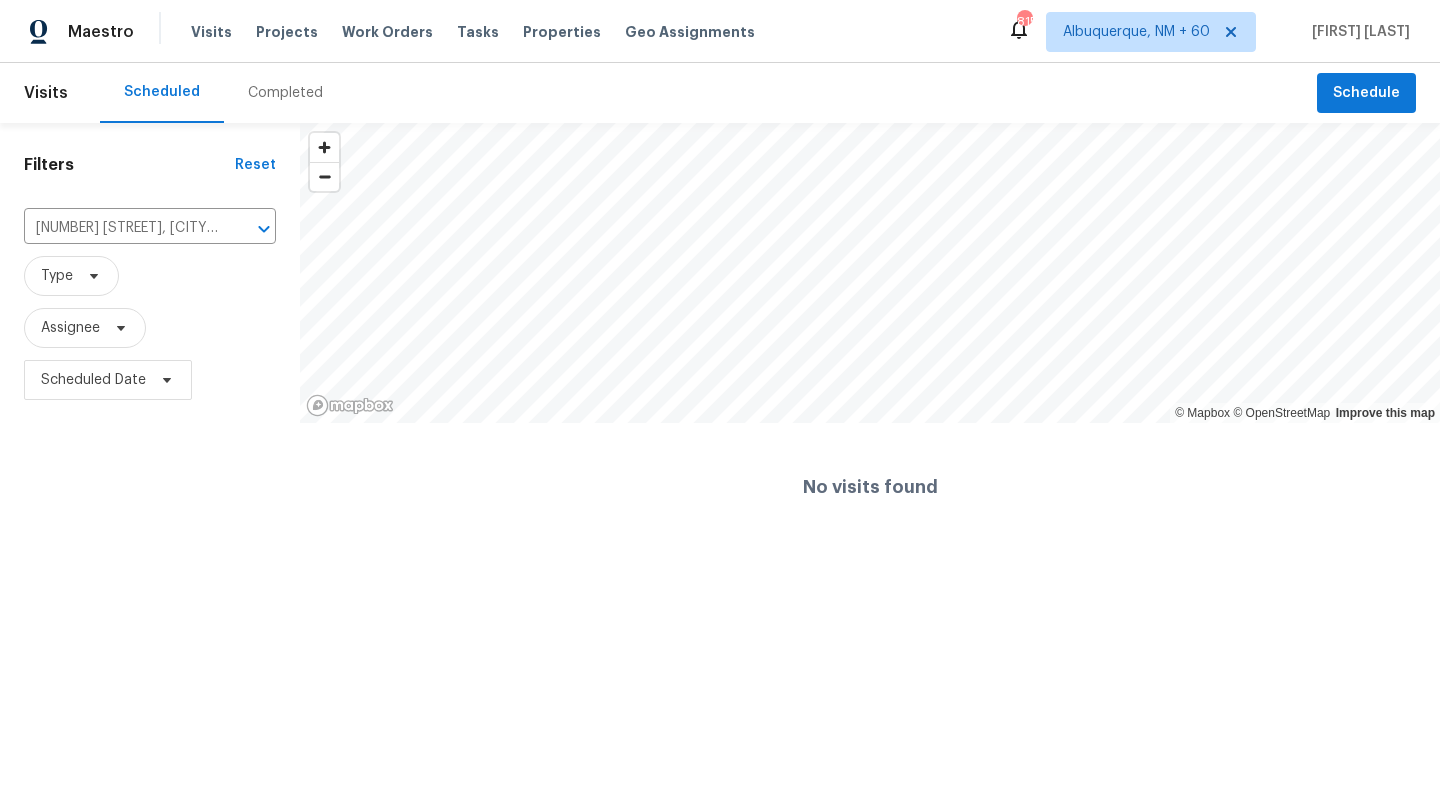 click on "Completed" at bounding box center [285, 93] 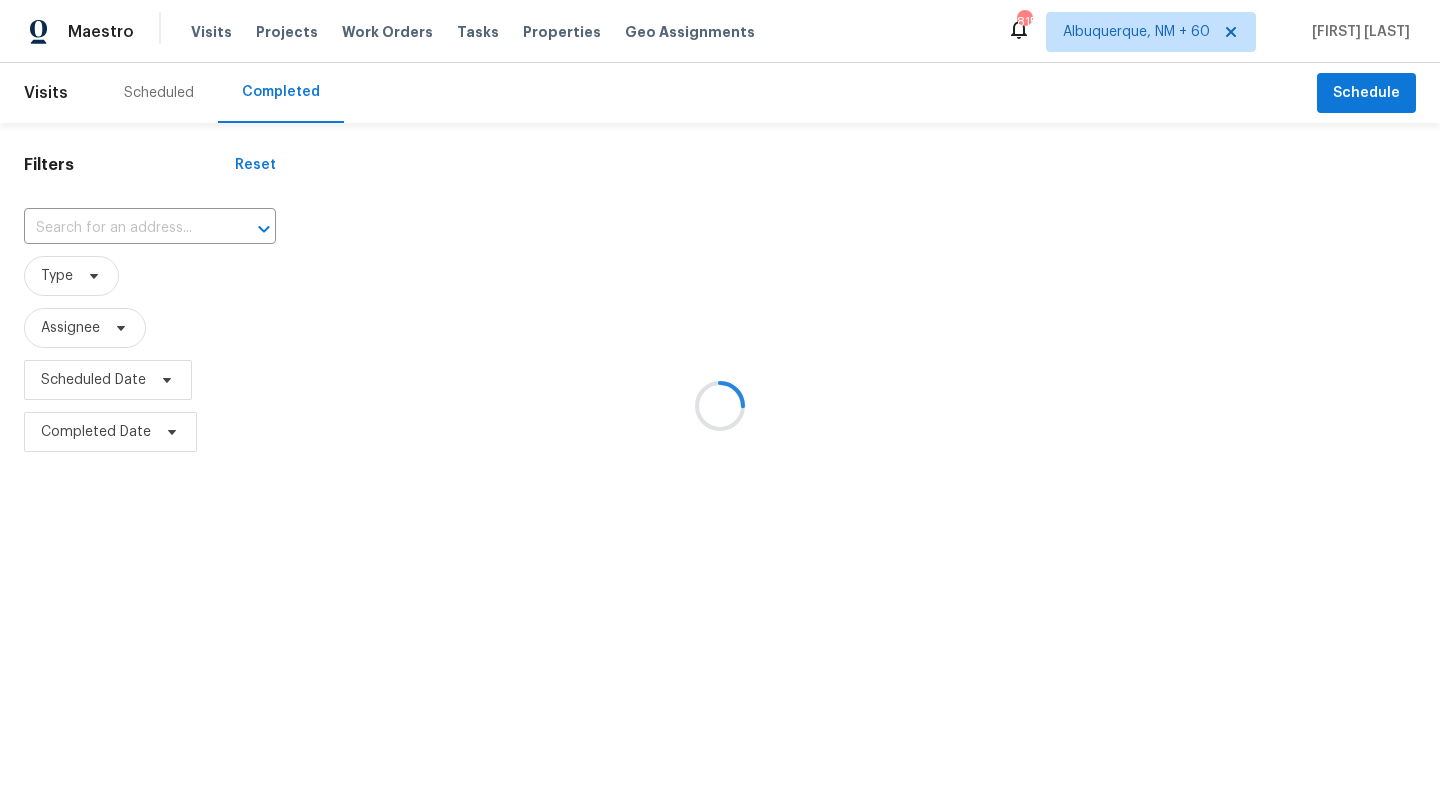 click at bounding box center (720, 406) 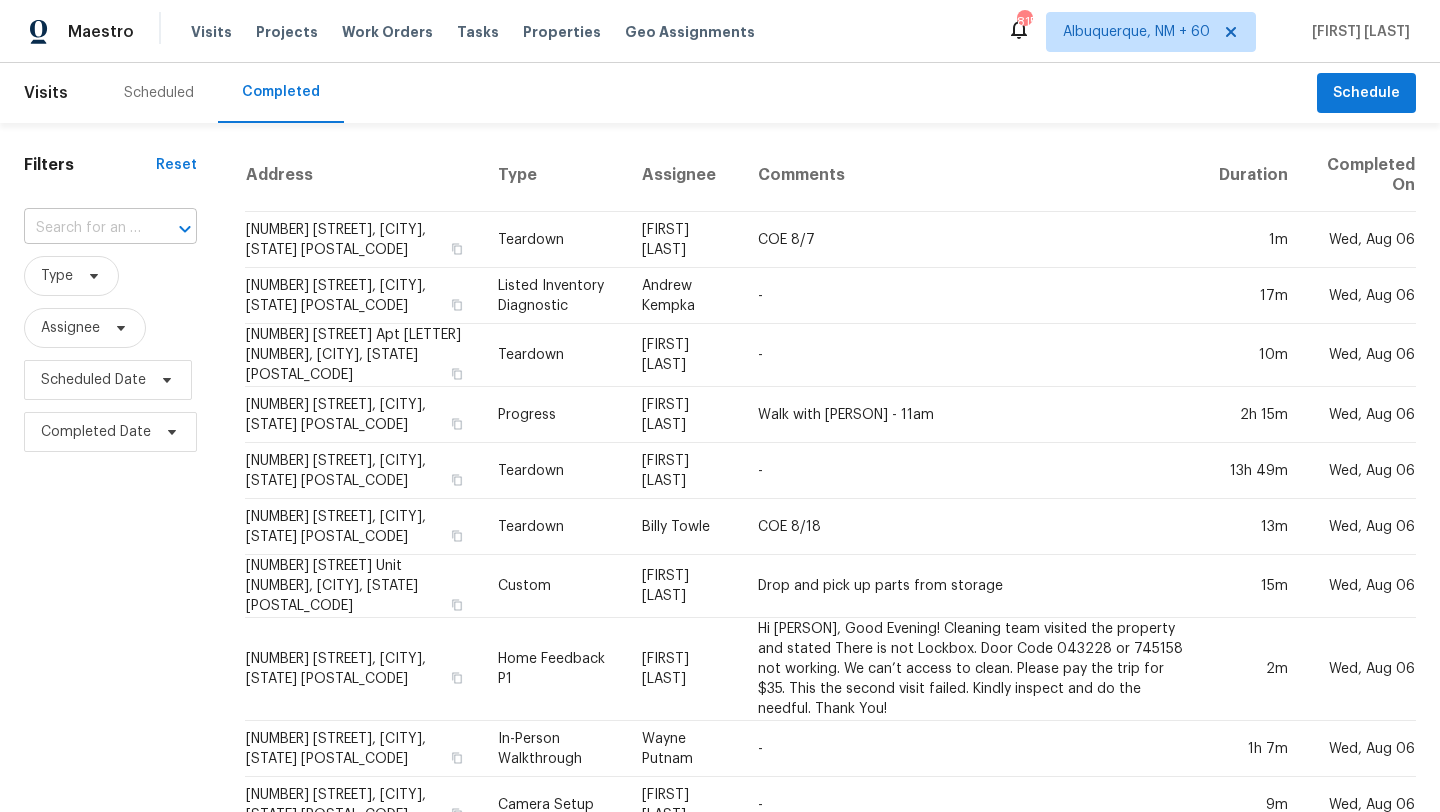 click at bounding box center (171, 229) 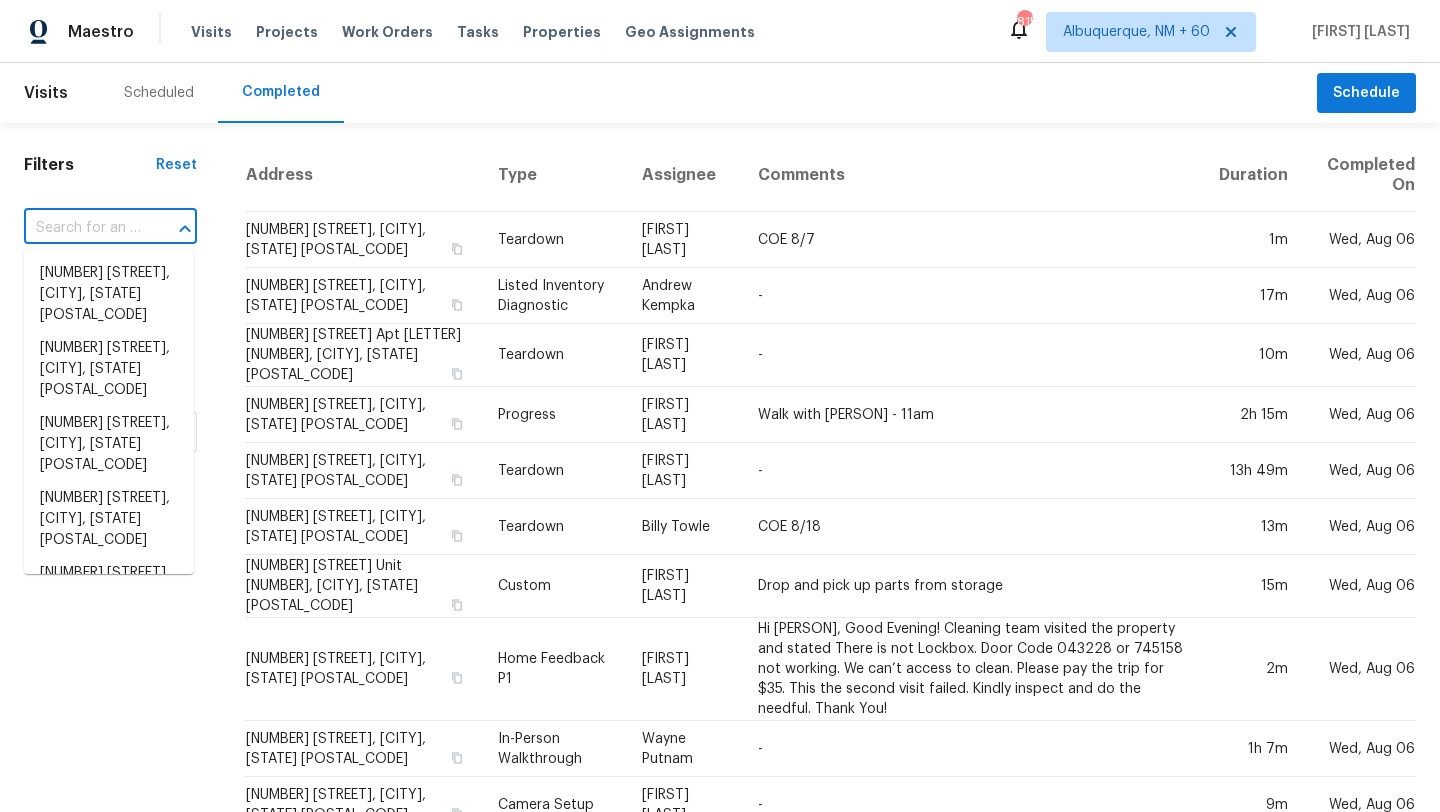 paste on "5021 W St Kateri Dr Laveen, AZ 85339" 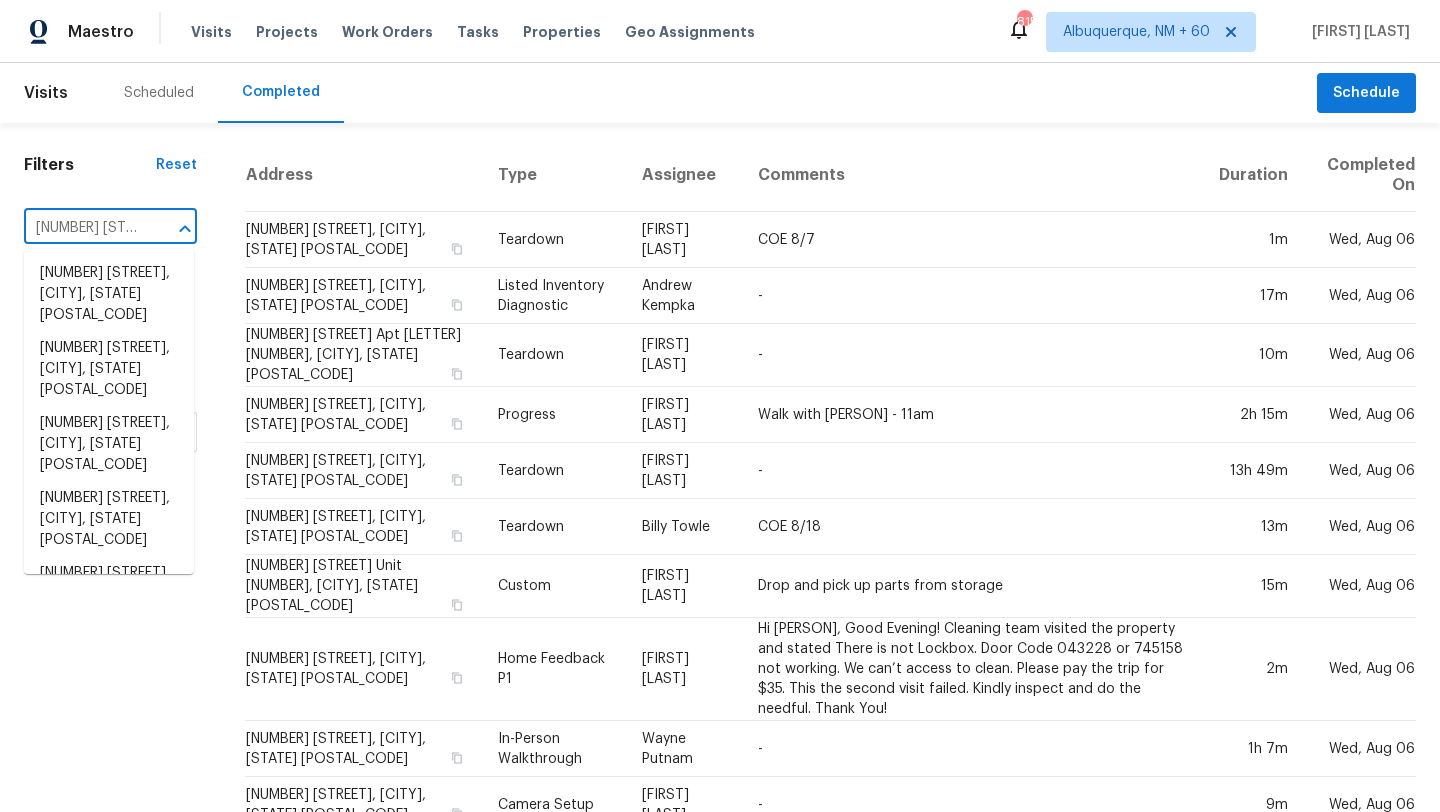 scroll, scrollTop: 0, scrollLeft: 144, axis: horizontal 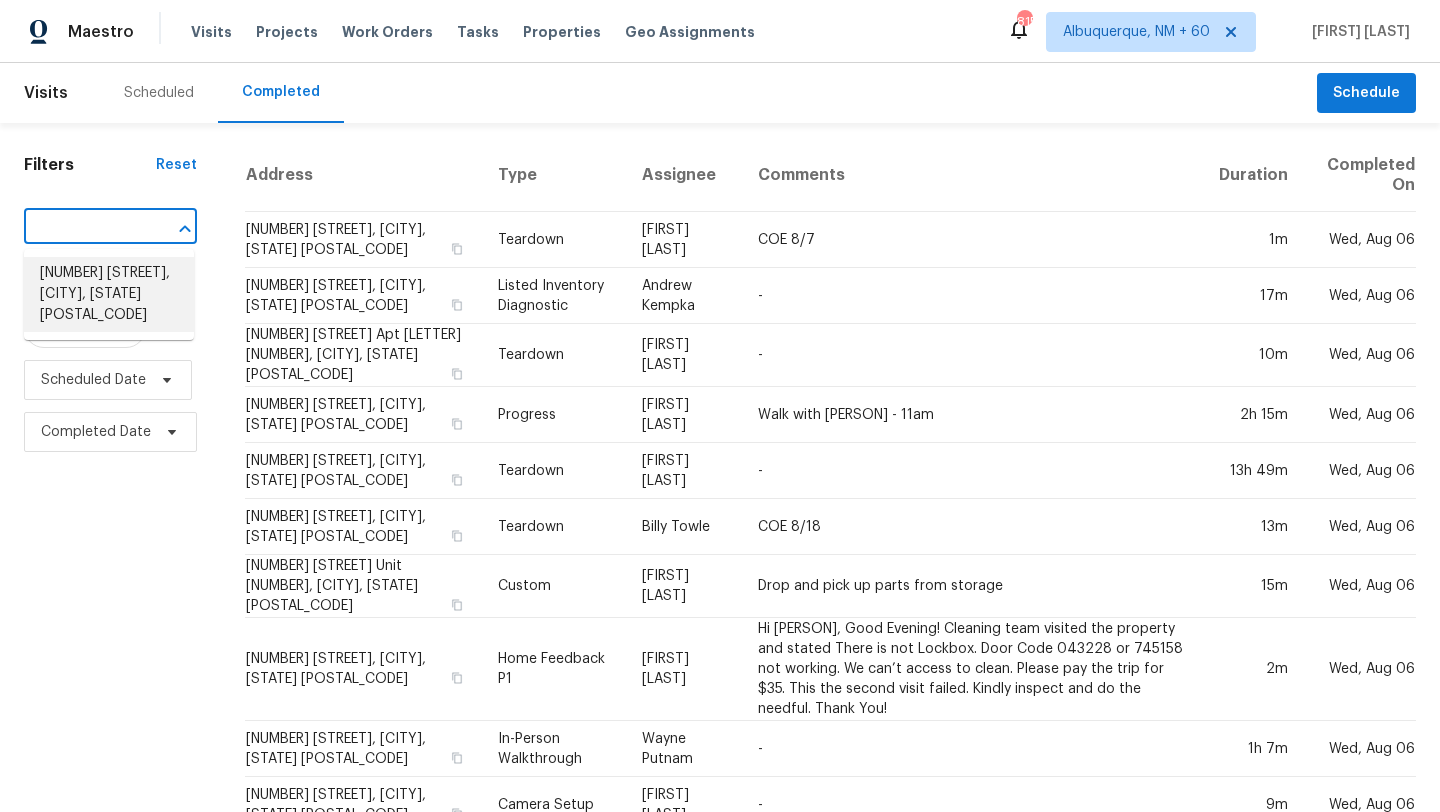 click on "5021 W St Kateri Dr, Laveen, AZ 85339" at bounding box center (109, 294) 